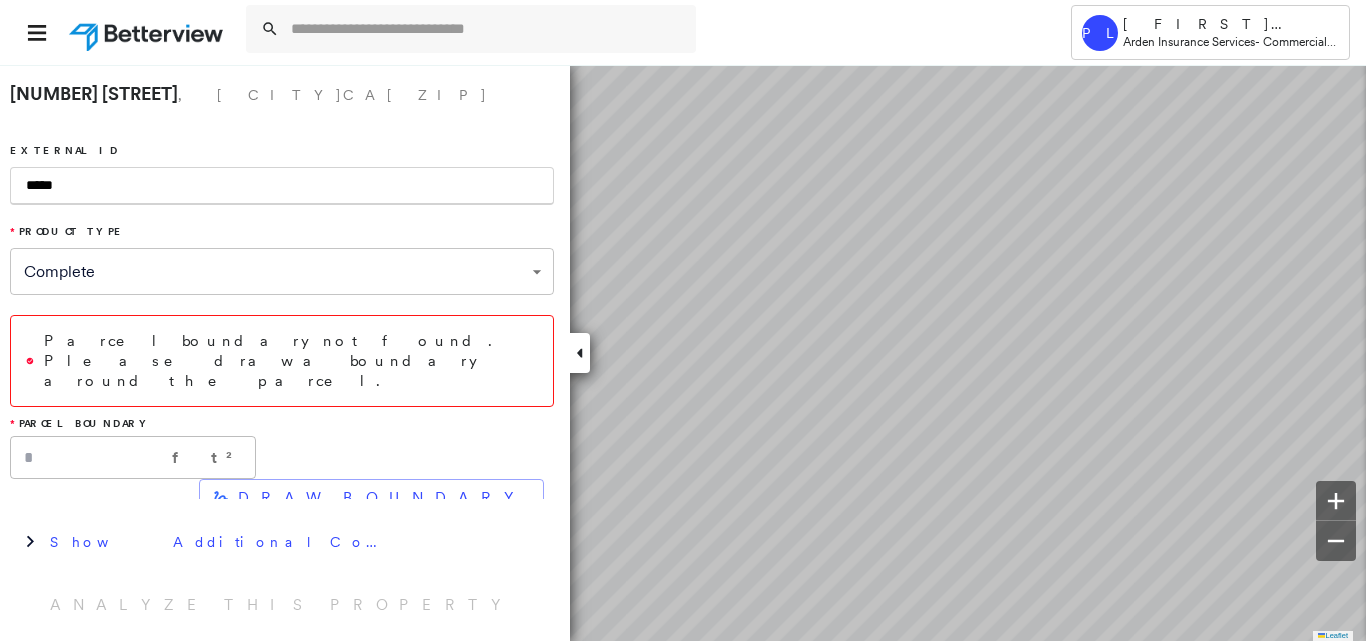 scroll, scrollTop: 0, scrollLeft: 0, axis: both 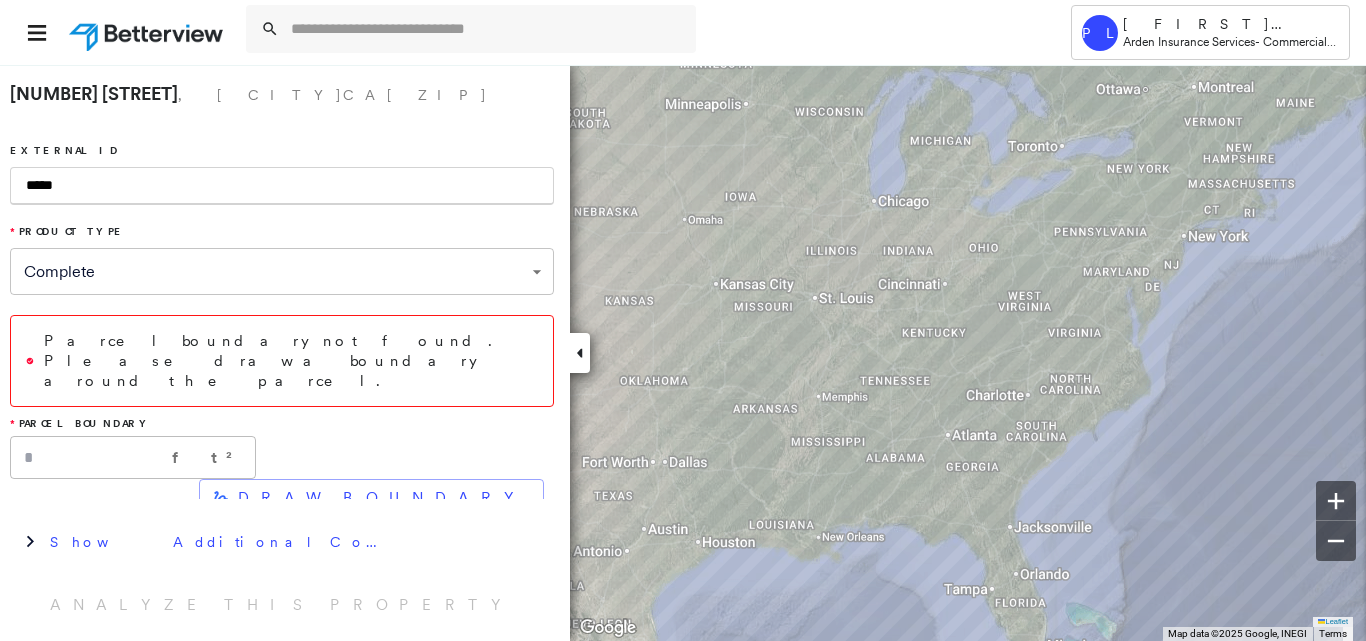 click on "*****" at bounding box center [282, 186] 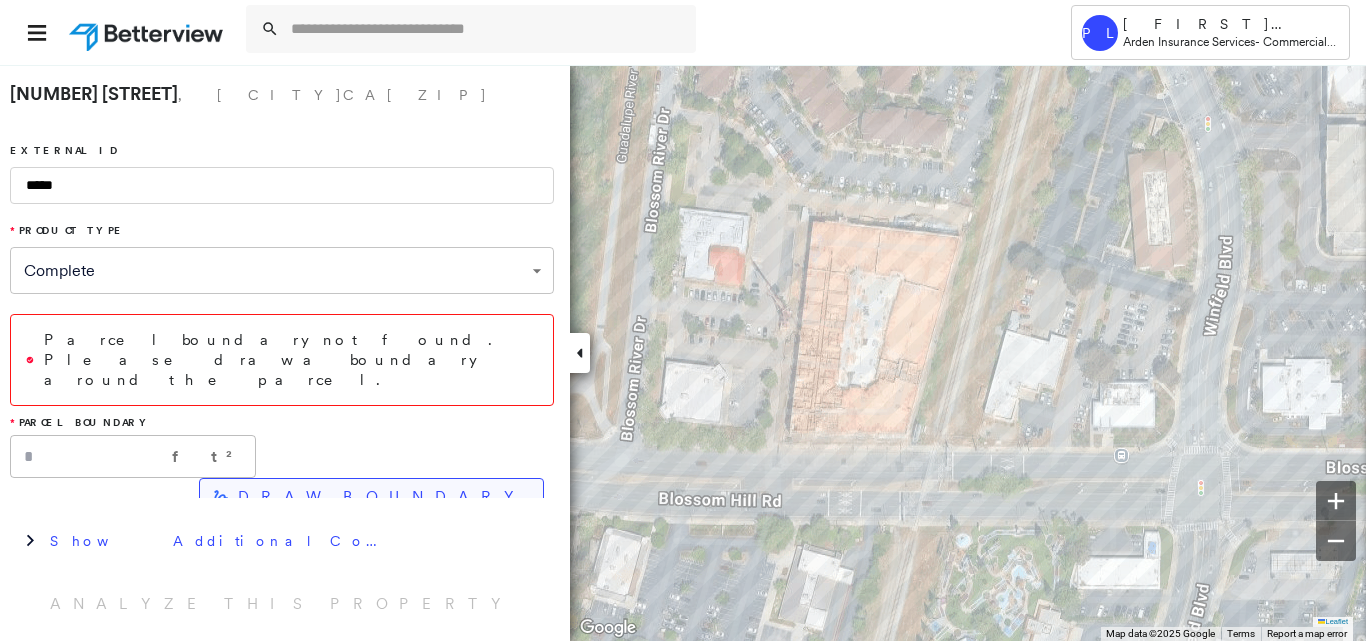 click on "DRAW BOUNDARY" at bounding box center (382, 497) 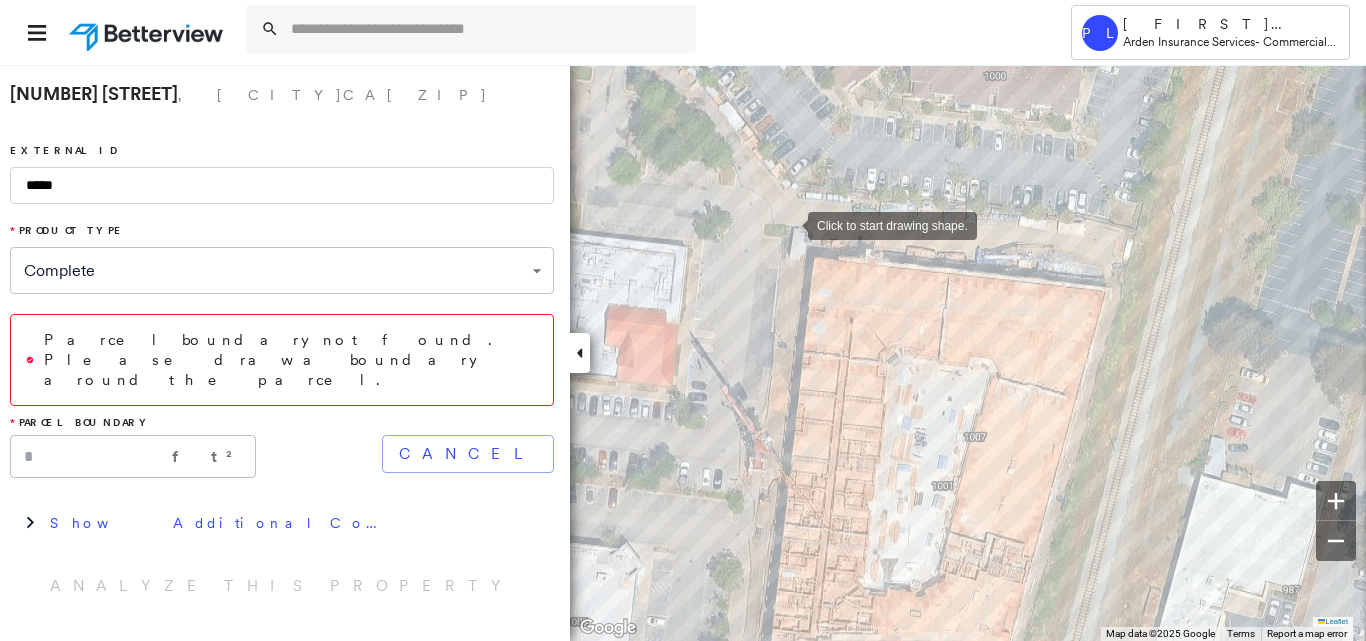click at bounding box center [788, 224] 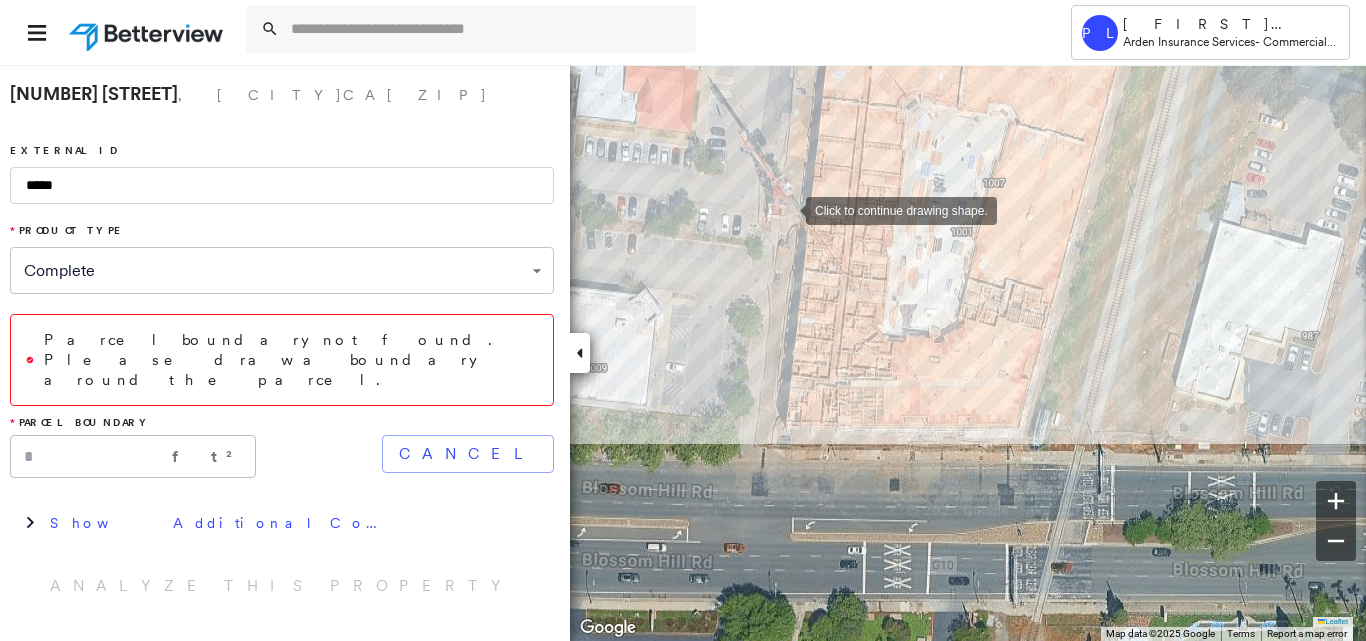 drag, startPoint x: 767, startPoint y: 464, endPoint x: 786, endPoint y: 210, distance: 254.70964 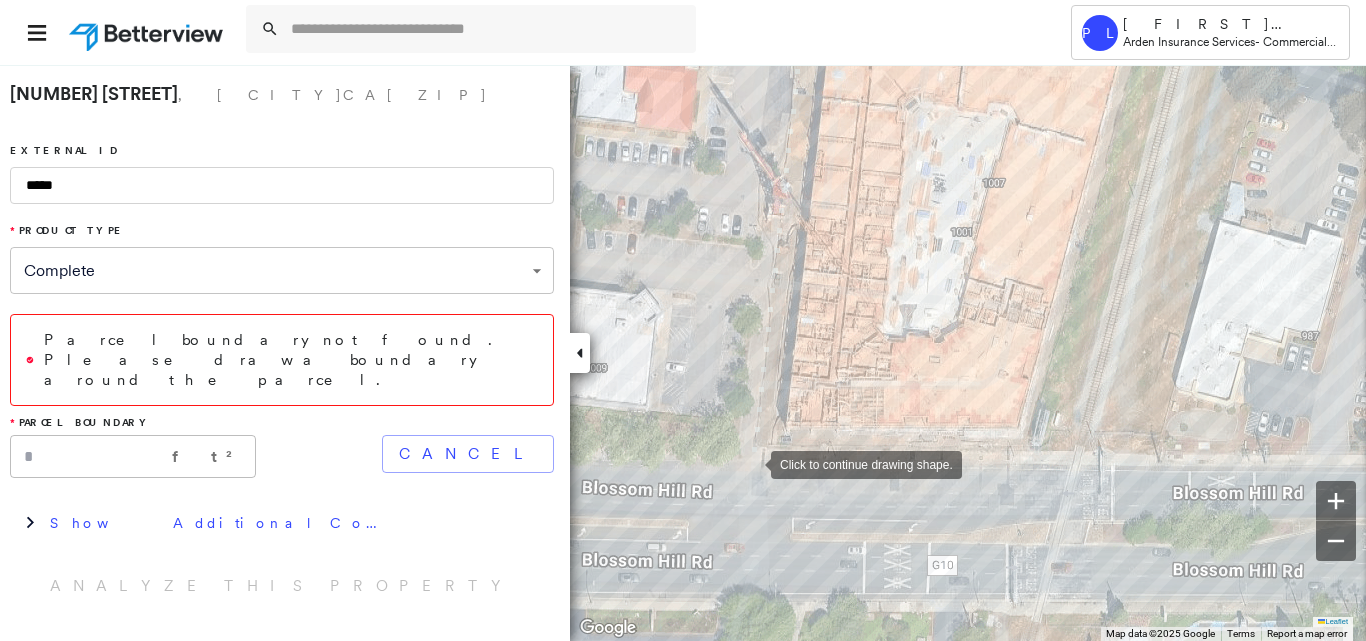 click at bounding box center [751, 463] 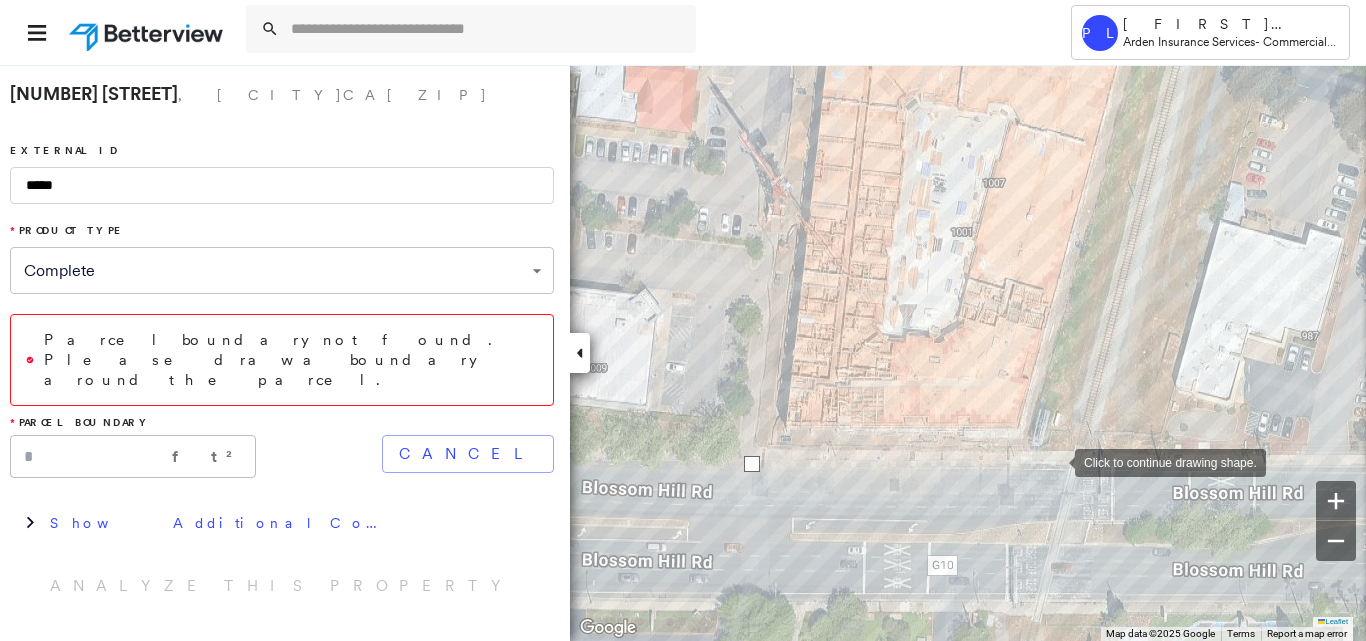 click at bounding box center [1055, 461] 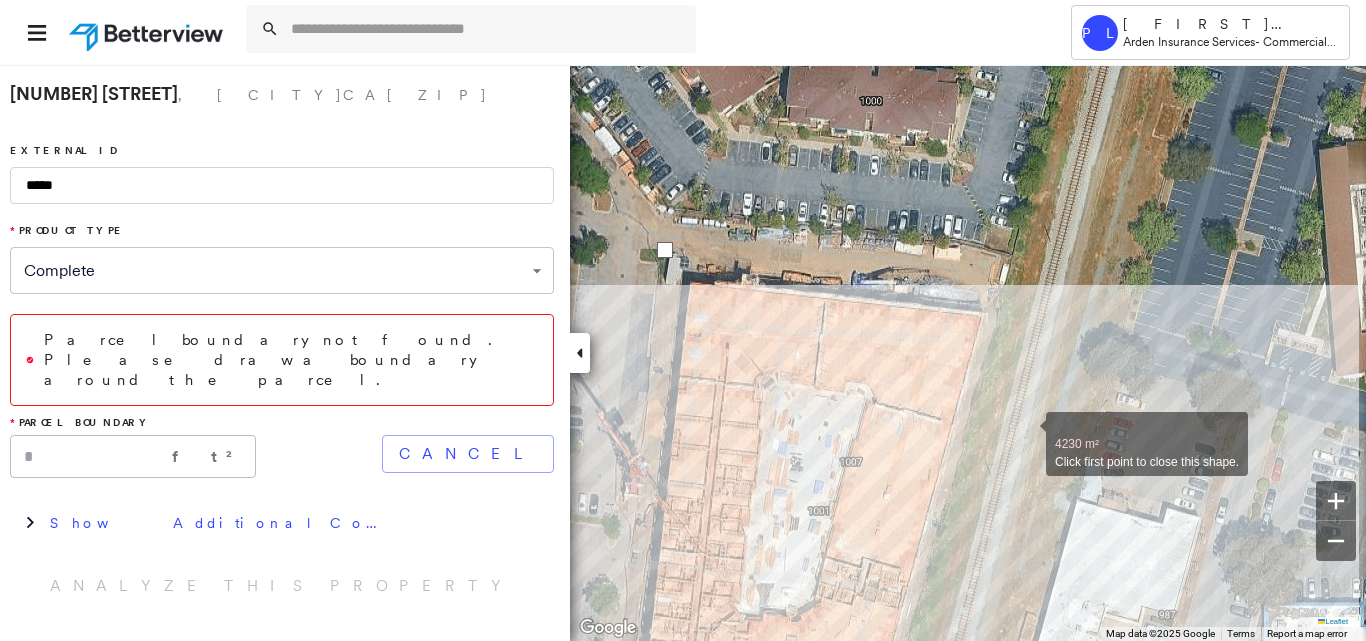 drag, startPoint x: 1063, startPoint y: 360, endPoint x: 995, endPoint y: 472, distance: 131.02672 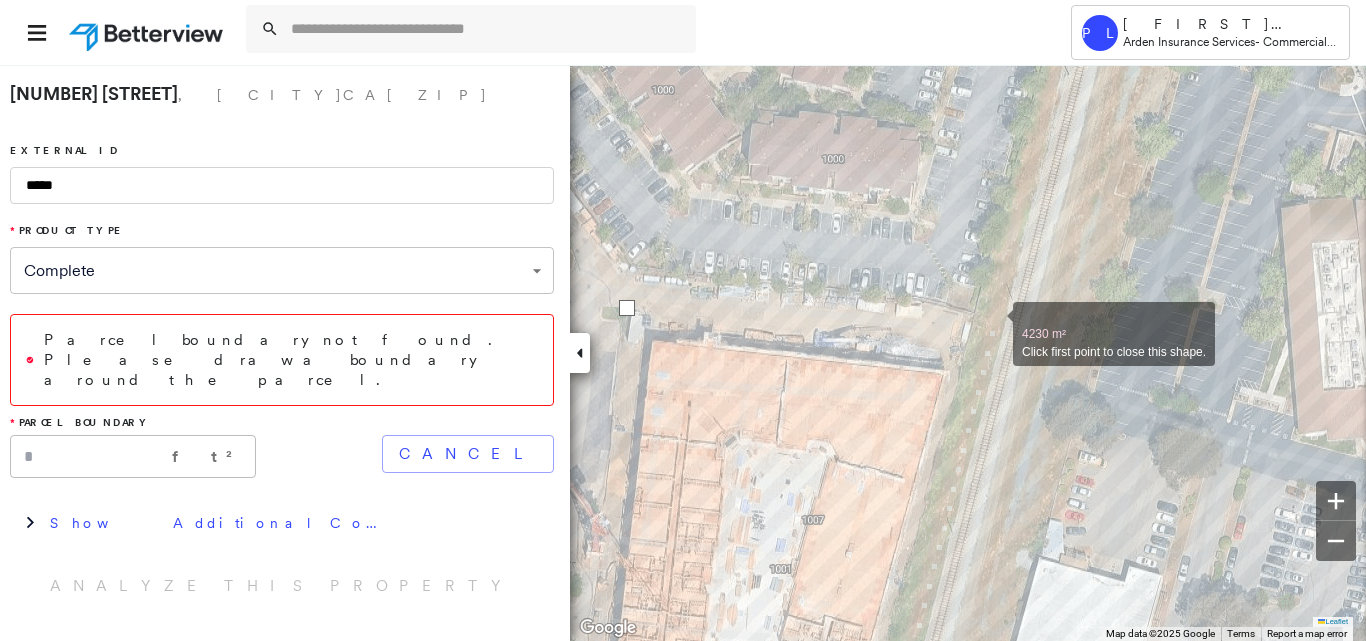 click at bounding box center (993, 323) 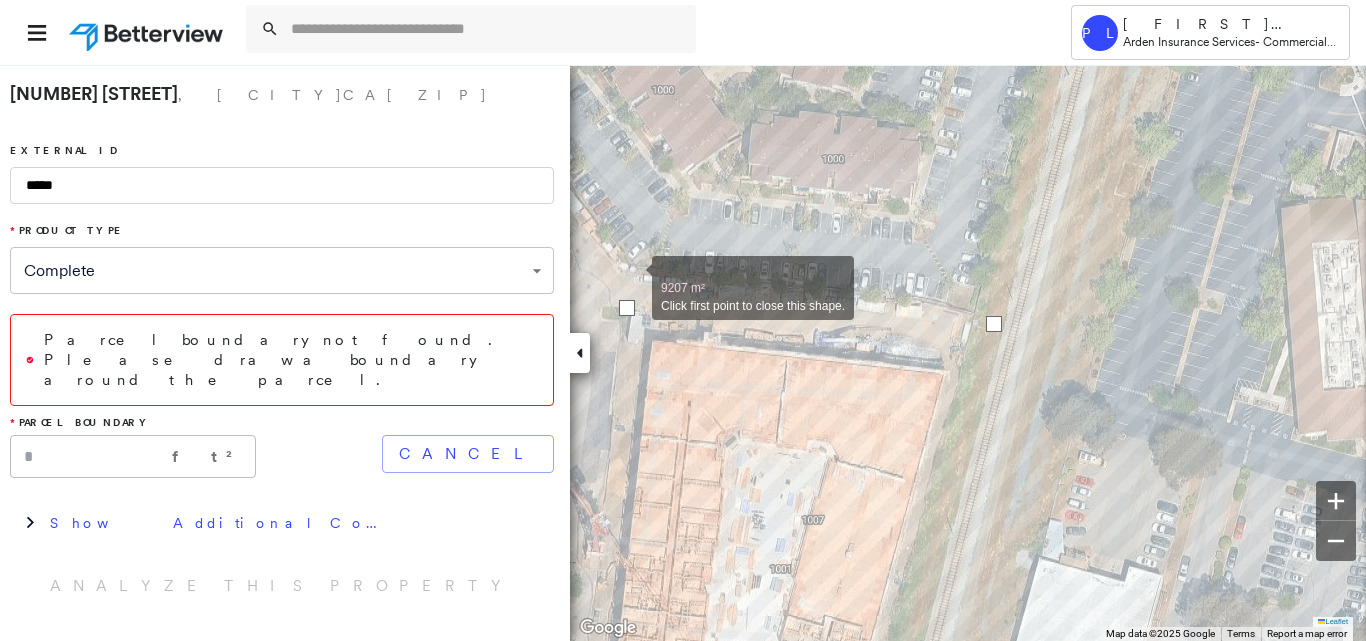 click at bounding box center [632, 277] 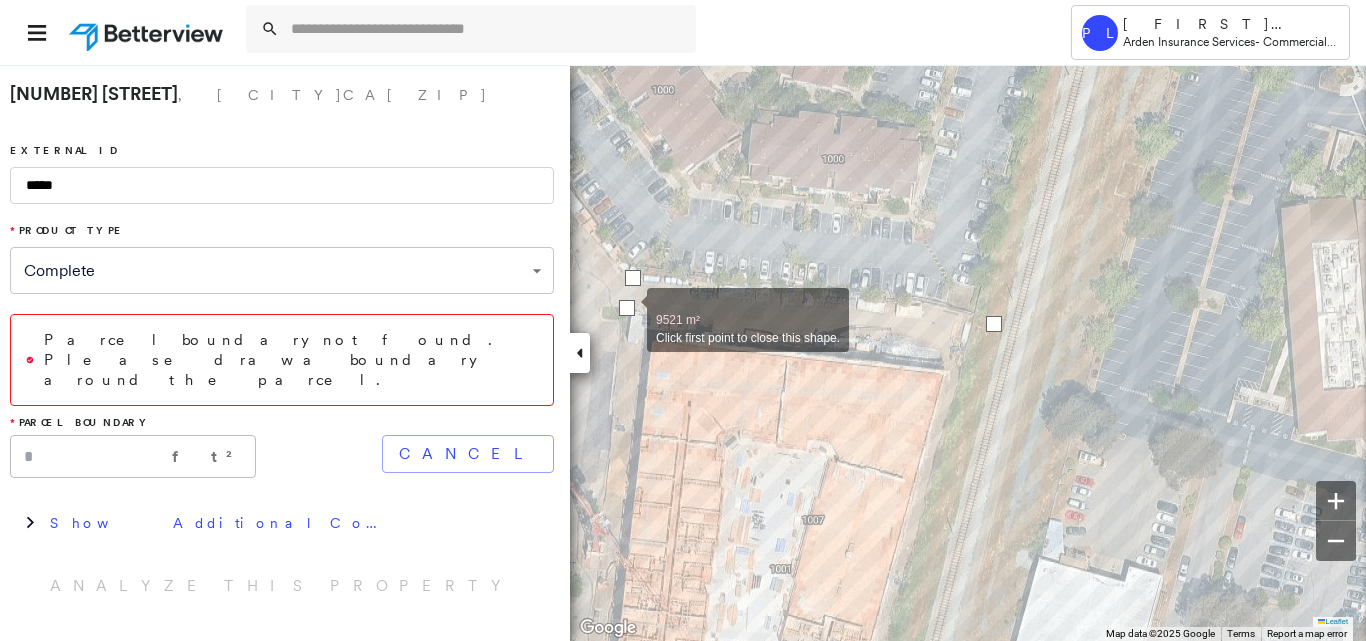 click at bounding box center (627, 308) 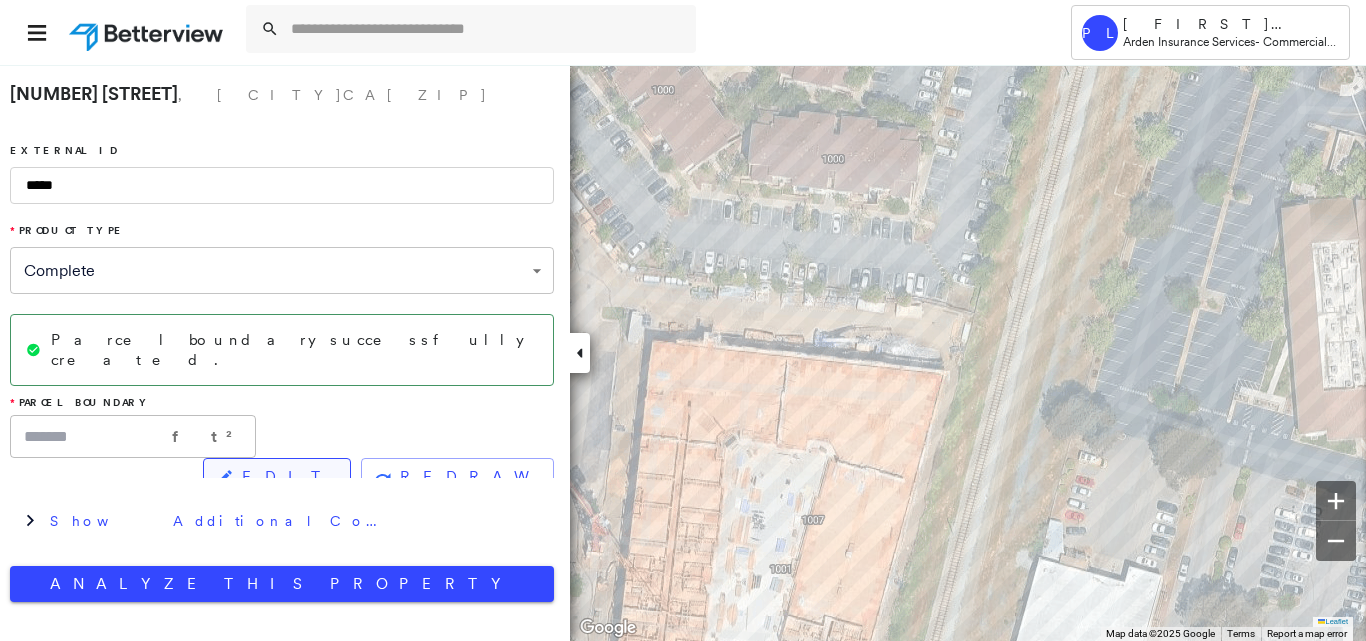 click on "EDIT" at bounding box center [277, 477] 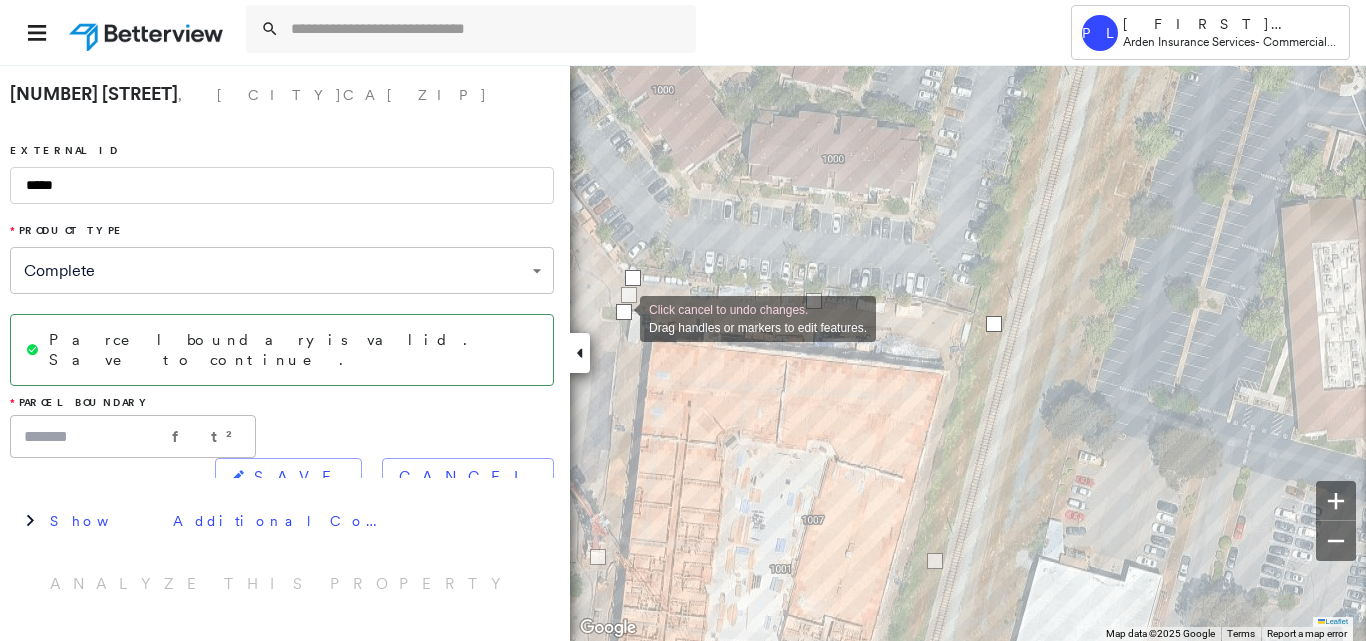 click at bounding box center (624, 312) 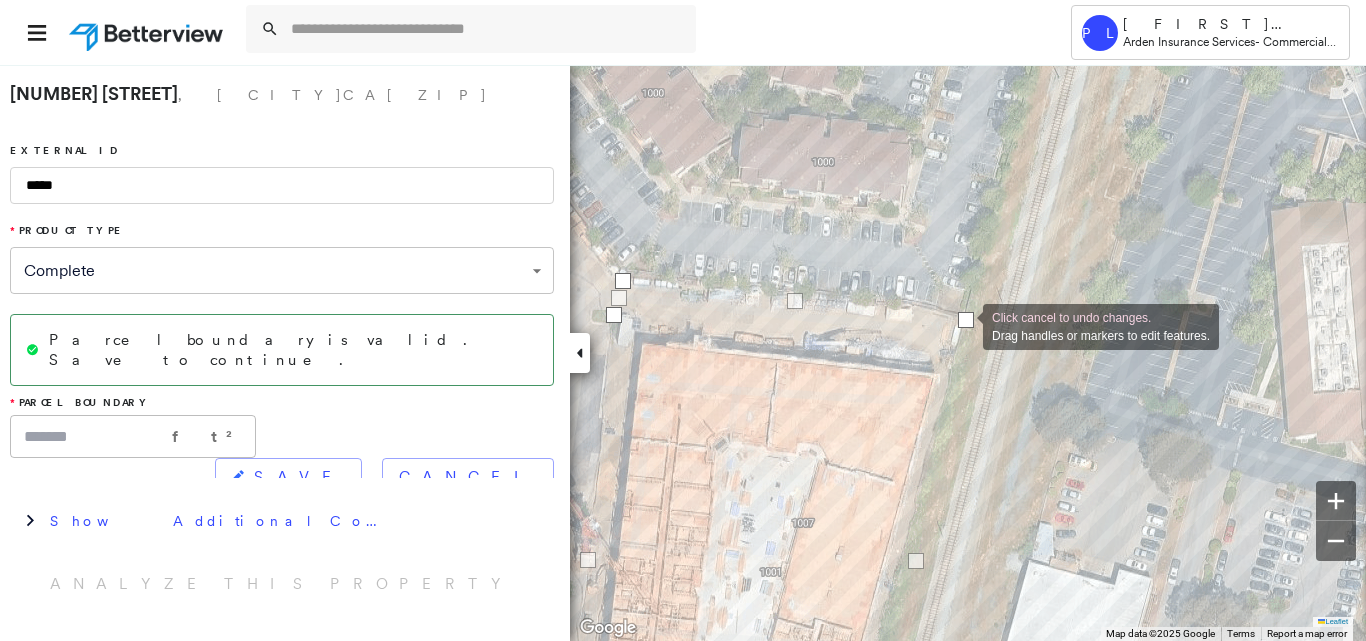 drag, startPoint x: 981, startPoint y: 332, endPoint x: 963, endPoint y: 325, distance: 19.313208 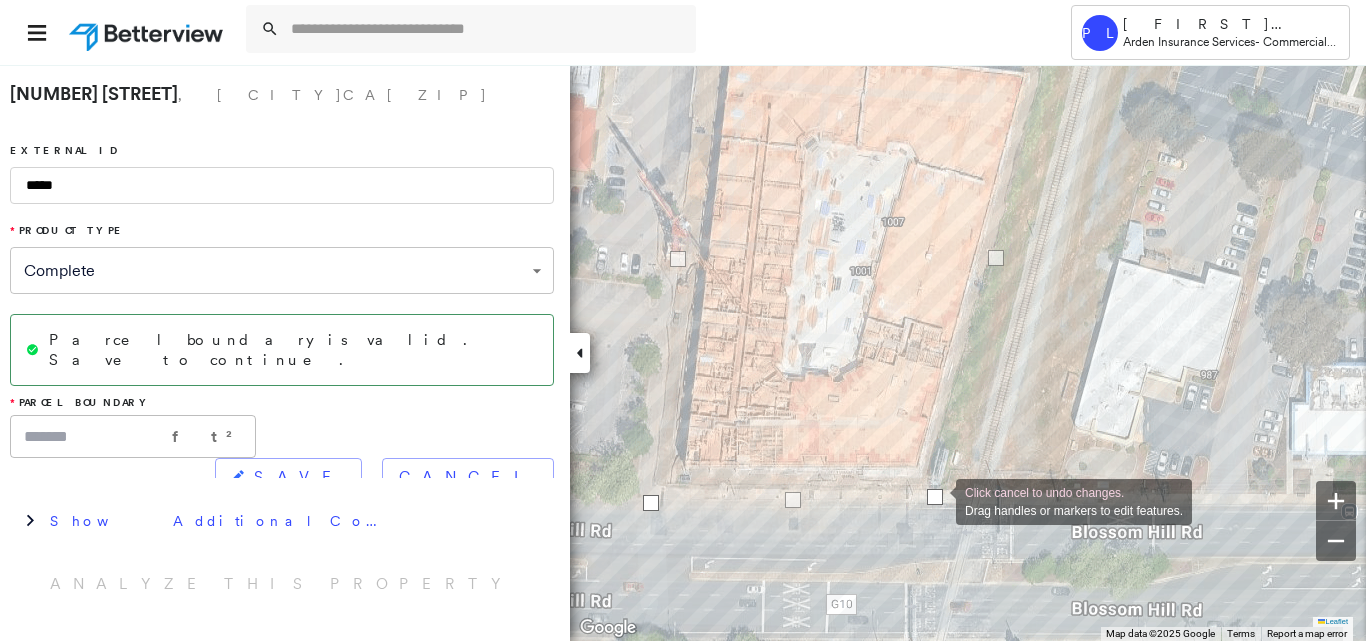 drag, startPoint x: 956, startPoint y: 504, endPoint x: 938, endPoint y: 500, distance: 18.439089 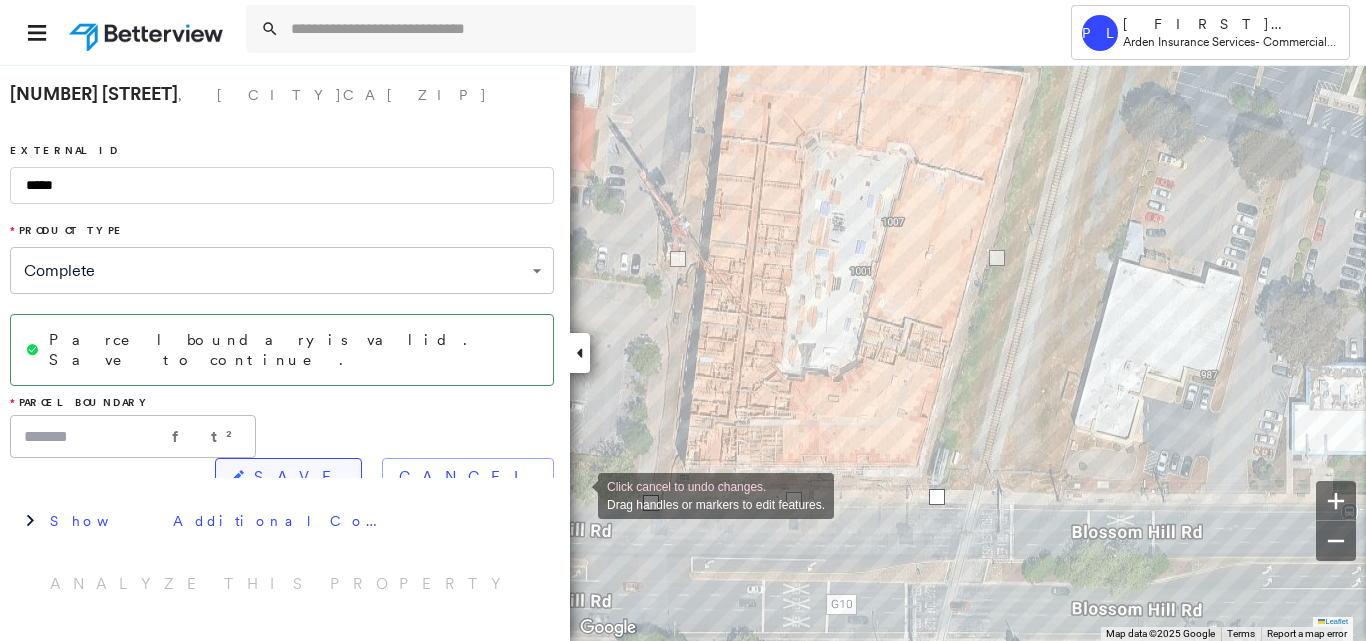 click on "SAVE" at bounding box center [288, 477] 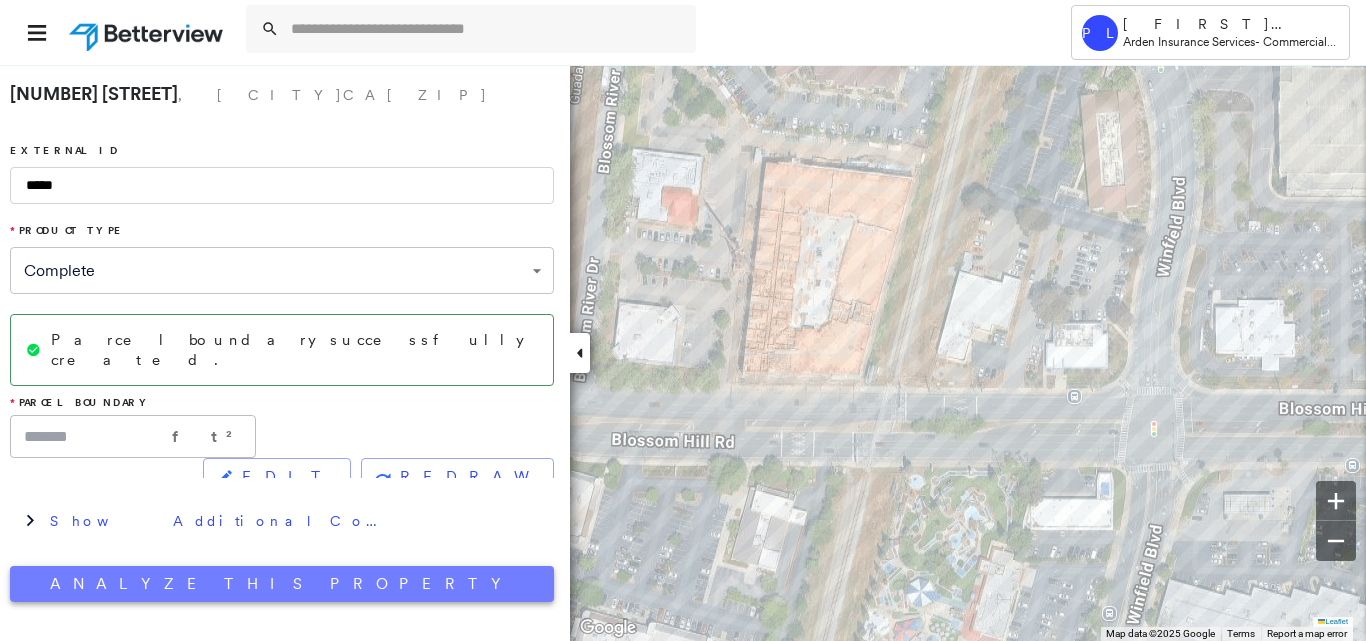 click on "Analyze This Property" at bounding box center (282, 584) 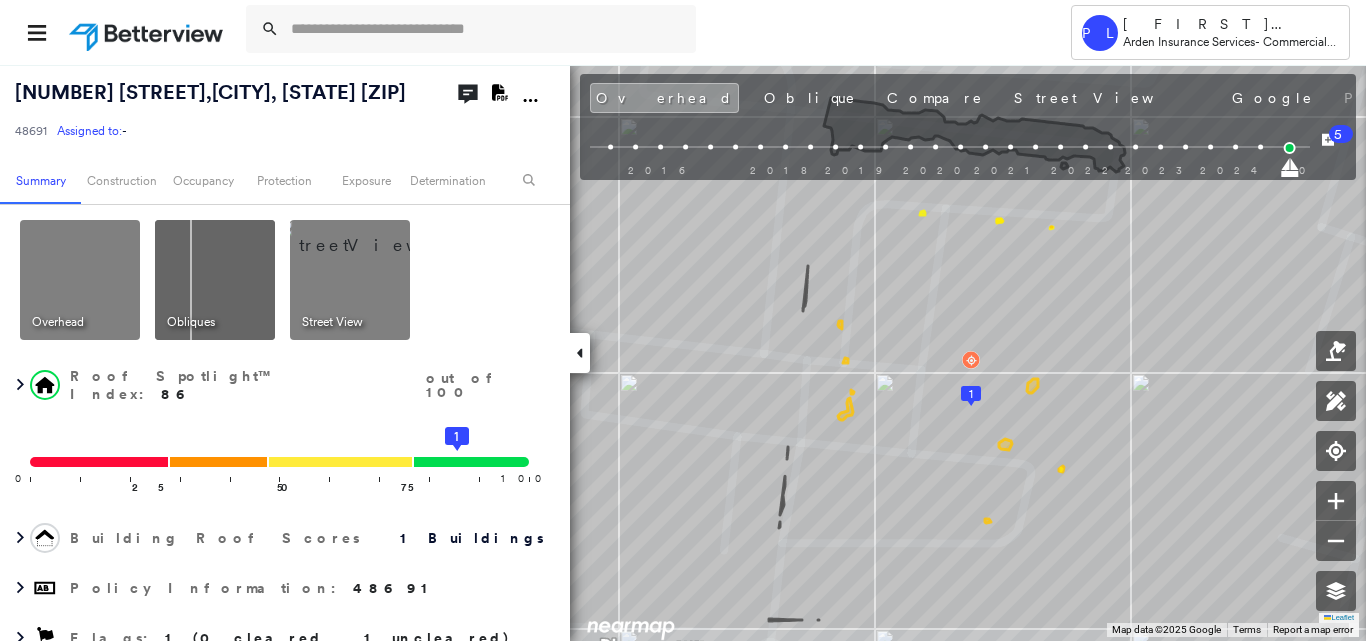 click on "Download PDF Report" 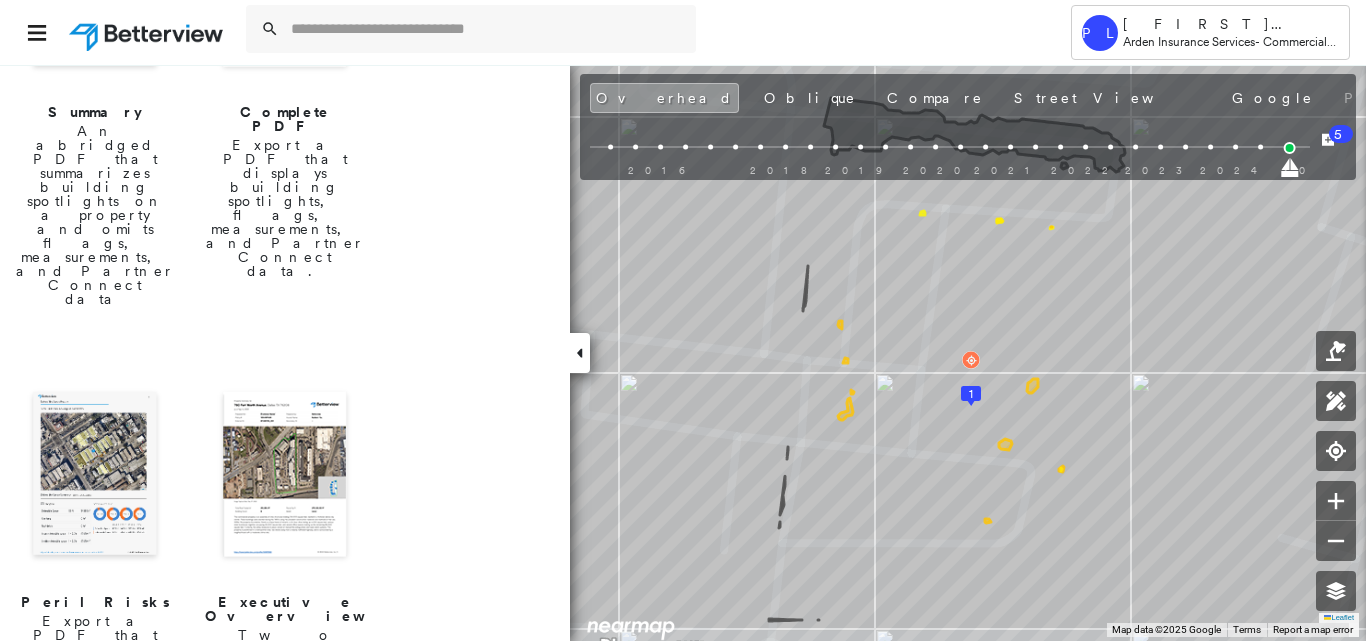 scroll, scrollTop: 400, scrollLeft: 0, axis: vertical 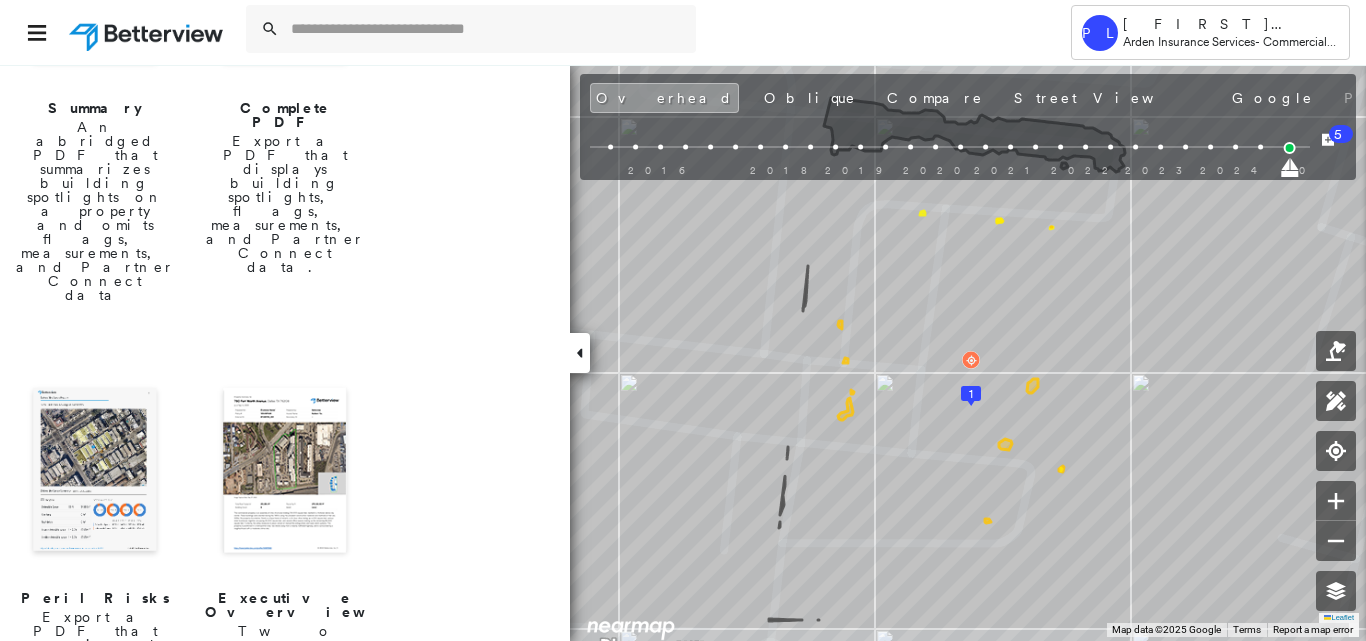 click at bounding box center [95, 472] 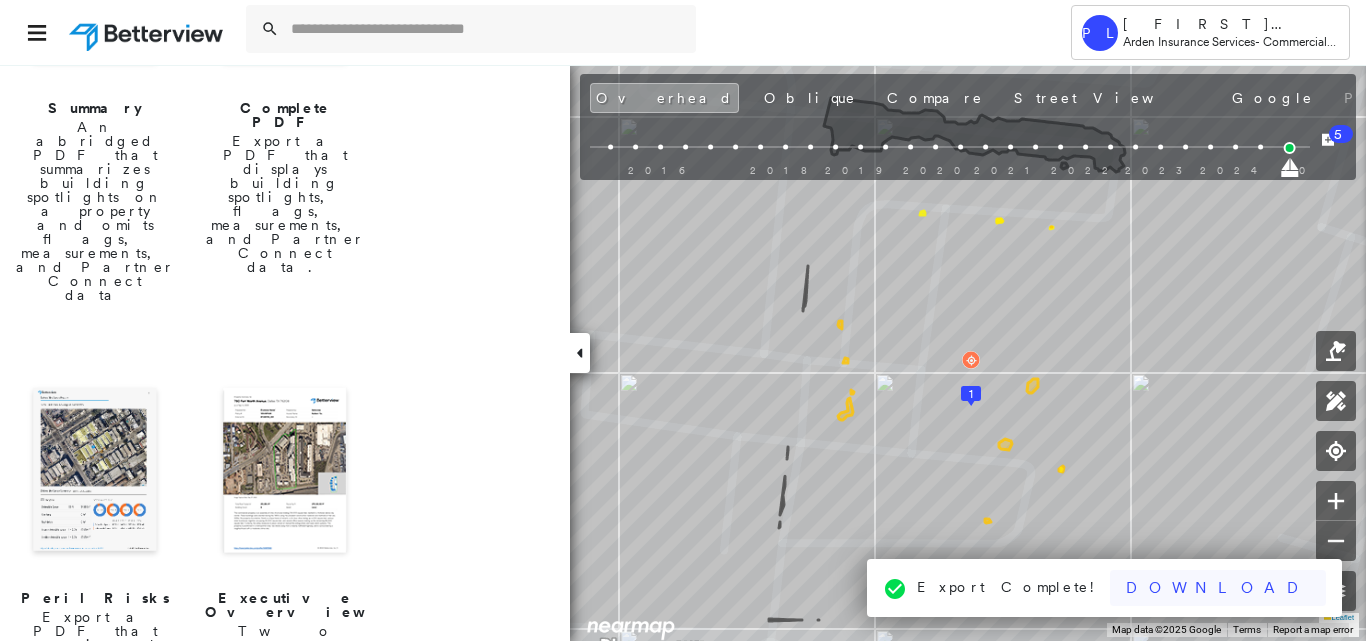 click on "Download" at bounding box center (1218, 588) 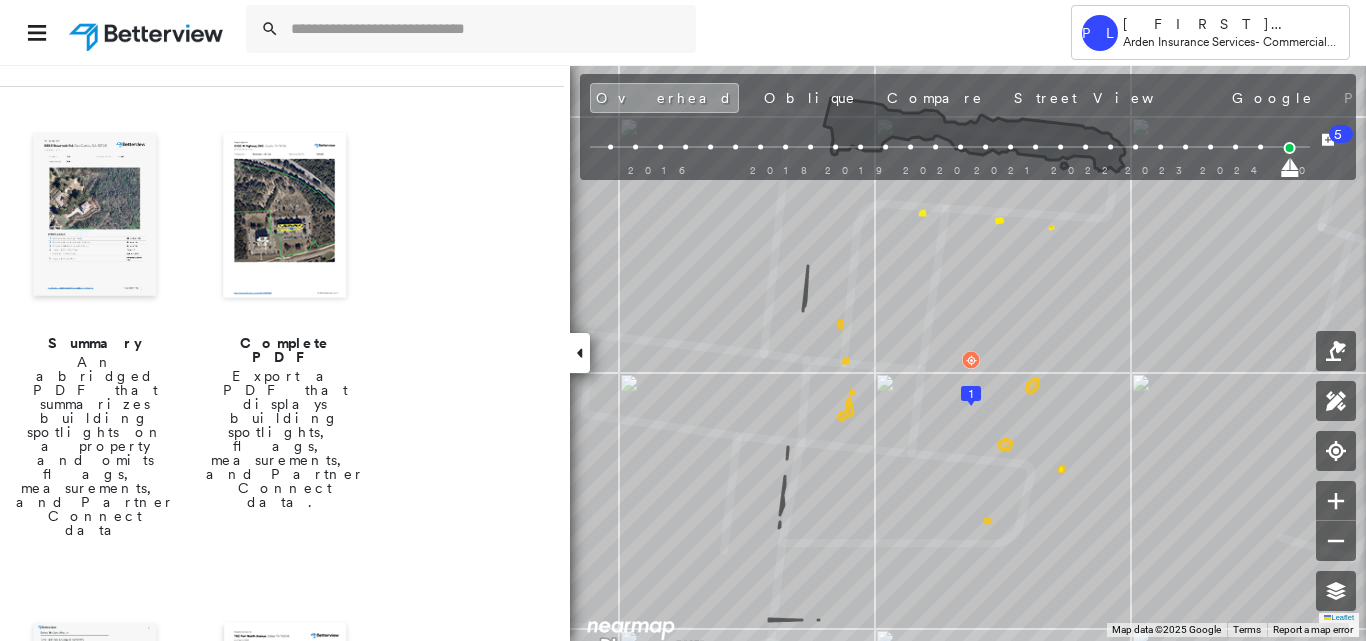 scroll, scrollTop: 0, scrollLeft: 0, axis: both 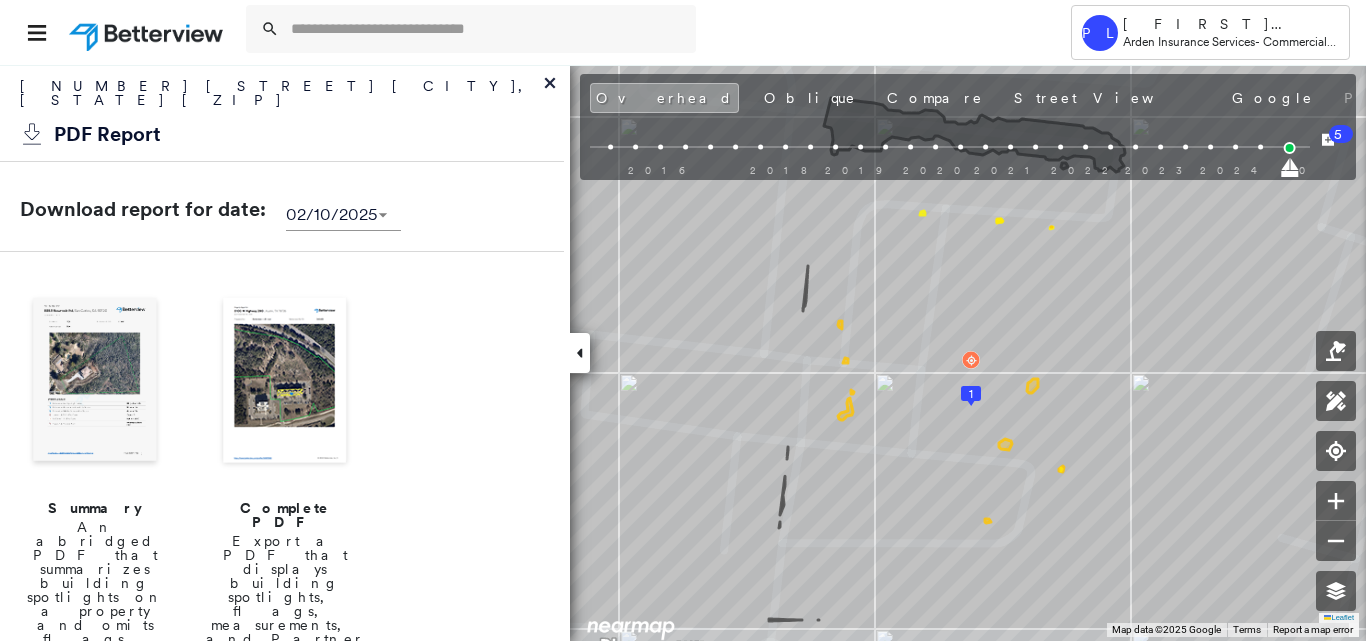 click 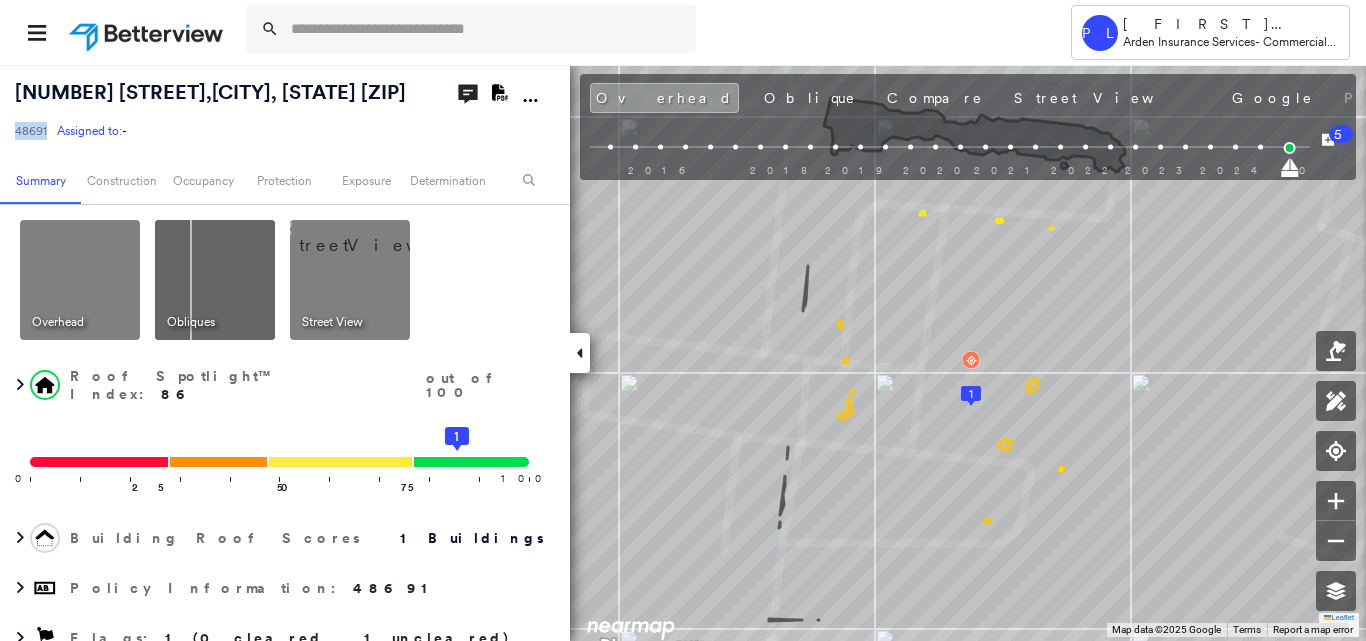 drag, startPoint x: 12, startPoint y: 129, endPoint x: 50, endPoint y: 135, distance: 38.470768 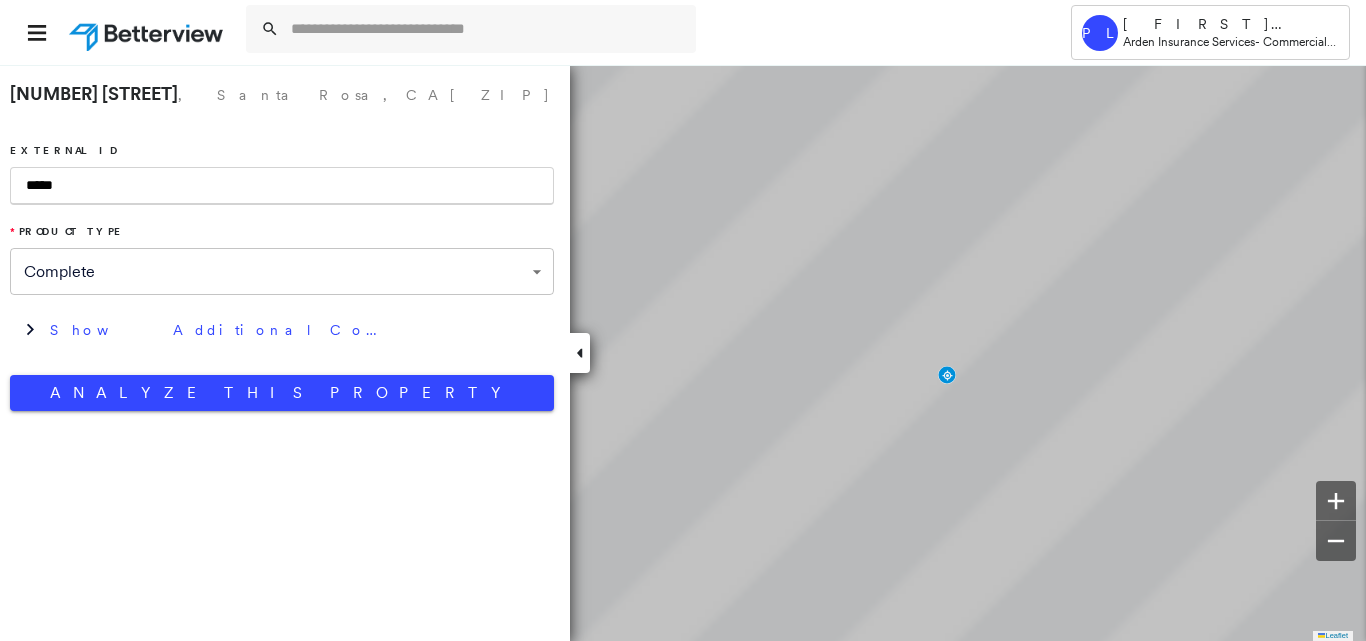 scroll, scrollTop: 0, scrollLeft: 0, axis: both 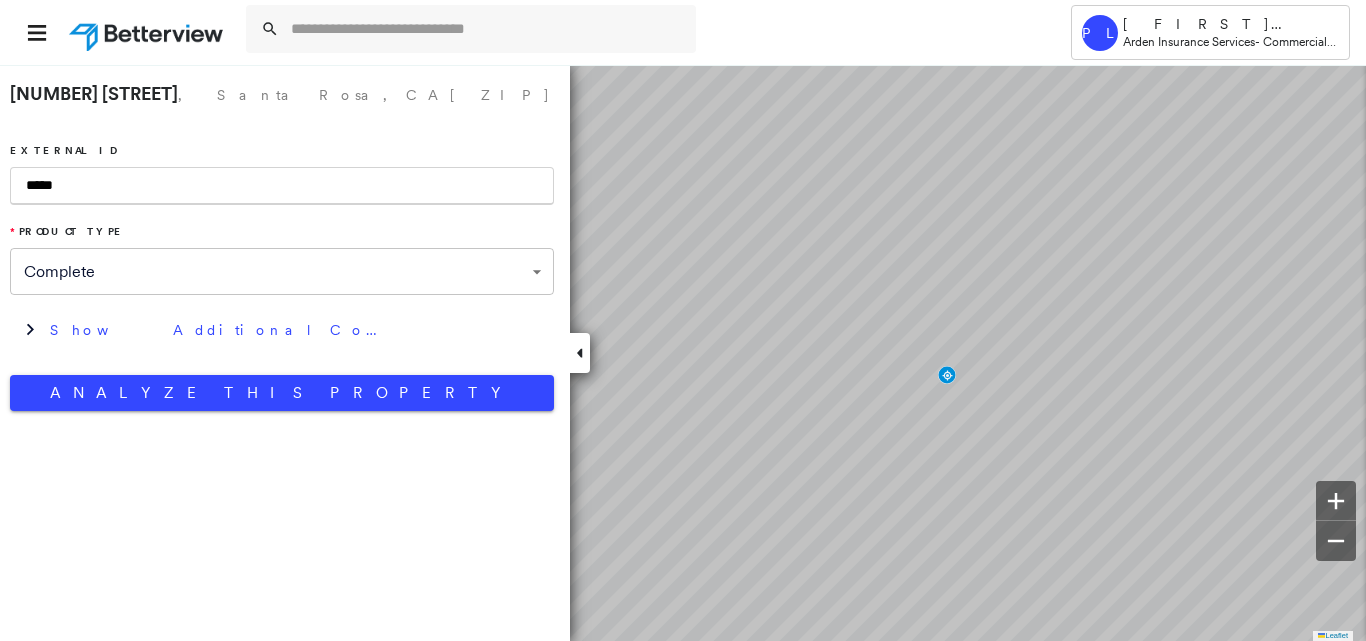 click on "*****" at bounding box center (282, 186) 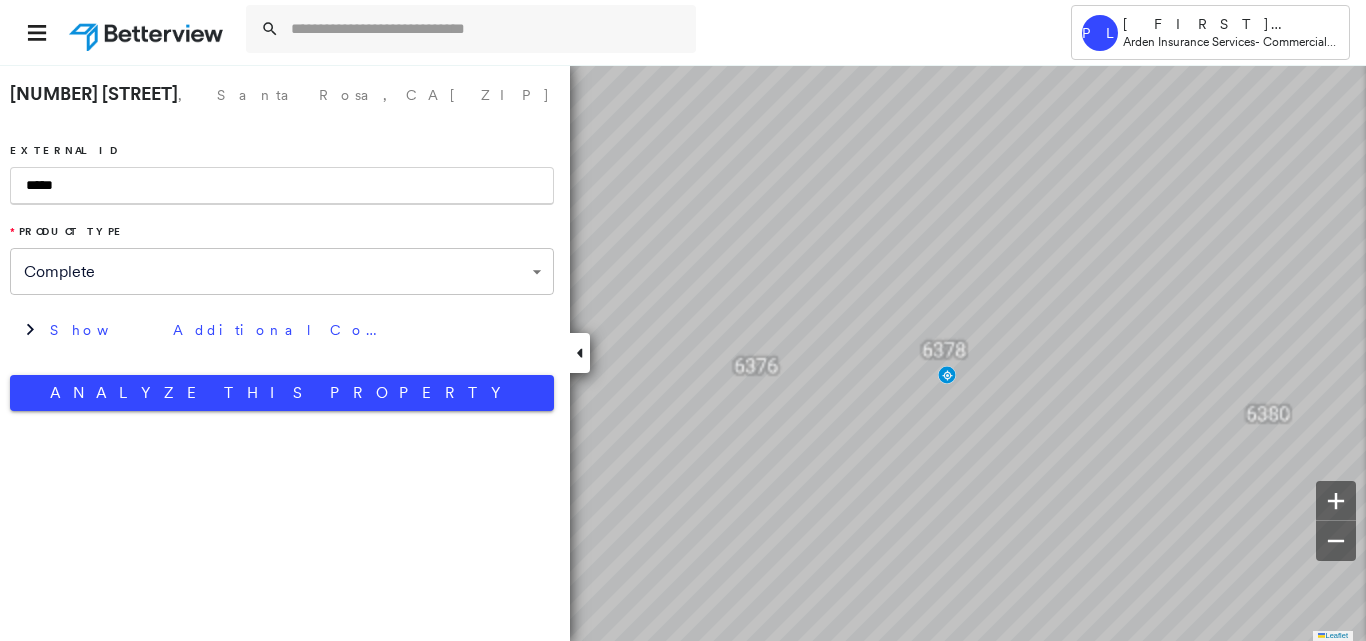 click on "*****" at bounding box center [282, 186] 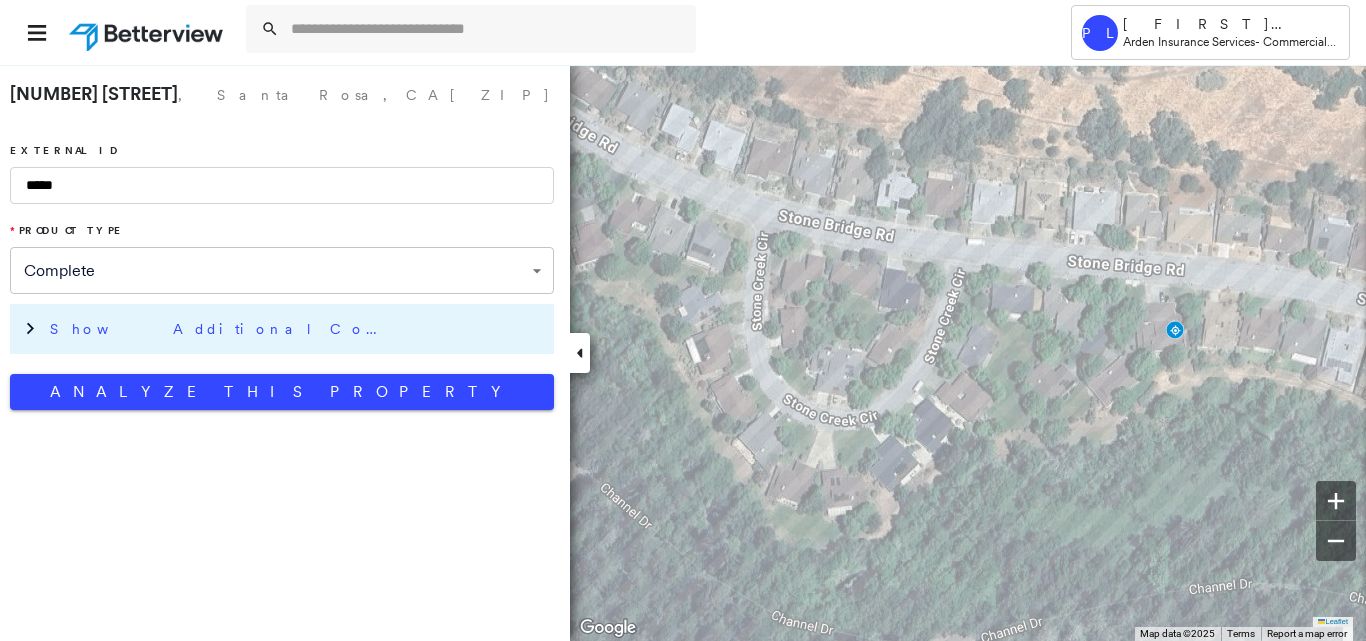 click on "Show Additional Company Data" at bounding box center (297, 329) 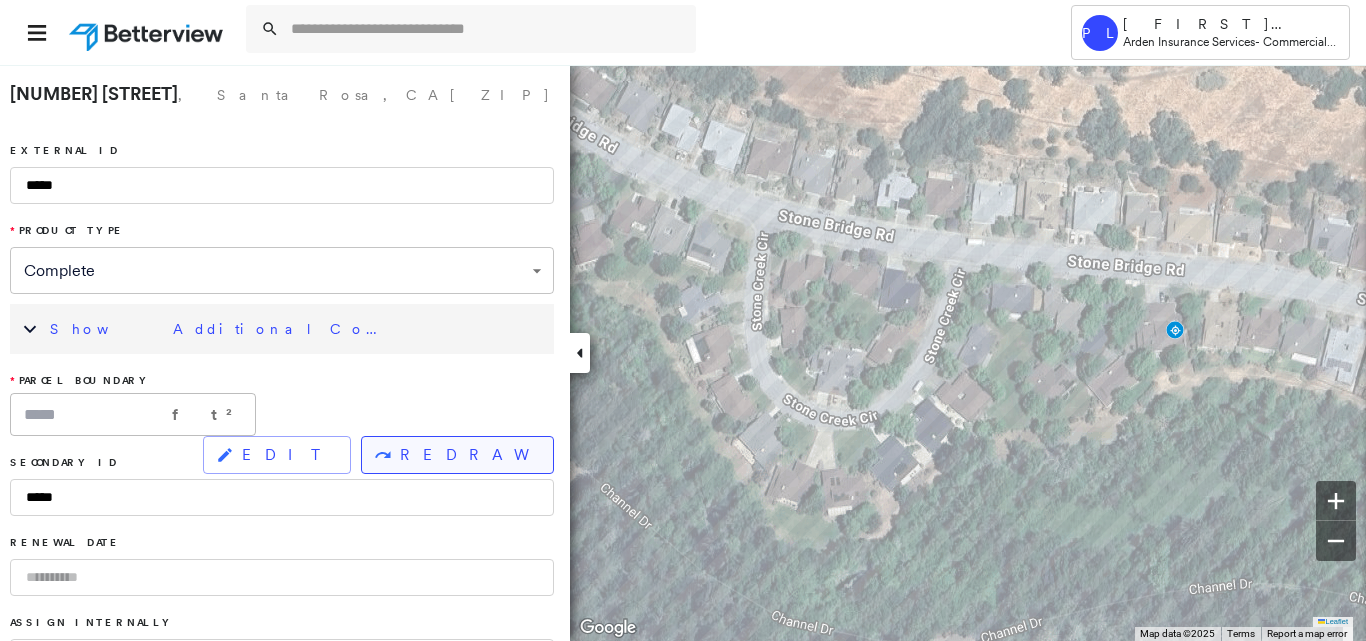 click on "REDRAW" at bounding box center (457, 455) 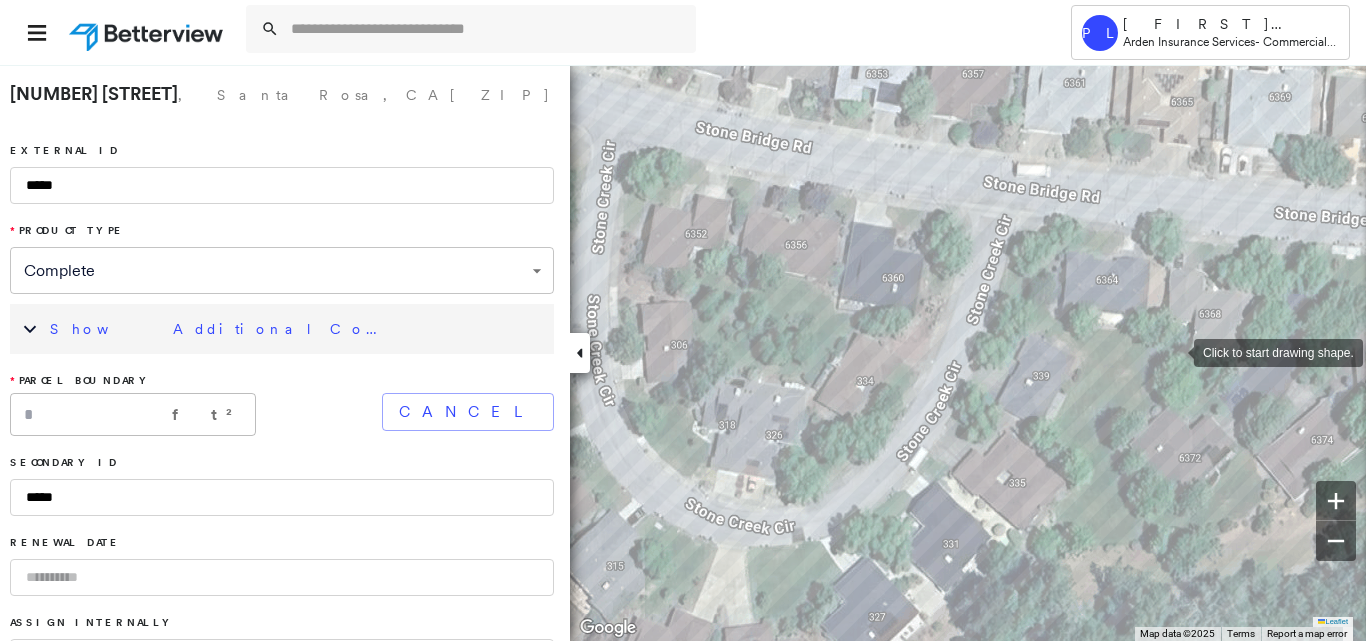 drag, startPoint x: 774, startPoint y: 353, endPoint x: 1151, endPoint y: 351, distance: 377.0053 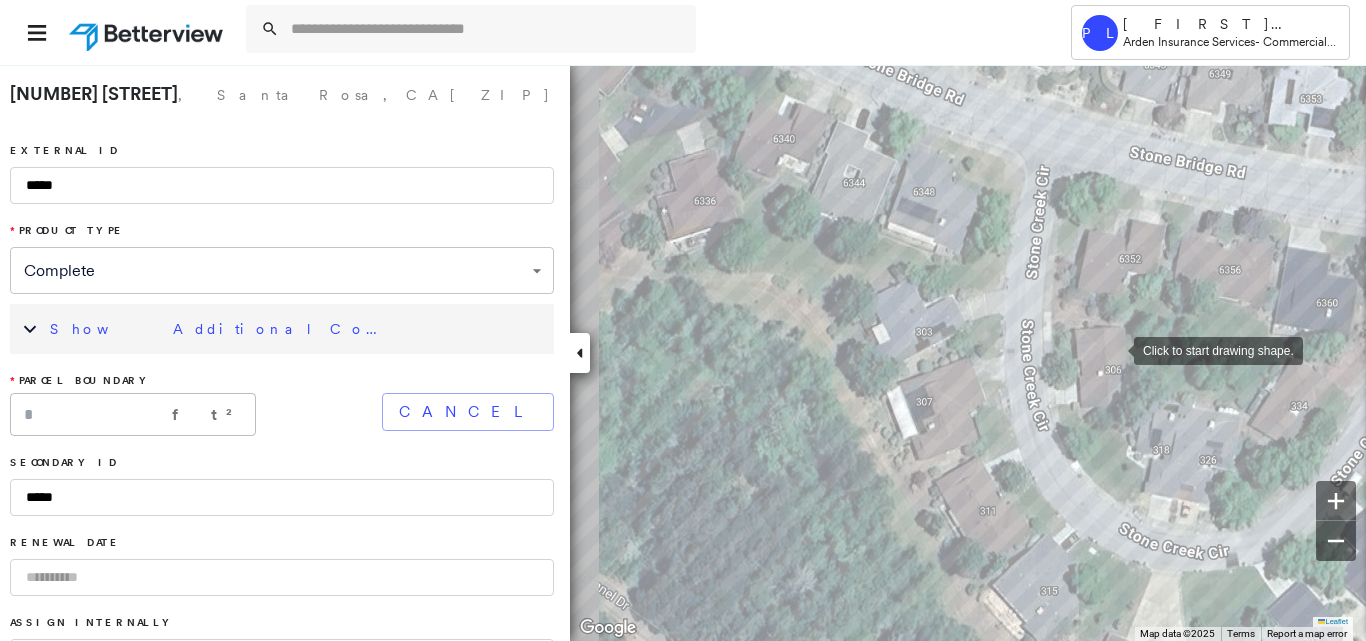 drag, startPoint x: 732, startPoint y: 335, endPoint x: 1074, endPoint y: 348, distance: 342.24698 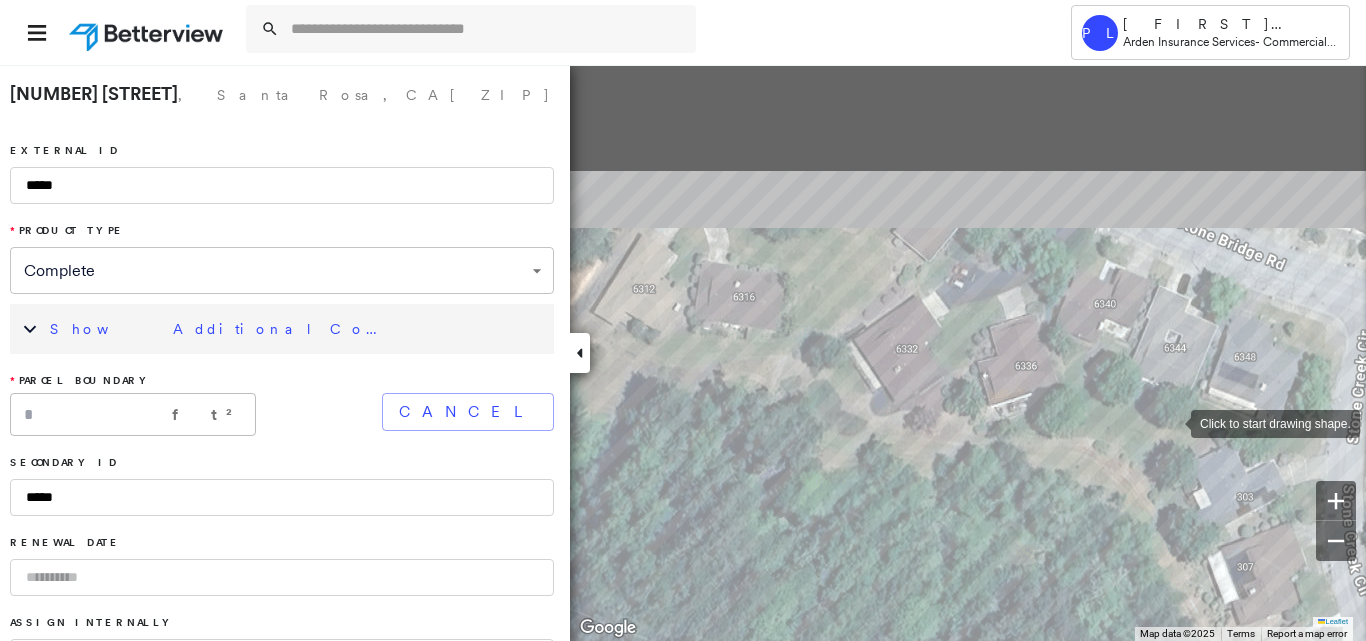 drag, startPoint x: 840, startPoint y: 247, endPoint x: 1156, endPoint y: 413, distance: 356.94818 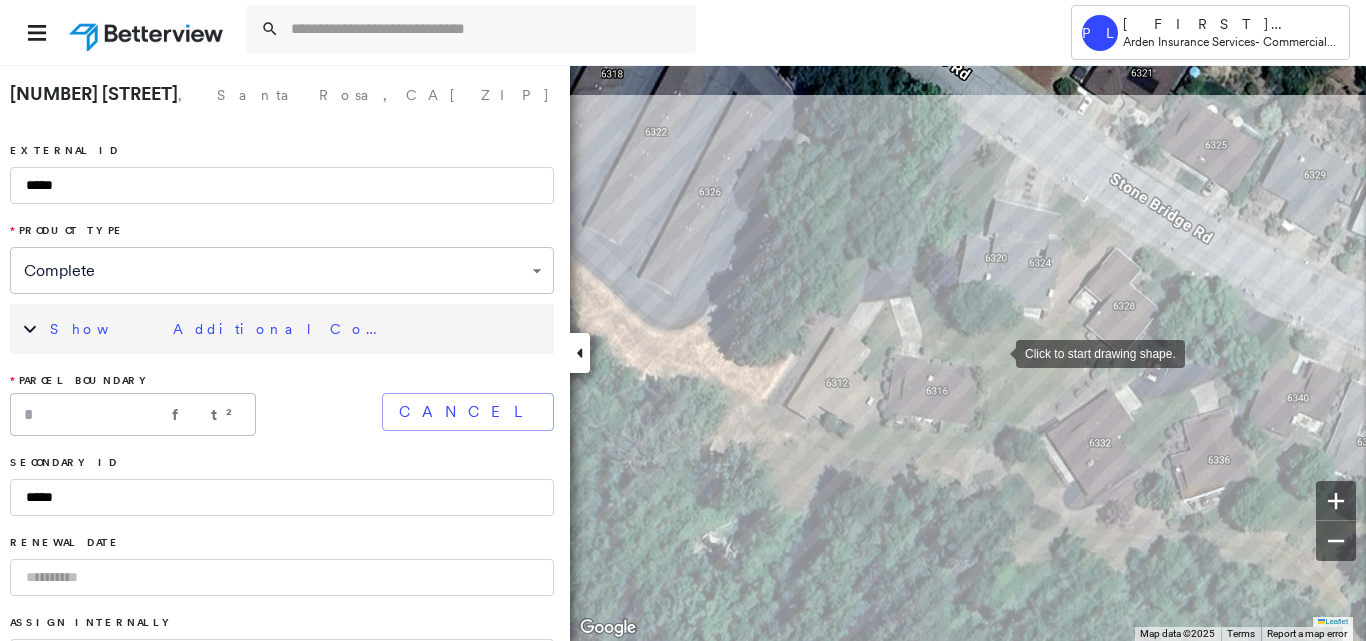 drag, startPoint x: 817, startPoint y: 265, endPoint x: 772, endPoint y: 304, distance: 59.548298 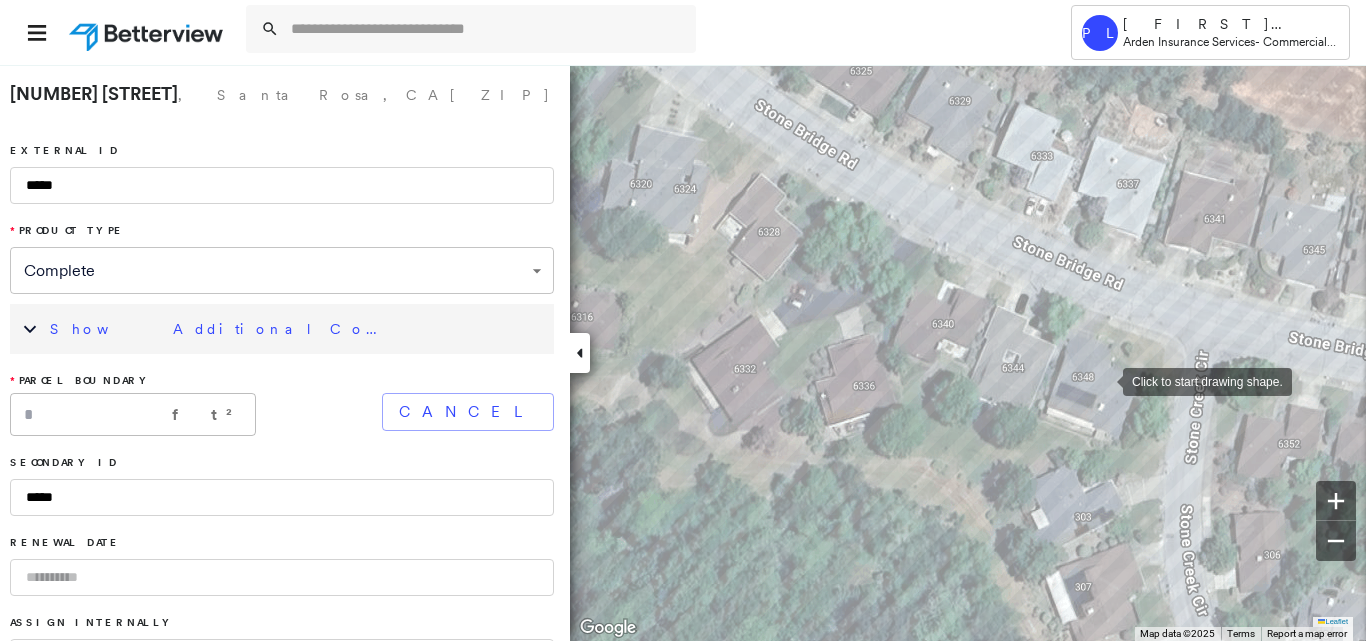 click on "Click to start drawing shape." at bounding box center (1512, 310) 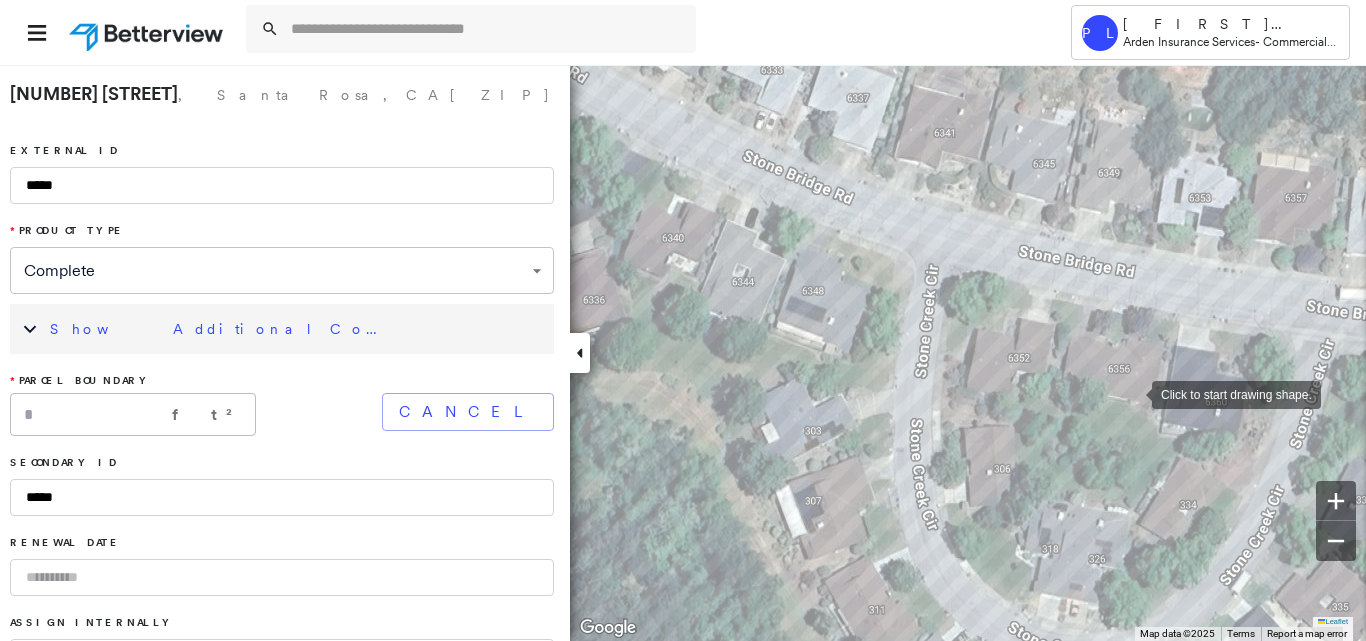 click on "Click to start drawing shape." at bounding box center (1242, 224) 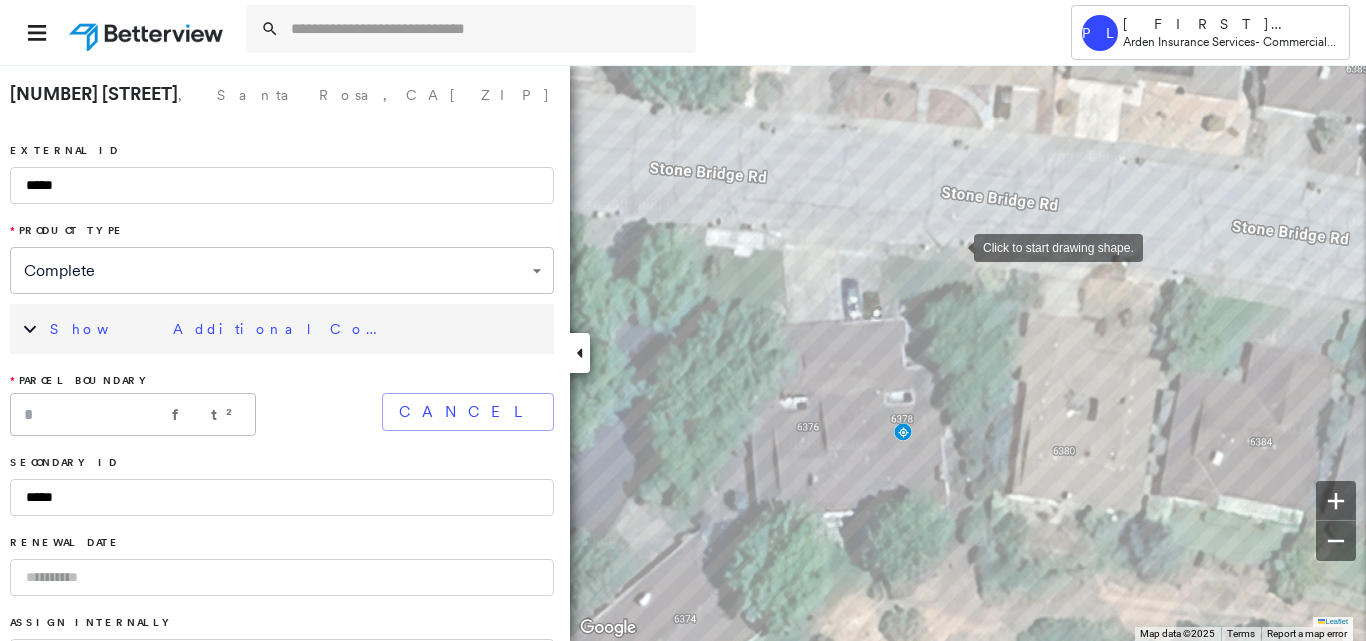 click at bounding box center (954, 246) 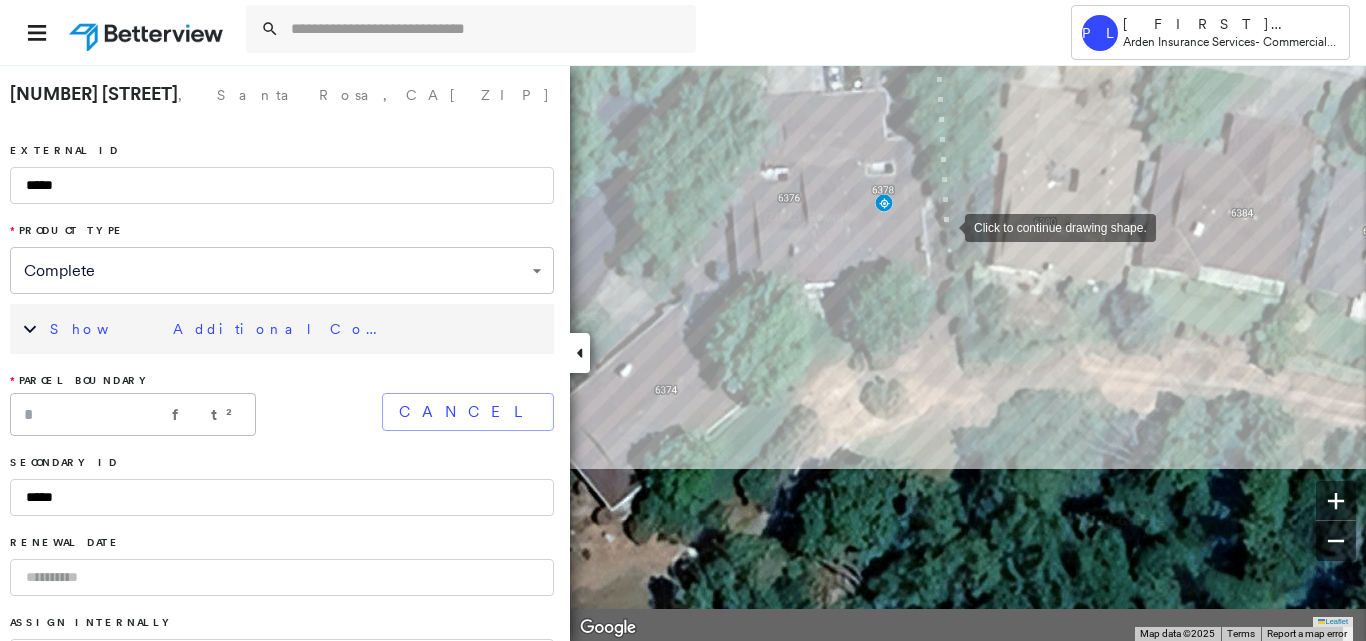 drag, startPoint x: 964, startPoint y: 462, endPoint x: 945, endPoint y: 231, distance: 231.78008 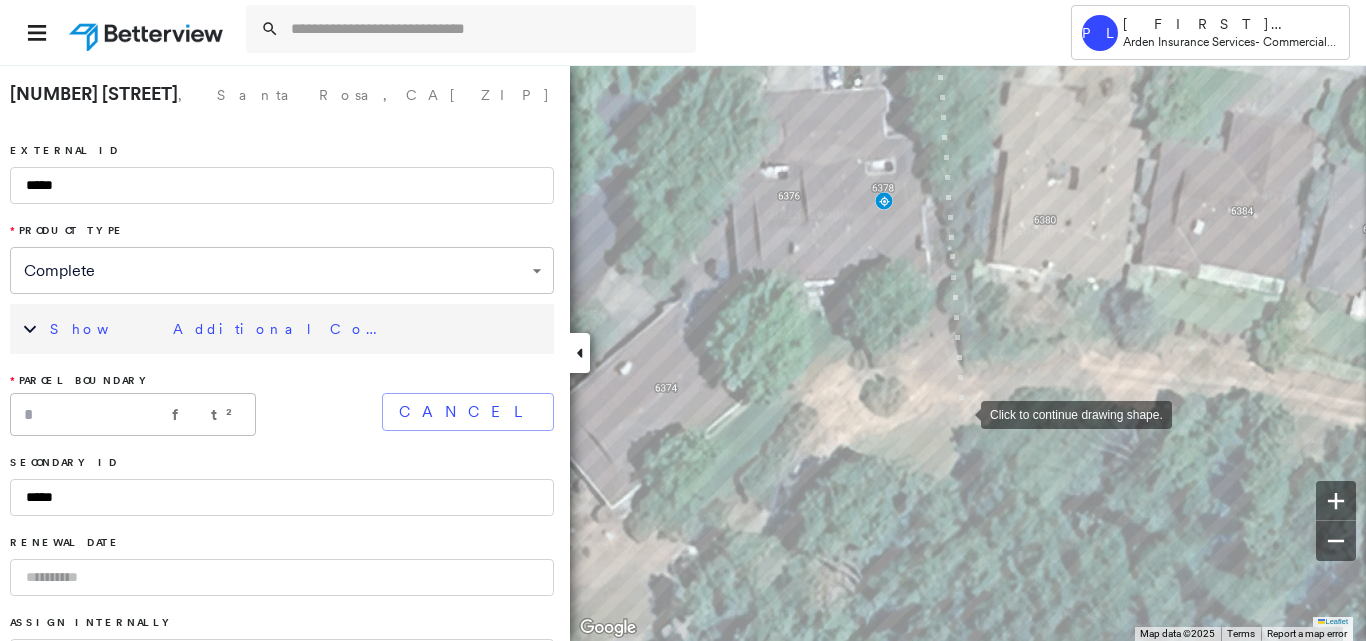 click at bounding box center [961, 413] 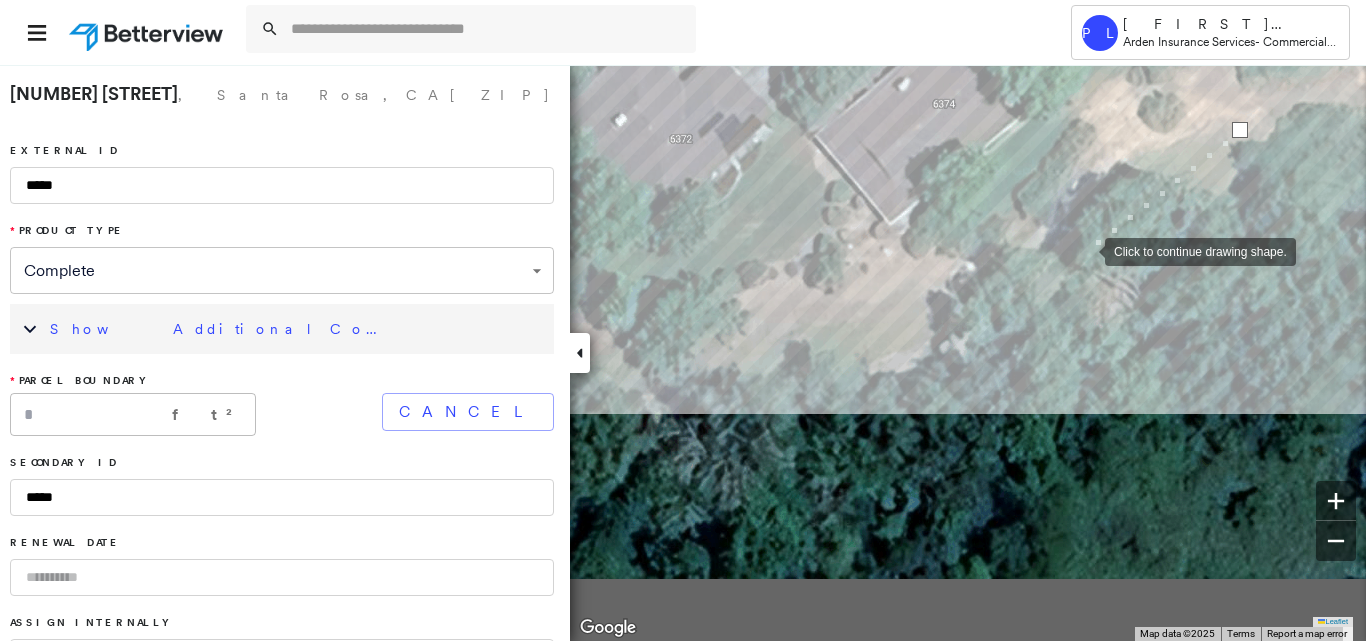 drag, startPoint x: 804, startPoint y: 536, endPoint x: 1082, endPoint y: 255, distance: 395.27838 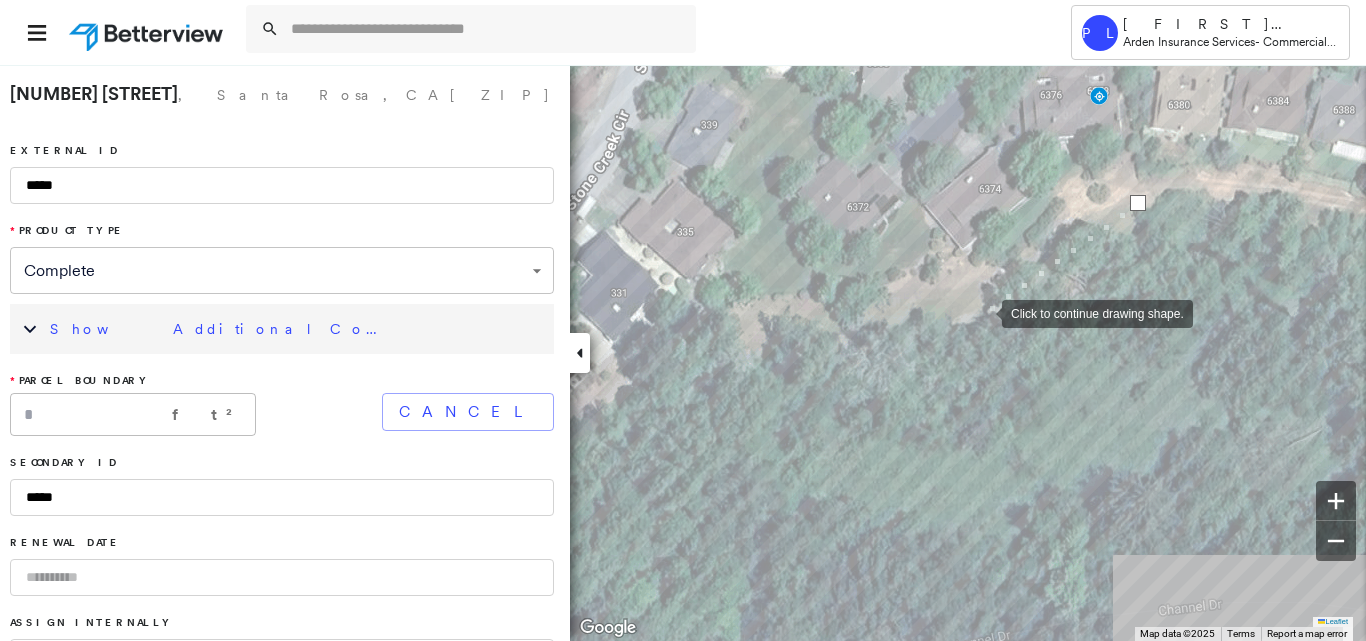 click at bounding box center (982, 312) 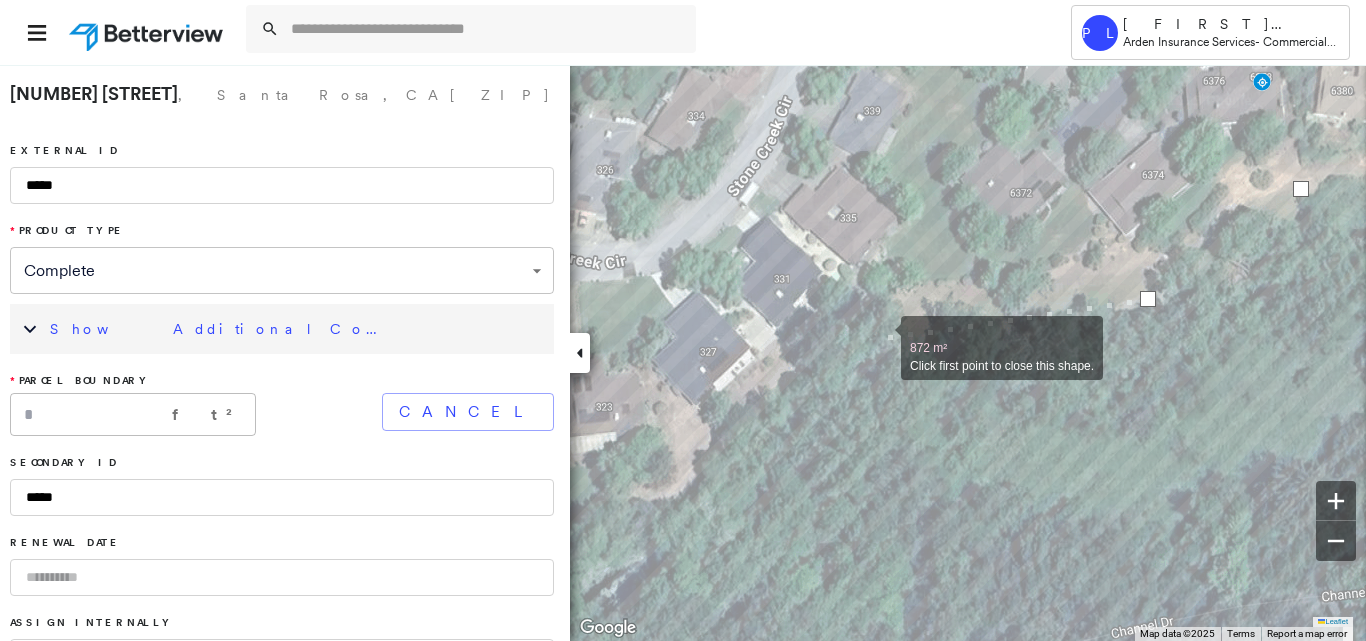 drag, startPoint x: 836, startPoint y: 347, endPoint x: 876, endPoint y: 352, distance: 40.311287 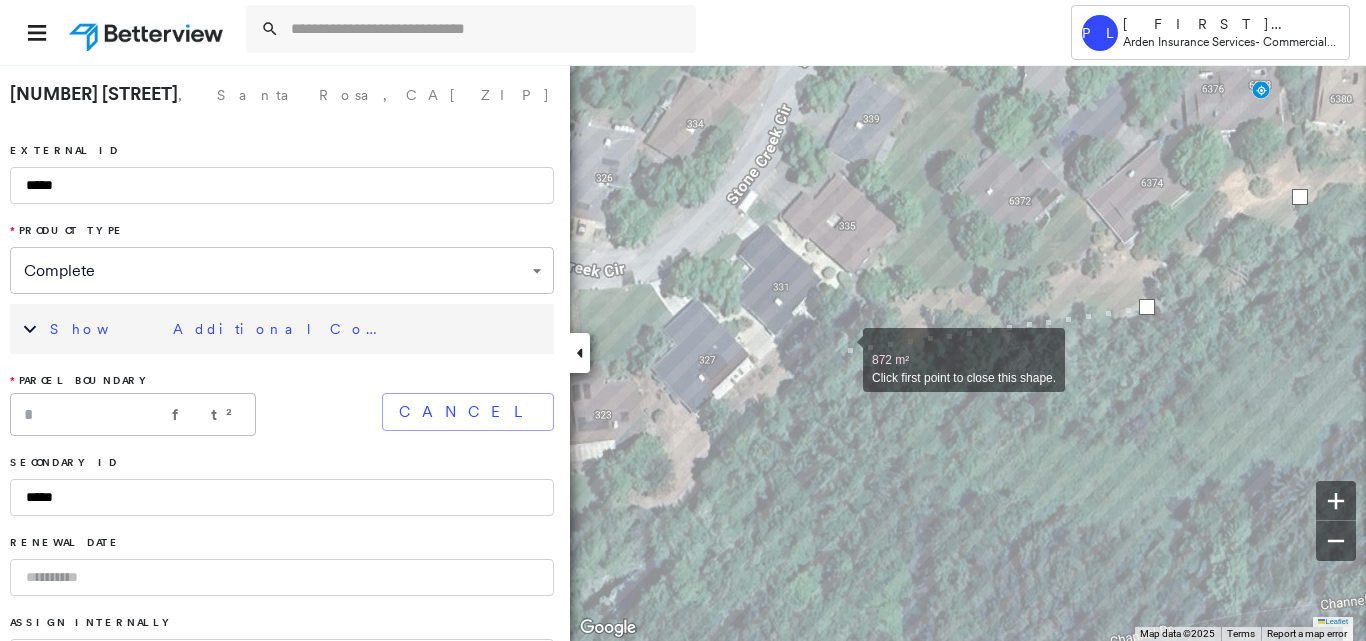 drag, startPoint x: 843, startPoint y: 349, endPoint x: 817, endPoint y: 390, distance: 48.548943 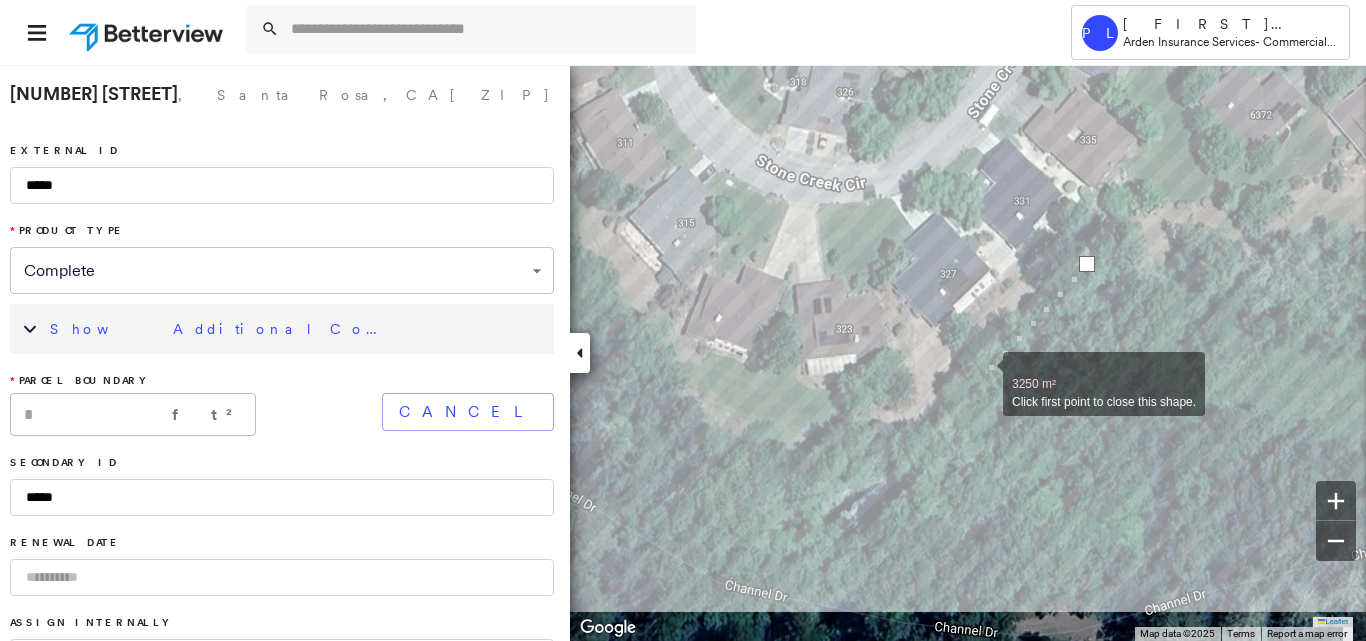 drag, startPoint x: 741, startPoint y: 459, endPoint x: 957, endPoint y: 401, distance: 223.65152 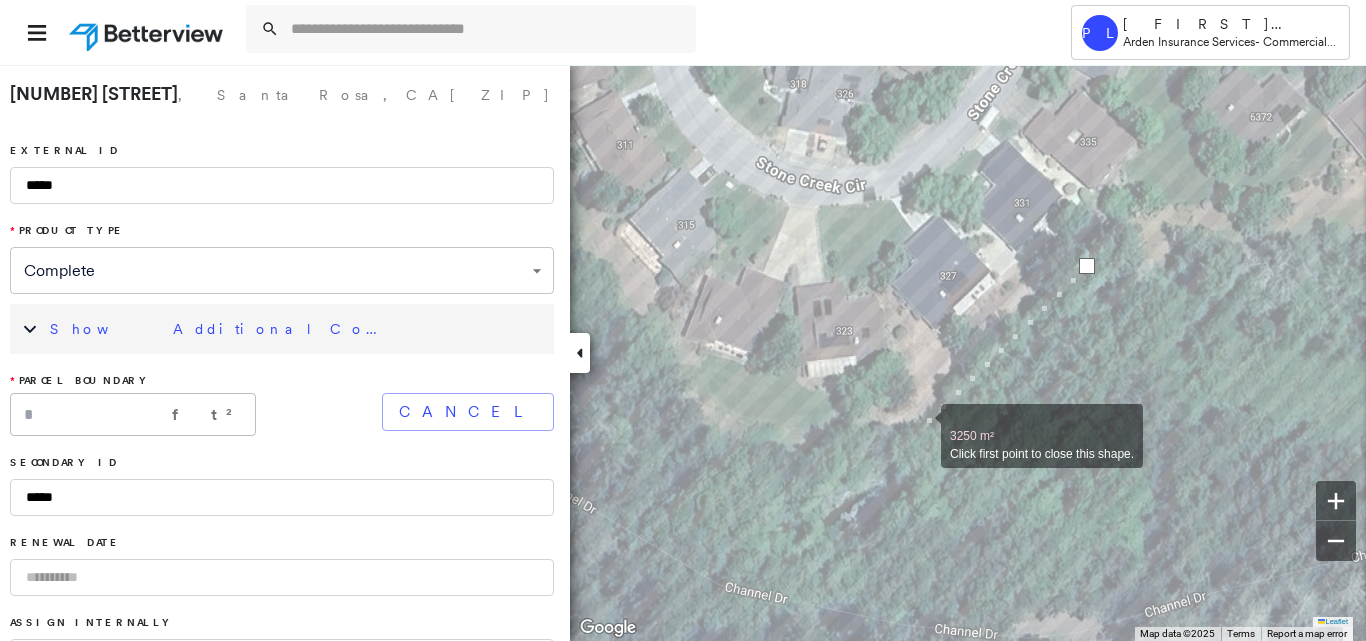 click at bounding box center (921, 425) 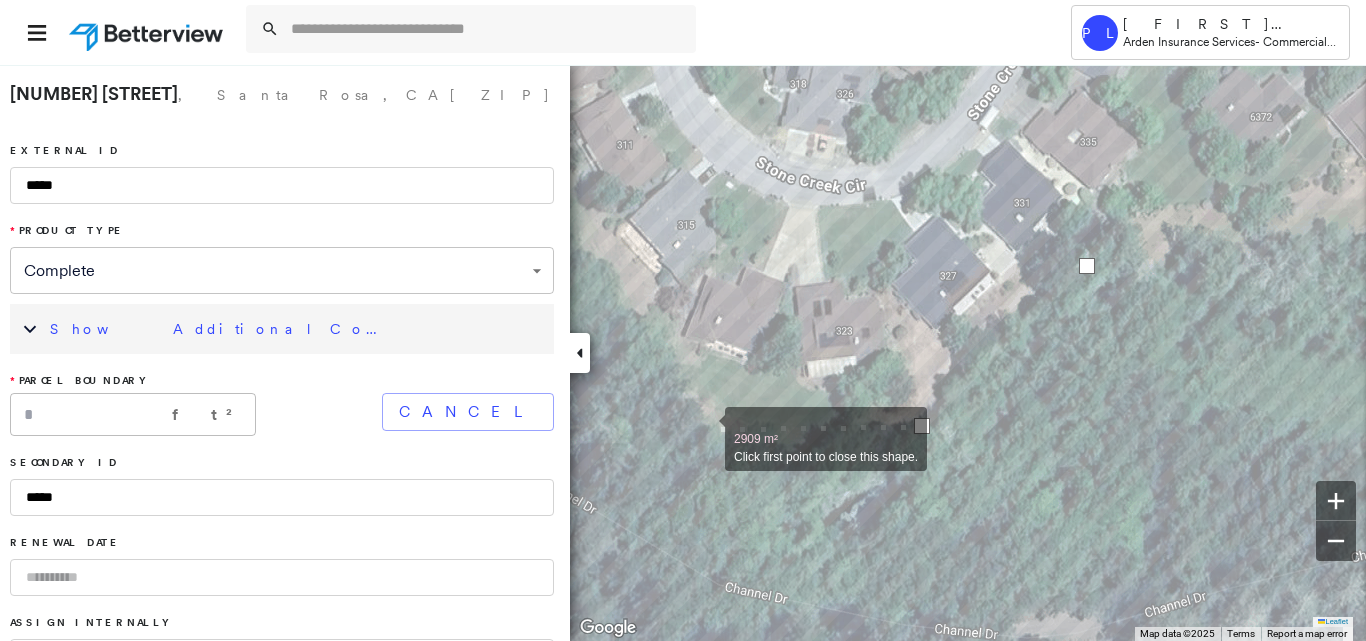 click at bounding box center [705, 428] 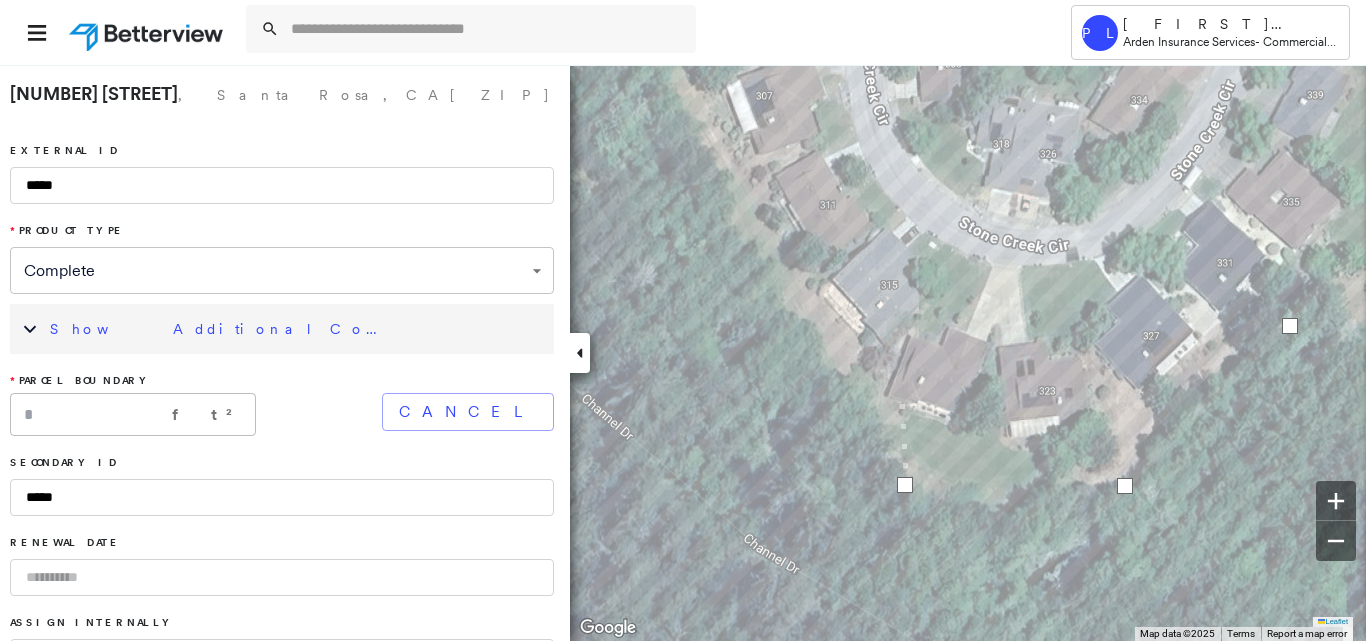 drag, startPoint x: 665, startPoint y: 326, endPoint x: 1020, endPoint y: 453, distance: 377.03314 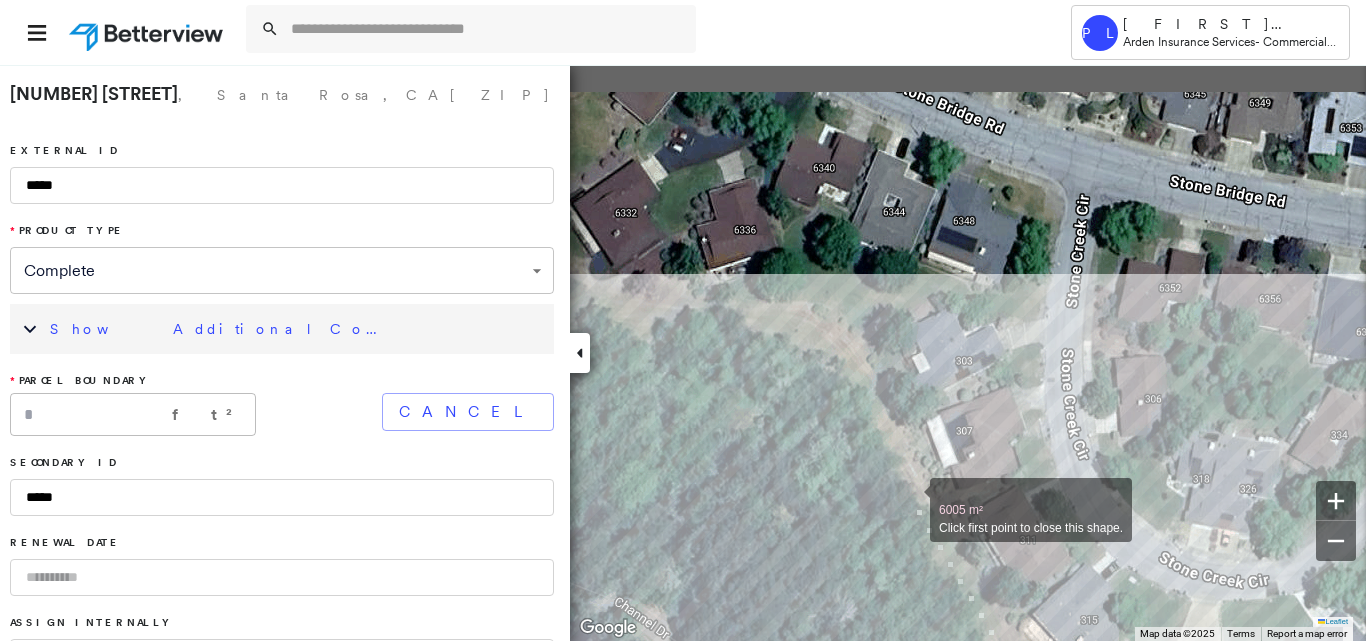 drag, startPoint x: 862, startPoint y: 224, endPoint x: 909, endPoint y: 501, distance: 280.95908 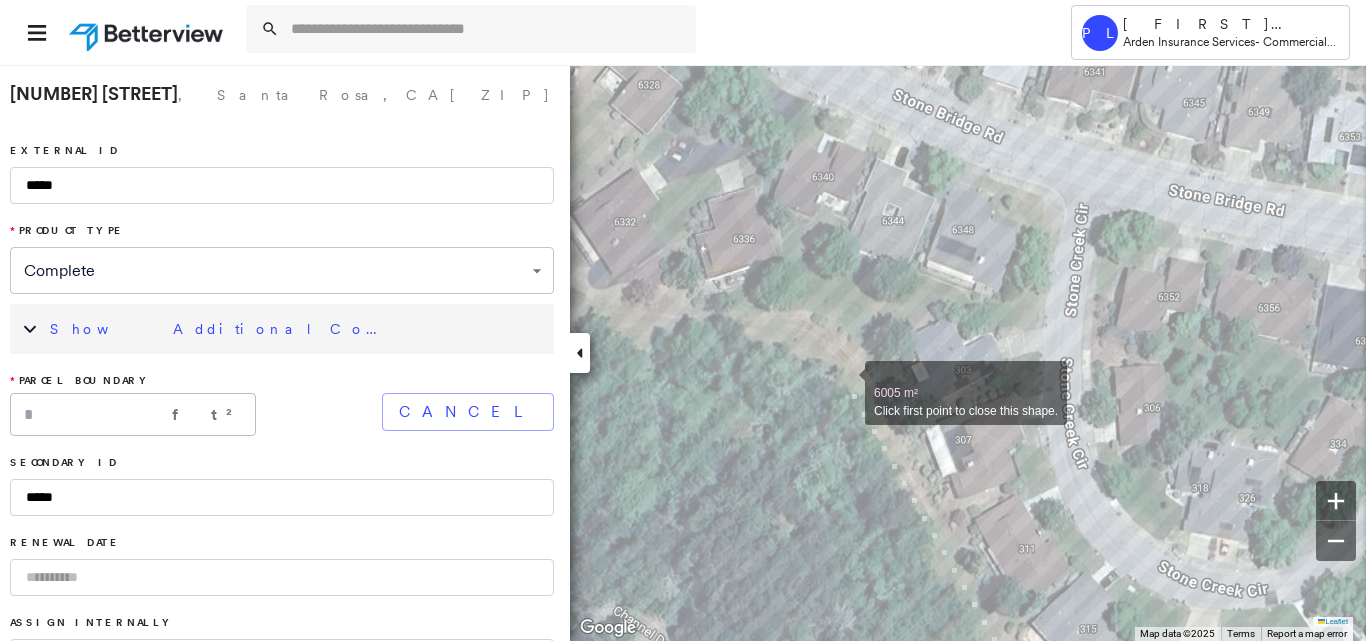click at bounding box center (845, 382) 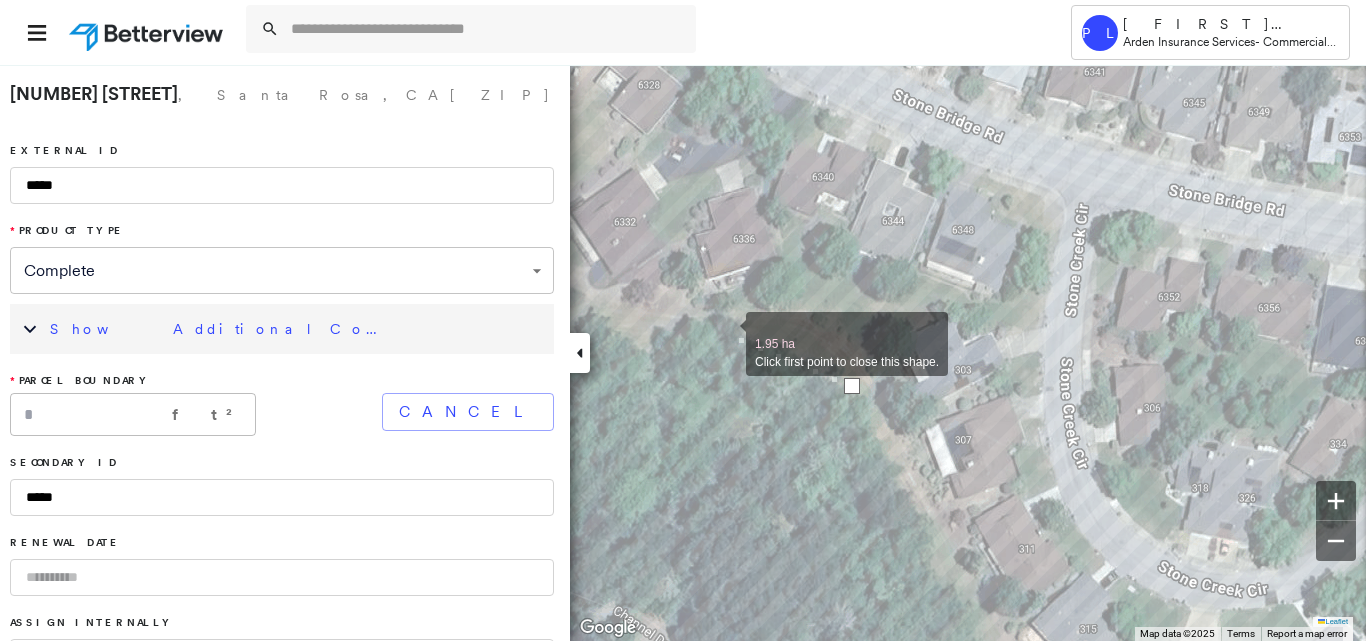 click at bounding box center [726, 333] 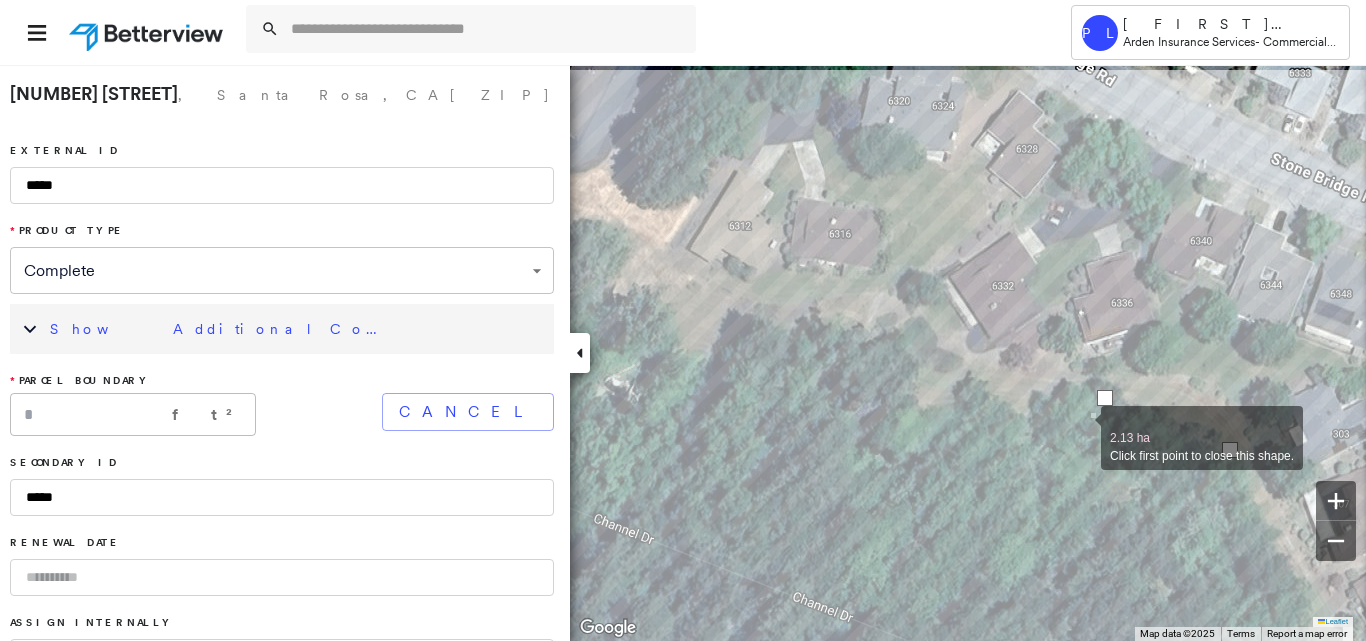 drag, startPoint x: 701, startPoint y: 363, endPoint x: 1079, endPoint y: 427, distance: 383.3797 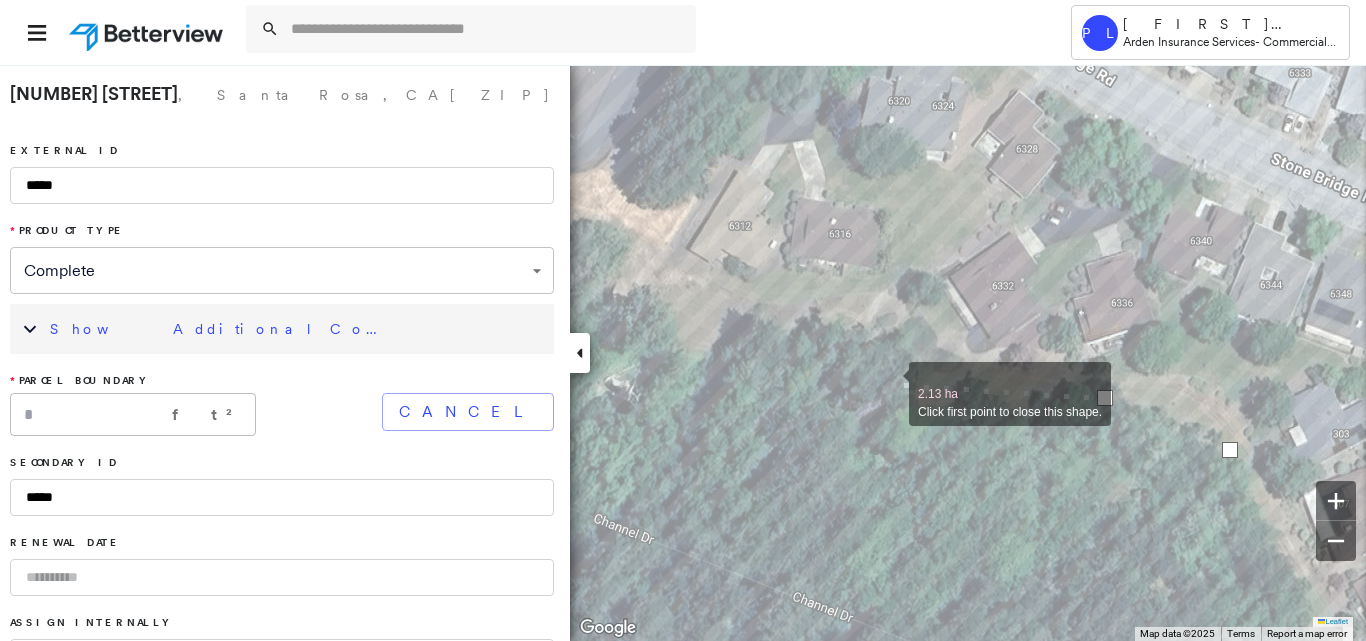 click at bounding box center (889, 383) 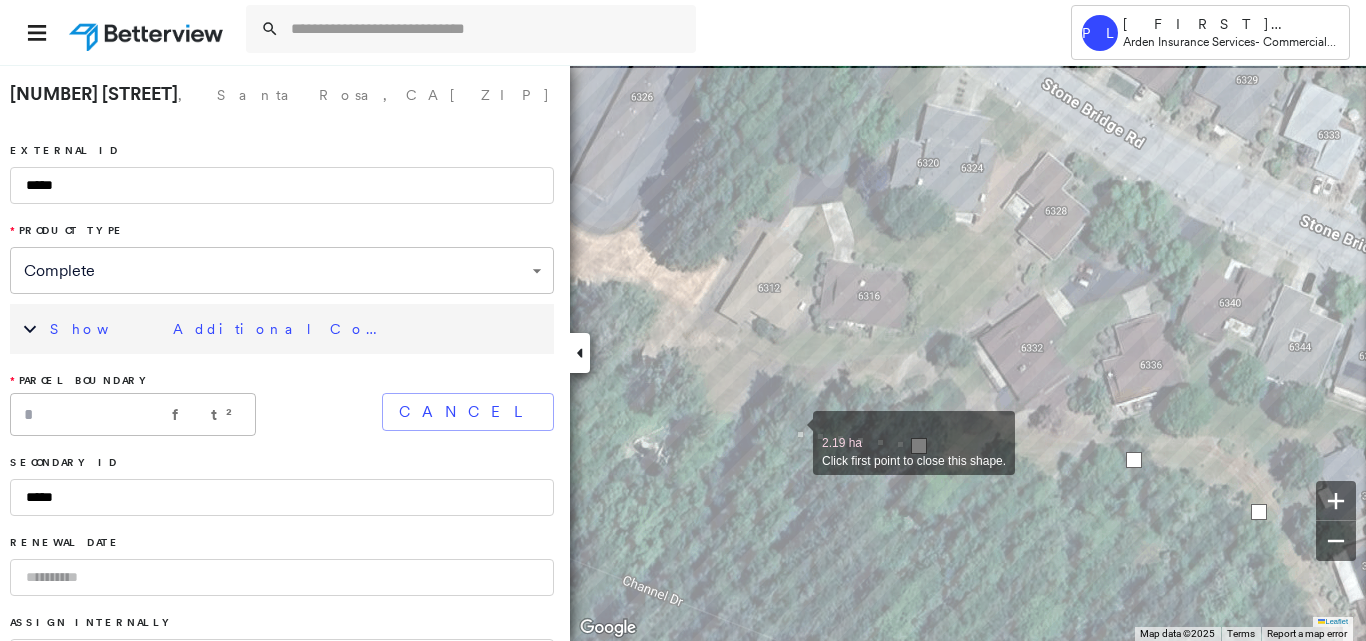 drag, startPoint x: 759, startPoint y: 375, endPoint x: 789, endPoint y: 470, distance: 99.62429 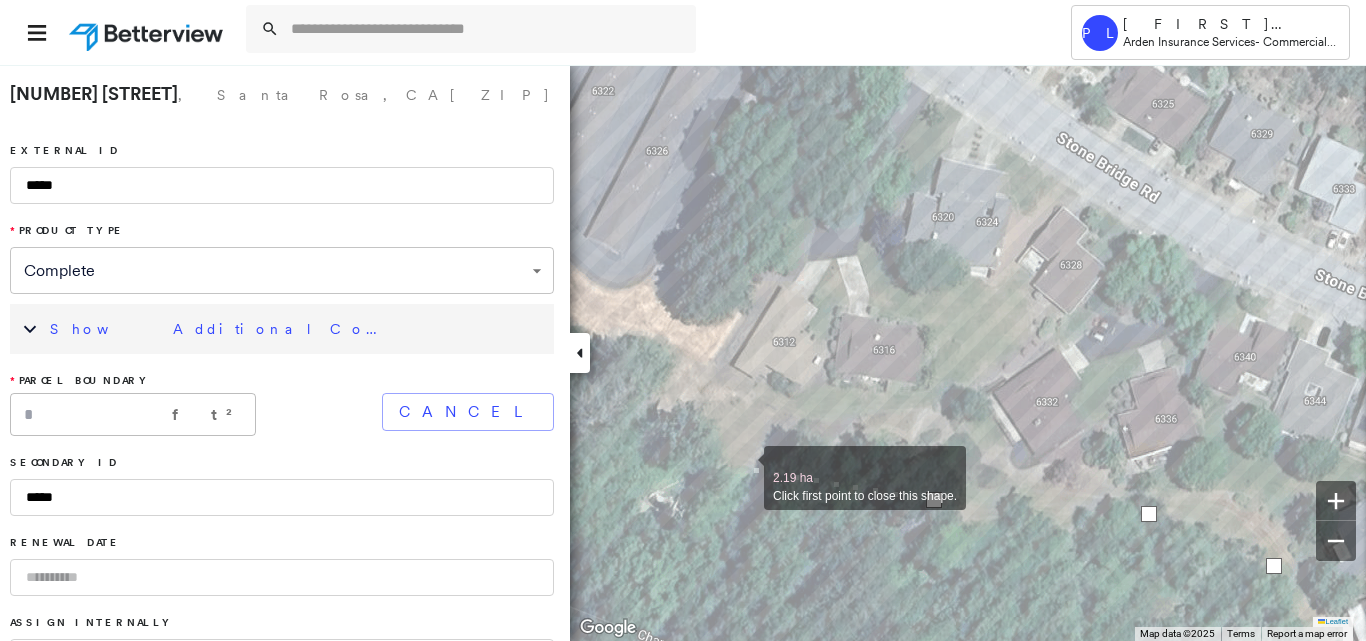 click at bounding box center [744, 467] 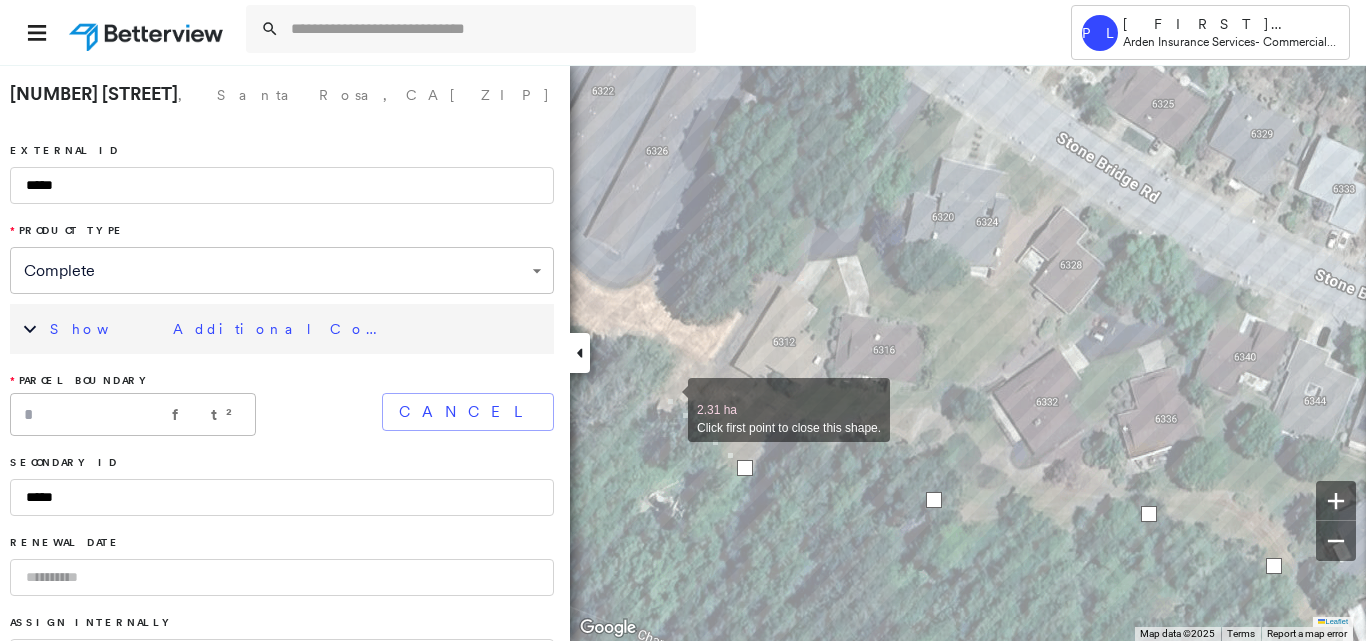 click at bounding box center [668, 399] 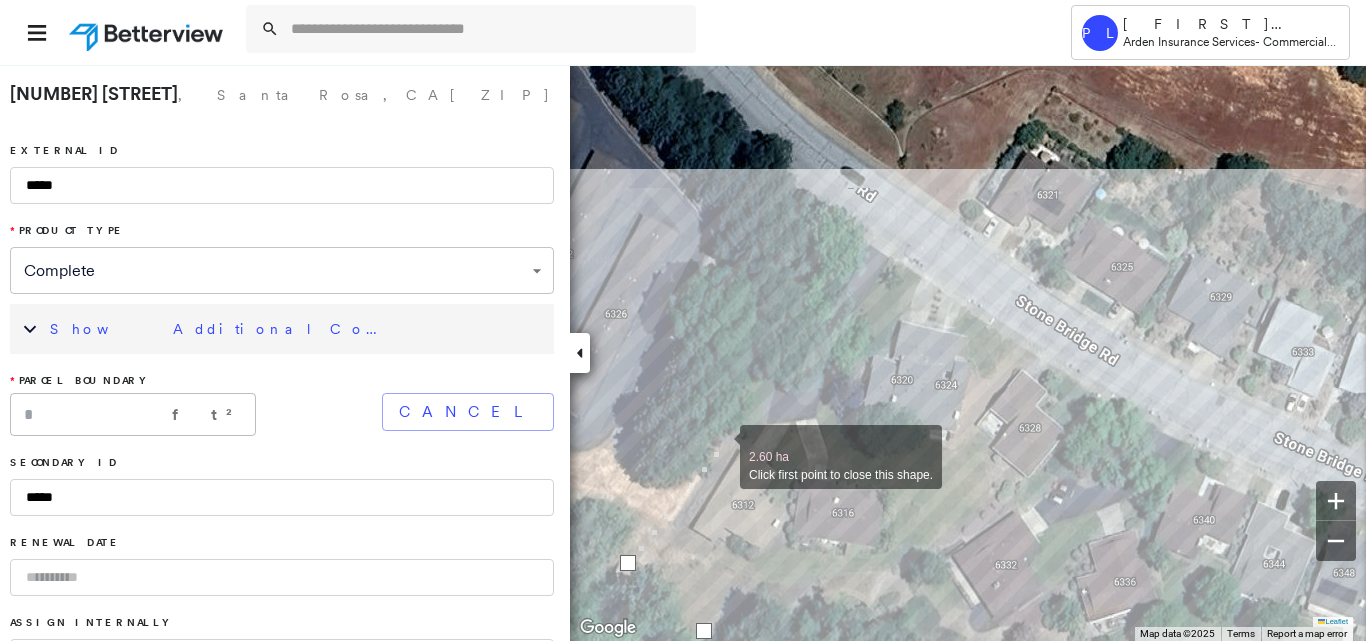drag, startPoint x: 761, startPoint y: 281, endPoint x: 730, endPoint y: 432, distance: 154.14928 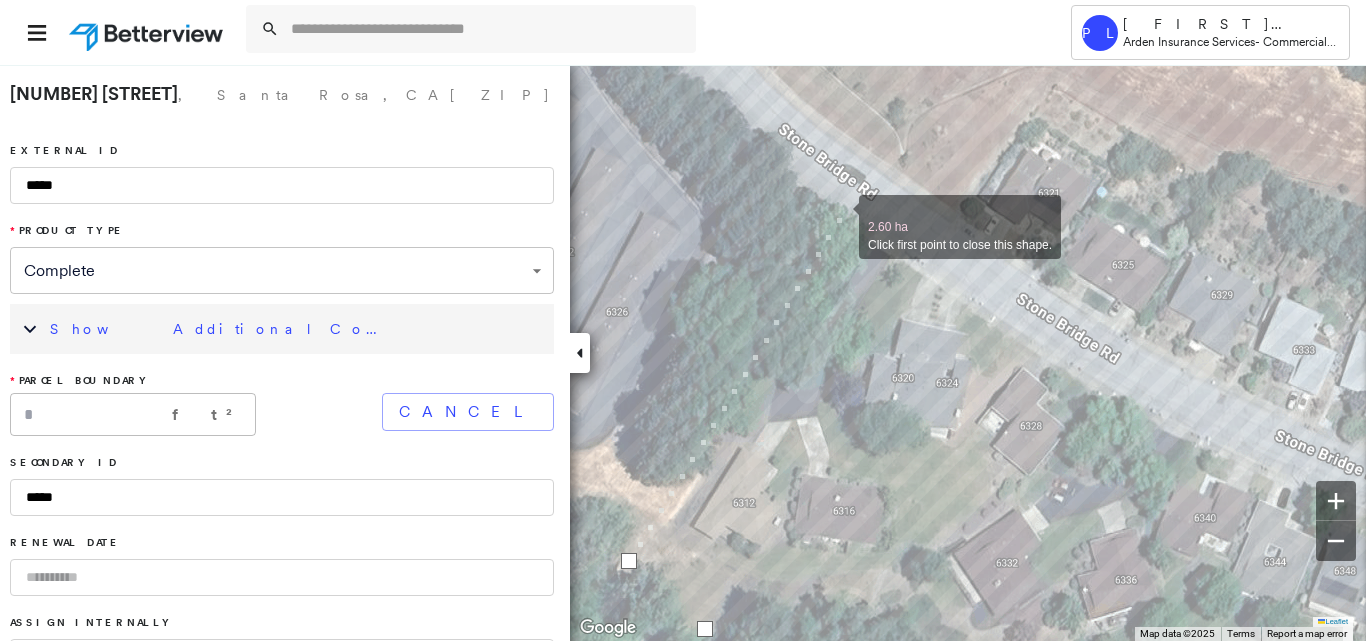 click at bounding box center [839, 216] 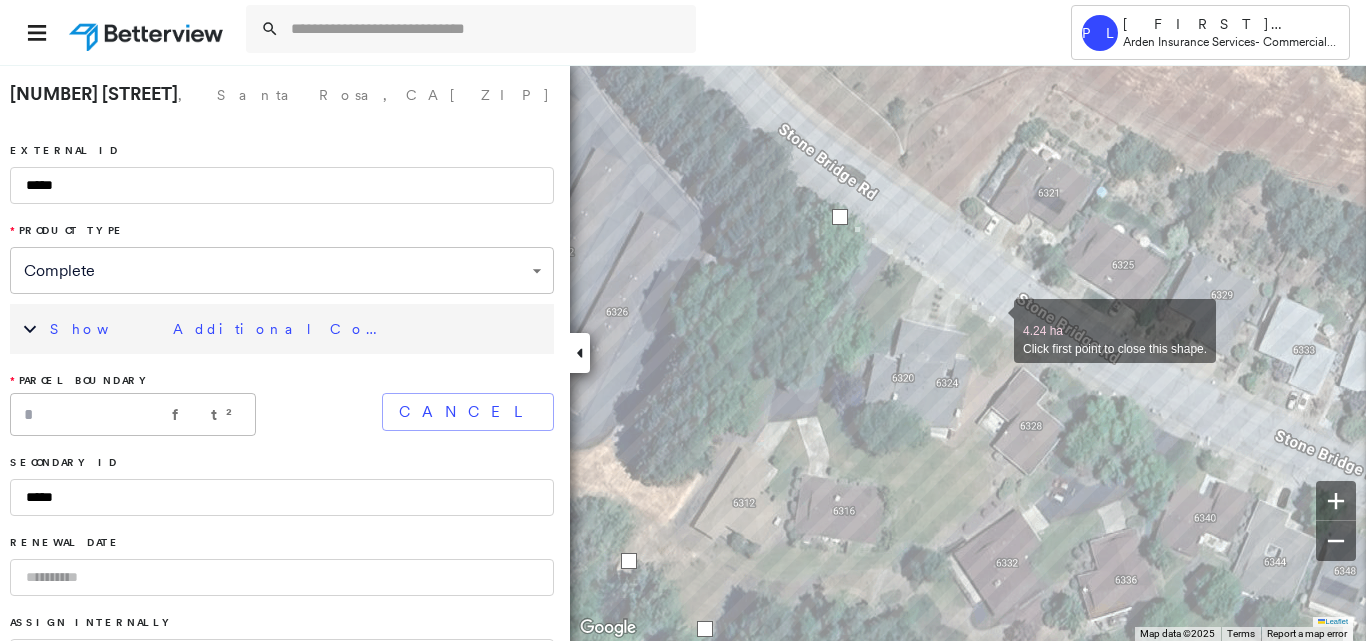 click at bounding box center [994, 320] 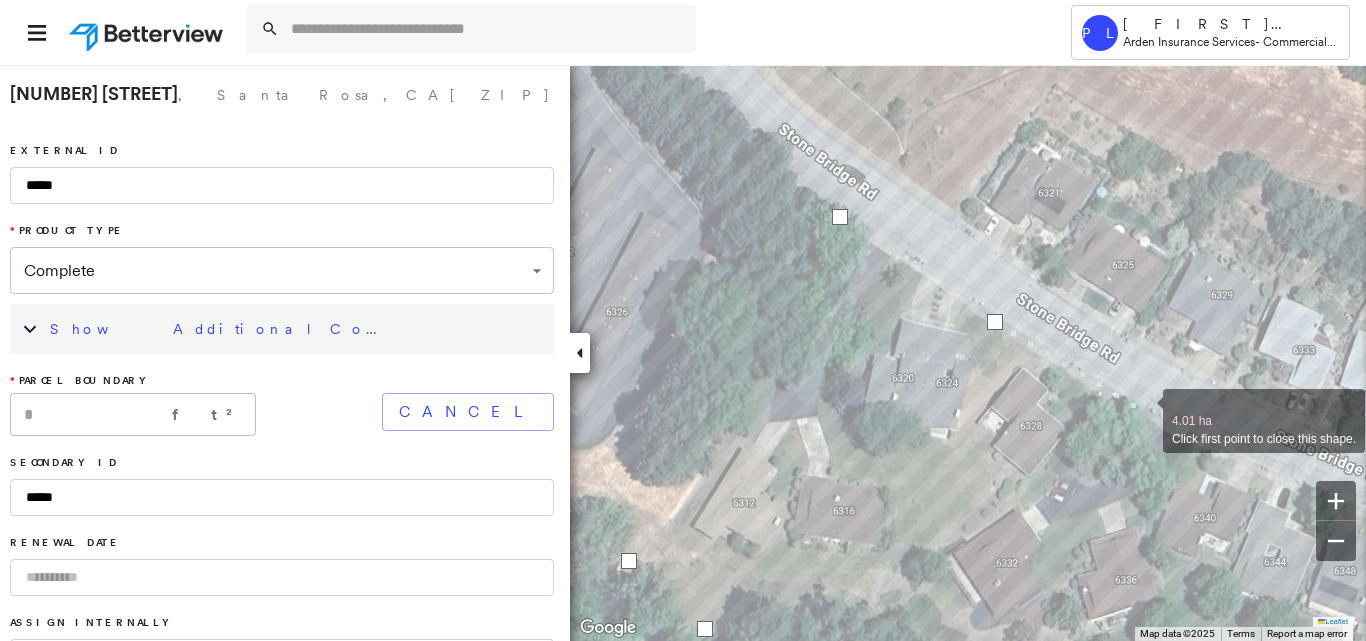click at bounding box center (1143, 410) 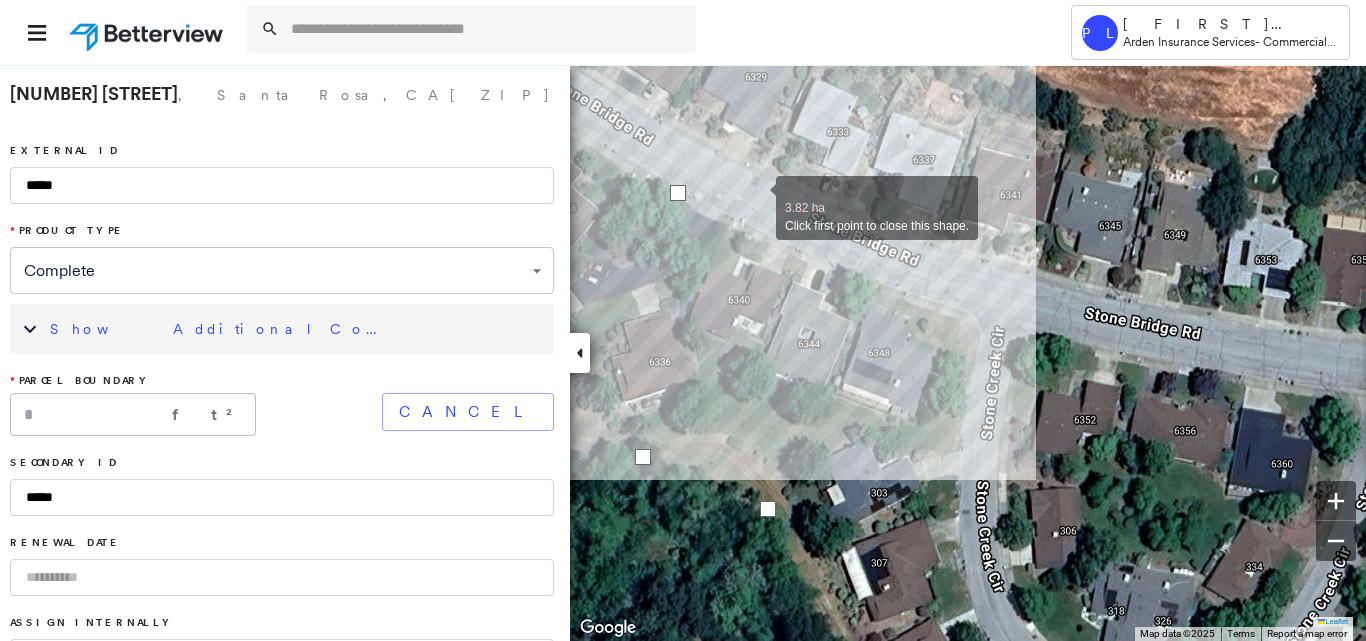 drag, startPoint x: 1200, startPoint y: 408, endPoint x: 757, endPoint y: 195, distance: 491.54654 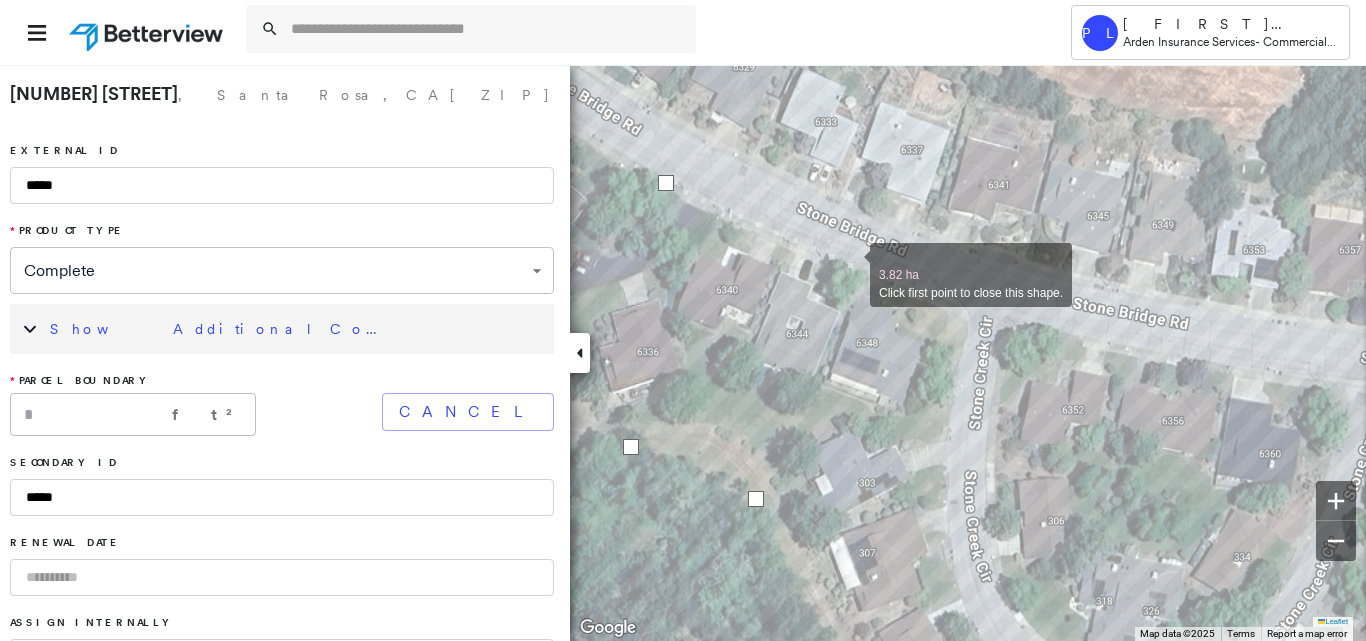 click at bounding box center [850, 264] 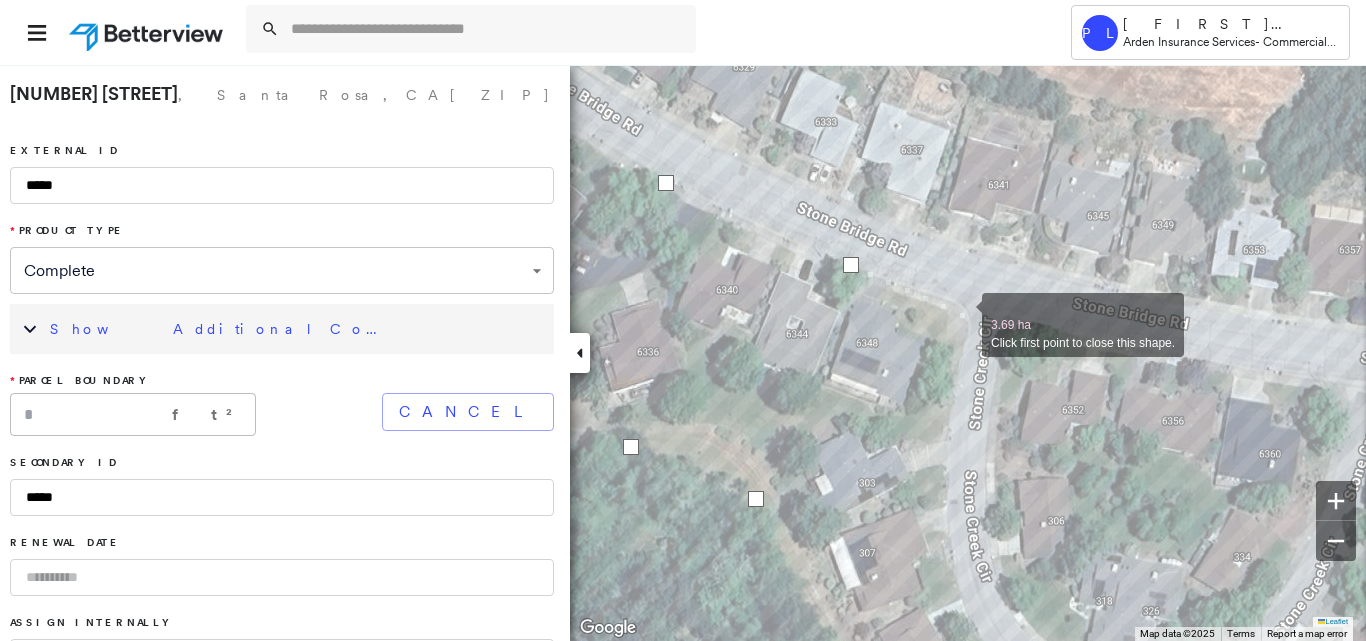 click at bounding box center [962, 314] 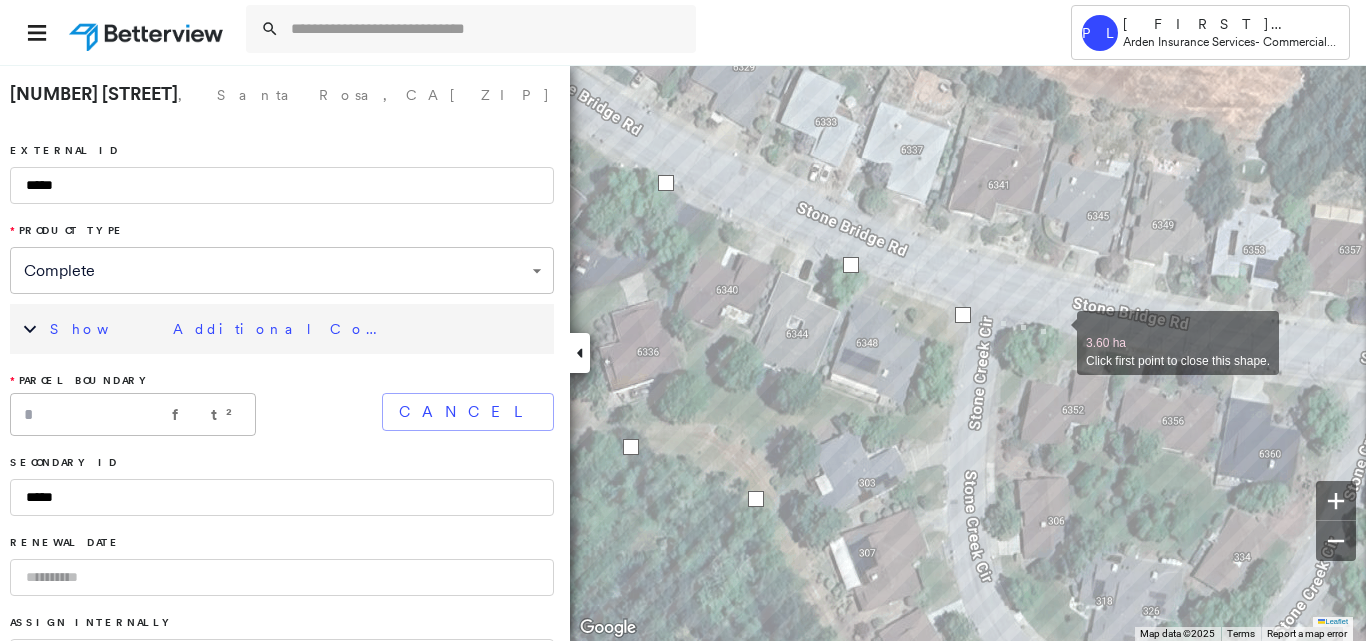 click at bounding box center [1057, 332] 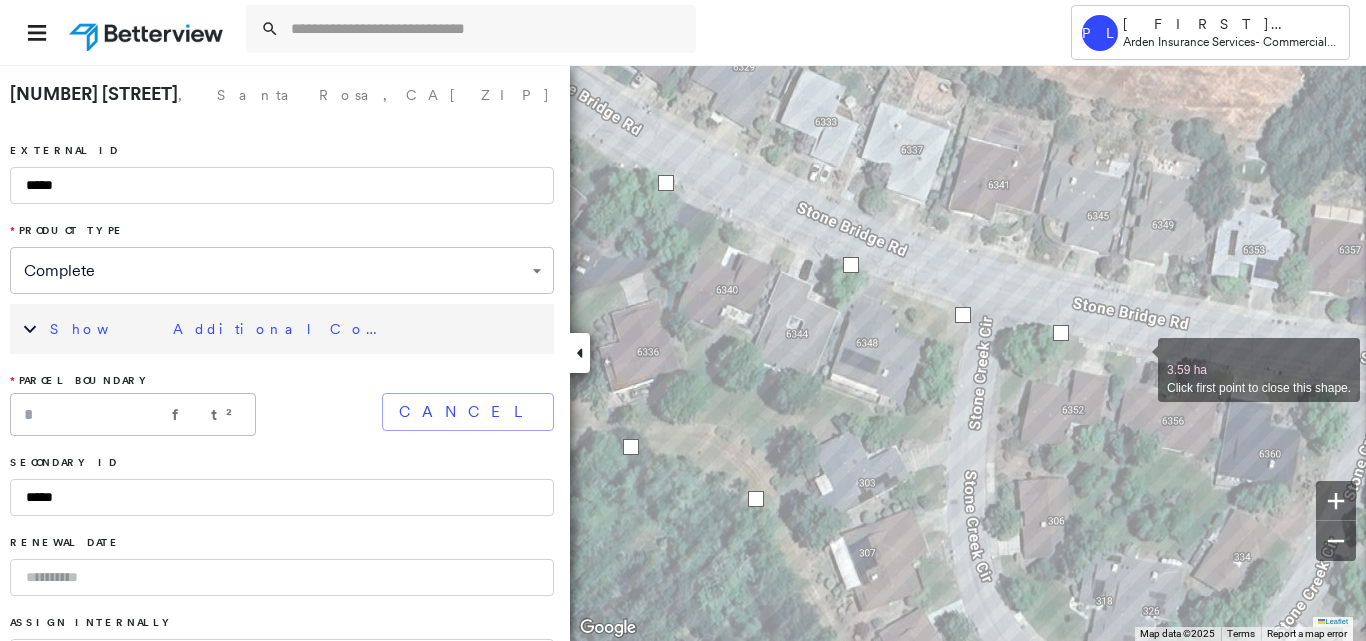 click at bounding box center [1138, 359] 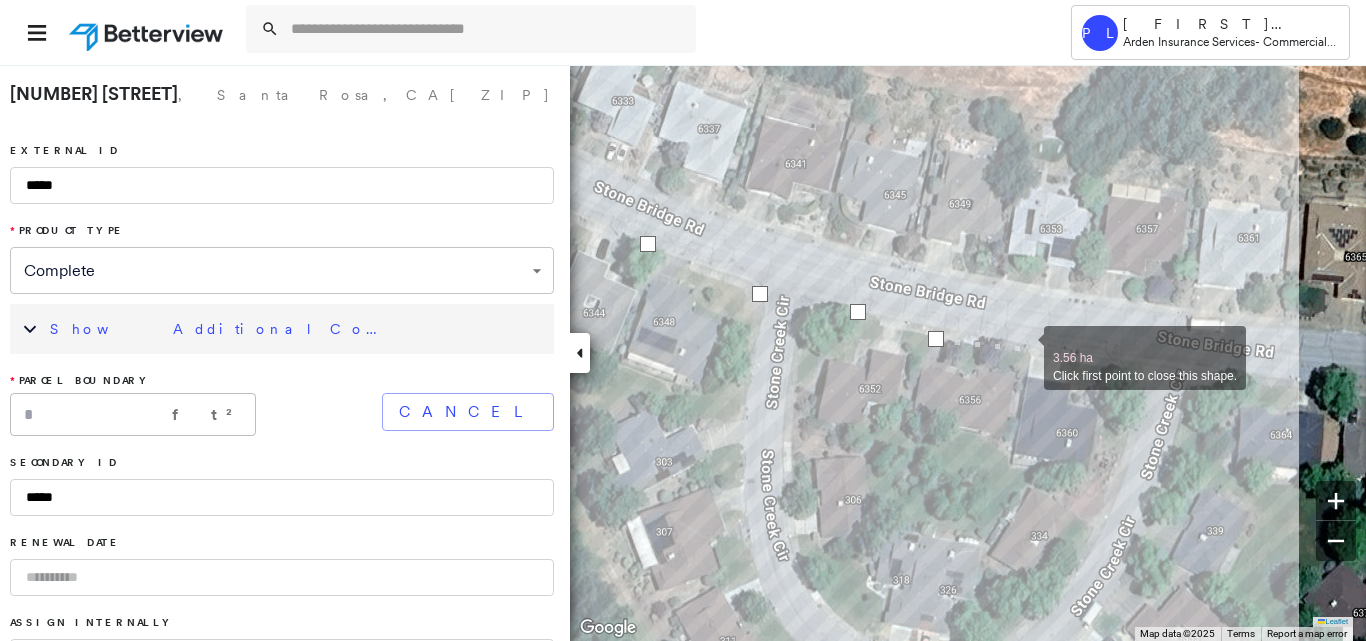 drag, startPoint x: 1229, startPoint y: 372, endPoint x: 986, endPoint y: 347, distance: 244.28262 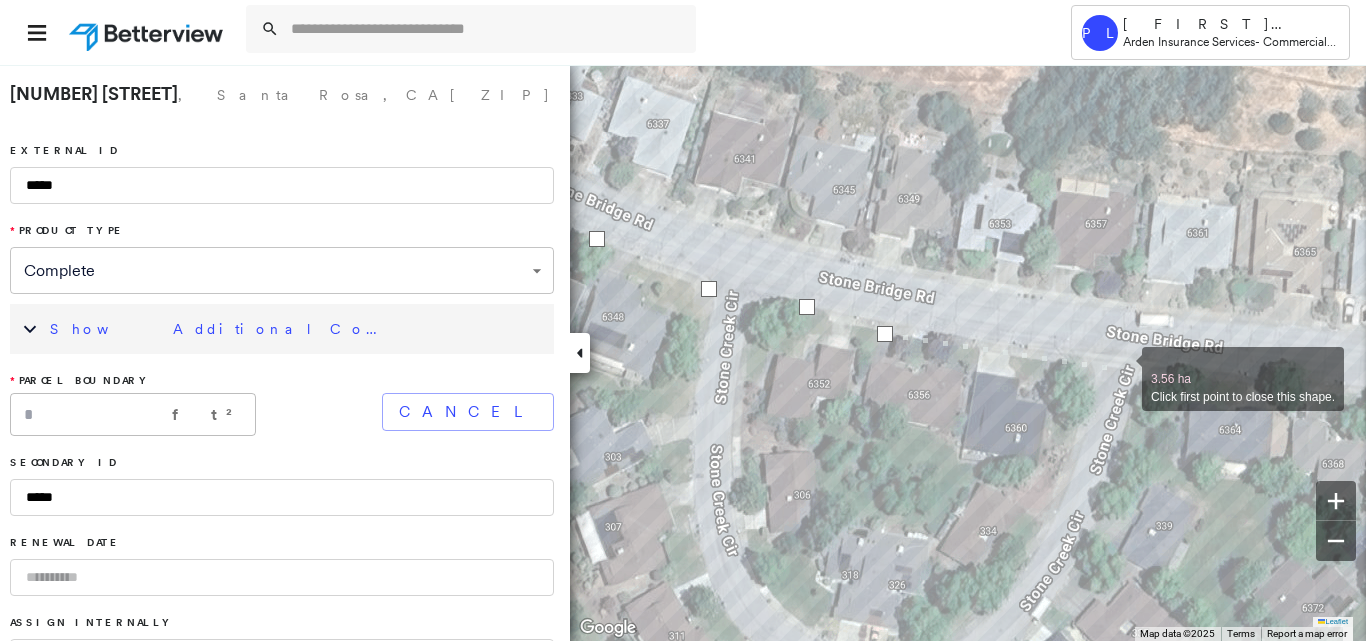 click at bounding box center [1122, 368] 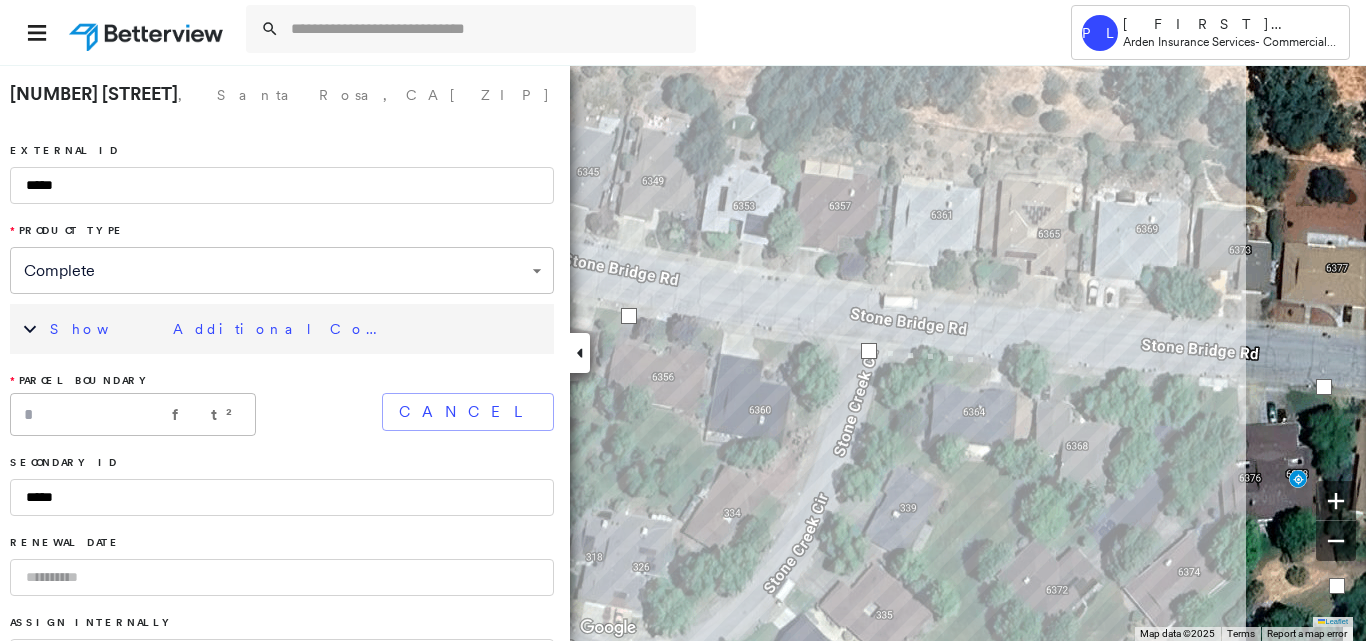 click on "3.54 ha Click first point to close this shape." at bounding box center [886, -14] 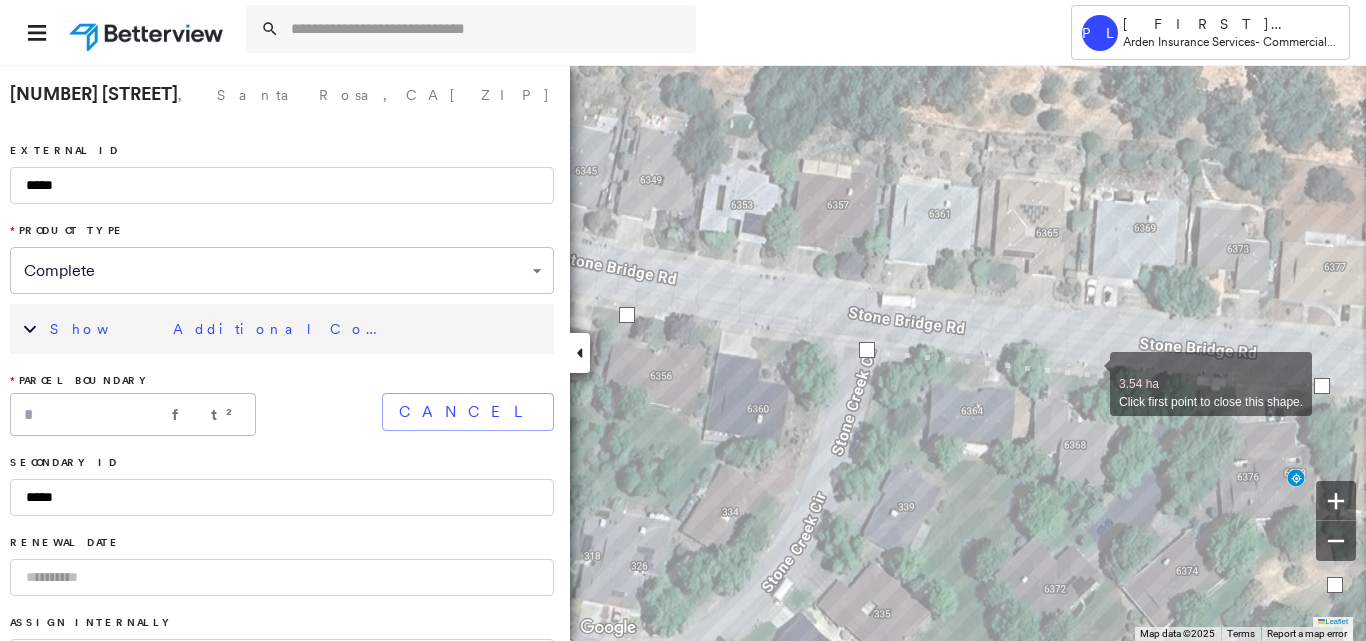 click at bounding box center [1090, 373] 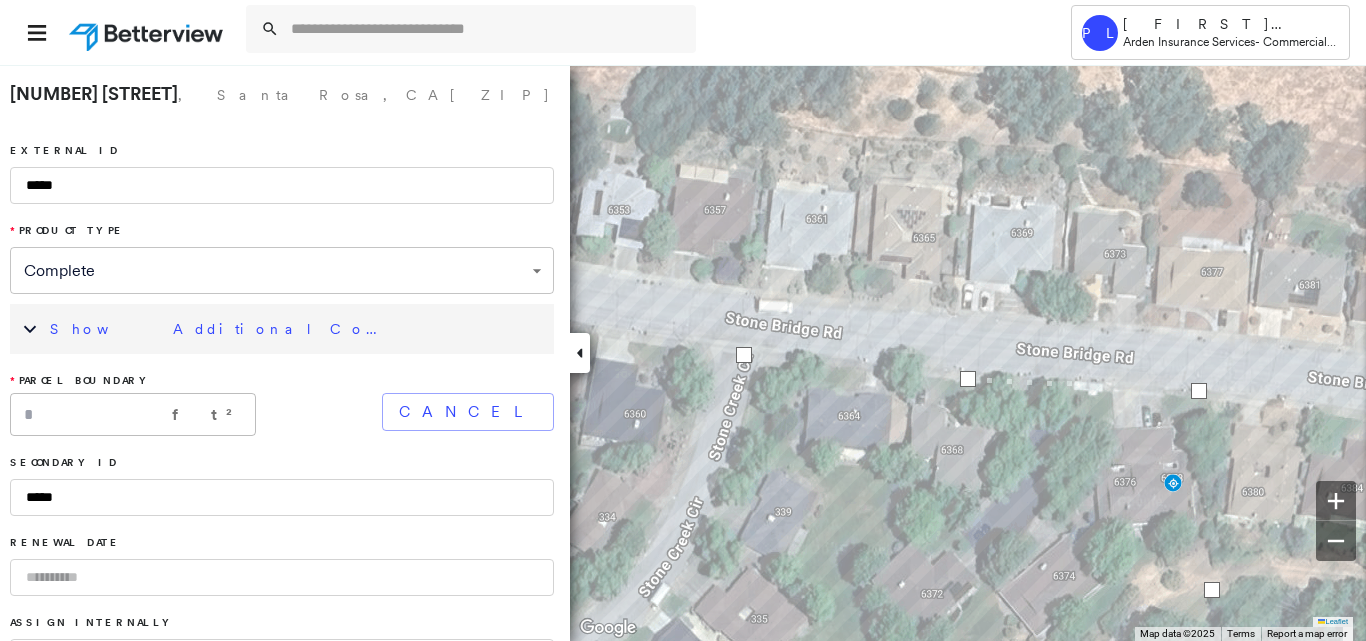 click on "3.53 ha Click first point to close this shape." at bounding box center (761, -10) 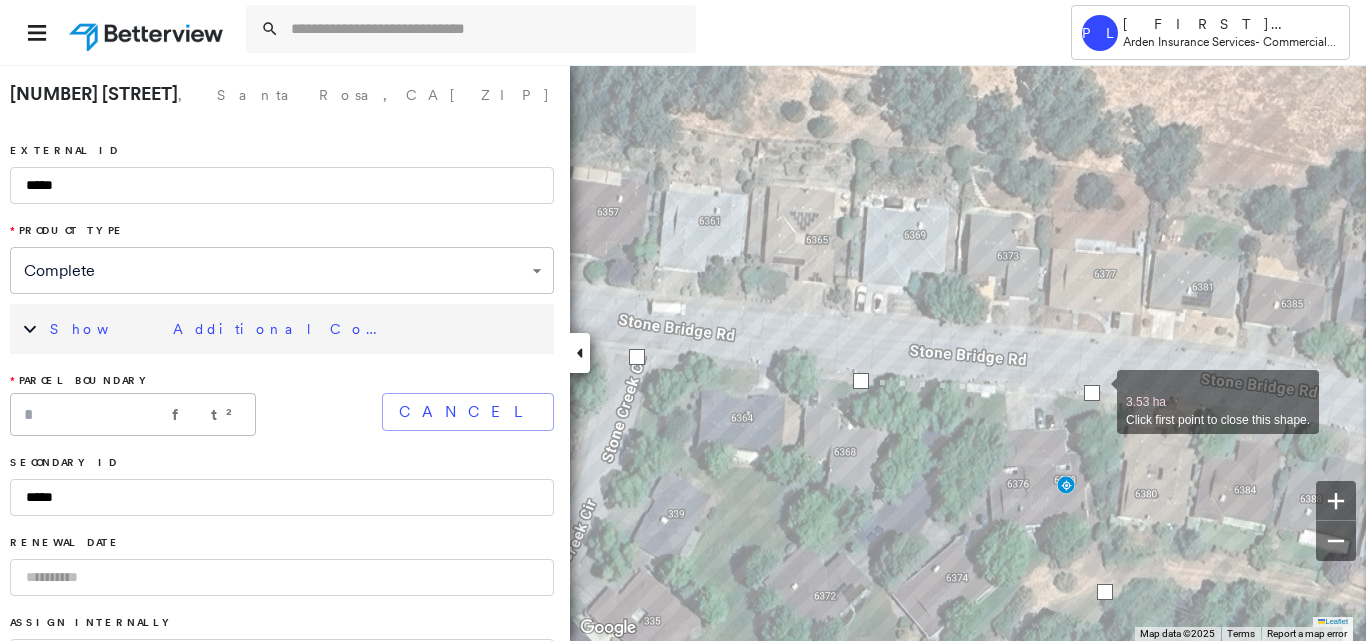 click at bounding box center [1092, 393] 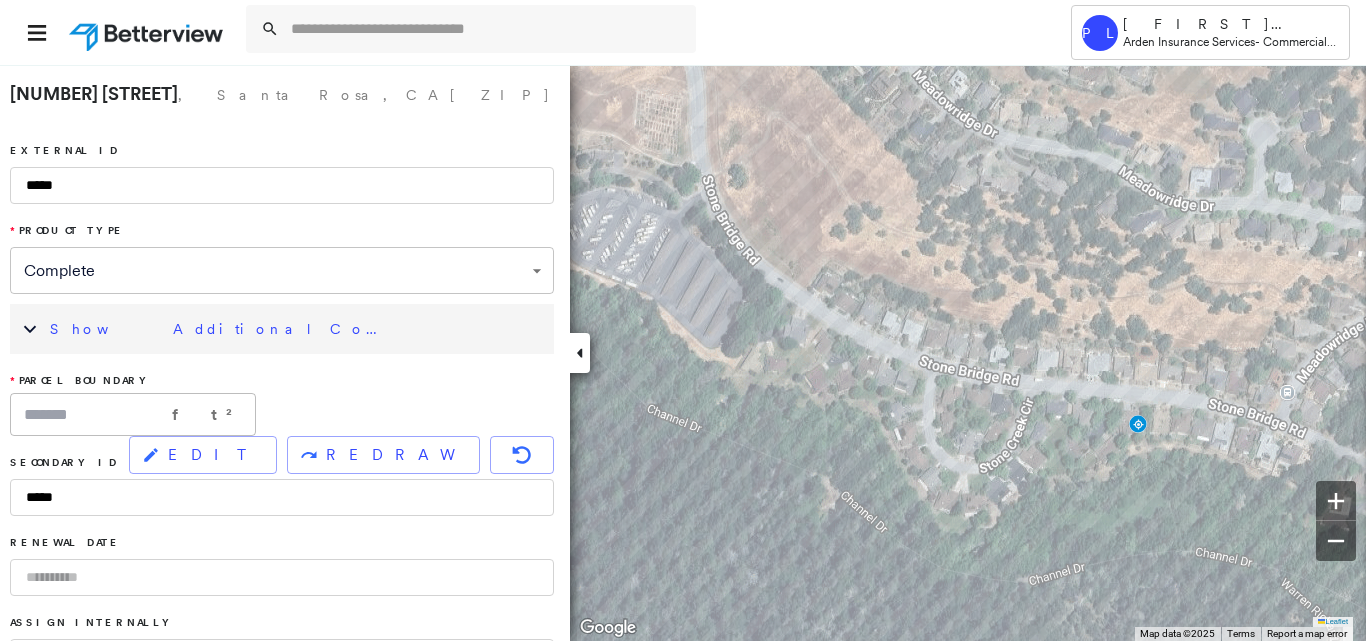 click on "Show Additional Company Data" at bounding box center [220, 329] 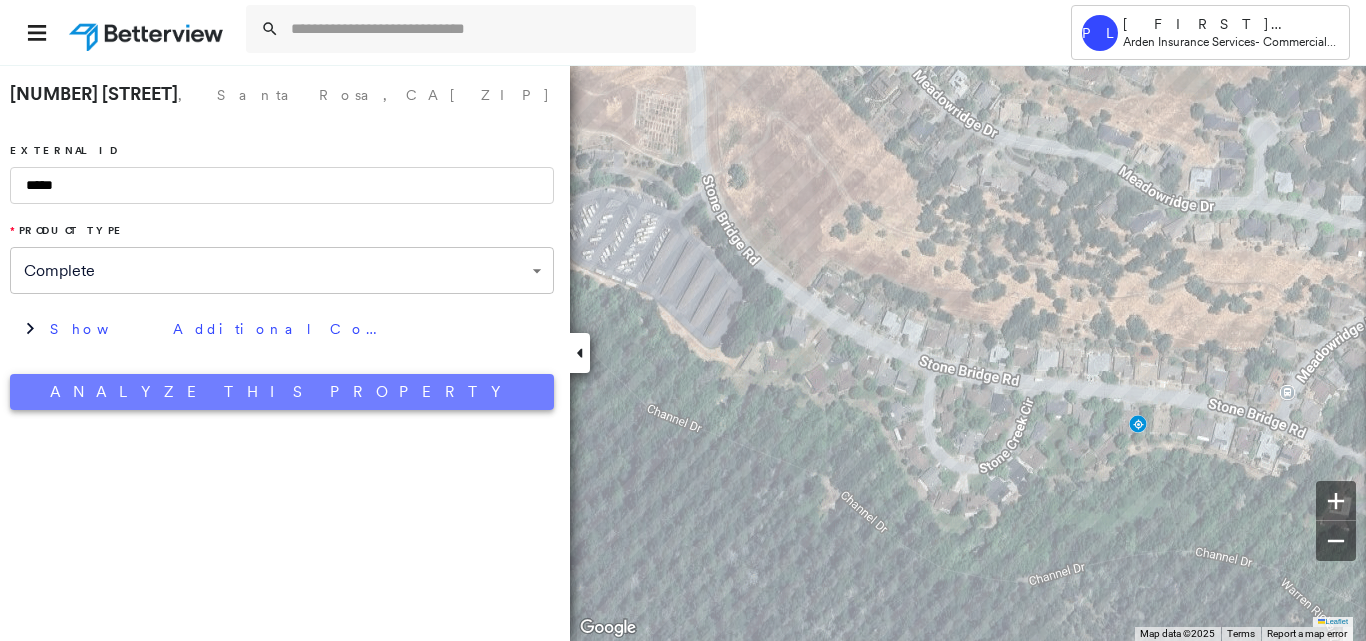 click on "Analyze This Property" at bounding box center (282, 392) 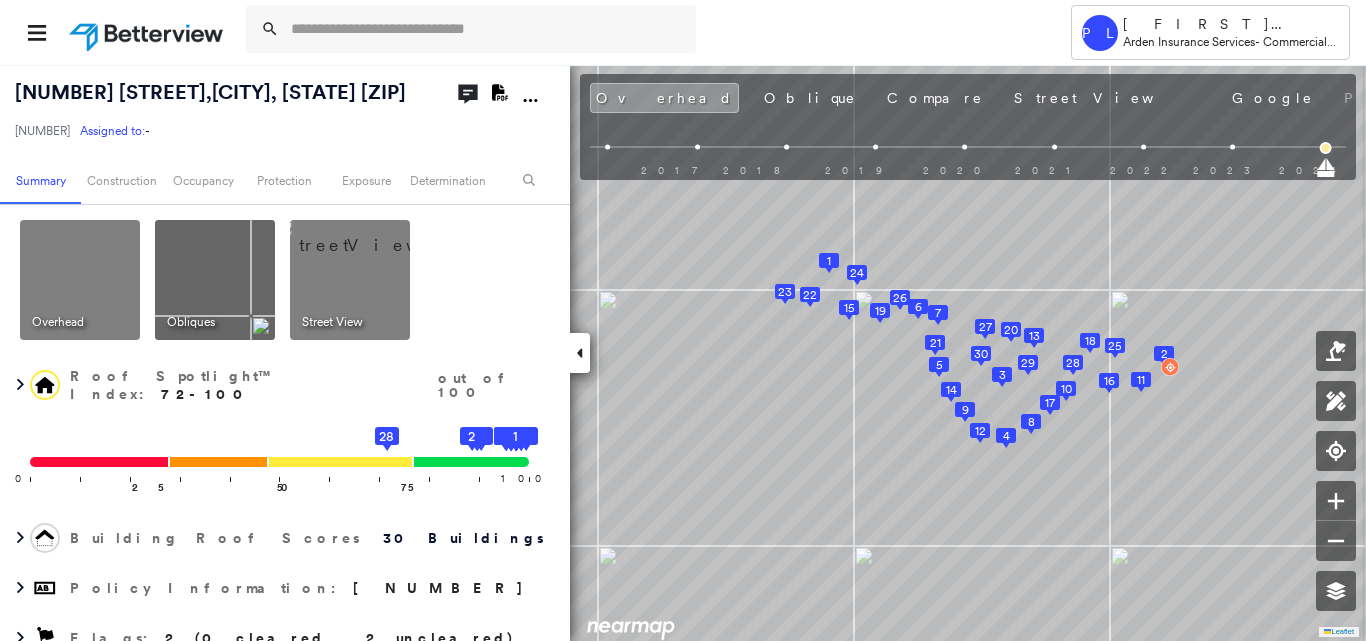 click 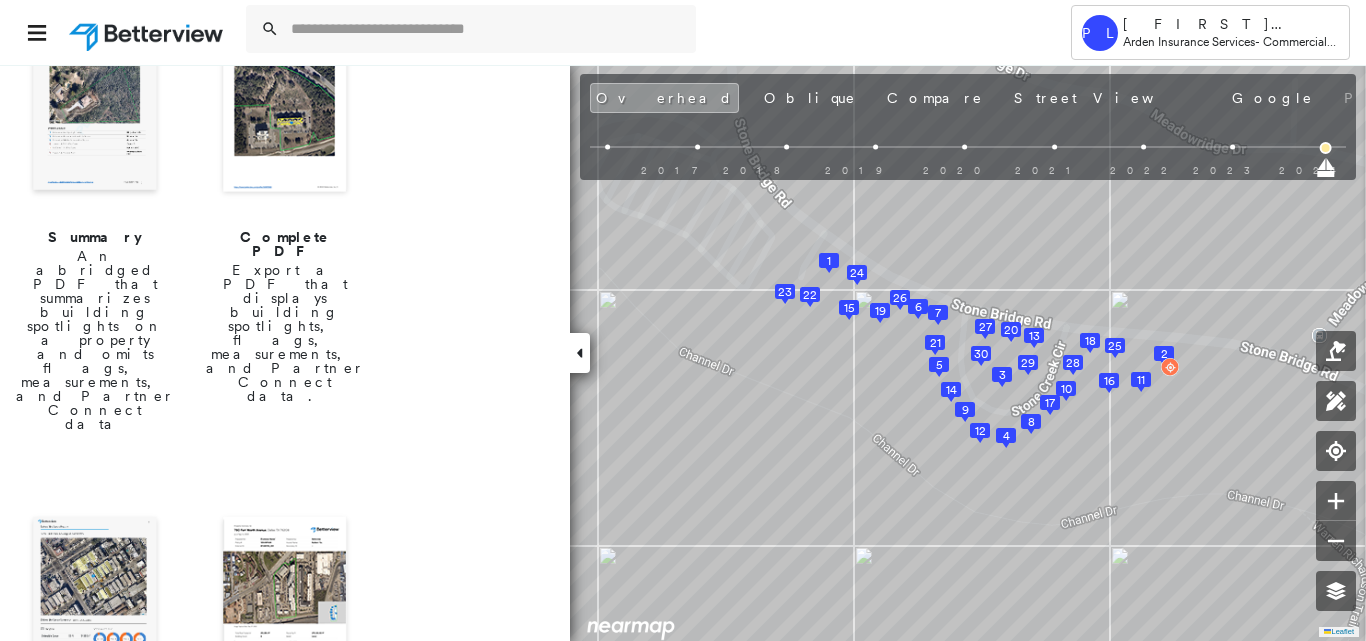 scroll, scrollTop: 300, scrollLeft: 0, axis: vertical 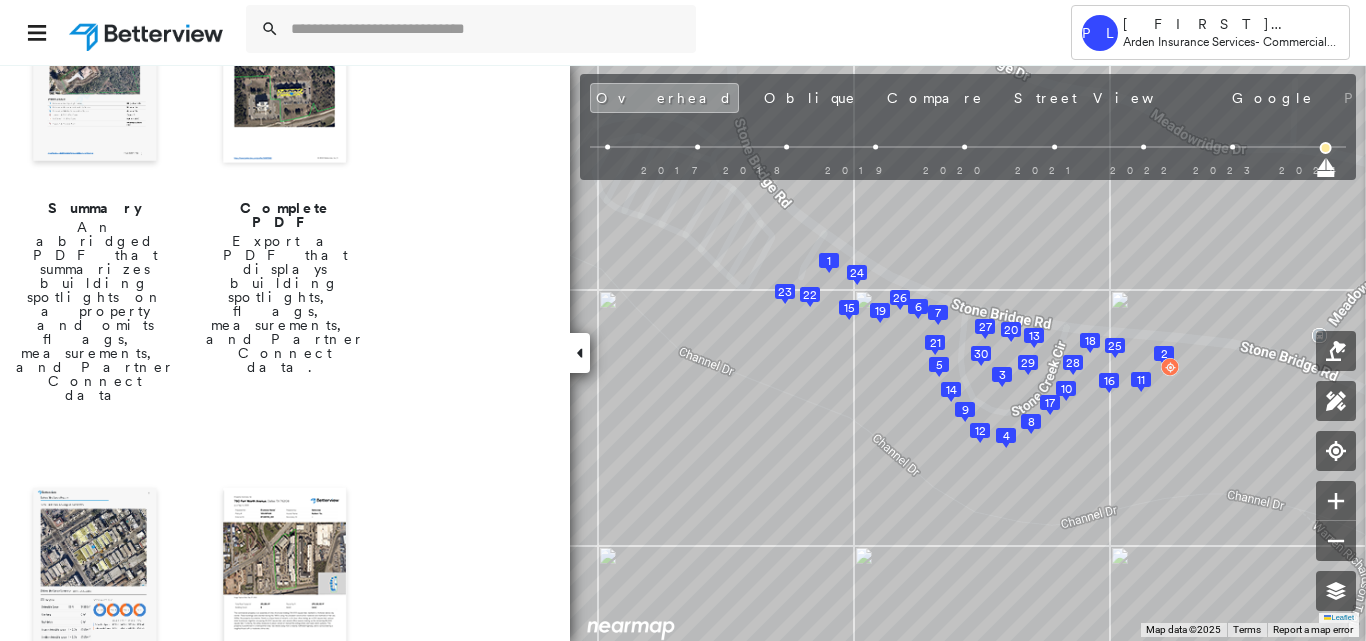 click at bounding box center [95, 572] 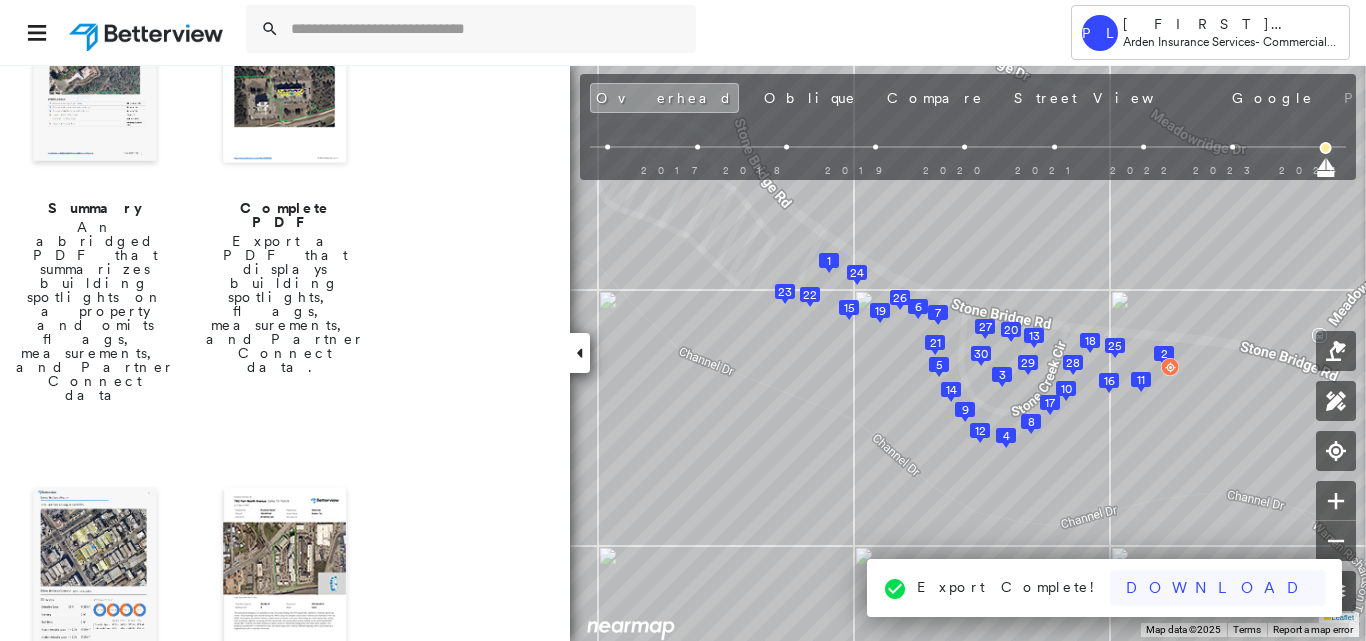 click on "Download" at bounding box center [1218, 588] 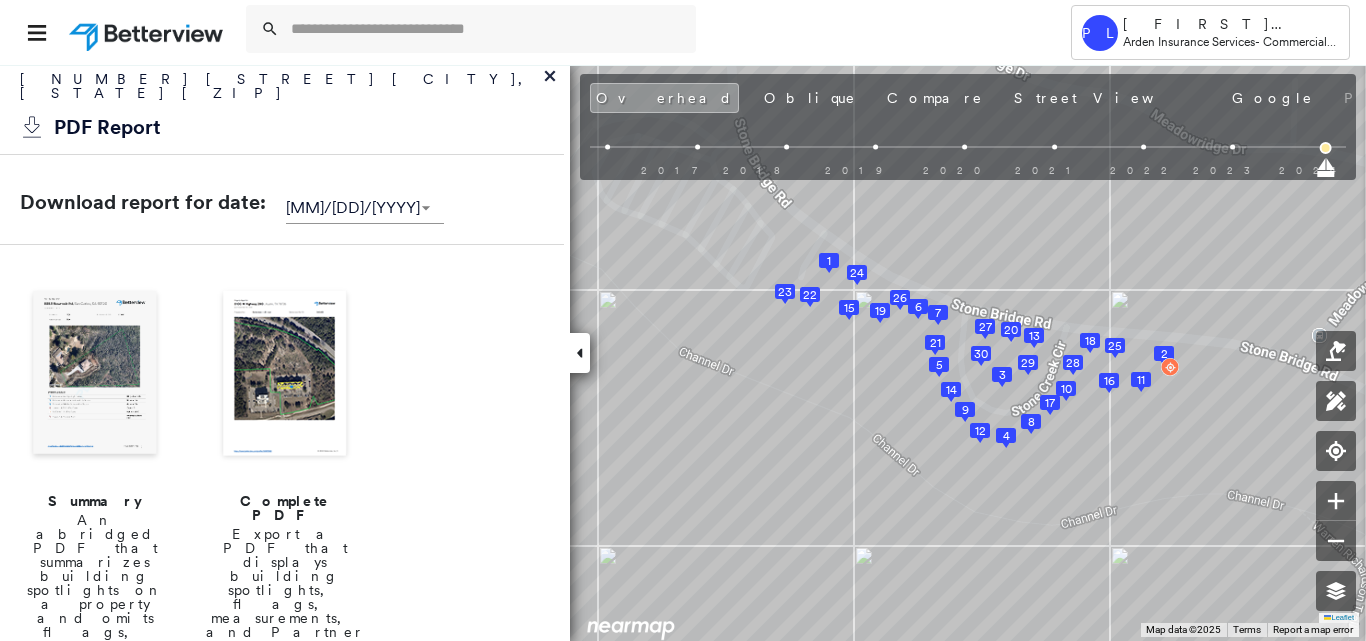 scroll, scrollTop: 0, scrollLeft: 0, axis: both 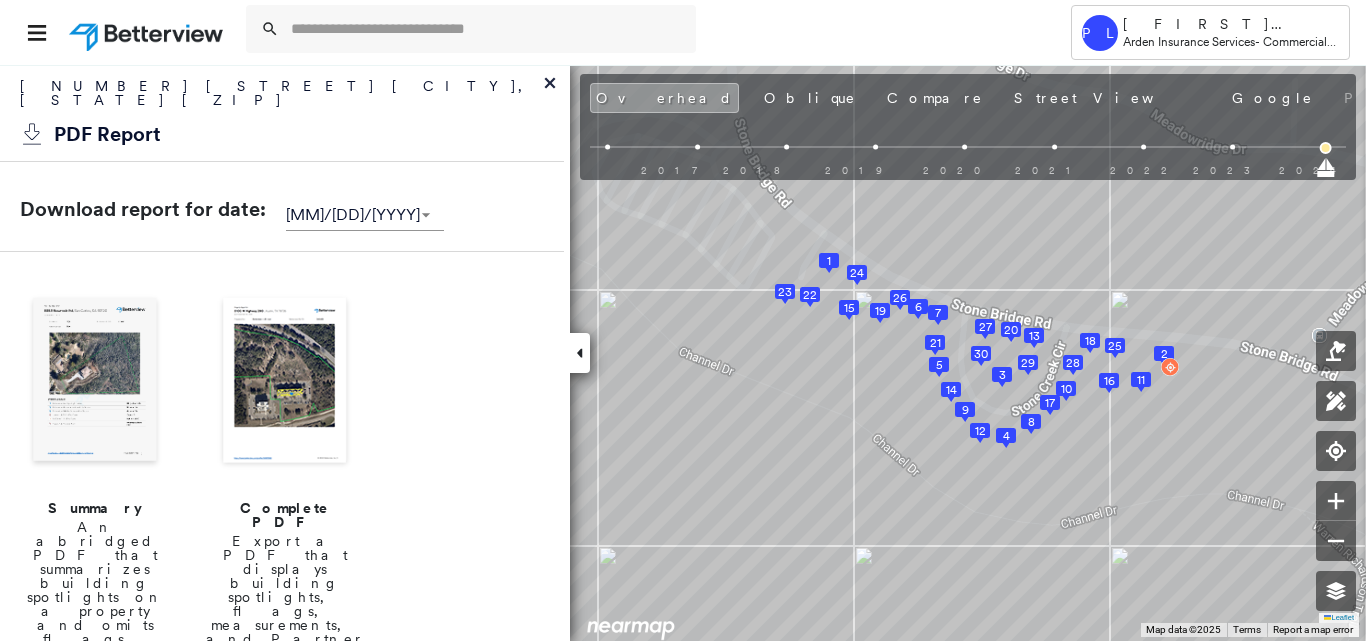 click 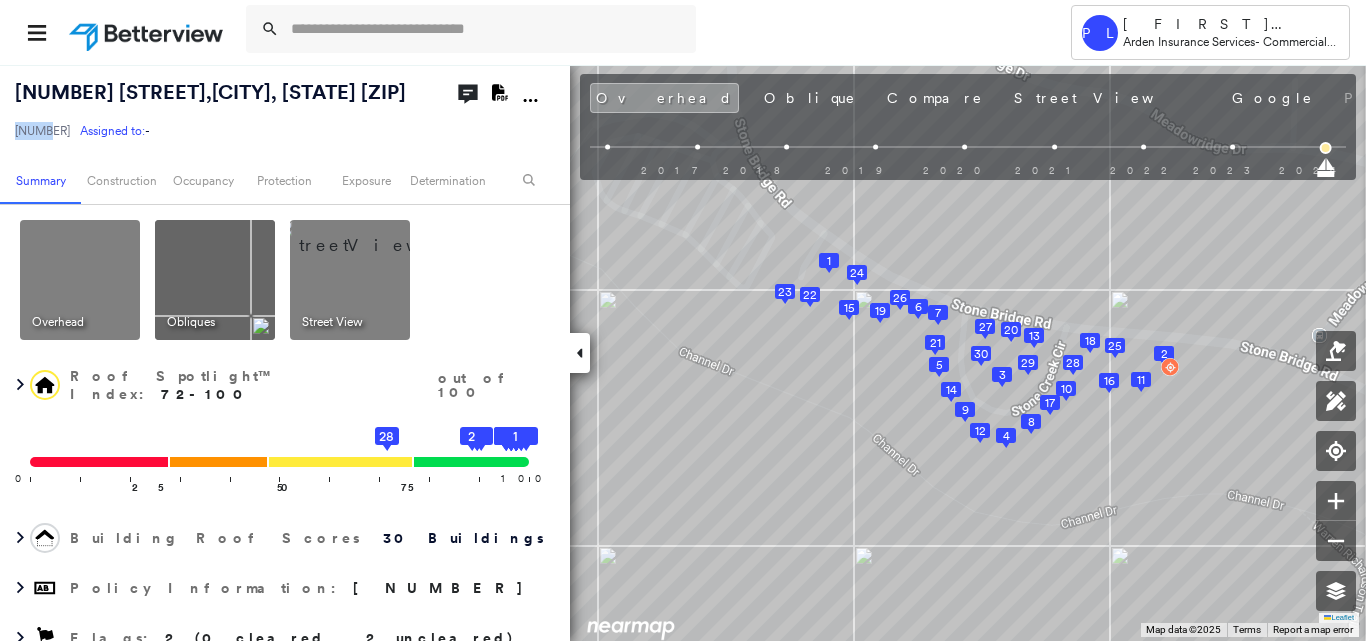 drag, startPoint x: 21, startPoint y: 161, endPoint x: 59, endPoint y: 171, distance: 39.293766 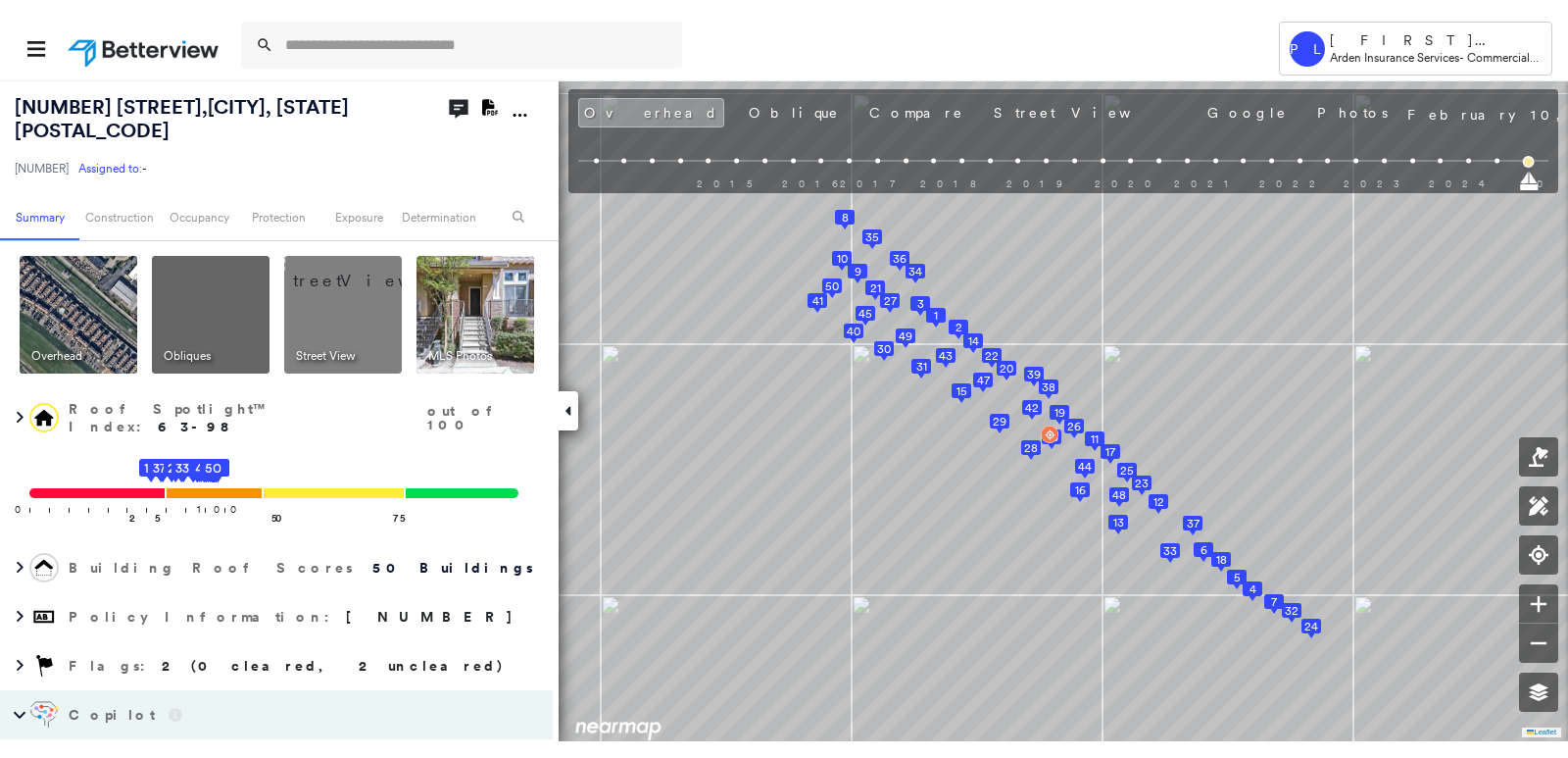 scroll, scrollTop: 0, scrollLeft: 0, axis: both 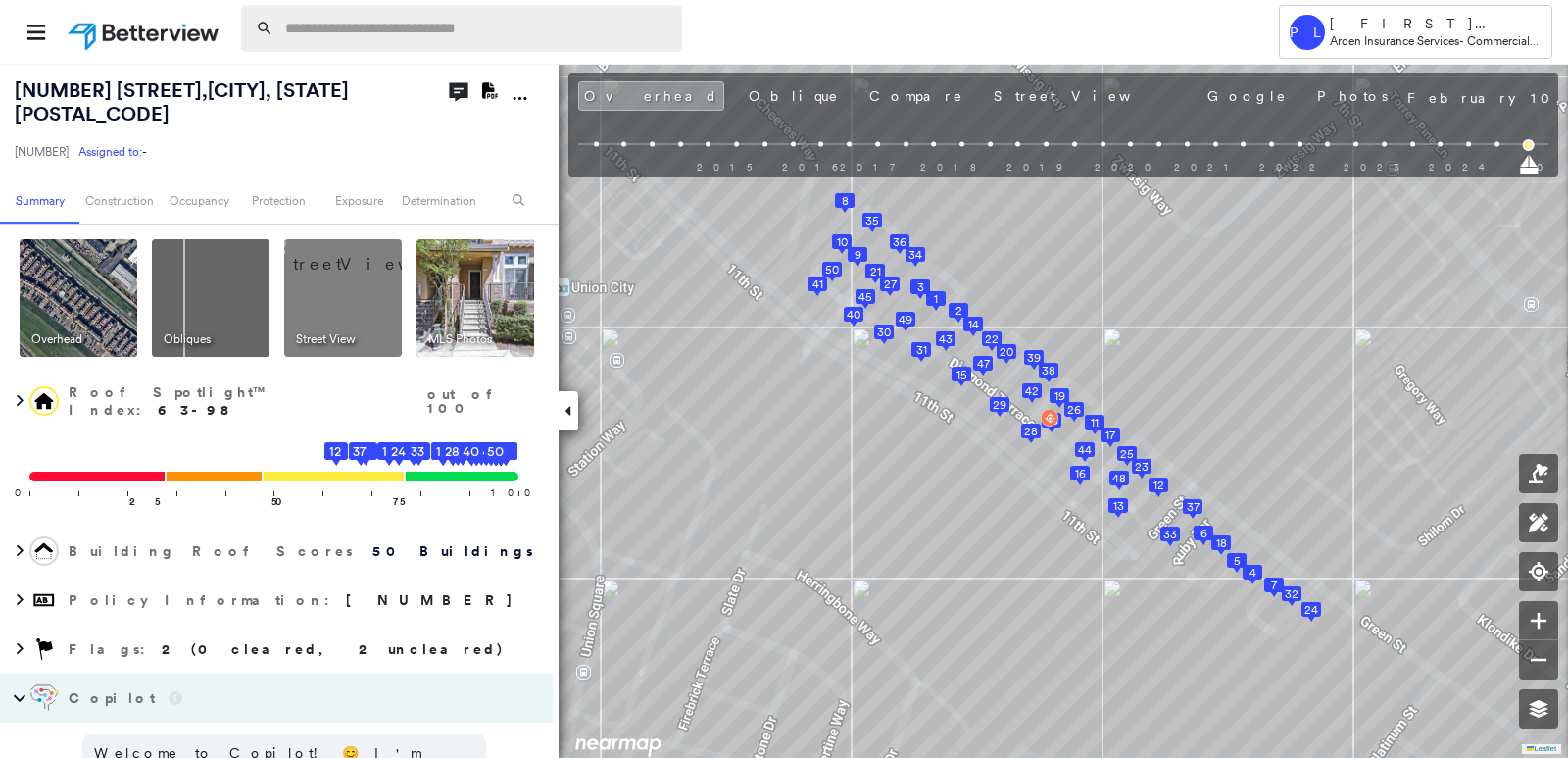 click at bounding box center [477, 28] 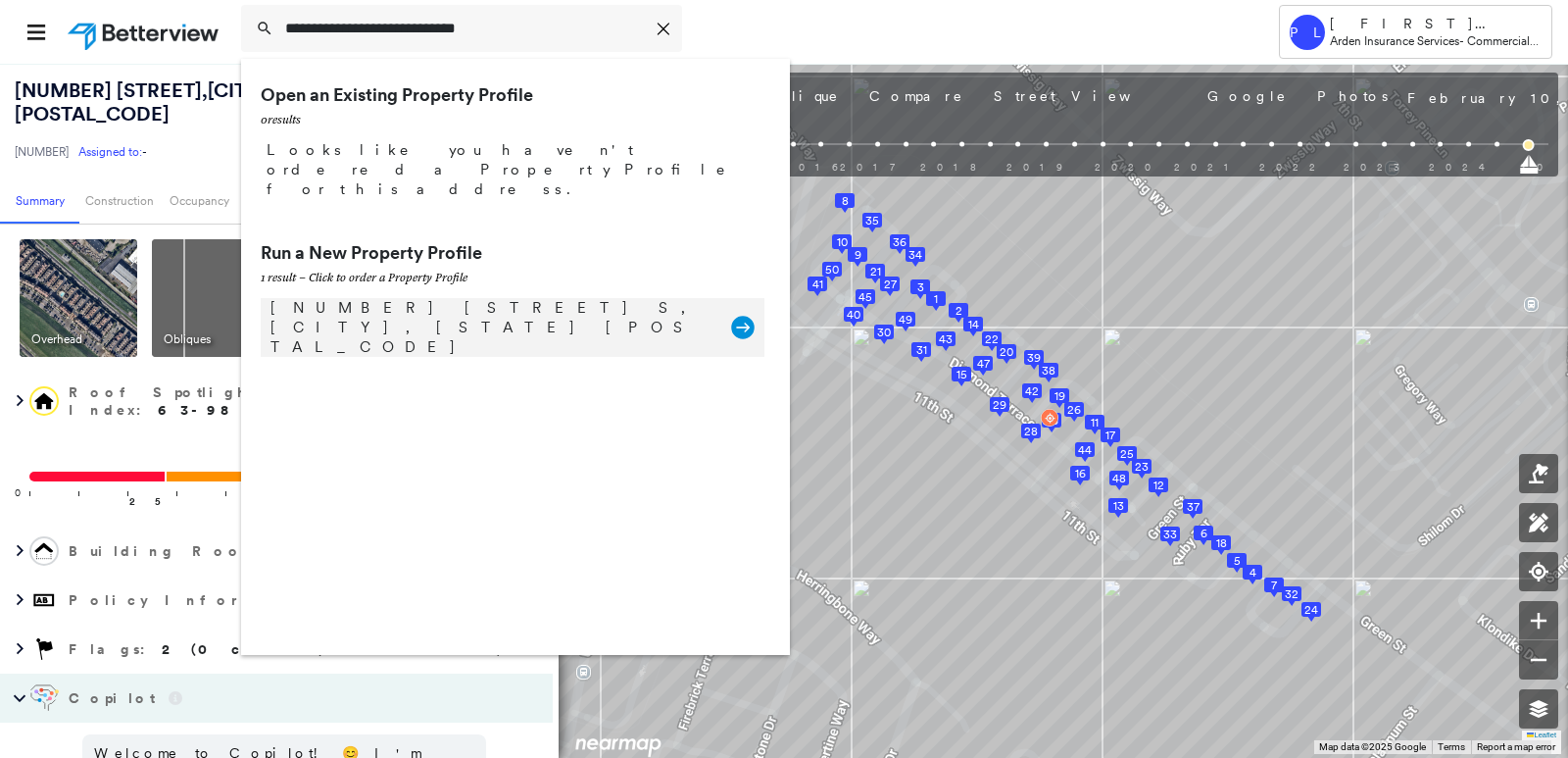 type on "**********" 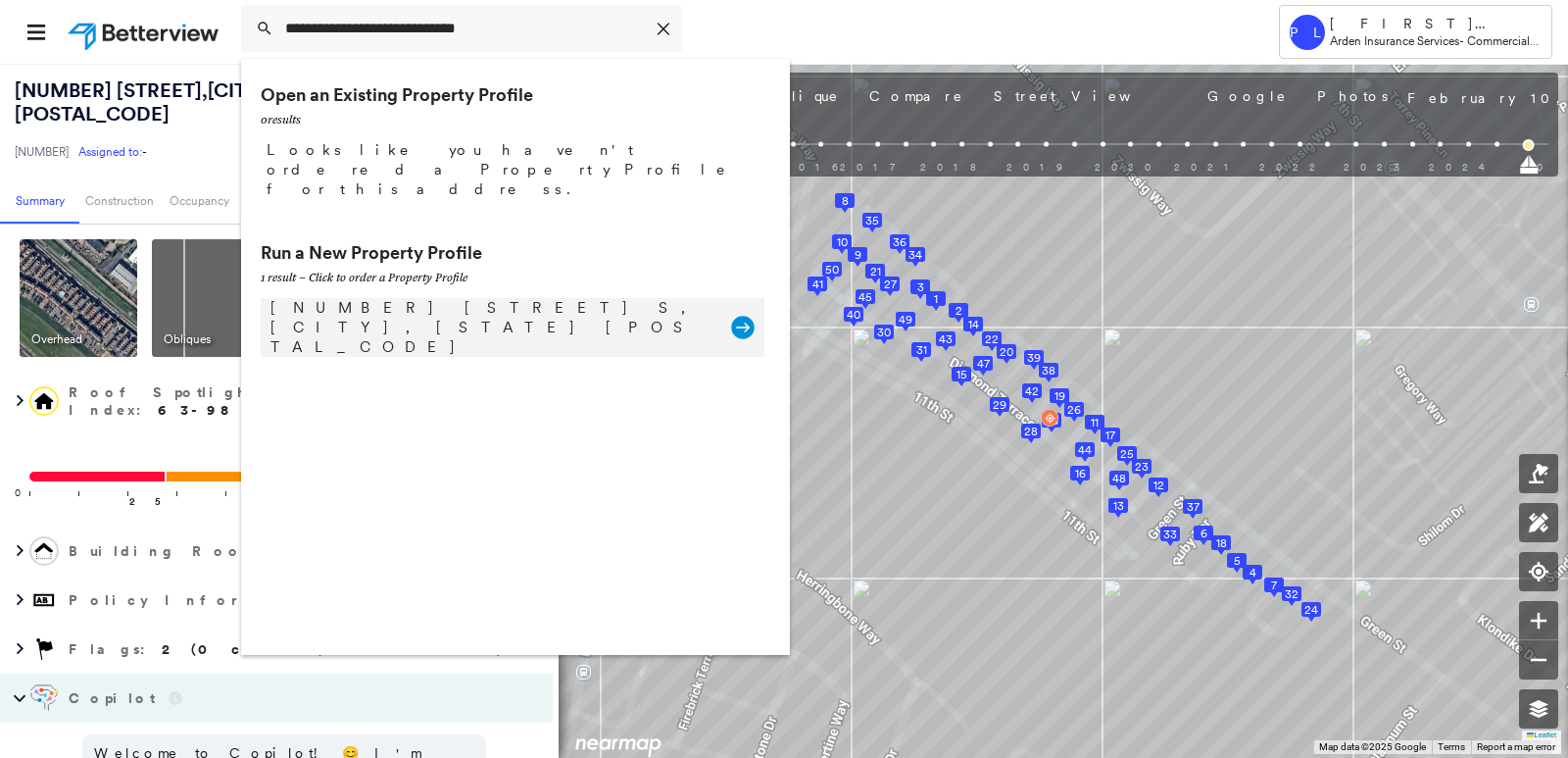 click on "22605 42nd Pl S, Kent, WA 98032" at bounding box center [491, 328] 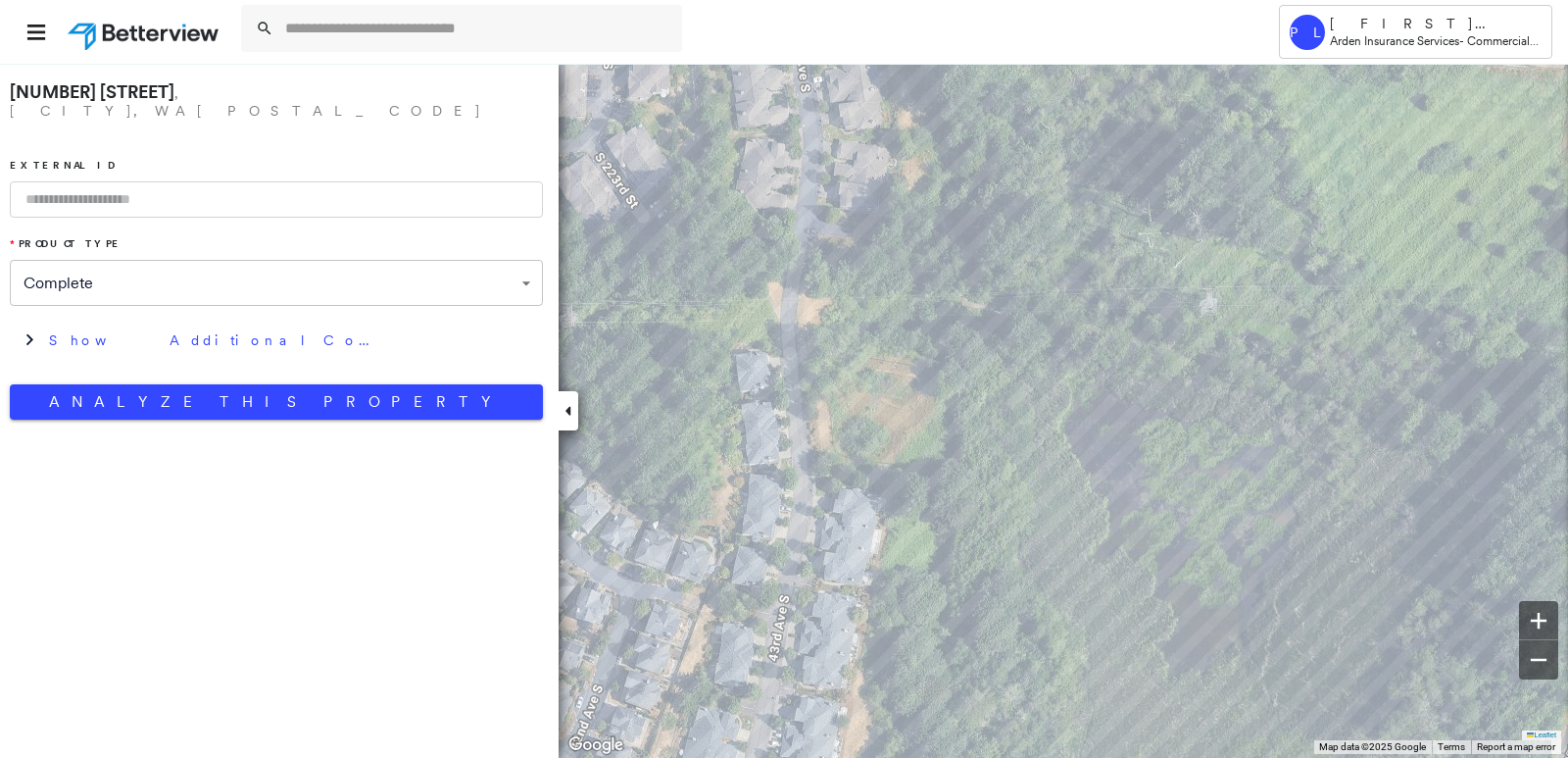 click at bounding box center (276, 199) 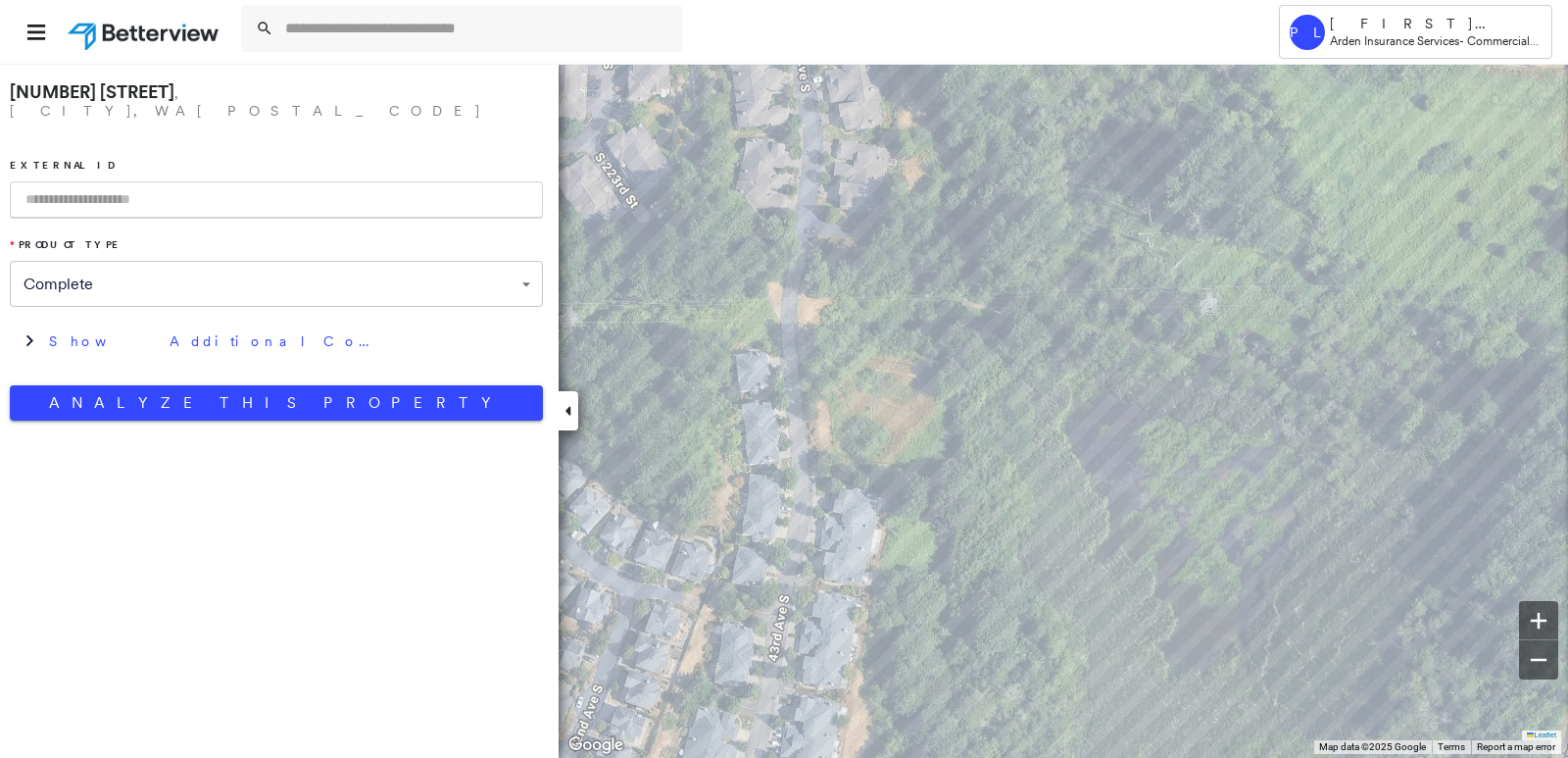 paste on "*****" 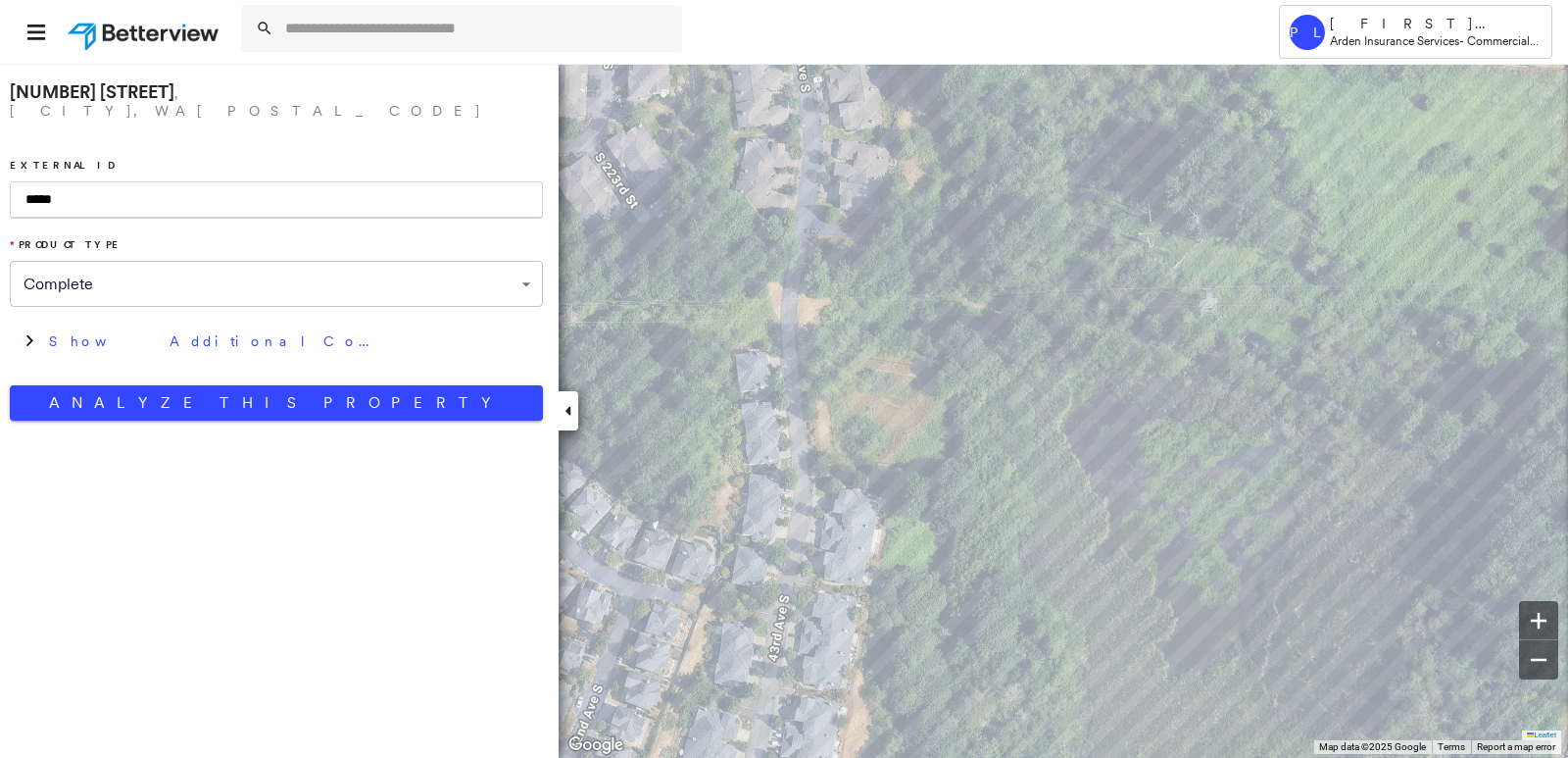 type on "*****" 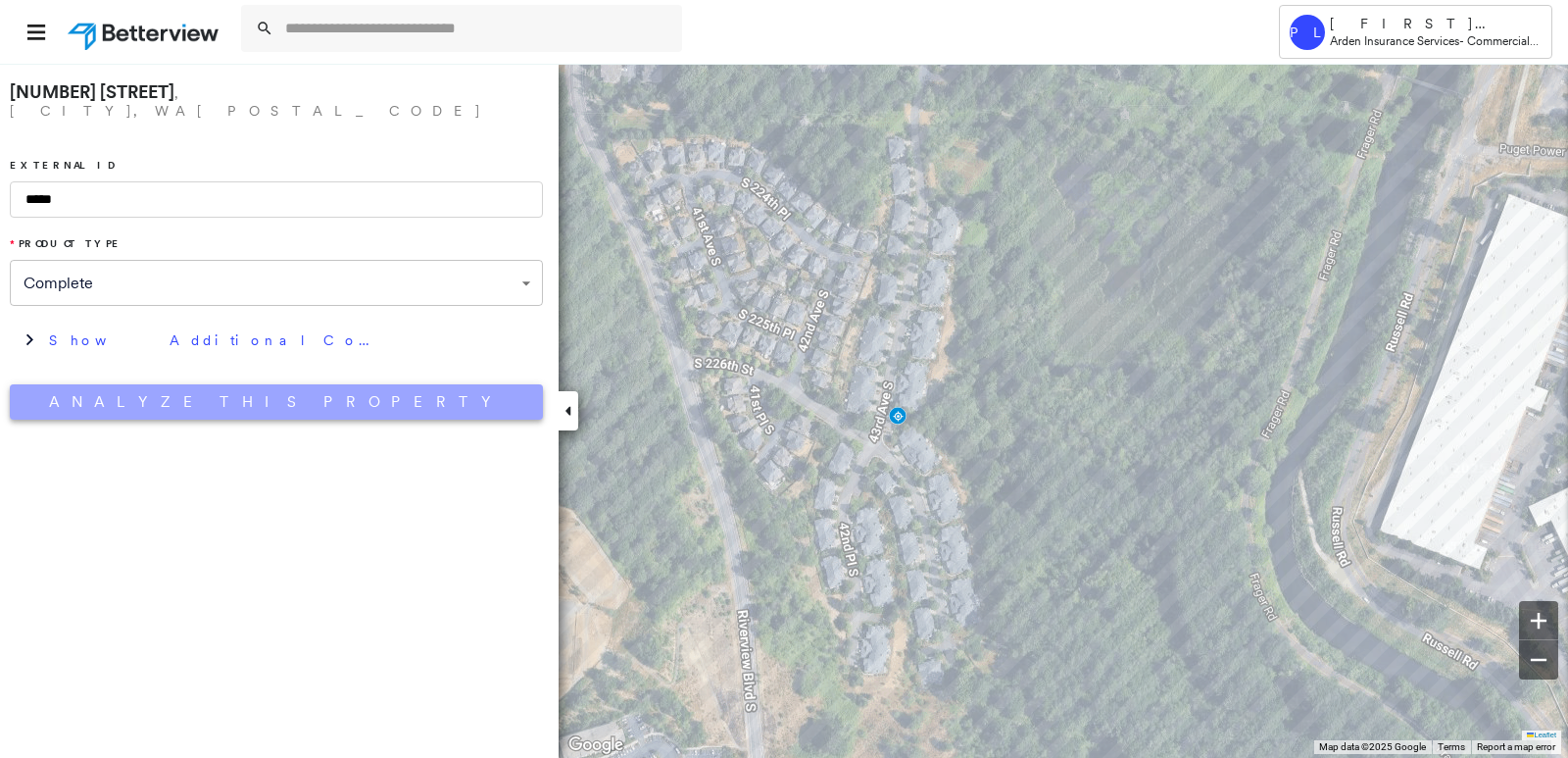 click on "Analyze This Property" at bounding box center [276, 402] 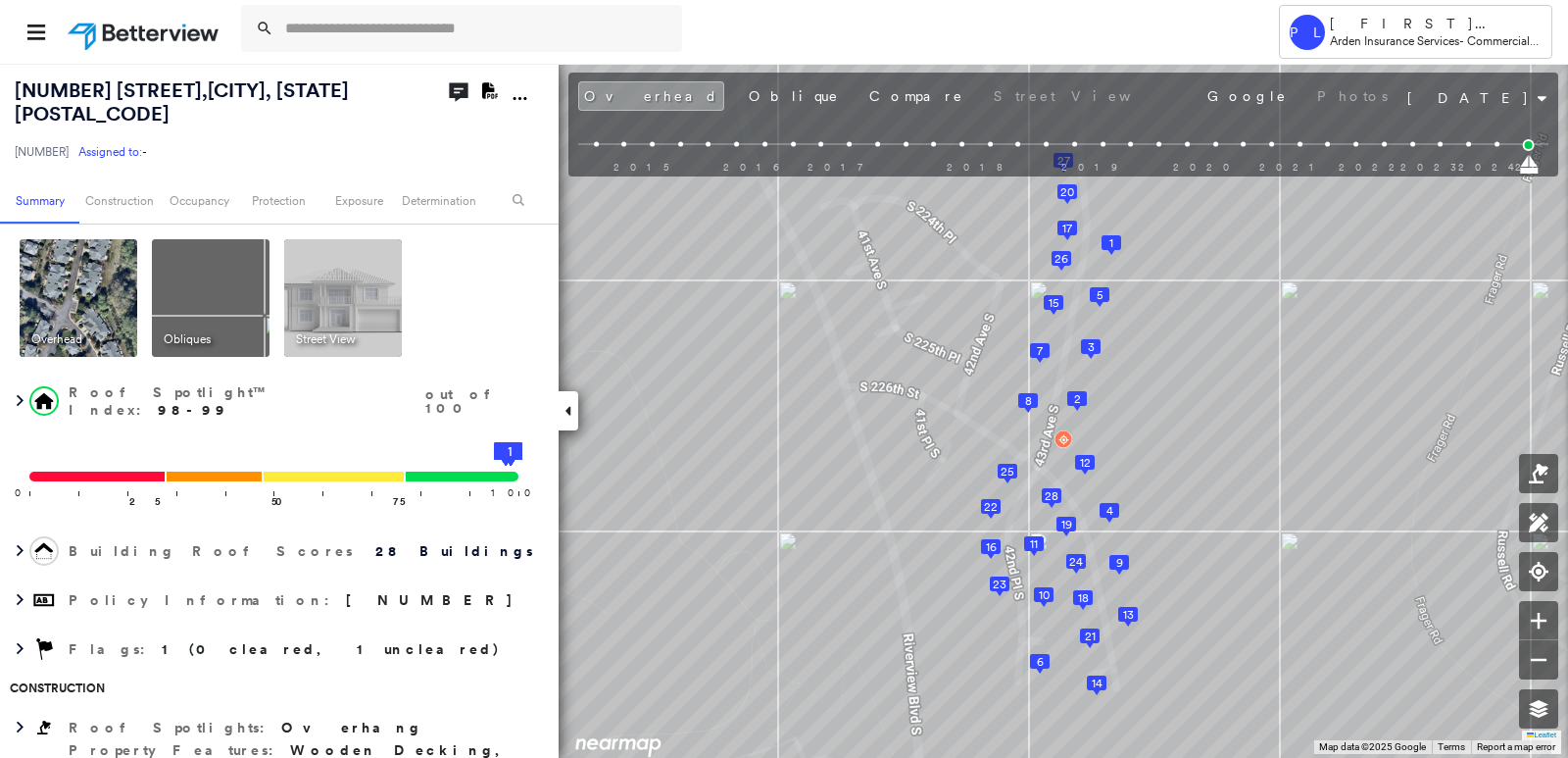 click on "Download PDF Report" 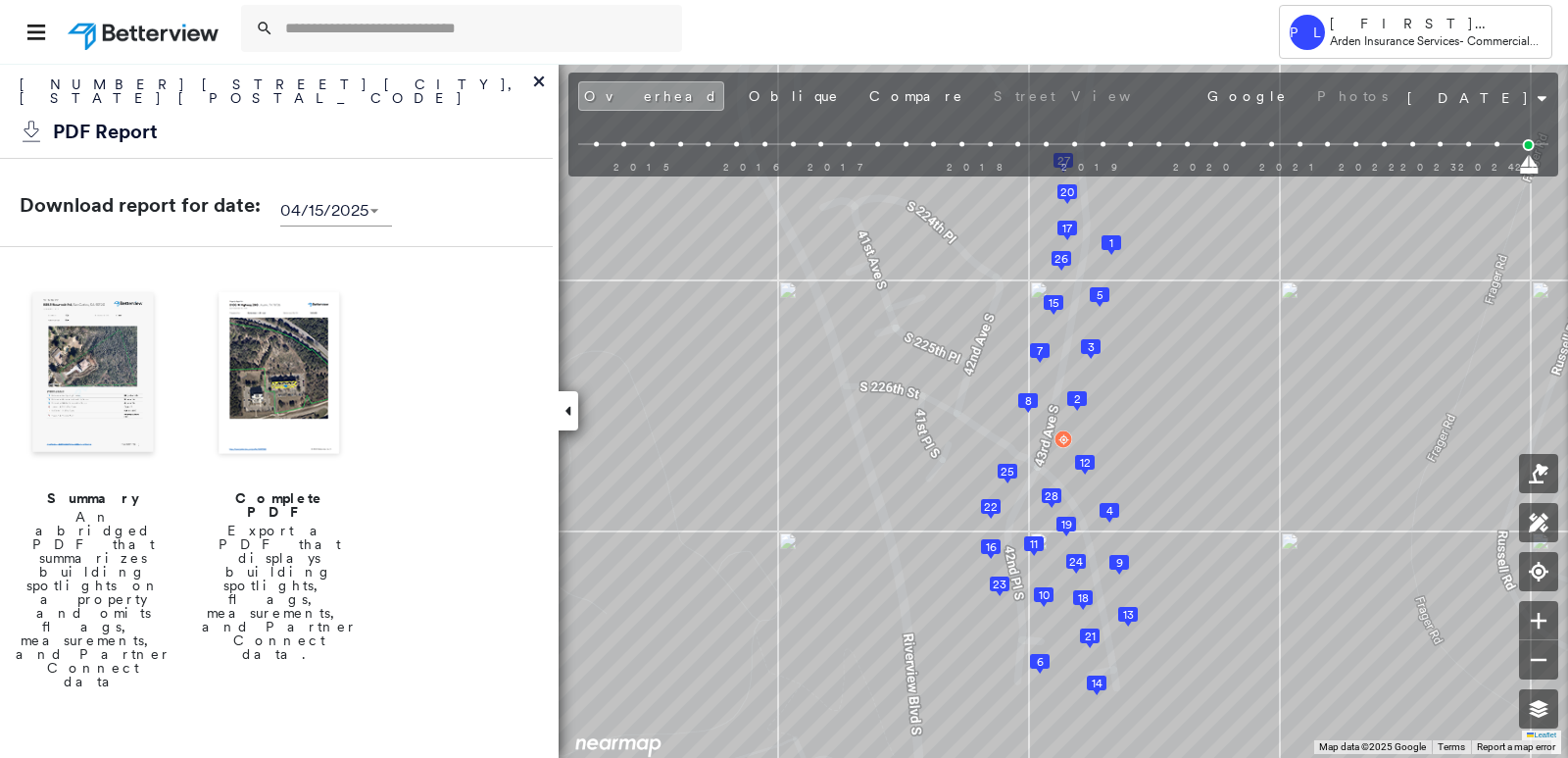 click at bounding box center [93, 375] 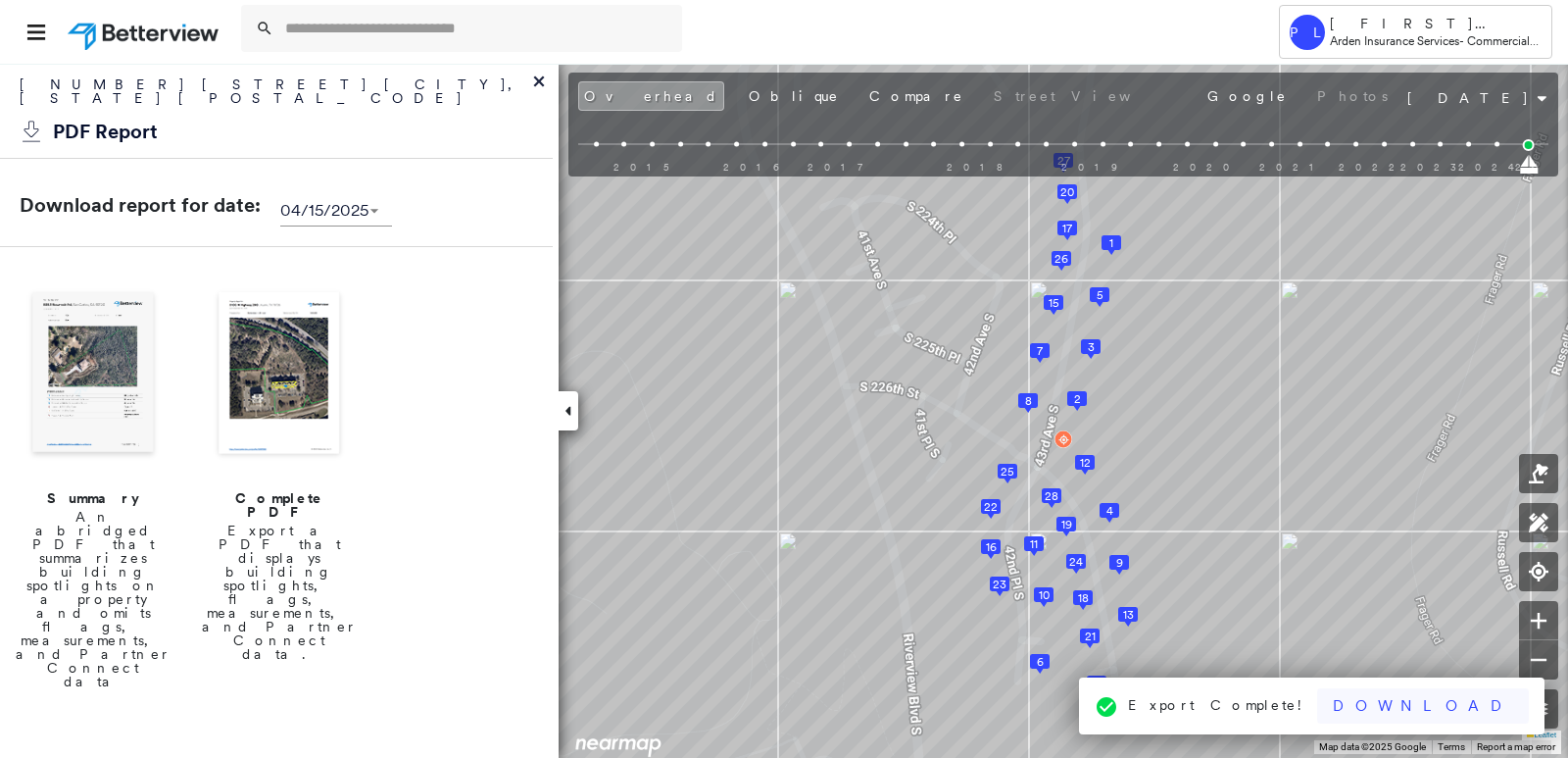 click on "Download" at bounding box center (1423, 706) 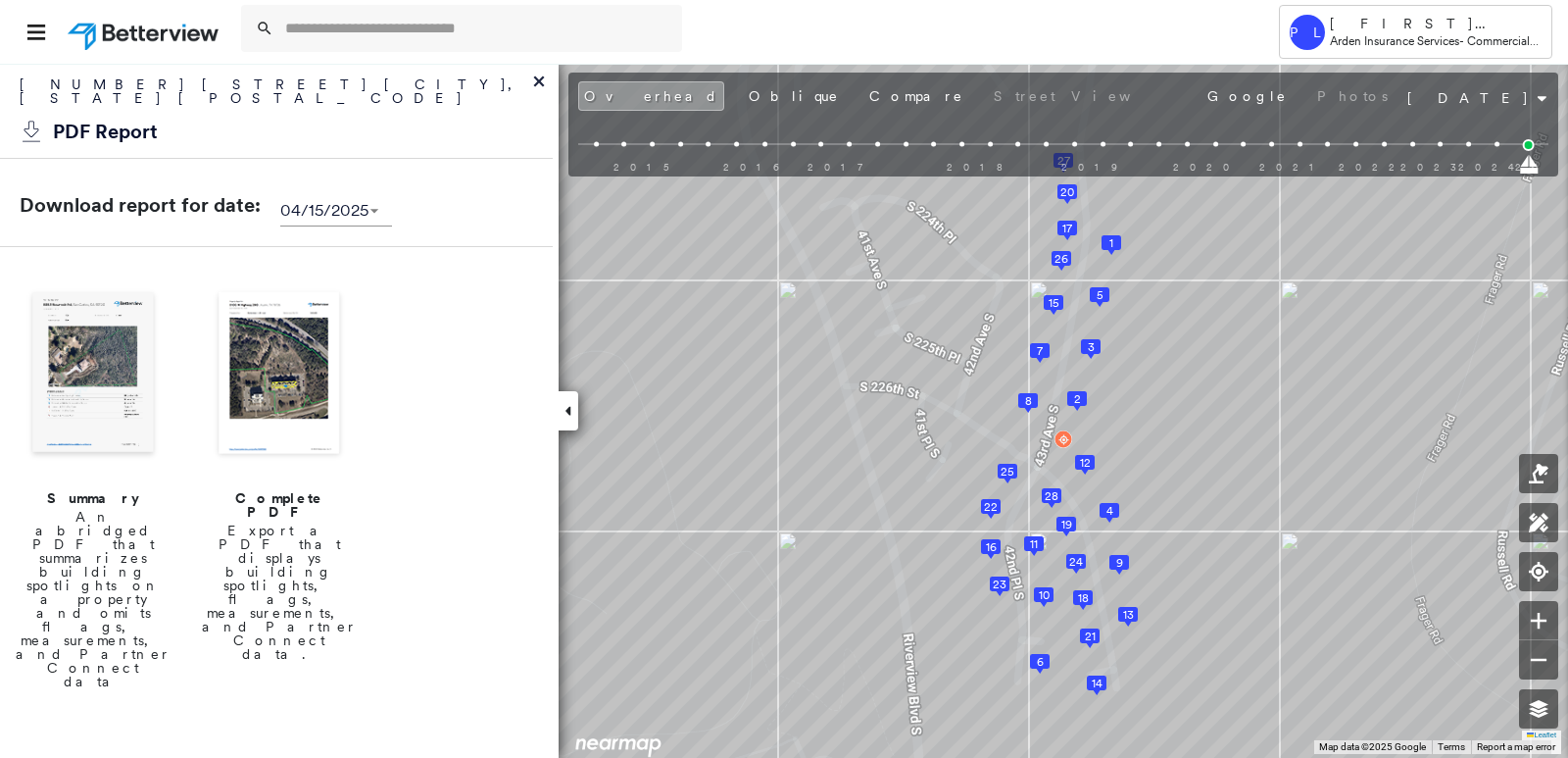 click at bounding box center [279, 375] 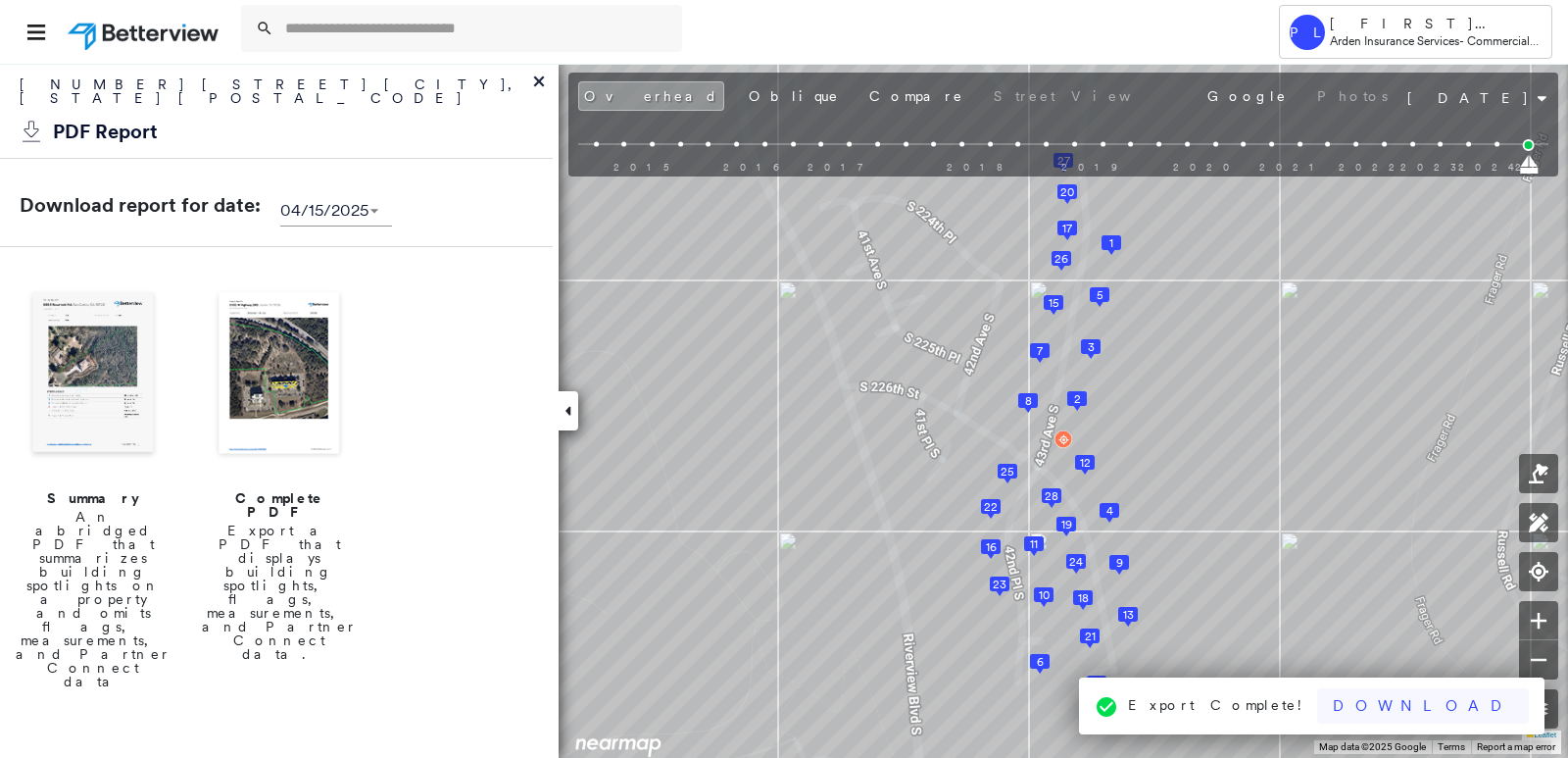 click on "Download" at bounding box center (1423, 706) 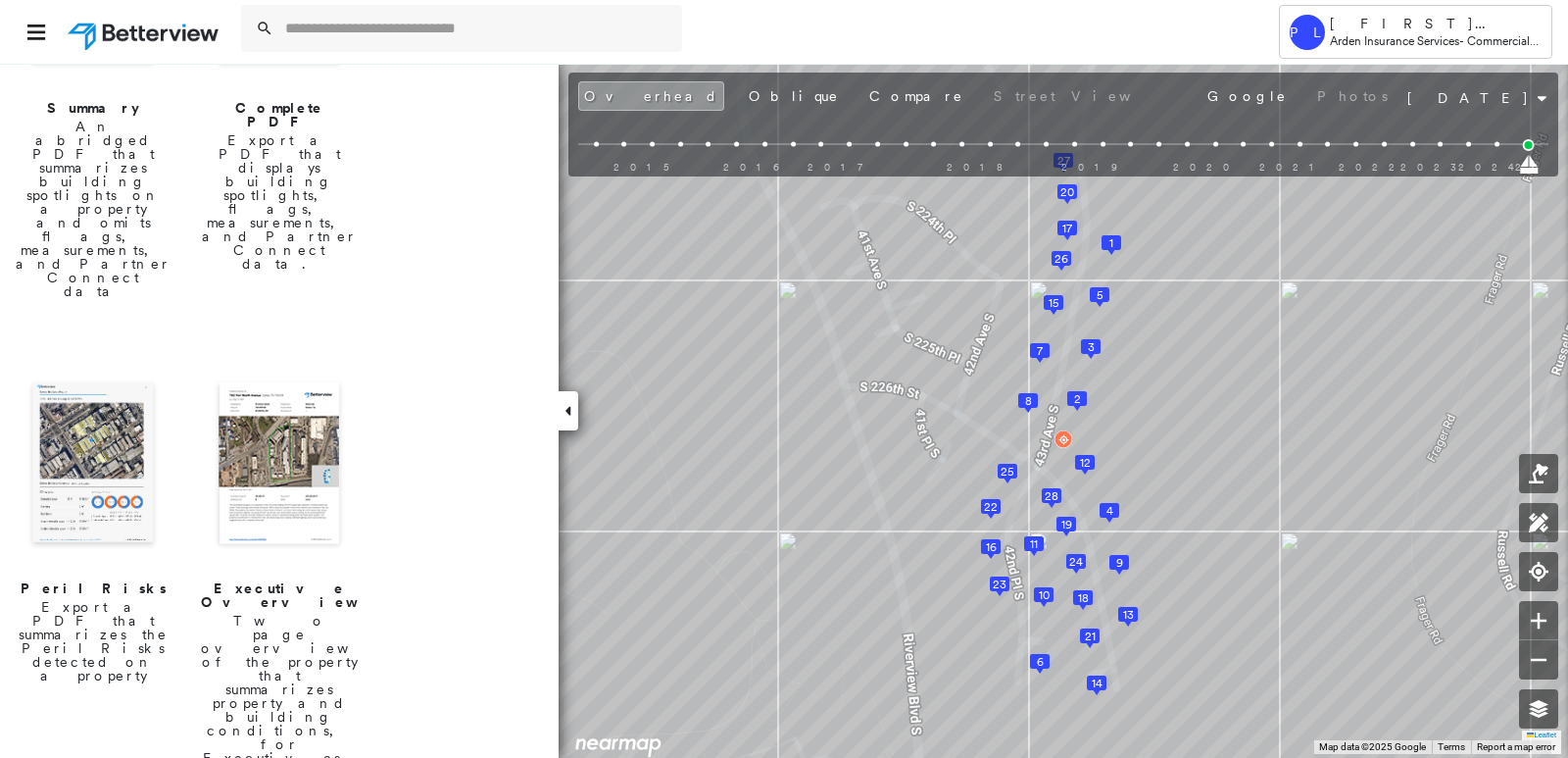 scroll, scrollTop: 392, scrollLeft: 0, axis: vertical 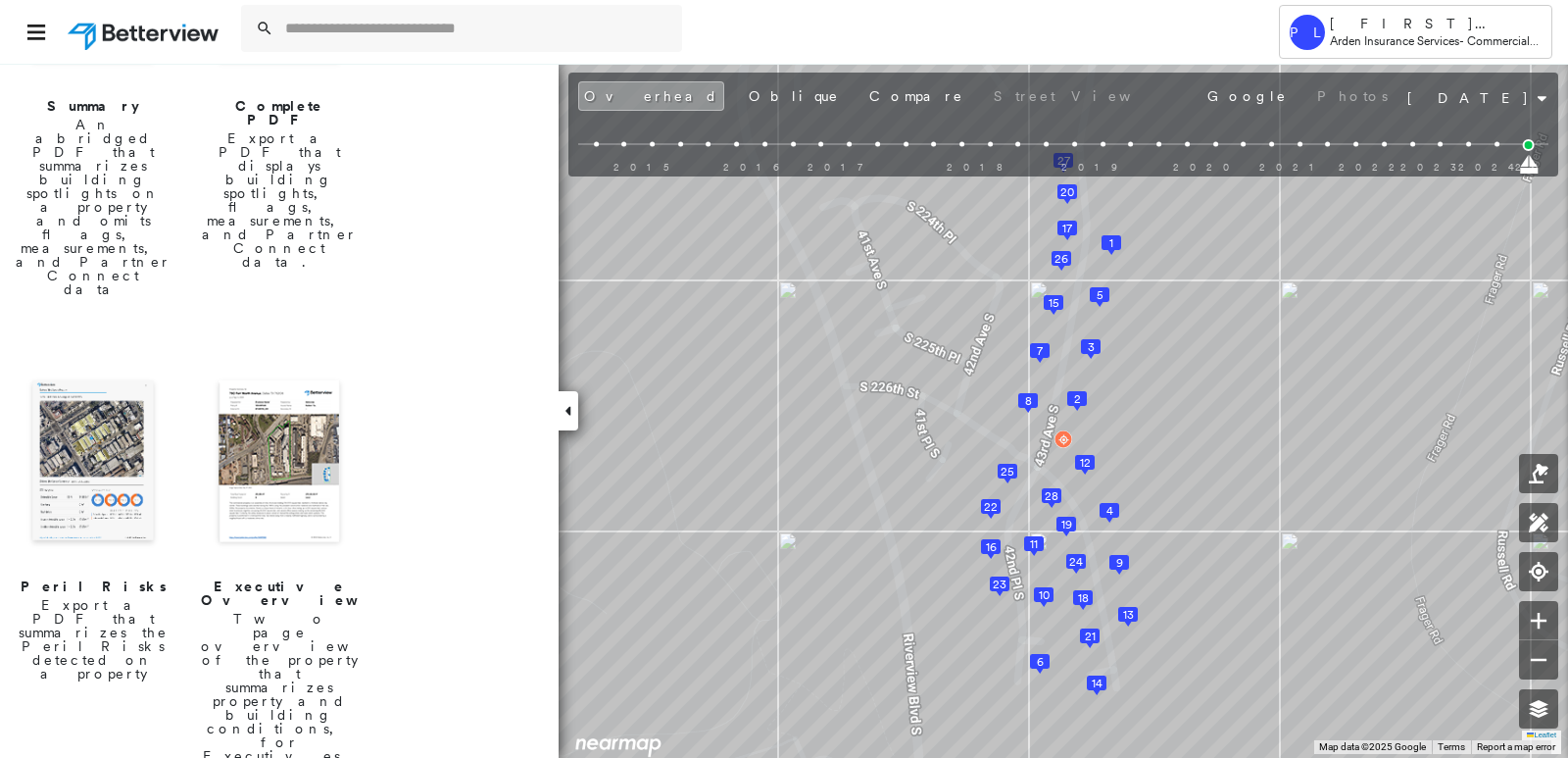 click at bounding box center [93, 463] 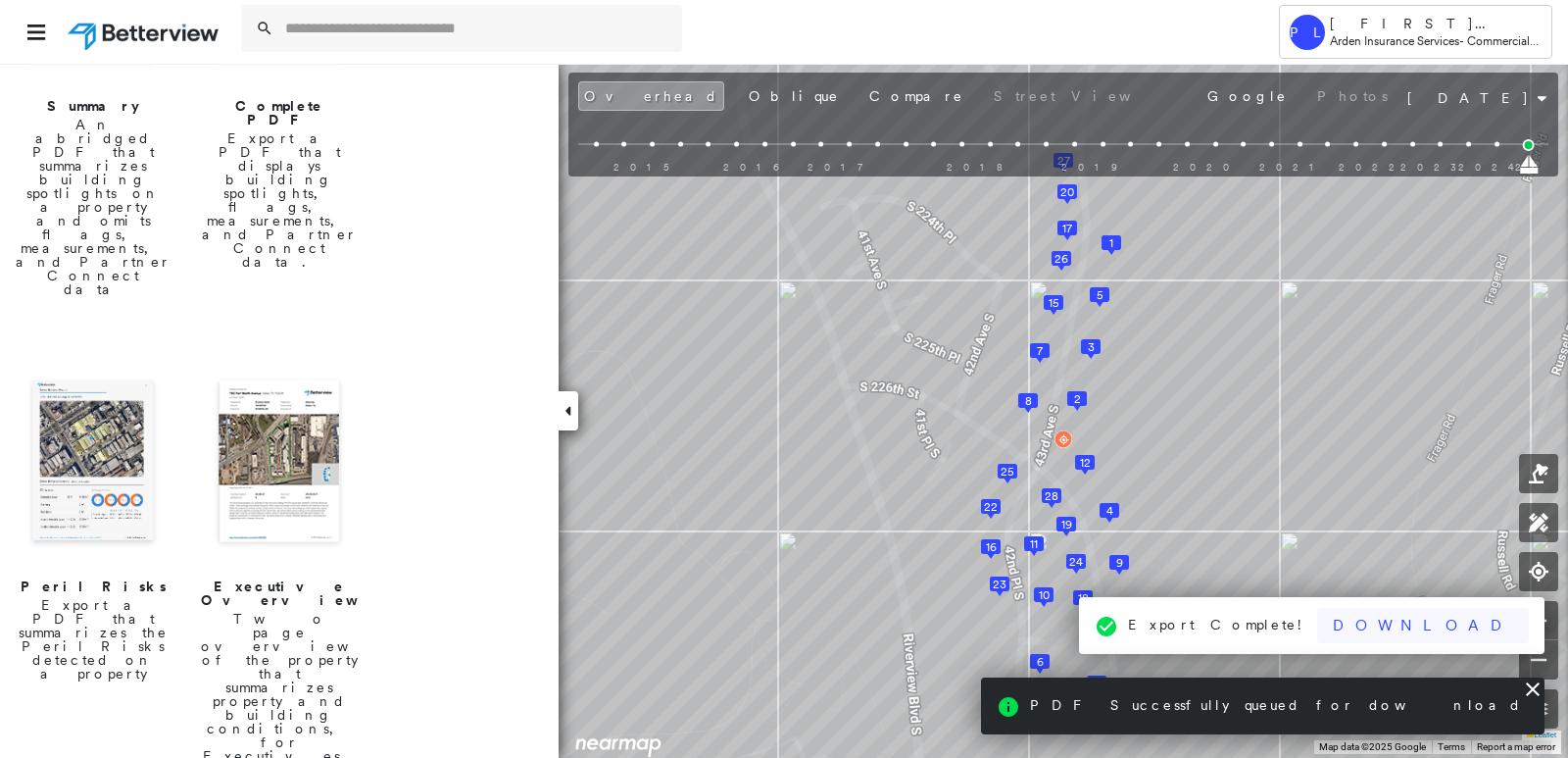 click on "Download" at bounding box center (1423, 626) 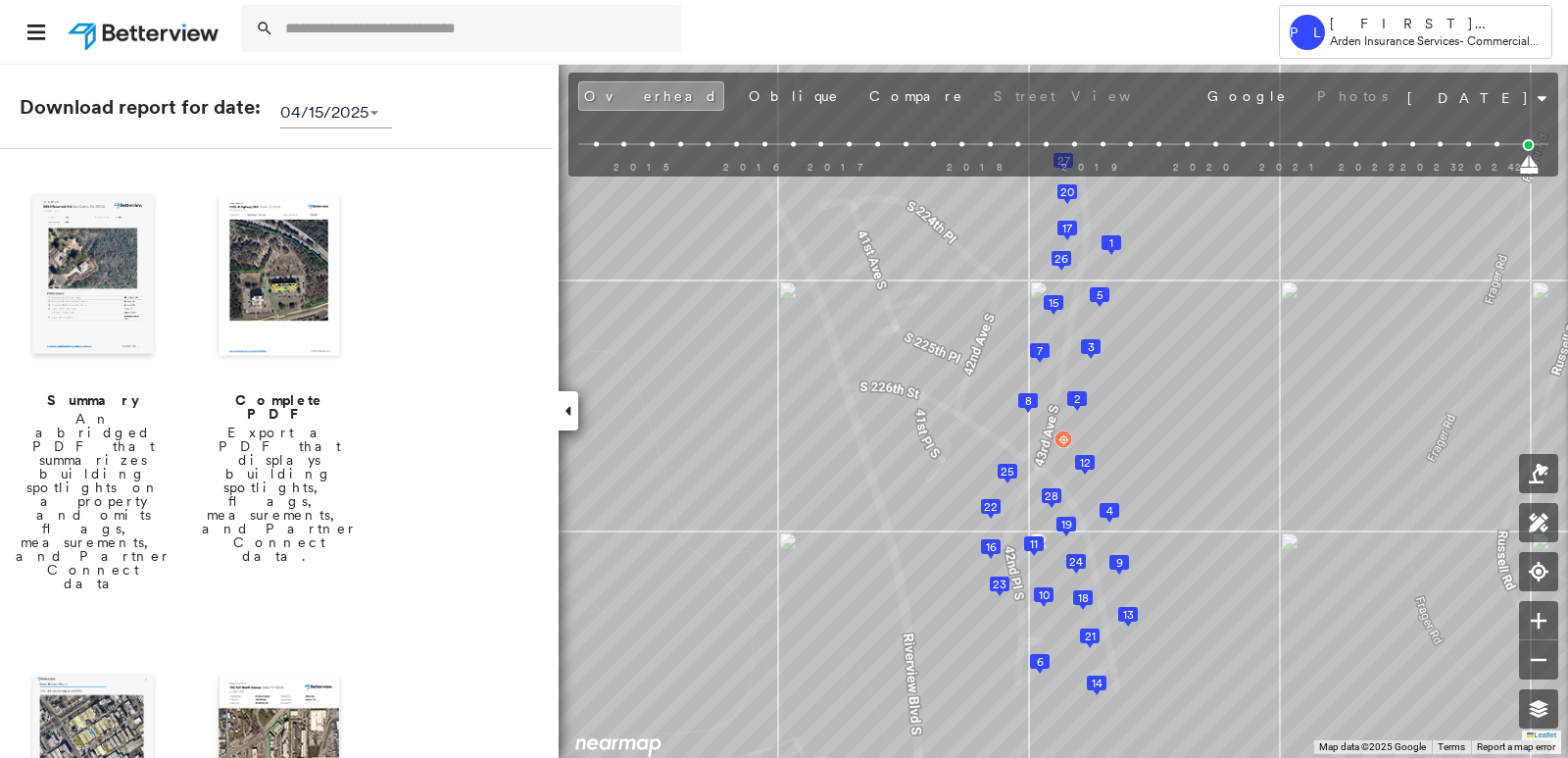 scroll, scrollTop: 0, scrollLeft: 0, axis: both 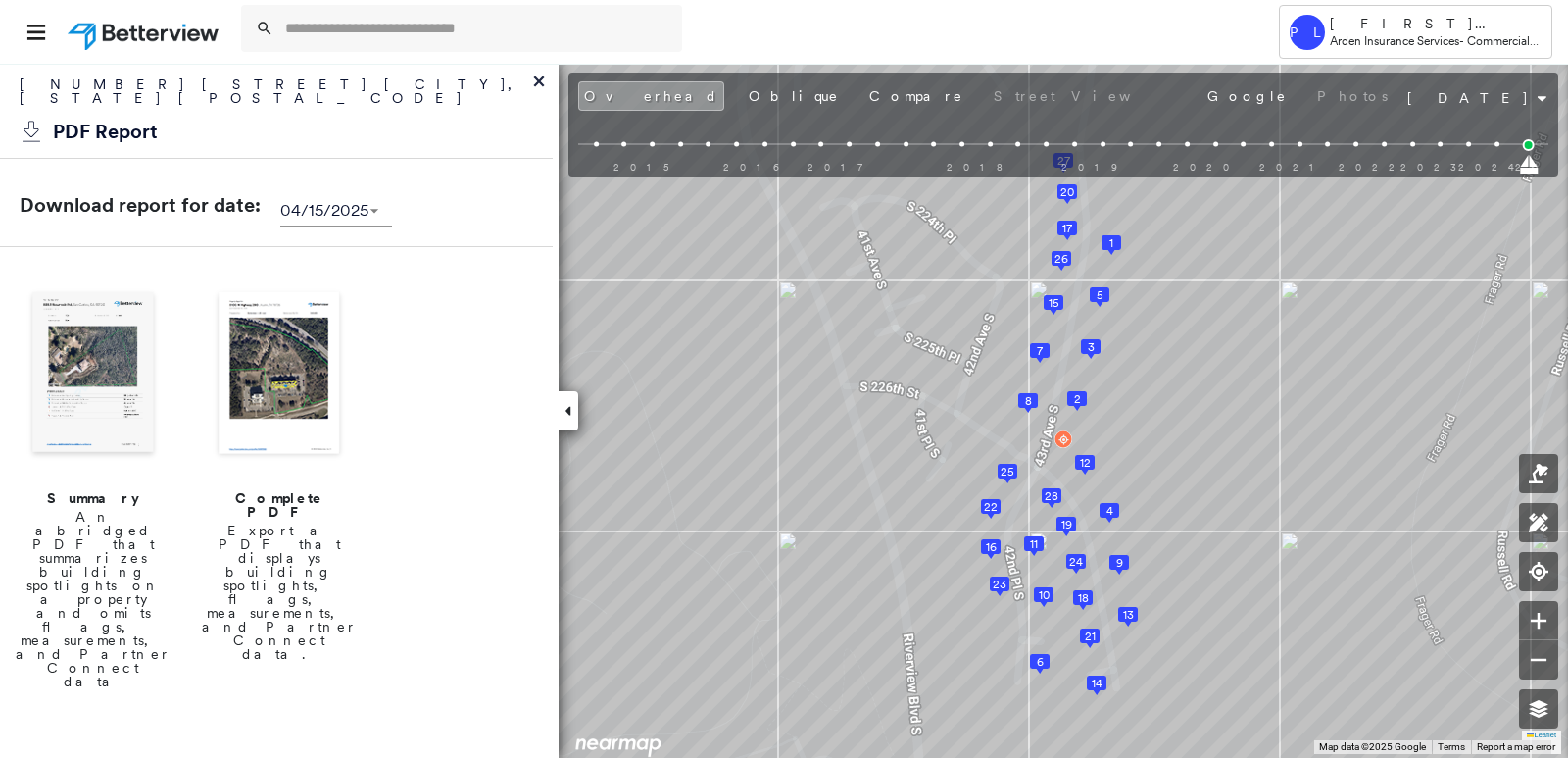 click 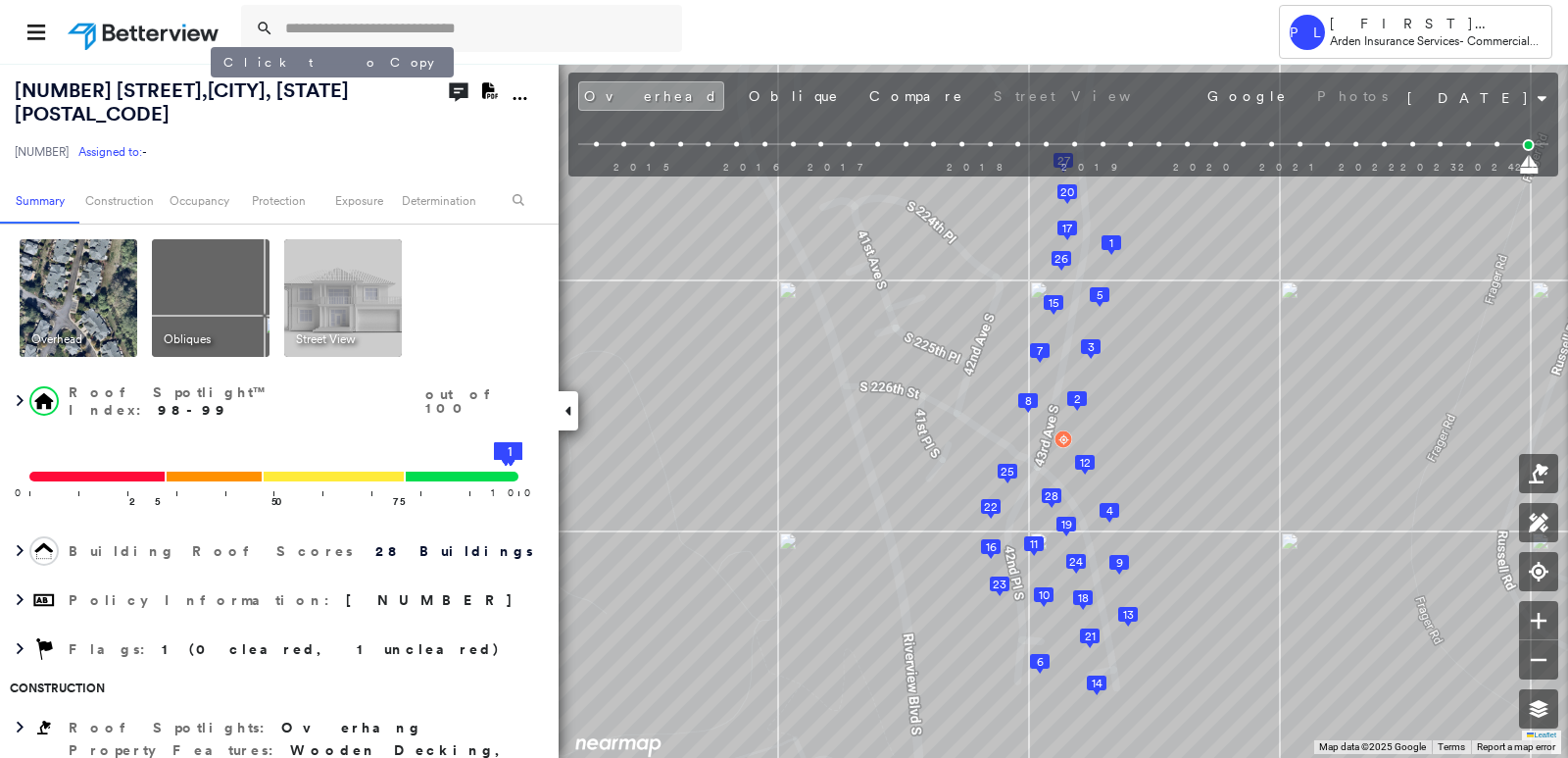 click on "22605  42nd Pl ,  Kent, WA 98032" at bounding box center (181, 102) 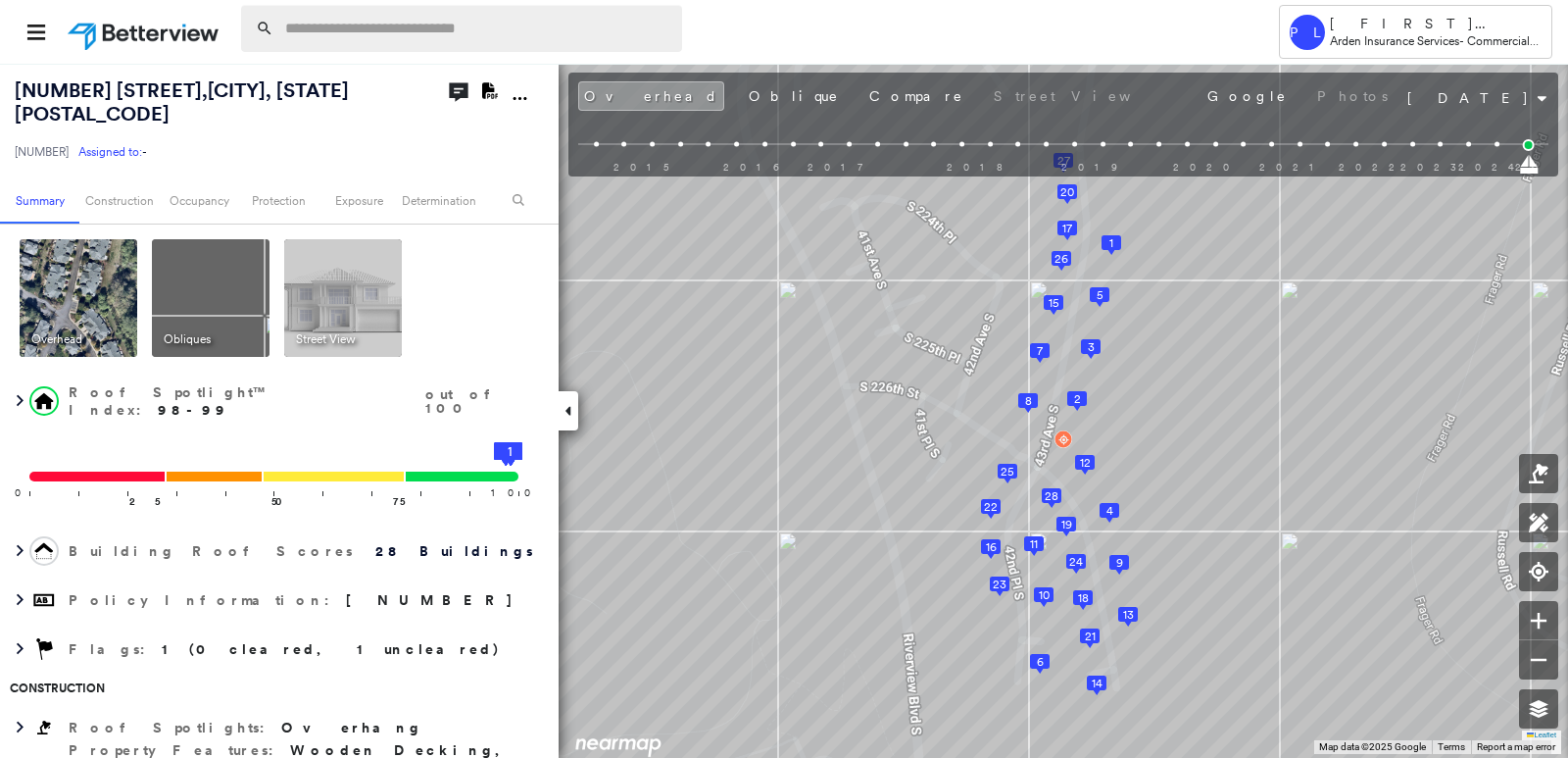 click at bounding box center (477, 28) 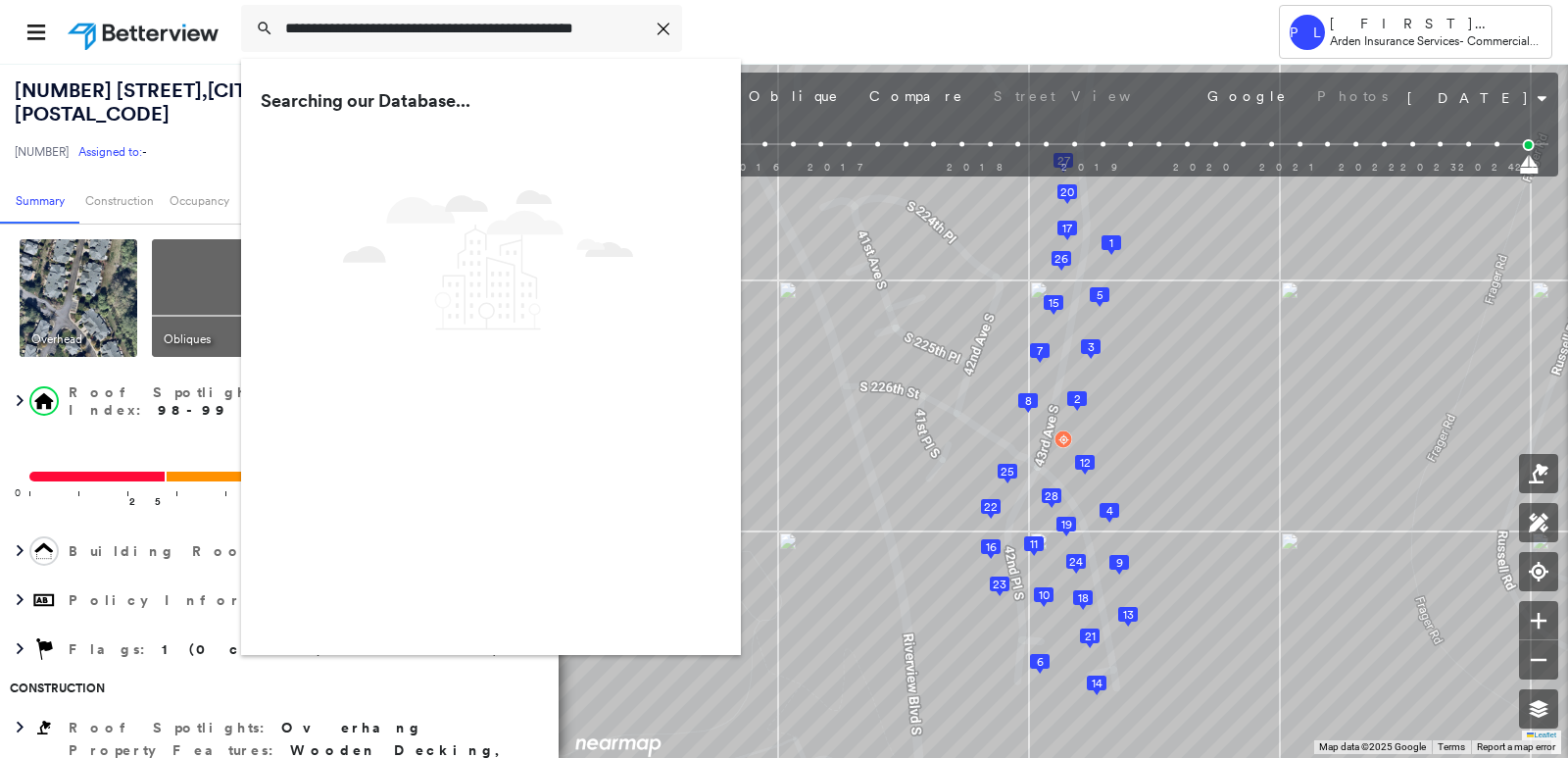 type on "**********" 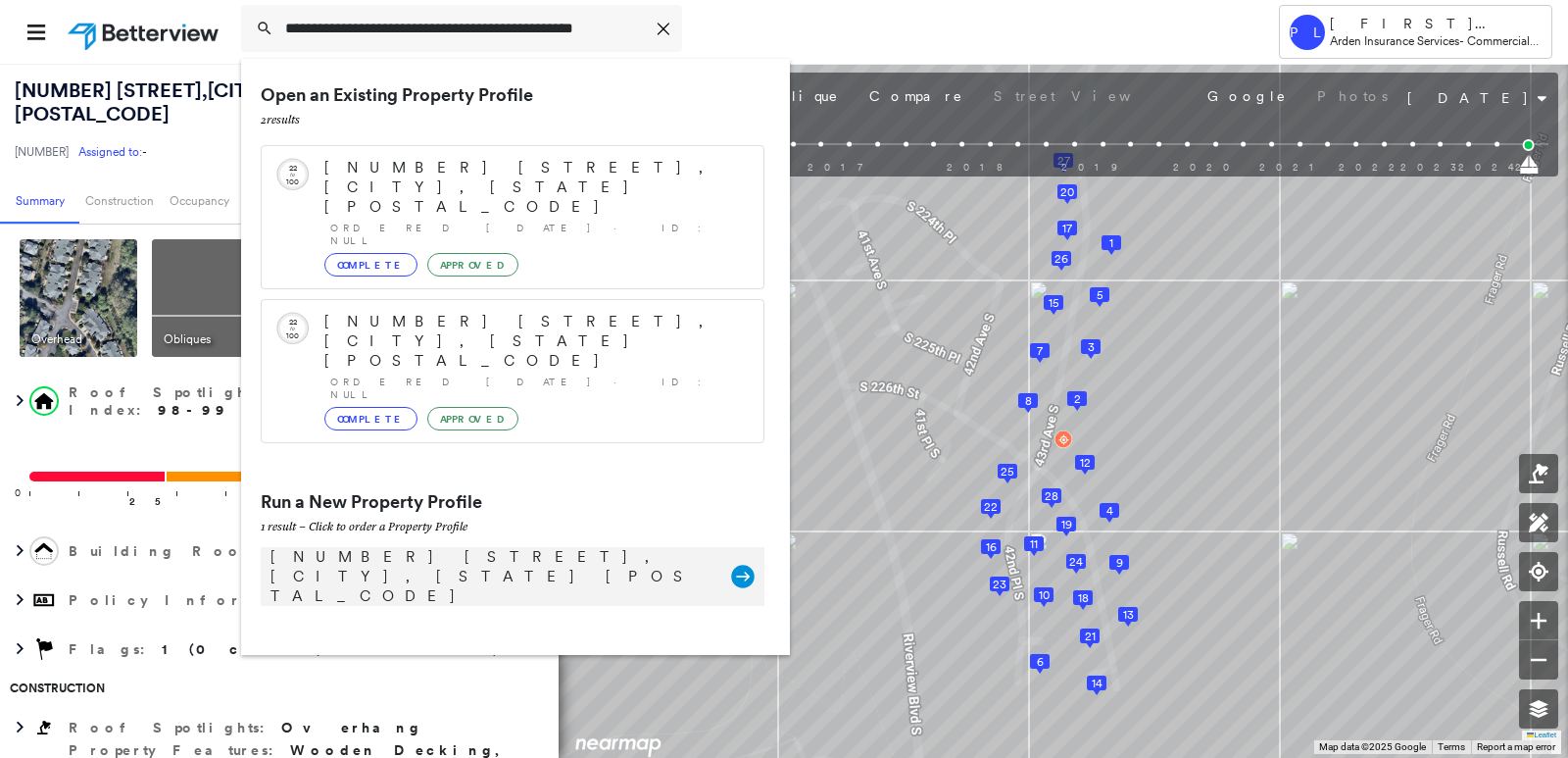 click on "4020 Villa Modena, Yorba Linda, CA 92886" at bounding box center (491, 577) 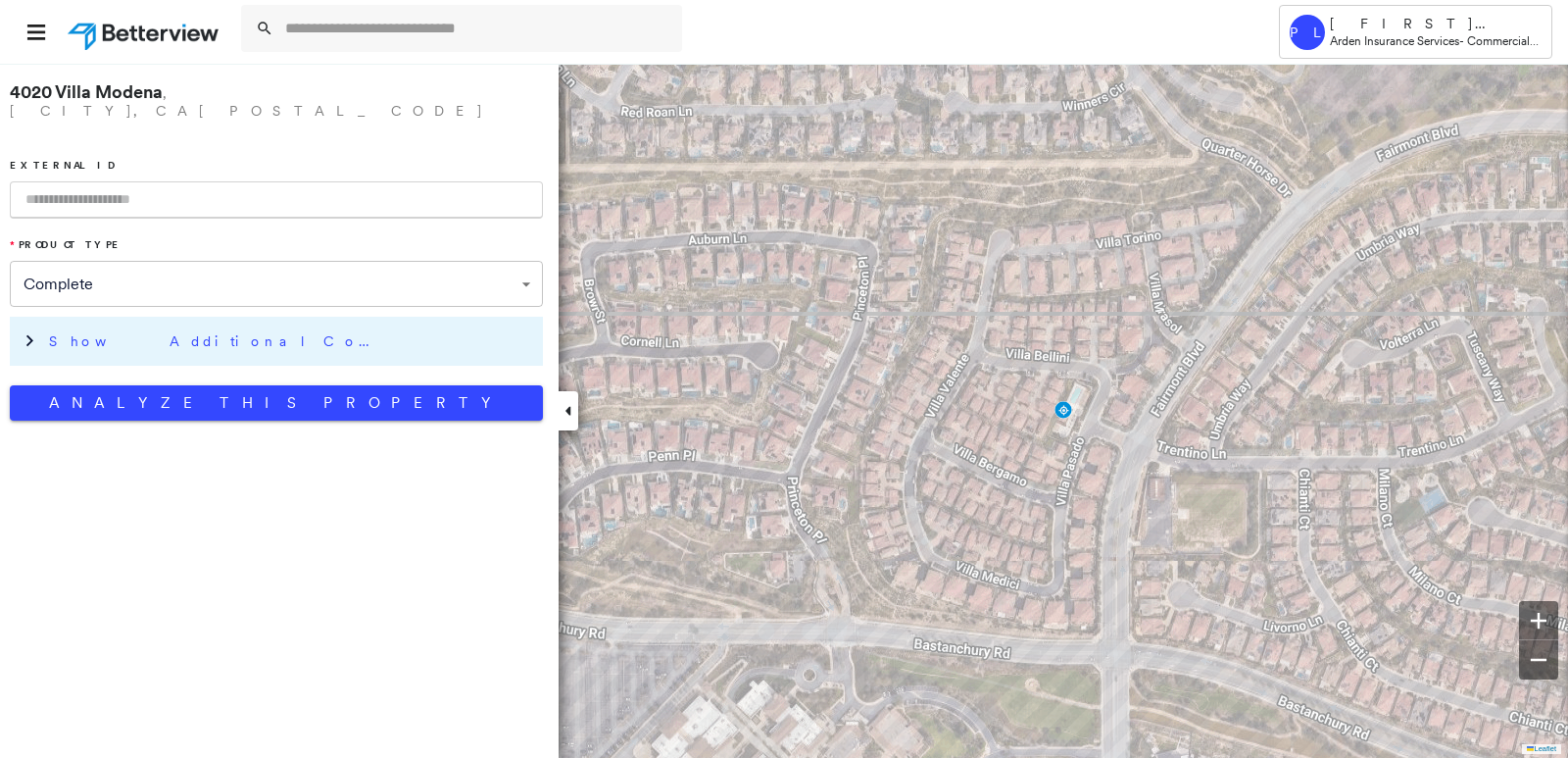 click on "Show Additional Company Data" at bounding box center (291, 341) 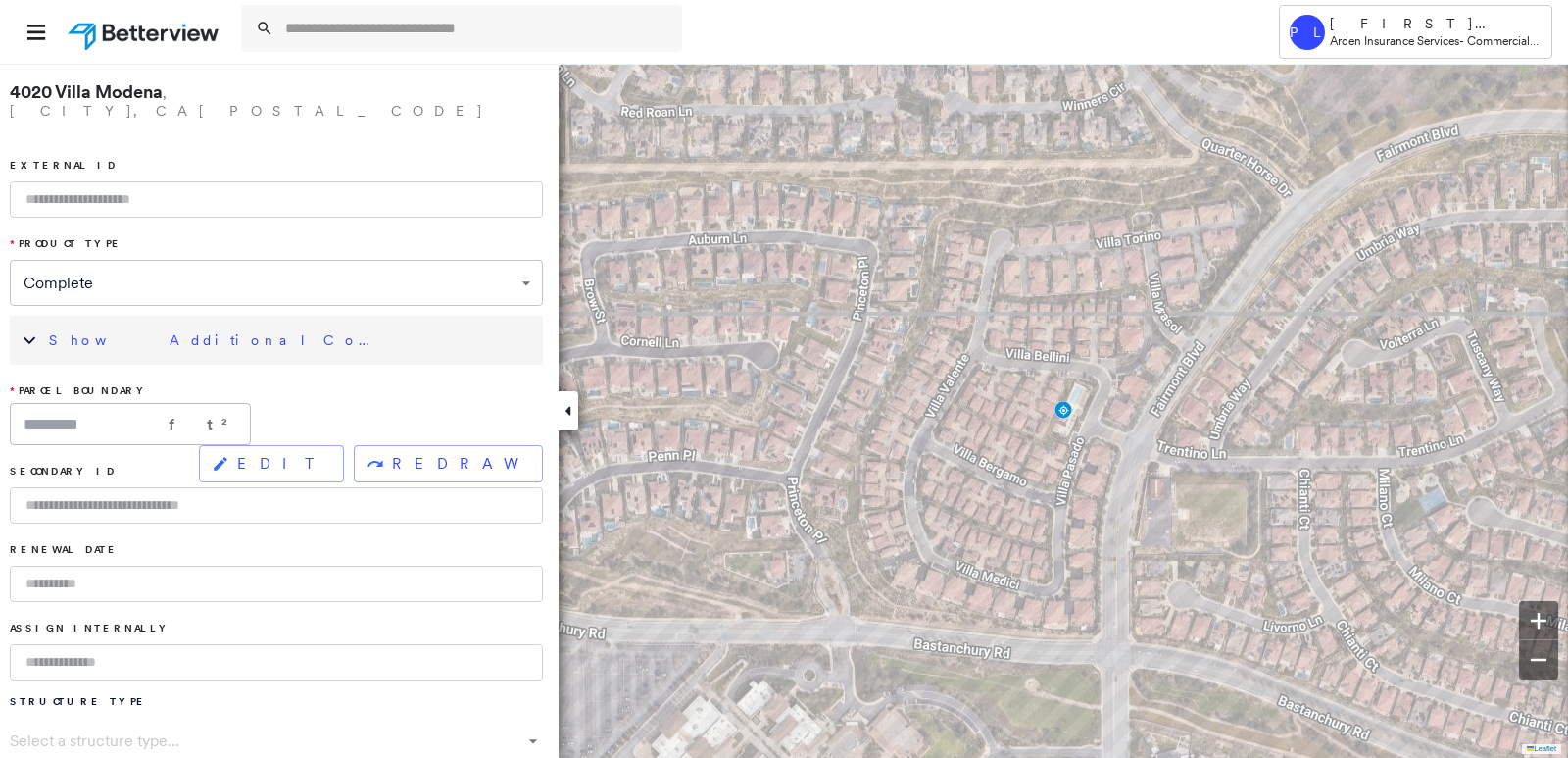 click on "Show Additional Company Data" at bounding box center (291, 340) 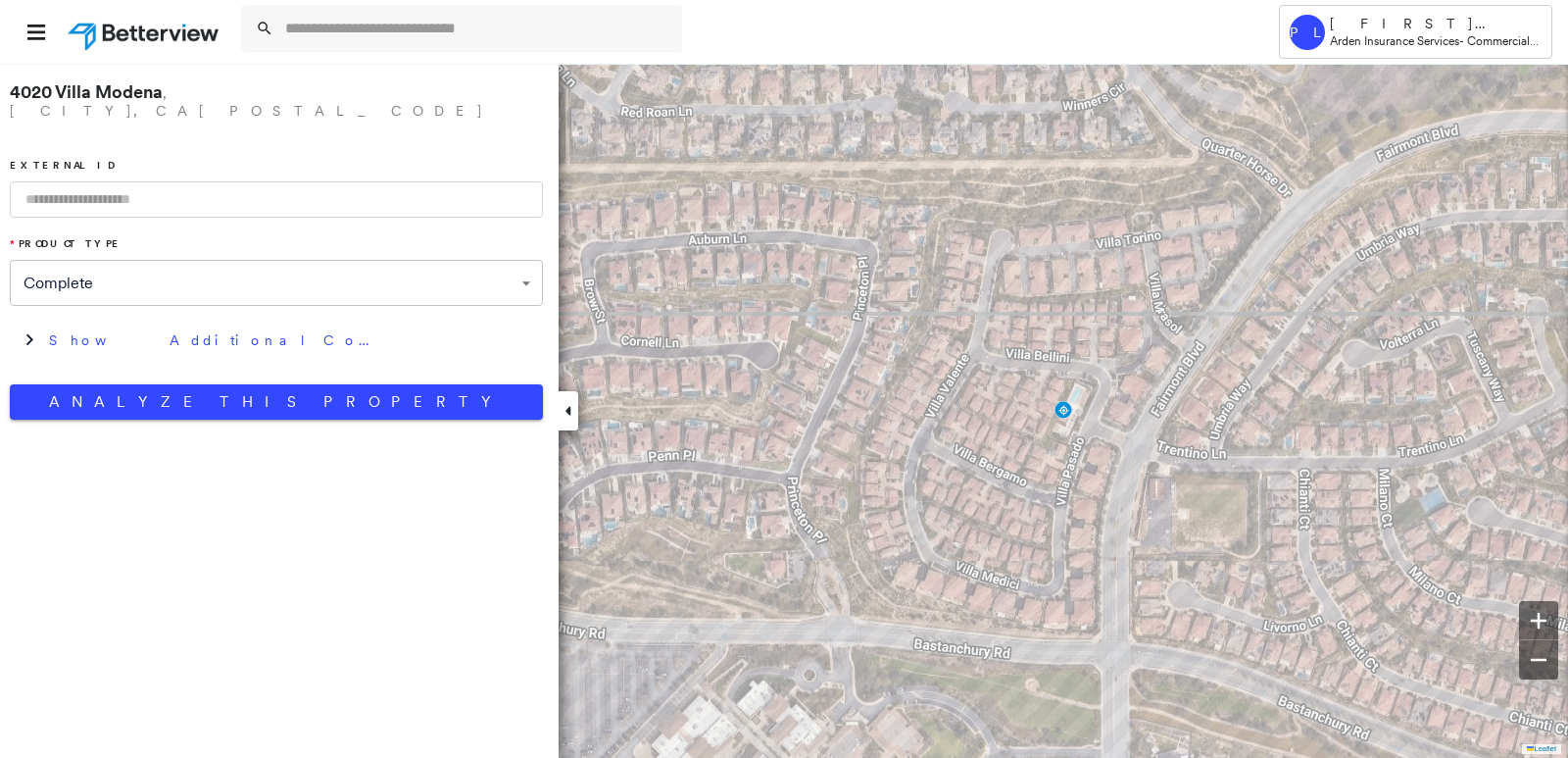click at bounding box center [276, 199] 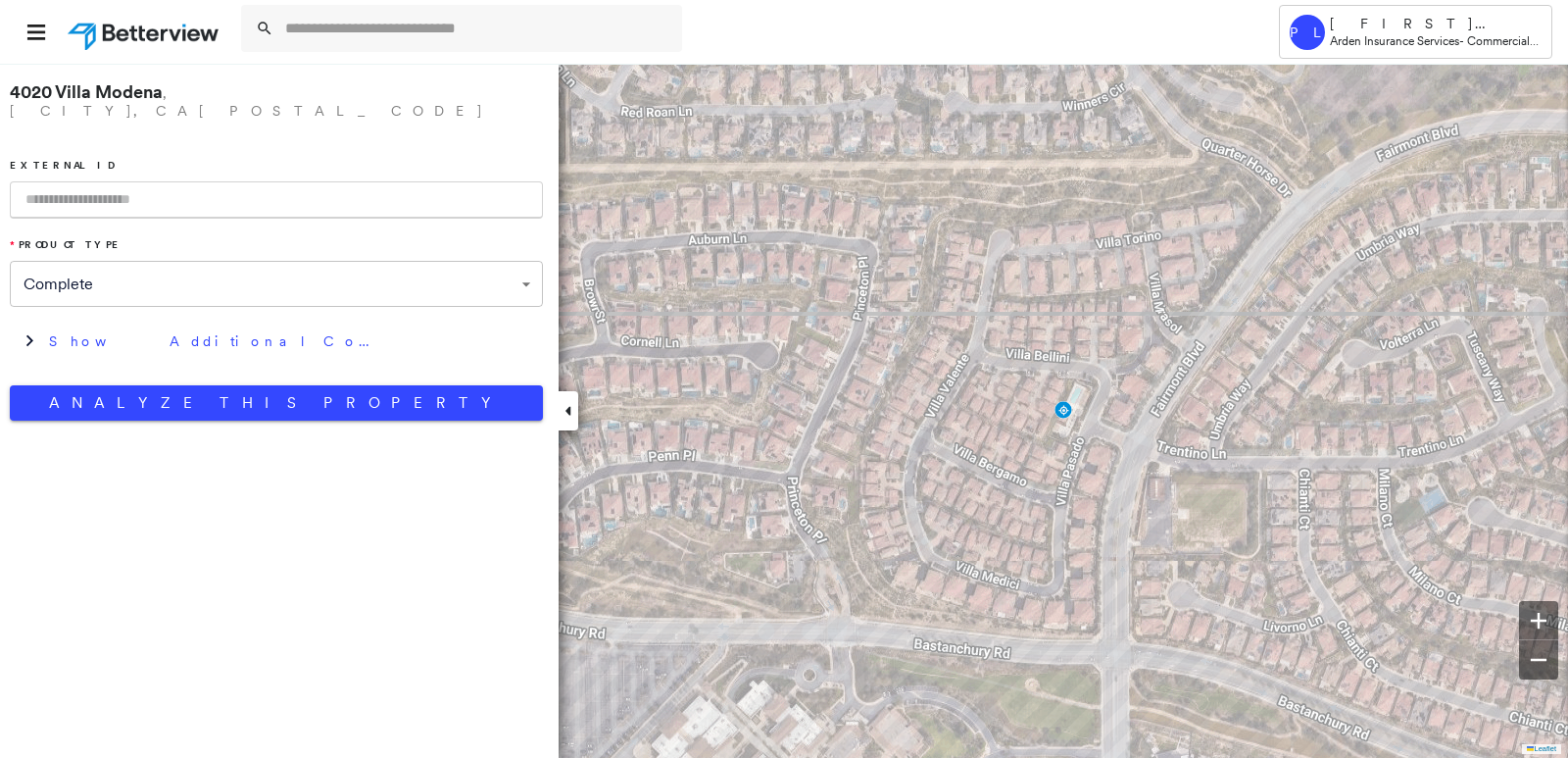 paste on "*****" 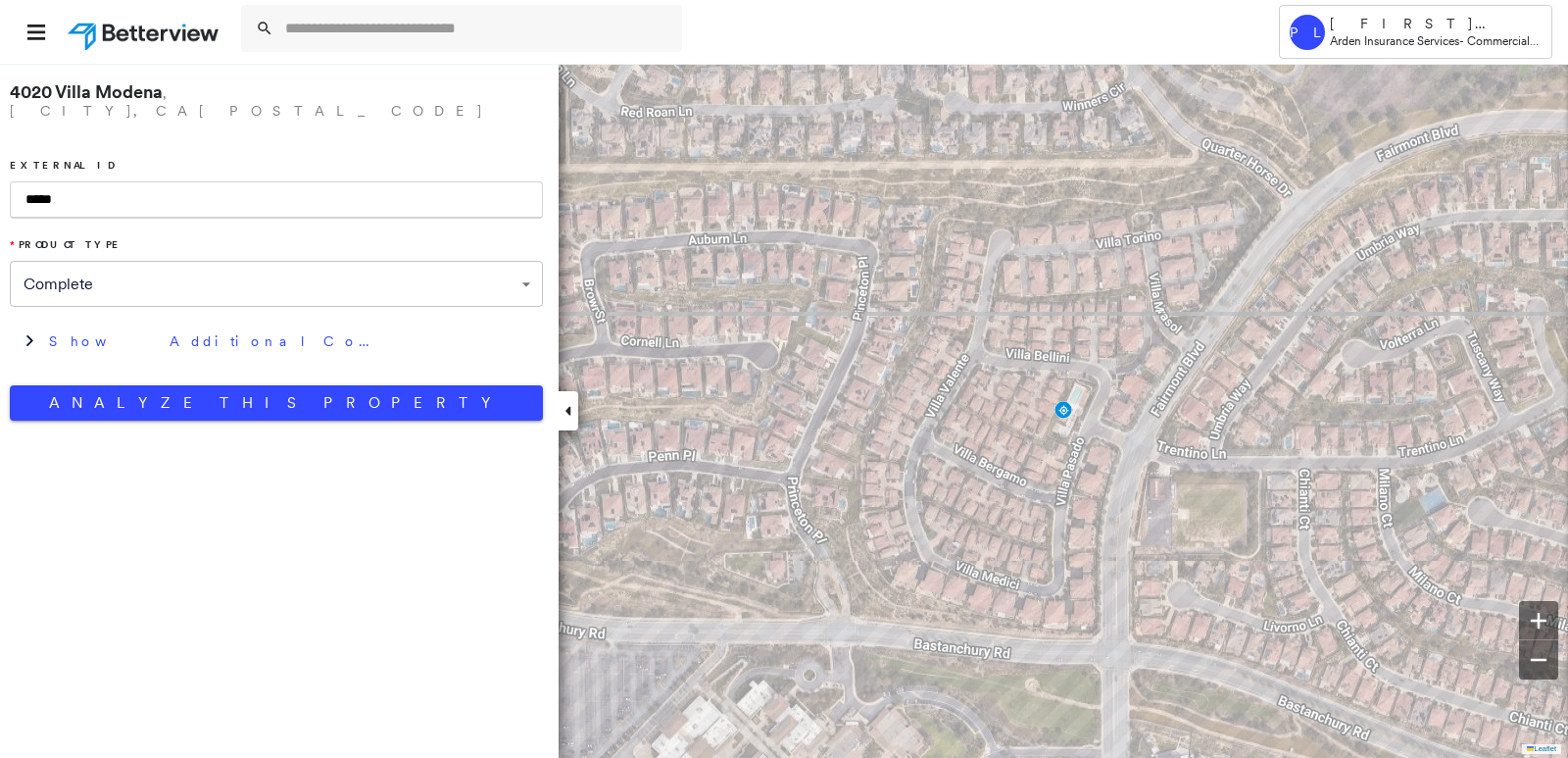type on "*****" 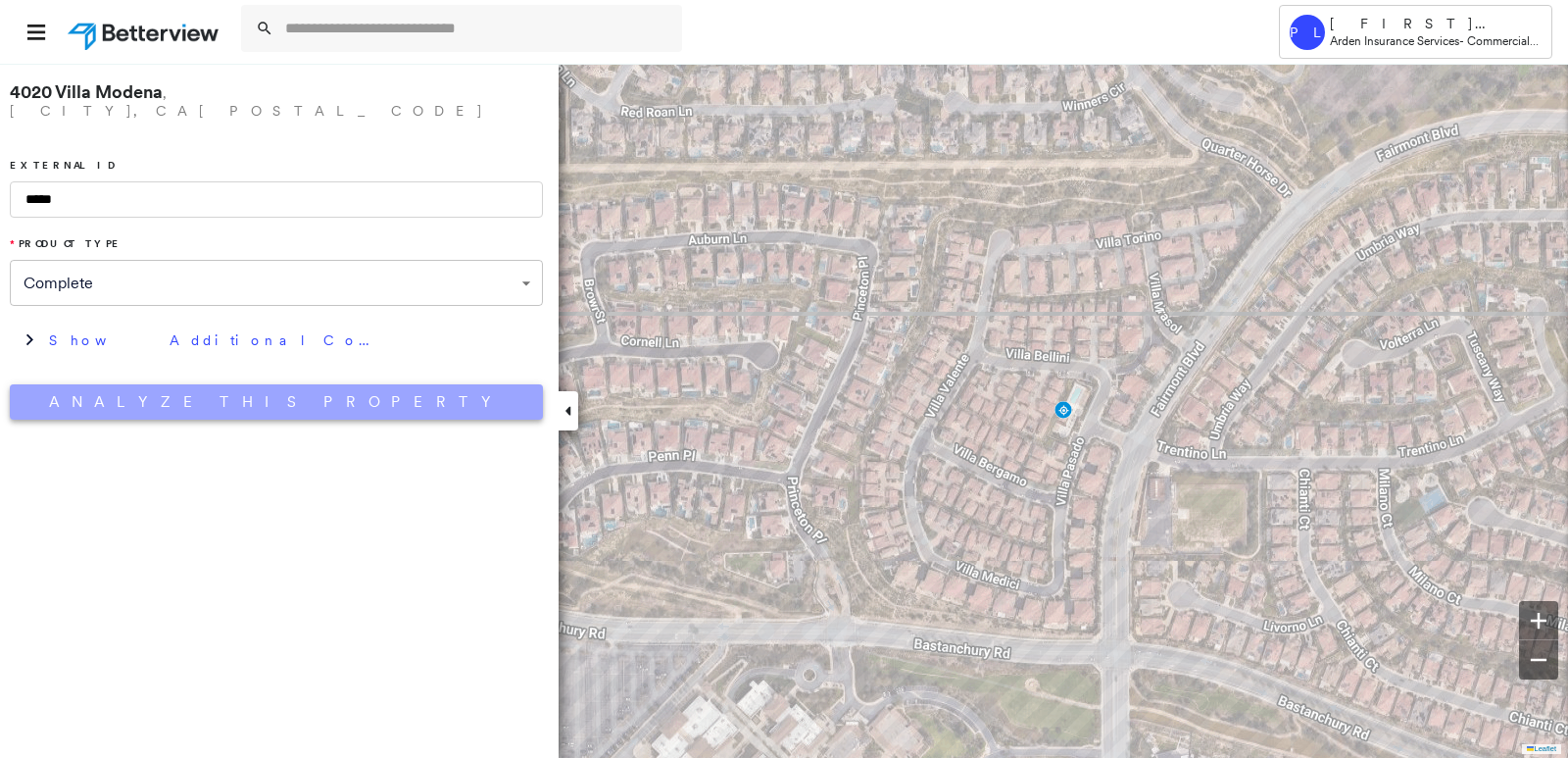 click on "Analyze This Property" at bounding box center [276, 402] 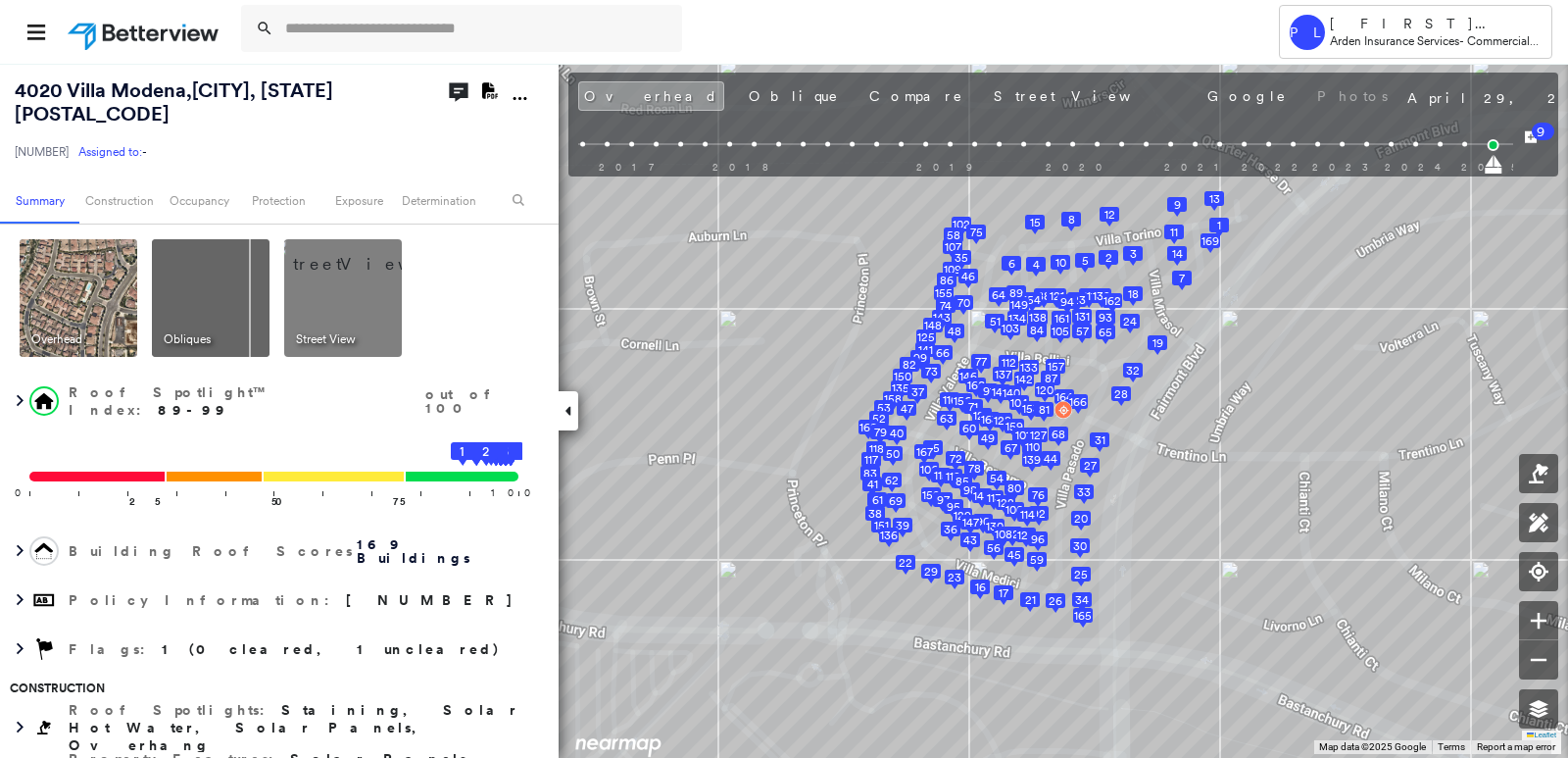 click 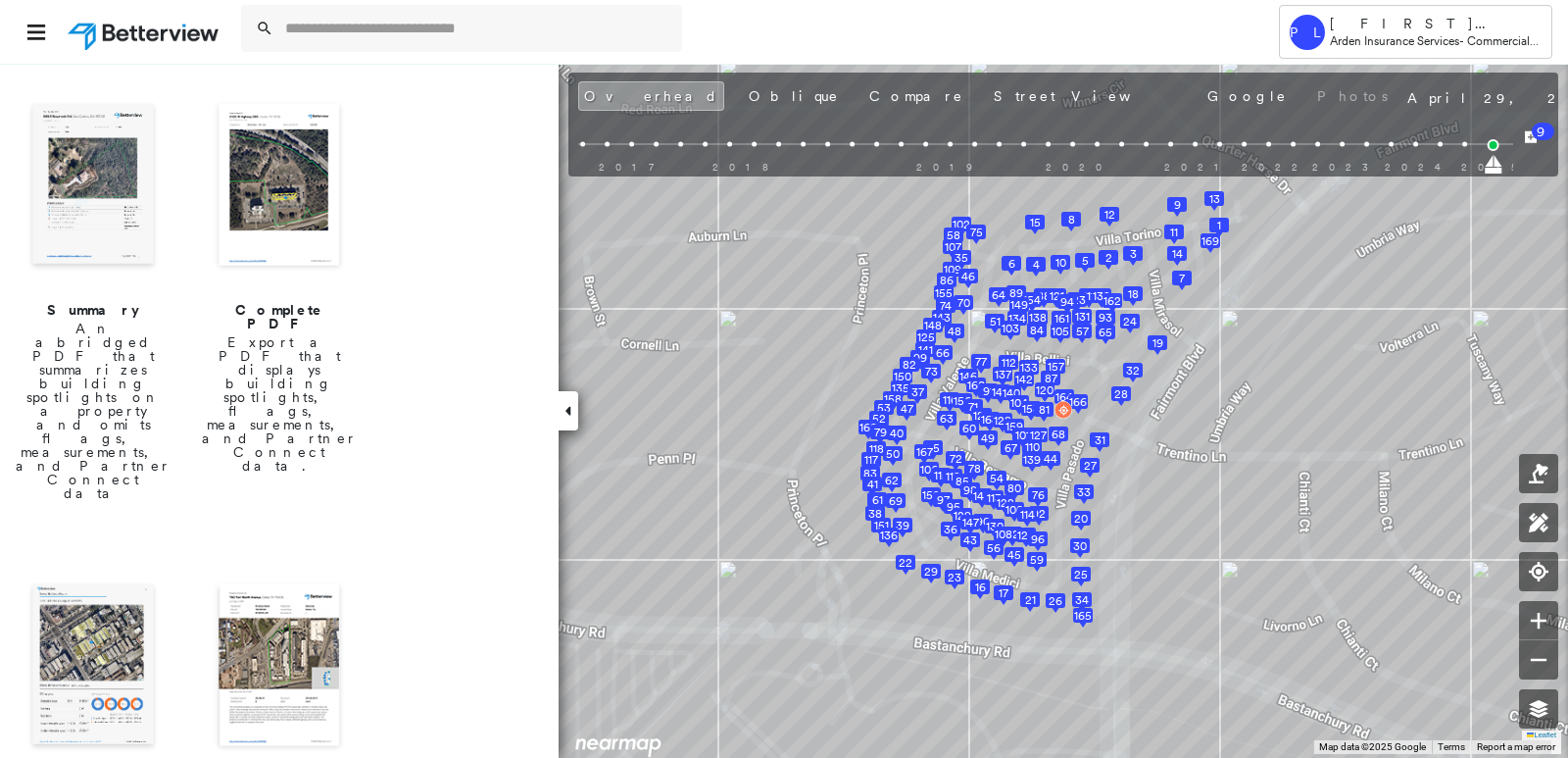 scroll, scrollTop: 196, scrollLeft: 0, axis: vertical 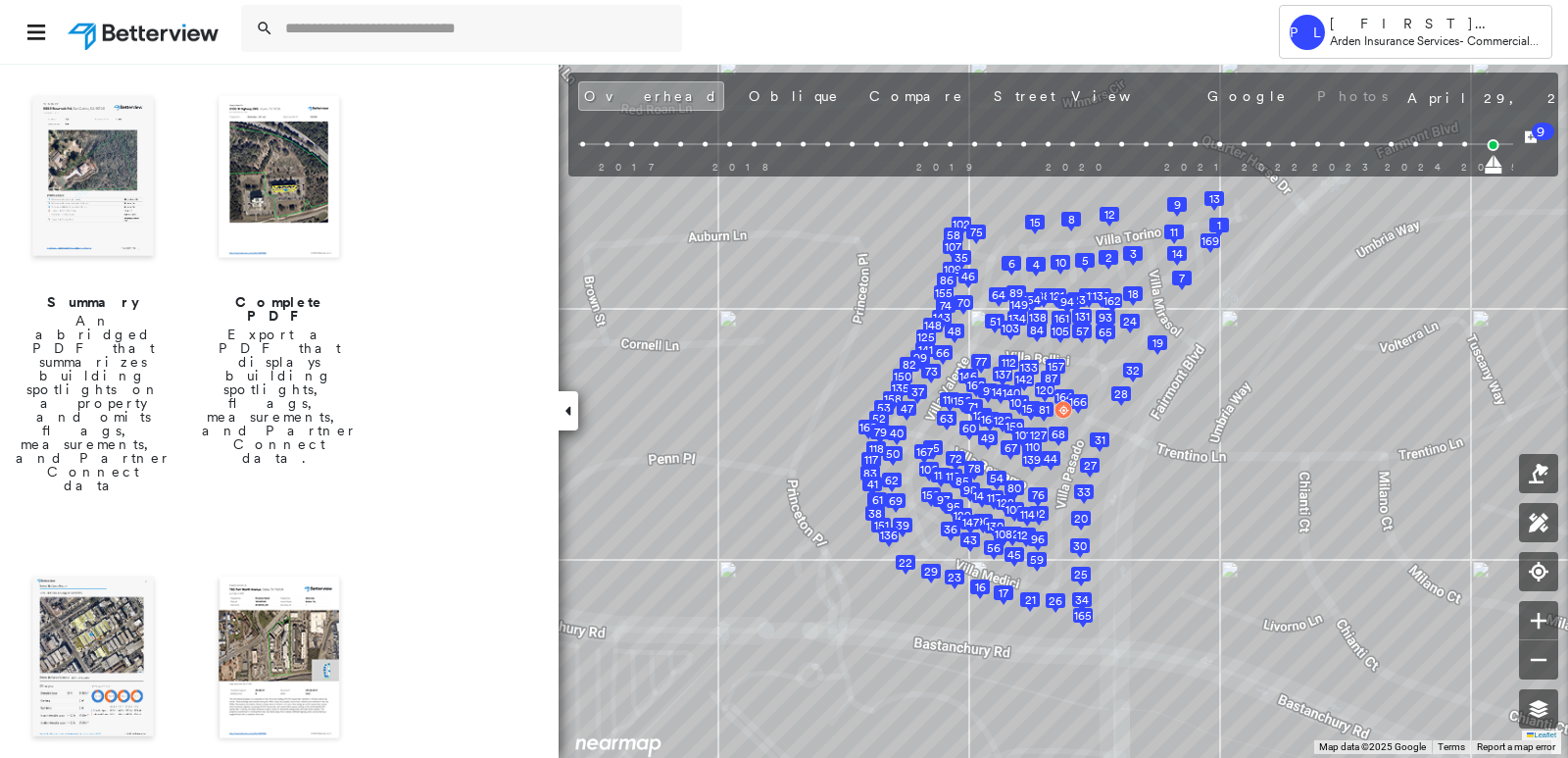 click at bounding box center (93, 178) 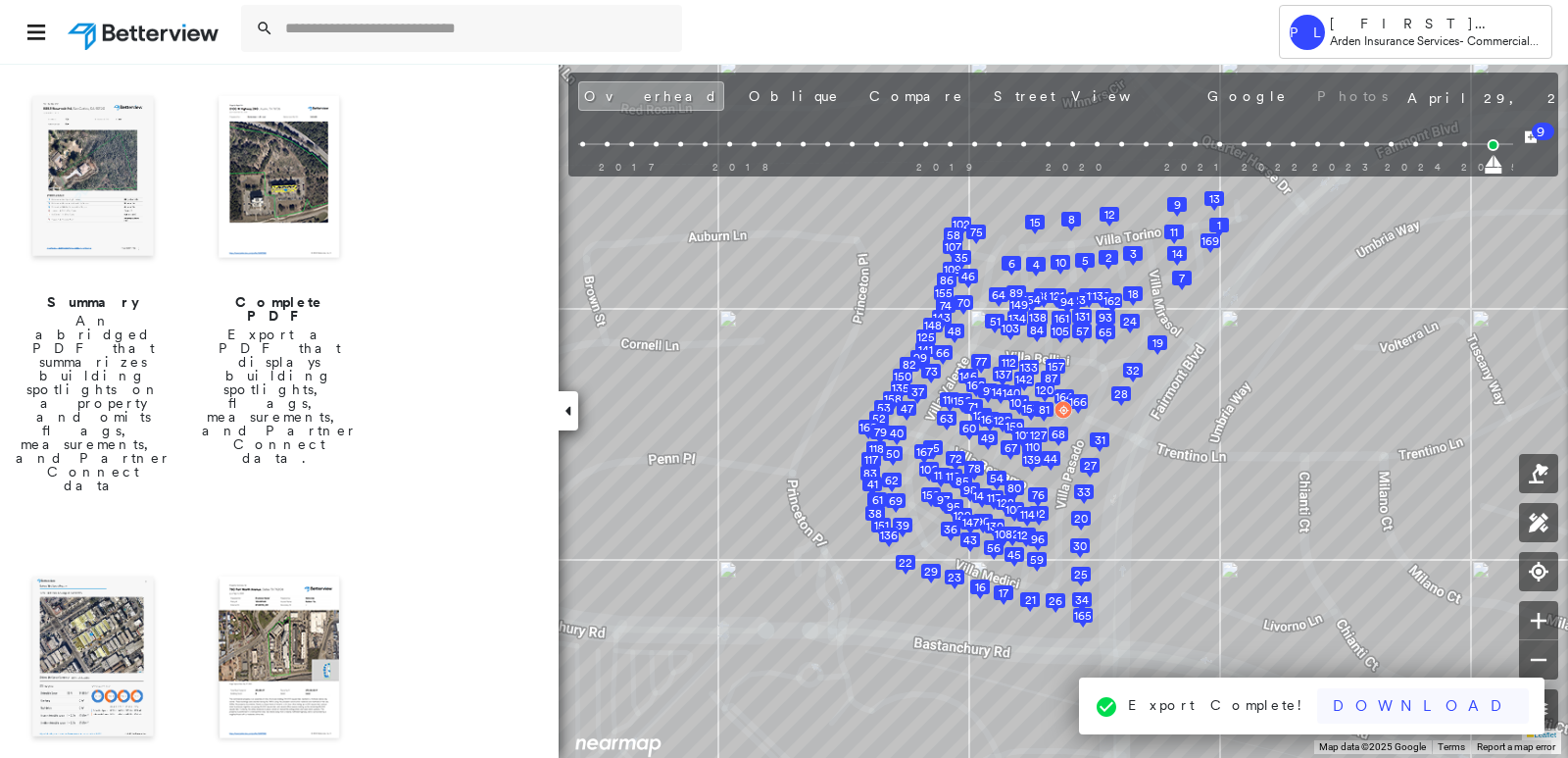 click on "Download" at bounding box center [1423, 706] 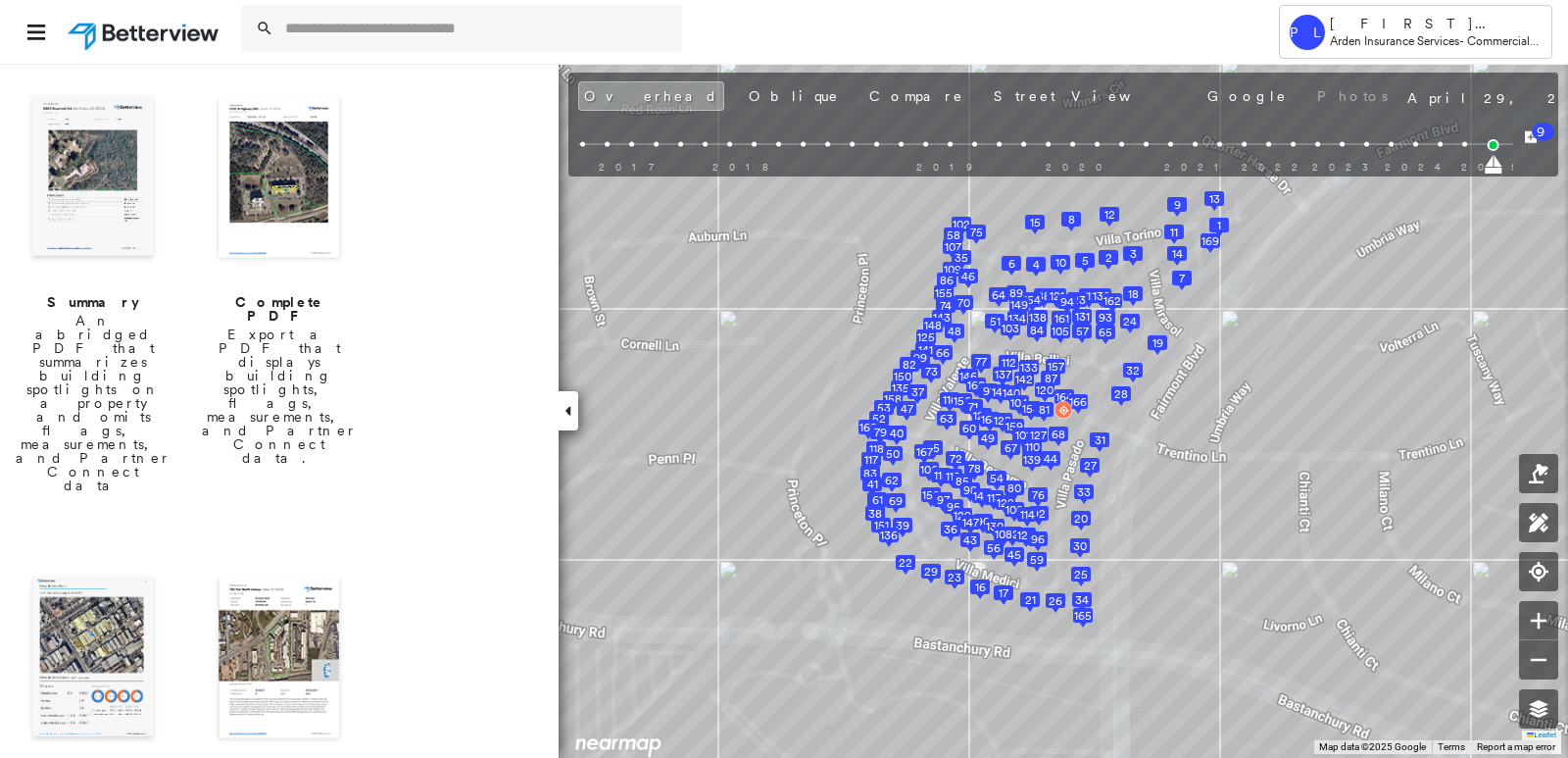 click at bounding box center (279, 178) 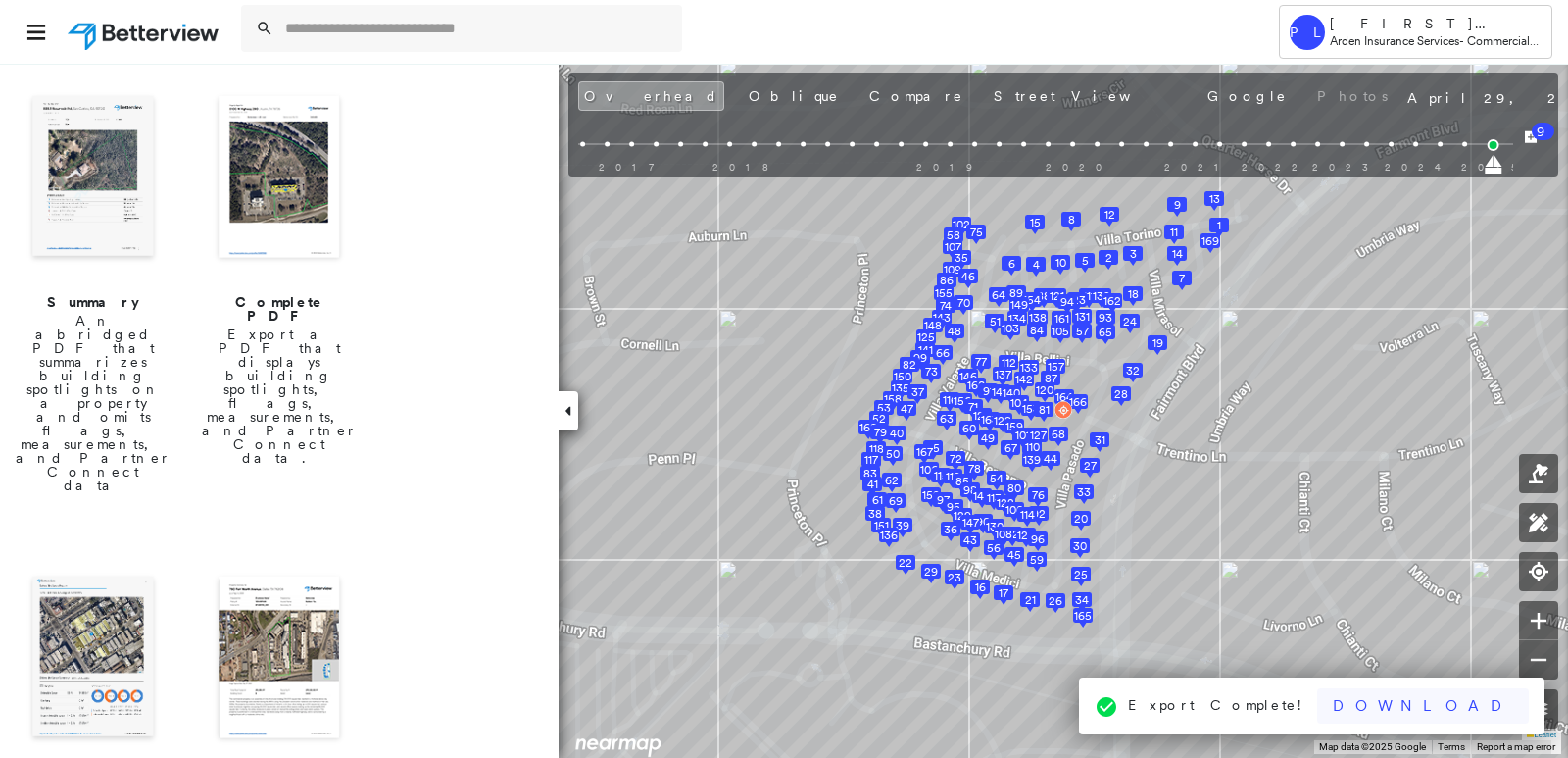 click on "Download" at bounding box center (1423, 706) 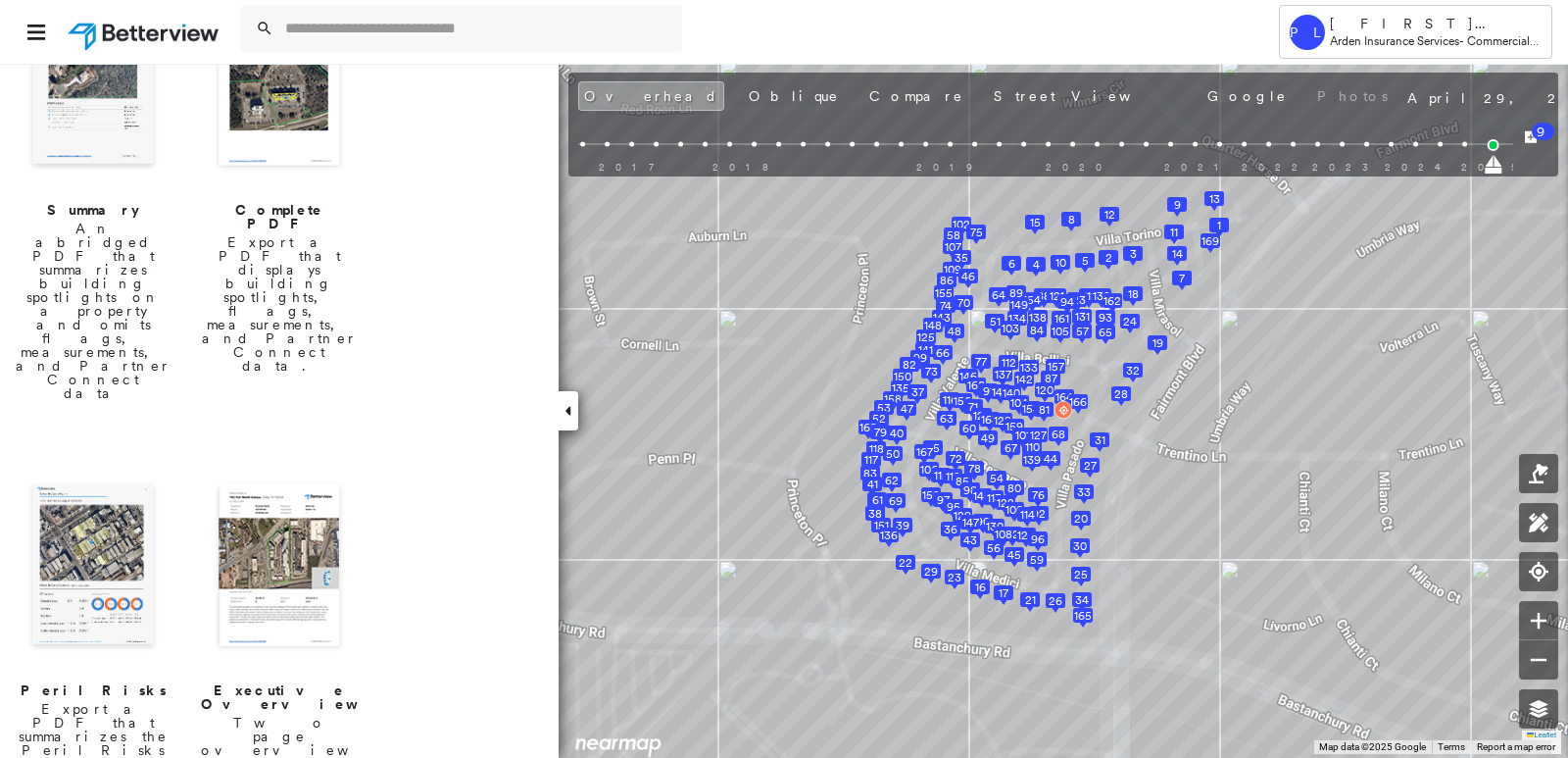 scroll, scrollTop: 392, scrollLeft: 0, axis: vertical 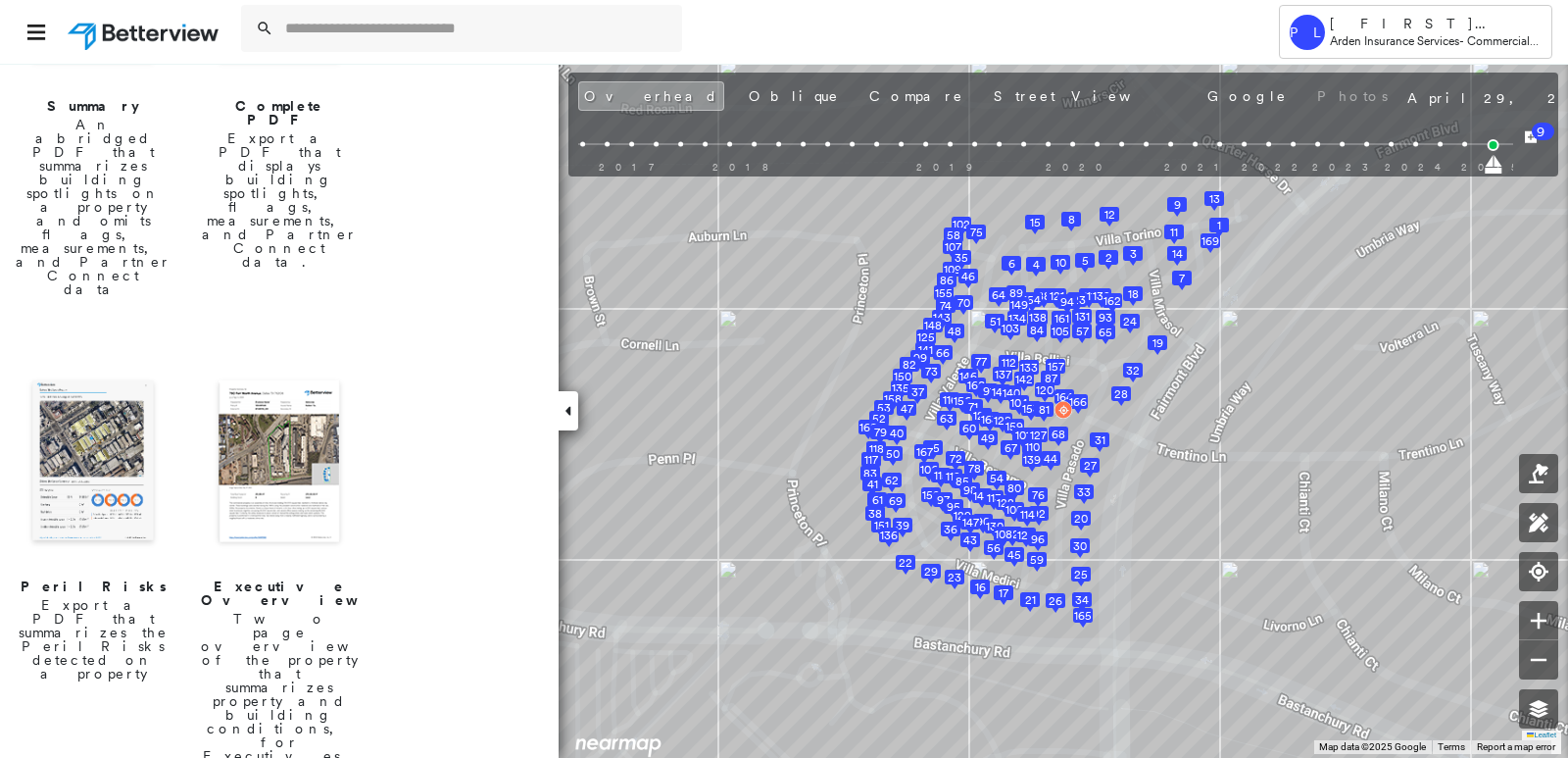 click at bounding box center (93, 463) 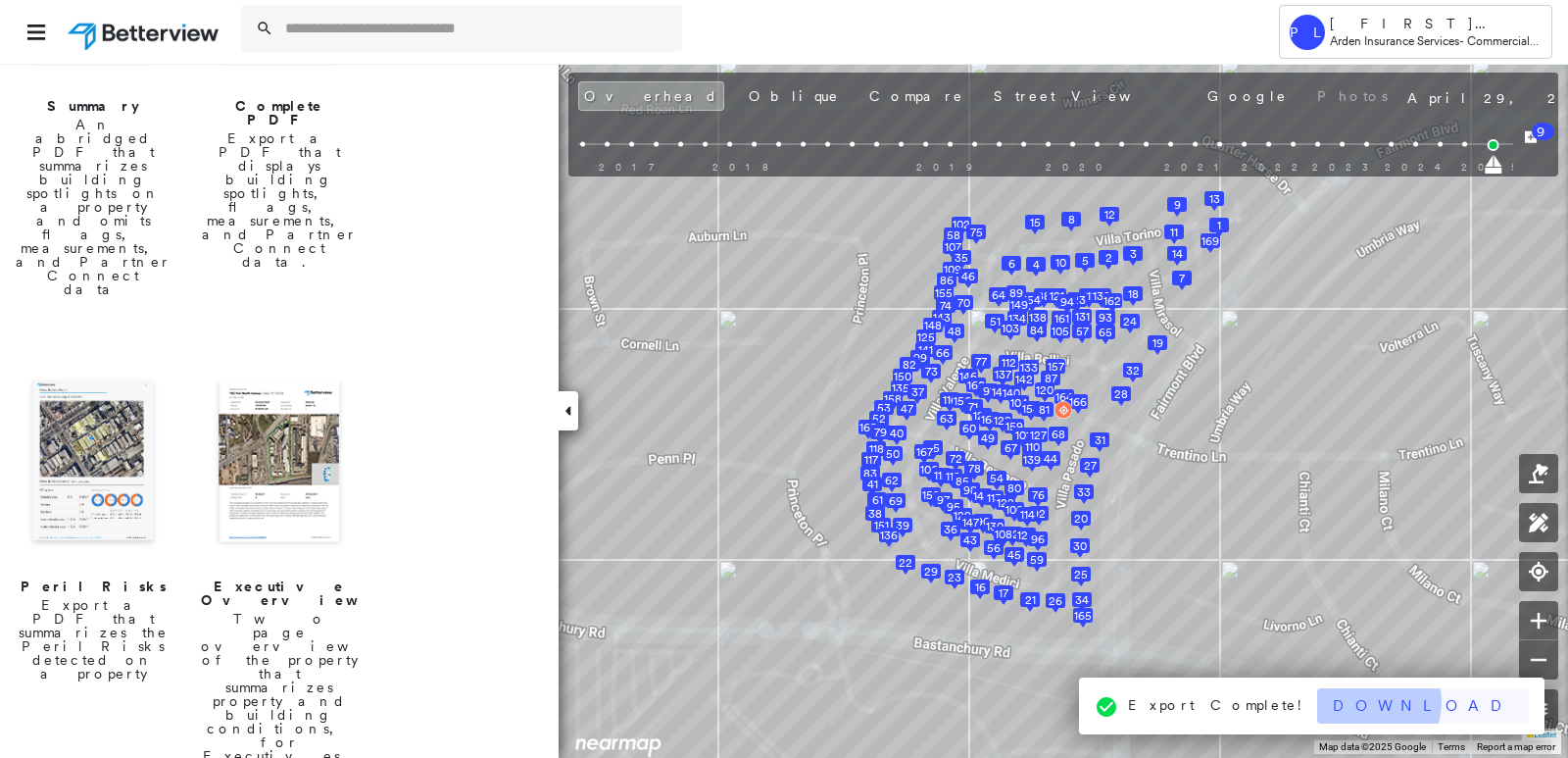 click on "Download" at bounding box center (1423, 706) 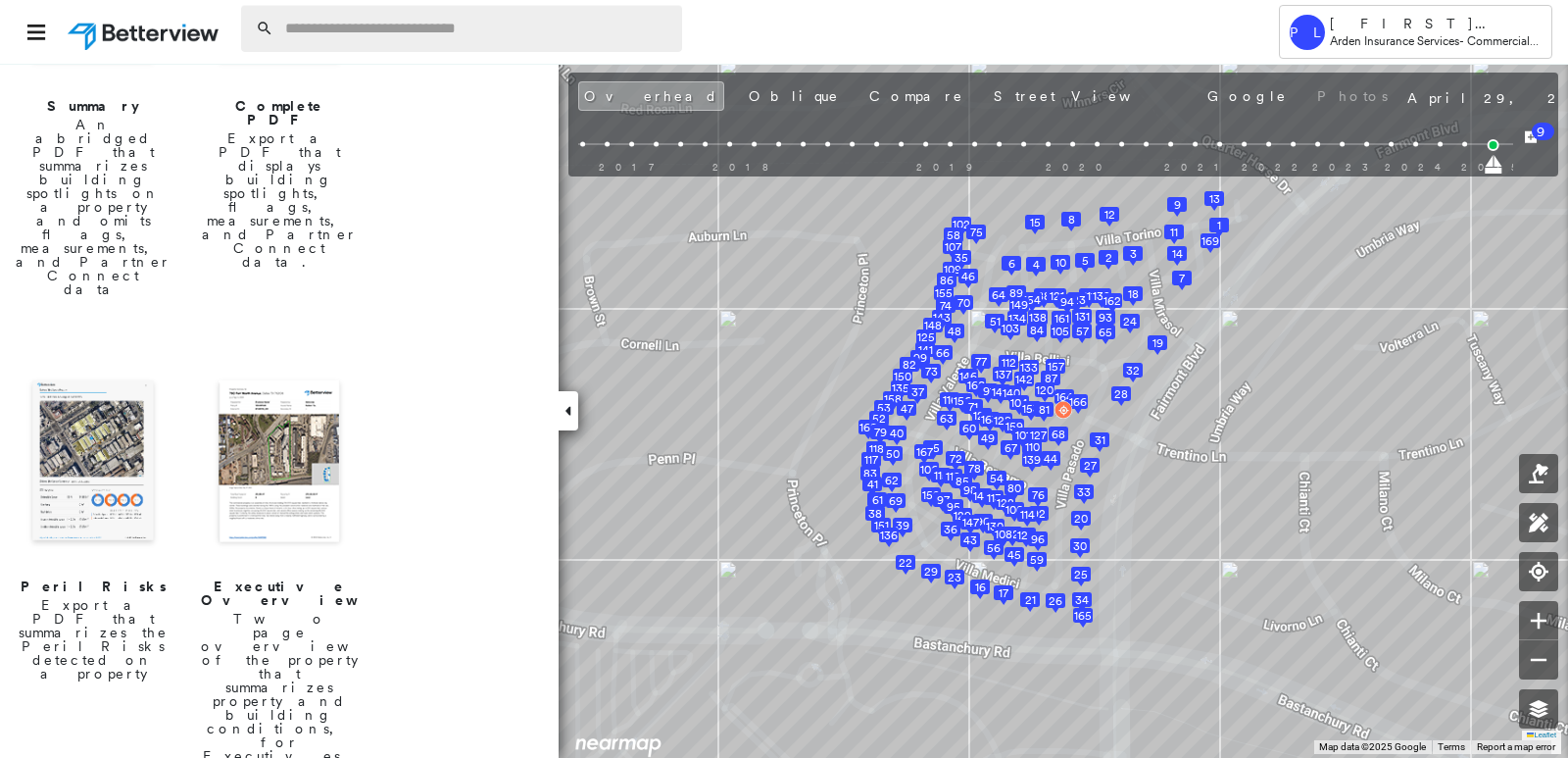 click at bounding box center [477, 28] 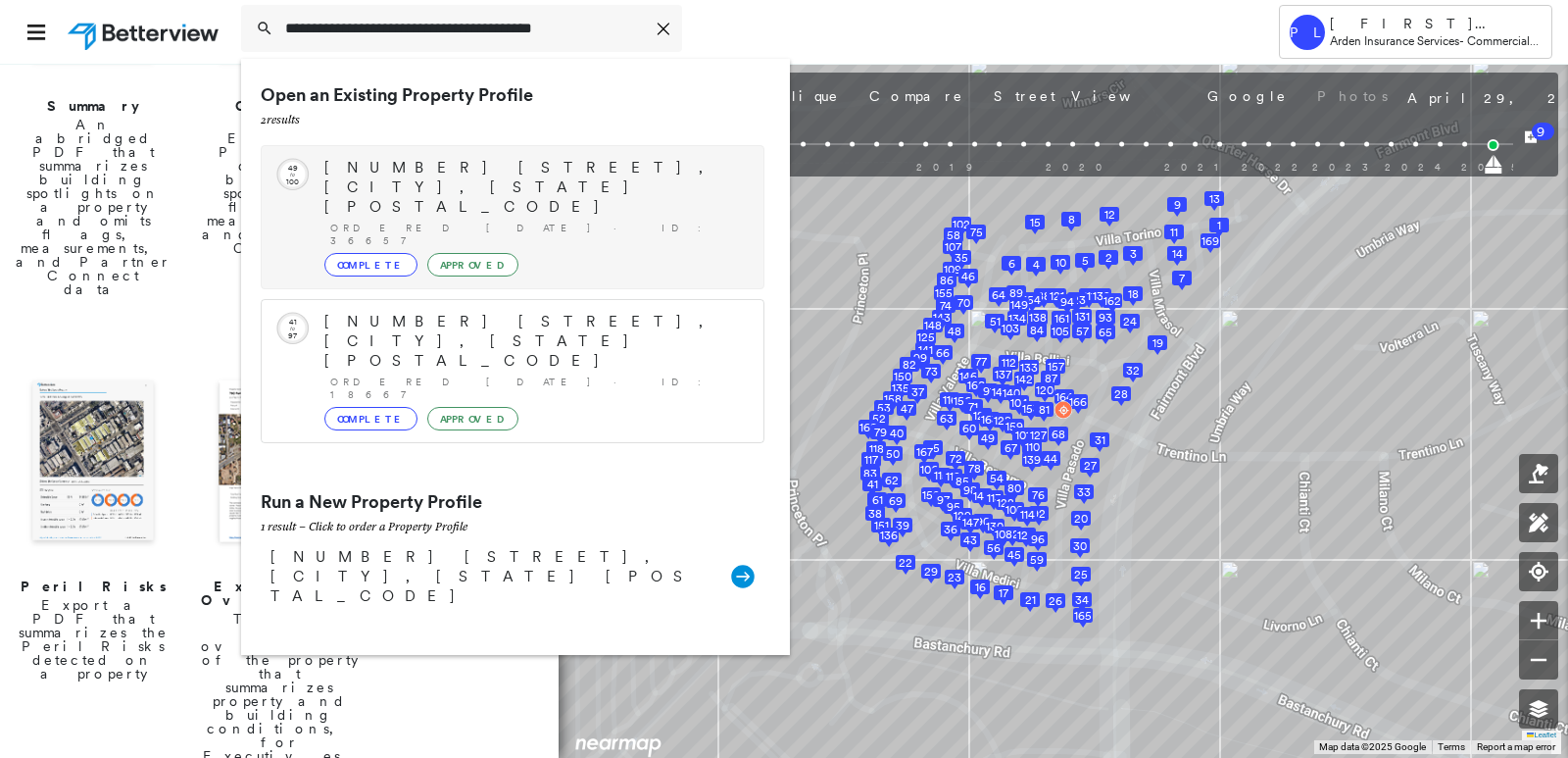 type on "**********" 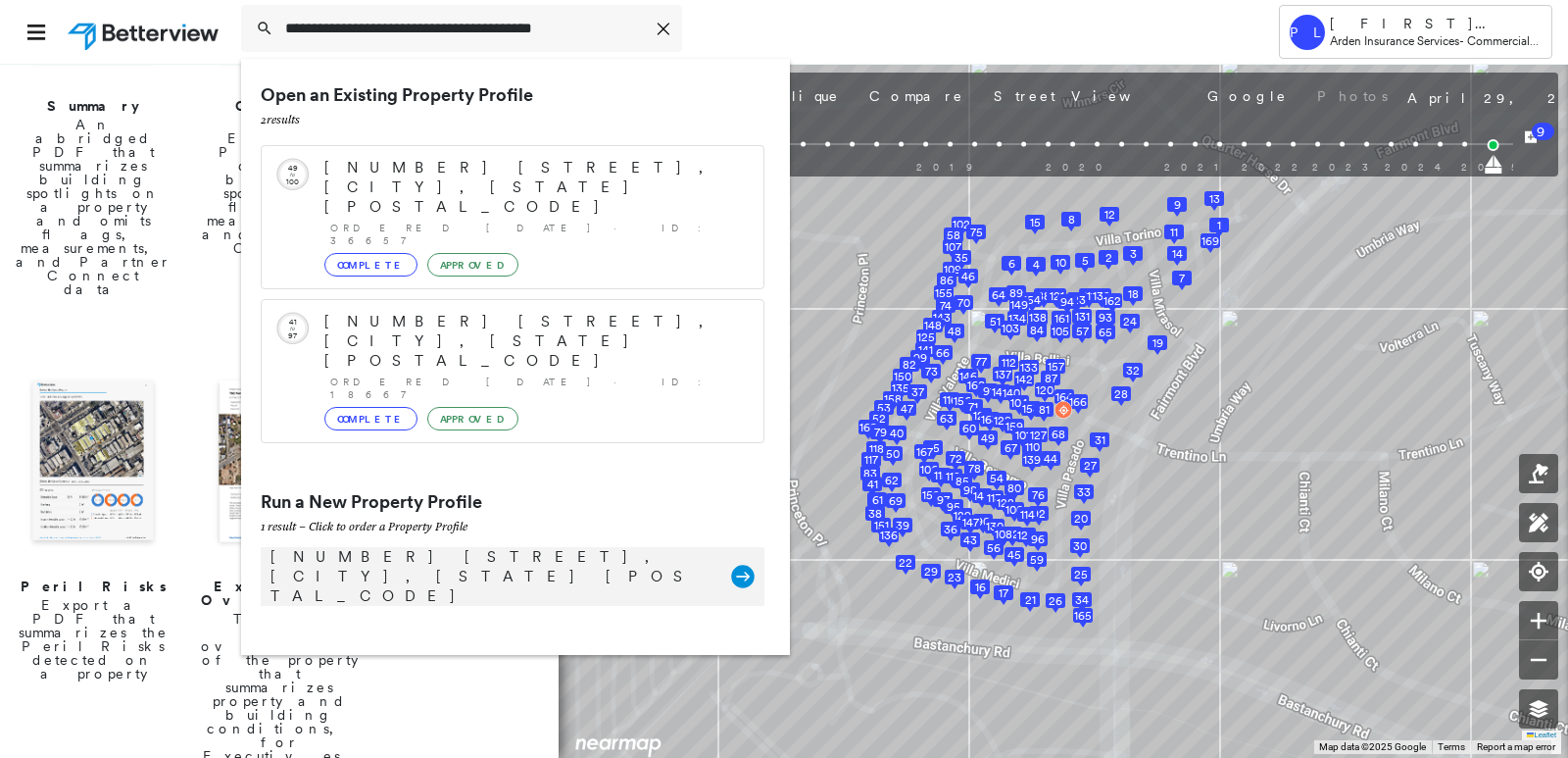 click on "301 Charles Morris Ter, Sunnyvale, CA 94085" at bounding box center [491, 577] 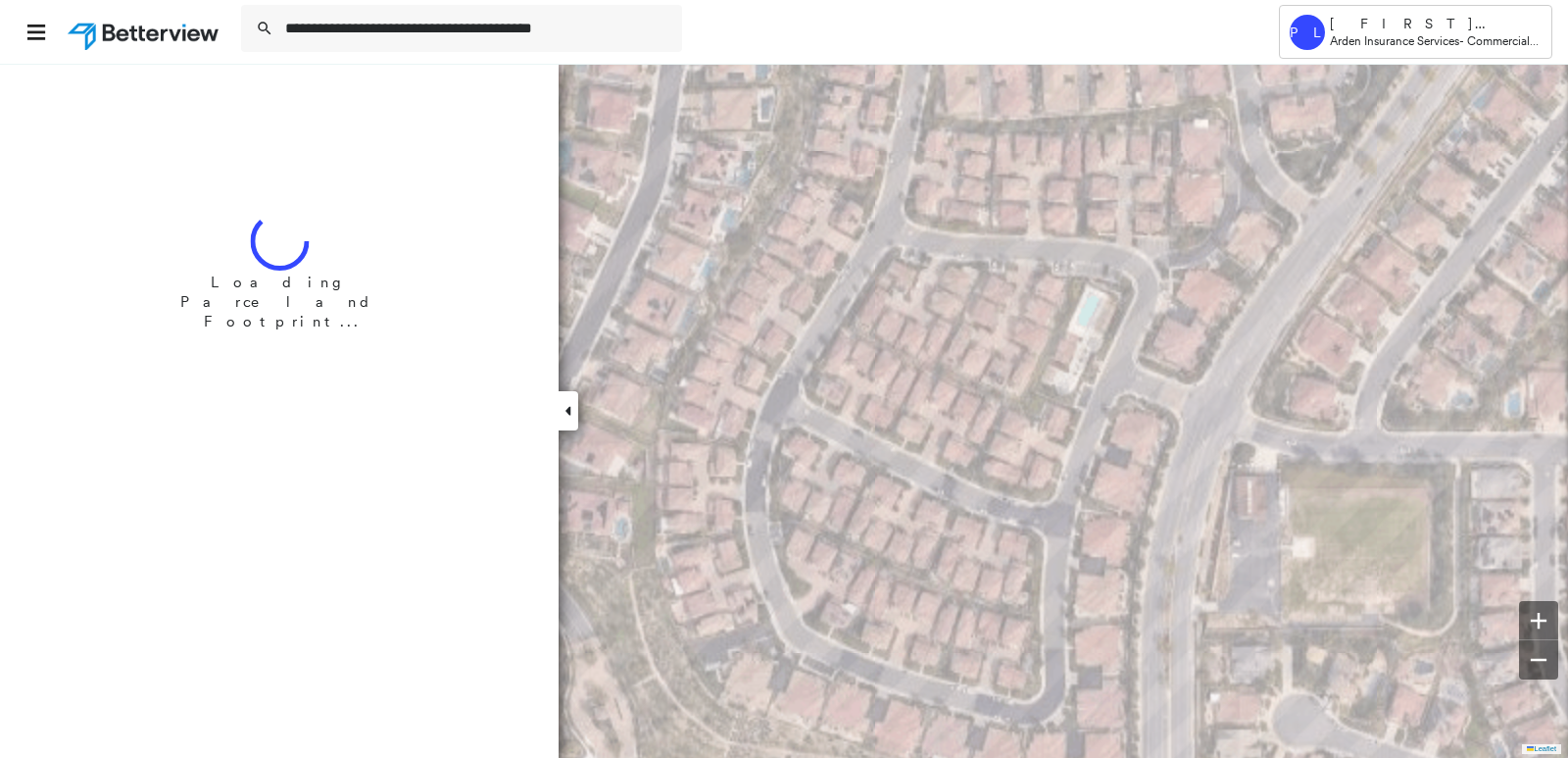 type 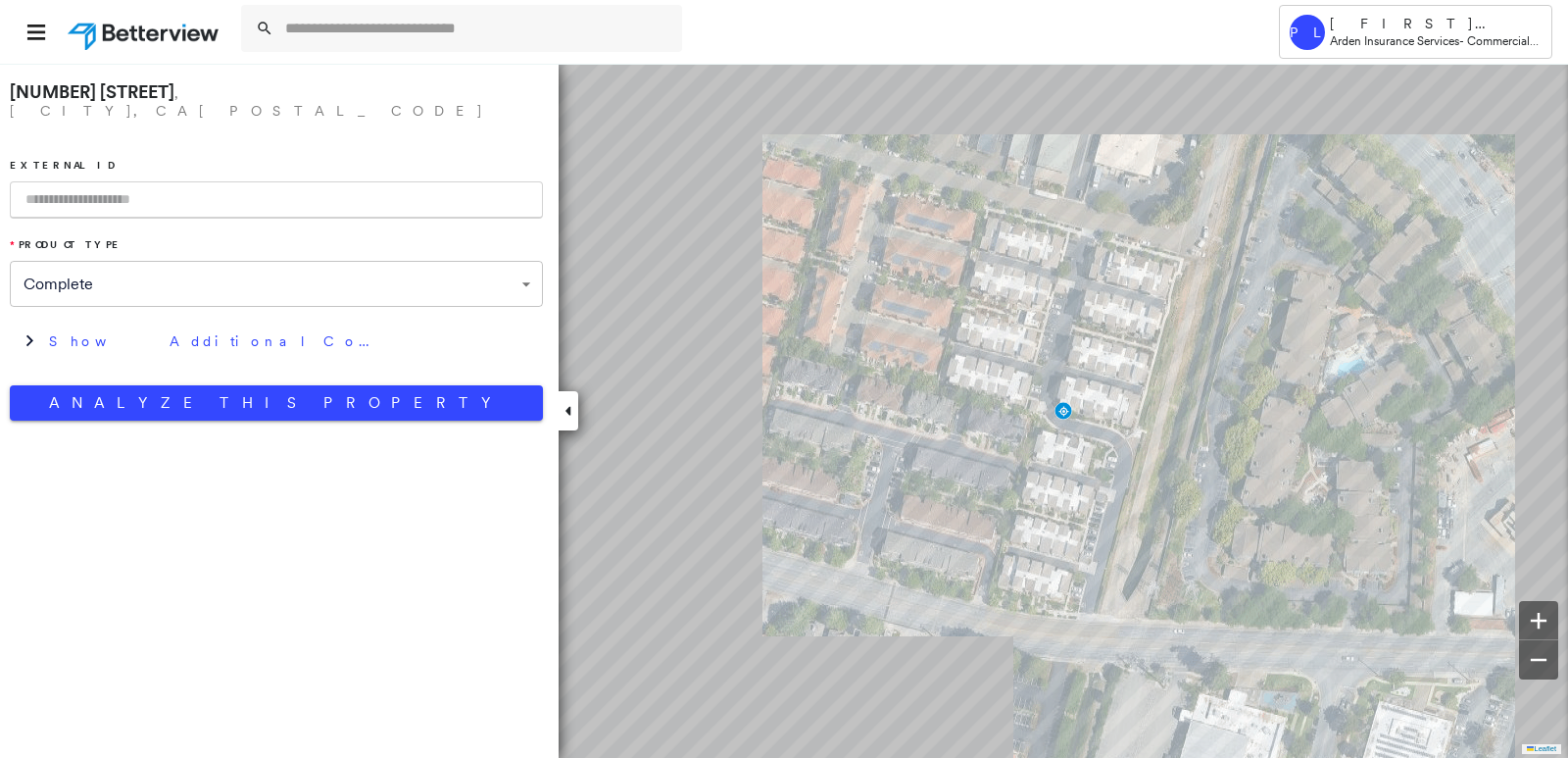 click at bounding box center (276, 200) 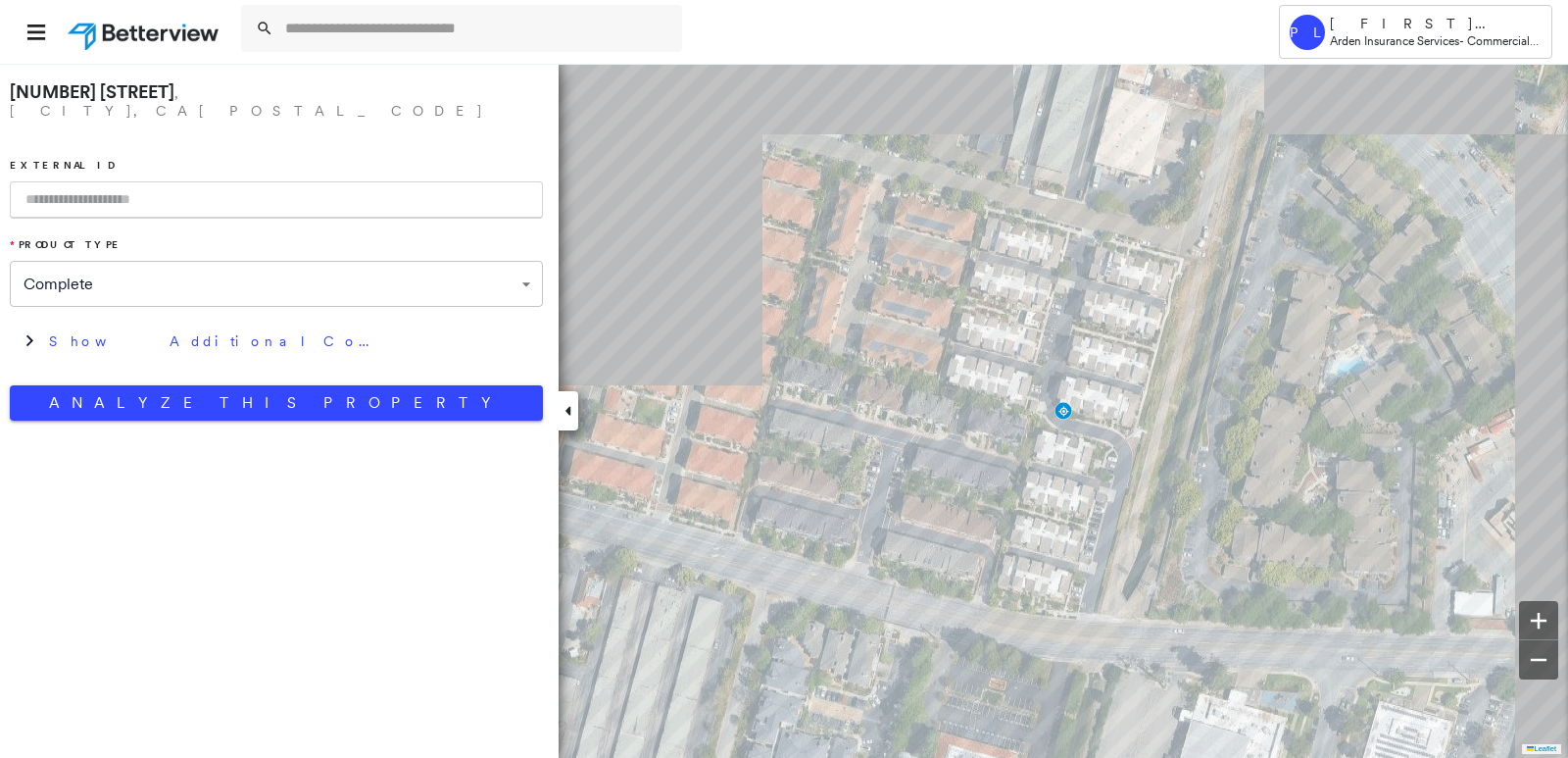 paste on "*****" 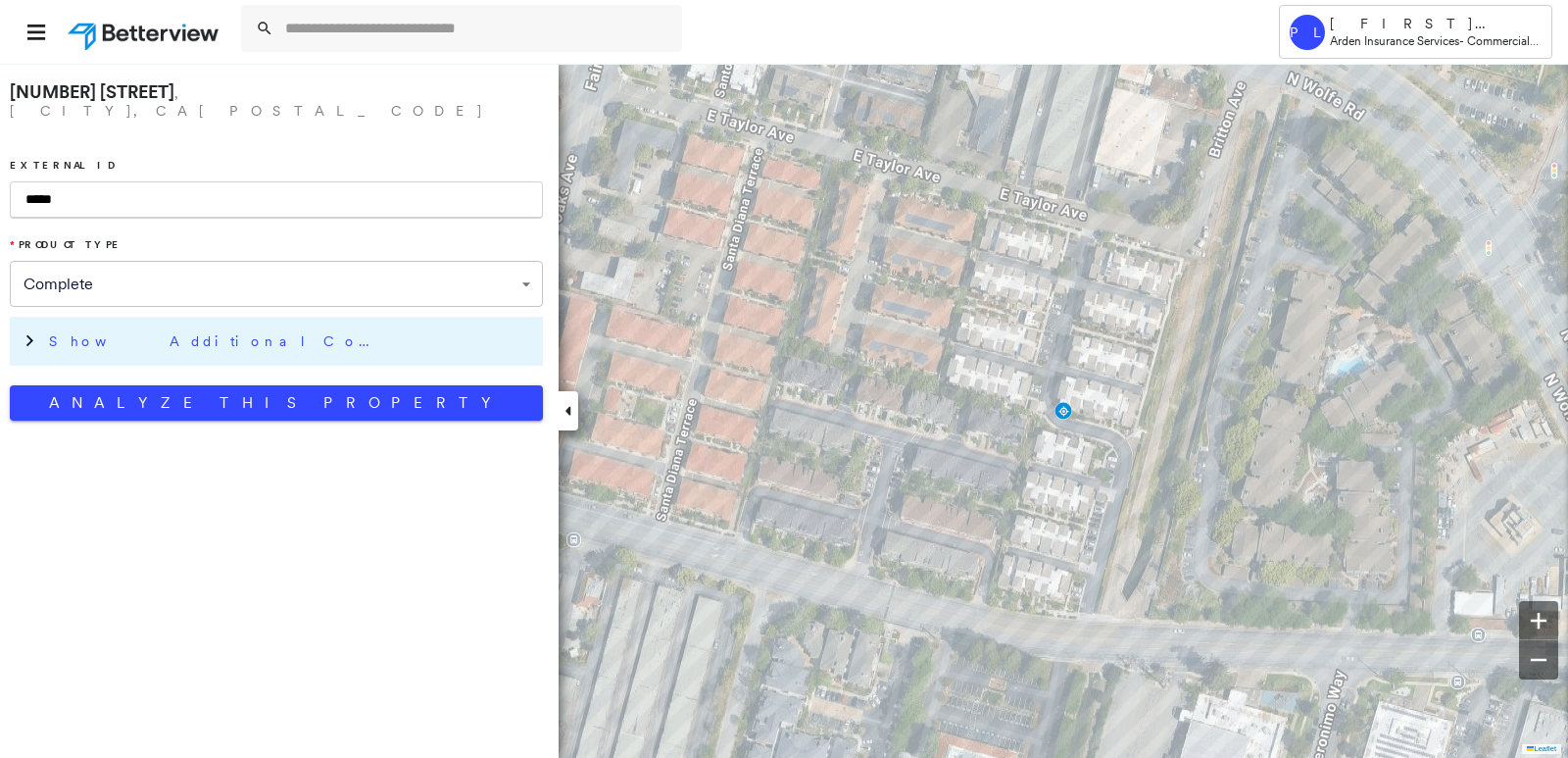 type on "*****" 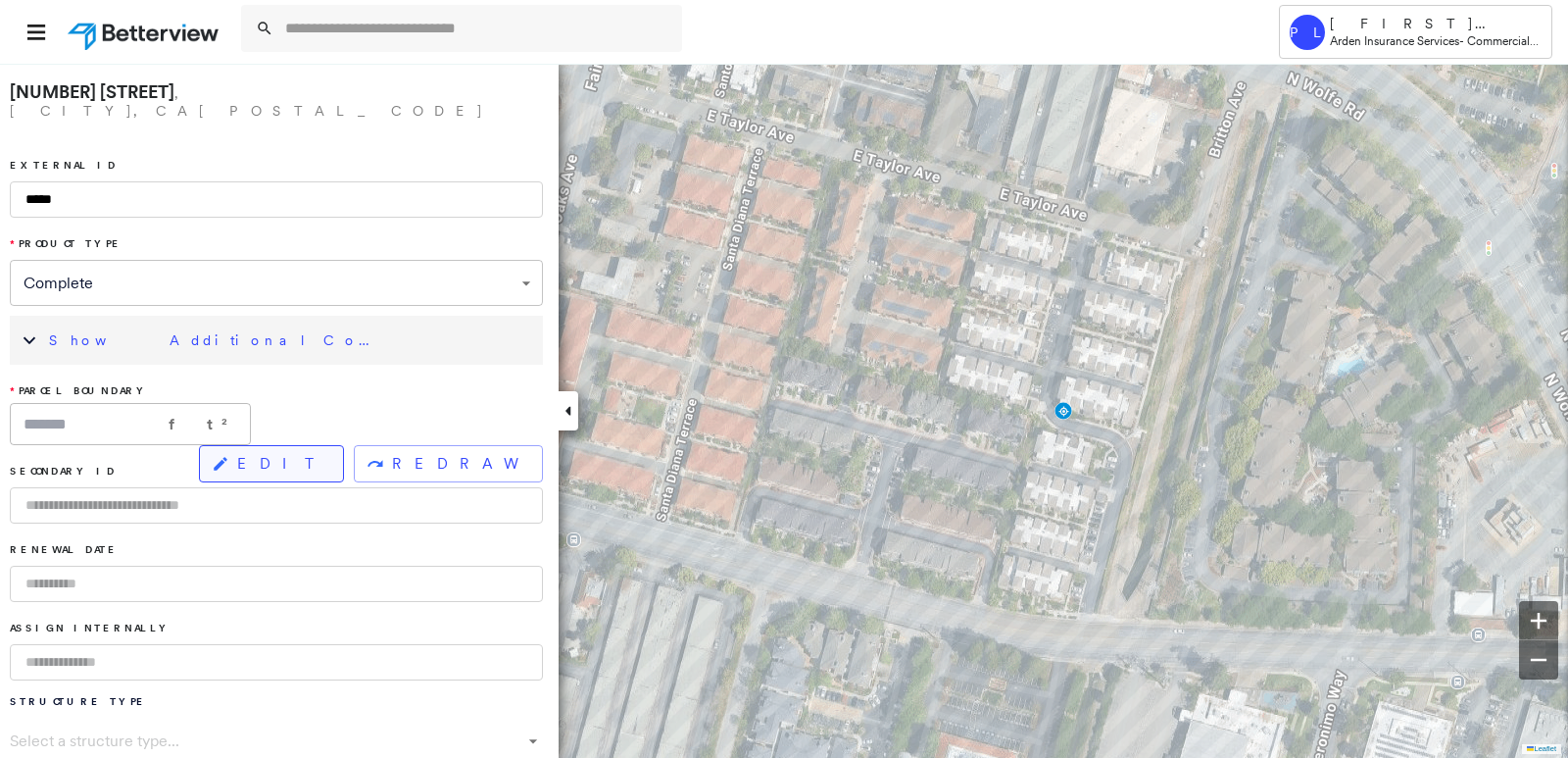 click on "EDIT" at bounding box center (282, 464) 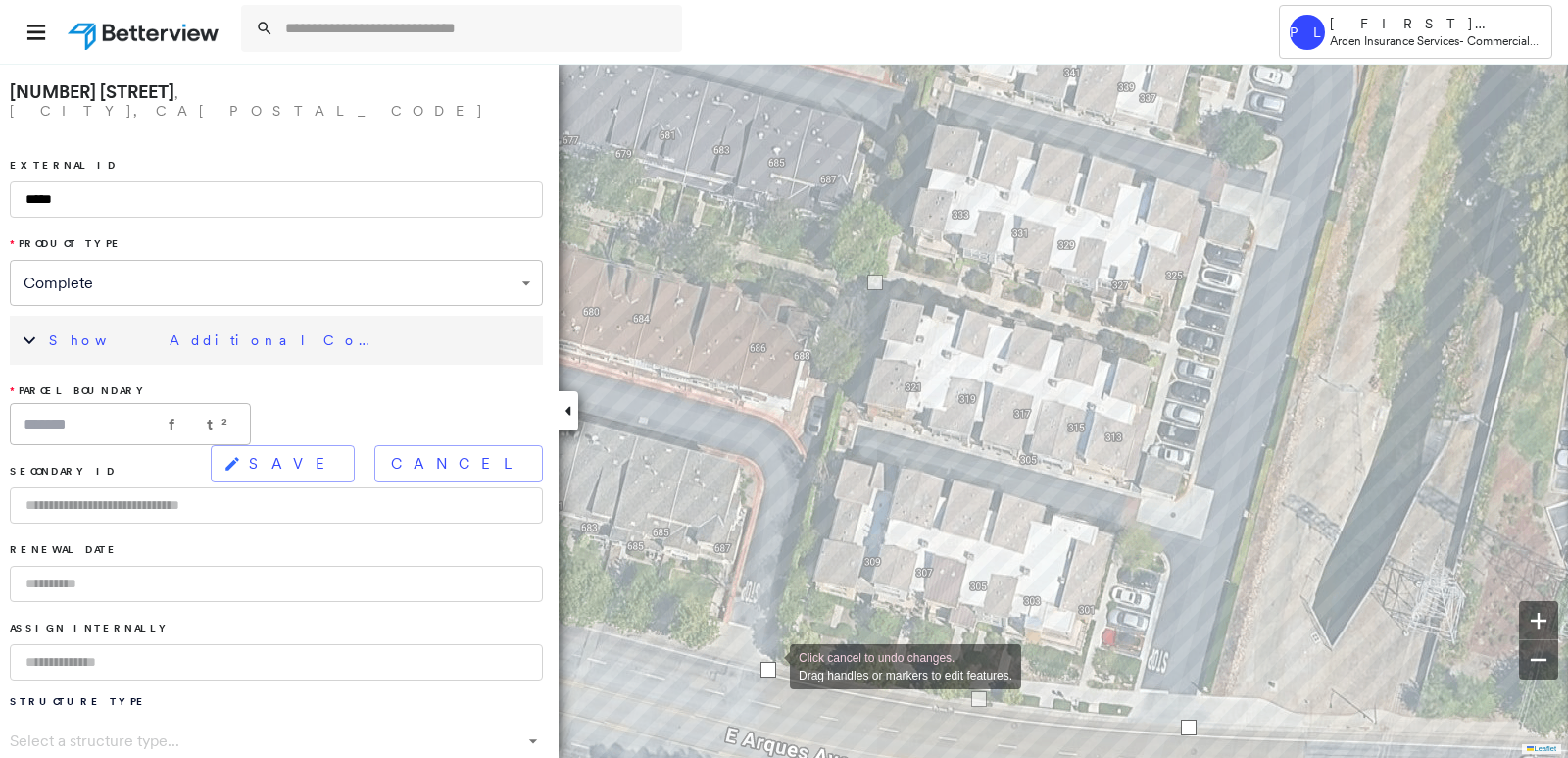 click at bounding box center (768, 670) 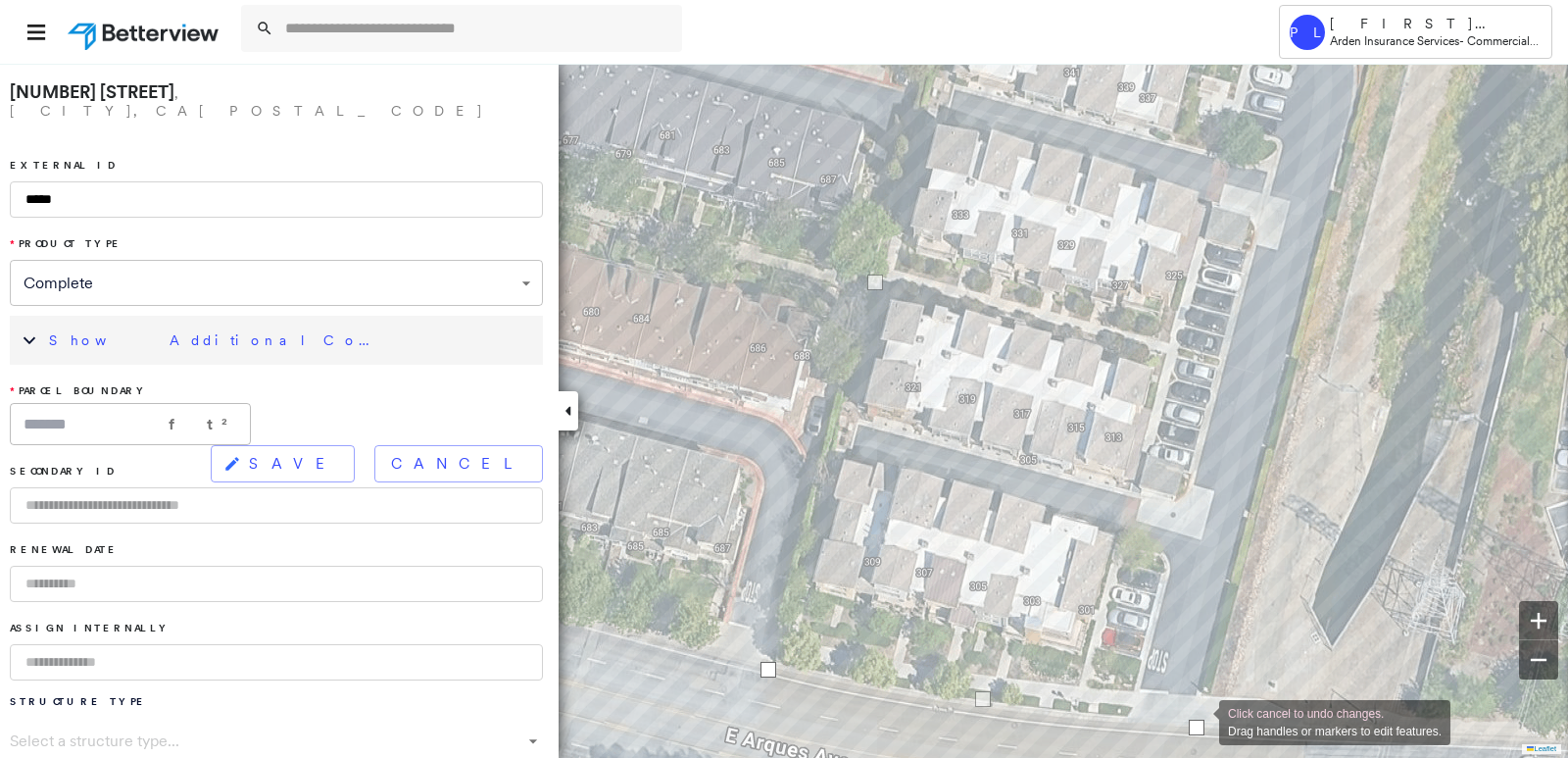 click at bounding box center [1197, 728] 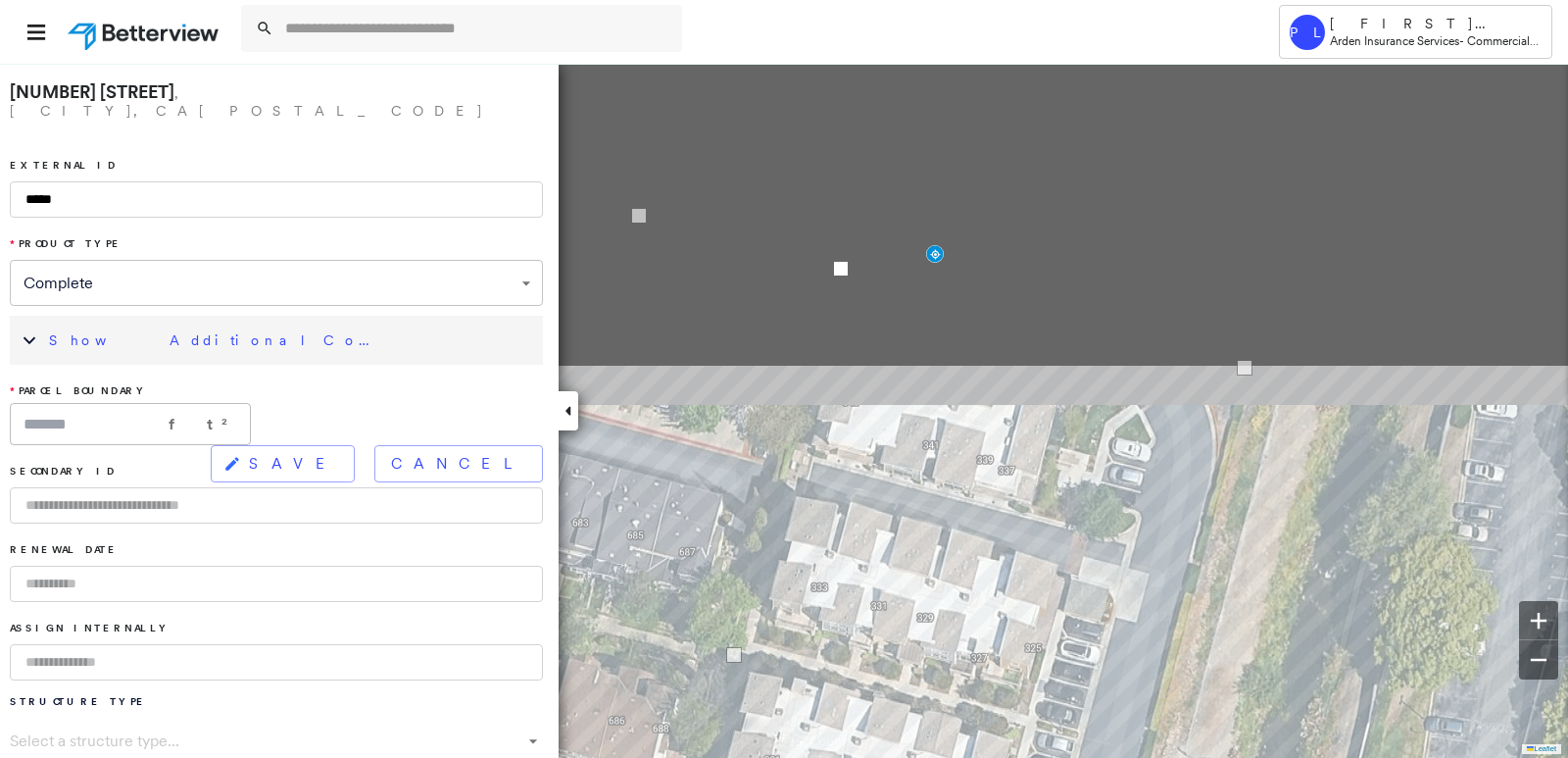 click on "**********" at bounding box center (784, 379) 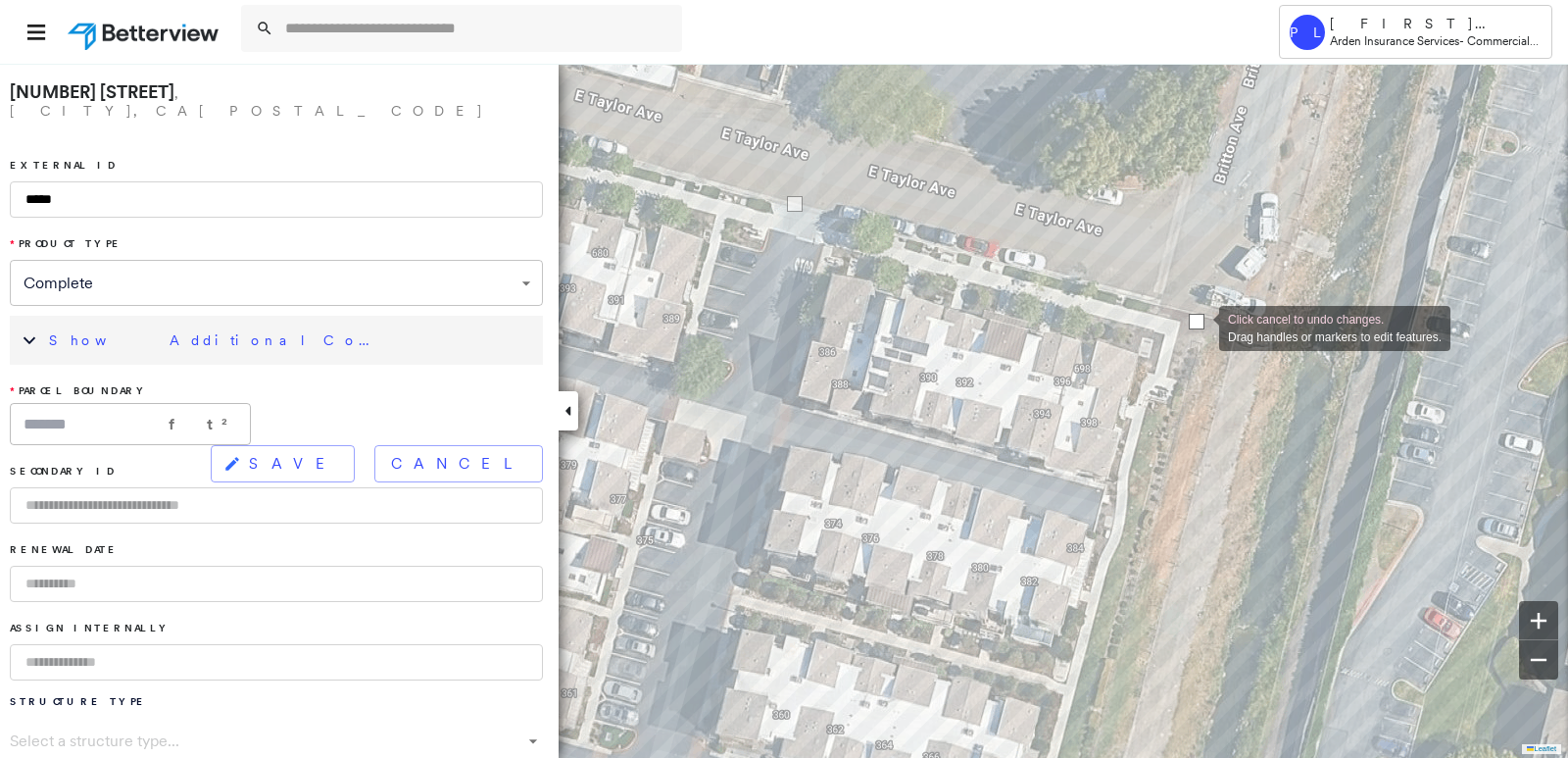 drag, startPoint x: 1200, startPoint y: 317, endPoint x: 1200, endPoint y: 327, distance: 10 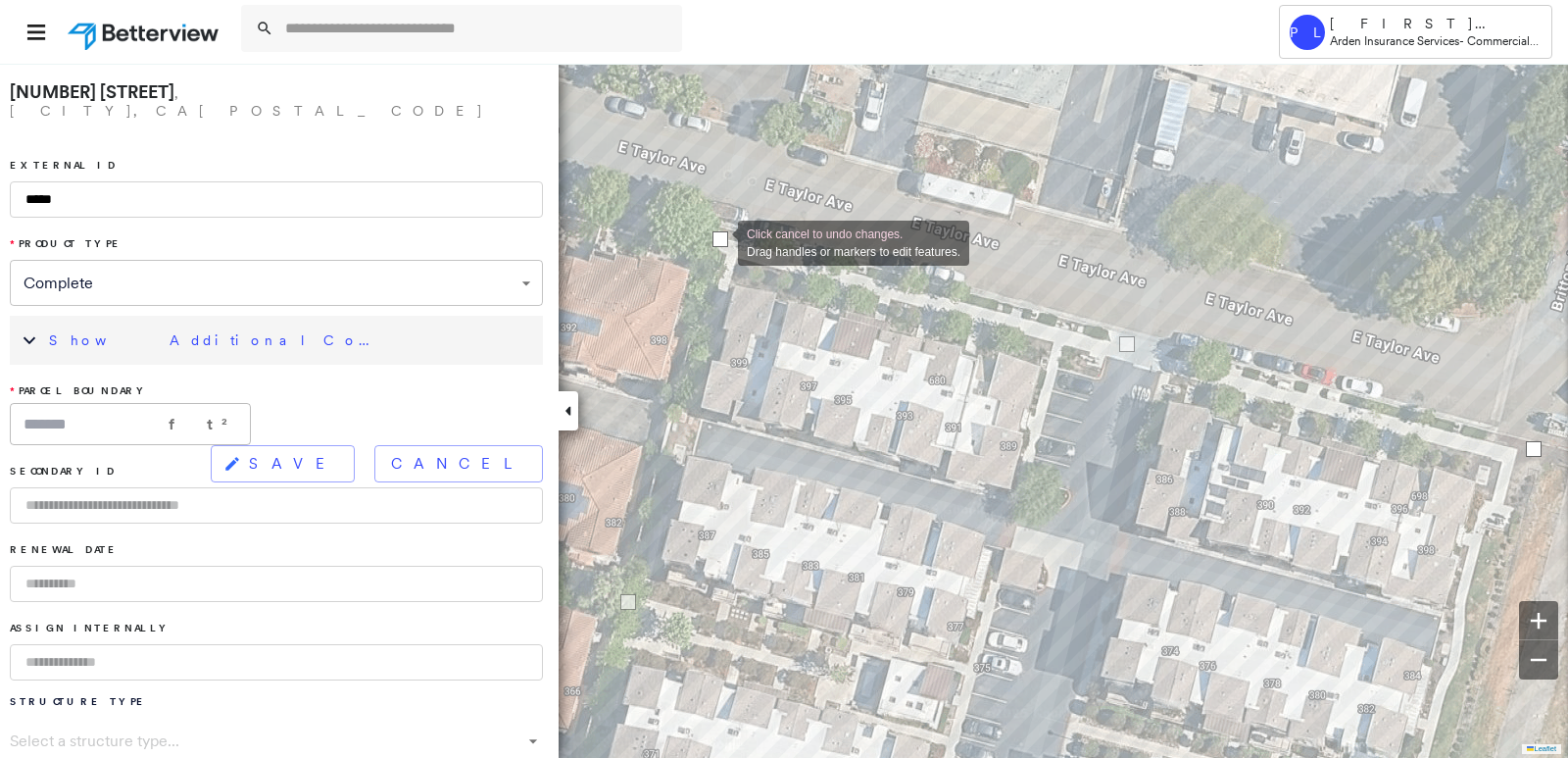 drag, startPoint x: 728, startPoint y: 215, endPoint x: 718, endPoint y: 241, distance: 27.85678 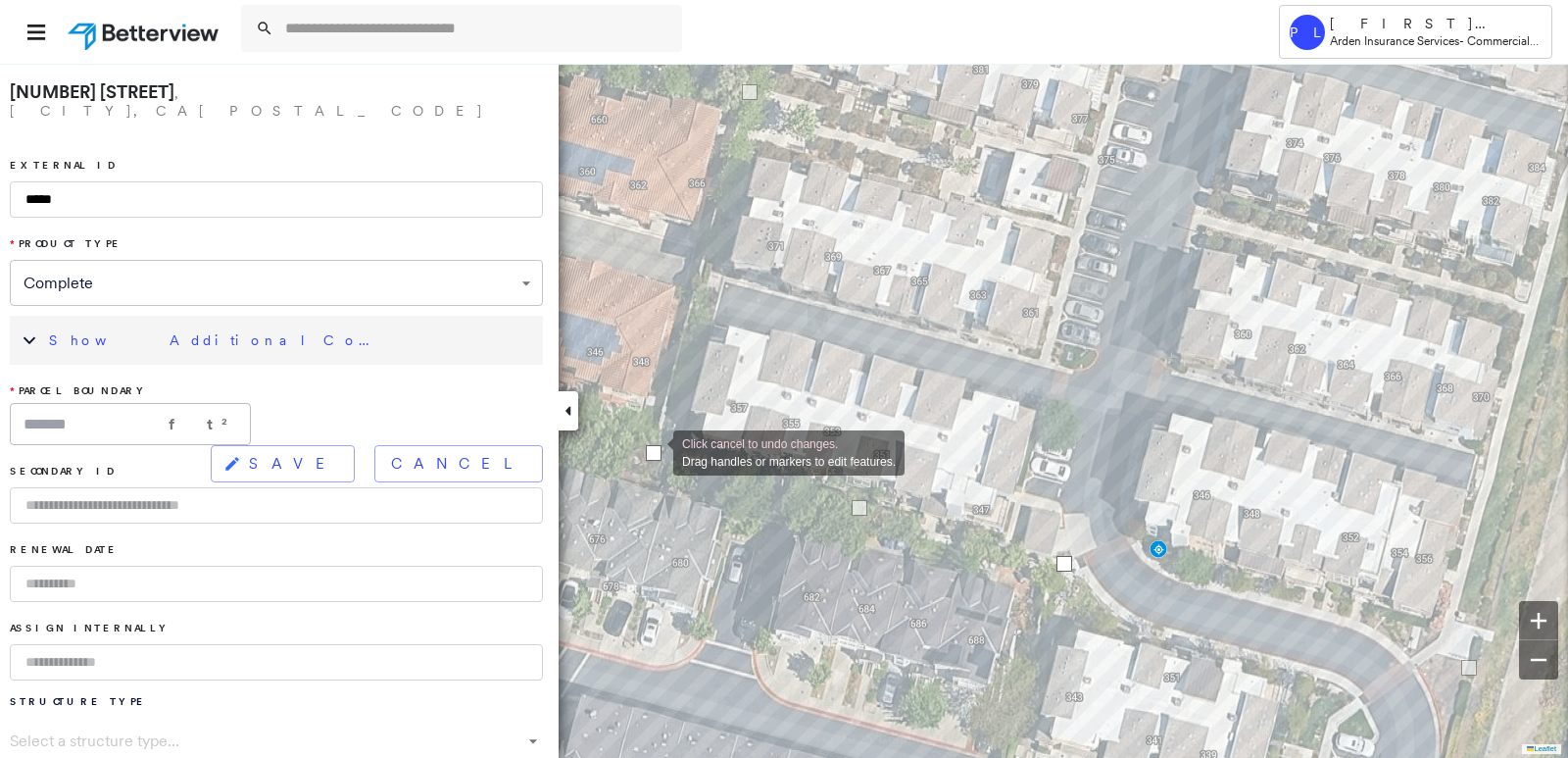 click at bounding box center (654, 453) 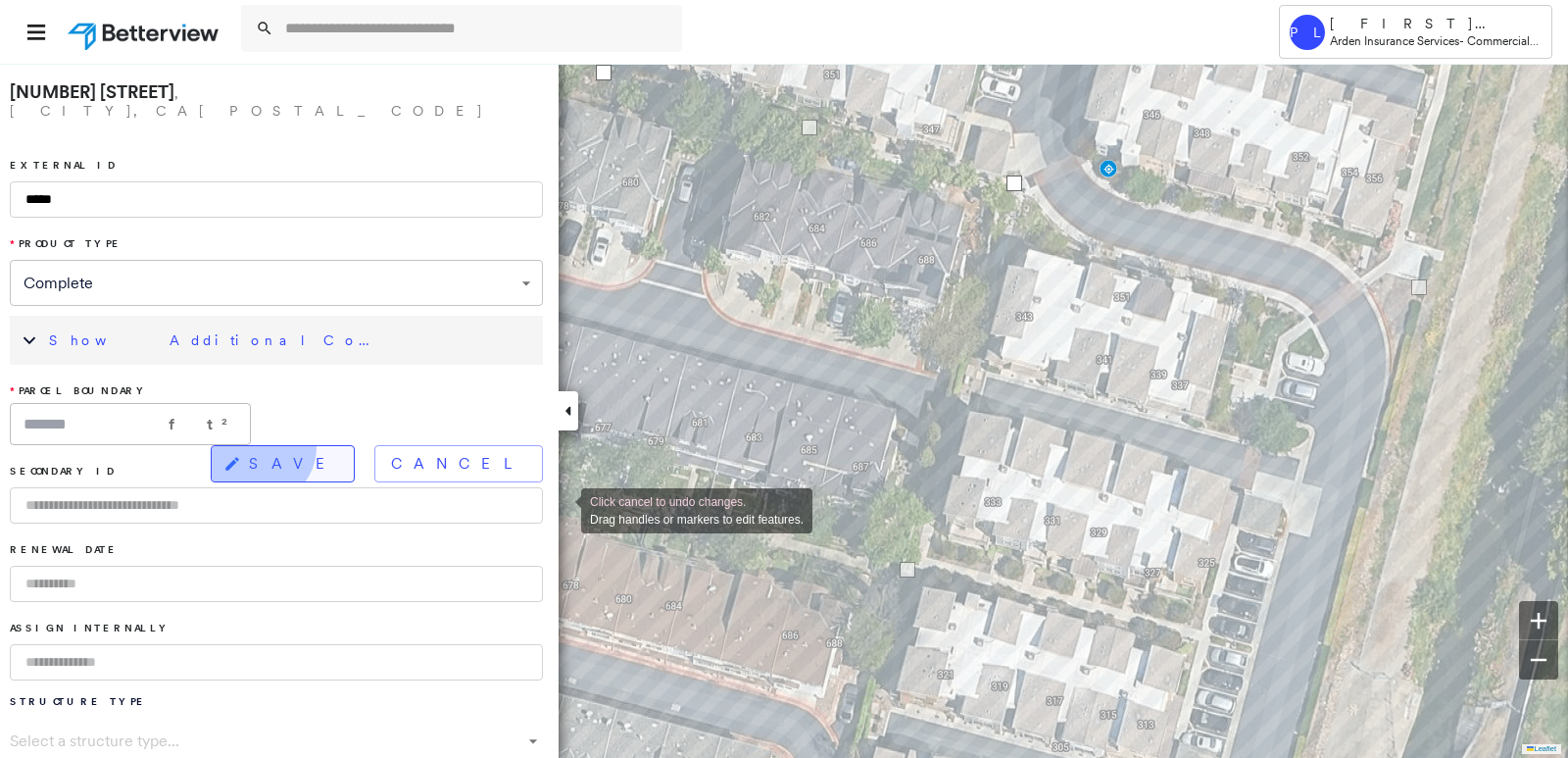click on "SAVE" at bounding box center [282, 464] 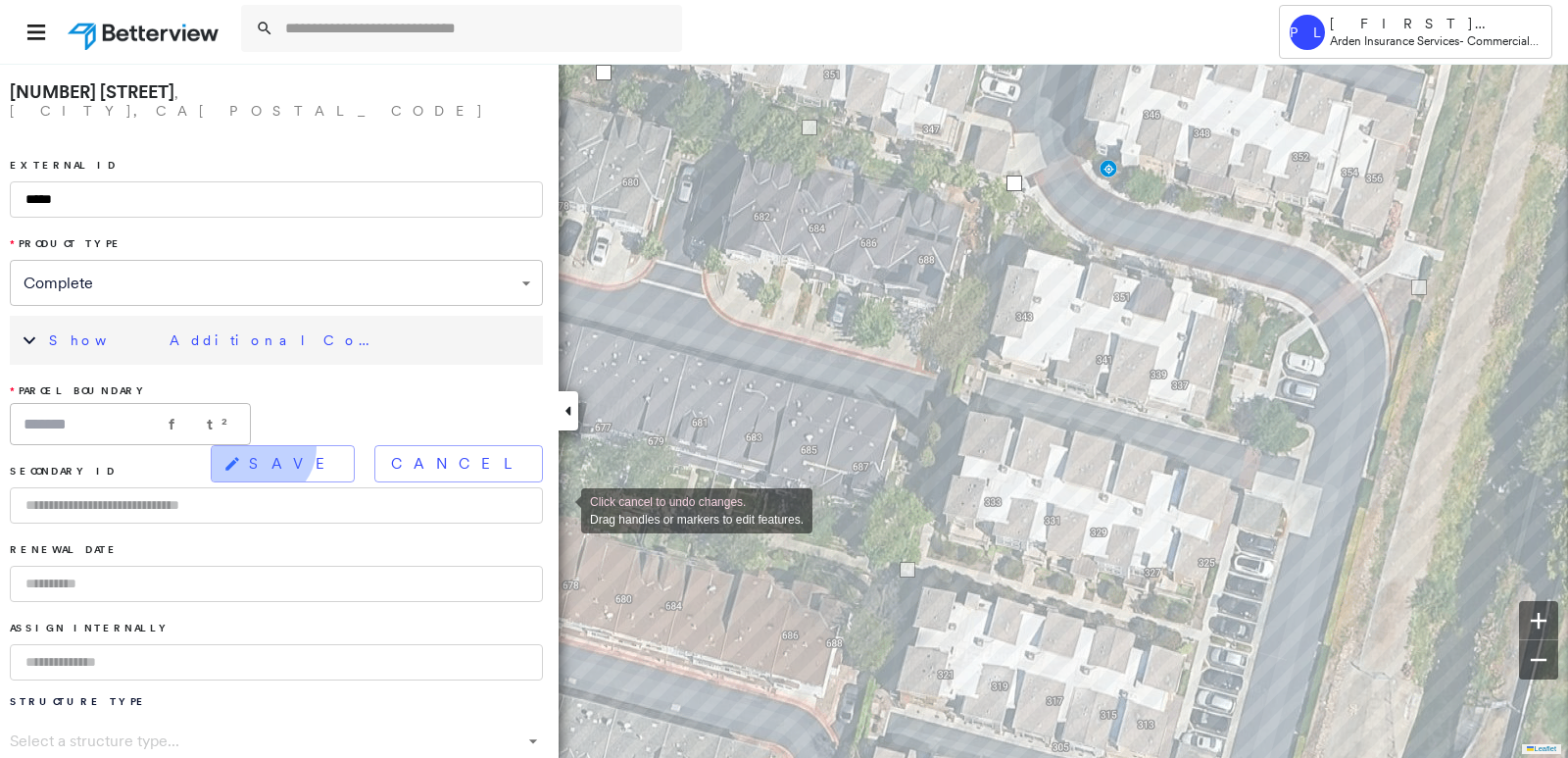 type on "*******" 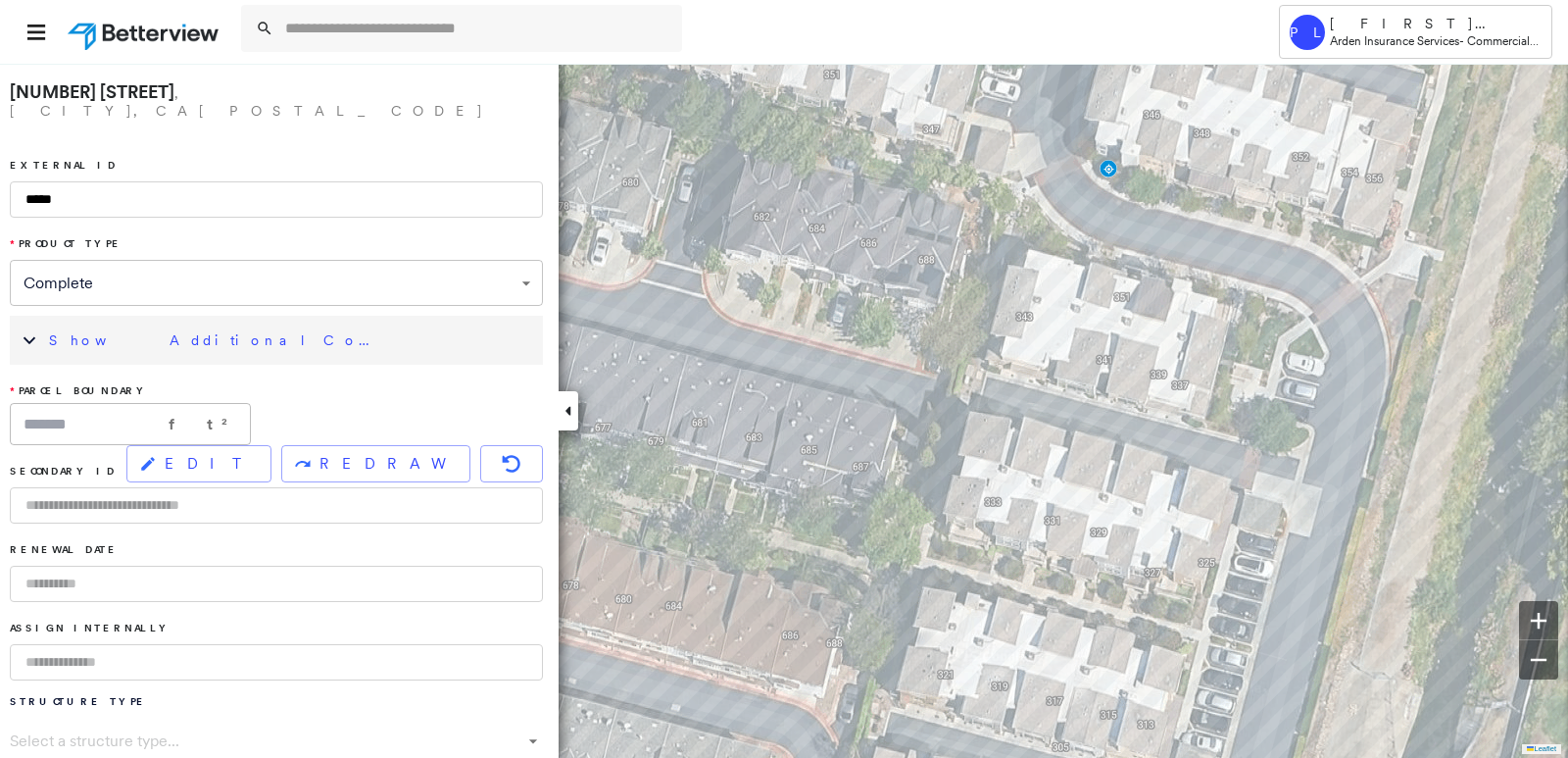 click on "Show Additional Company Data" at bounding box center (291, 340) 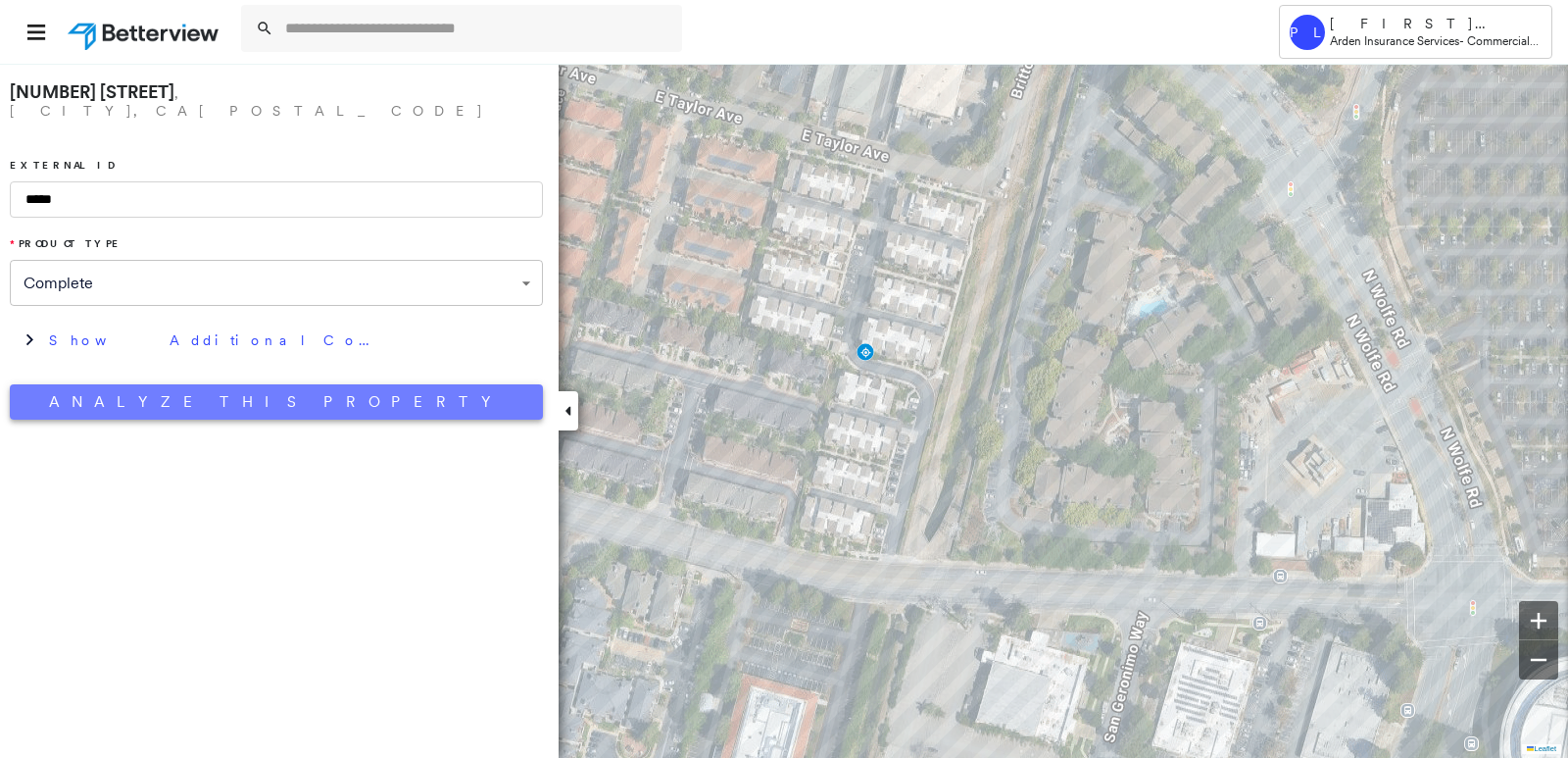 click on "Analyze This Property" at bounding box center (276, 402) 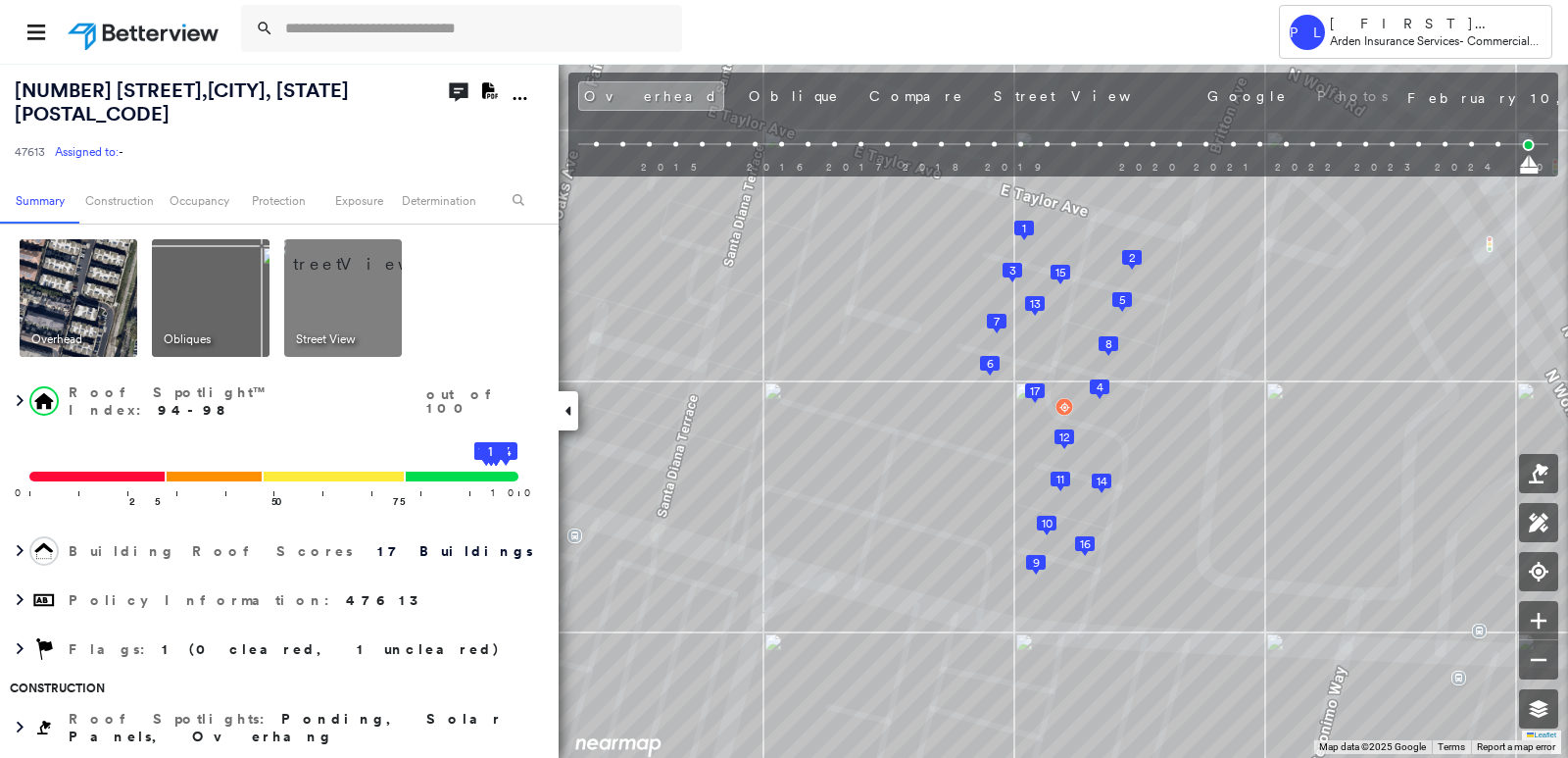 click on "Download PDF Report" 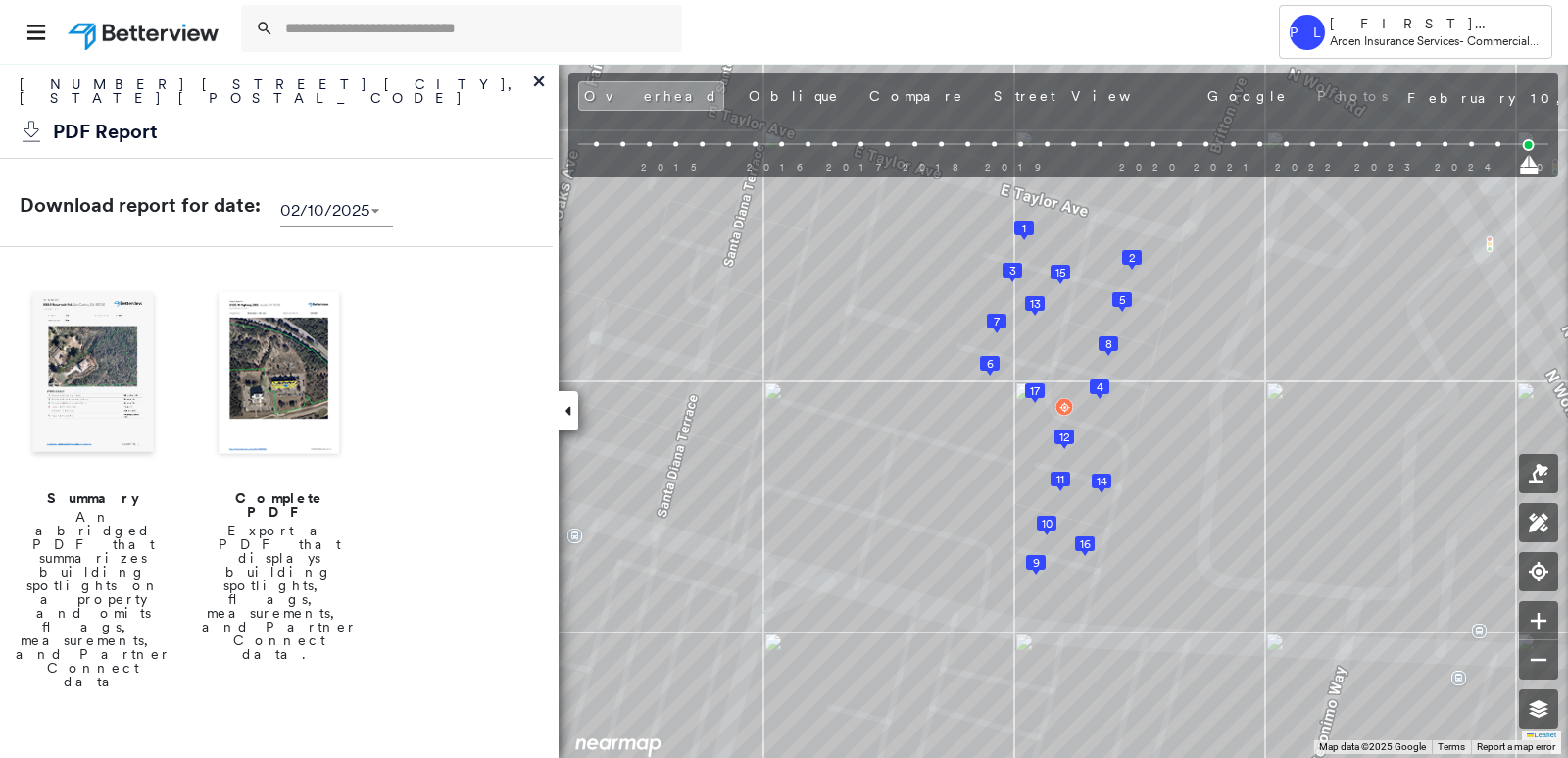 click at bounding box center (93, 375) 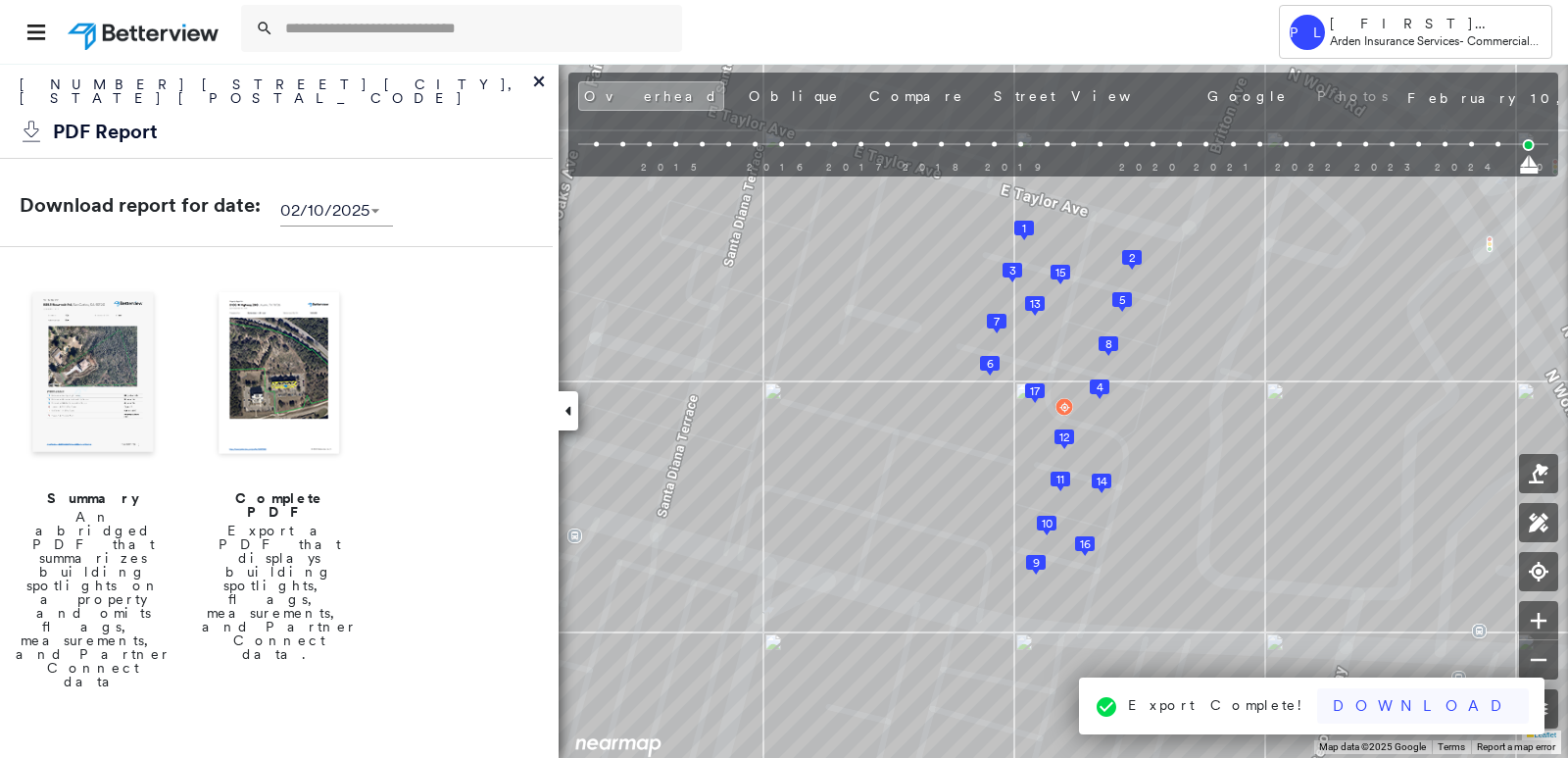click on "Download" at bounding box center (1423, 706) 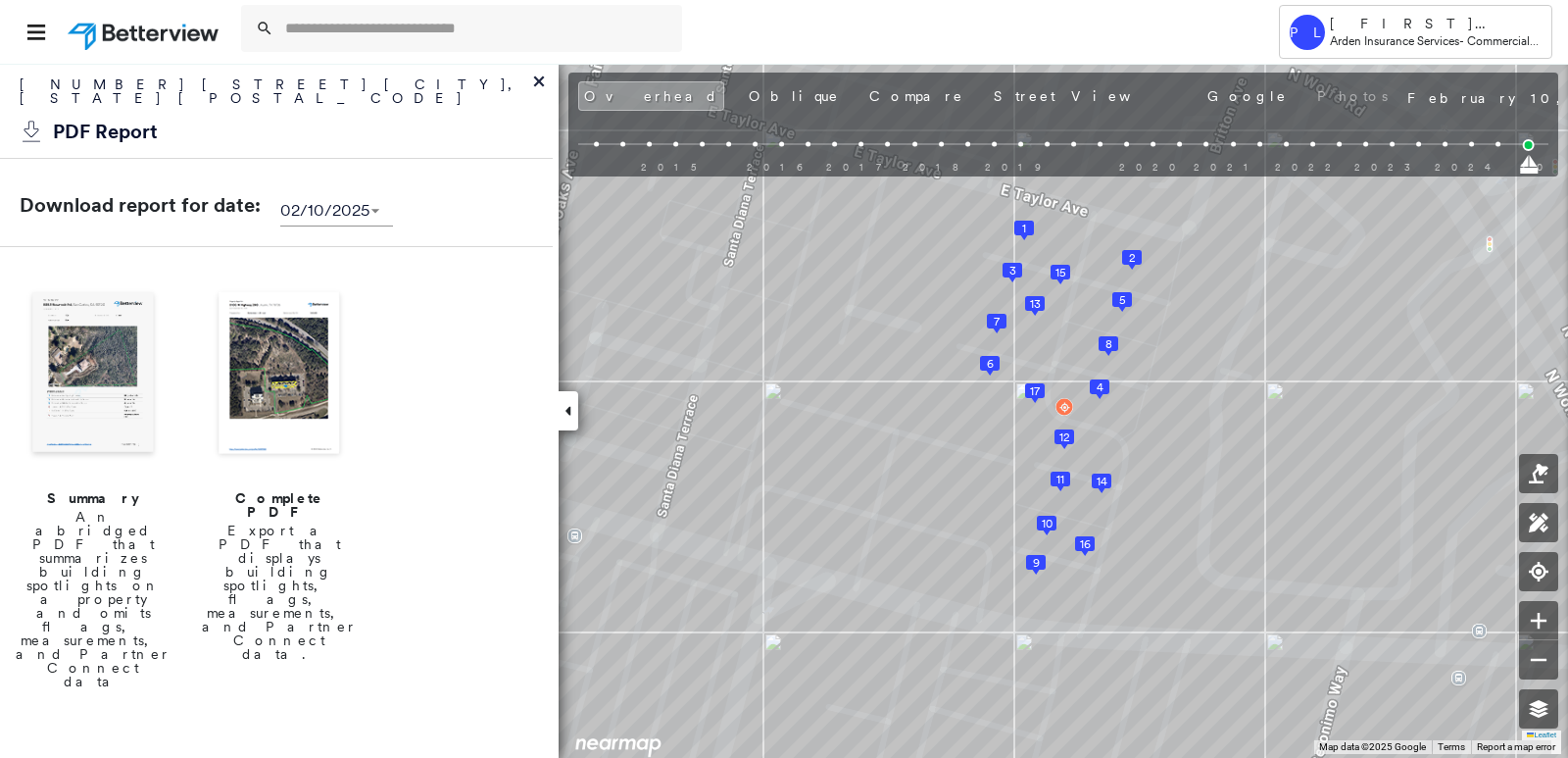 drag, startPoint x: 296, startPoint y: 364, endPoint x: 473, endPoint y: 409, distance: 182.63078 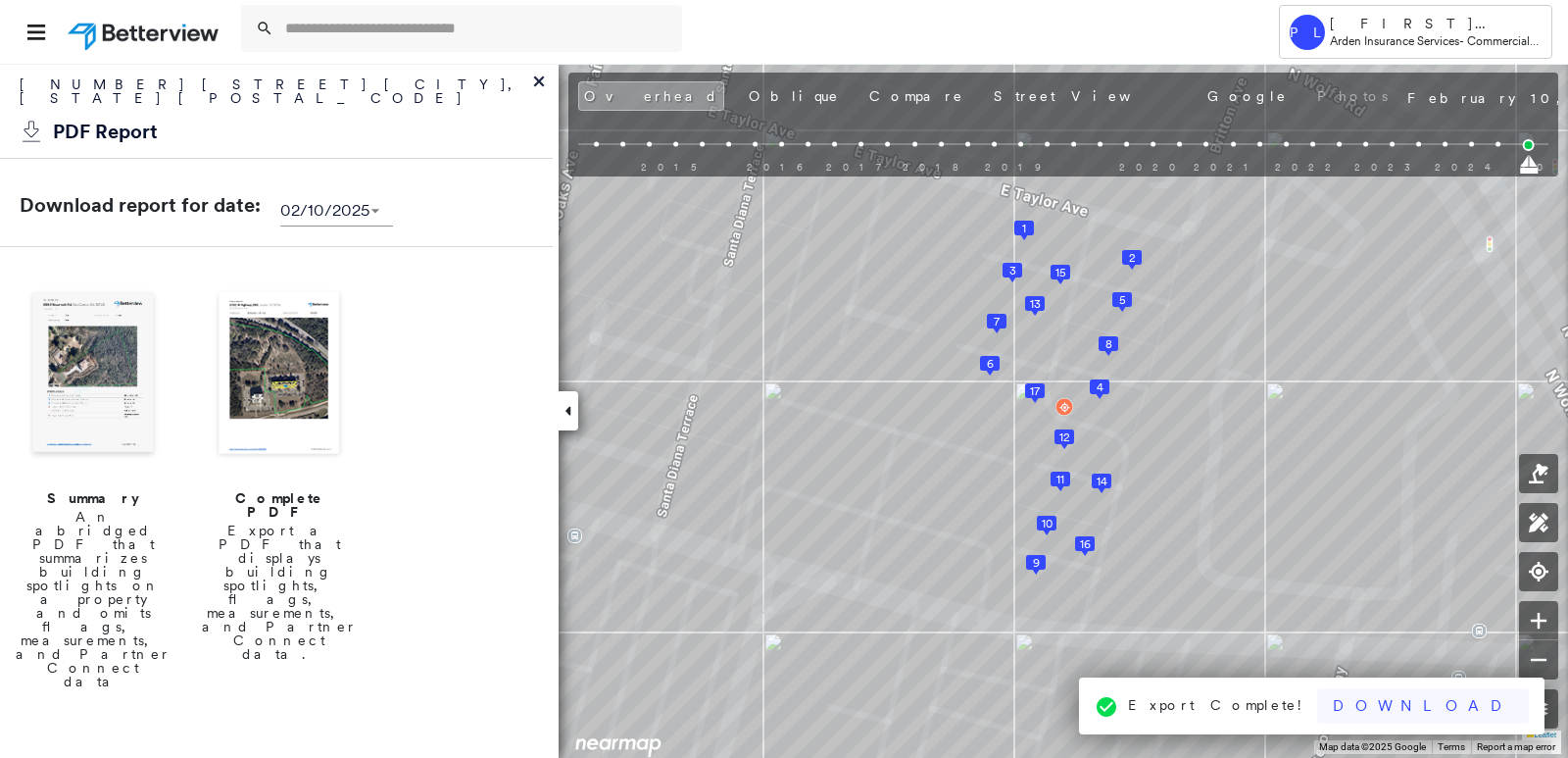 click on "Download" at bounding box center (1423, 706) 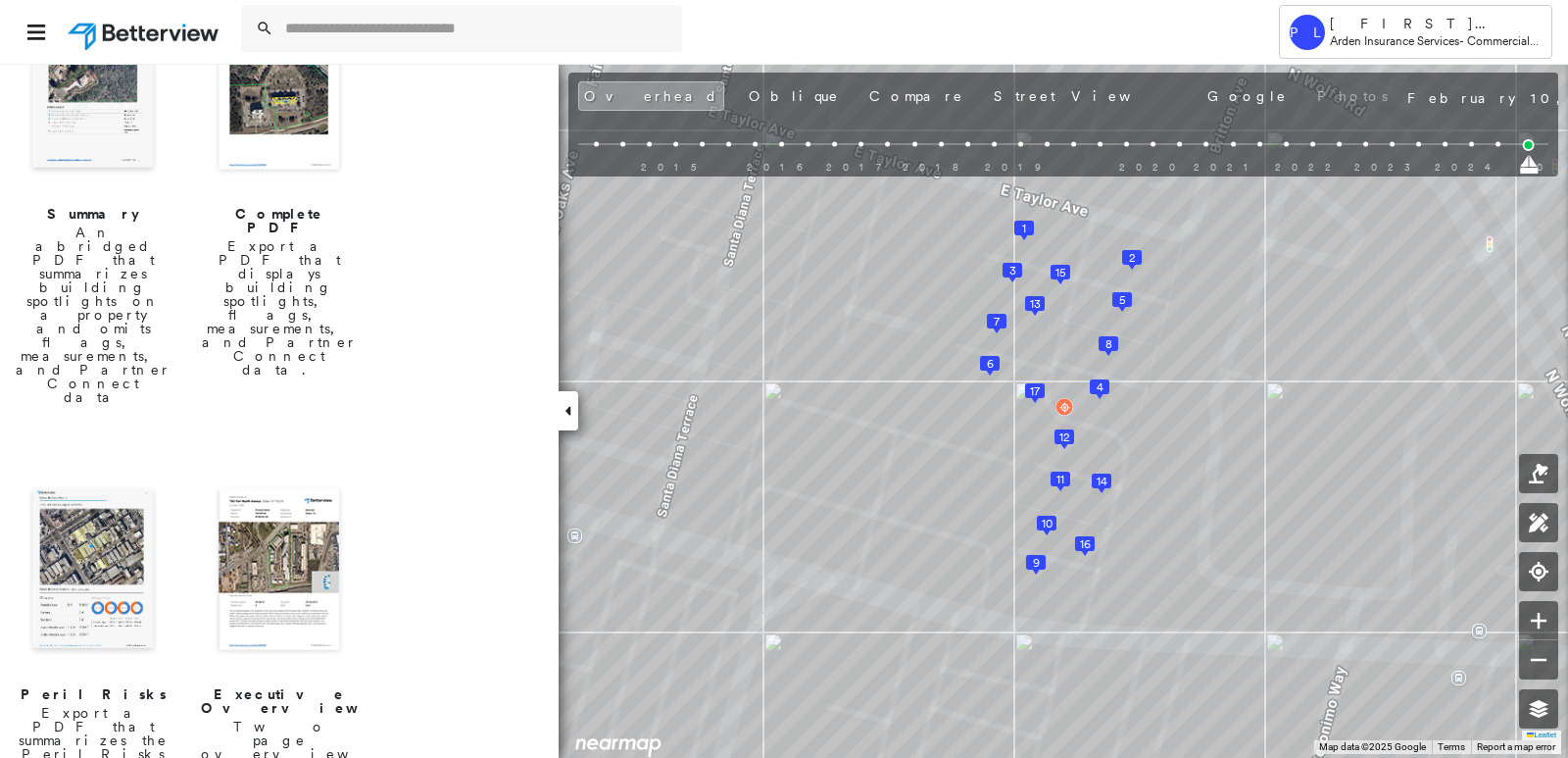 scroll, scrollTop: 294, scrollLeft: 0, axis: vertical 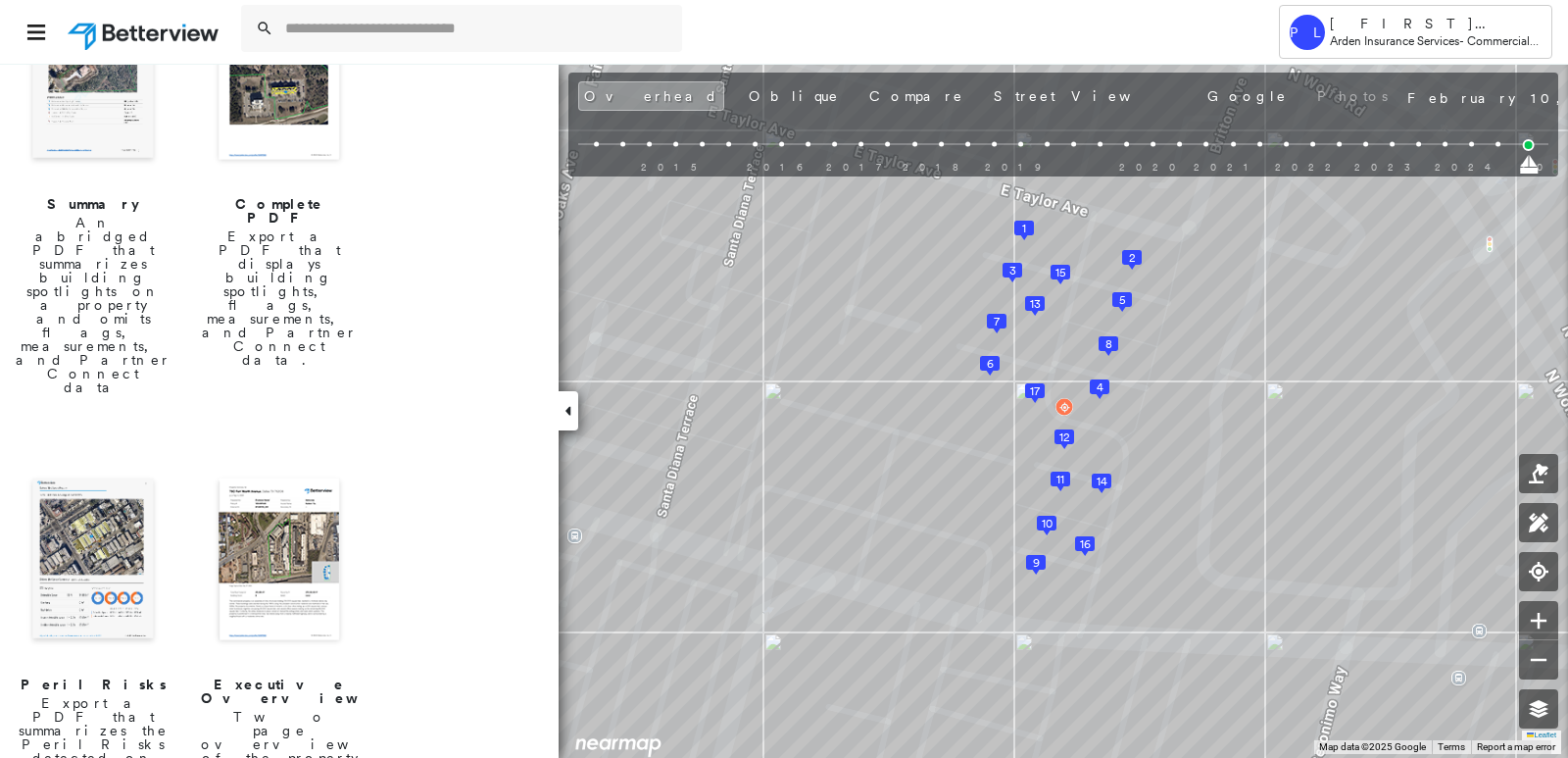 click at bounding box center [93, 561] 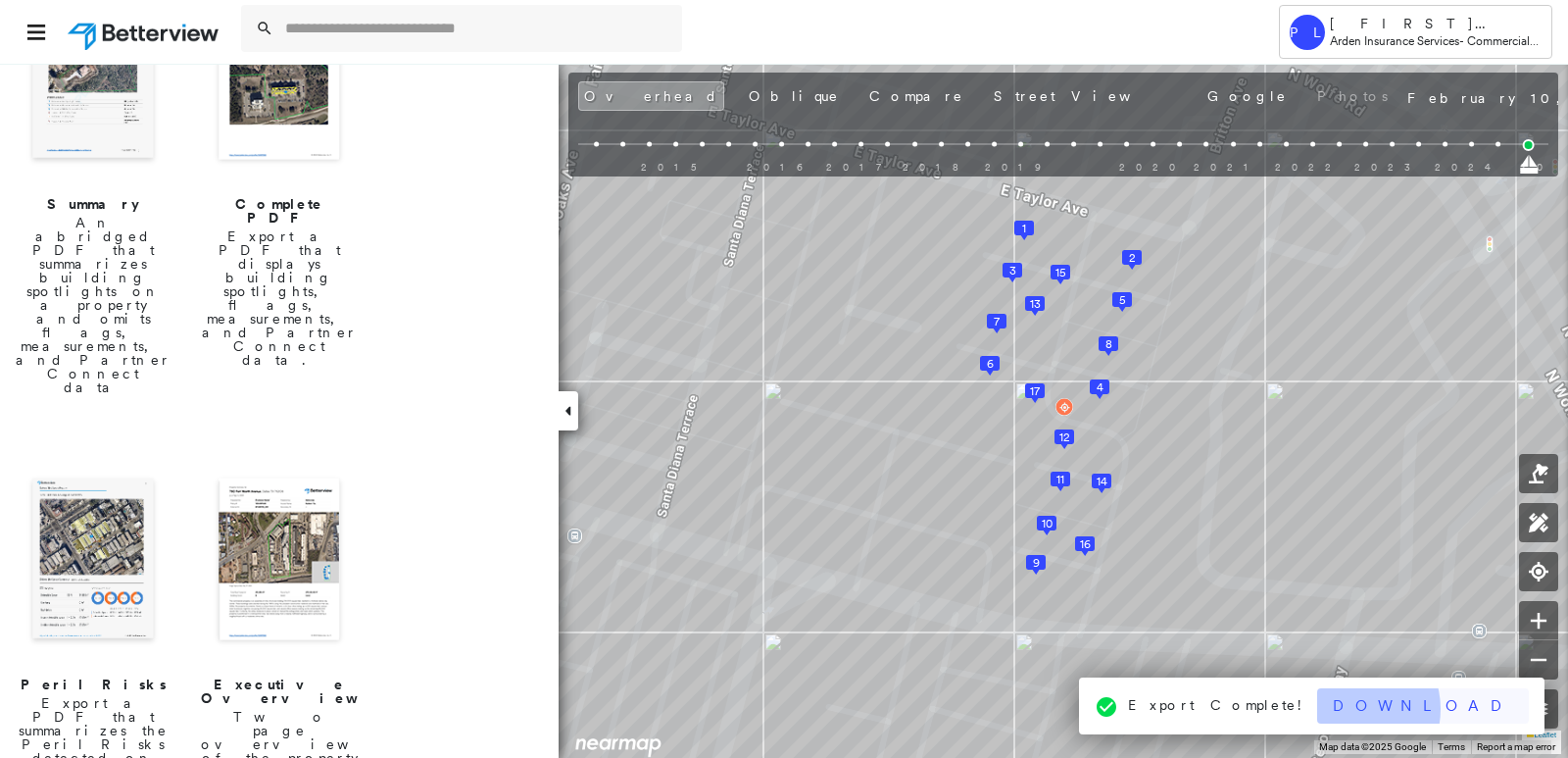 click on "Download" at bounding box center [1423, 706] 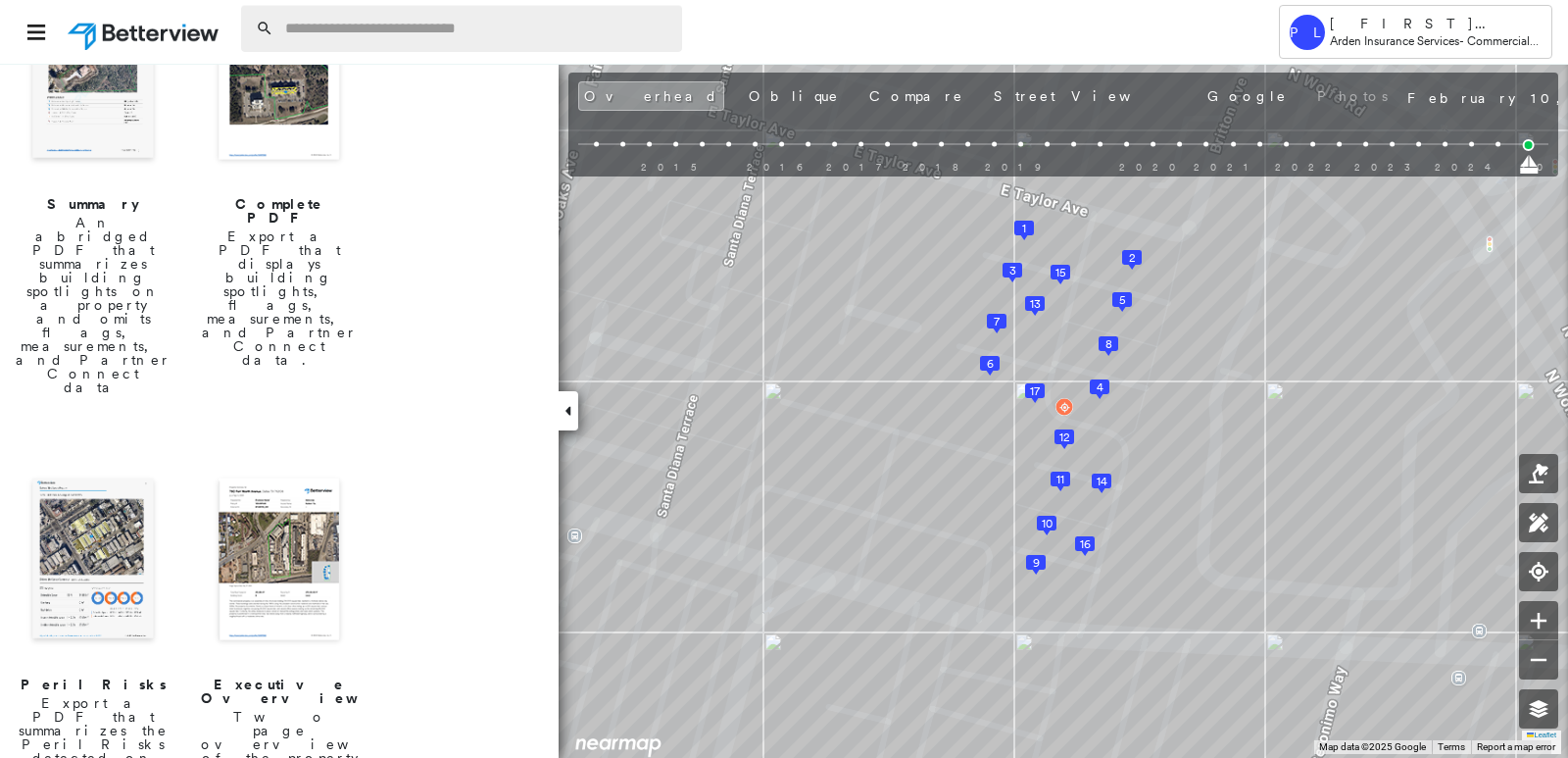 drag, startPoint x: 344, startPoint y: 33, endPoint x: 357, endPoint y: 37, distance: 13.601471 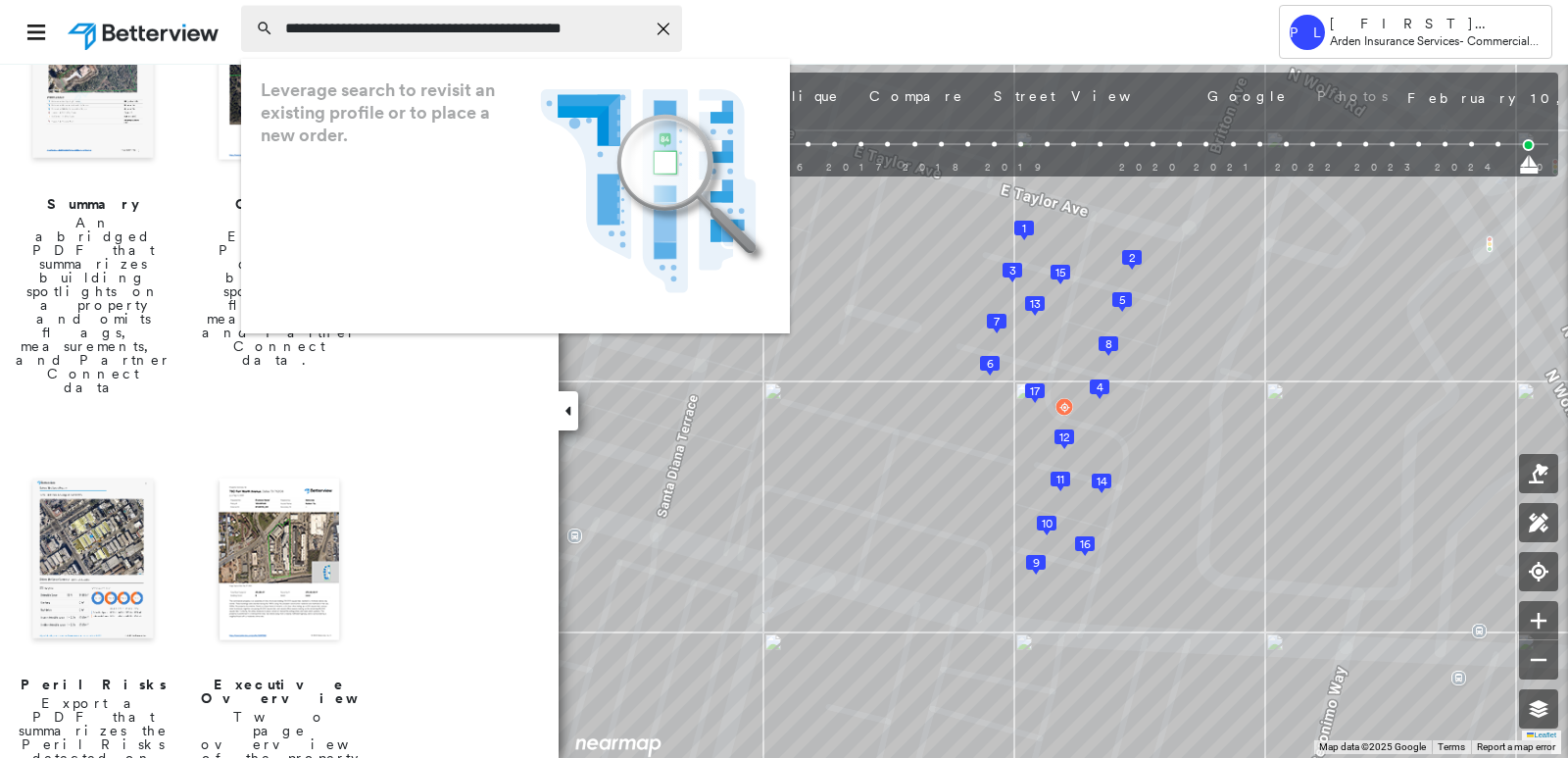 scroll, scrollTop: 0, scrollLeft: 58, axis: horizontal 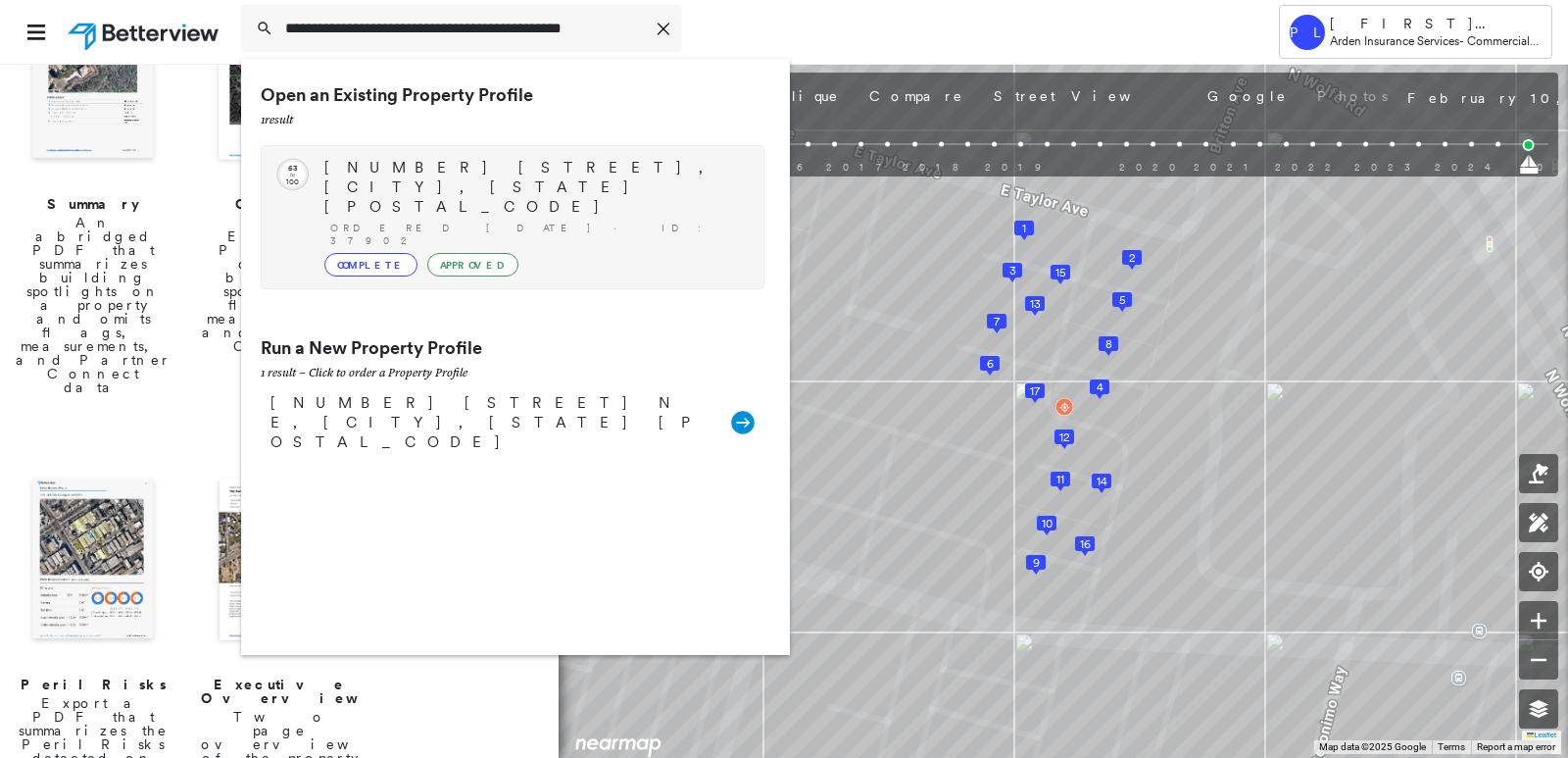 type on "**********" 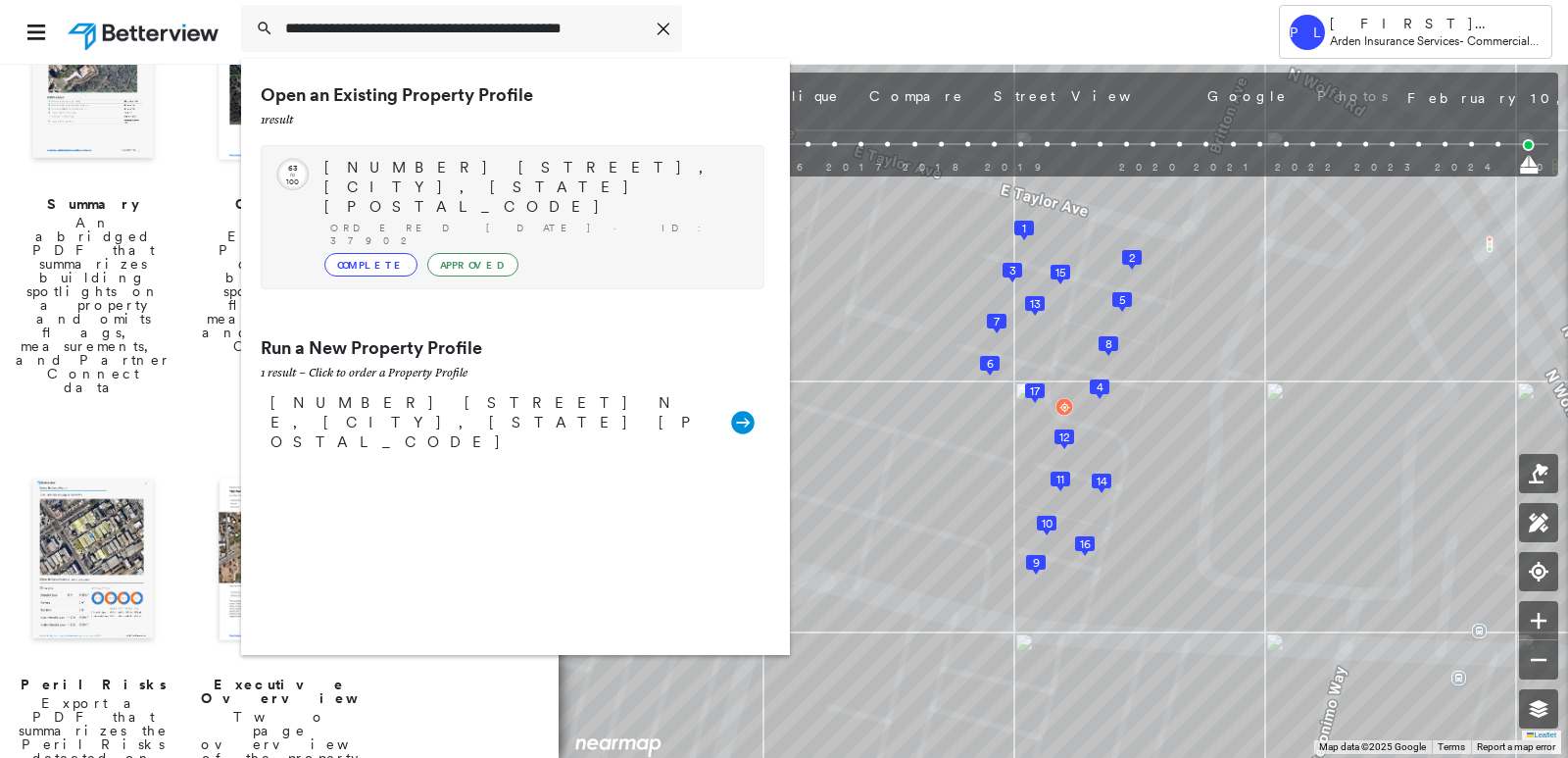 scroll, scrollTop: 0, scrollLeft: 0, axis: both 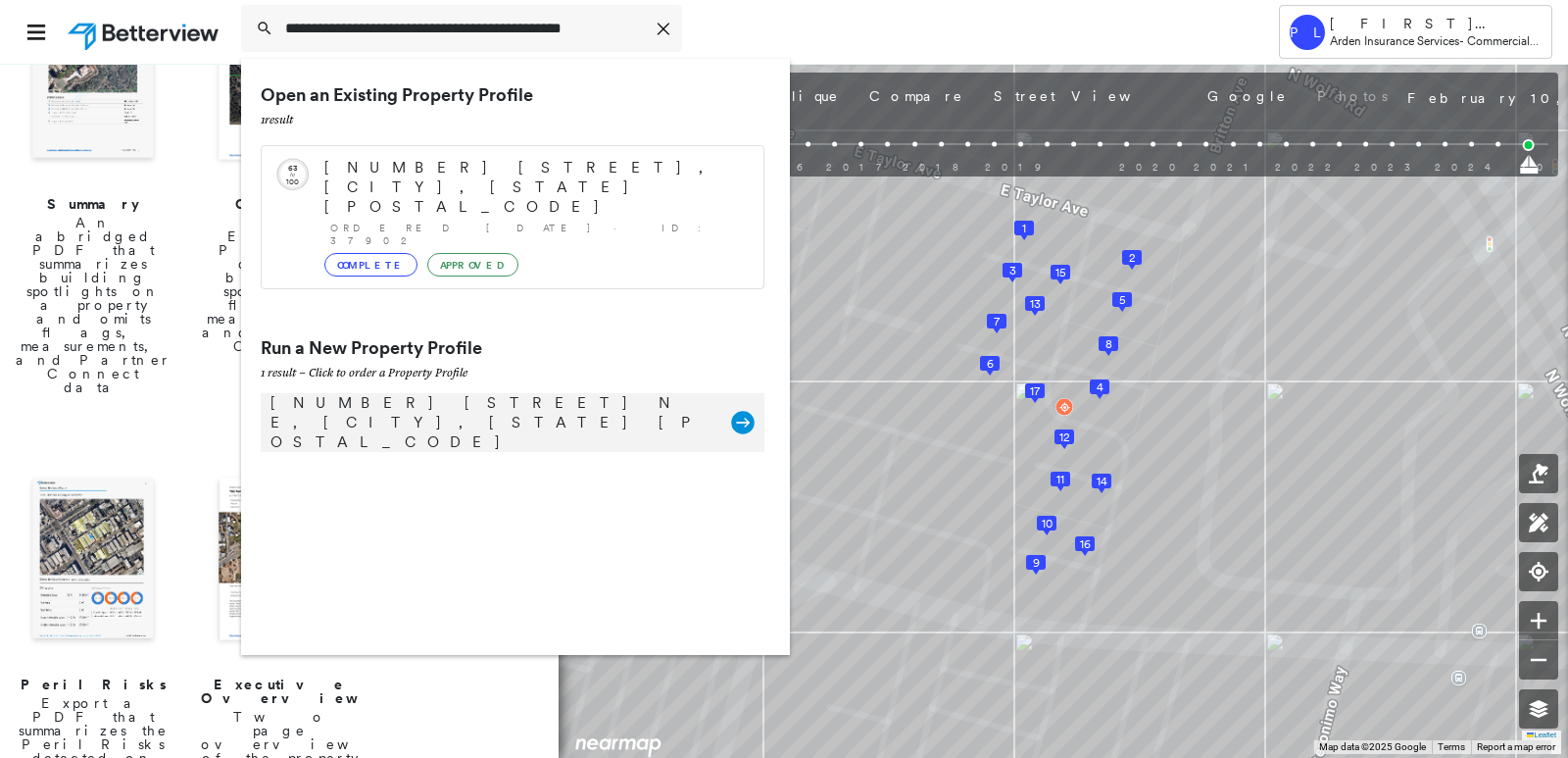 click on "4030 W Lake Sammamish Pkwy NE, Redmond, WA 98052" at bounding box center (491, 423) 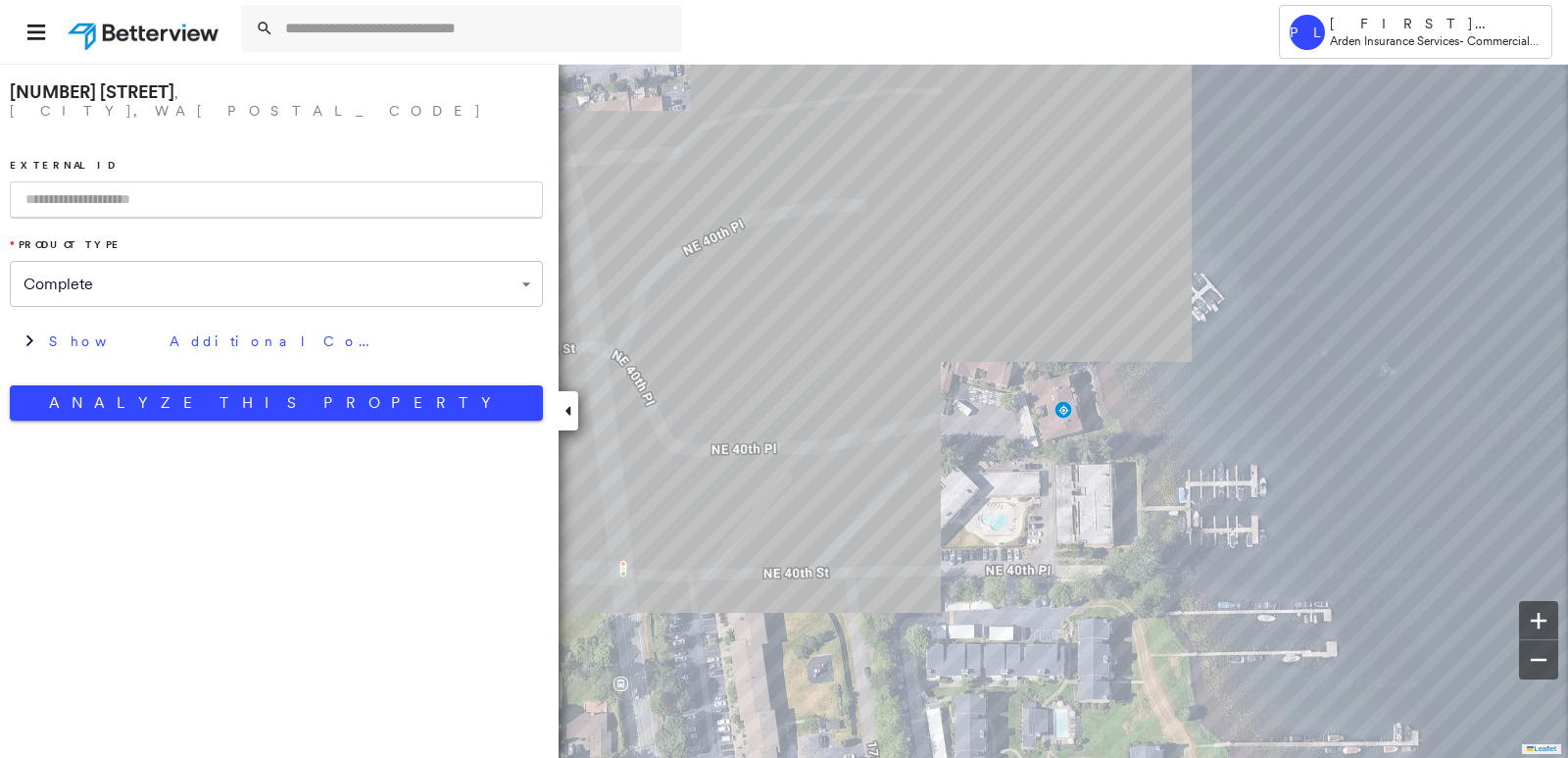 click at bounding box center [276, 200] 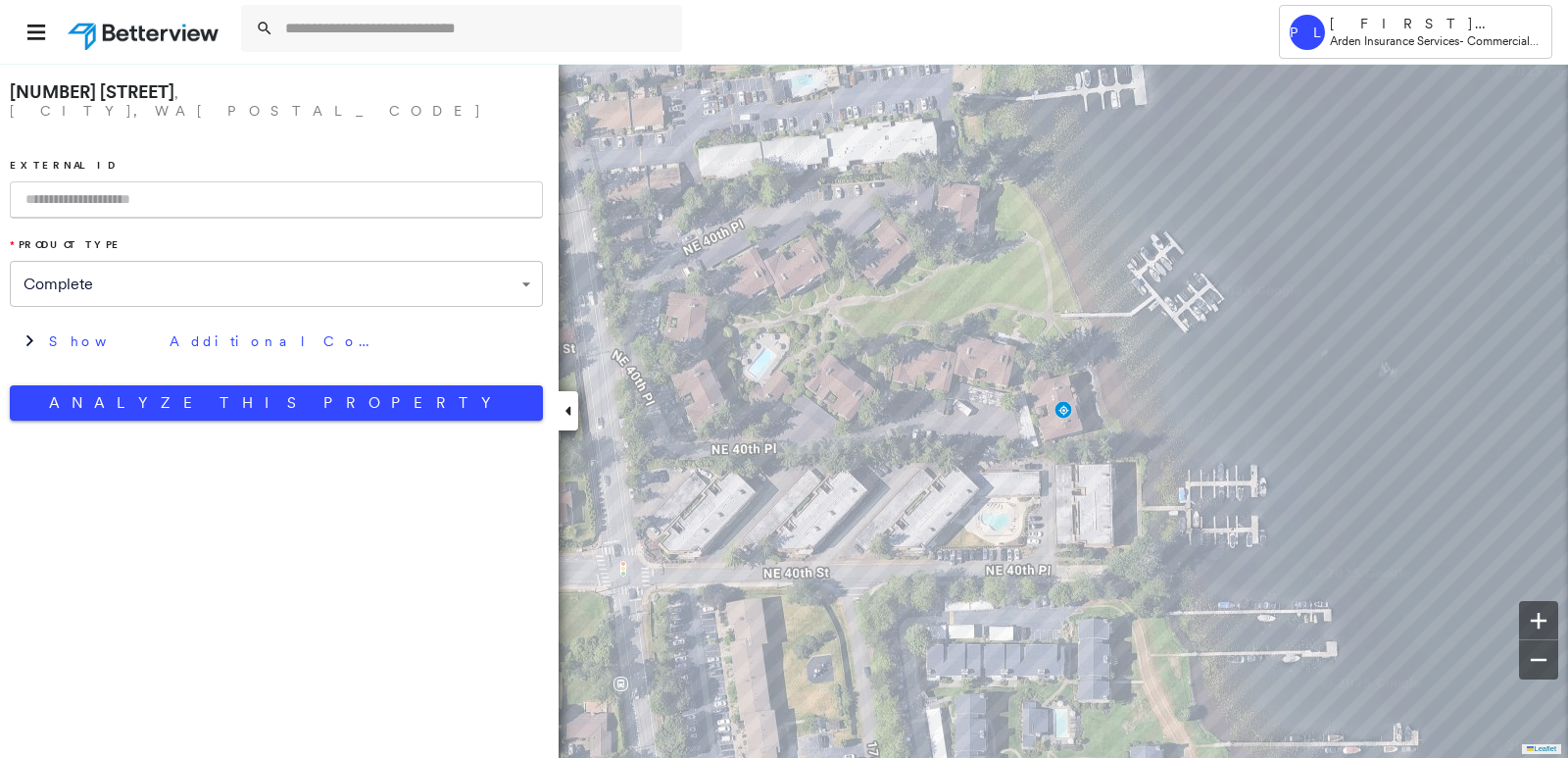 paste on "*****" 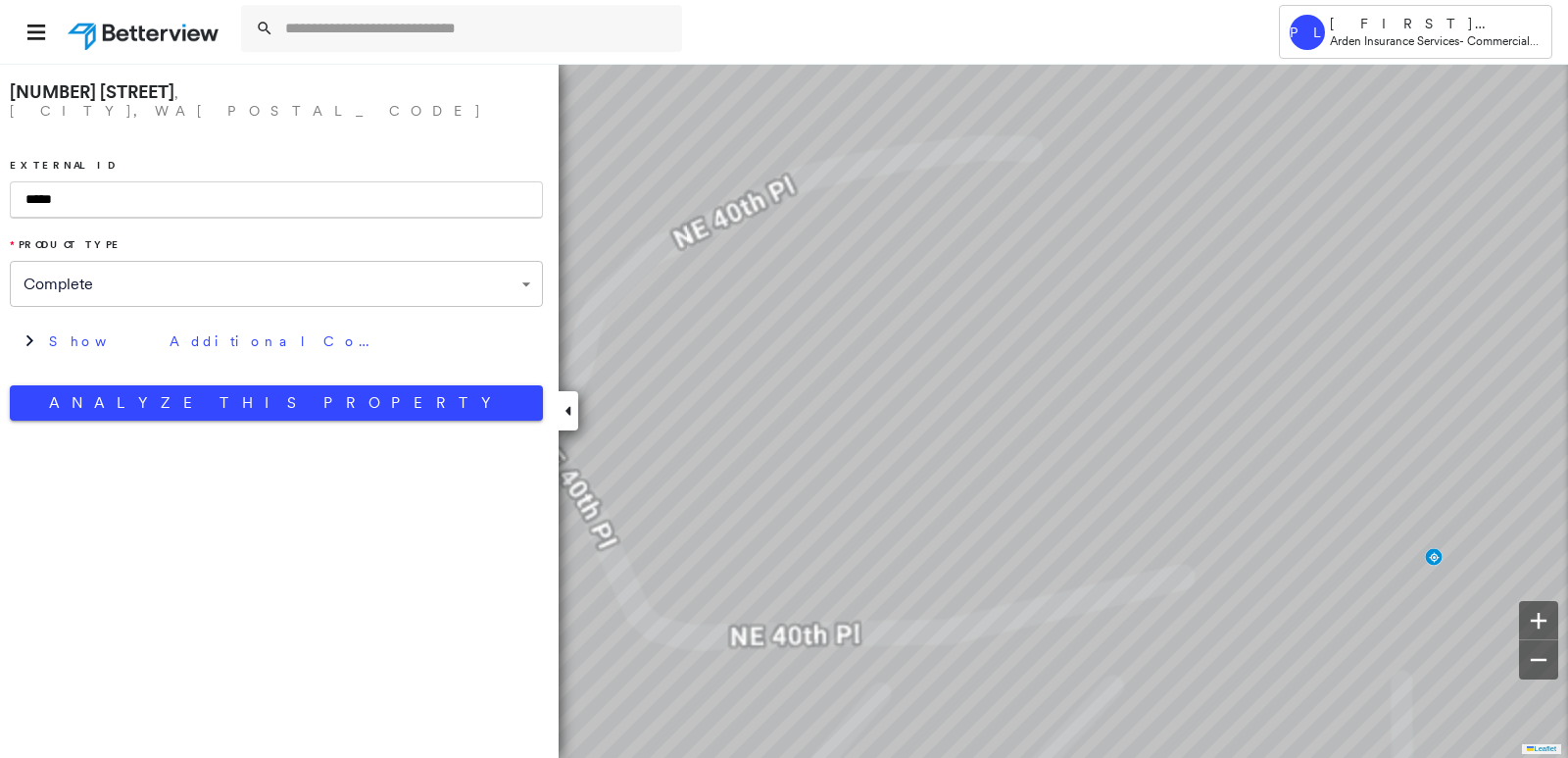 type on "*****" 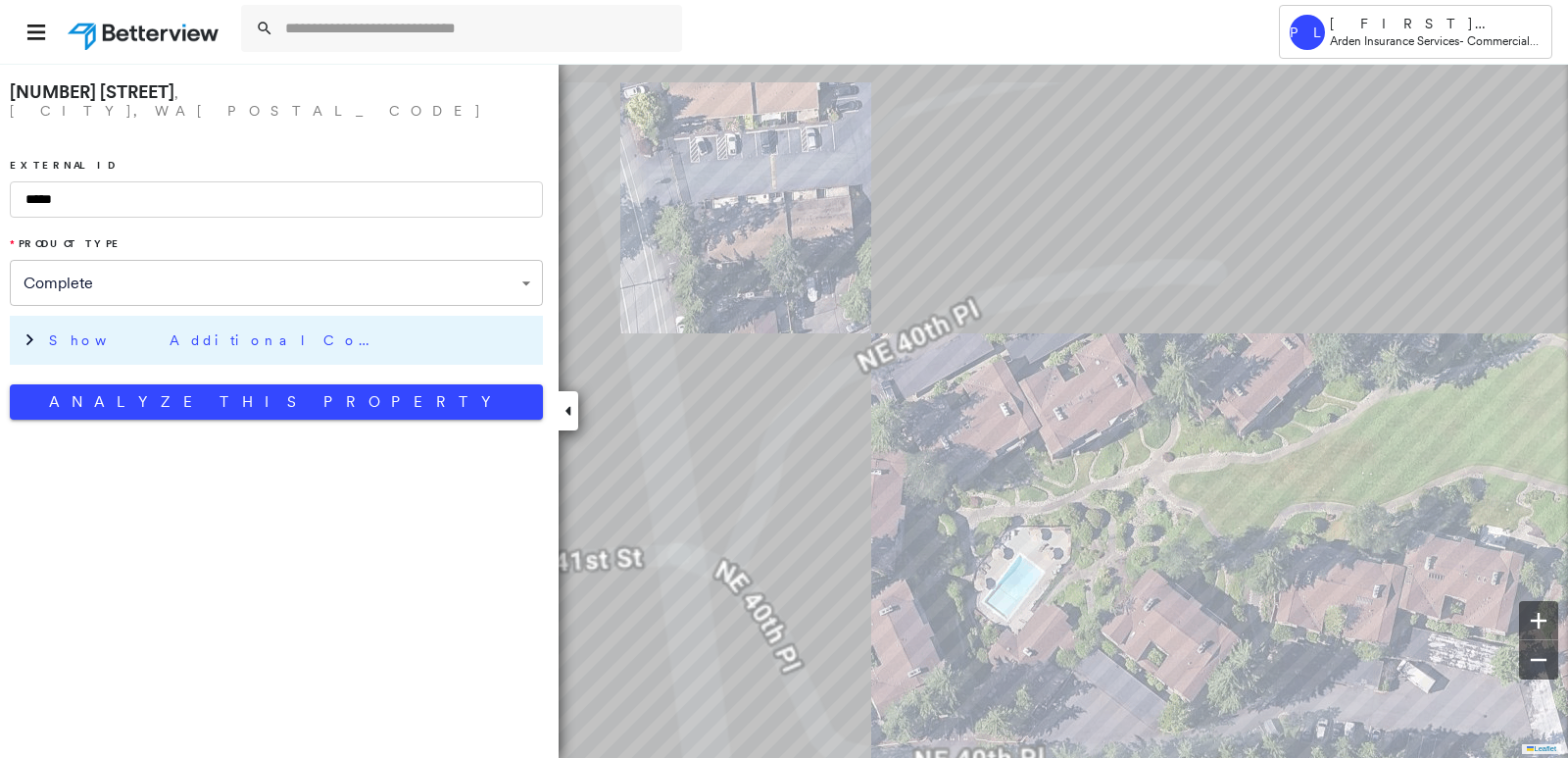 click on "Show Additional Company Data" at bounding box center (276, 340) 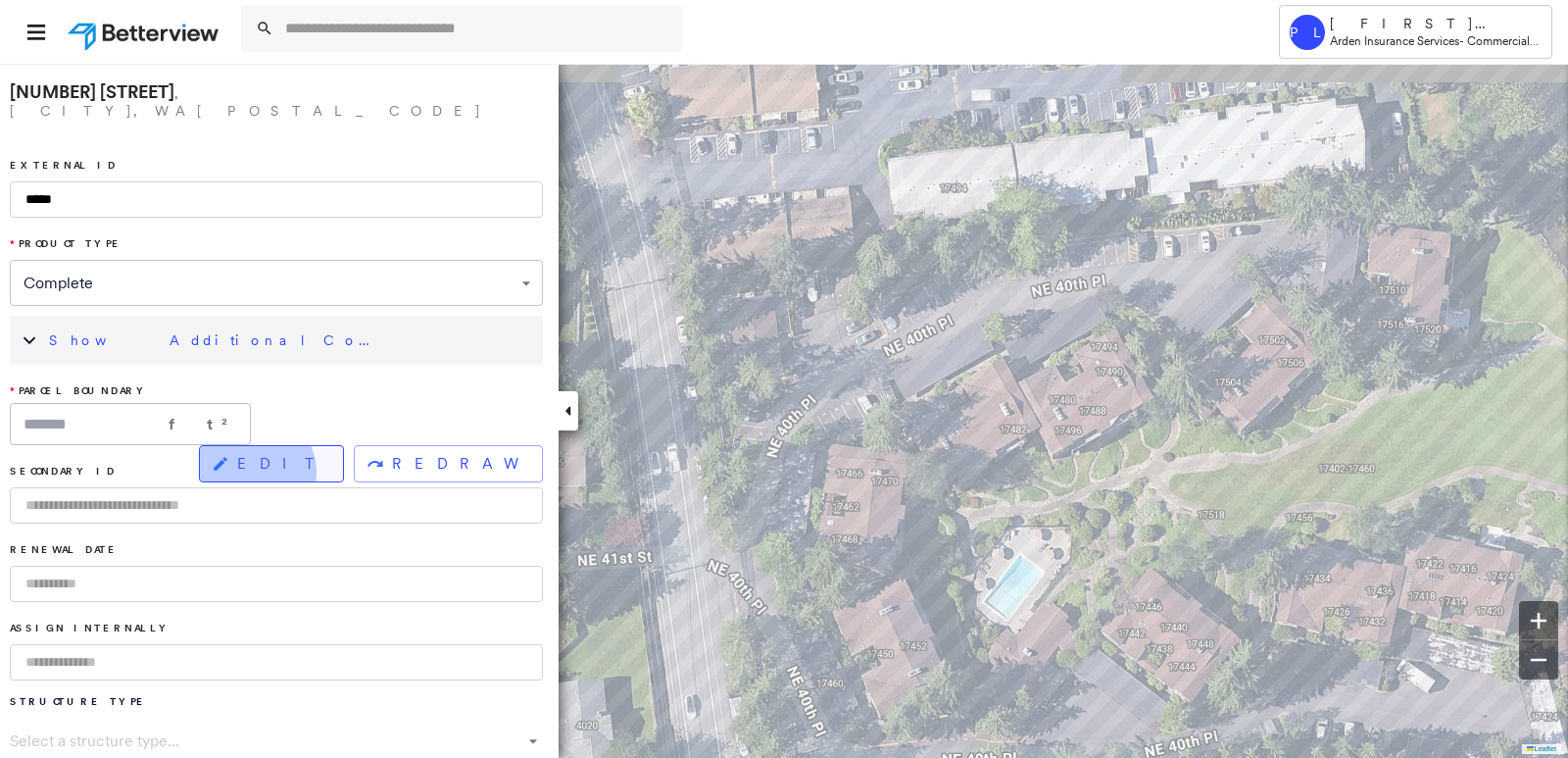 click on "EDIT" at bounding box center [282, 464] 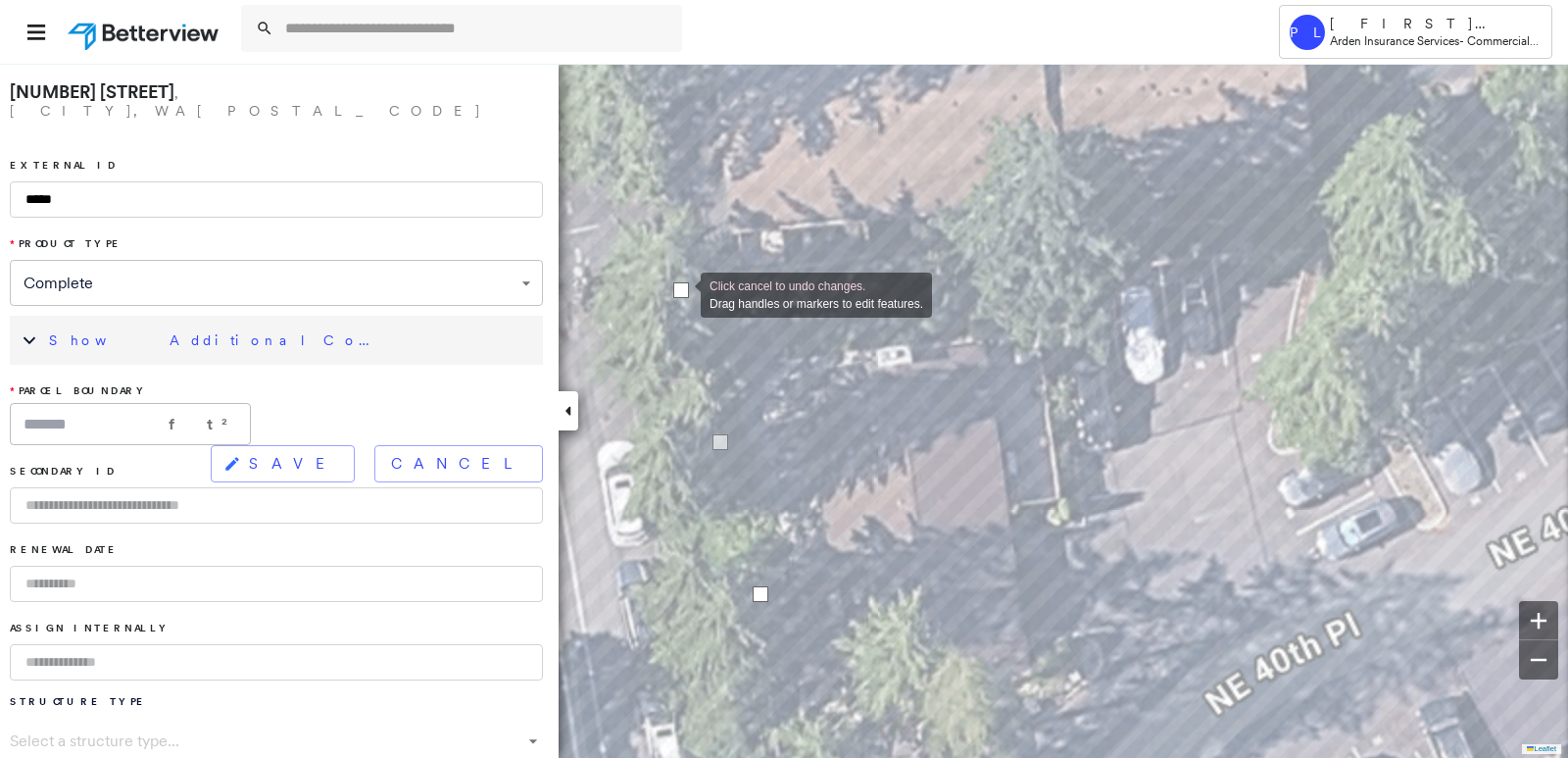 drag, startPoint x: 709, startPoint y: 297, endPoint x: 681, endPoint y: 293, distance: 28.284271 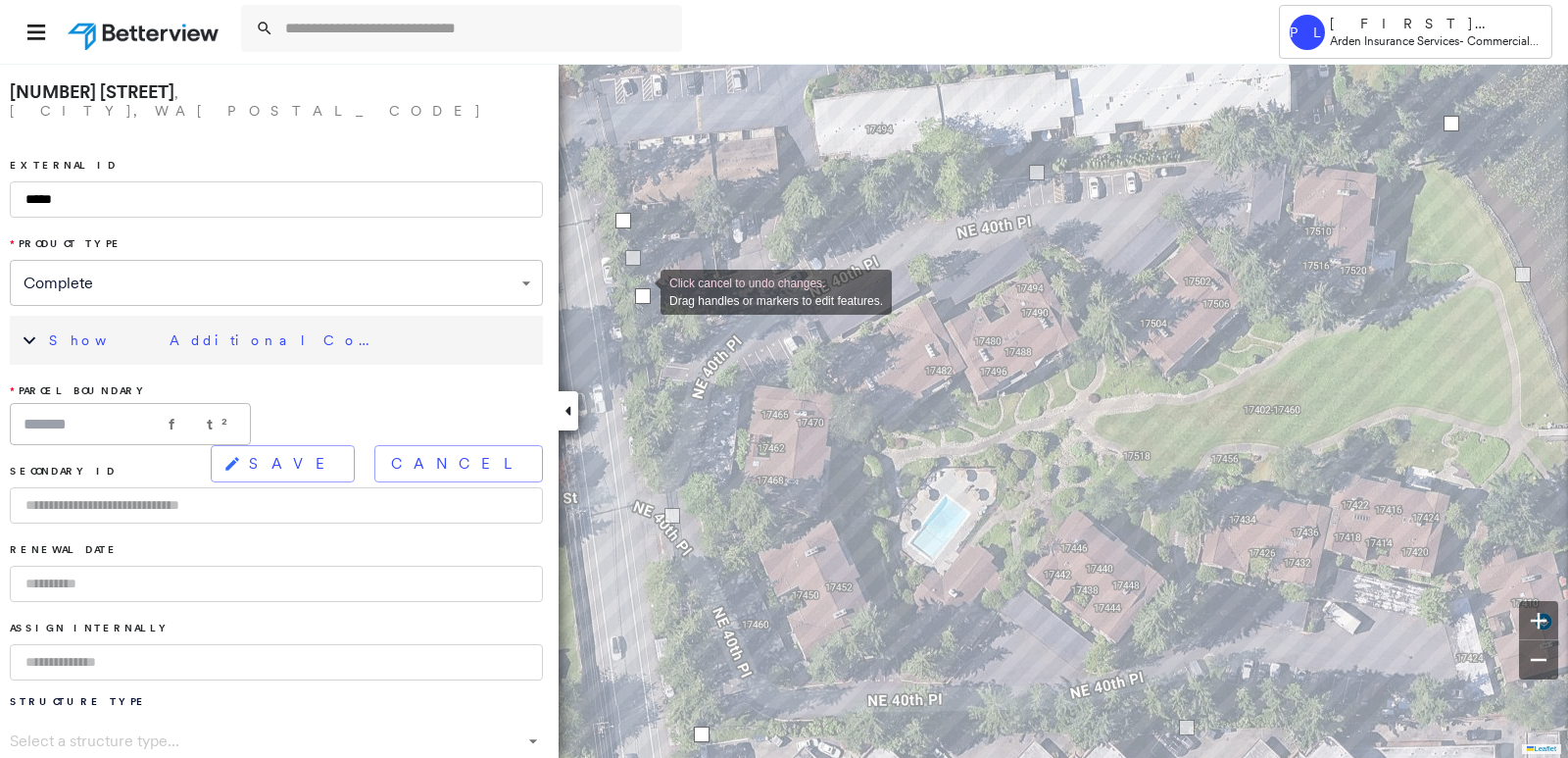 click at bounding box center (643, 296) 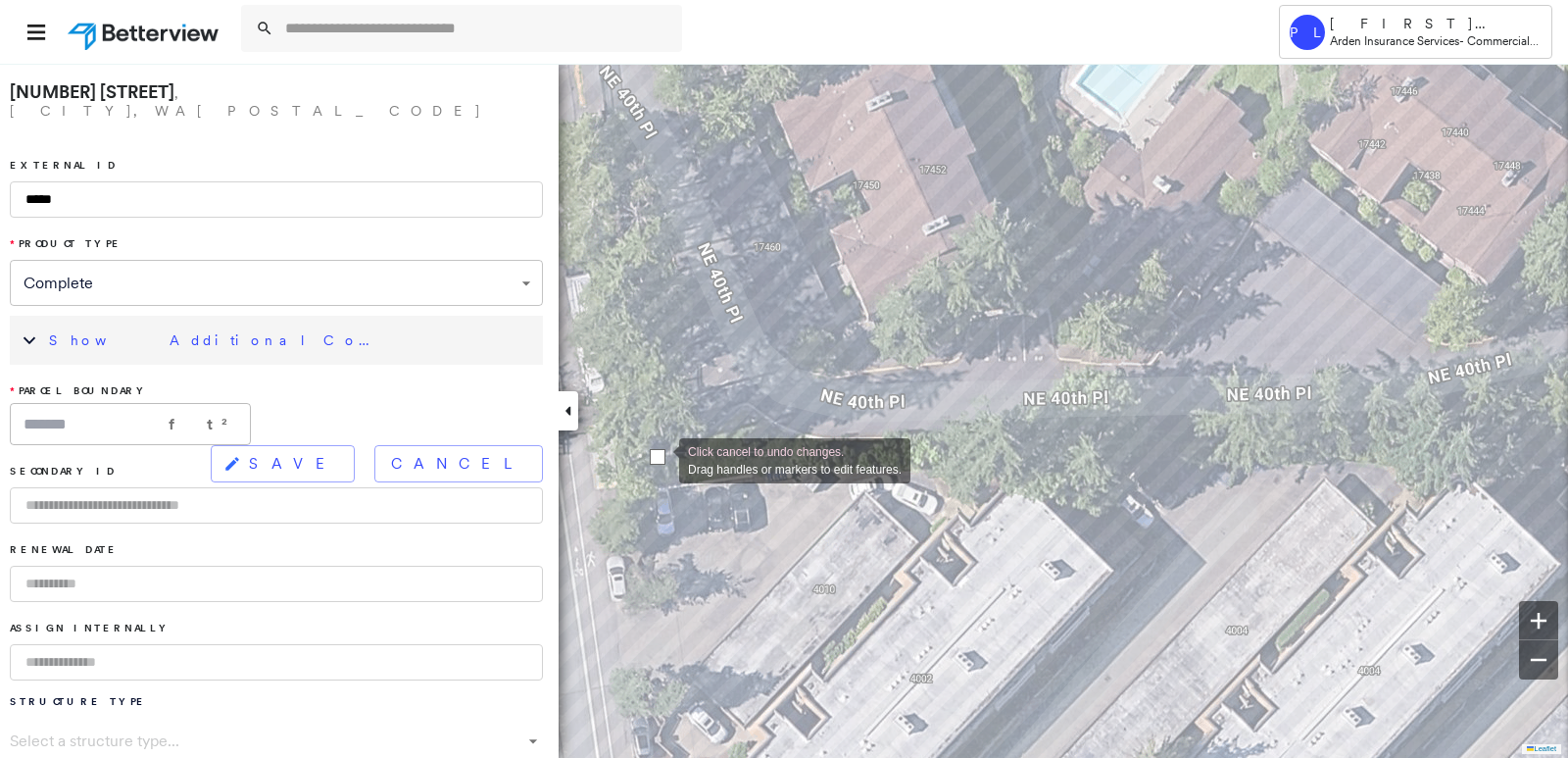 drag, startPoint x: 662, startPoint y: 469, endPoint x: 660, endPoint y: 459, distance: 10.198039 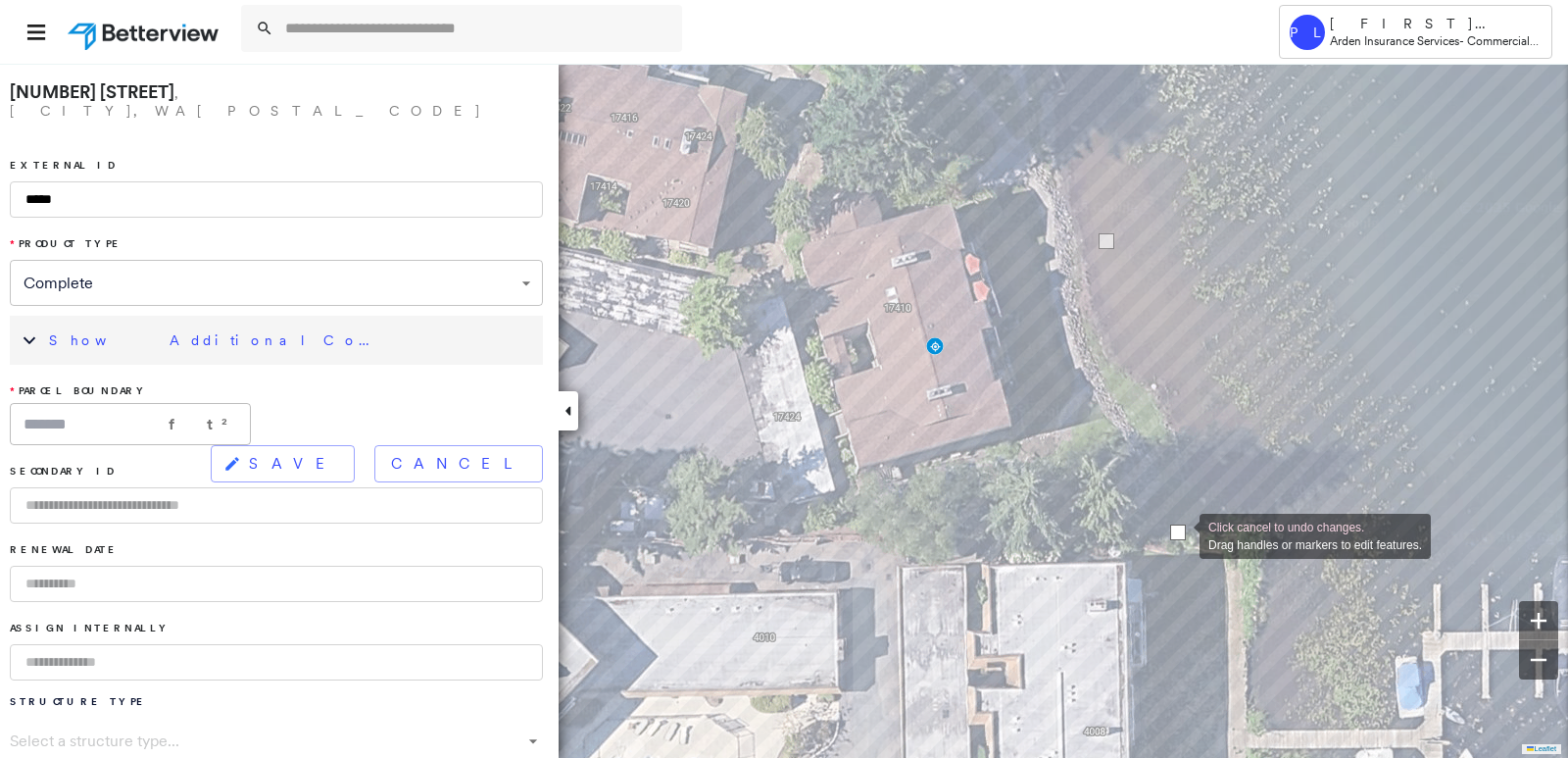 drag, startPoint x: 1190, startPoint y: 541, endPoint x: 1180, endPoint y: 534, distance: 12.206556 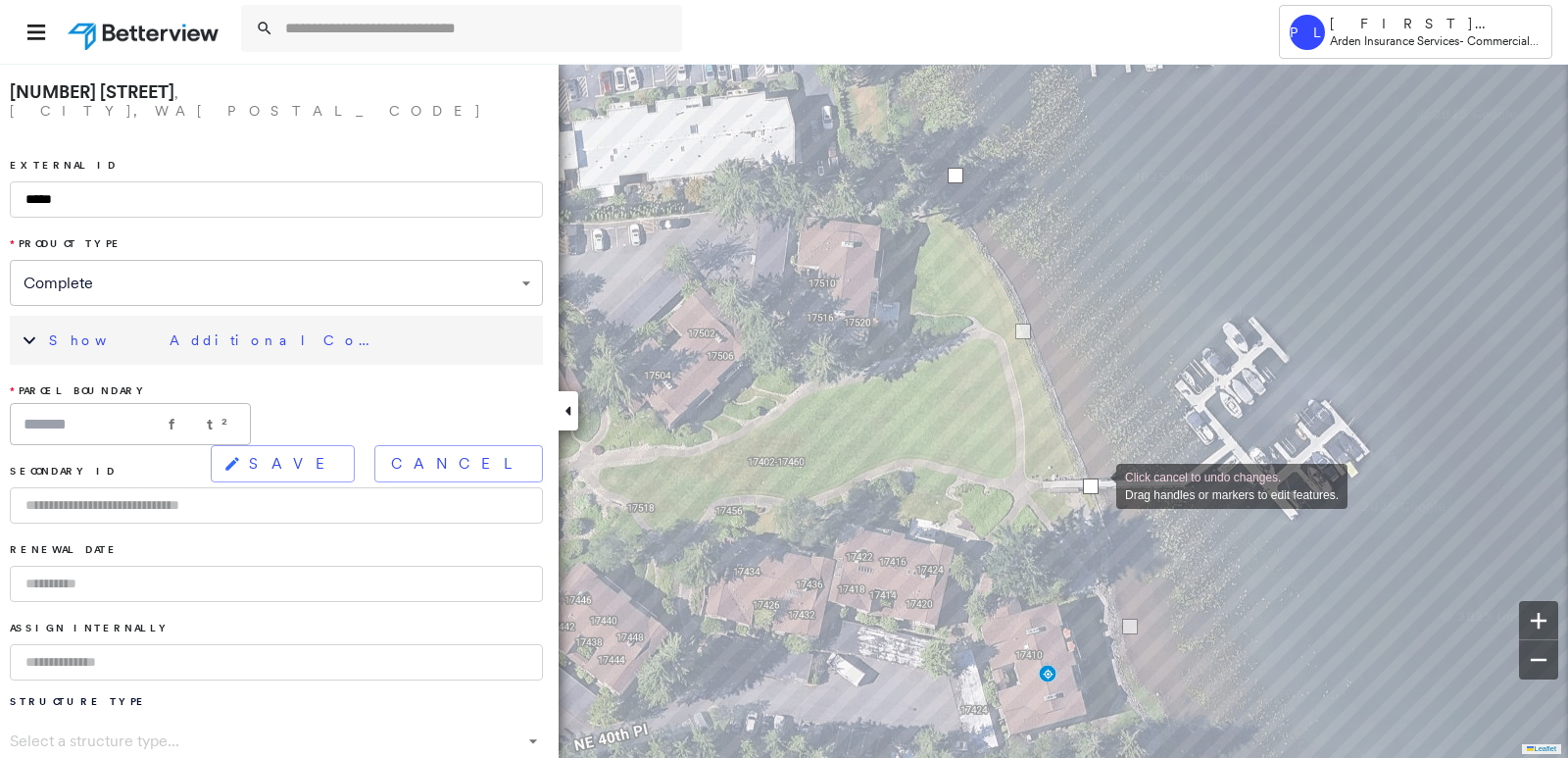 drag, startPoint x: 1104, startPoint y: 475, endPoint x: 1097, endPoint y: 484, distance: 11.401754 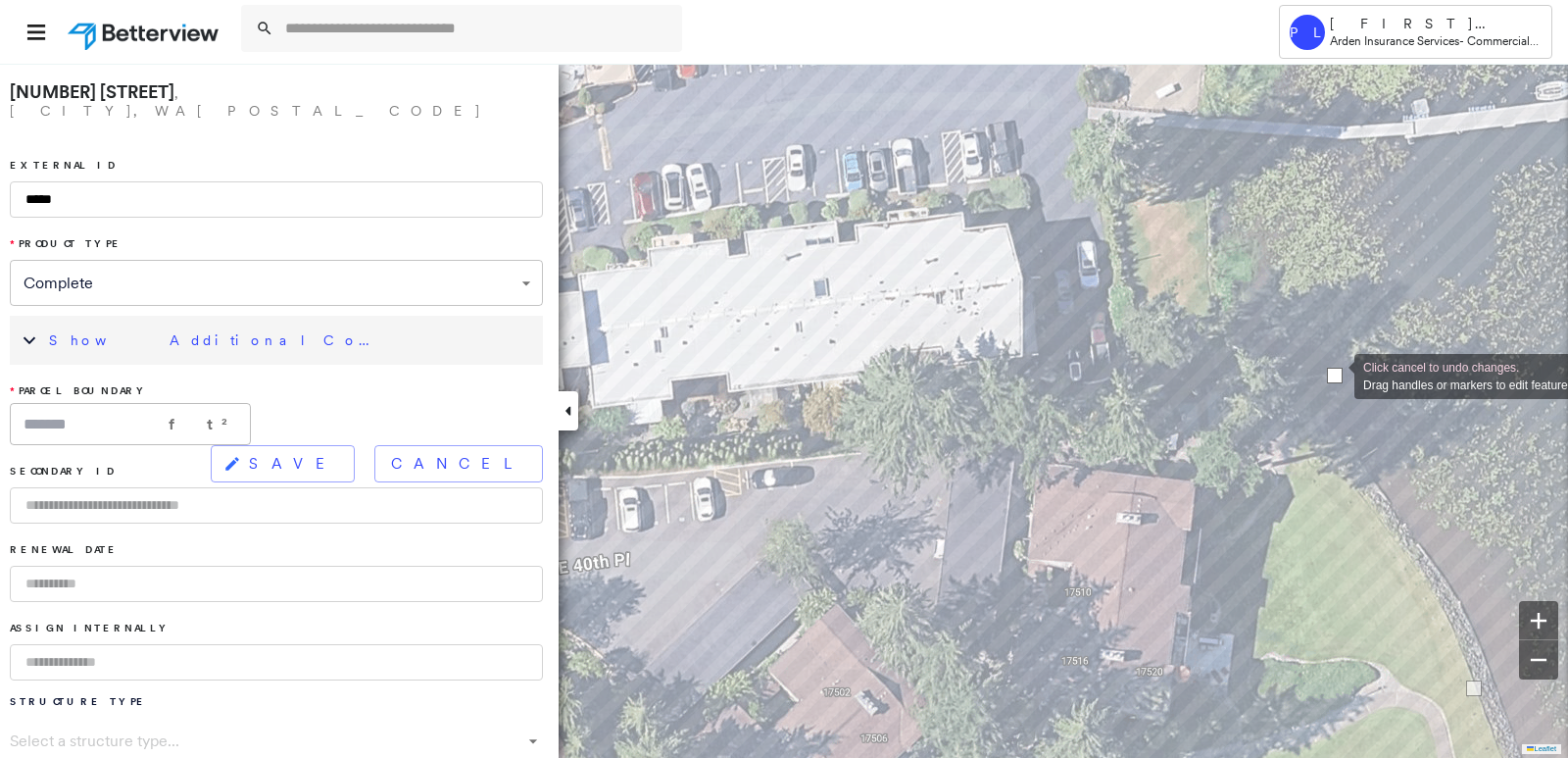 drag, startPoint x: 1345, startPoint y: 379, endPoint x: 1335, endPoint y: 375, distance: 10.77033 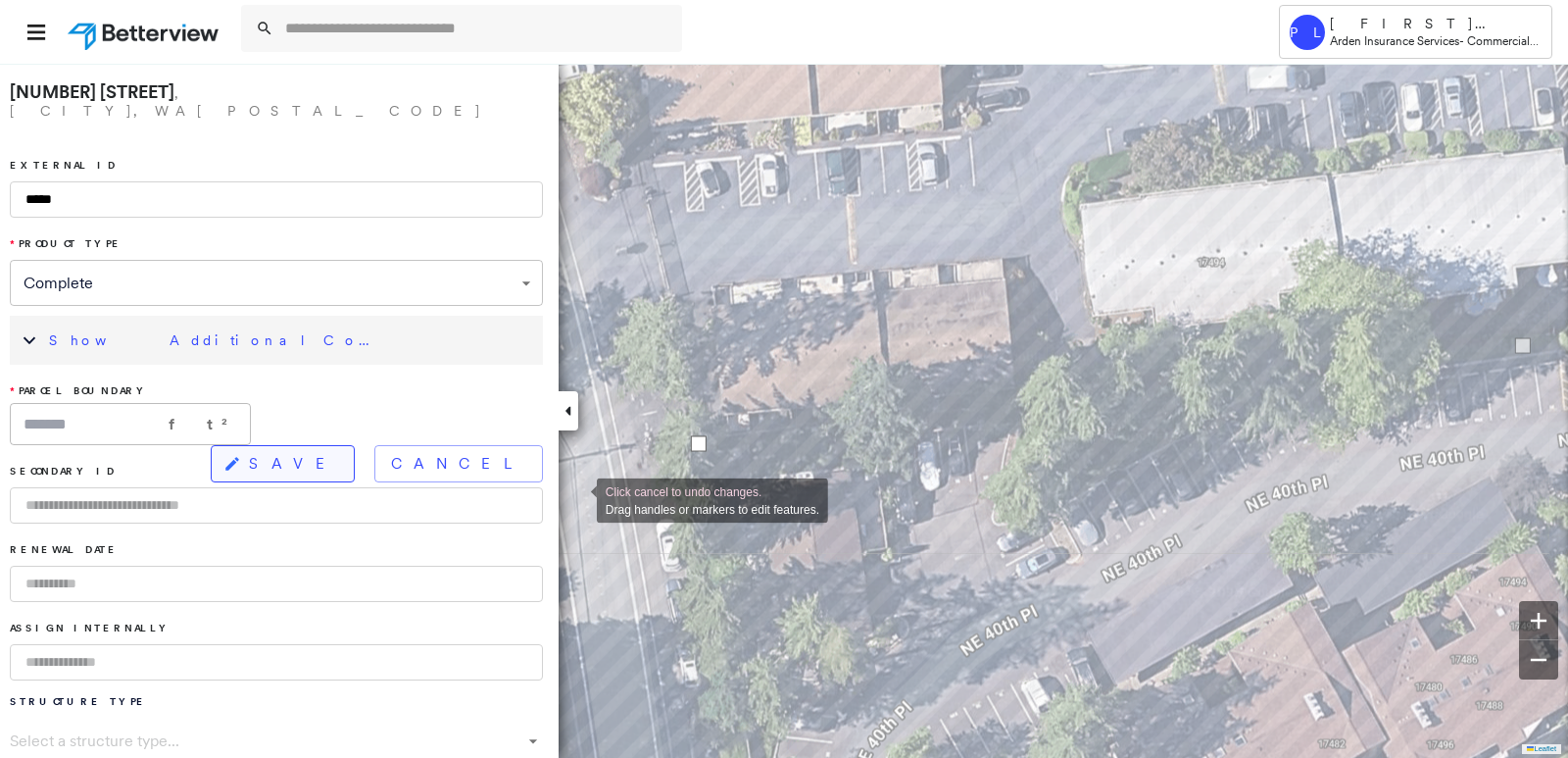 click on "SAVE" at bounding box center [282, 464] 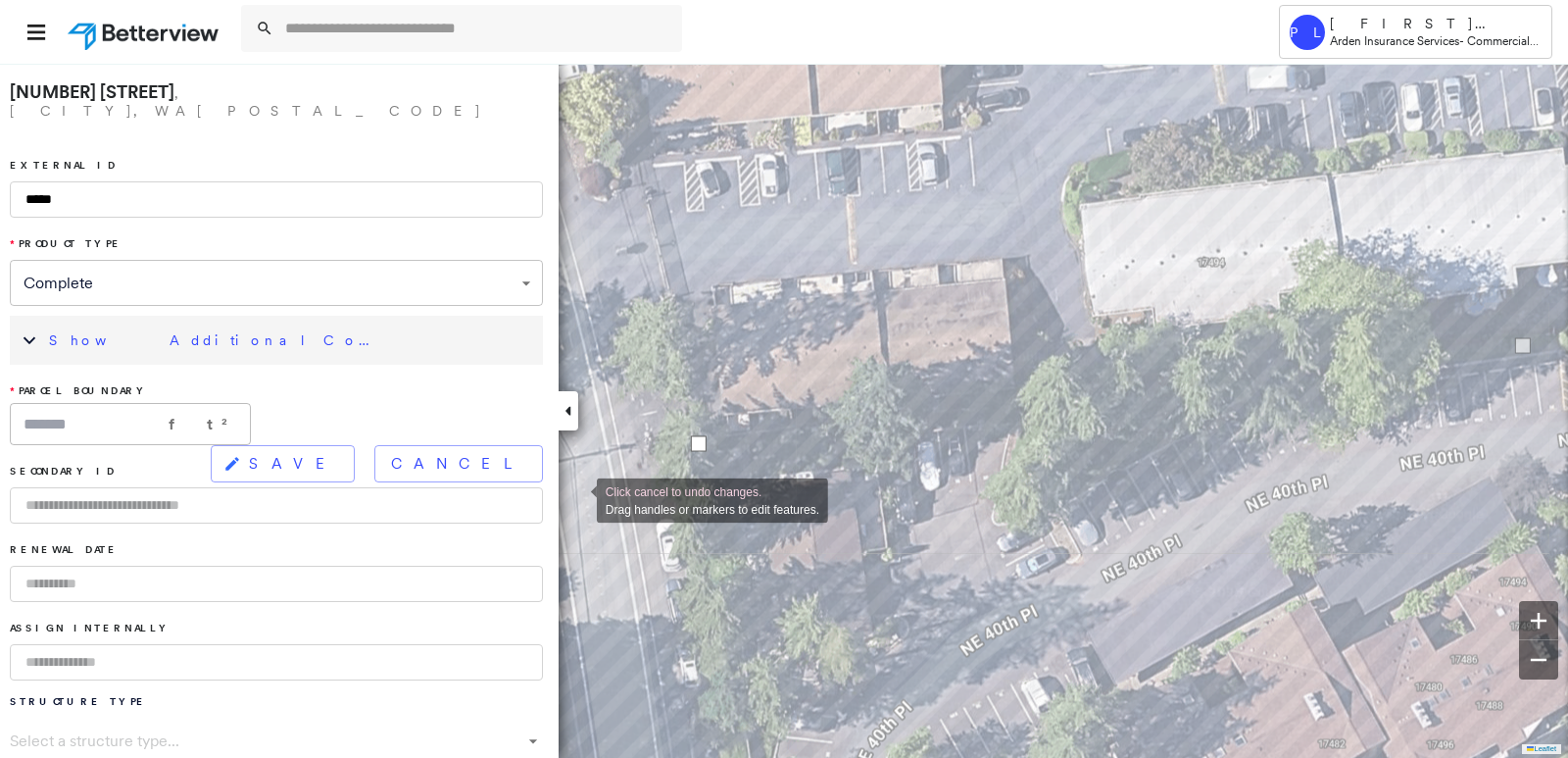 type on "*******" 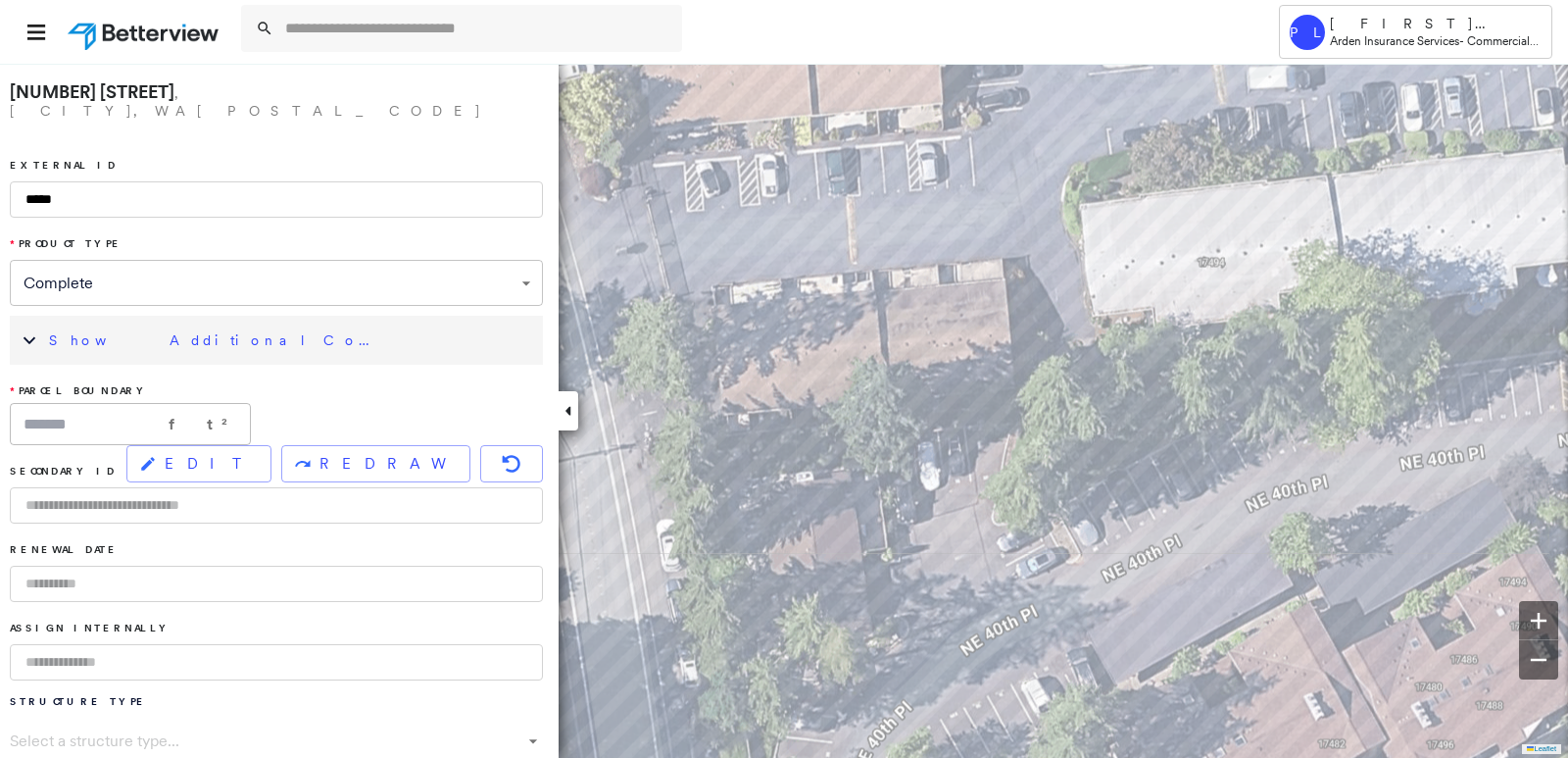 click on "Show Additional Company Data" at bounding box center (291, 340) 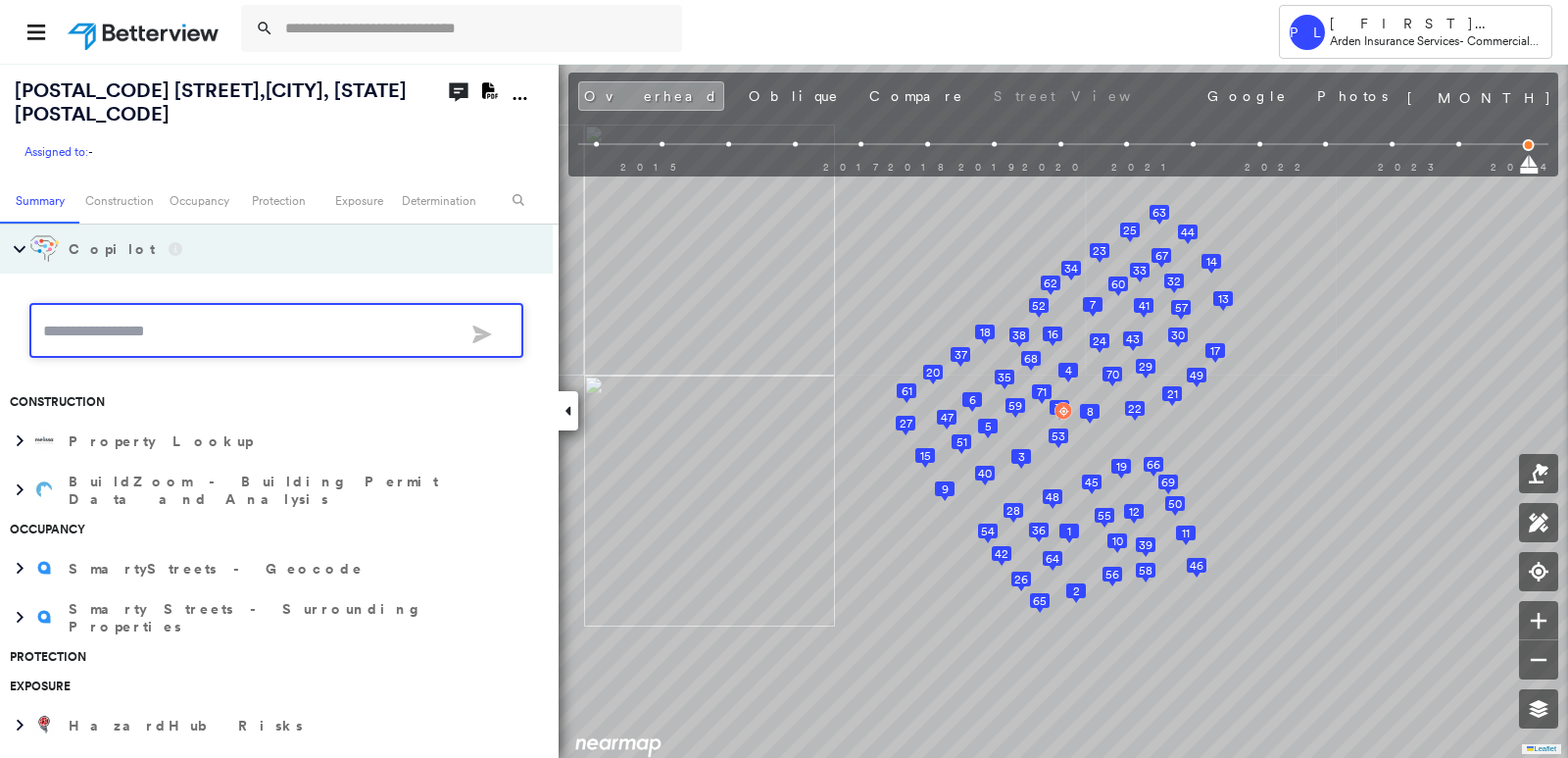 scroll, scrollTop: 0, scrollLeft: 0, axis: both 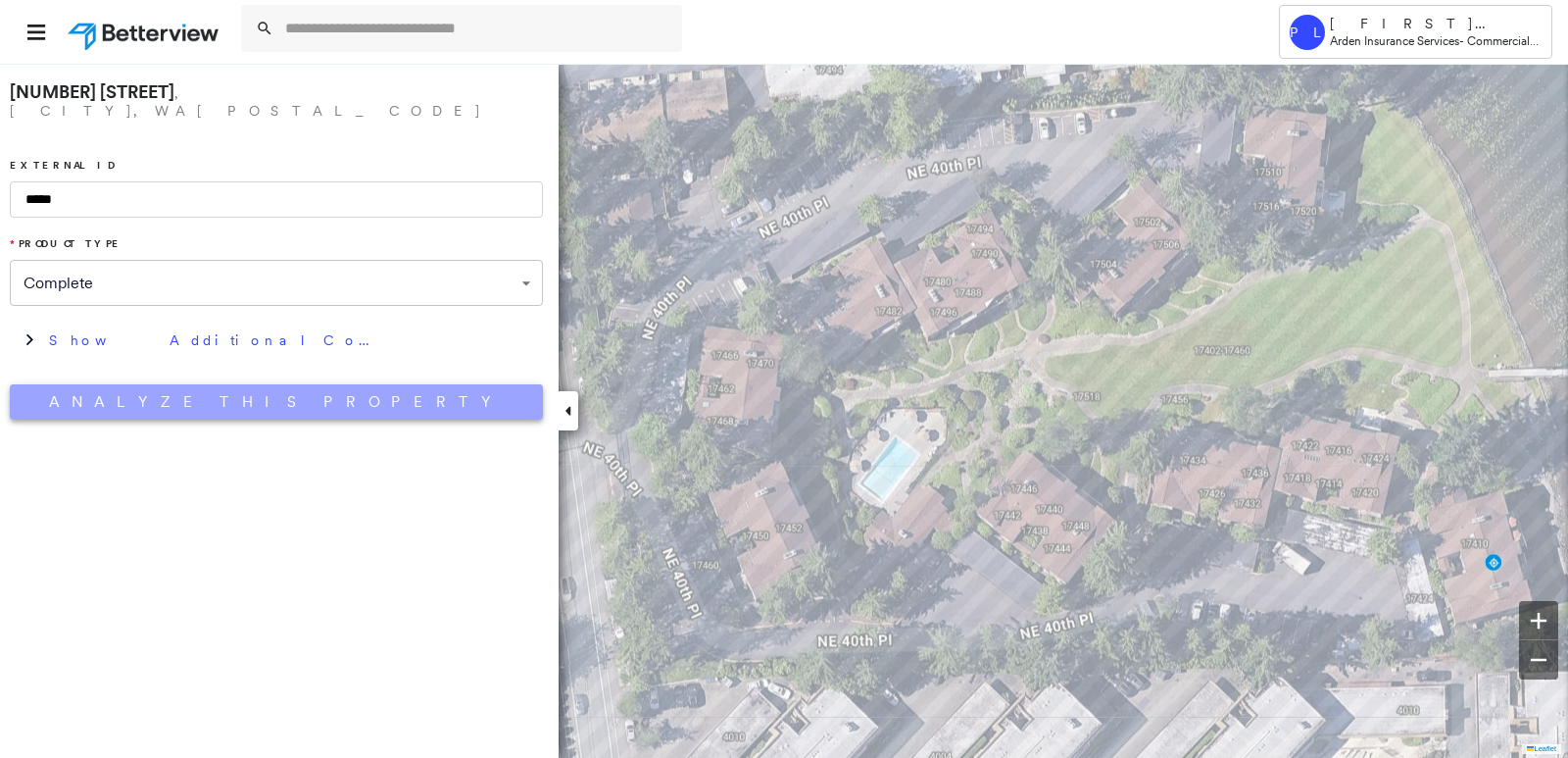 click on "Analyze This Property" at bounding box center (276, 402) 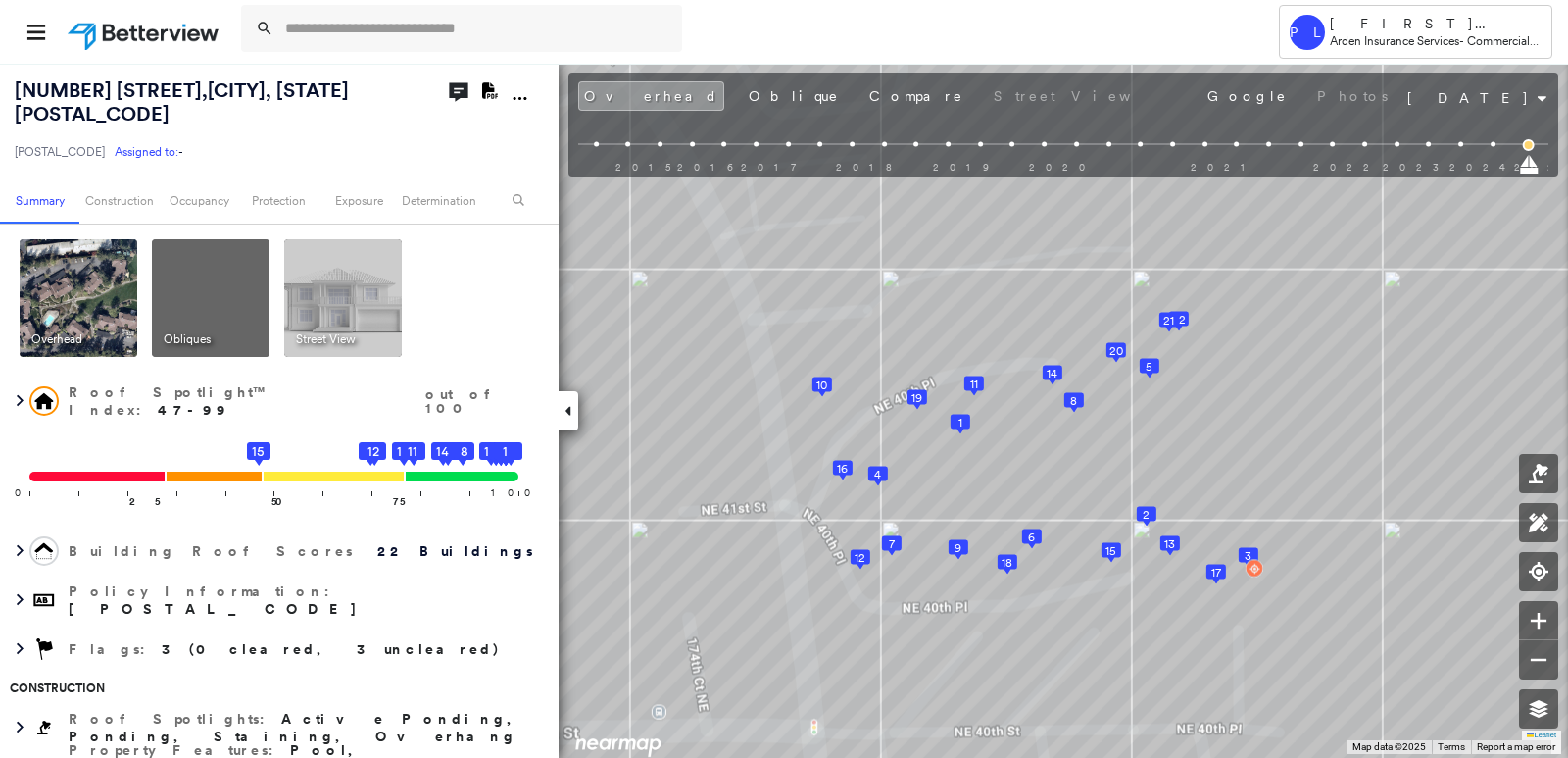 click 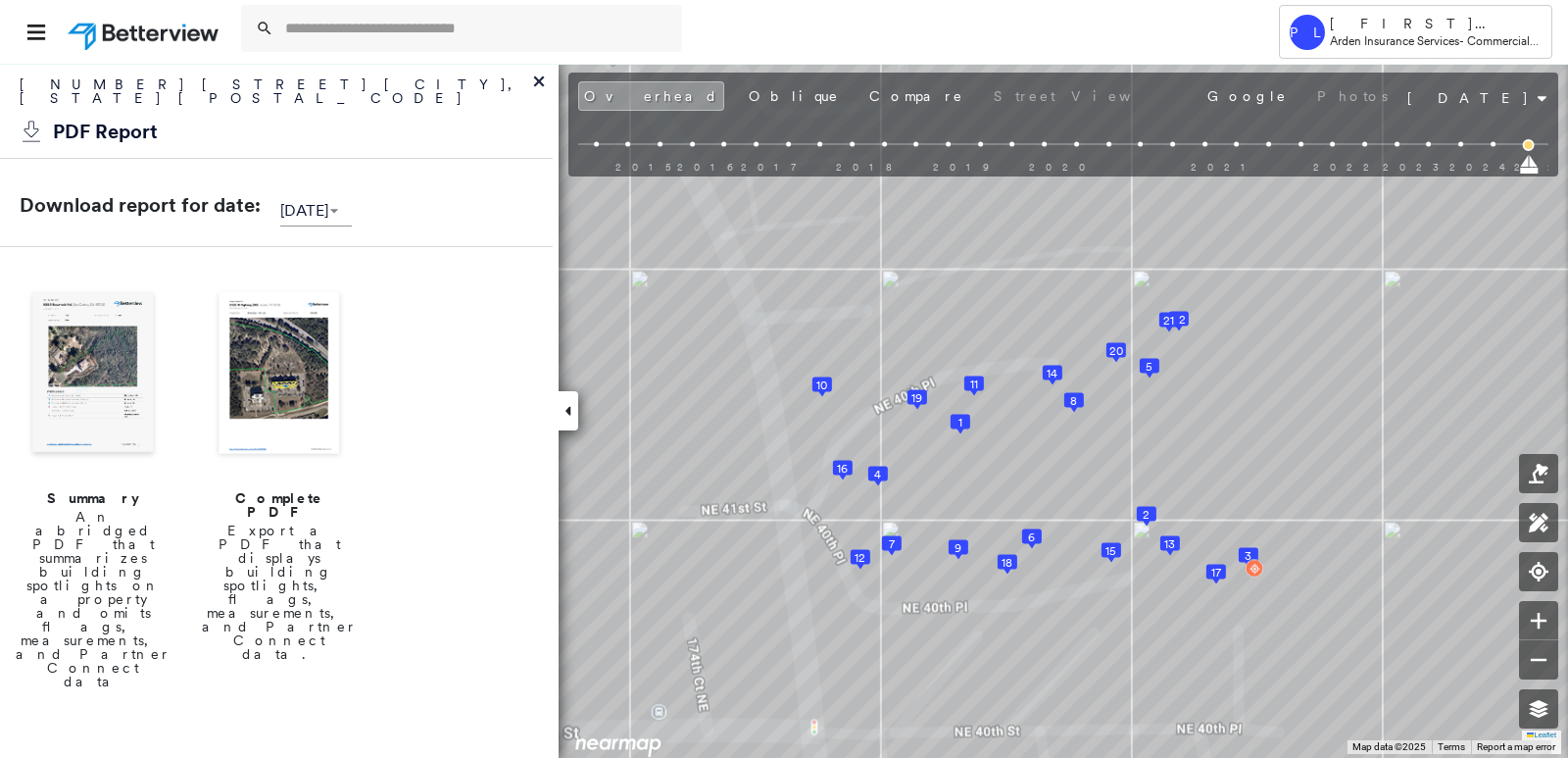 click at bounding box center (93, 375) 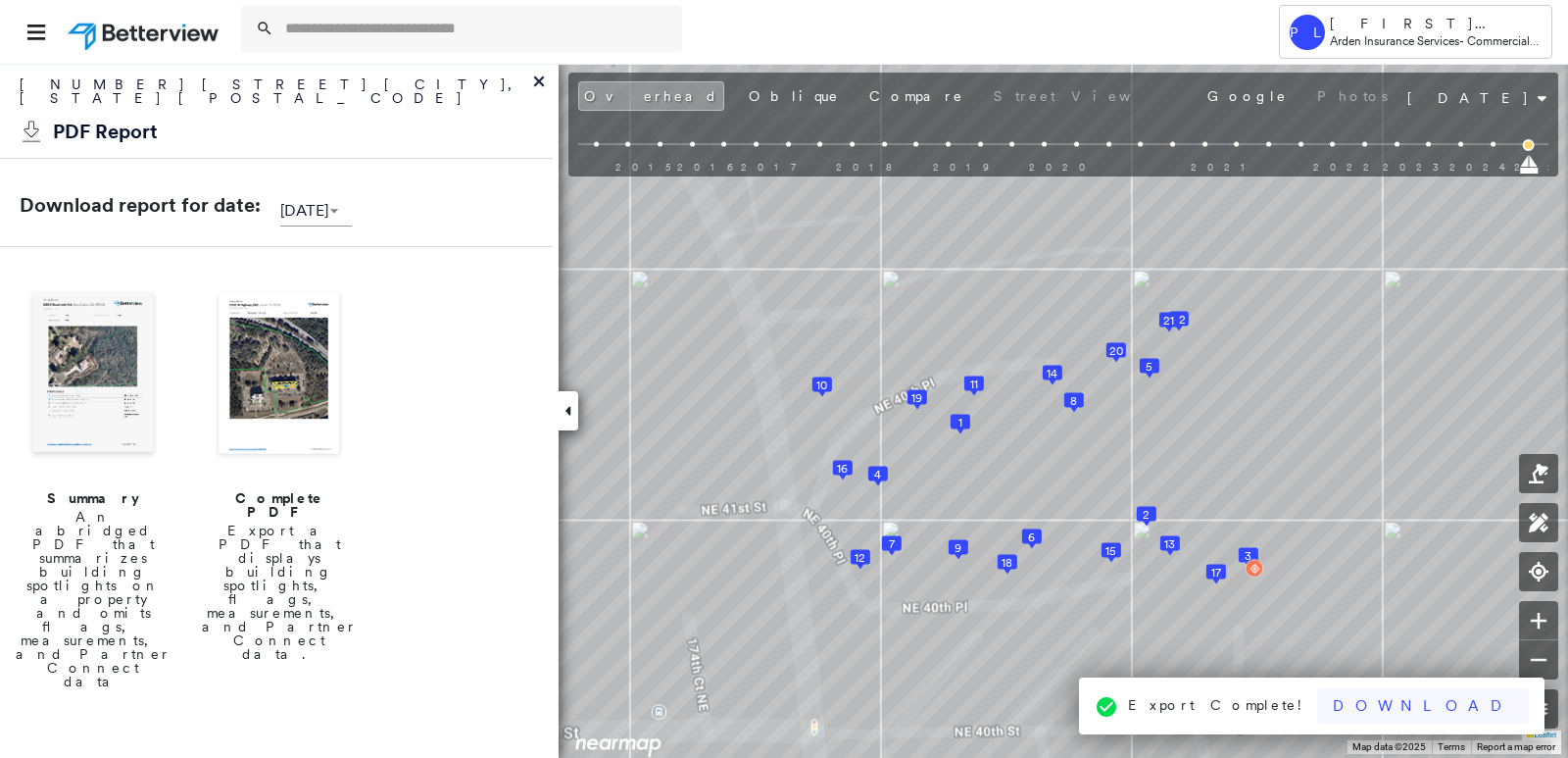 click on "Download" at bounding box center (1423, 706) 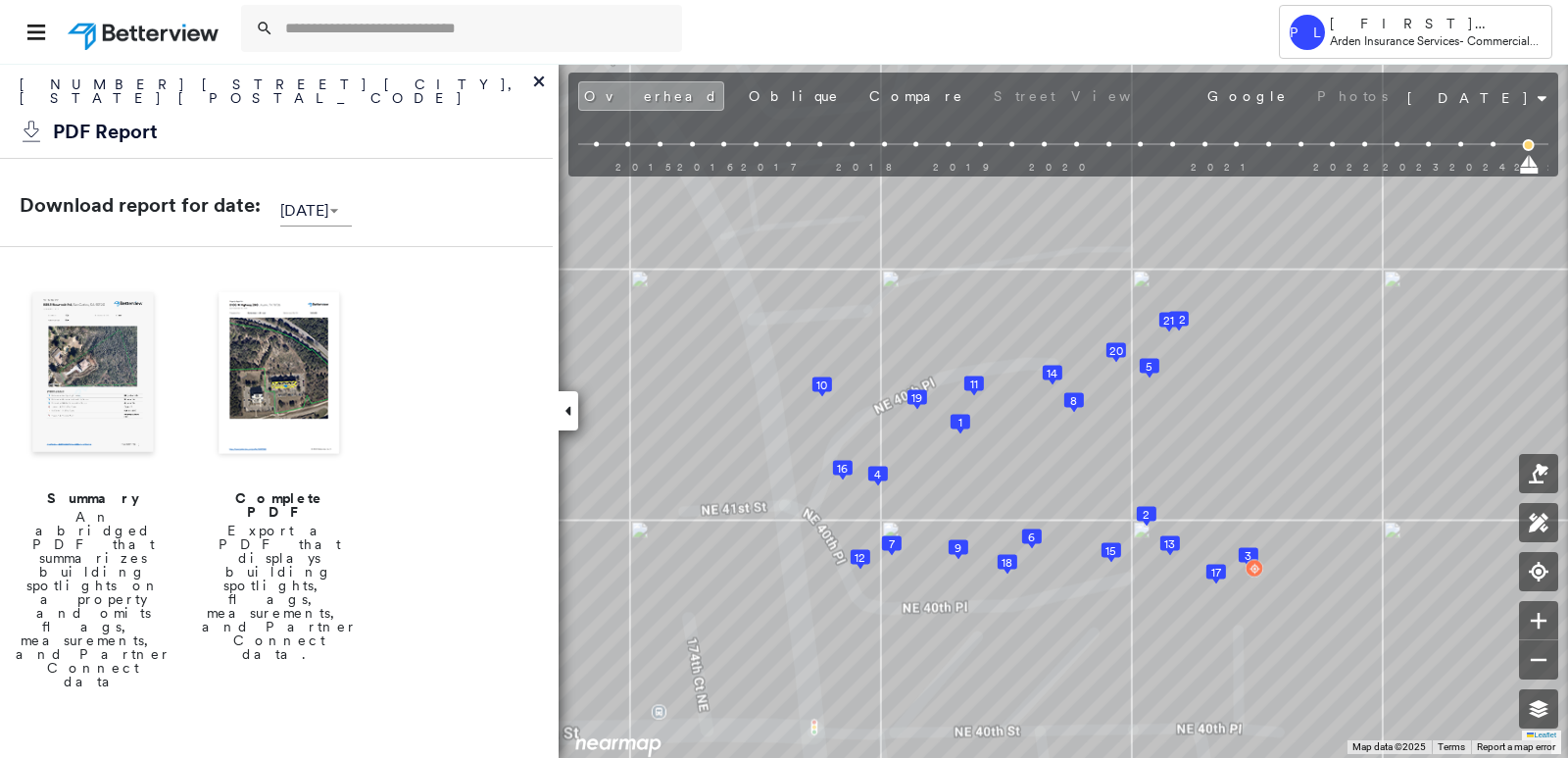 click at bounding box center (279, 375) 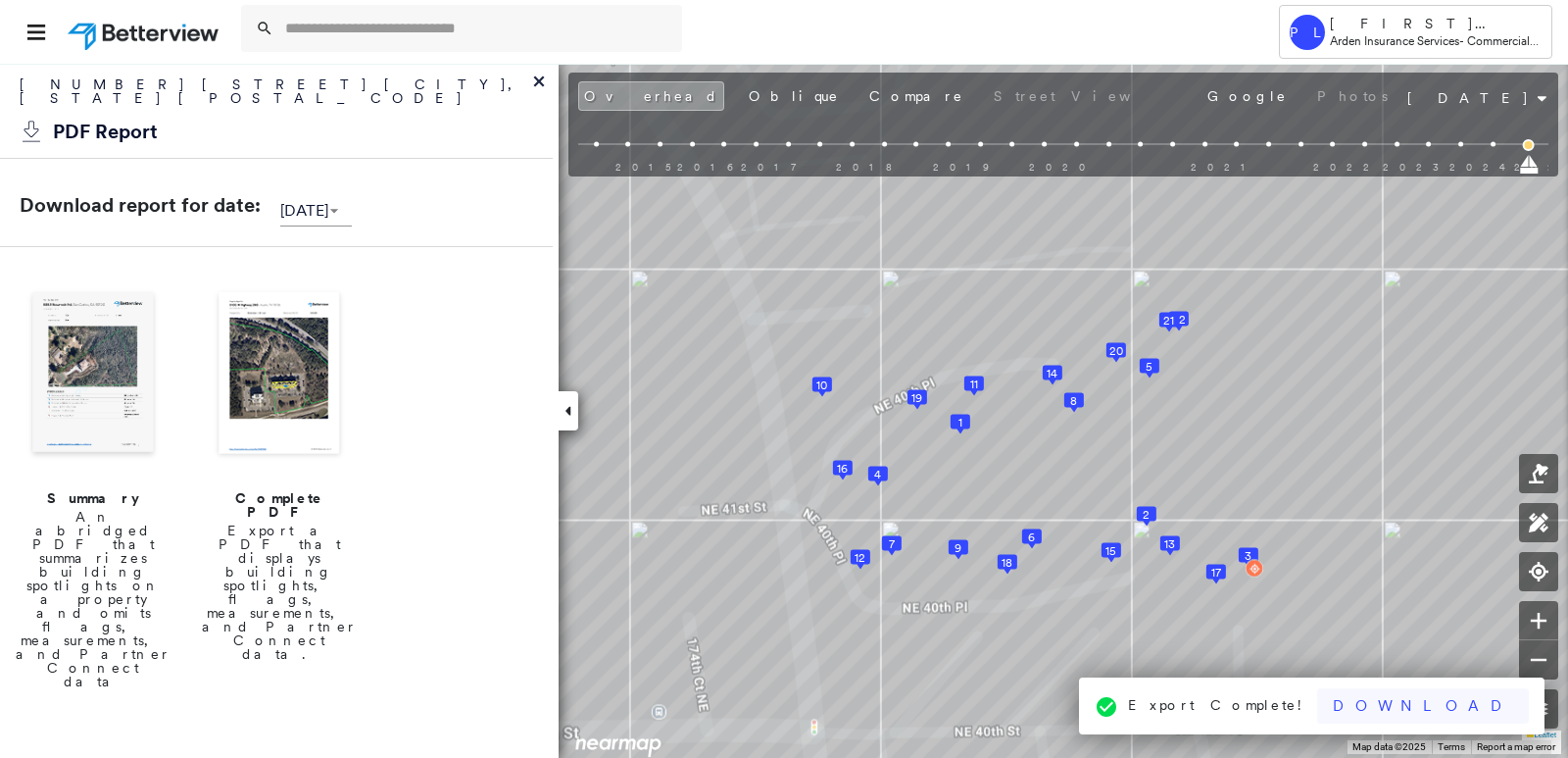 click on "Download" at bounding box center (1423, 706) 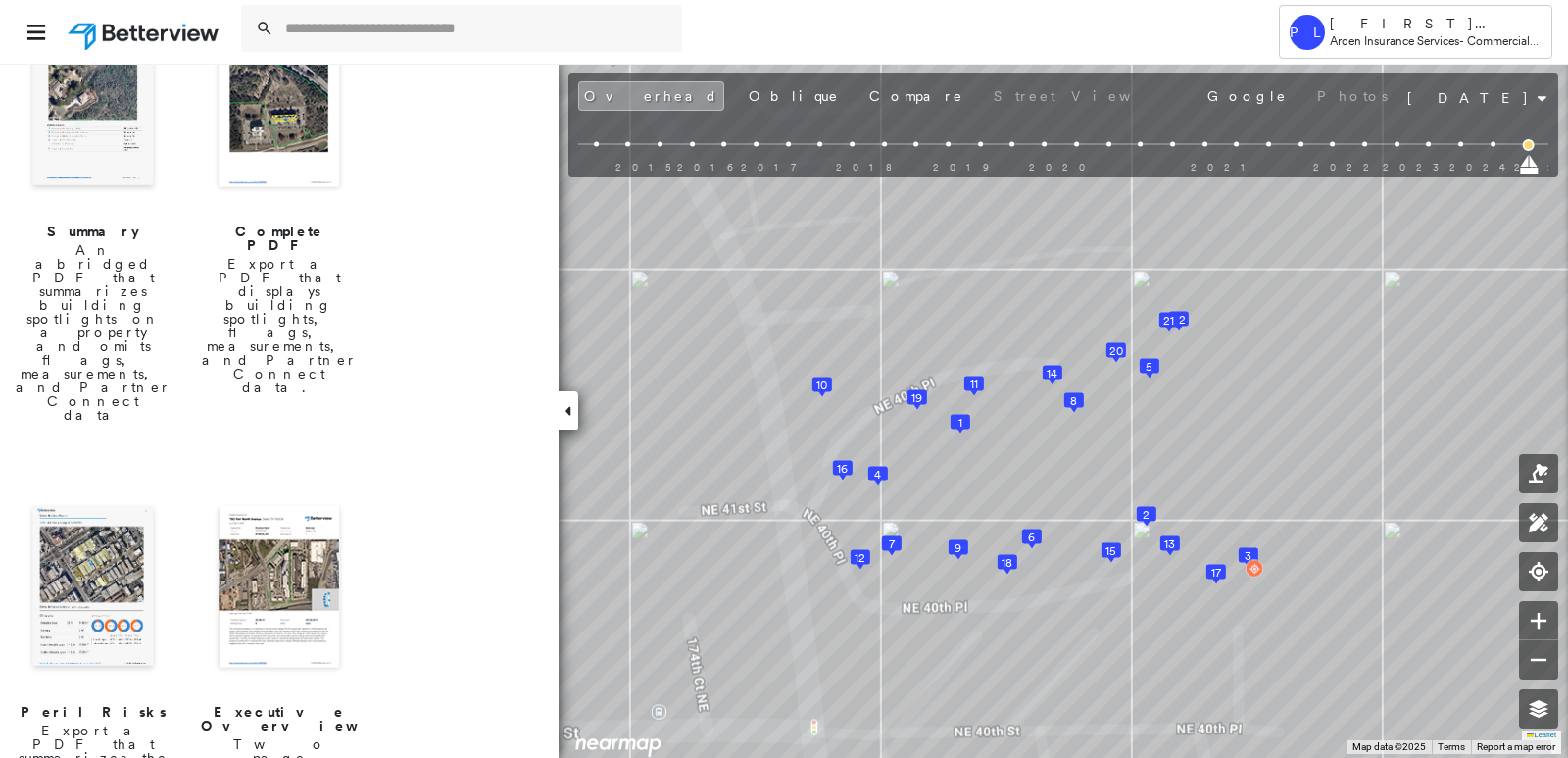 scroll, scrollTop: 294, scrollLeft: 0, axis: vertical 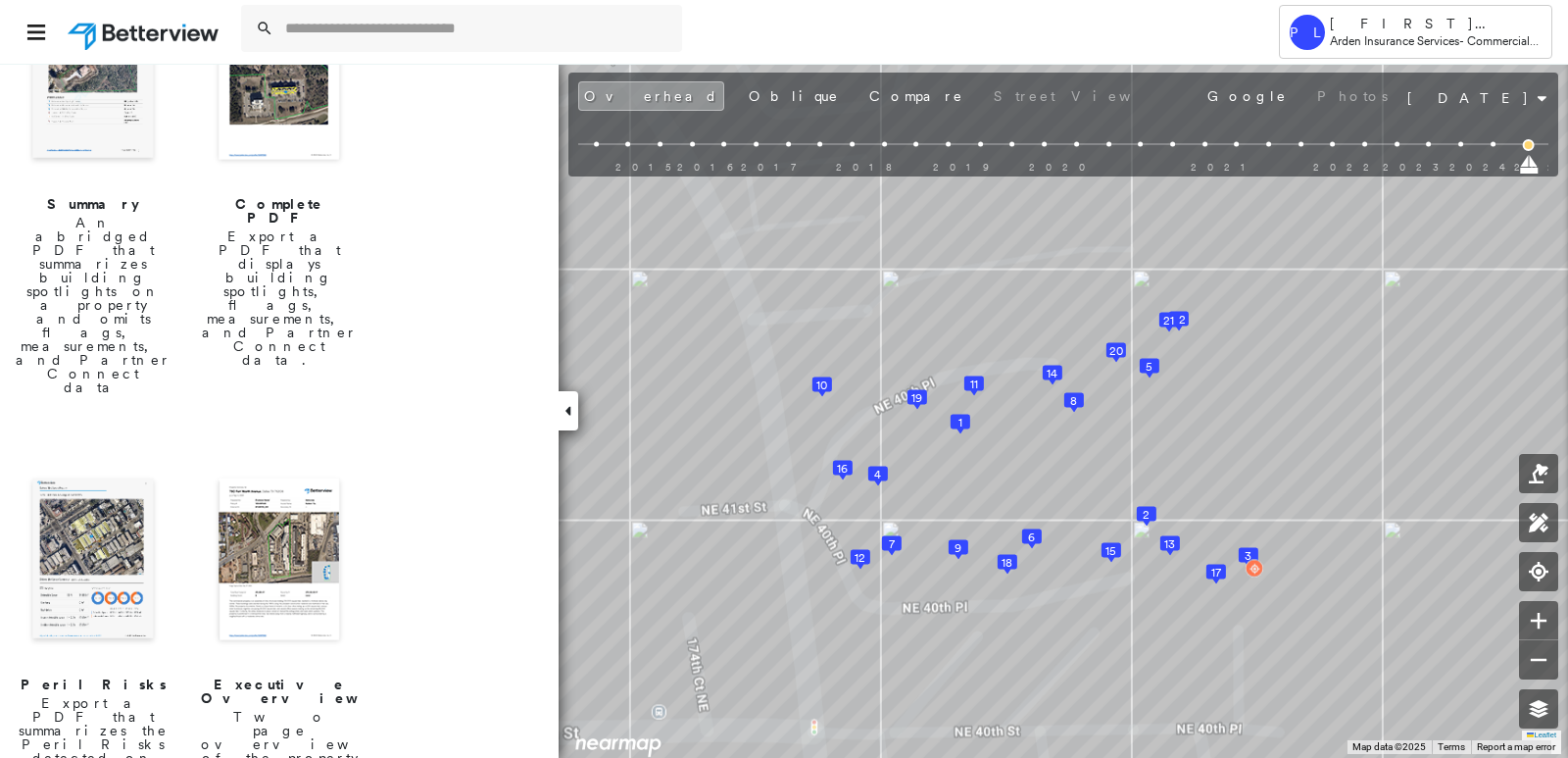 click at bounding box center [93, 561] 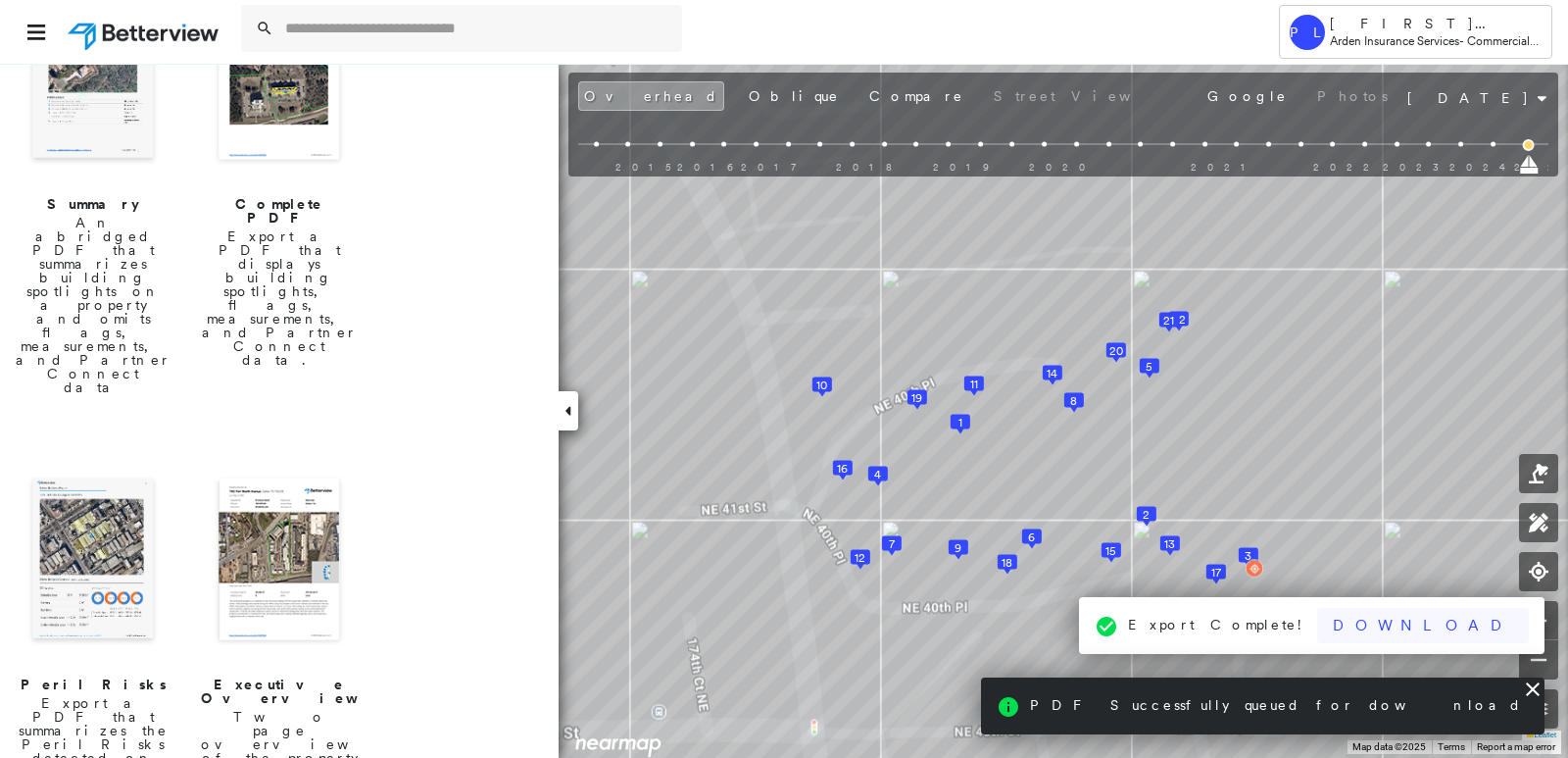 click on "Download" at bounding box center (1423, 626) 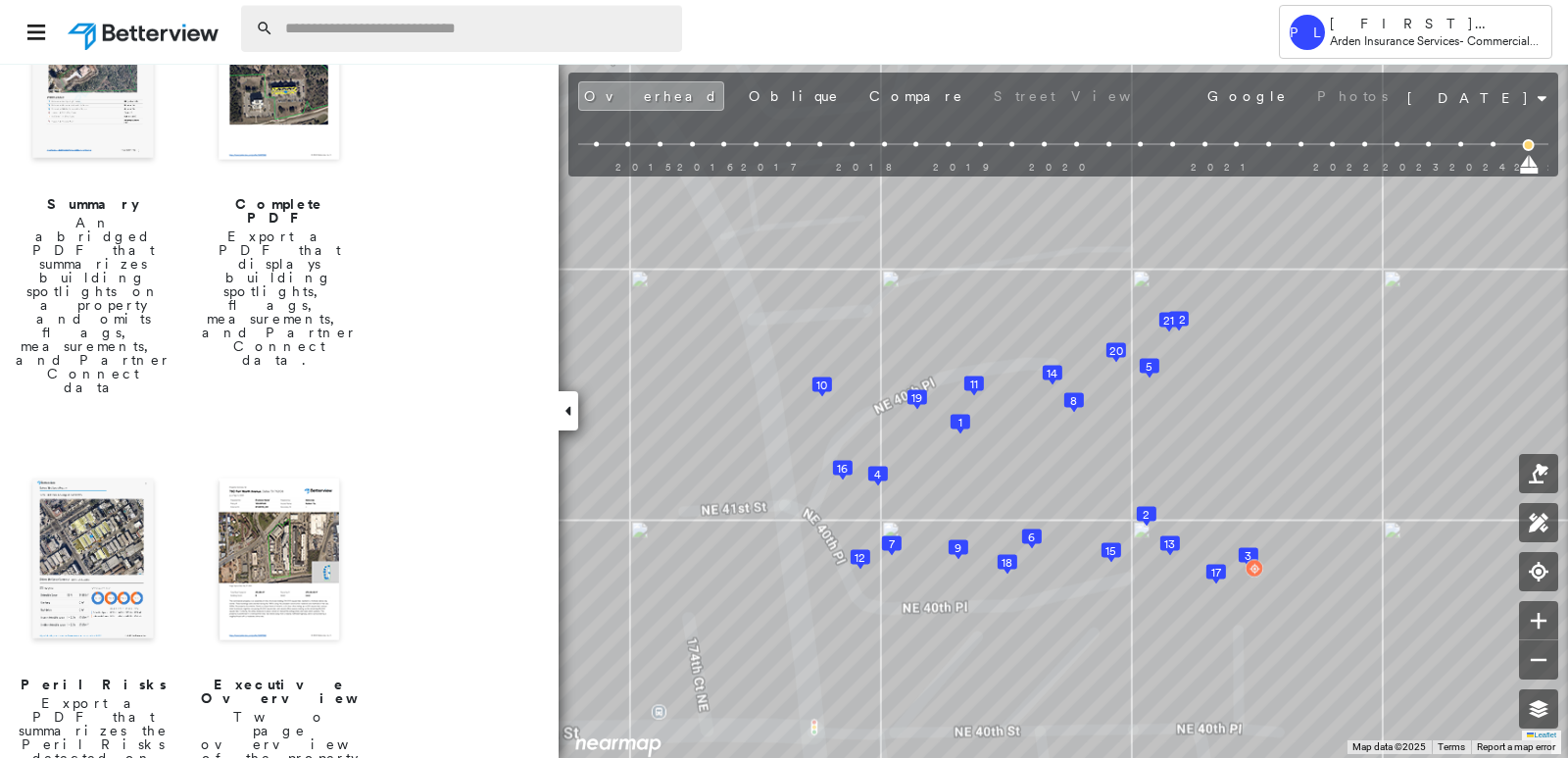 click at bounding box center (477, 28) 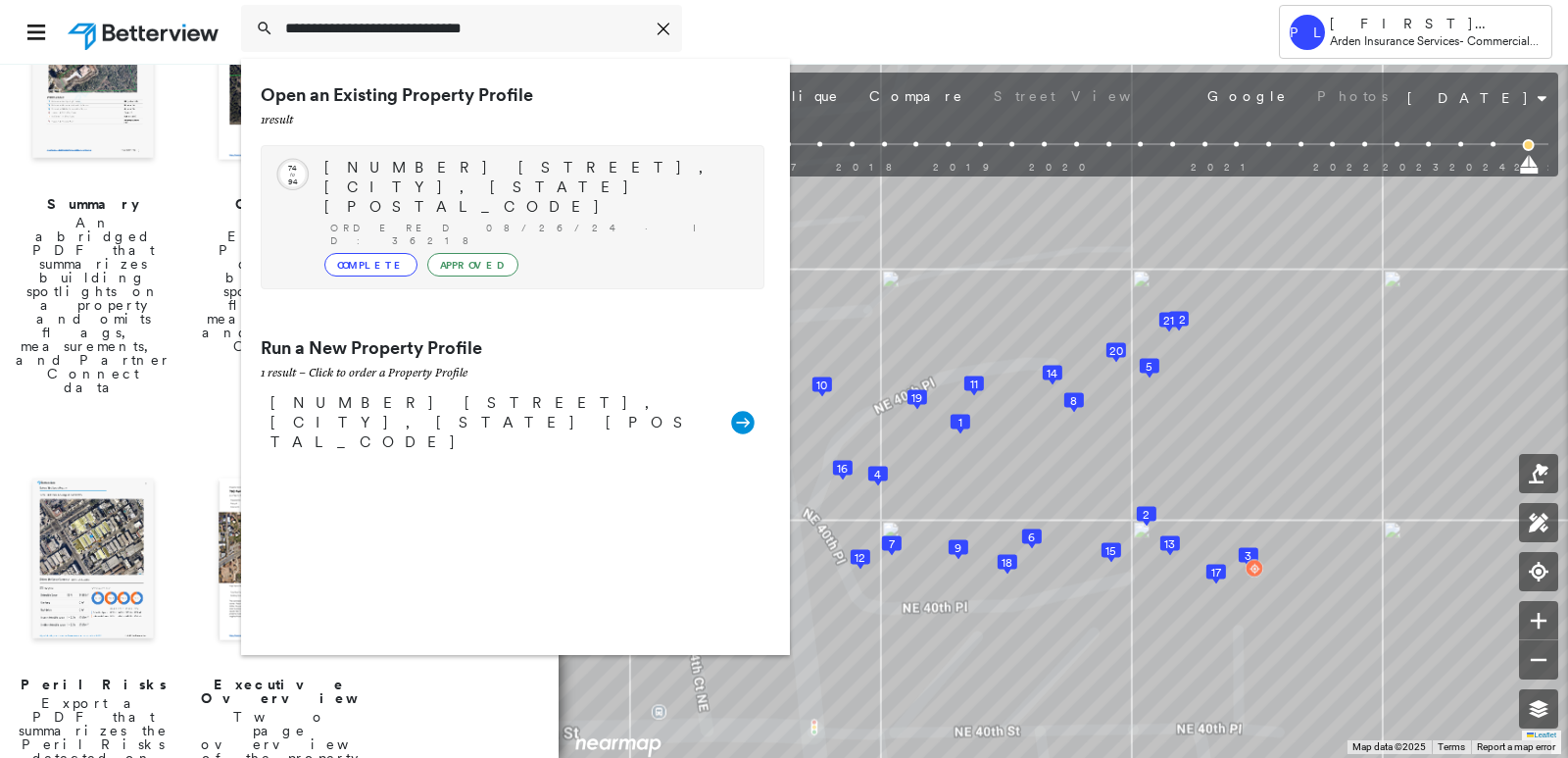 type on "**********" 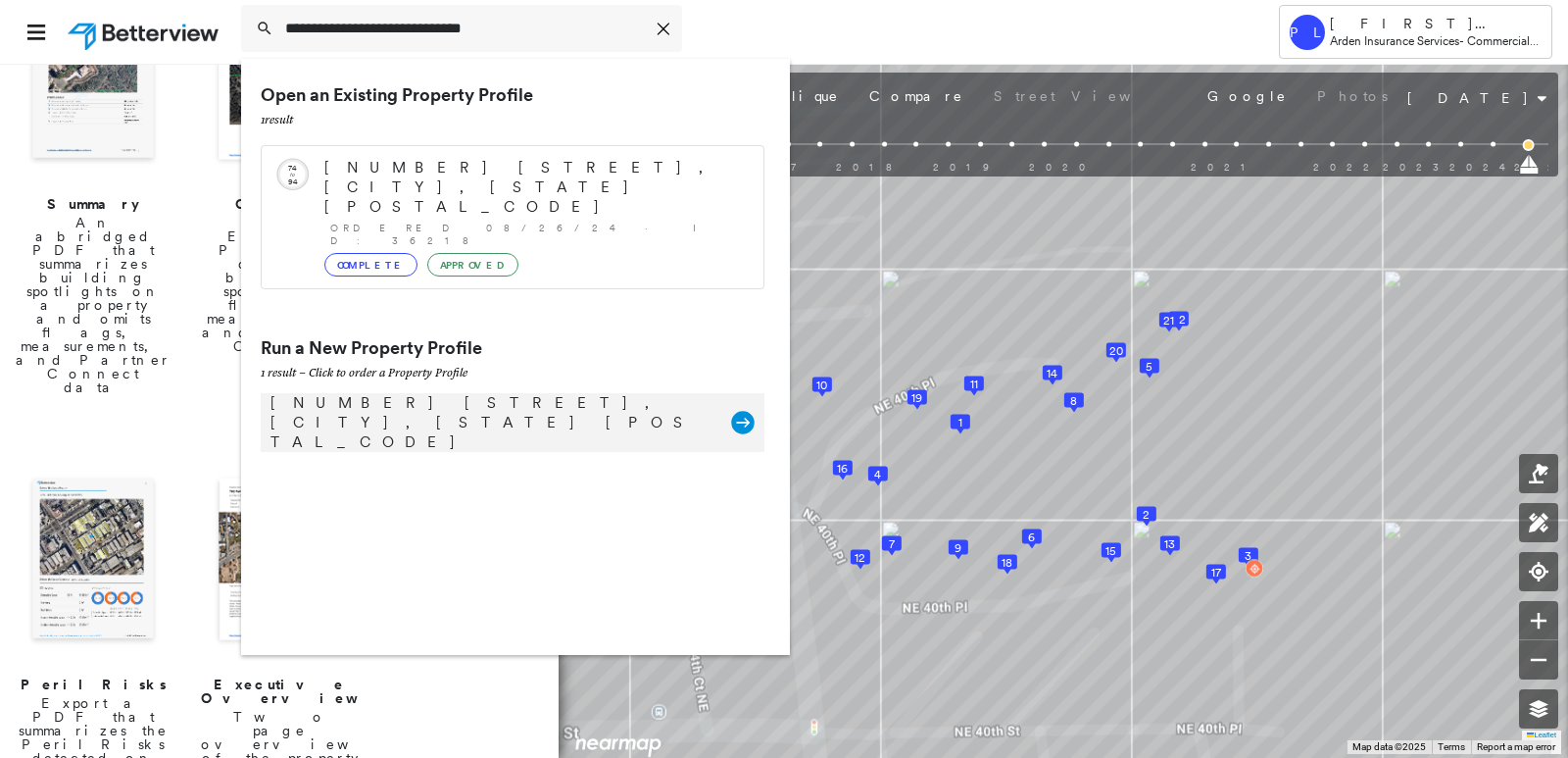 click on "51 Ballast Pt, Tustin, CA 92782" at bounding box center (491, 423) 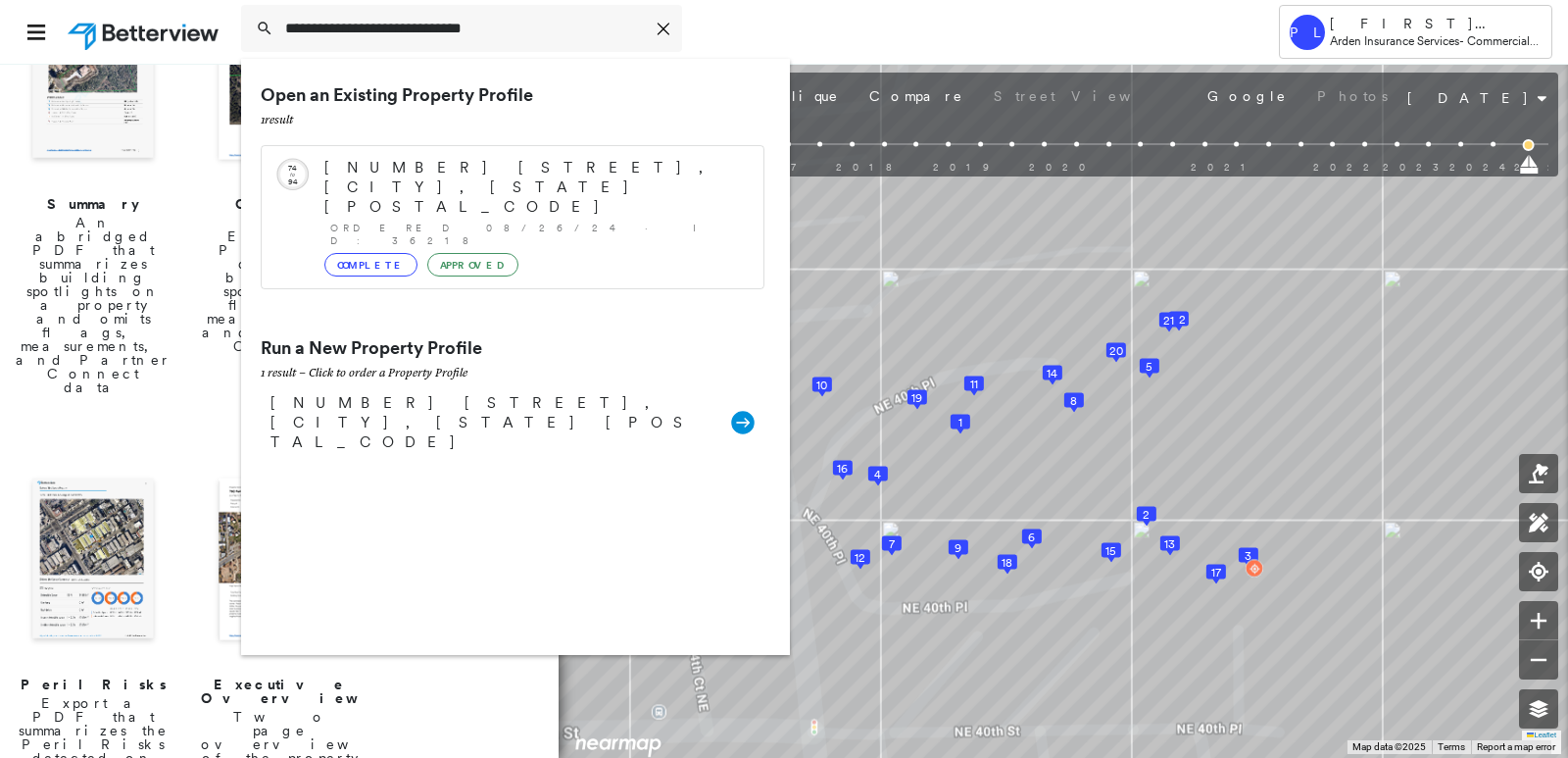 type 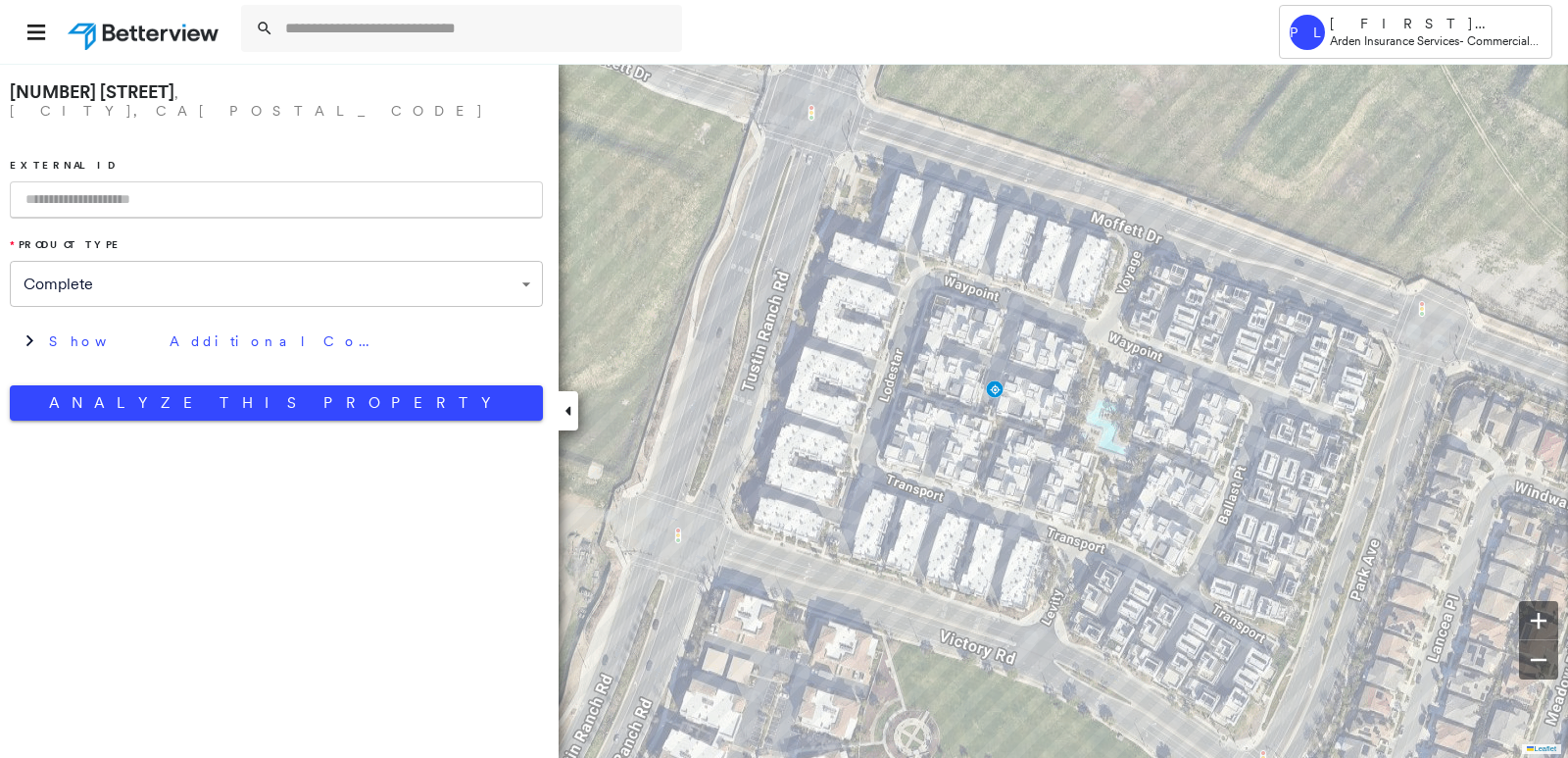 click at bounding box center [276, 200] 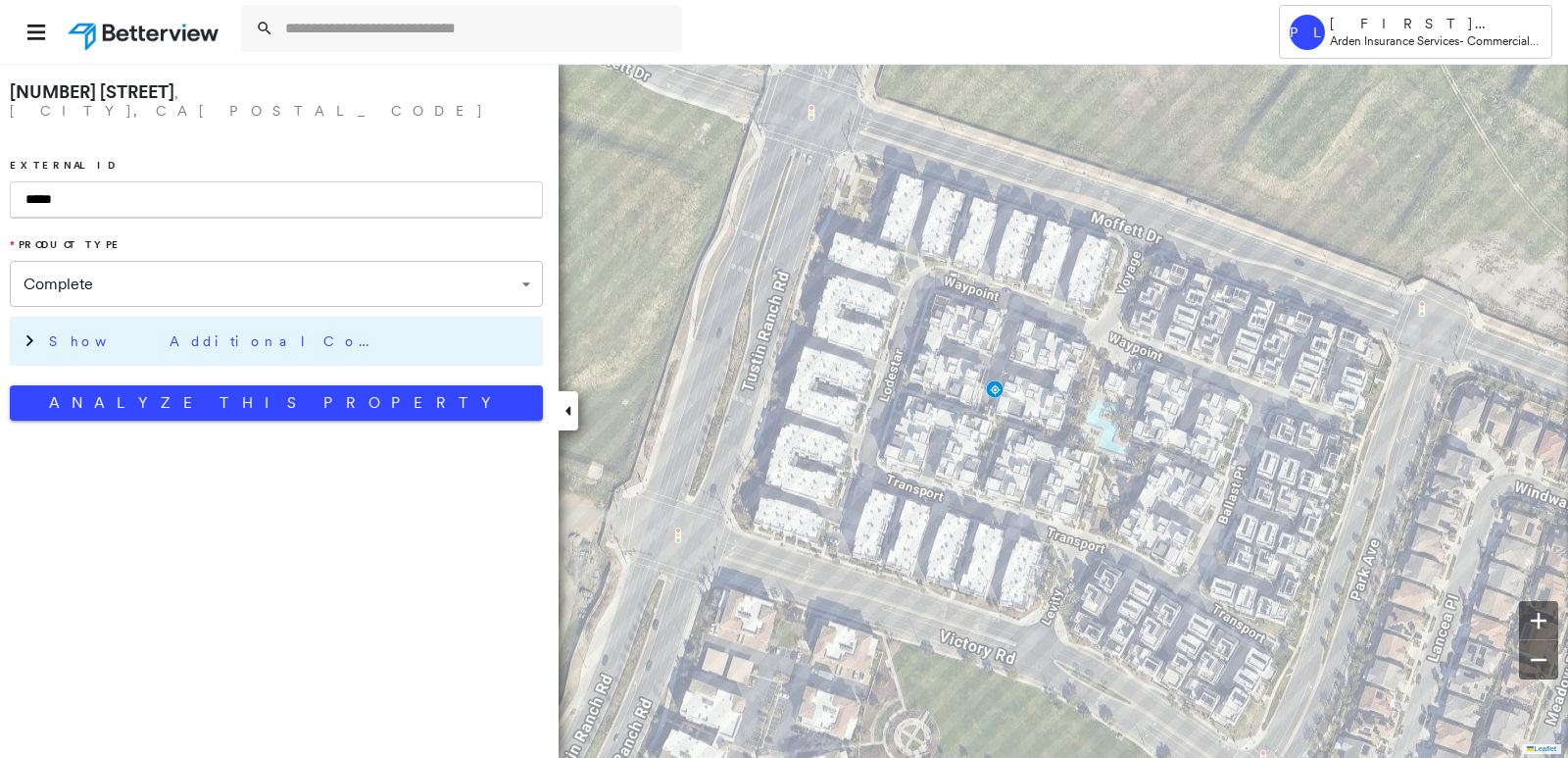 type on "*****" 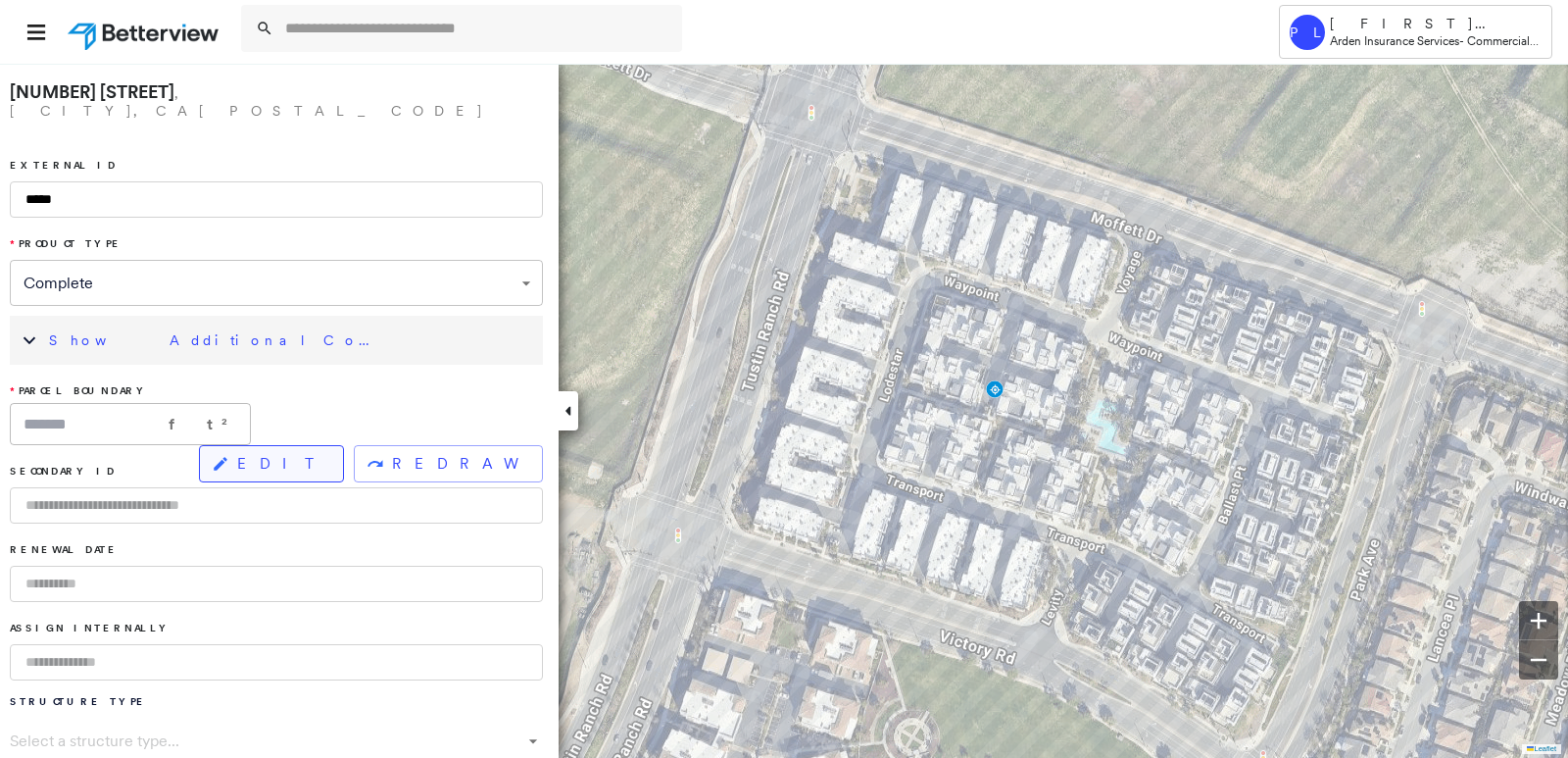 click on "EDIT" at bounding box center (282, 464) 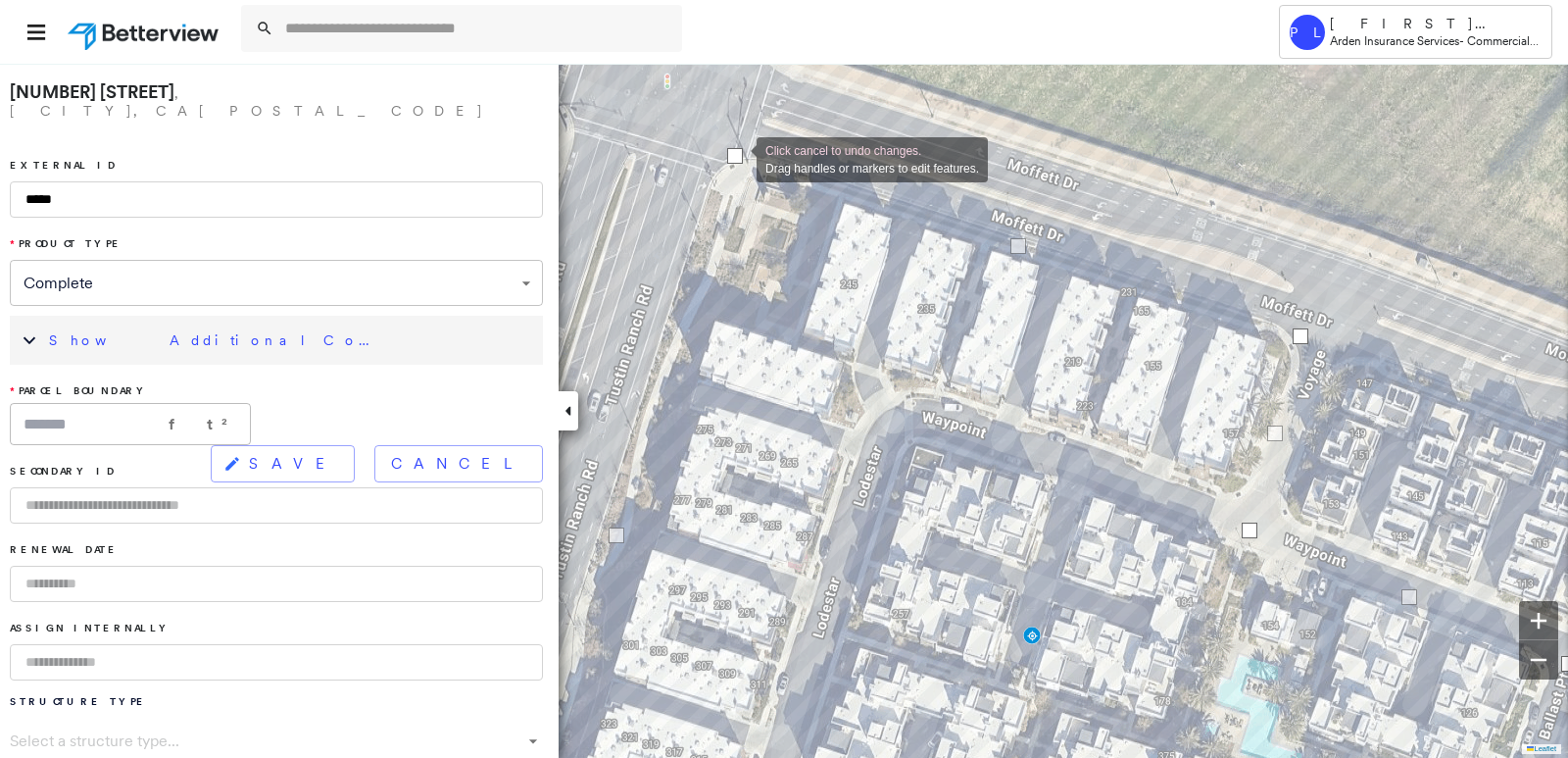 click at bounding box center [735, 156] 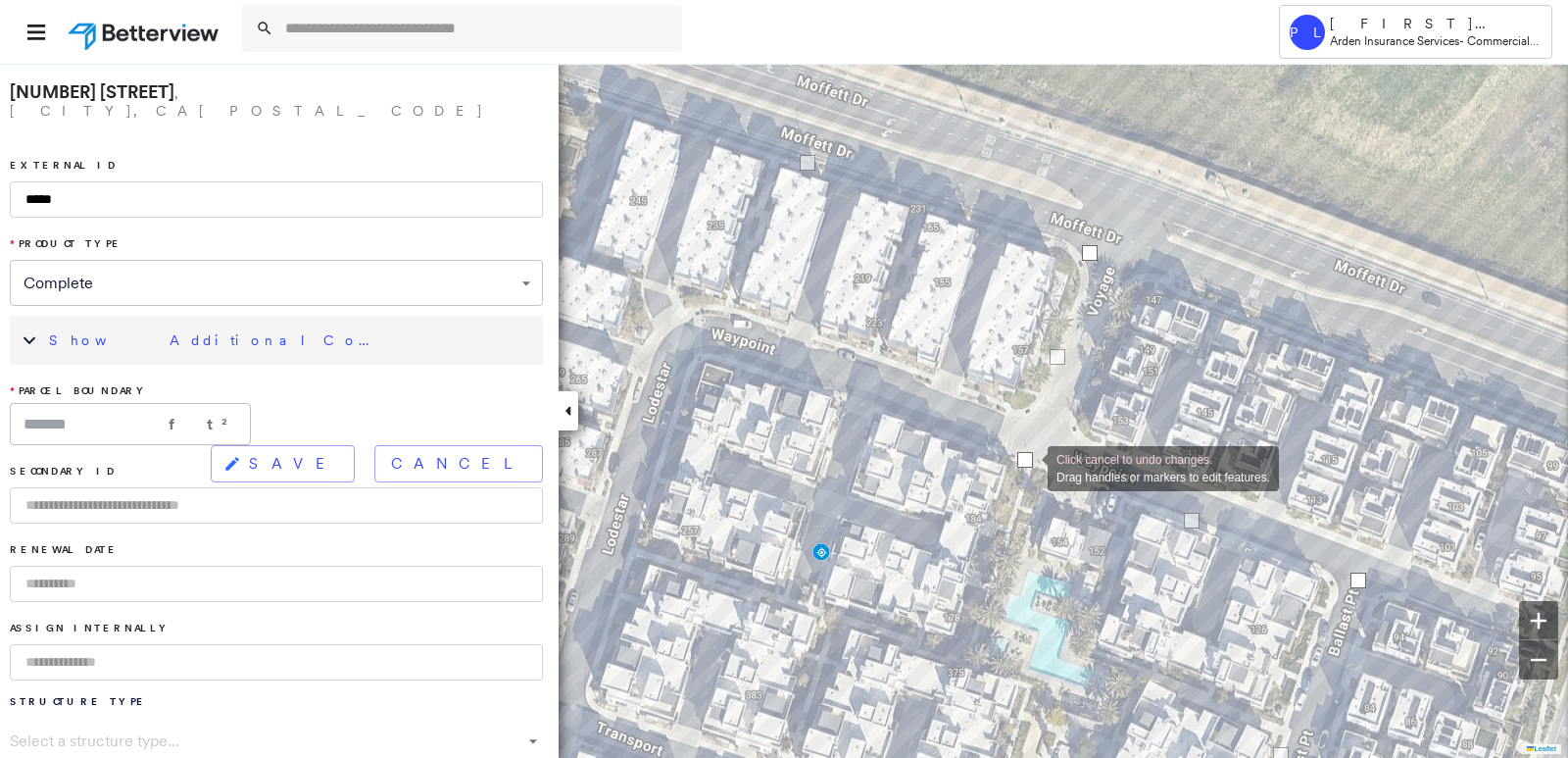 drag, startPoint x: 1042, startPoint y: 454, endPoint x: 1028, endPoint y: 466, distance: 18.439089 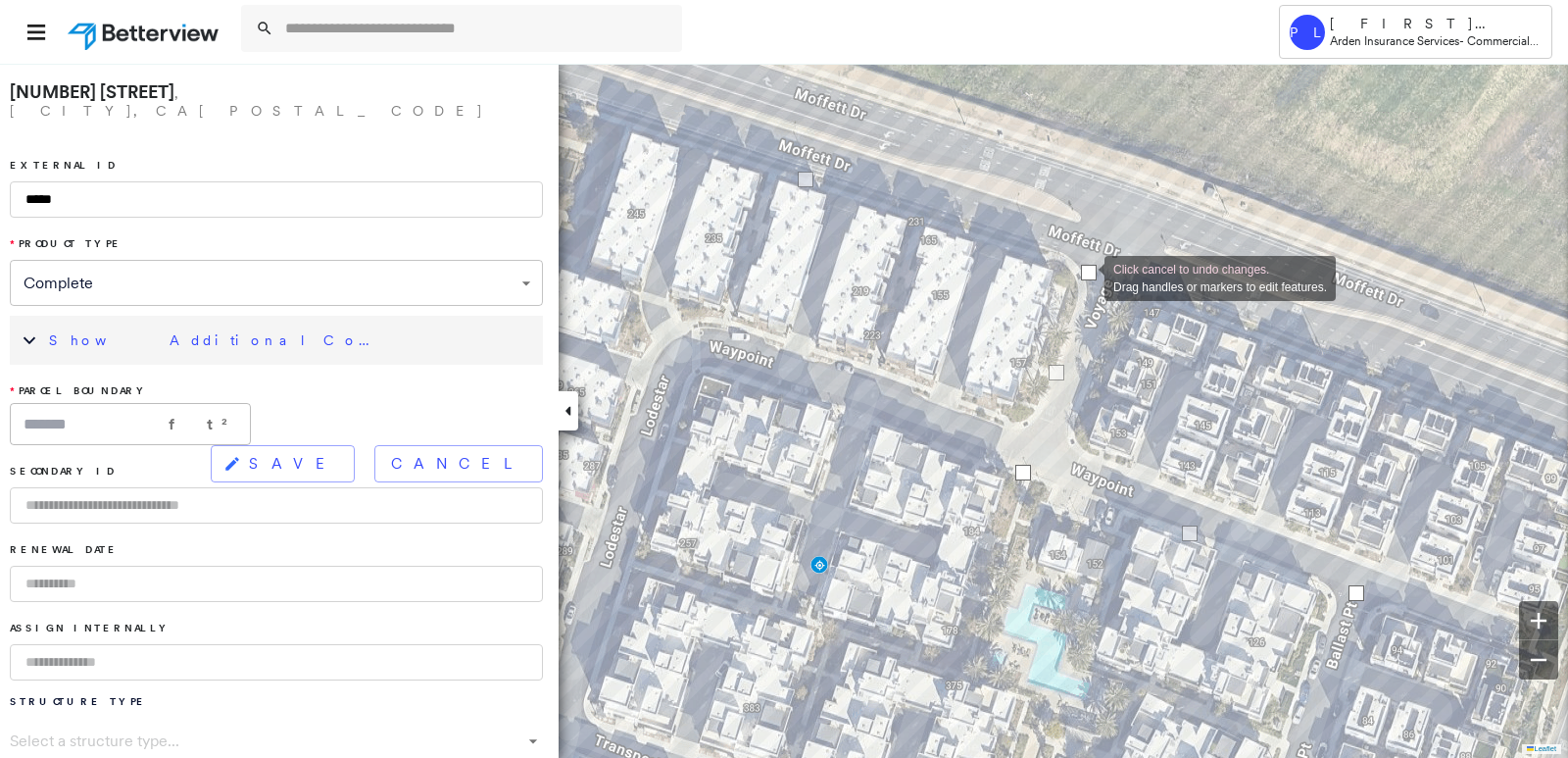 click at bounding box center (1089, 273) 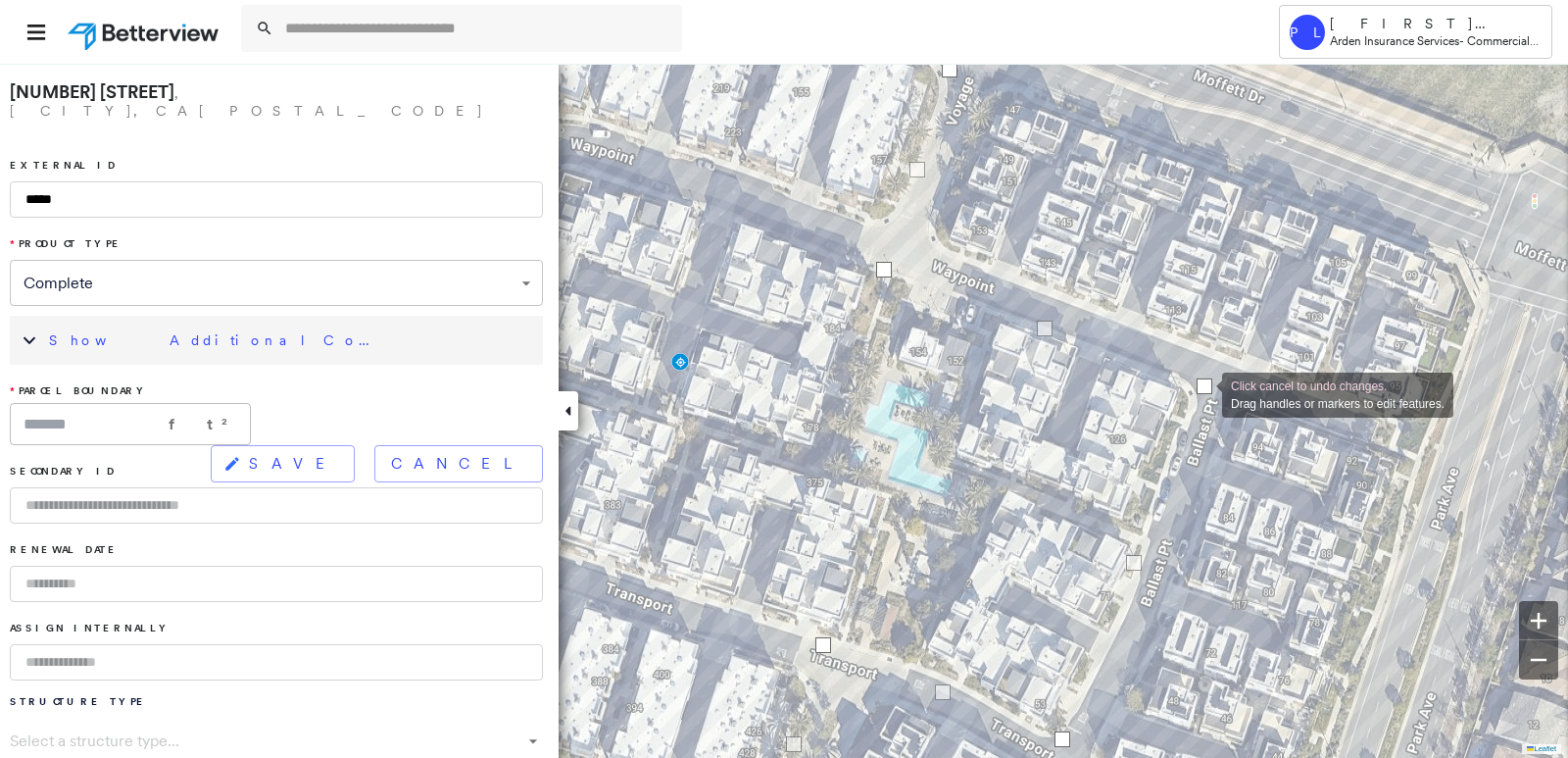 drag, startPoint x: 1215, startPoint y: 397, endPoint x: 1202, endPoint y: 393, distance: 13.601471 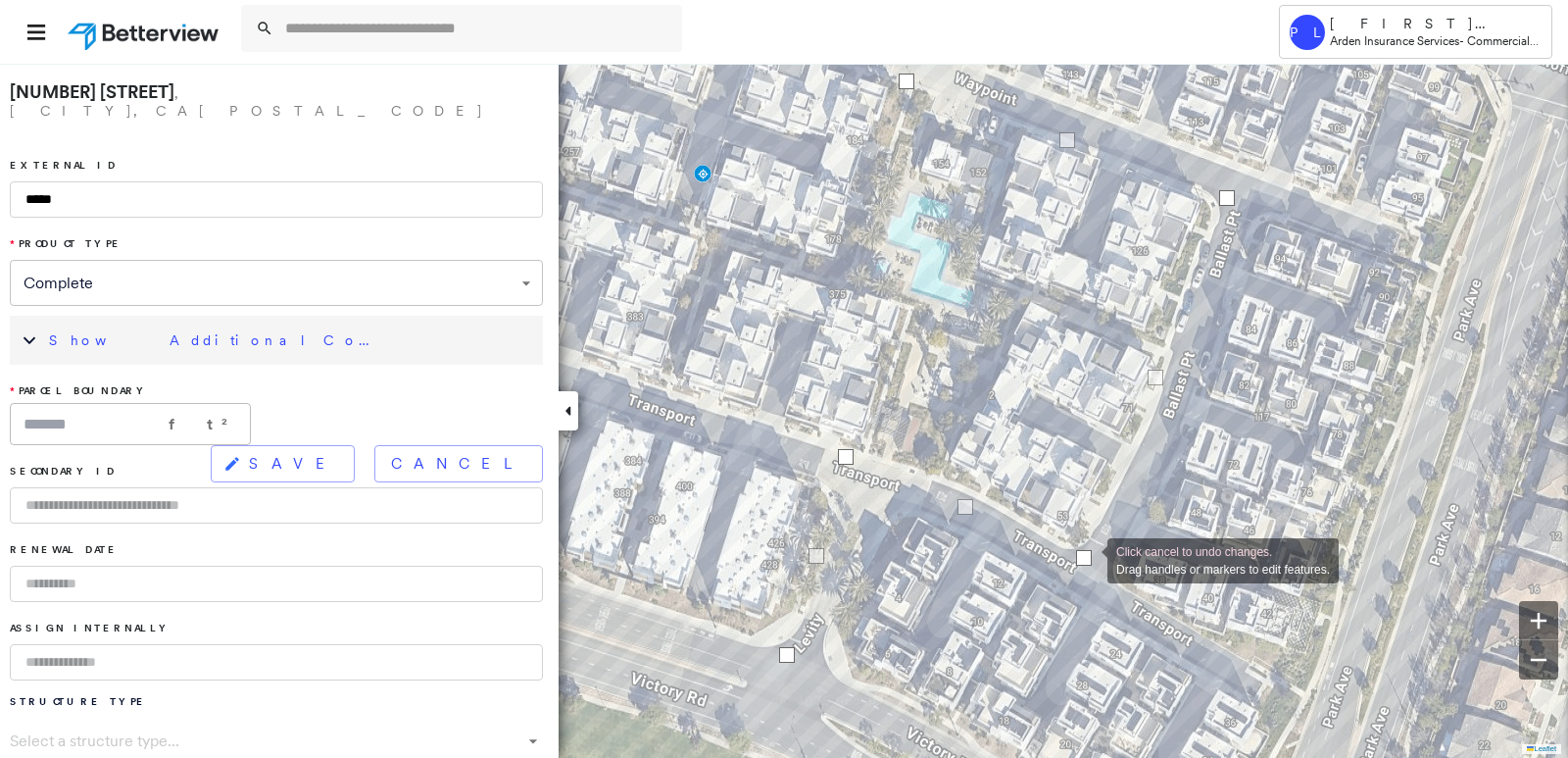 click at bounding box center [1084, 558] 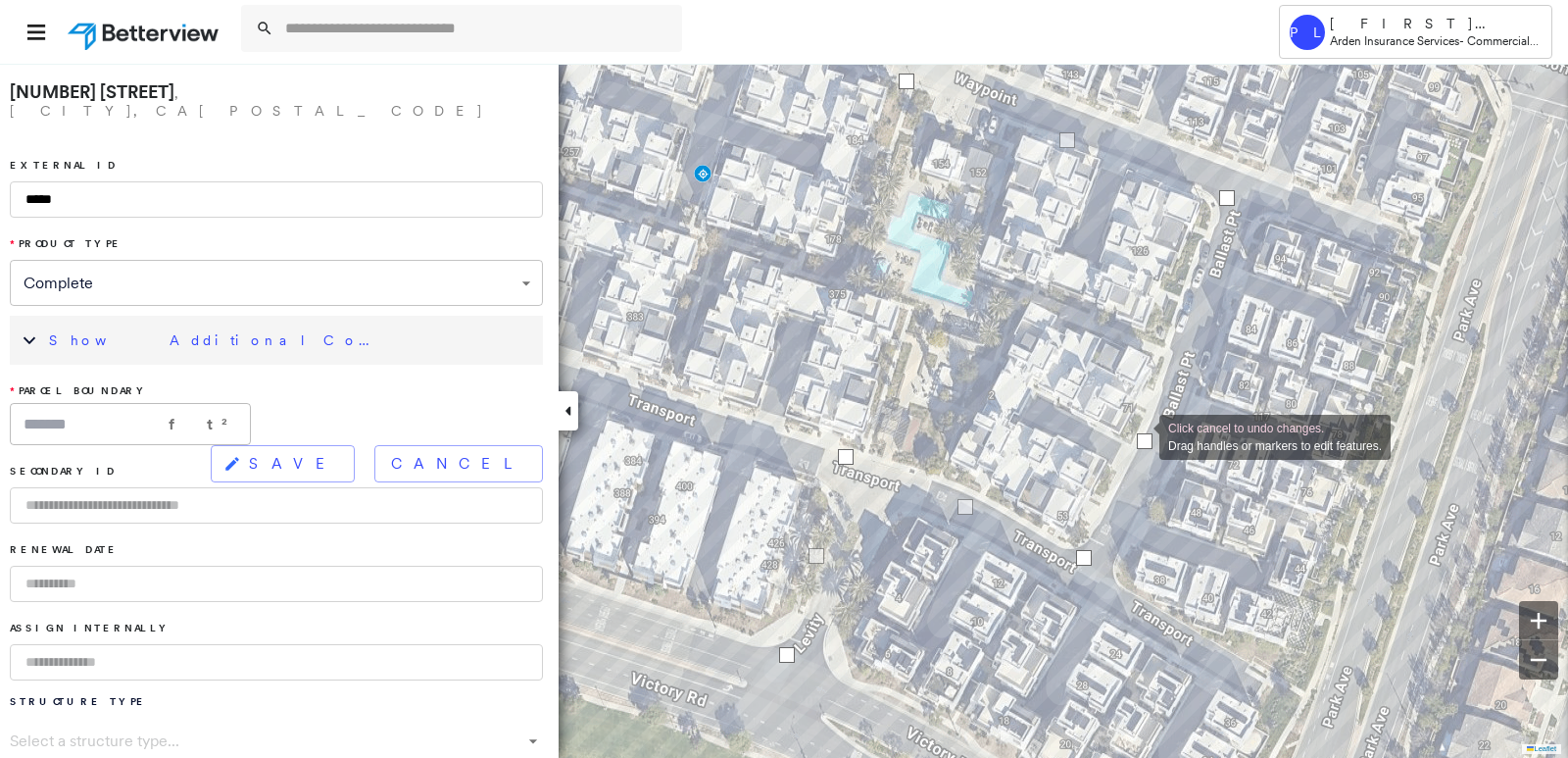 drag, startPoint x: 1151, startPoint y: 372, endPoint x: 1140, endPoint y: 435, distance: 63.9531 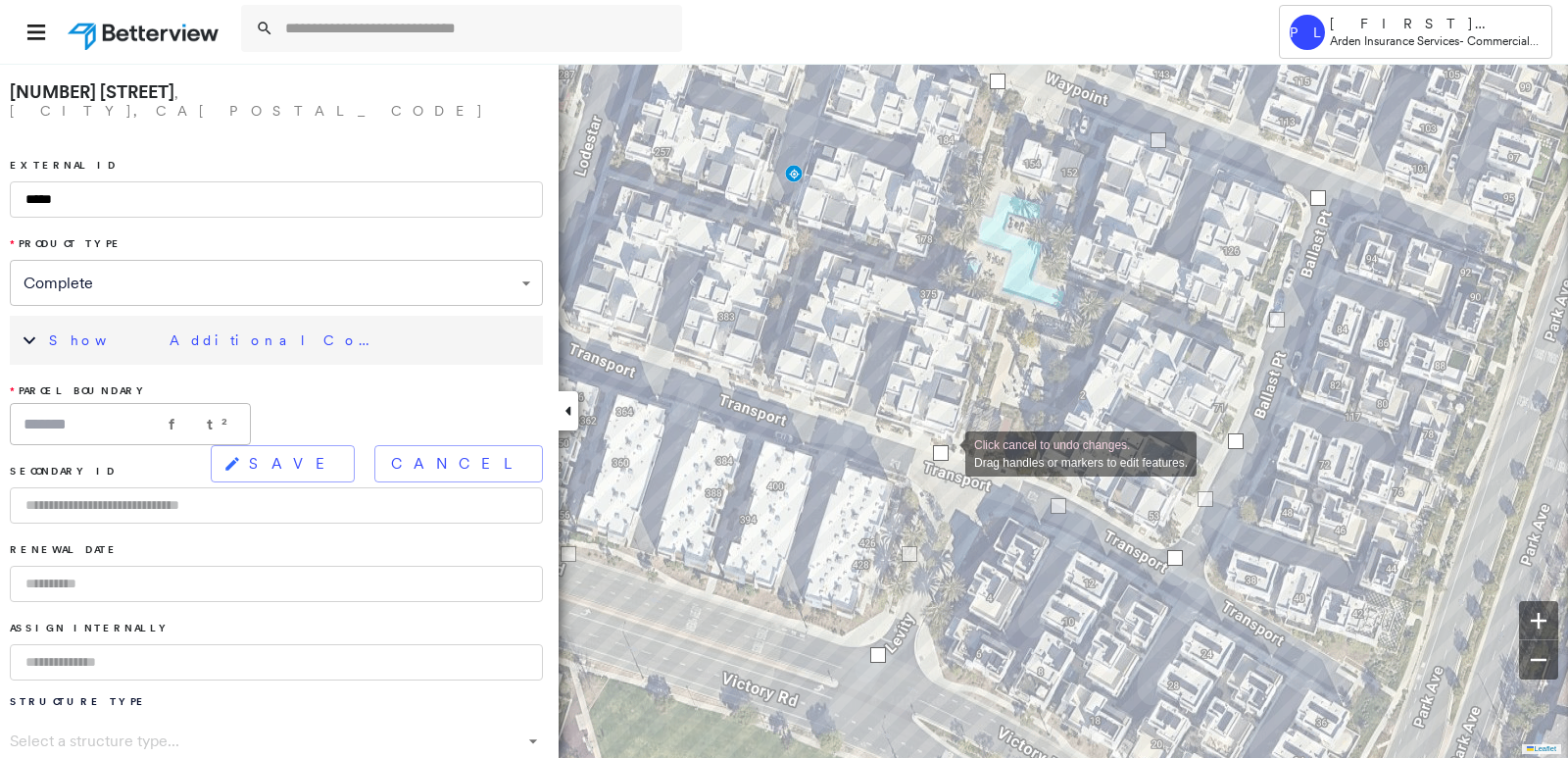 click at bounding box center [941, 453] 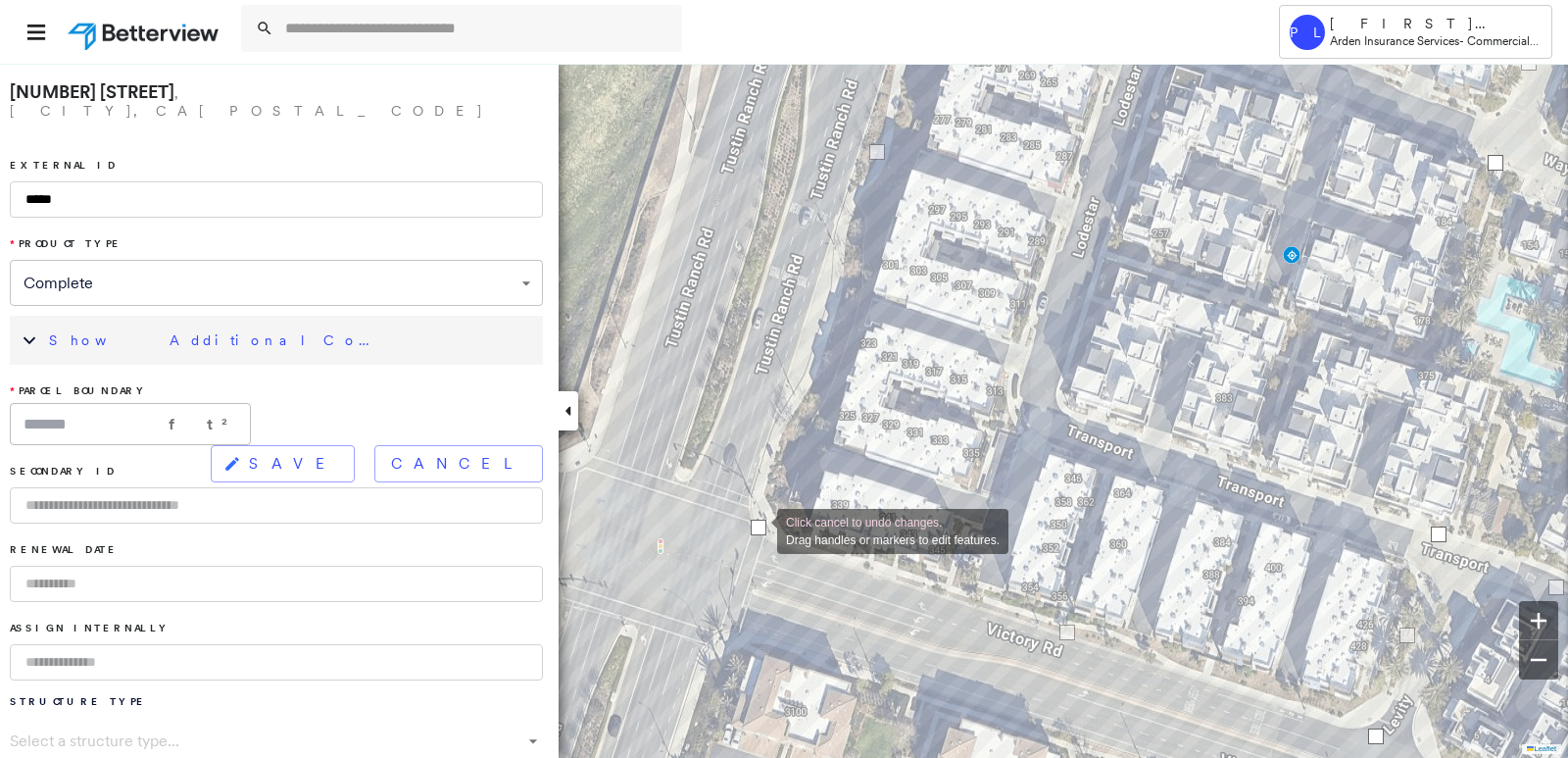 click at bounding box center [759, 528] 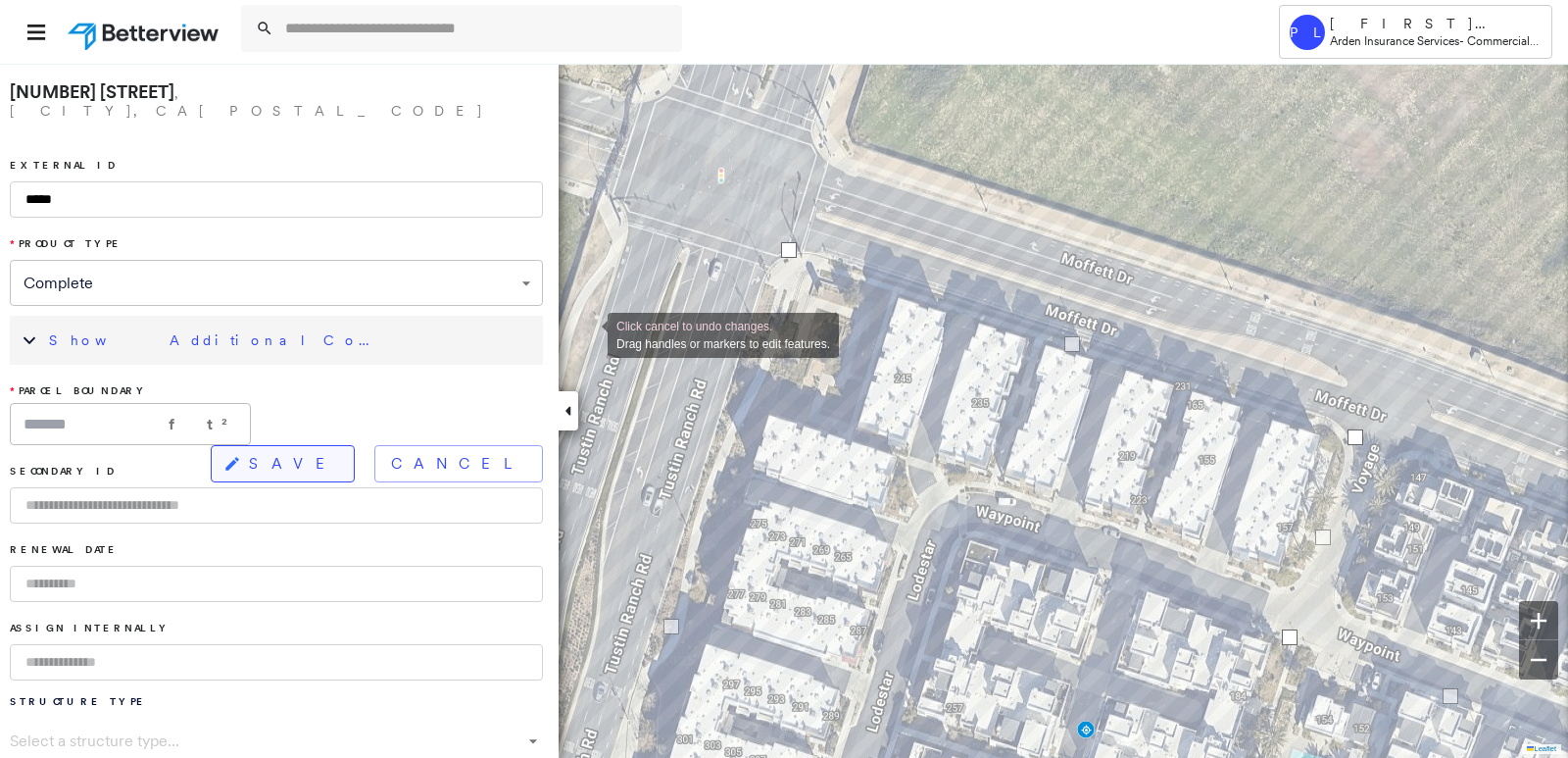 click on "SAVE" at bounding box center (293, 464) 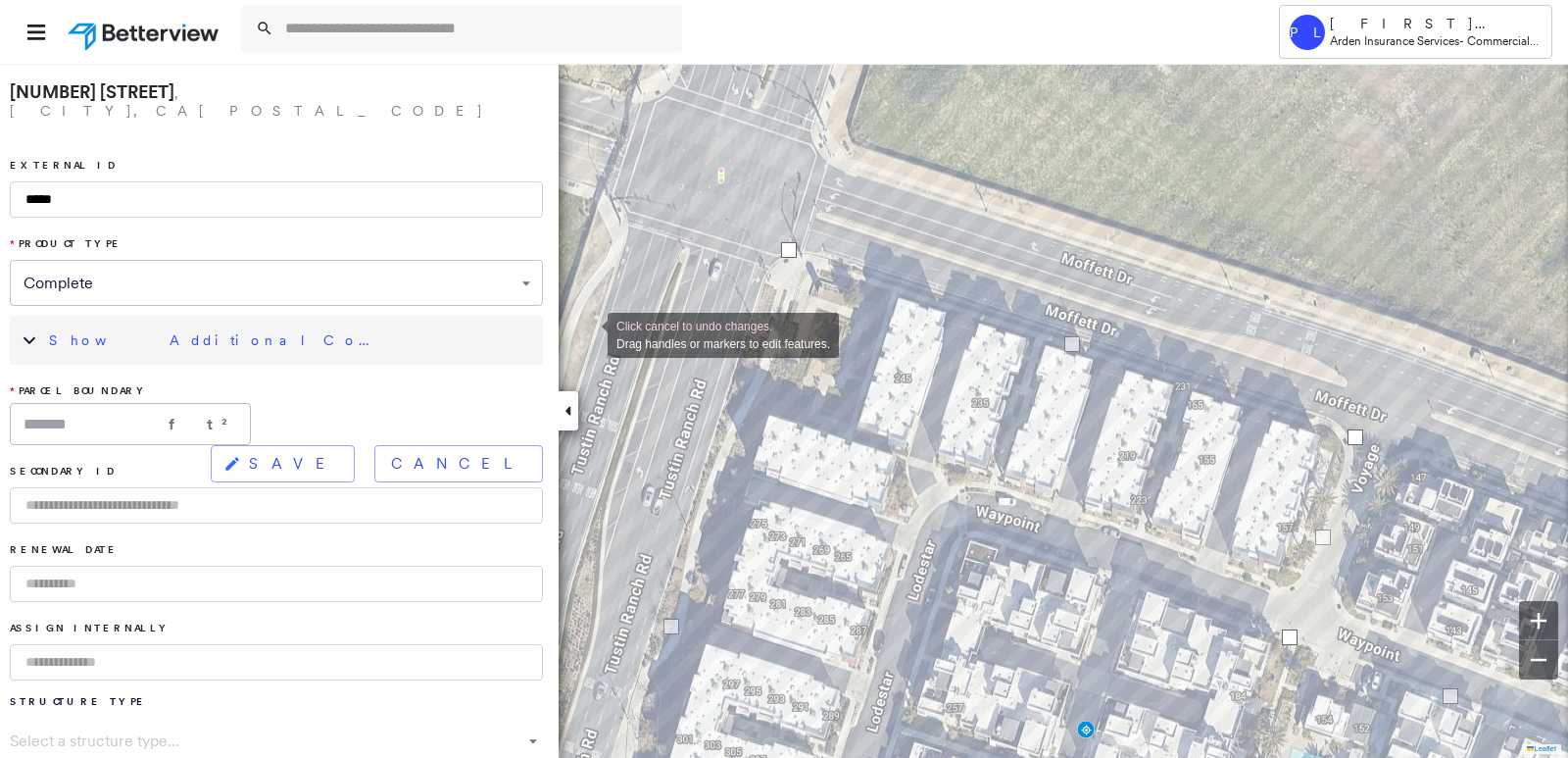 type on "*******" 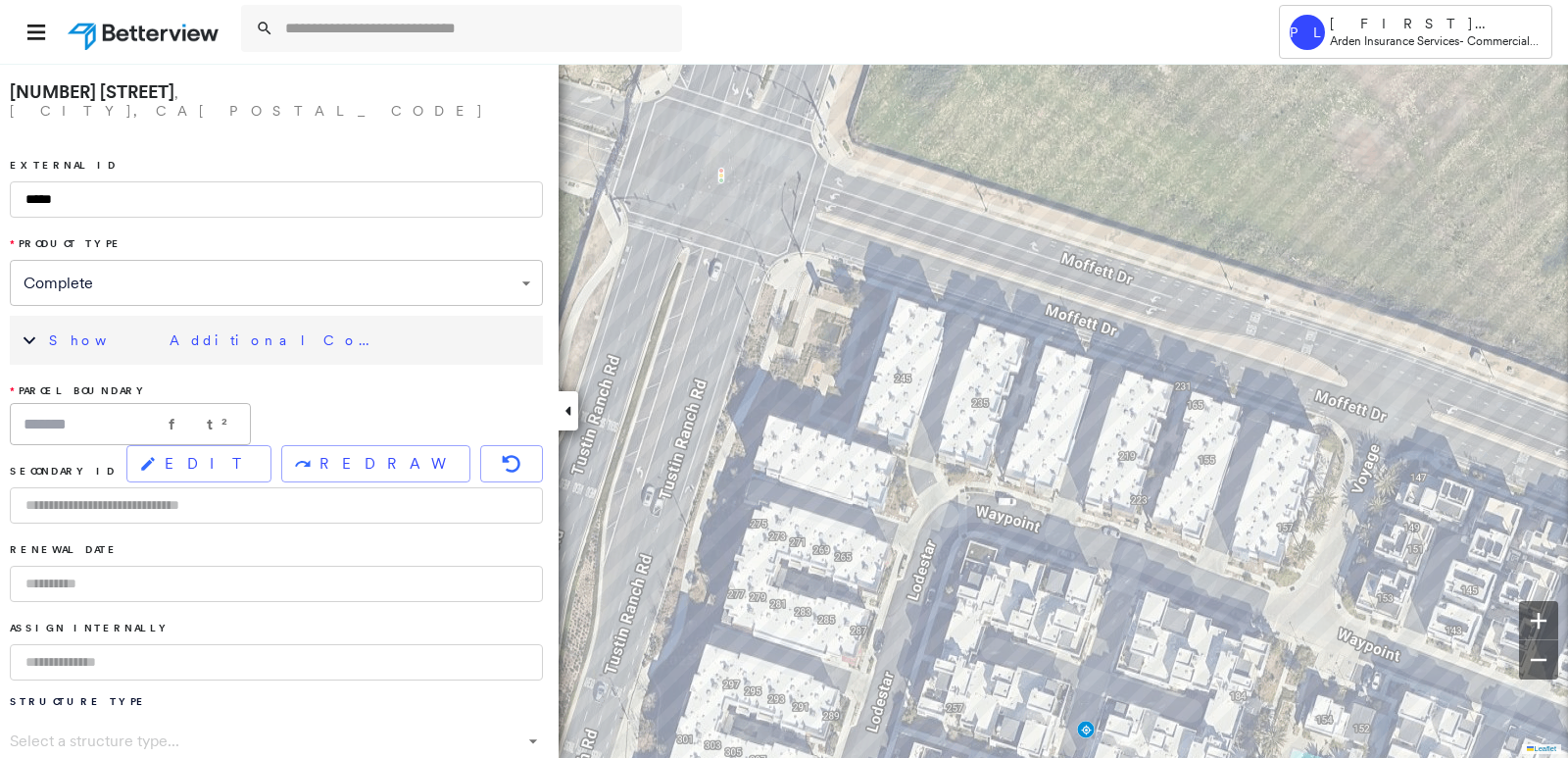 click on "Show Additional Company Data" at bounding box center [291, 340] 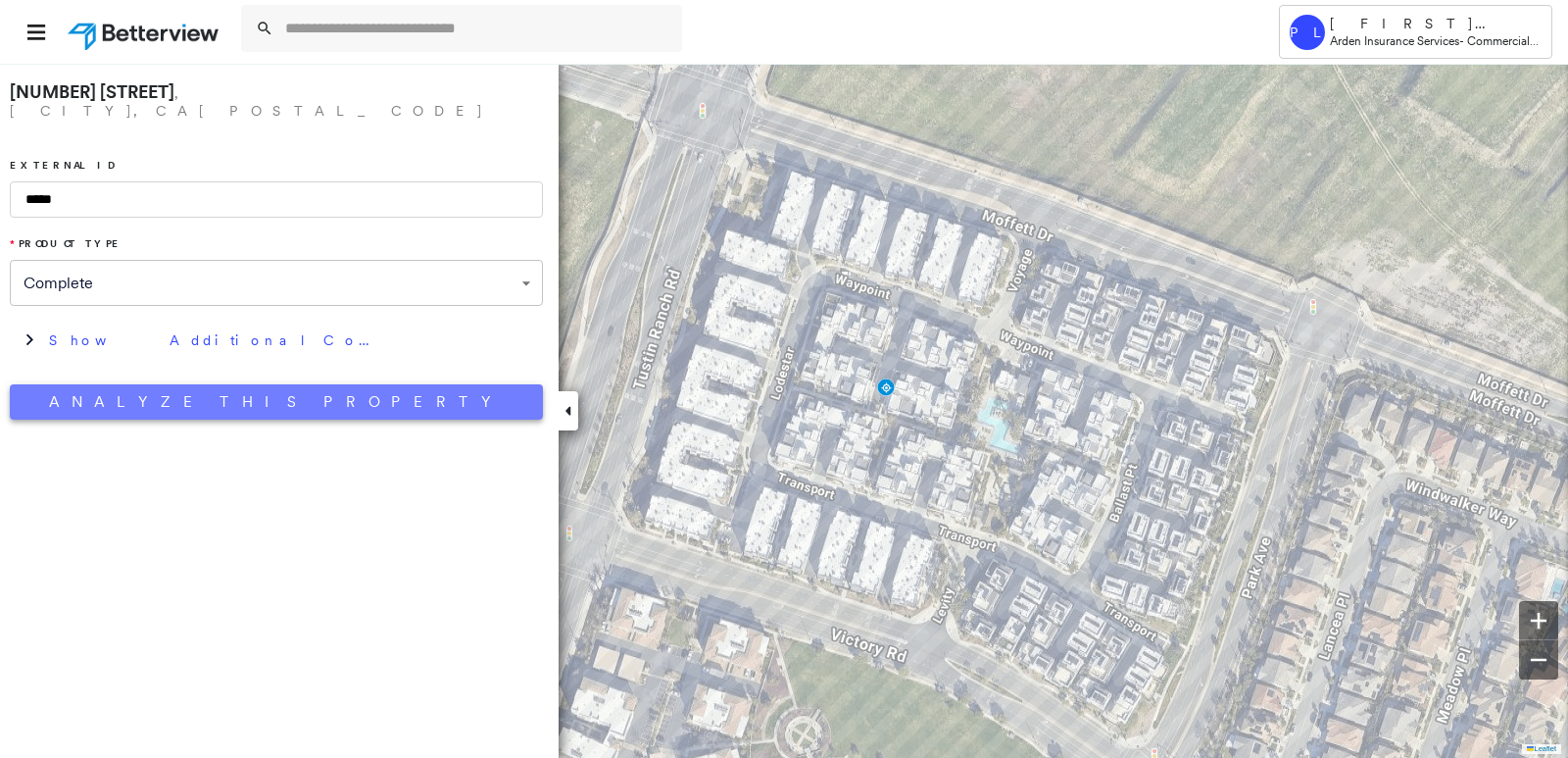 click on "Analyze This Property" at bounding box center (276, 402) 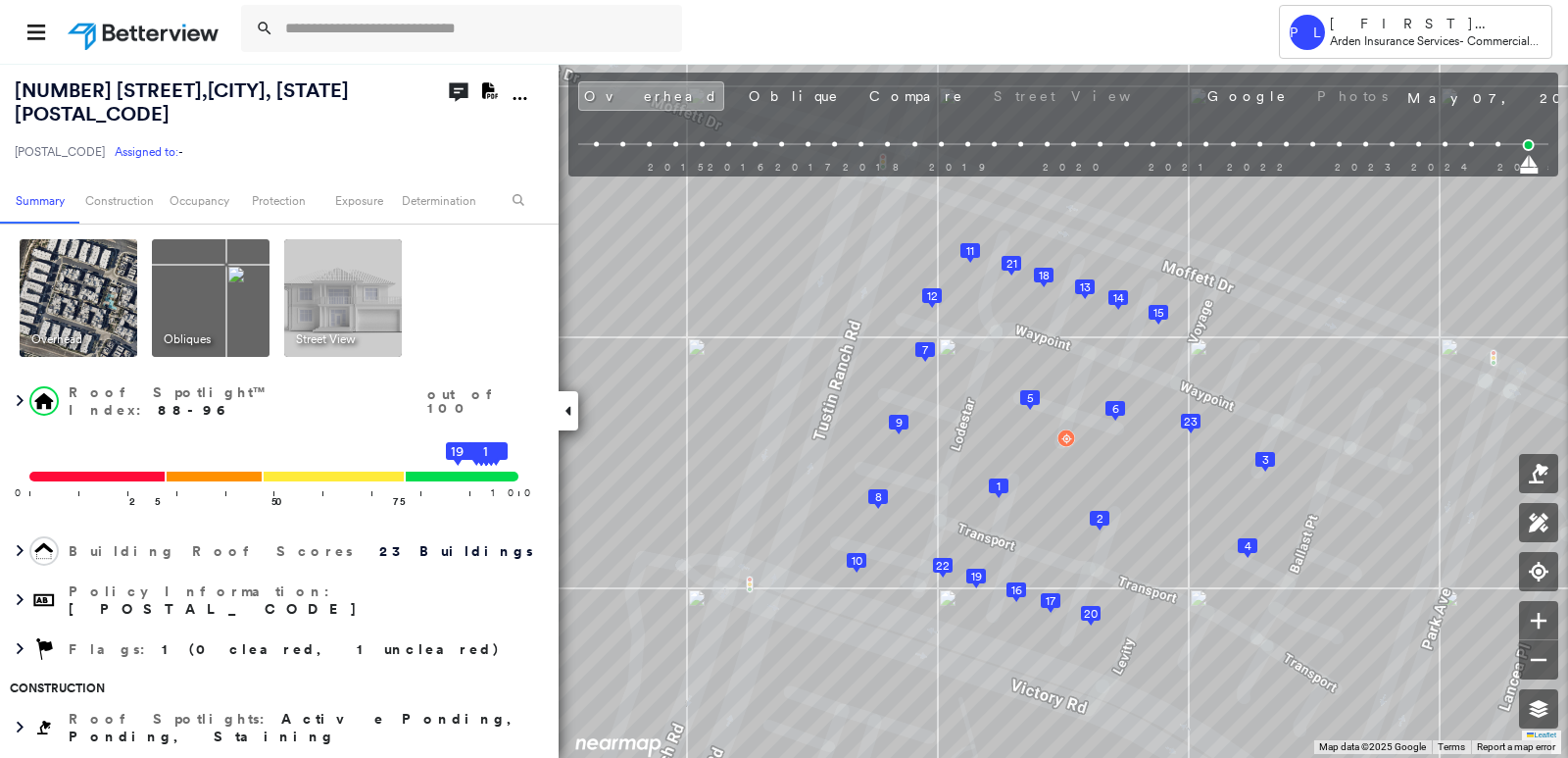 click on "Download PDF Report" 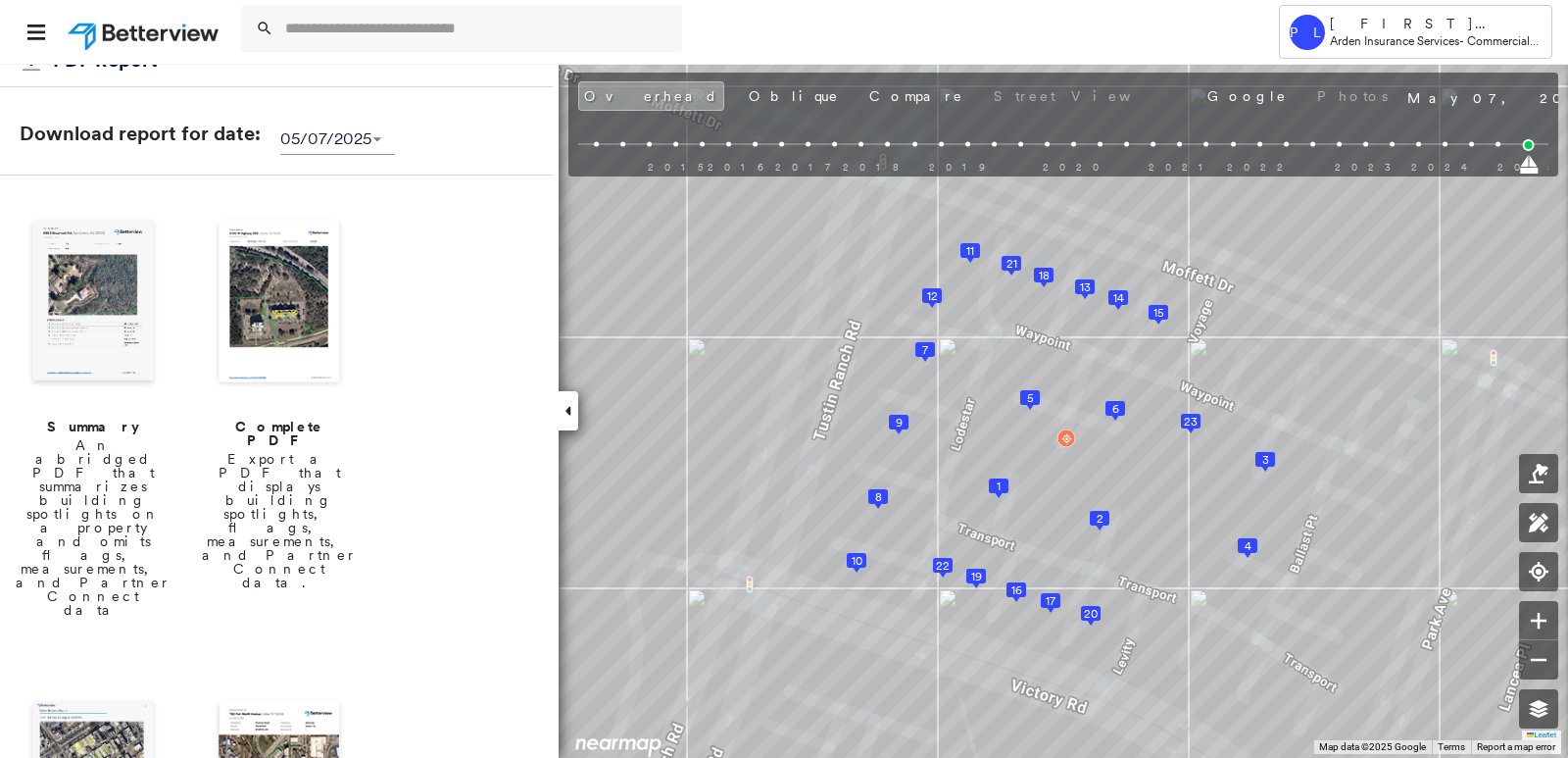 scroll, scrollTop: 98, scrollLeft: 0, axis: vertical 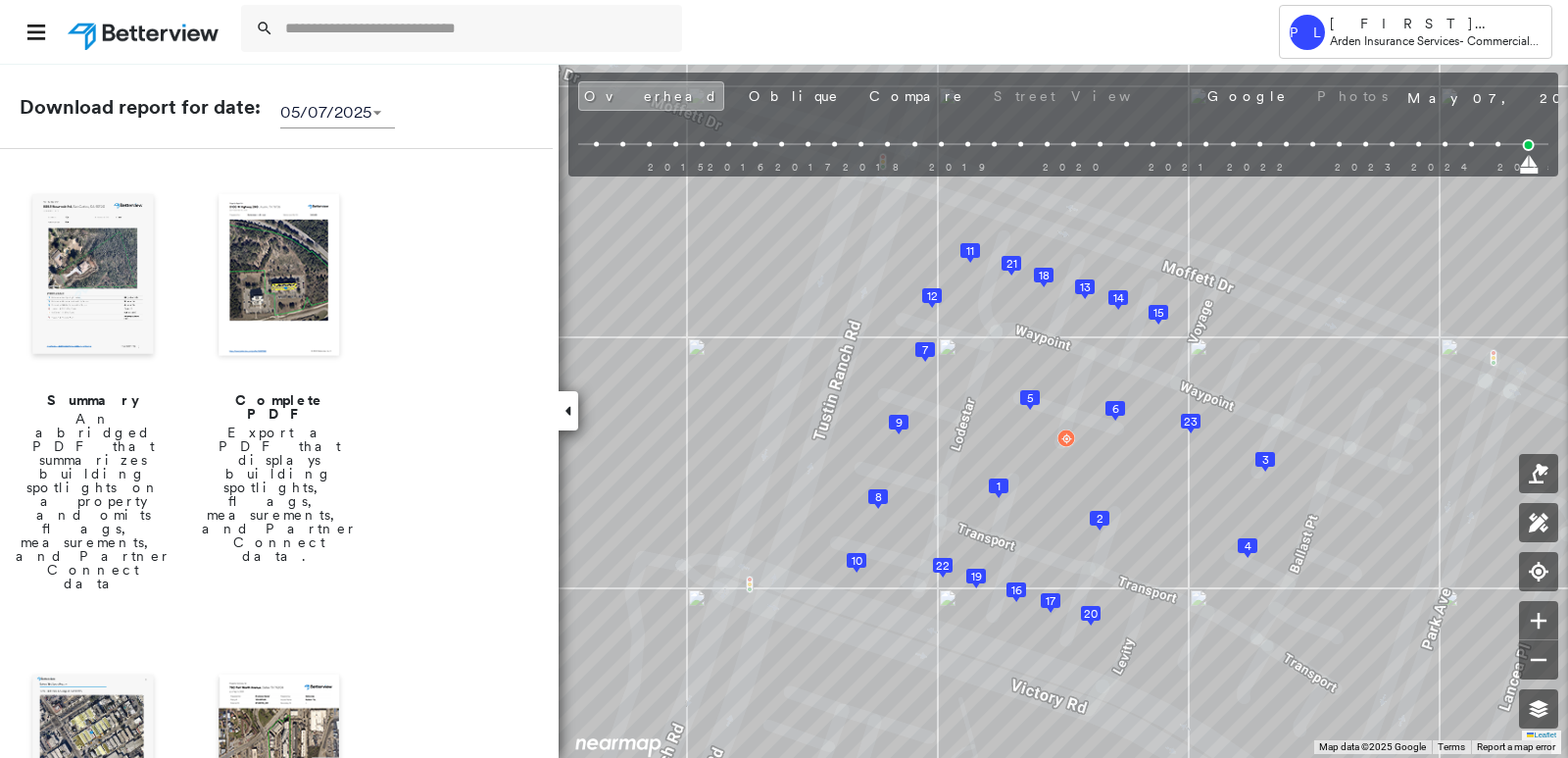 click at bounding box center (93, 277) 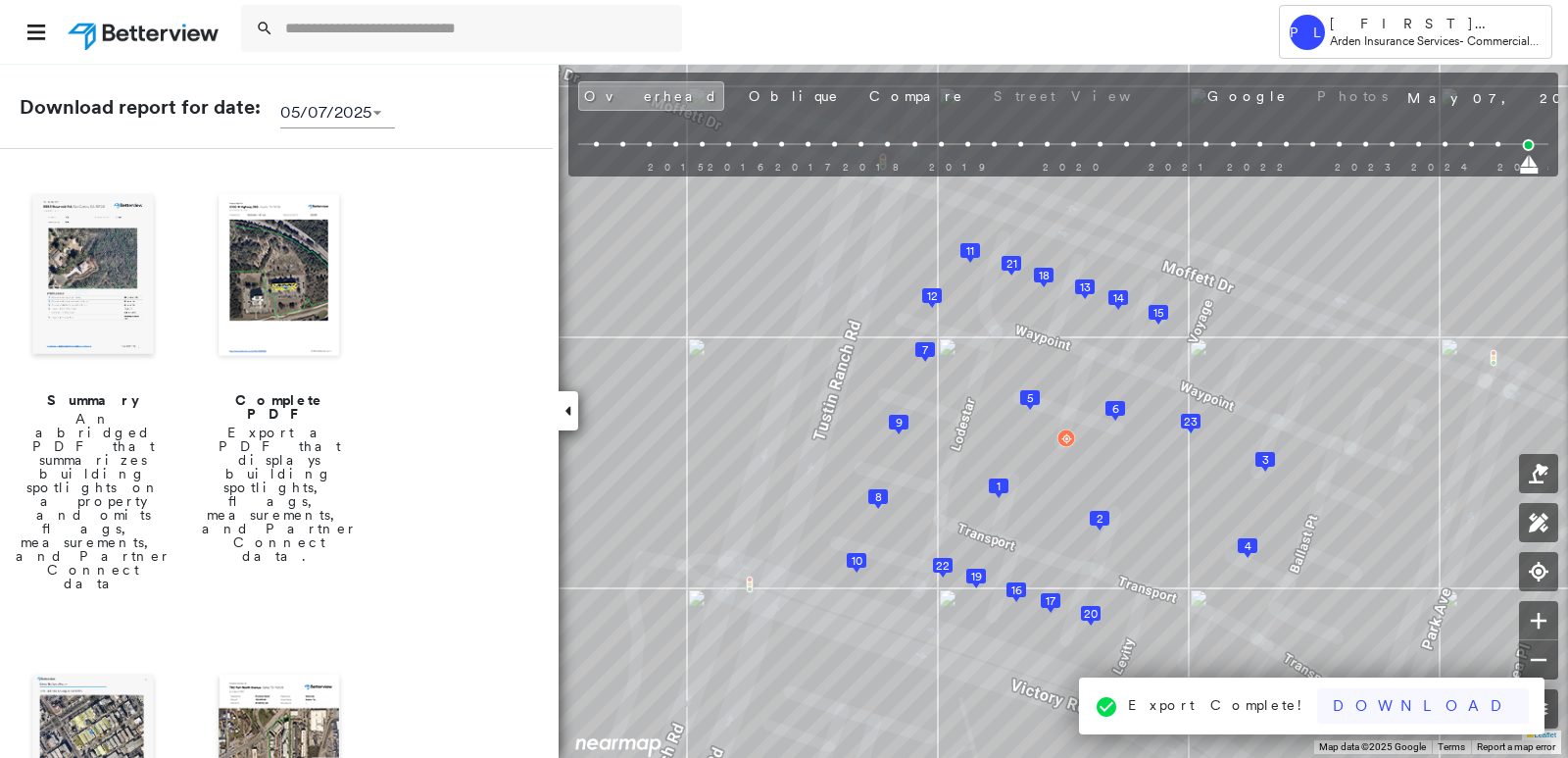 click on "Download" at bounding box center [1423, 706] 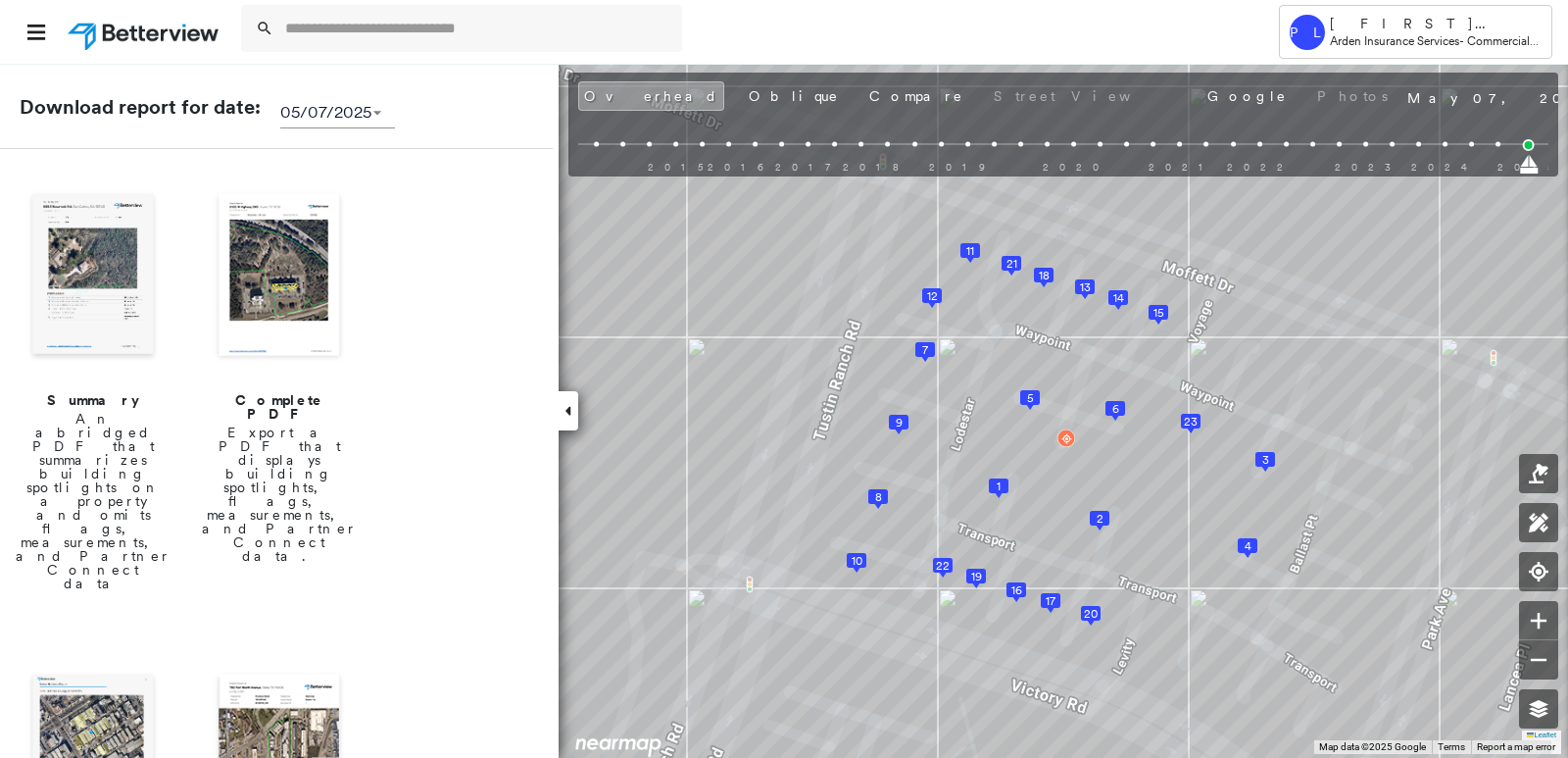 click at bounding box center [279, 277] 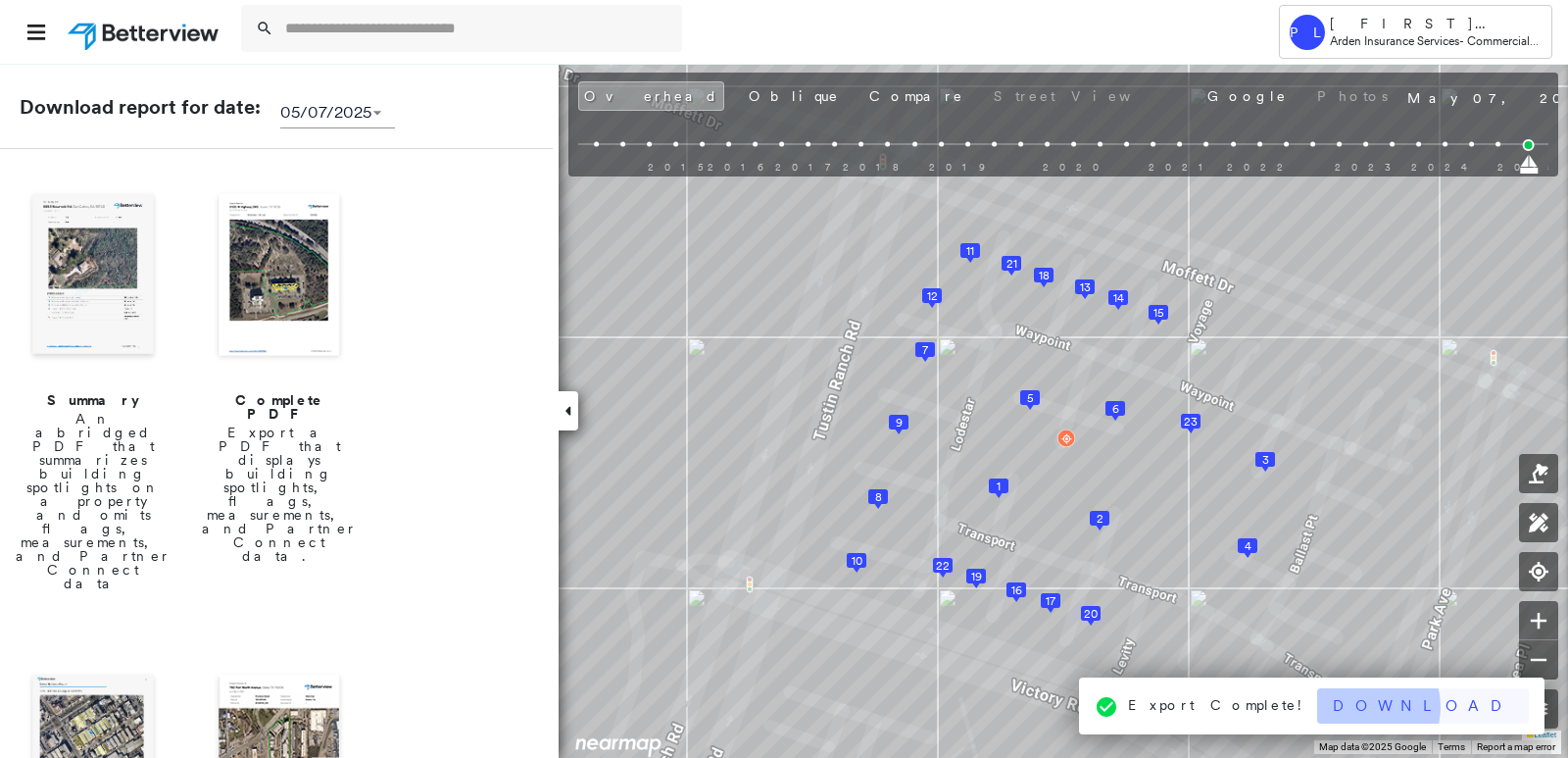 click on "Download" at bounding box center [1423, 706] 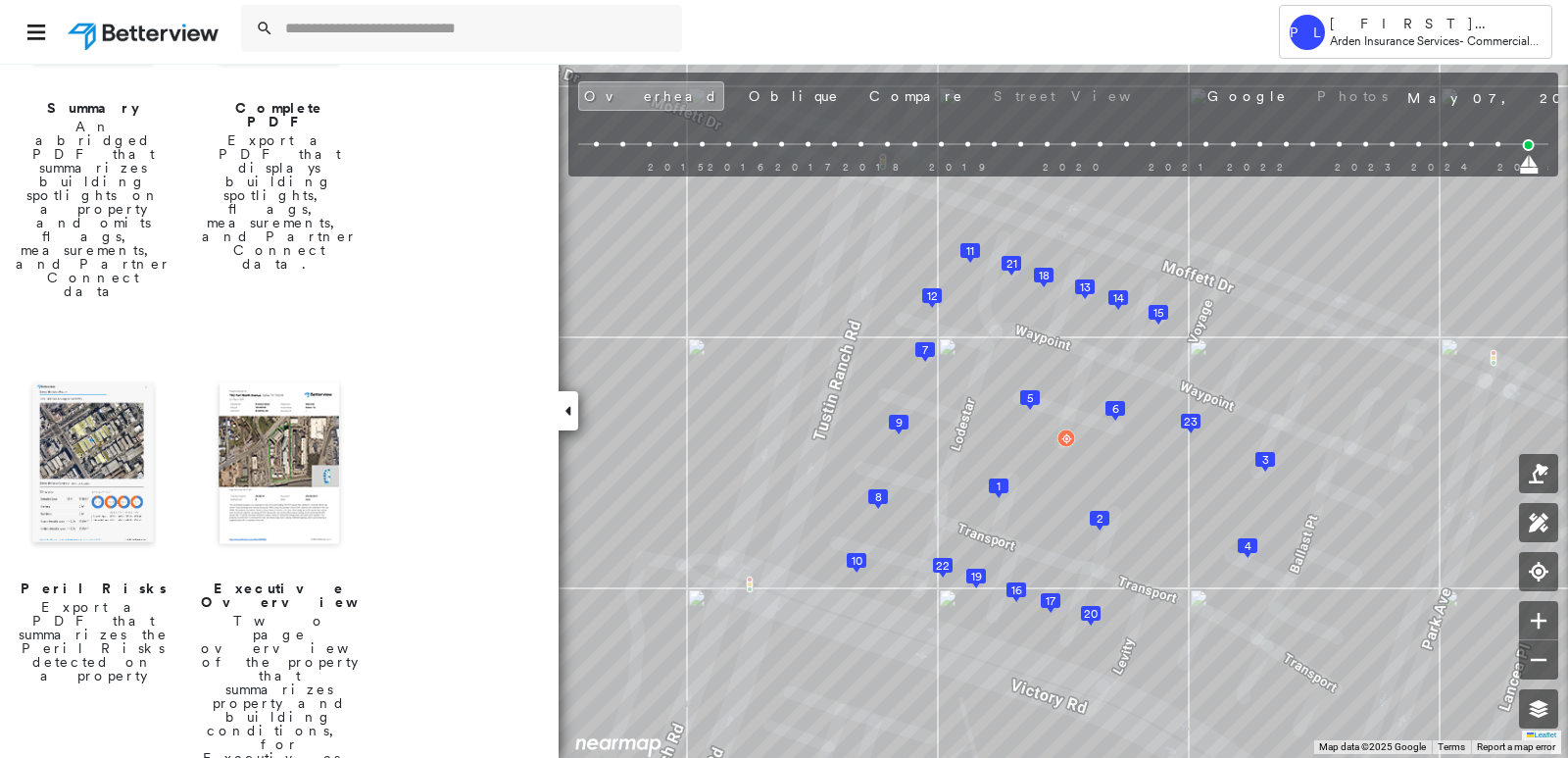 scroll, scrollTop: 490, scrollLeft: 0, axis: vertical 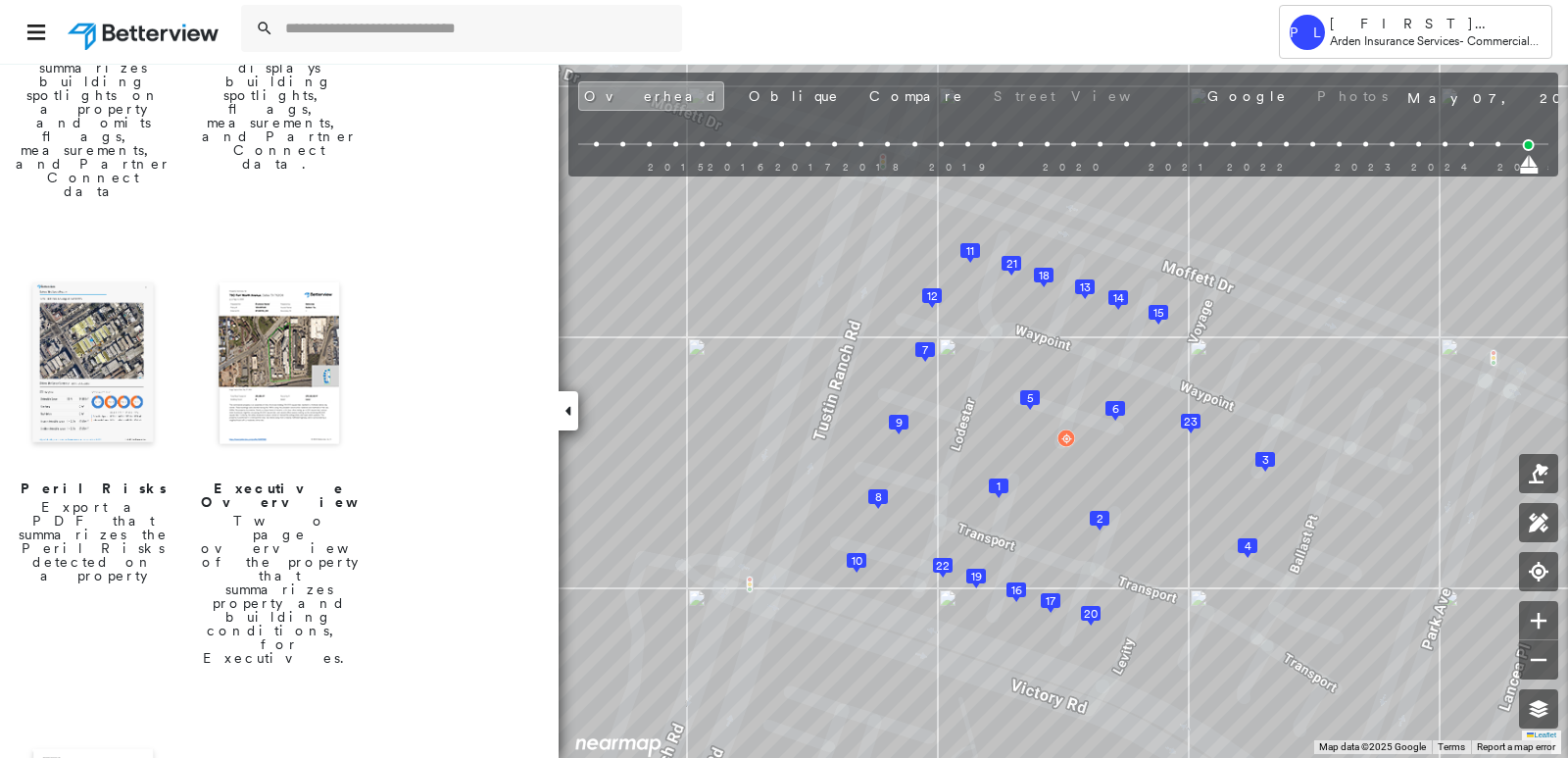 click at bounding box center [93, 365] 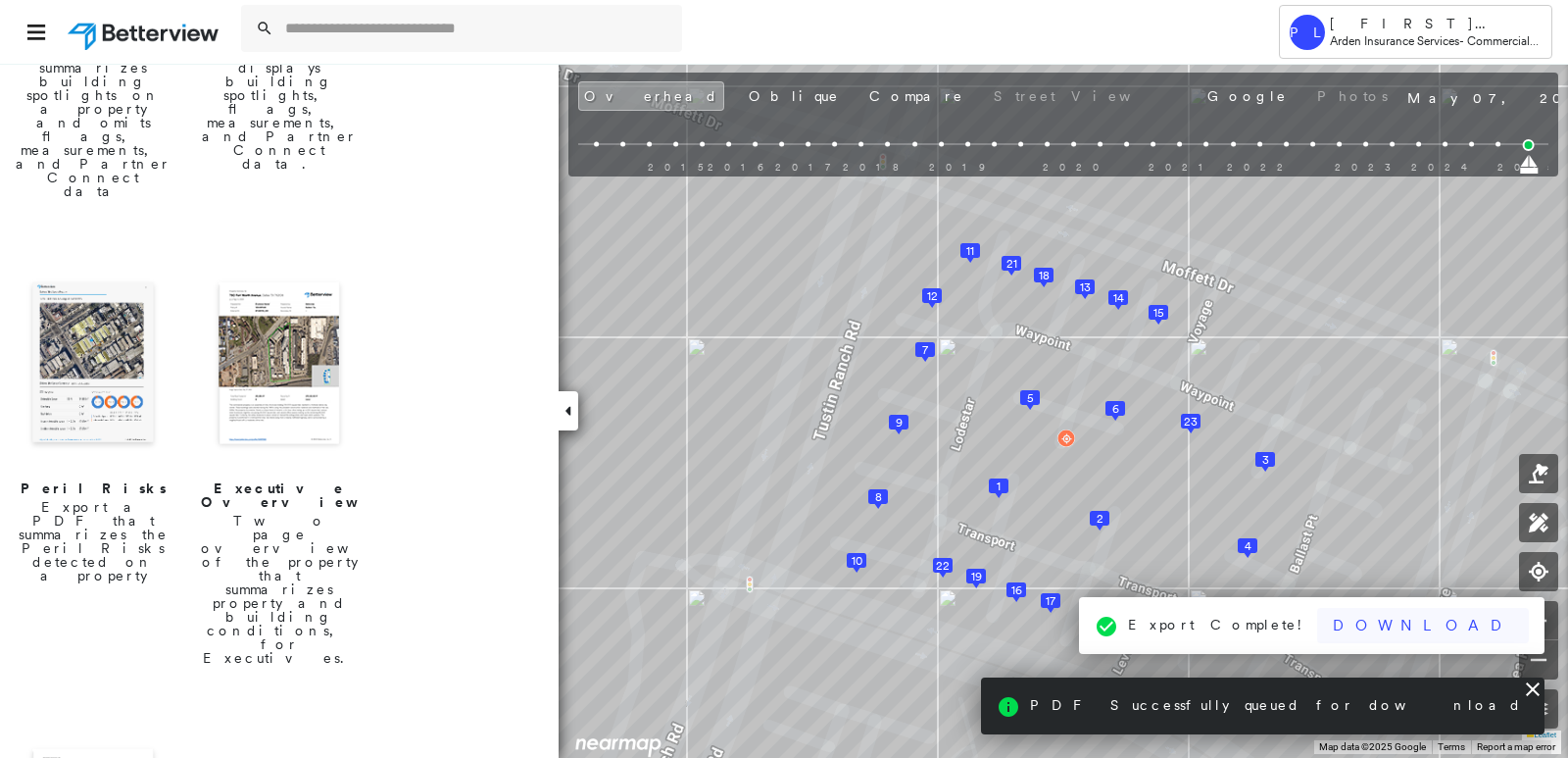 click on "Download" at bounding box center (1423, 626) 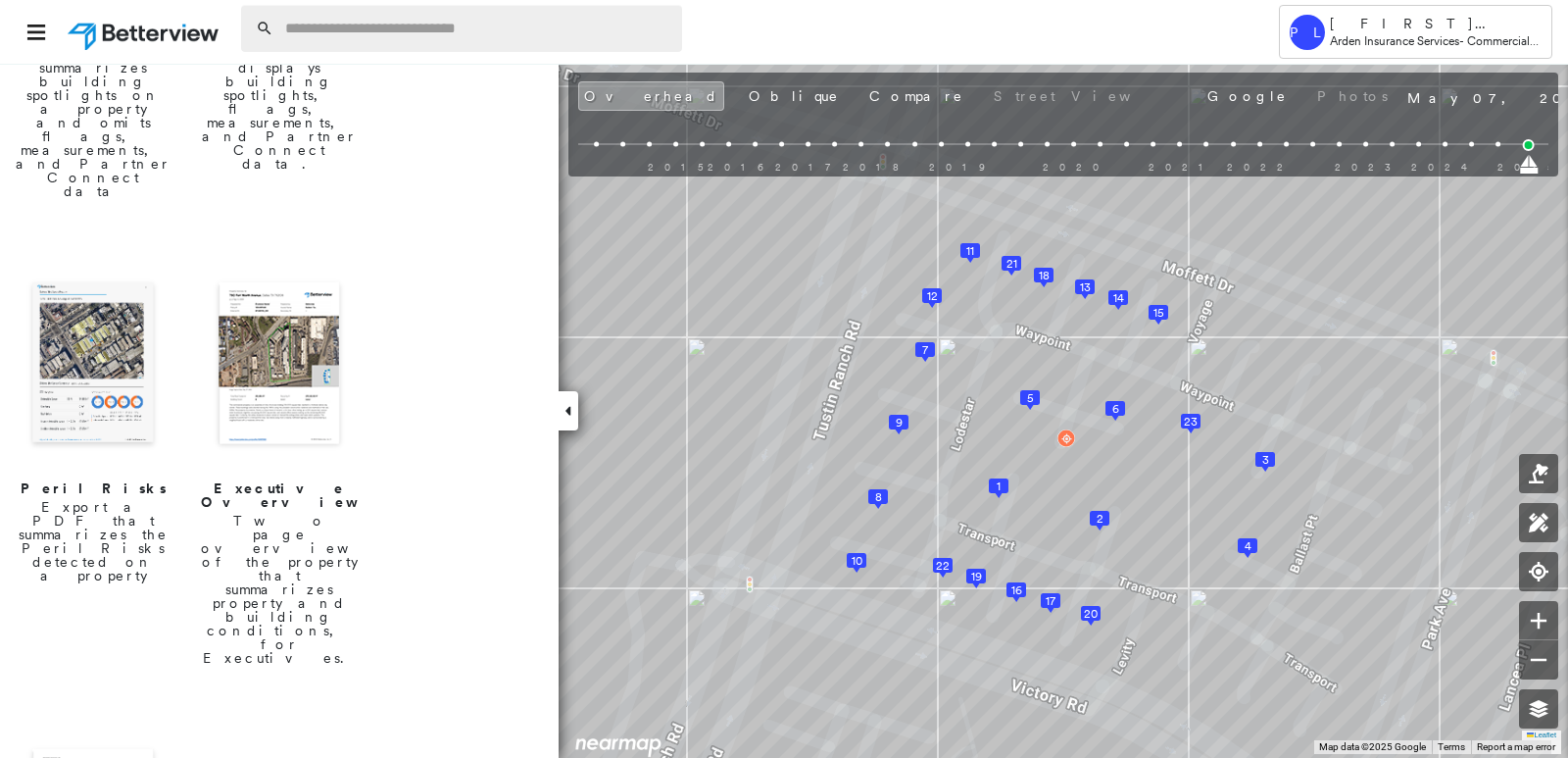 click at bounding box center [477, 28] 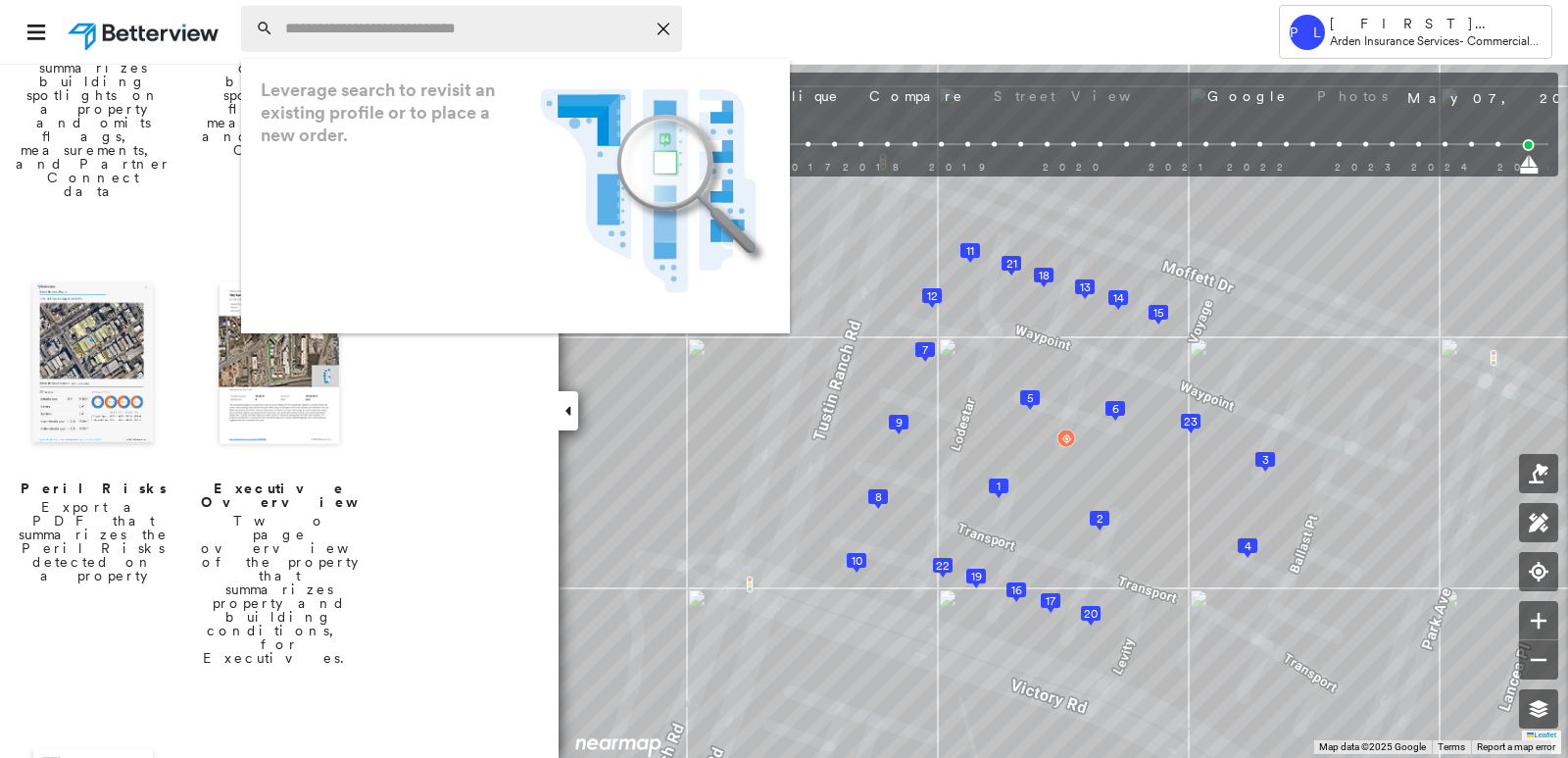 paste on "**********" 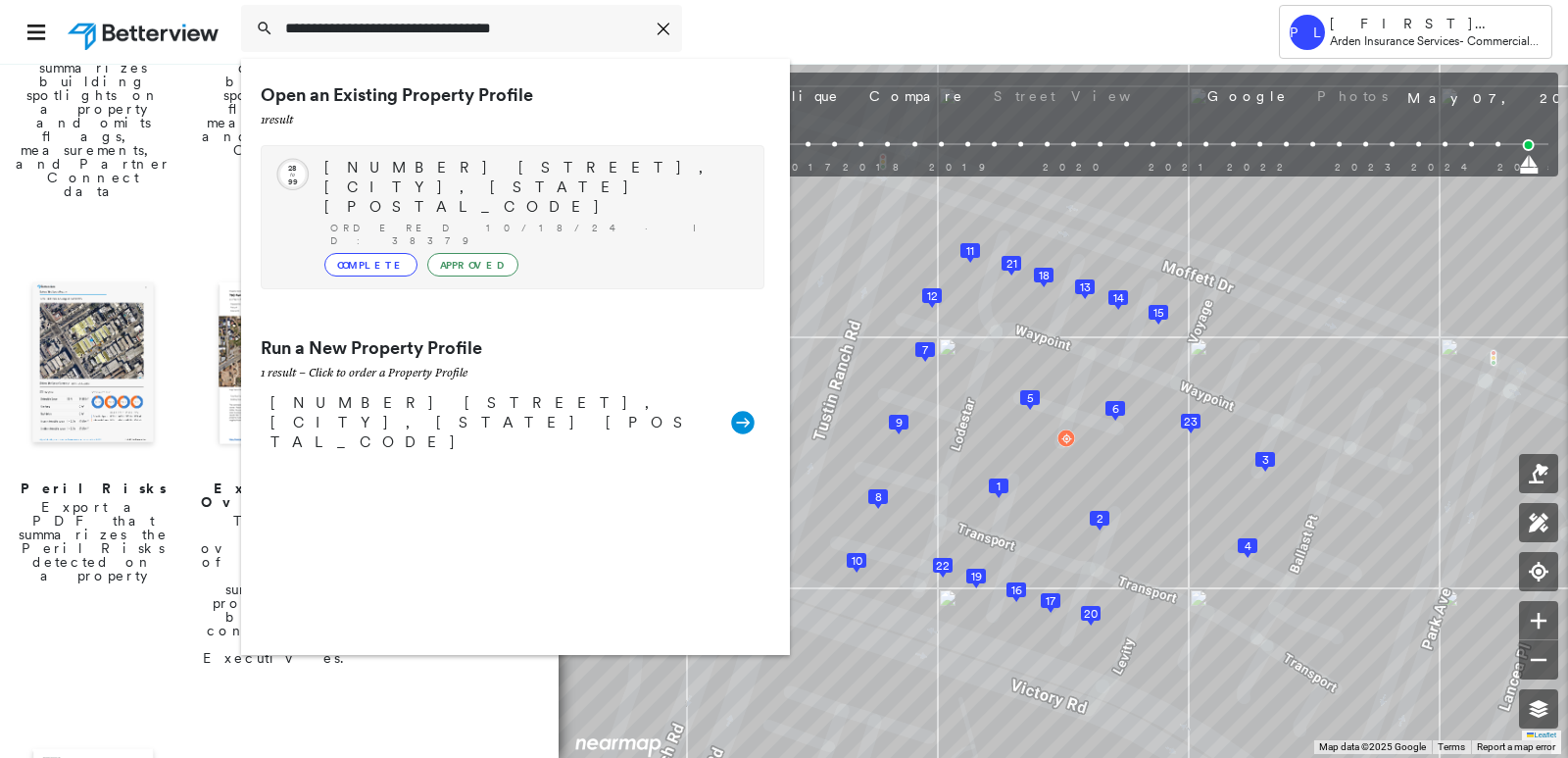 type on "**********" 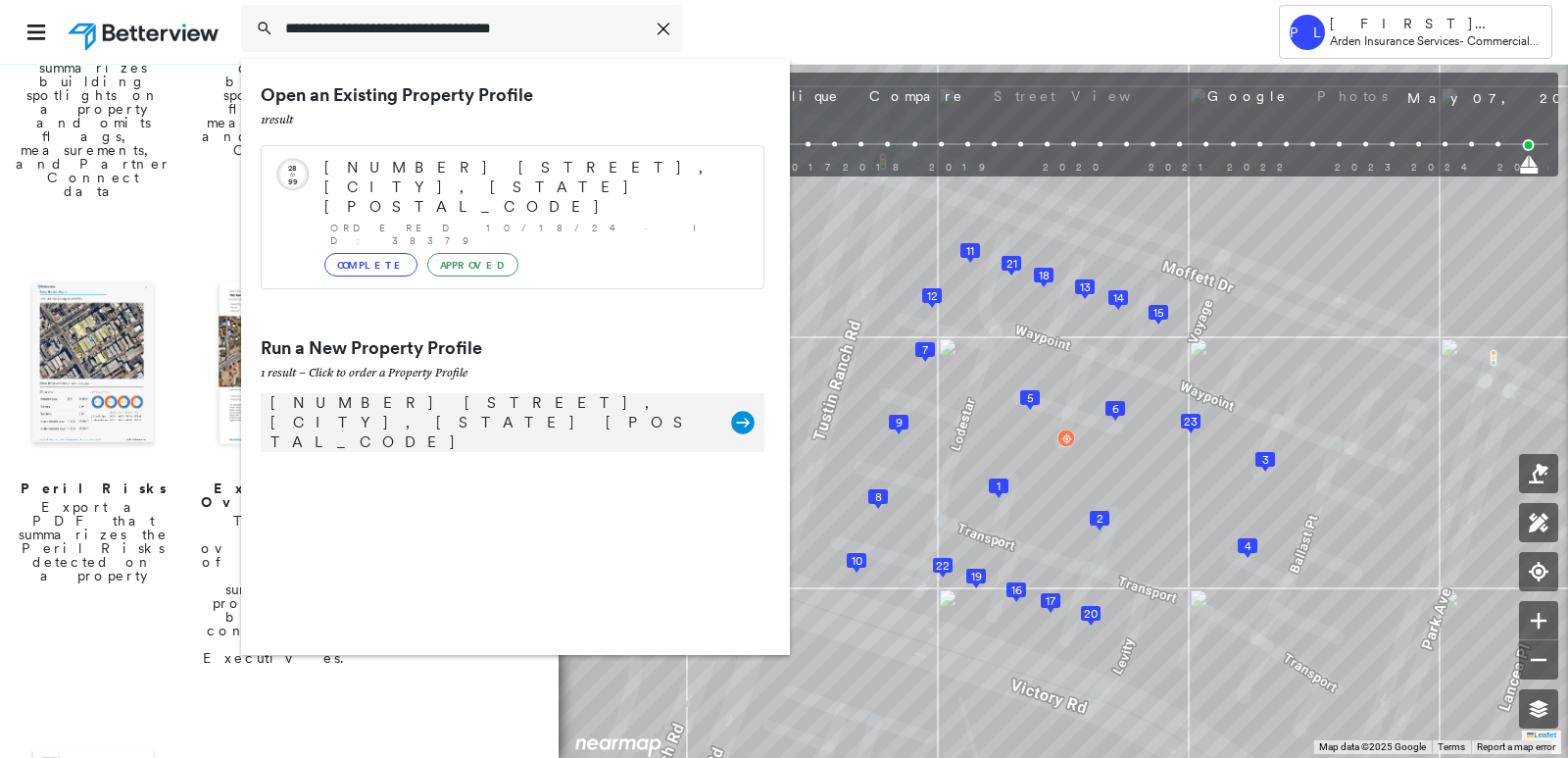 click on "5980 Roundstone Pl, Dublin, OH 43016" at bounding box center (491, 423) 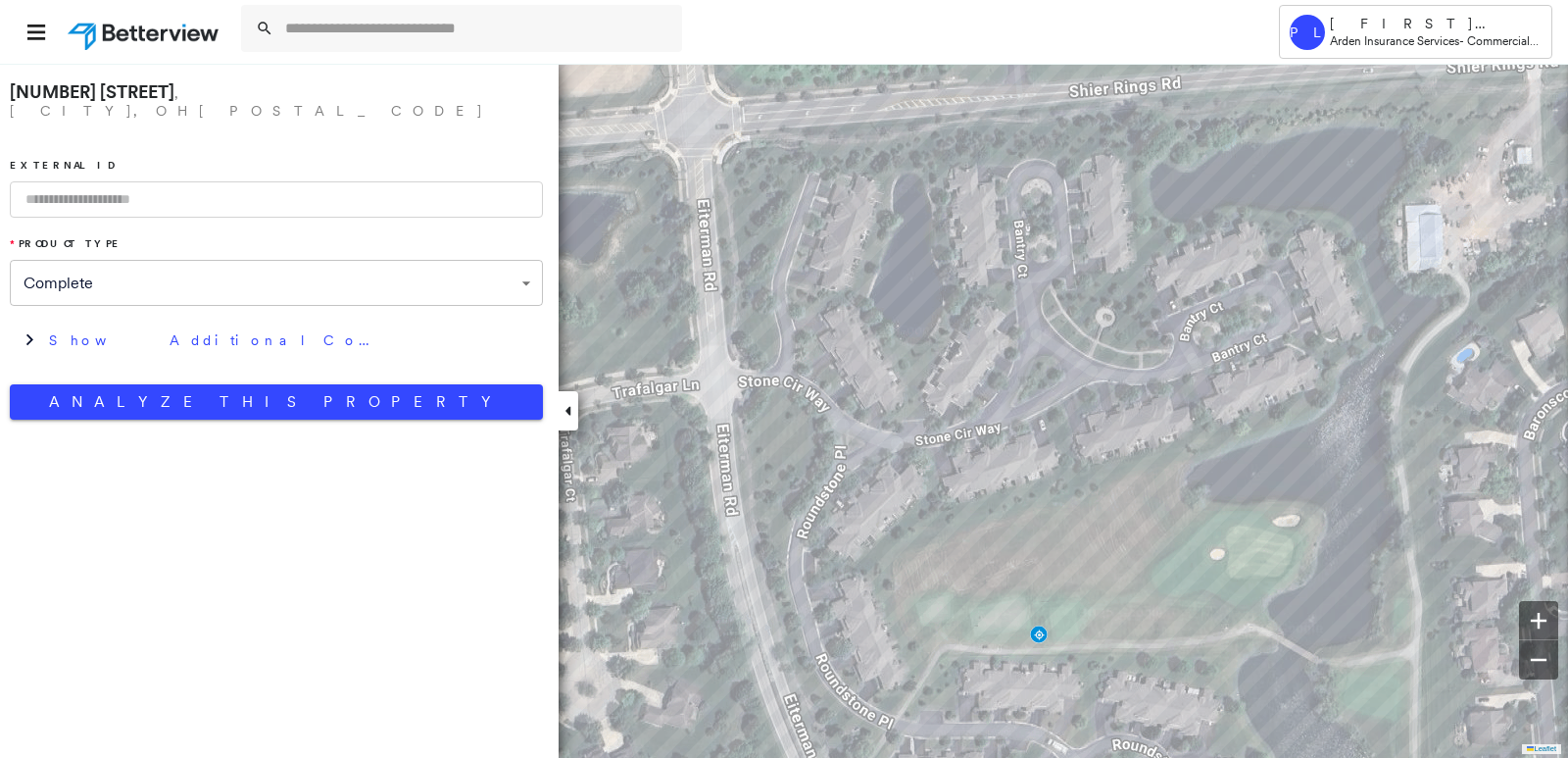 click at bounding box center [276, 199] 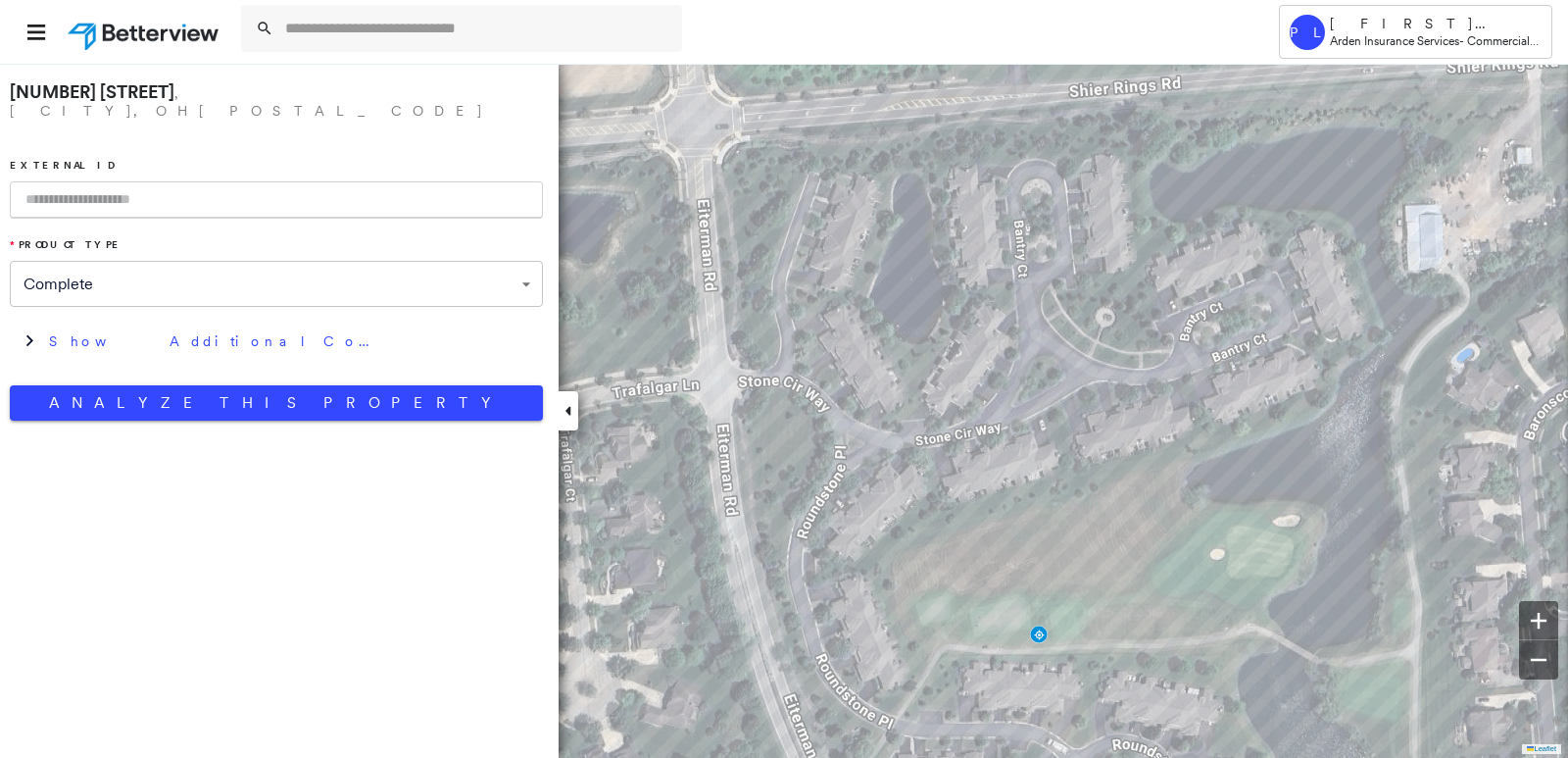 paste on "*****" 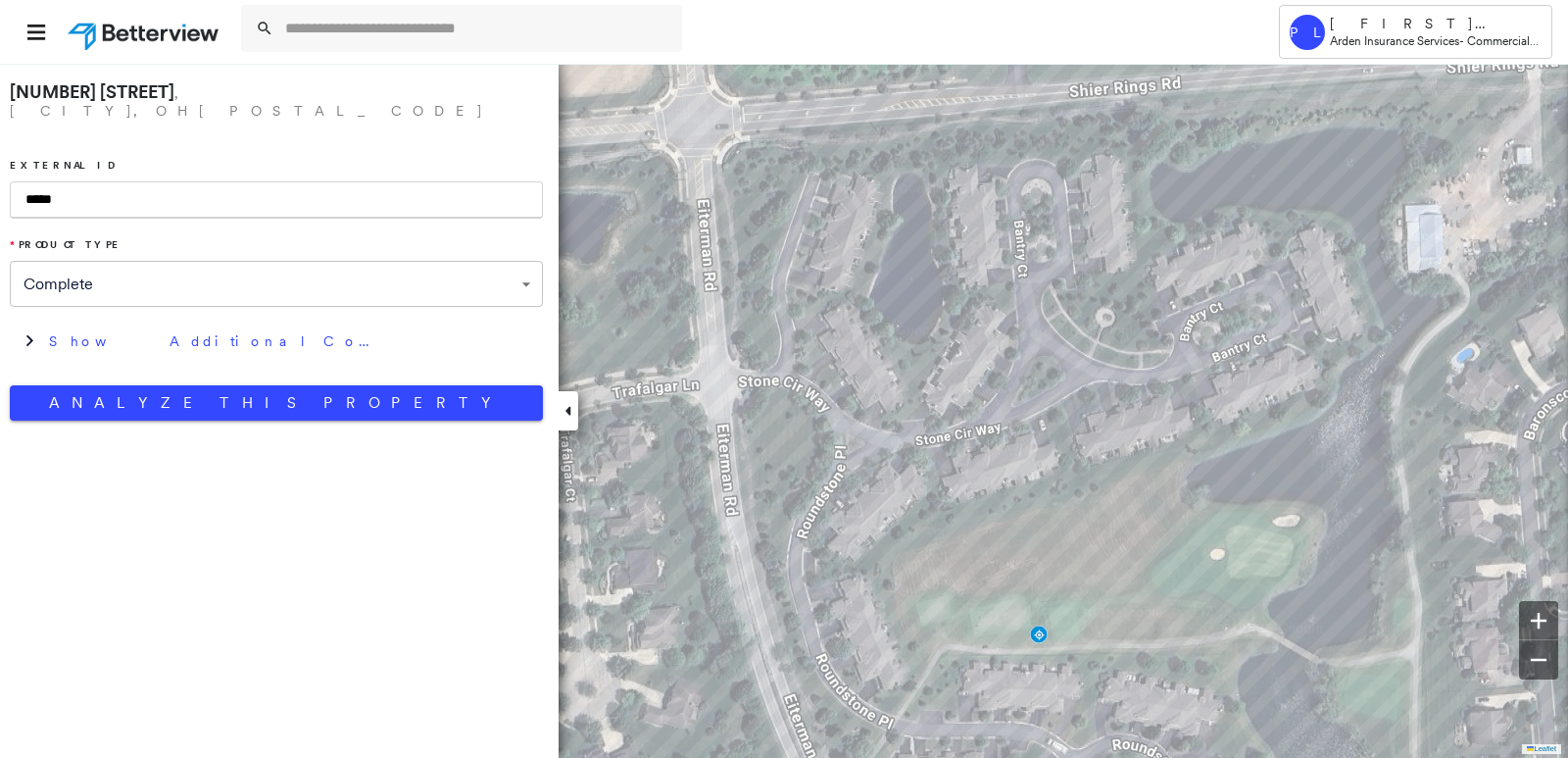type on "*****" 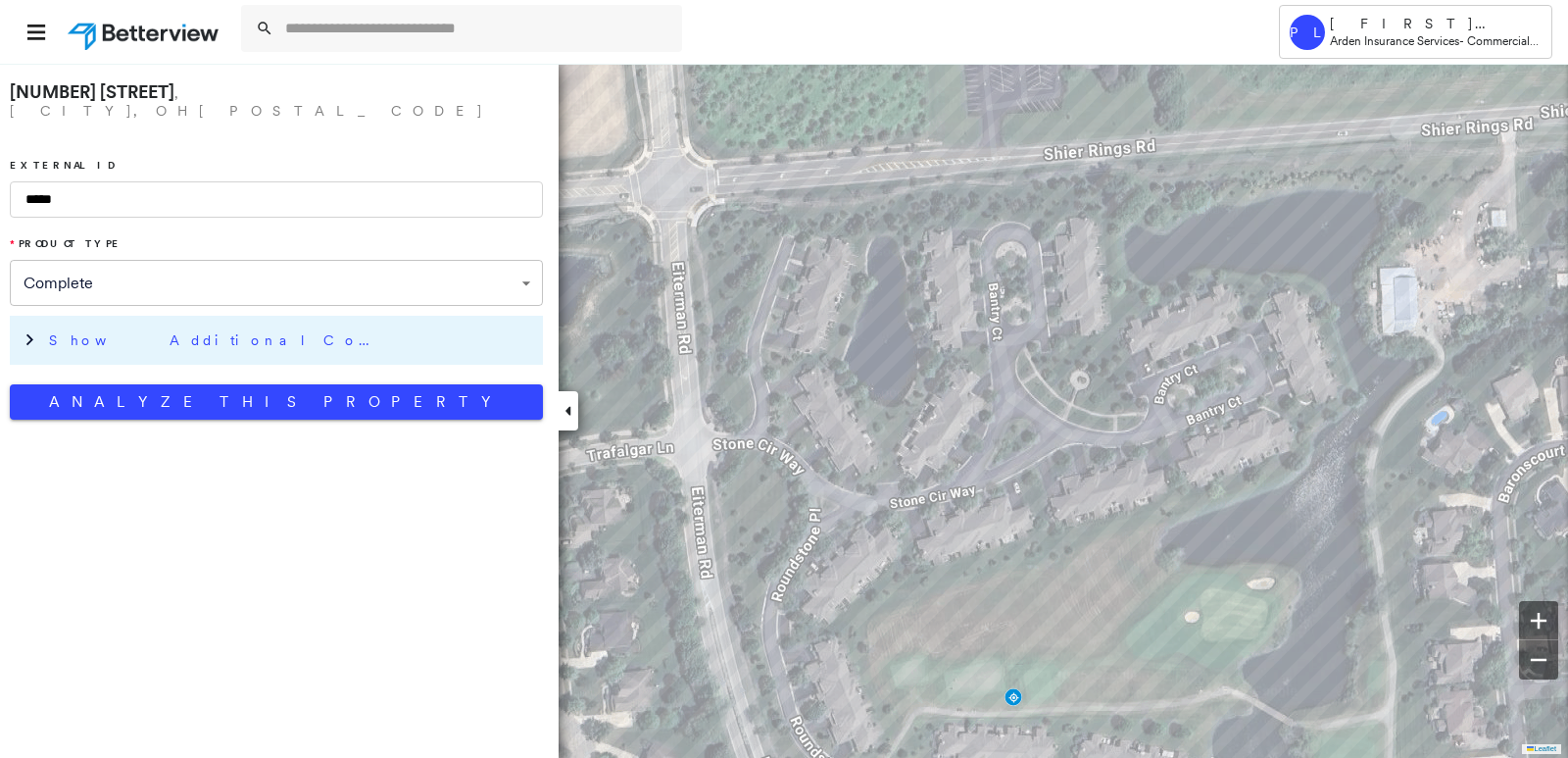 click on "Show Additional Company Data" at bounding box center [291, 340] 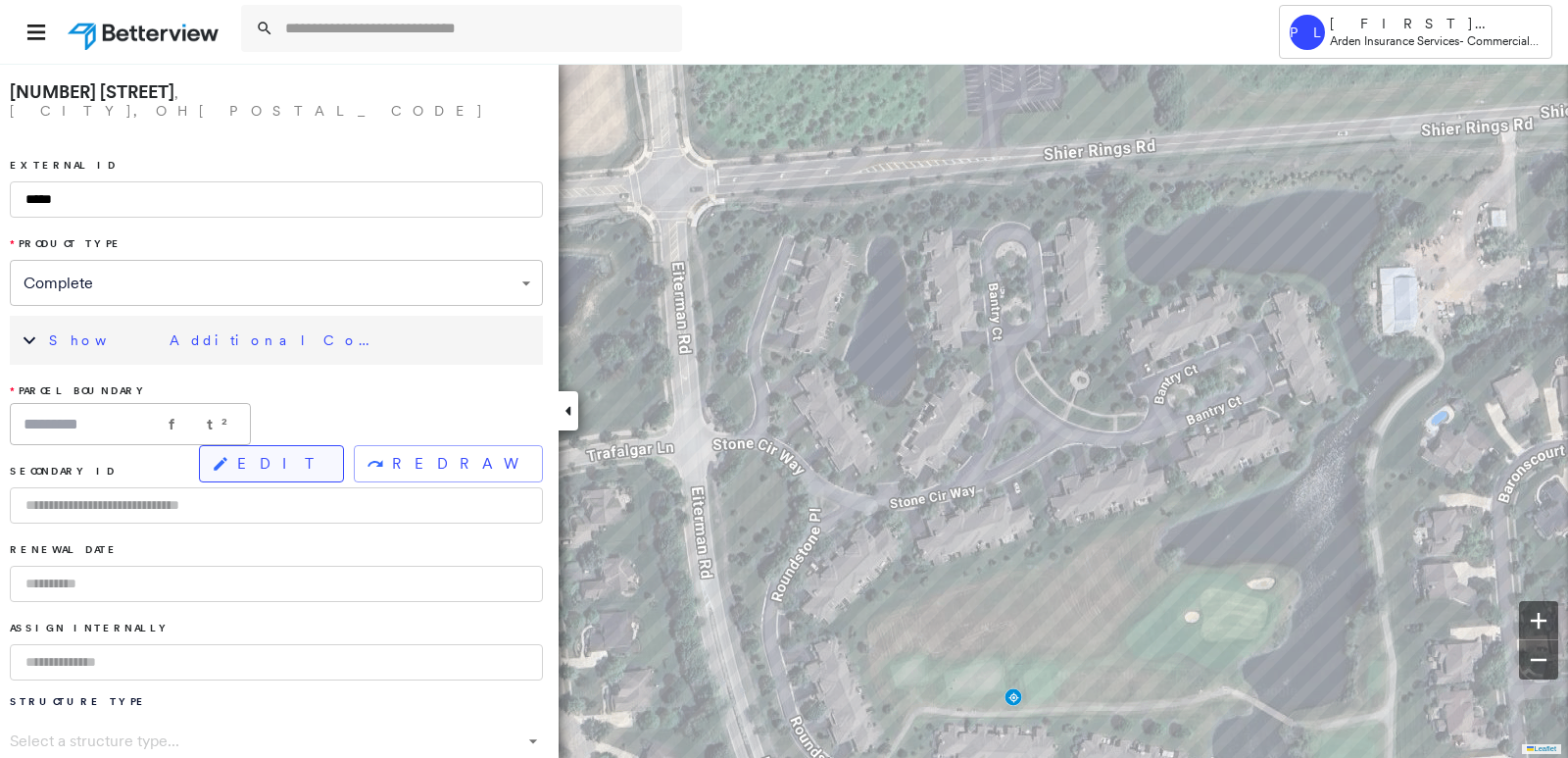 click on "EDIT" at bounding box center (282, 464) 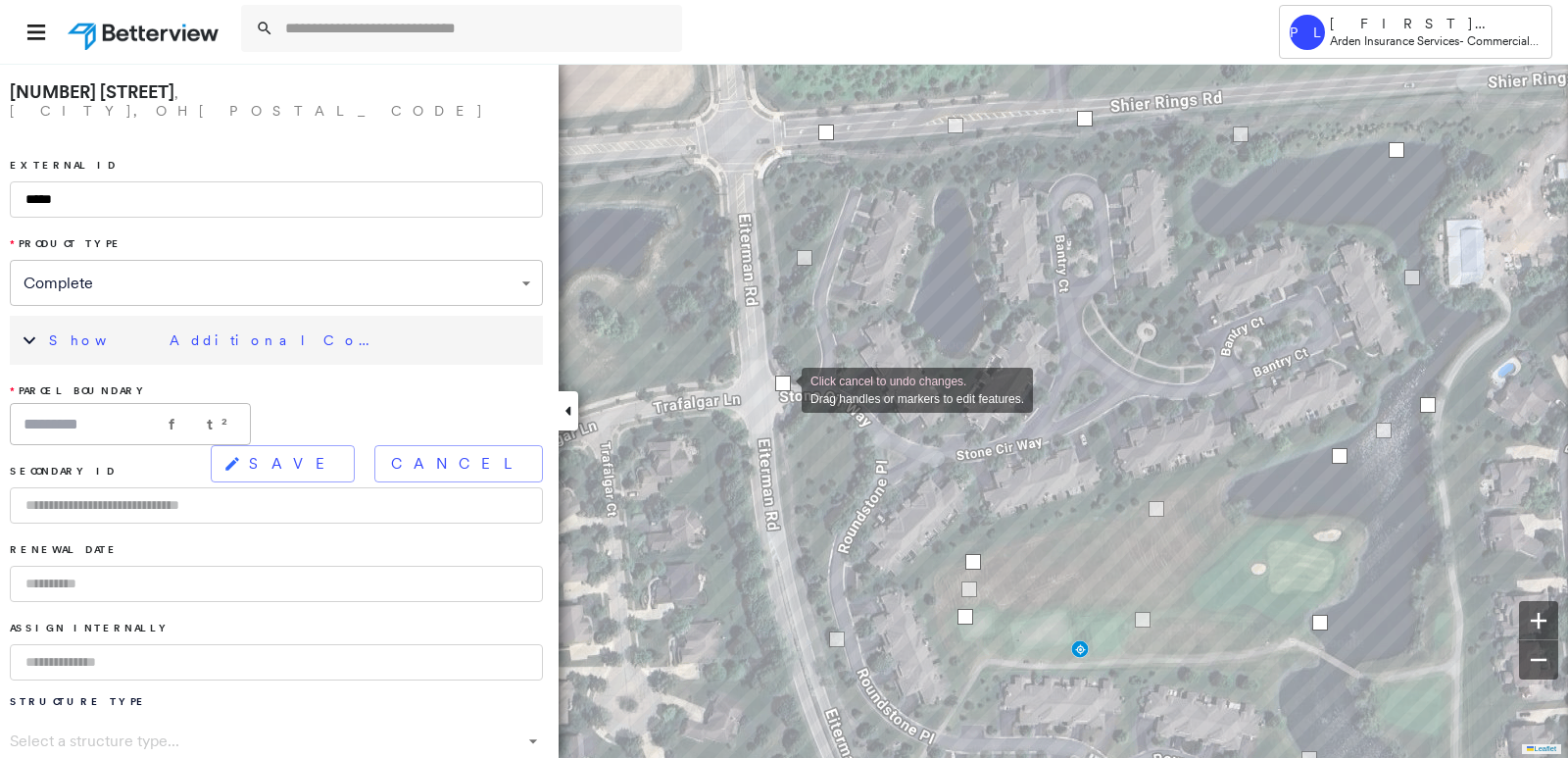 drag, startPoint x: 733, startPoint y: 361, endPoint x: 782, endPoint y: 388, distance: 55.946403 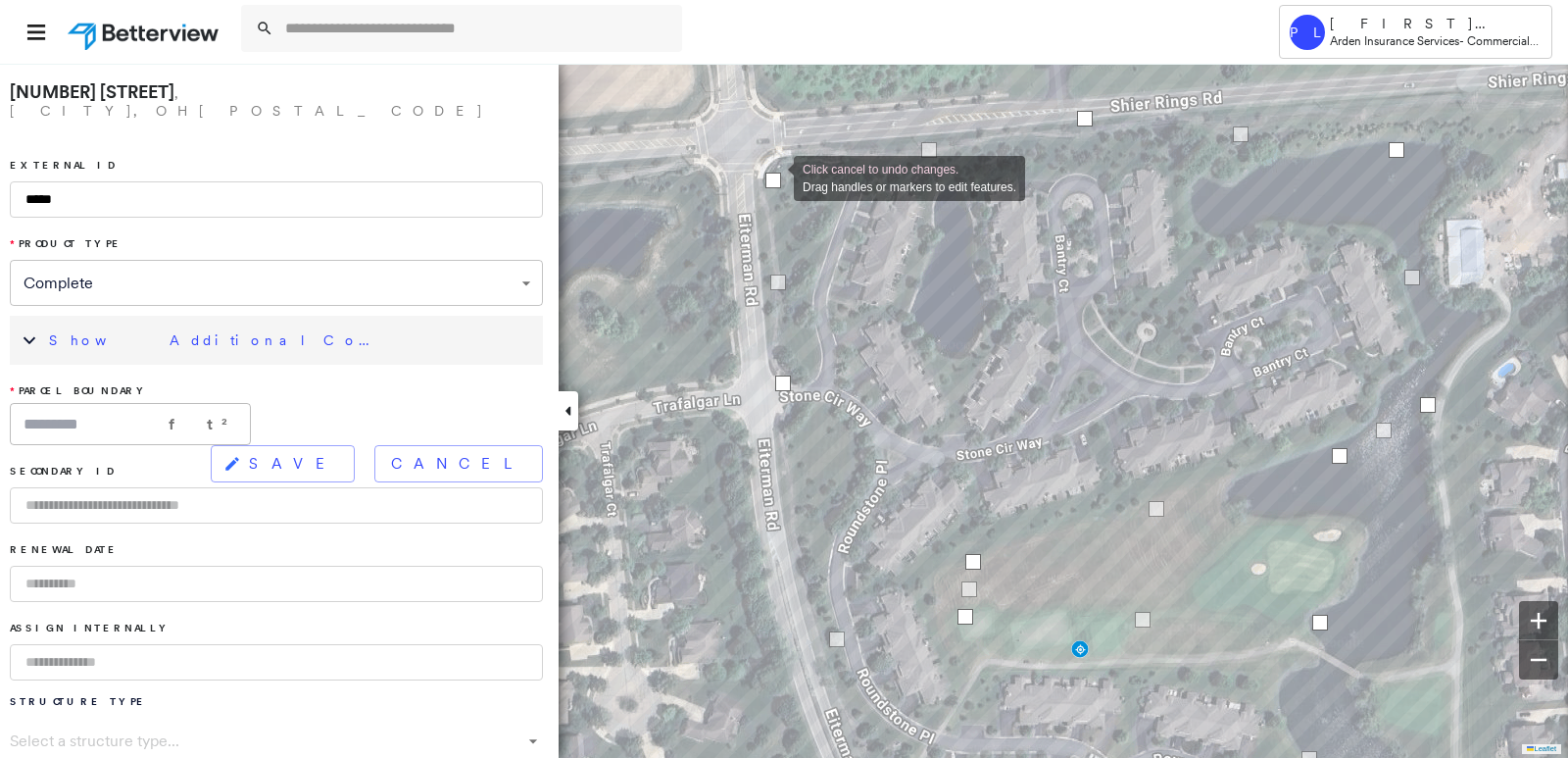drag, startPoint x: 827, startPoint y: 128, endPoint x: 774, endPoint y: 177, distance: 72.18033 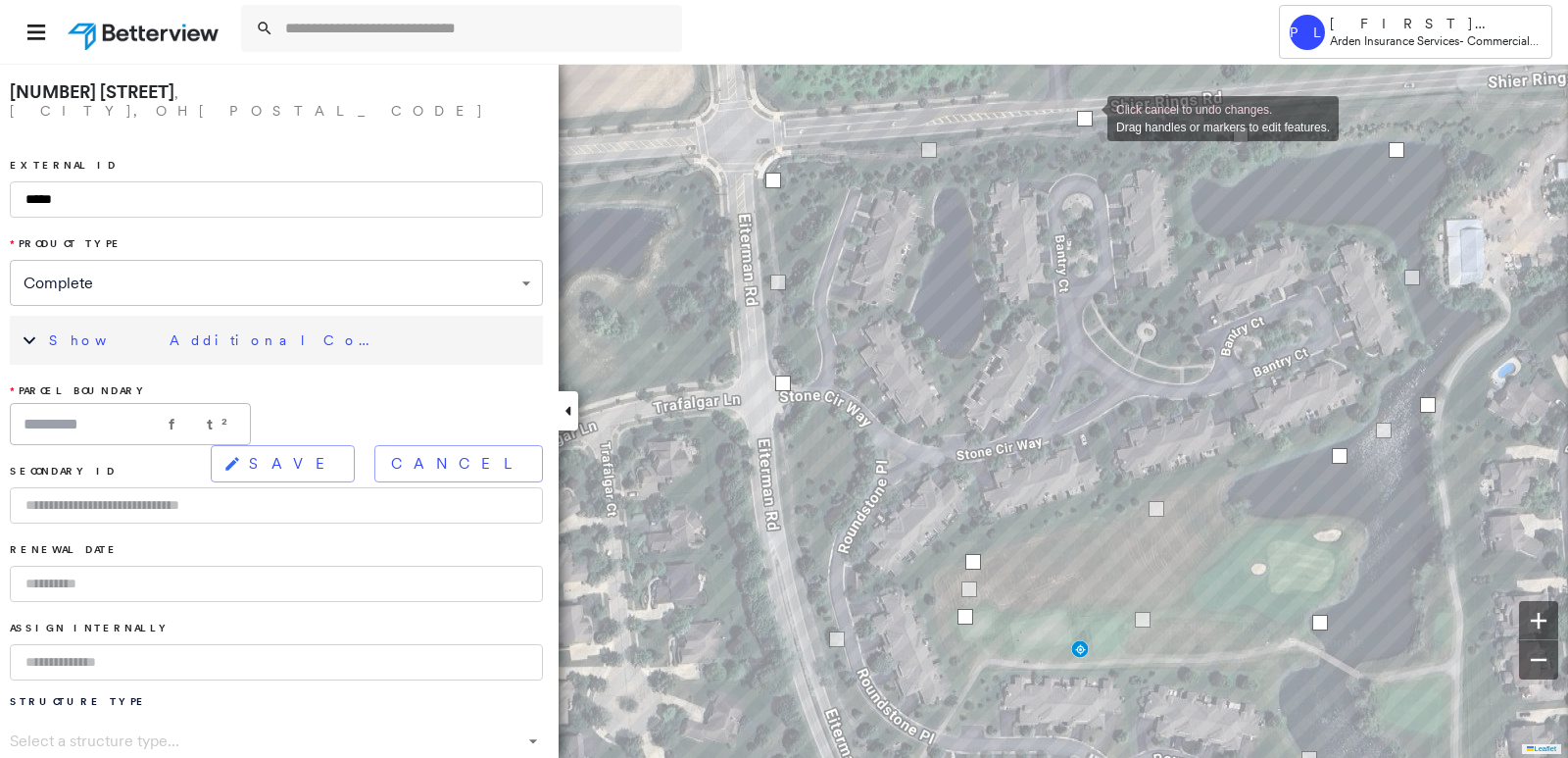 click at bounding box center (1085, 119) 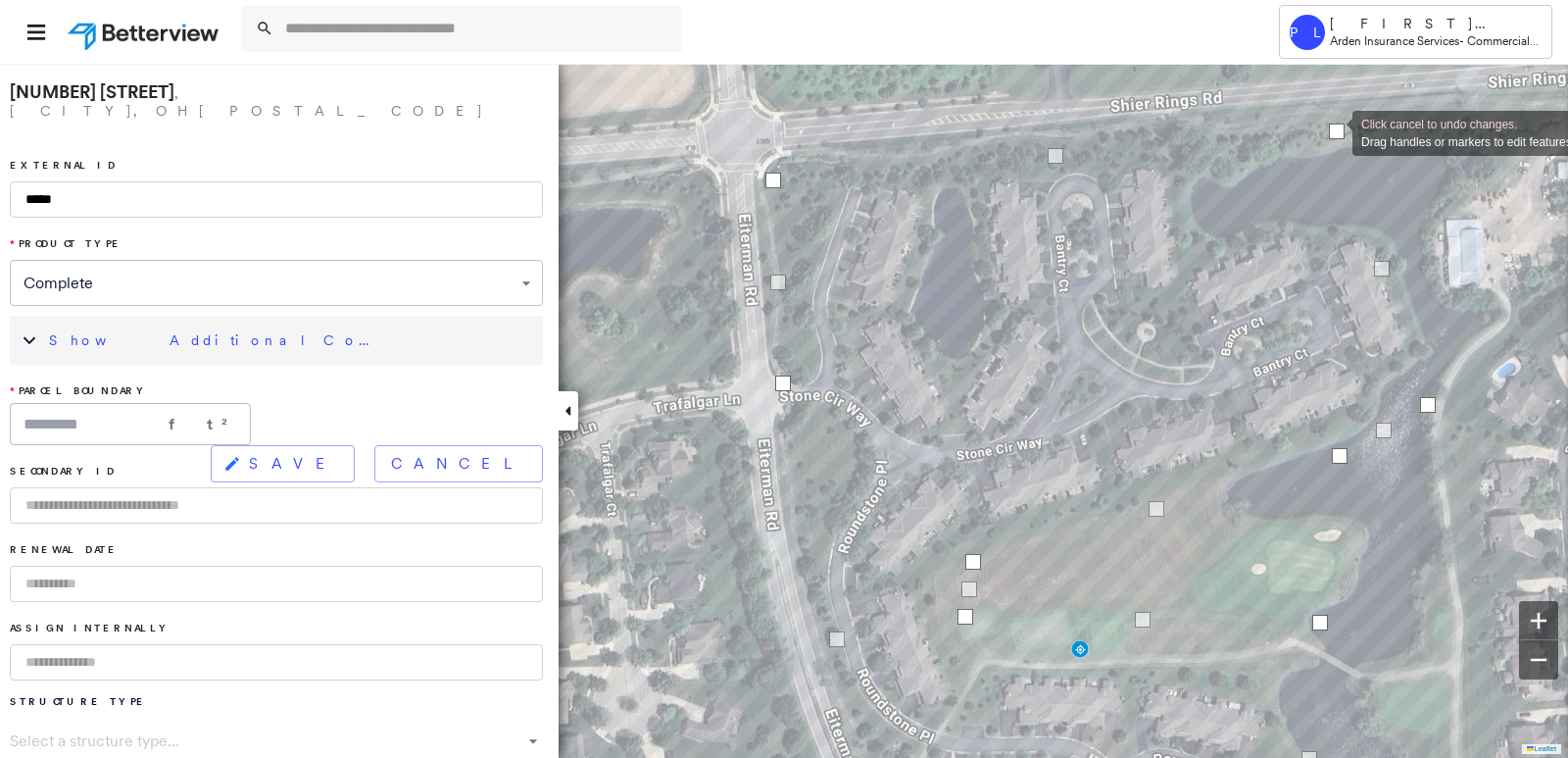 drag, startPoint x: 1393, startPoint y: 150, endPoint x: 1333, endPoint y: 131, distance: 62.93648 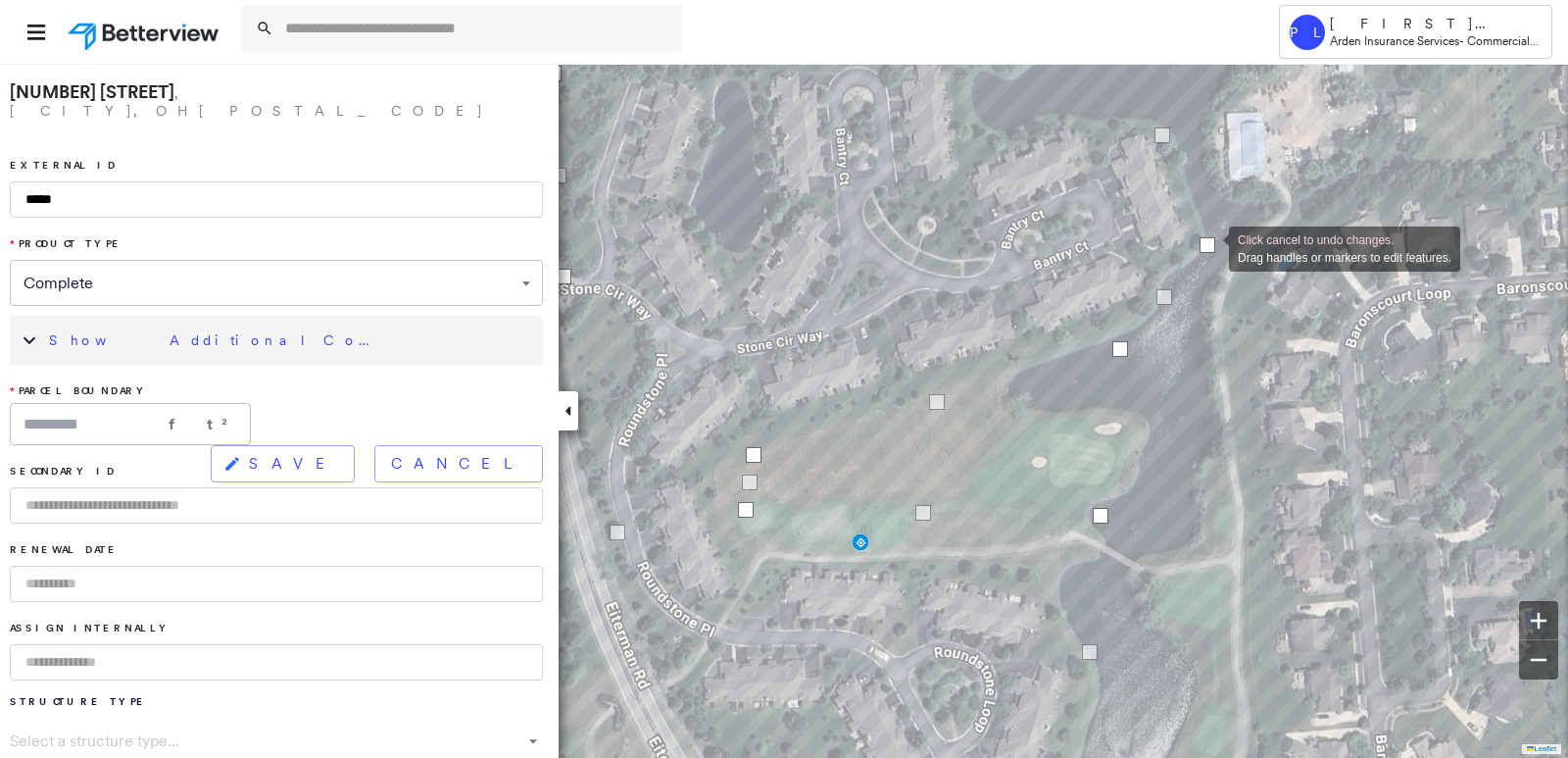 drag, startPoint x: 1210, startPoint y: 300, endPoint x: 1209, endPoint y: 247, distance: 53.00943 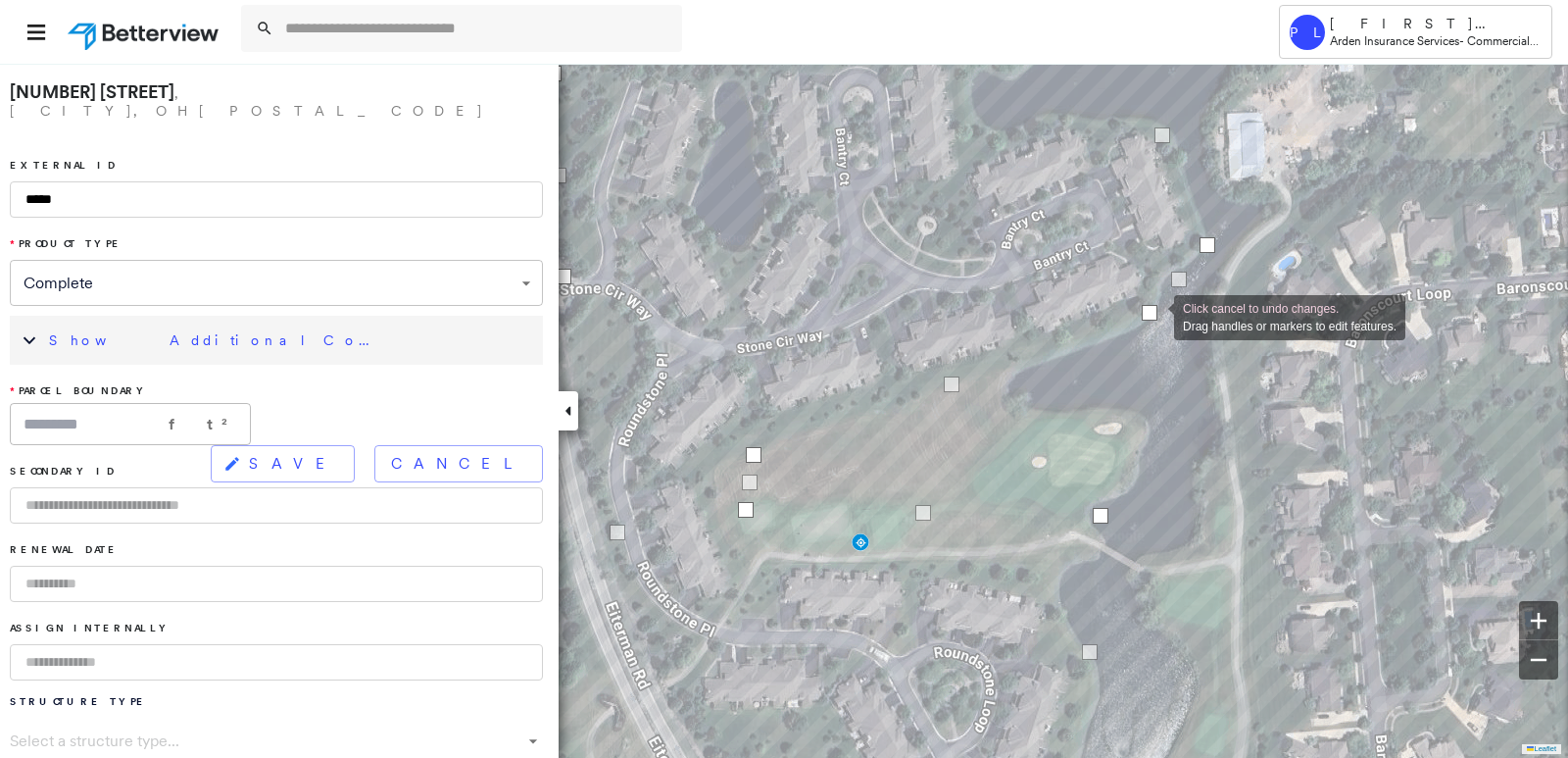 drag, startPoint x: 1122, startPoint y: 352, endPoint x: 1155, endPoint y: 316, distance: 48.83646 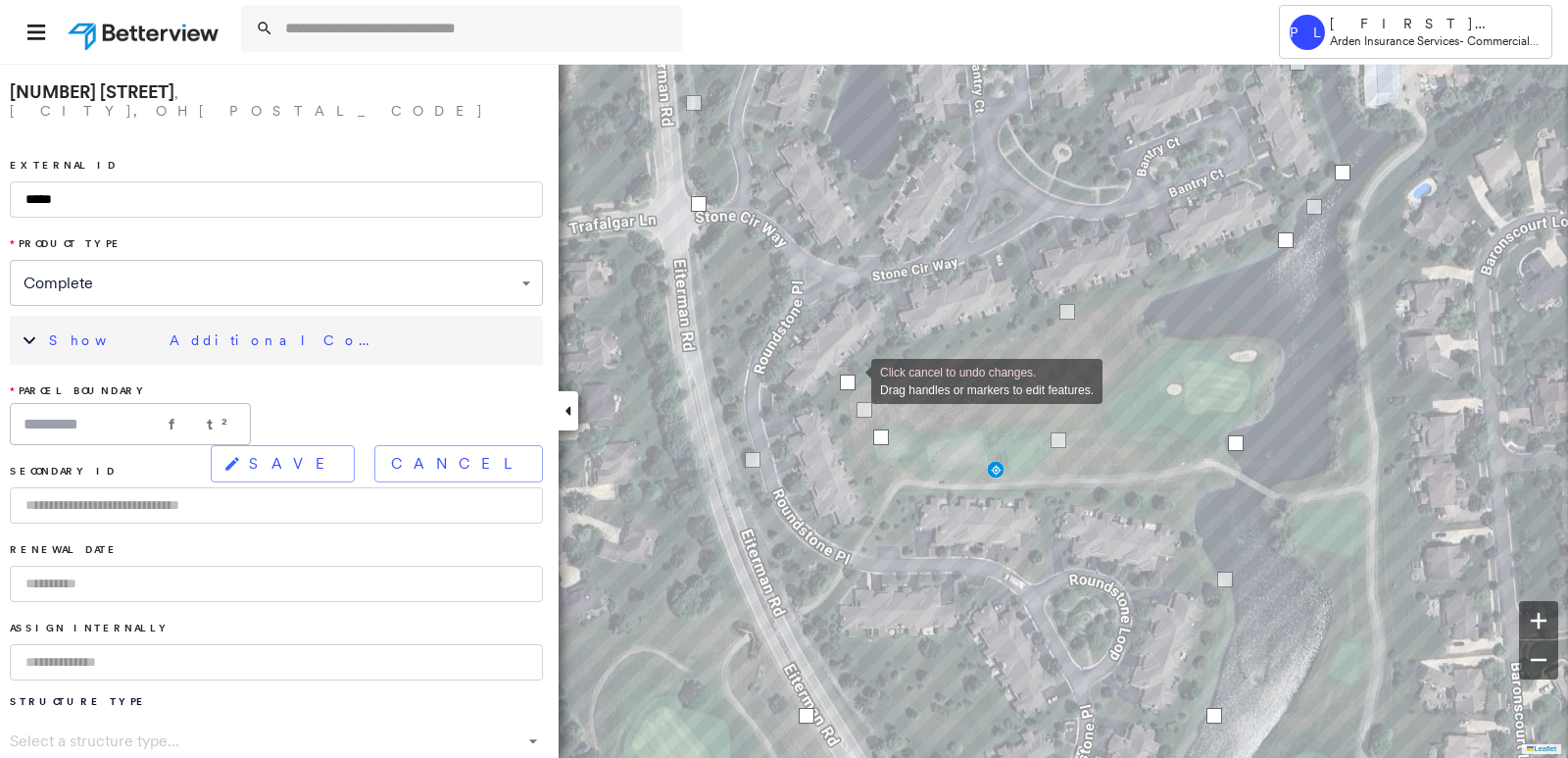 drag, startPoint x: 893, startPoint y: 379, endPoint x: 856, endPoint y: 377, distance: 37.054015 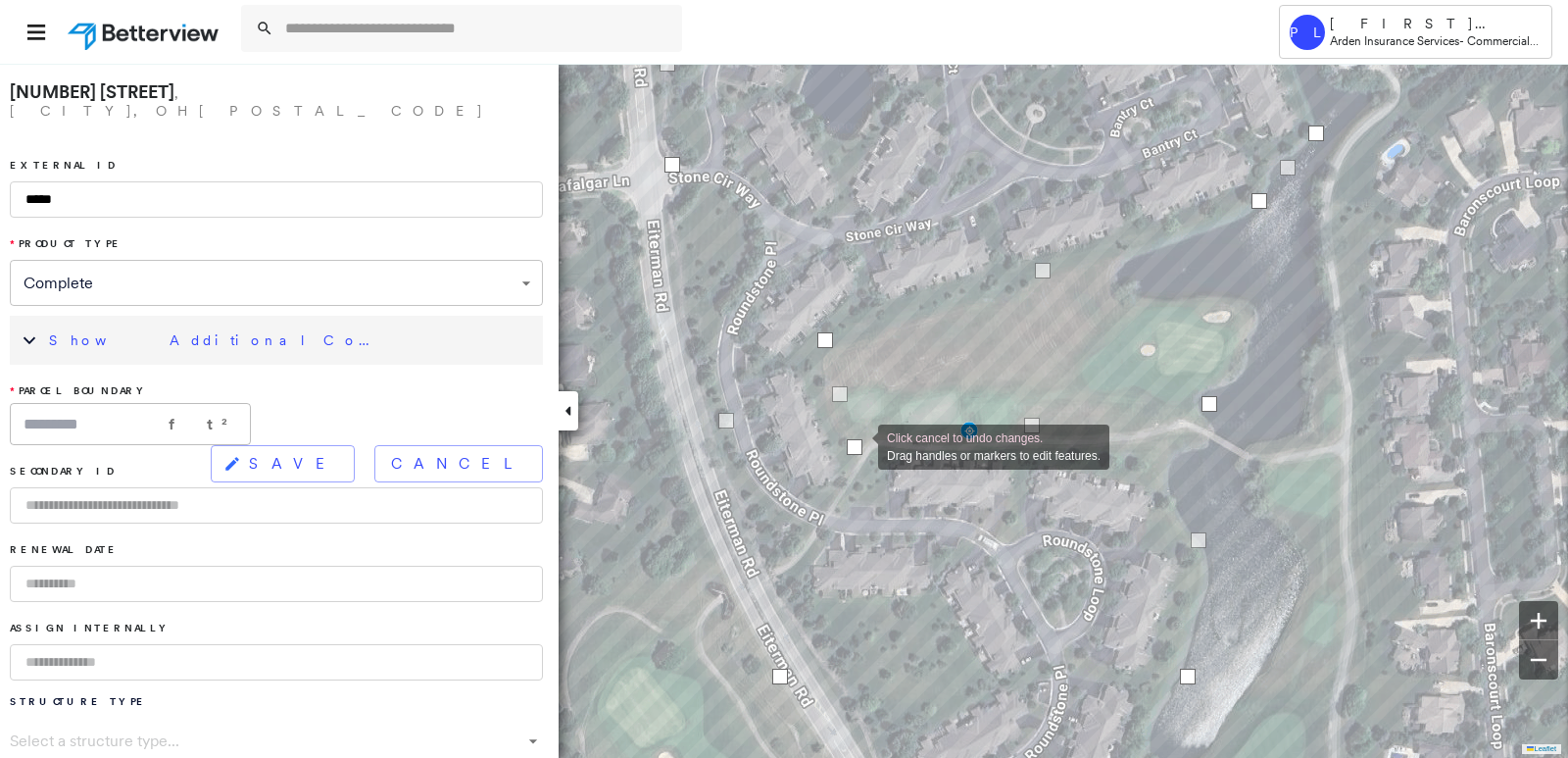 drag, startPoint x: 858, startPoint y: 396, endPoint x: 858, endPoint y: 445, distance: 49 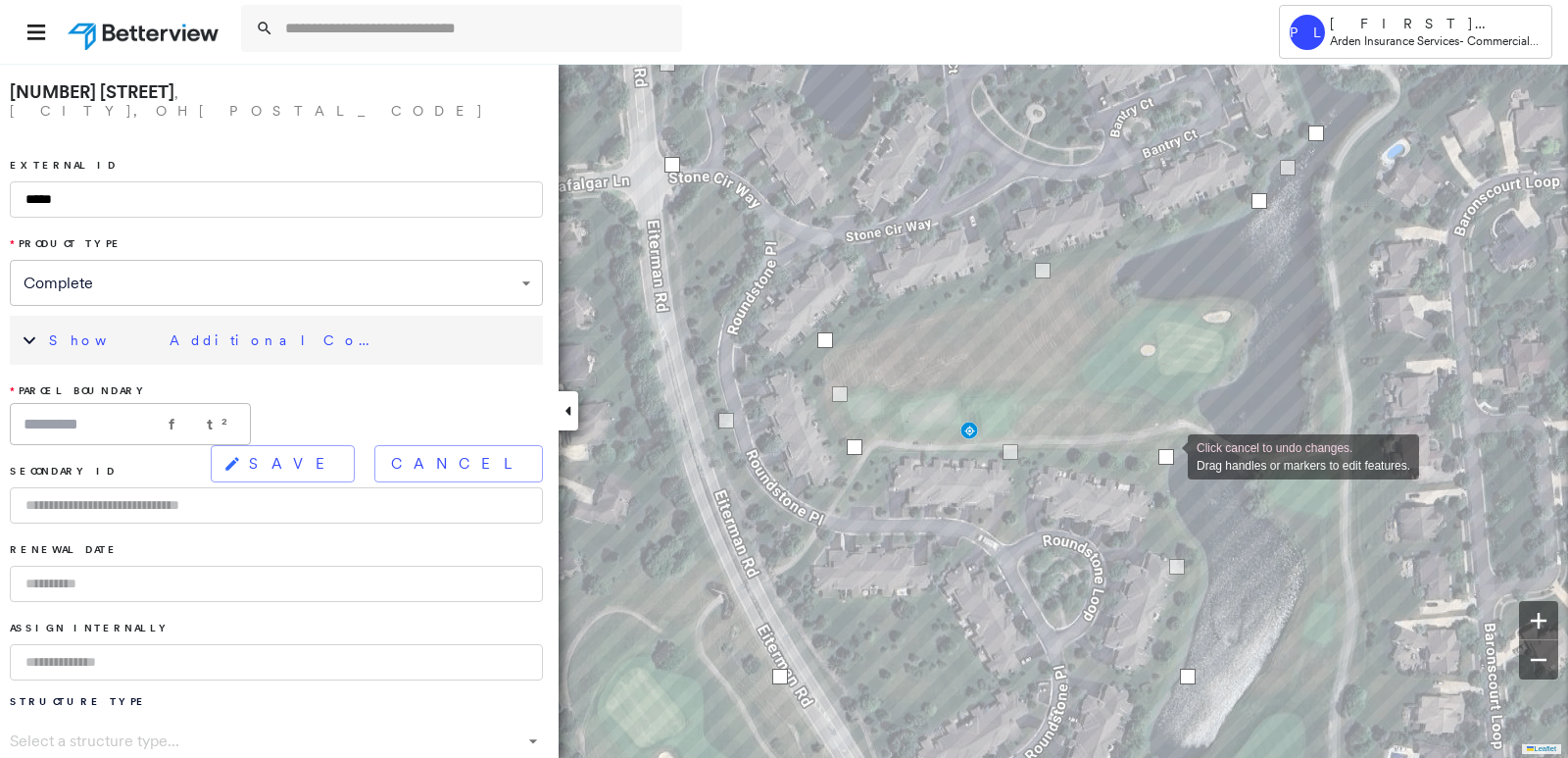 drag, startPoint x: 1211, startPoint y: 402, endPoint x: 1168, endPoint y: 455, distance: 68.249542 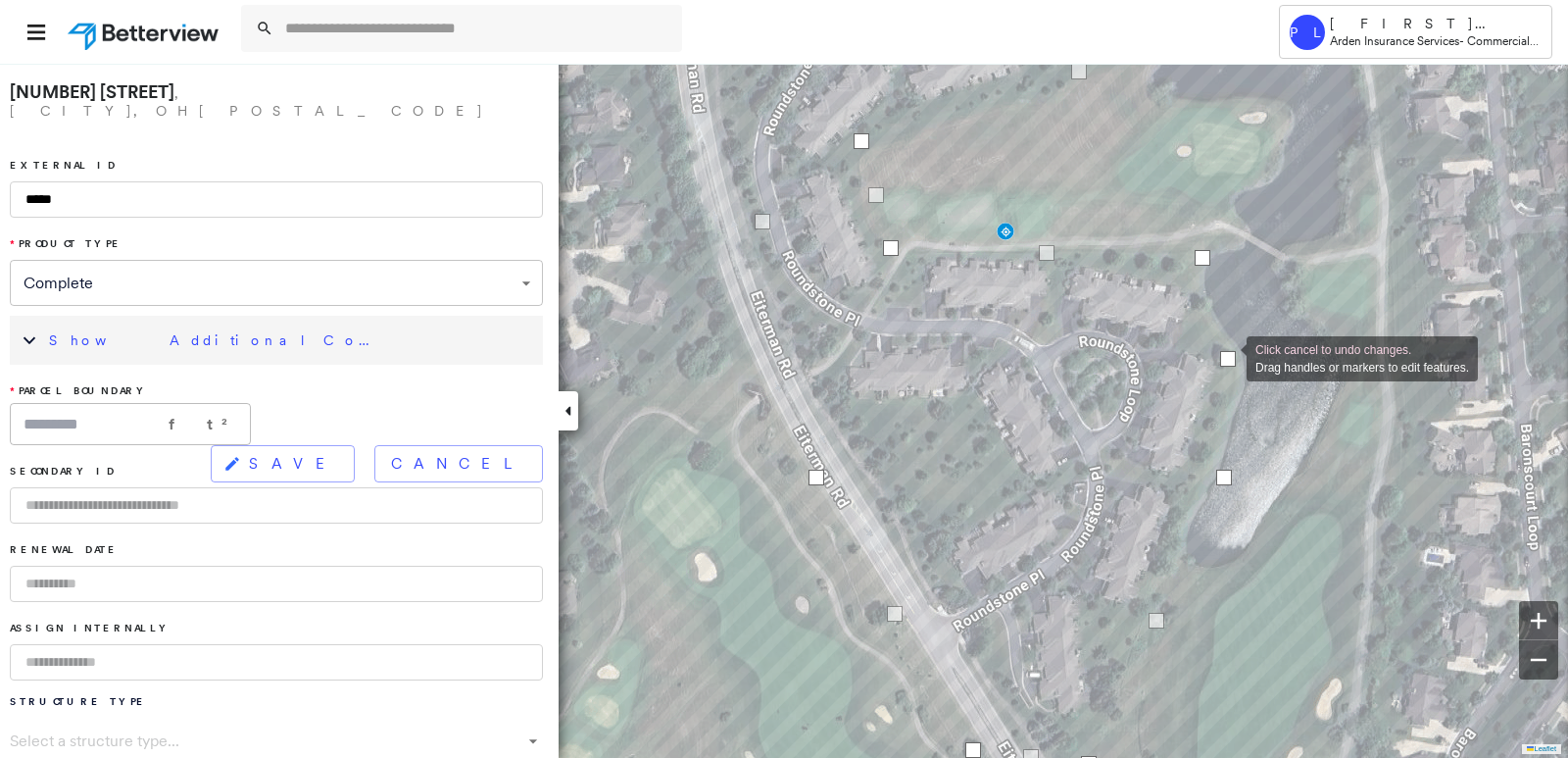 drag, startPoint x: 1212, startPoint y: 366, endPoint x: 1233, endPoint y: 360, distance: 21.84033 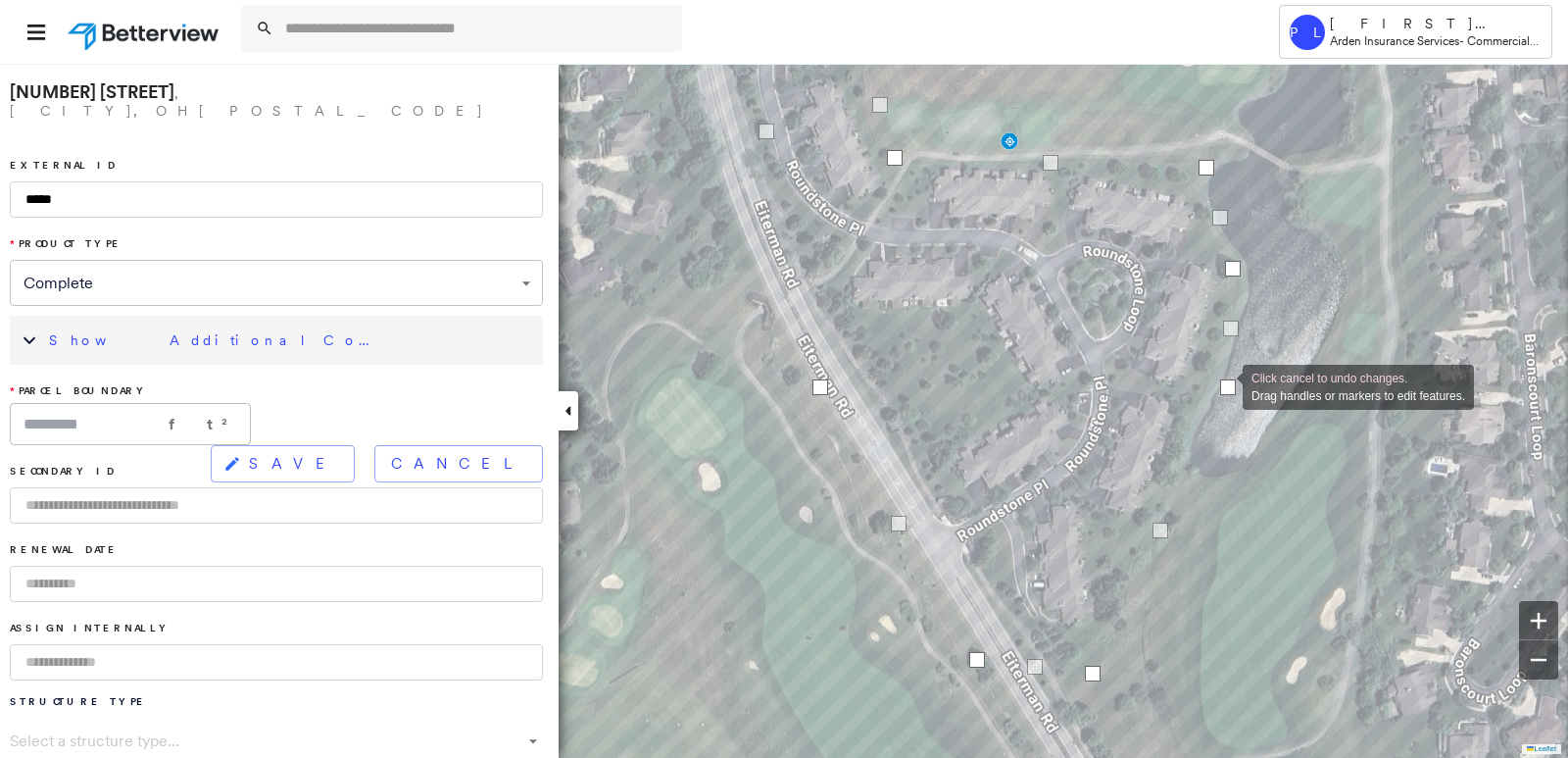 click at bounding box center (1228, 387) 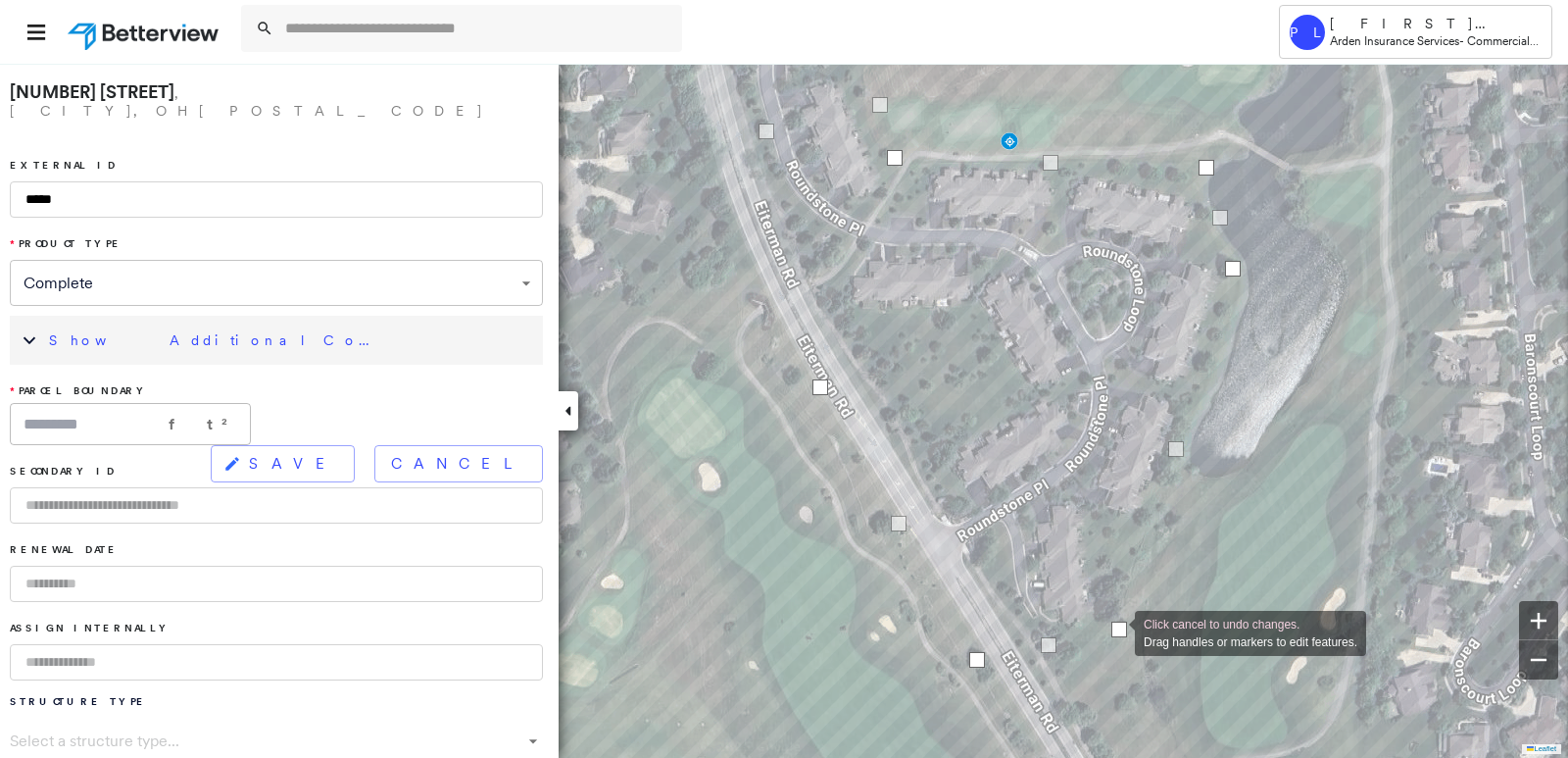 drag, startPoint x: 1089, startPoint y: 676, endPoint x: 1115, endPoint y: 632, distance: 51.107729 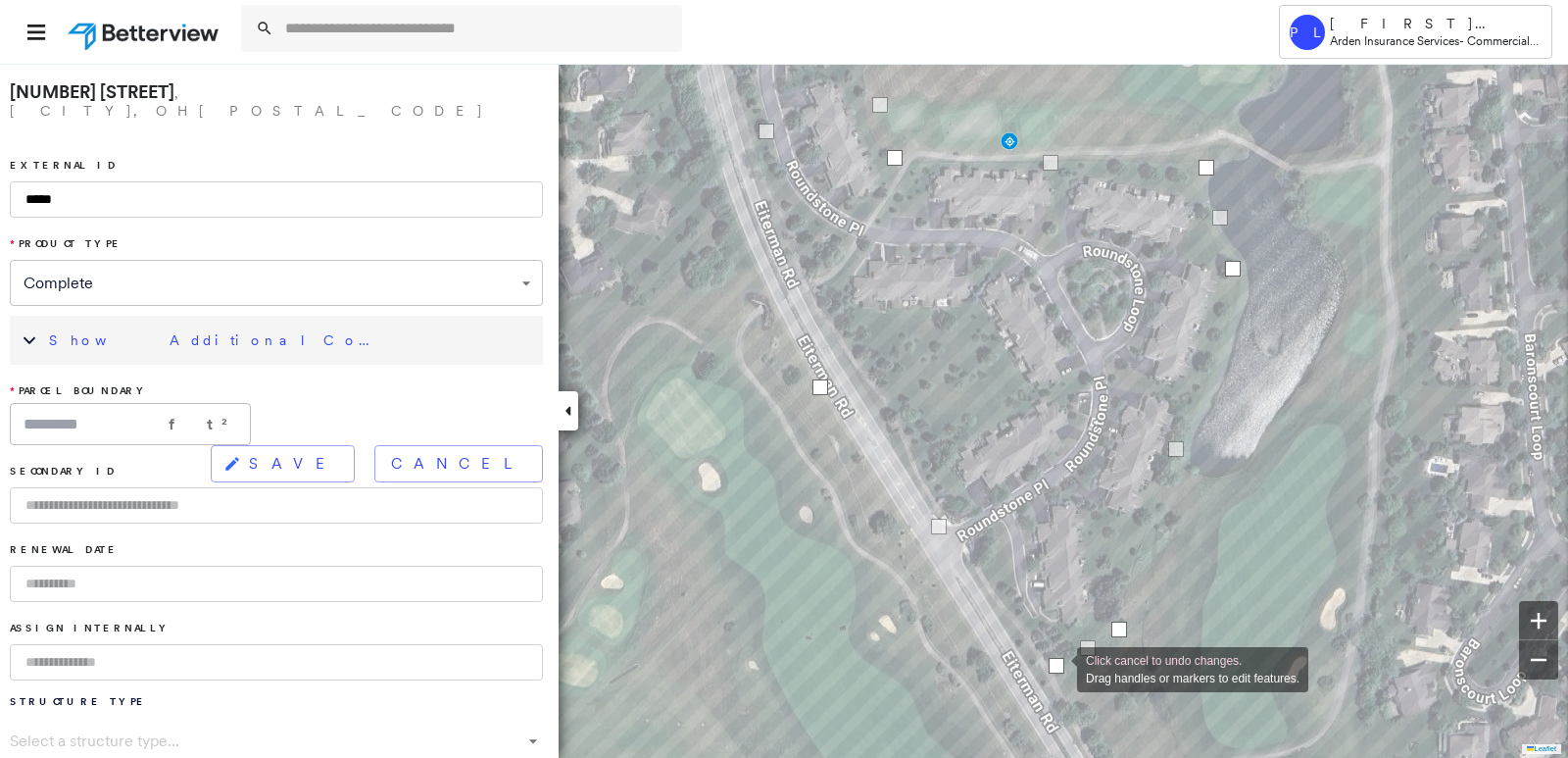 drag, startPoint x: 978, startPoint y: 662, endPoint x: 1057, endPoint y: 668, distance: 79.22752 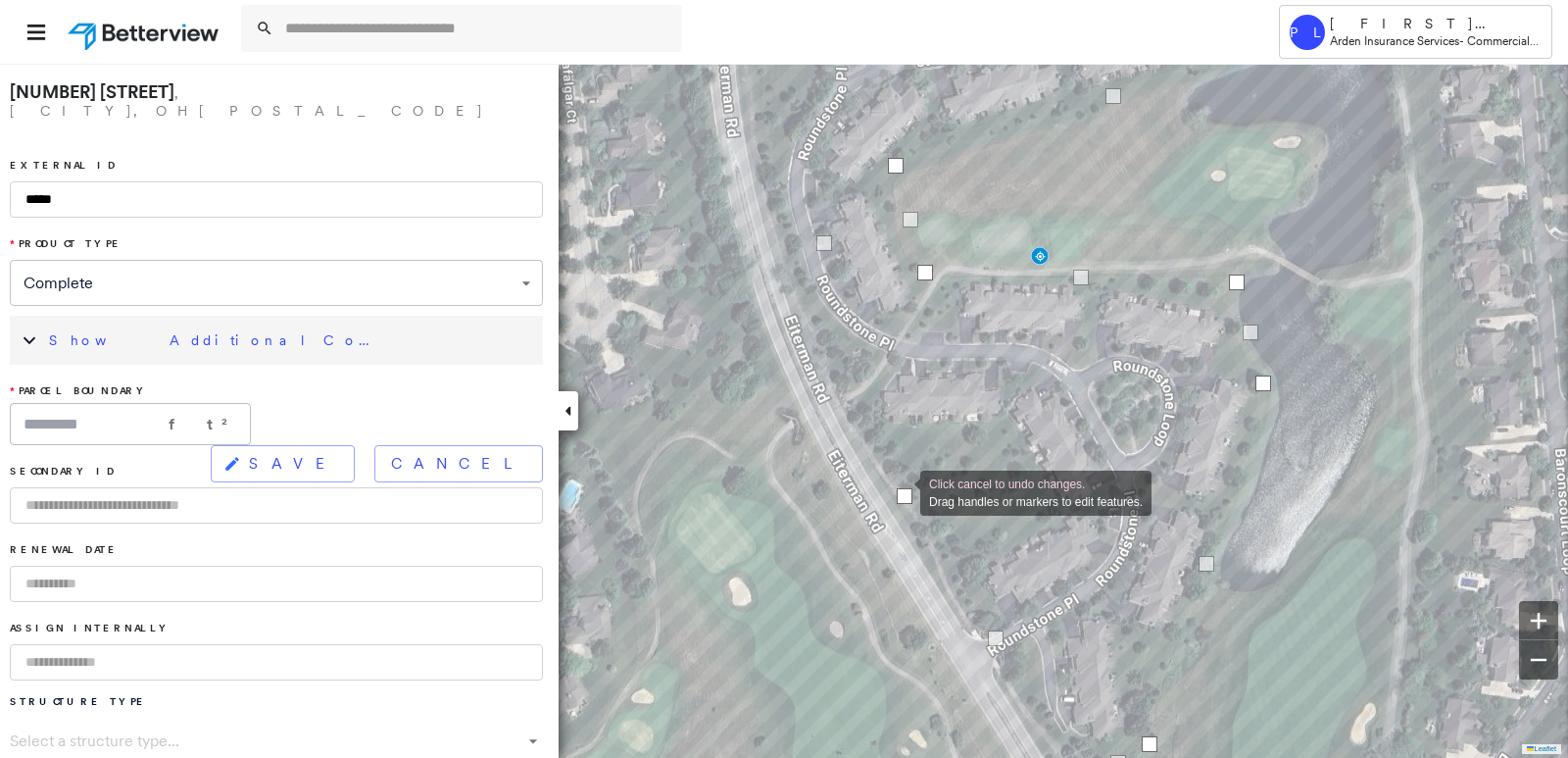 drag, startPoint x: 847, startPoint y: 497, endPoint x: 901, endPoint y: 491, distance: 54.332311 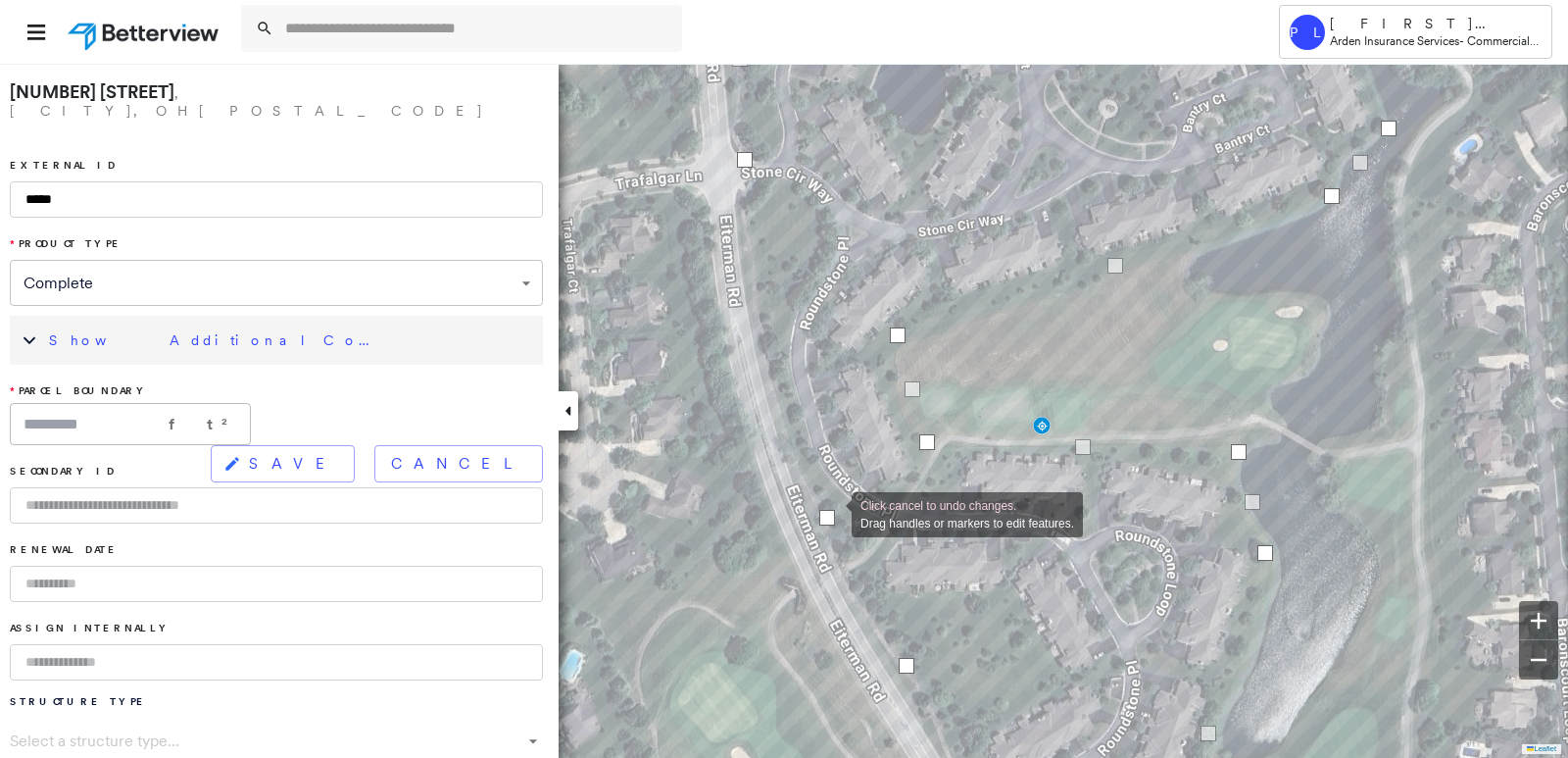drag, startPoint x: 831, startPoint y: 408, endPoint x: 832, endPoint y: 513, distance: 105.00476 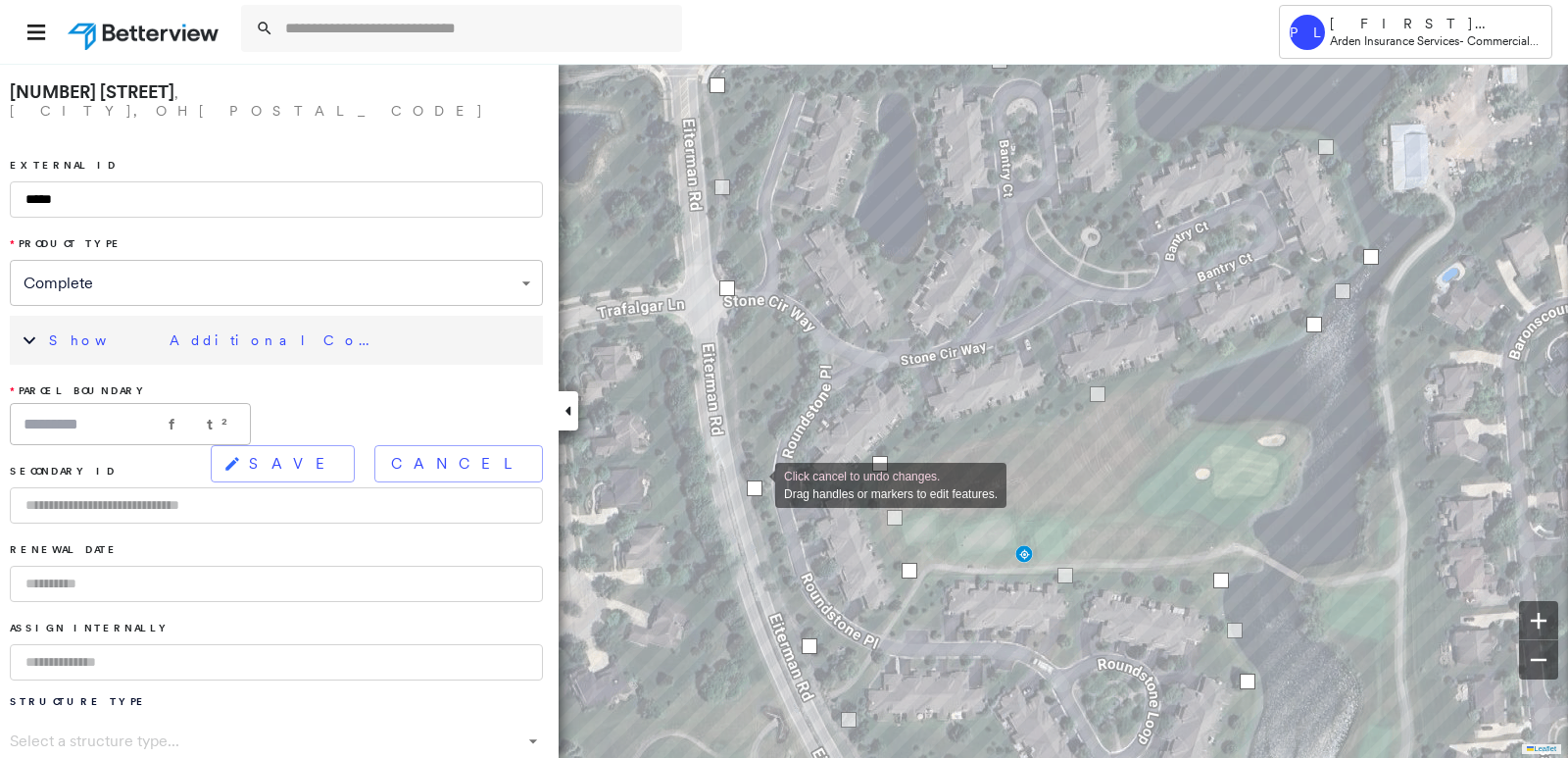 drag, startPoint x: 767, startPoint y: 464, endPoint x: 756, endPoint y: 483, distance: 21.954498 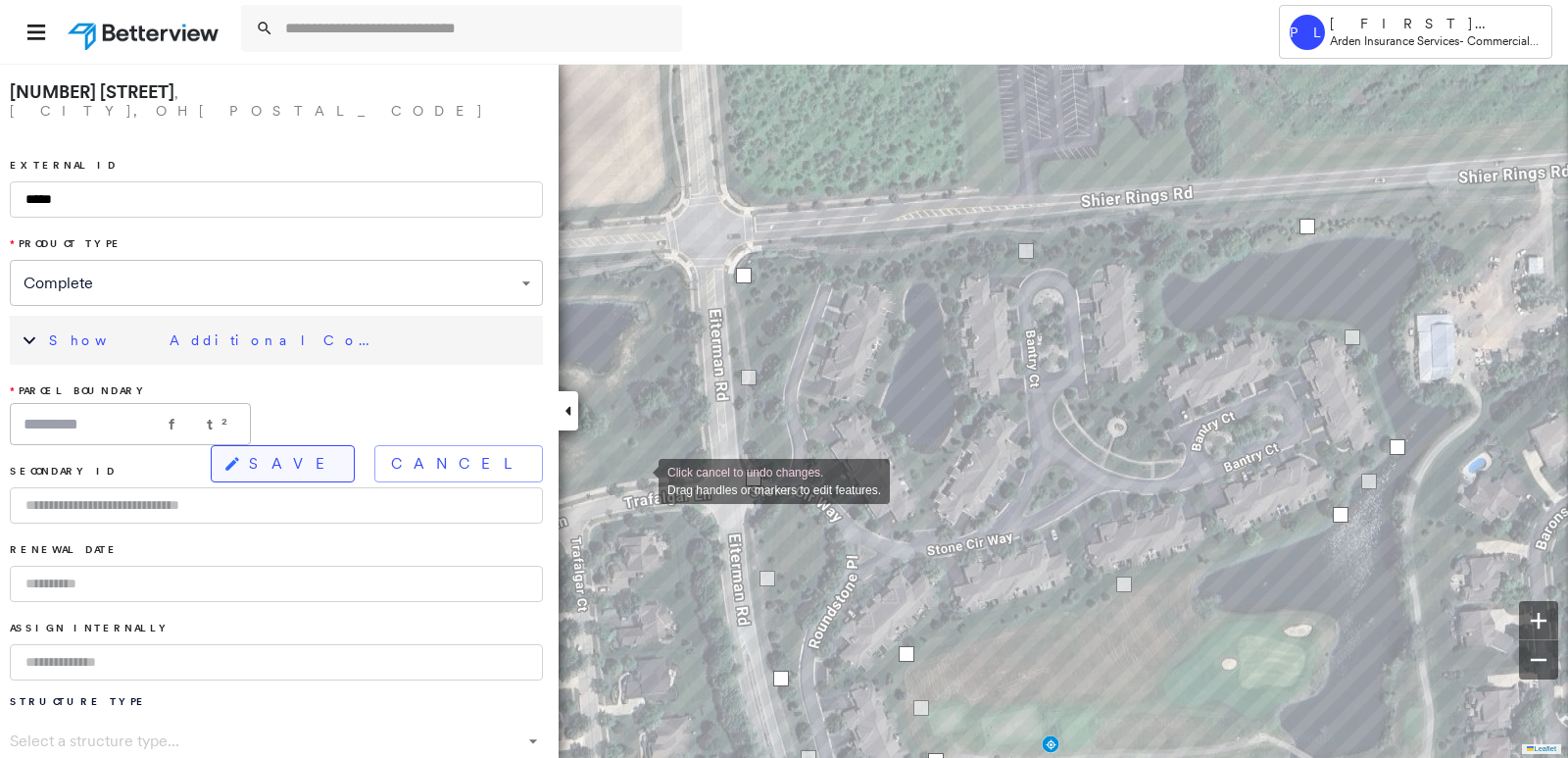 click on "SAVE" at bounding box center [282, 464] 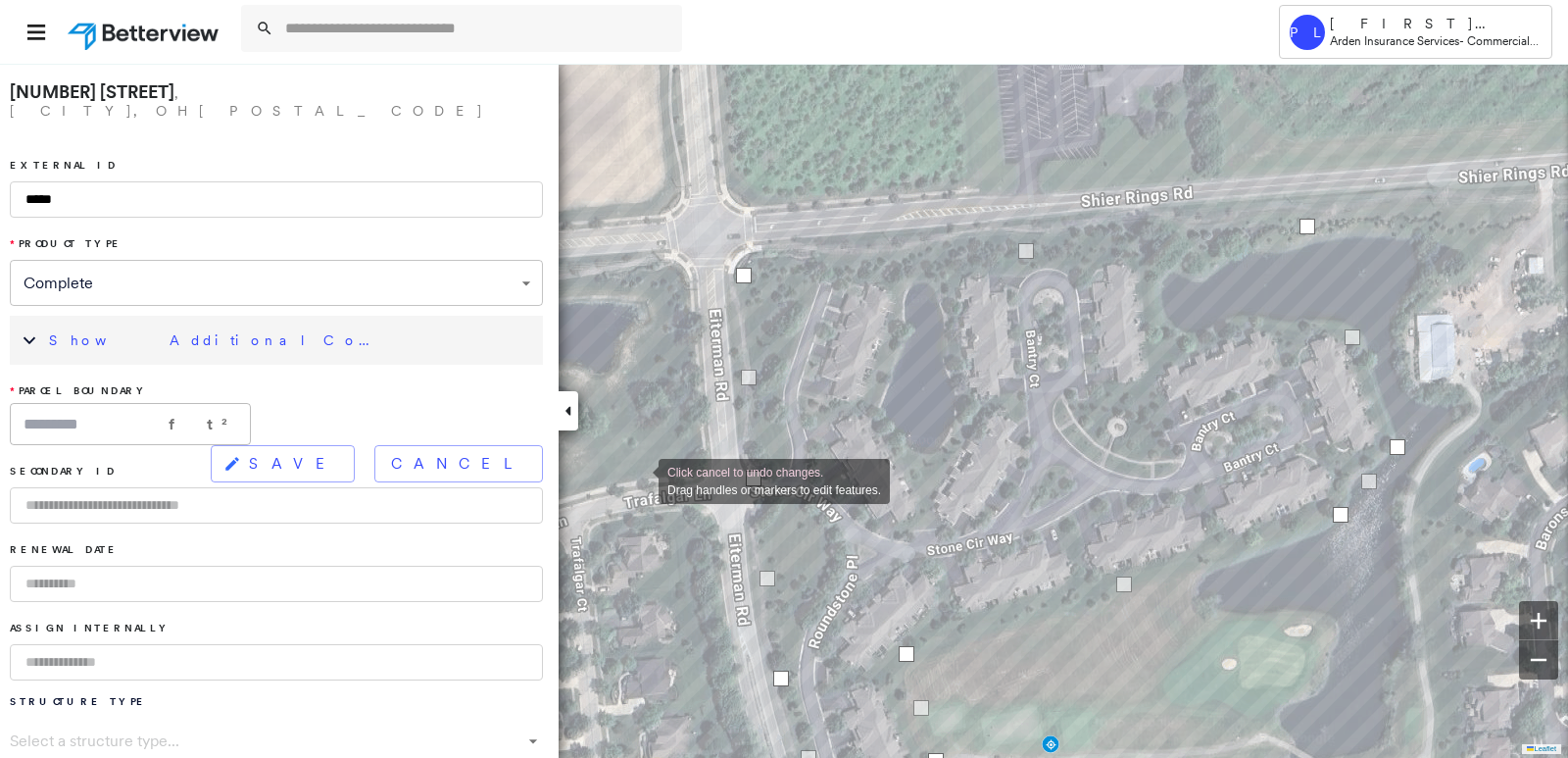type on "*********" 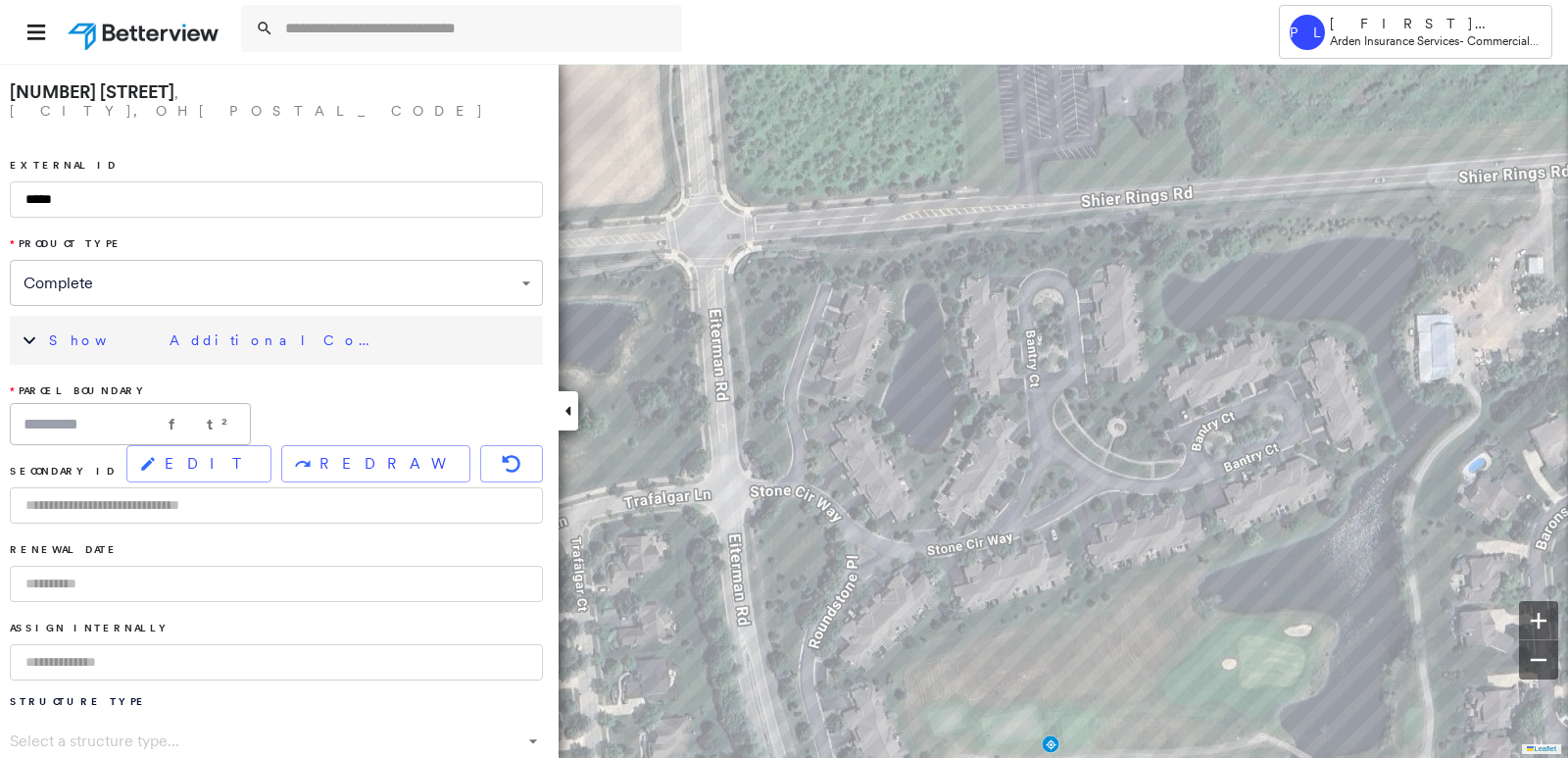 click on "Show Additional Company Data" at bounding box center (276, 340) 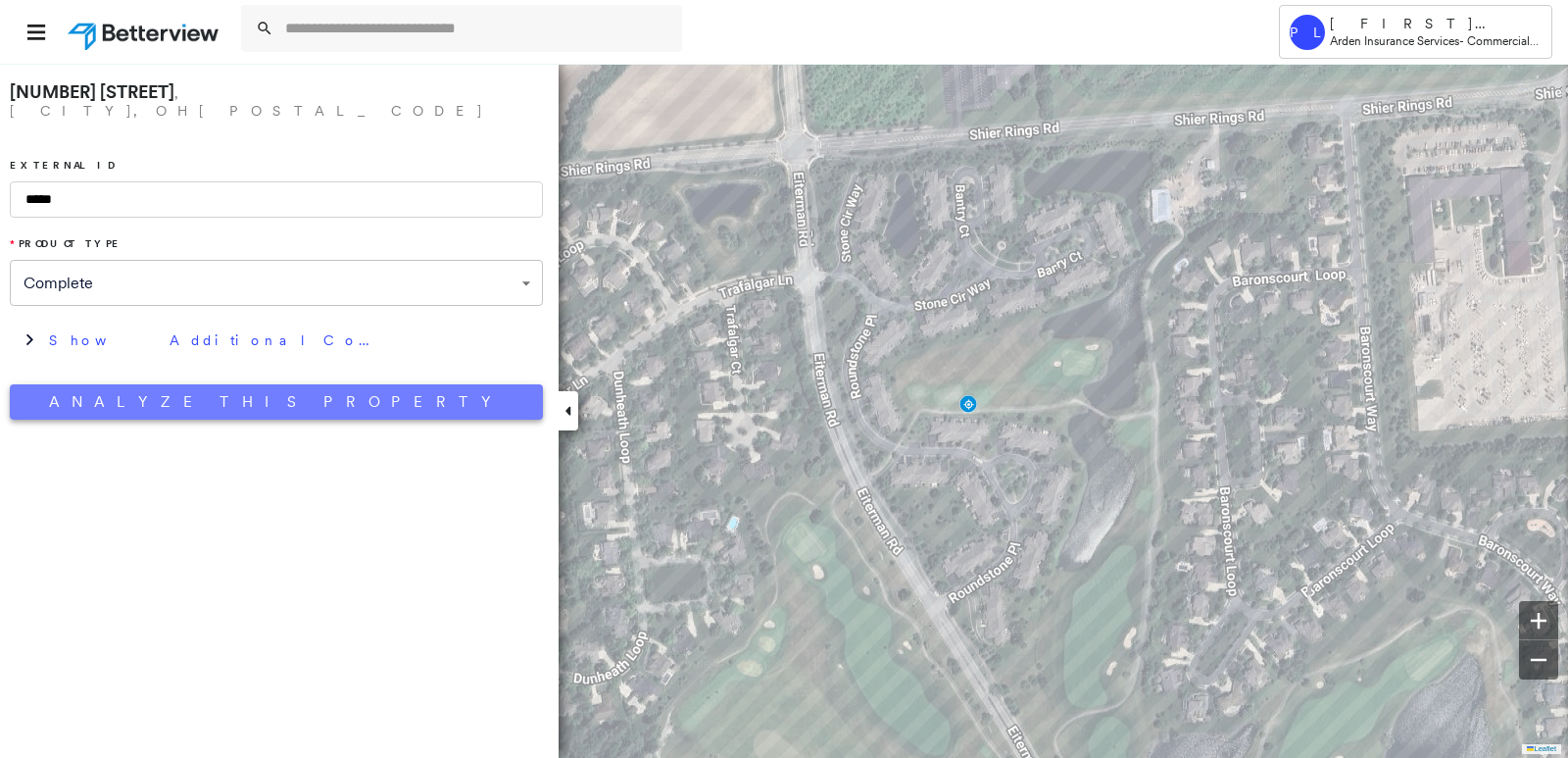 click on "Analyze This Property" at bounding box center [276, 402] 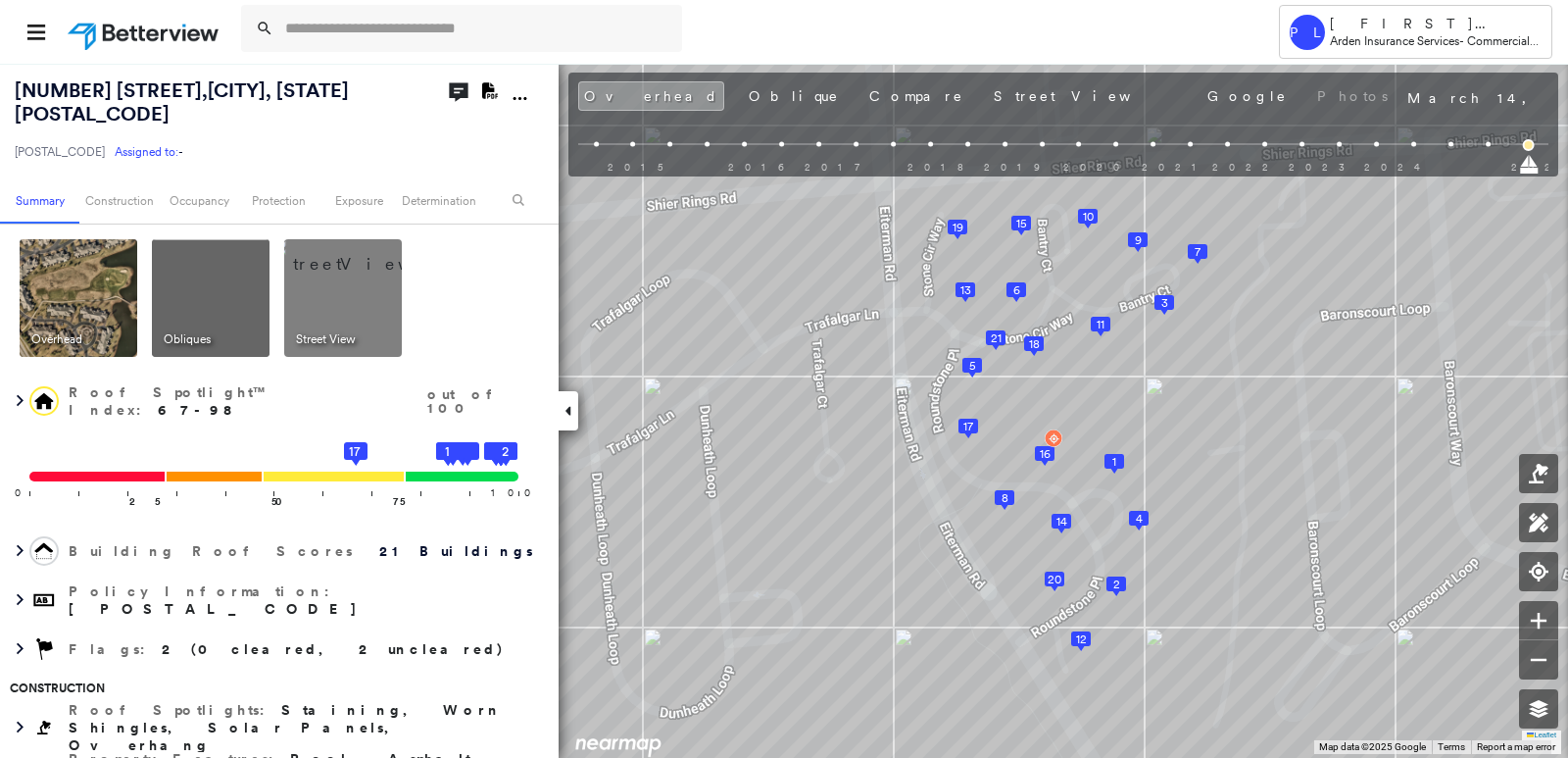 click 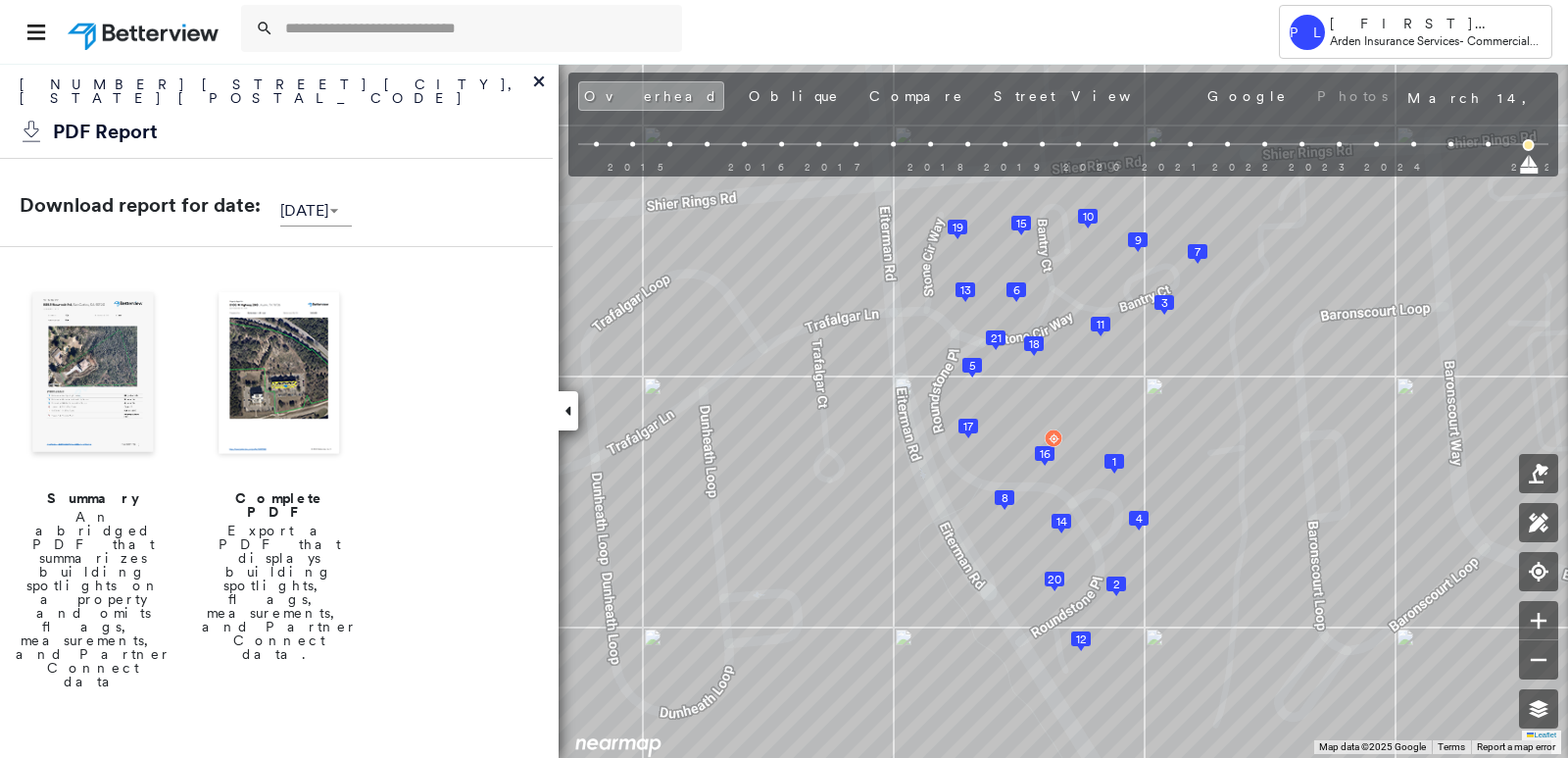click at bounding box center (93, 375) 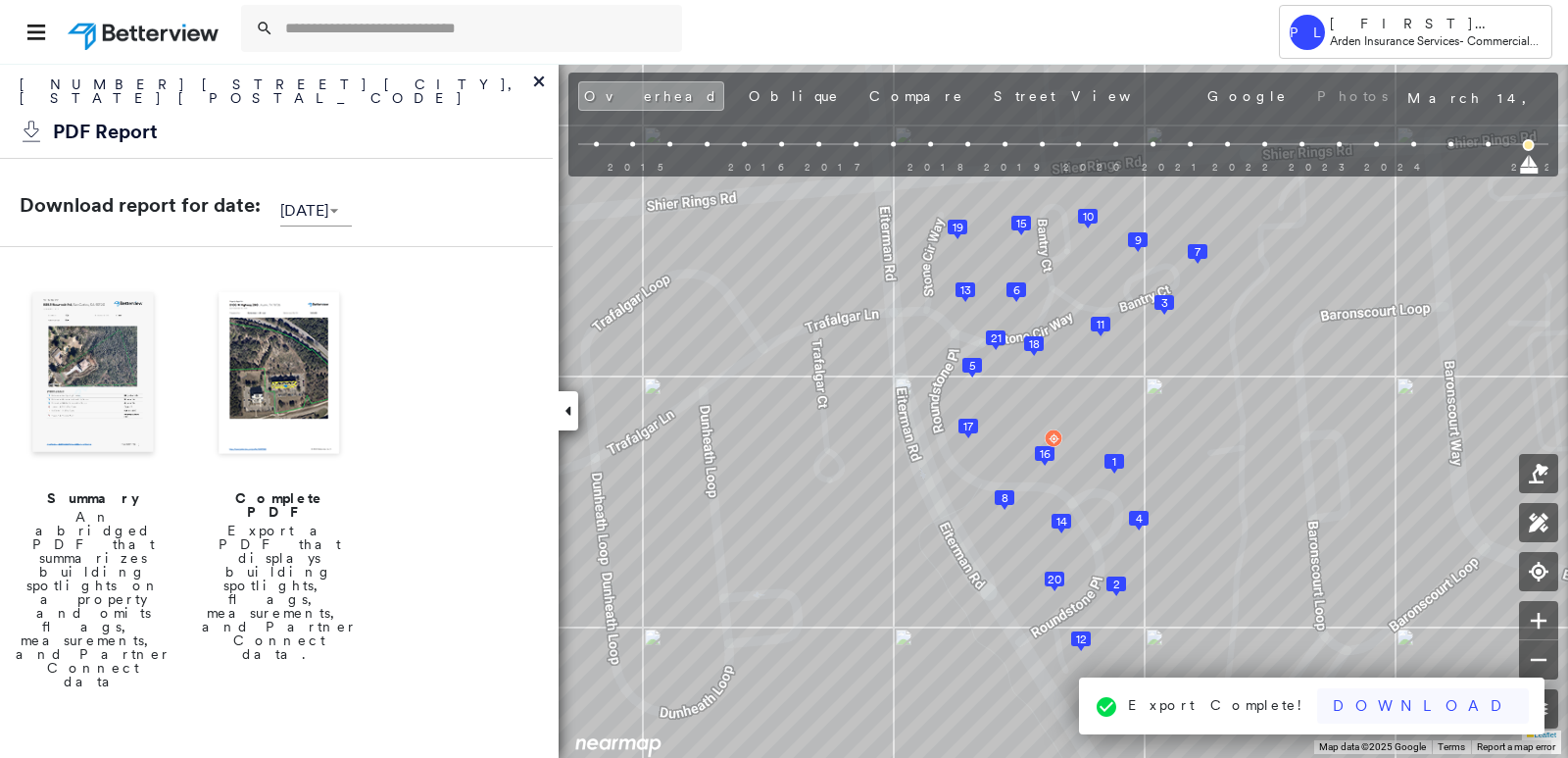 click on "Download" at bounding box center [1423, 706] 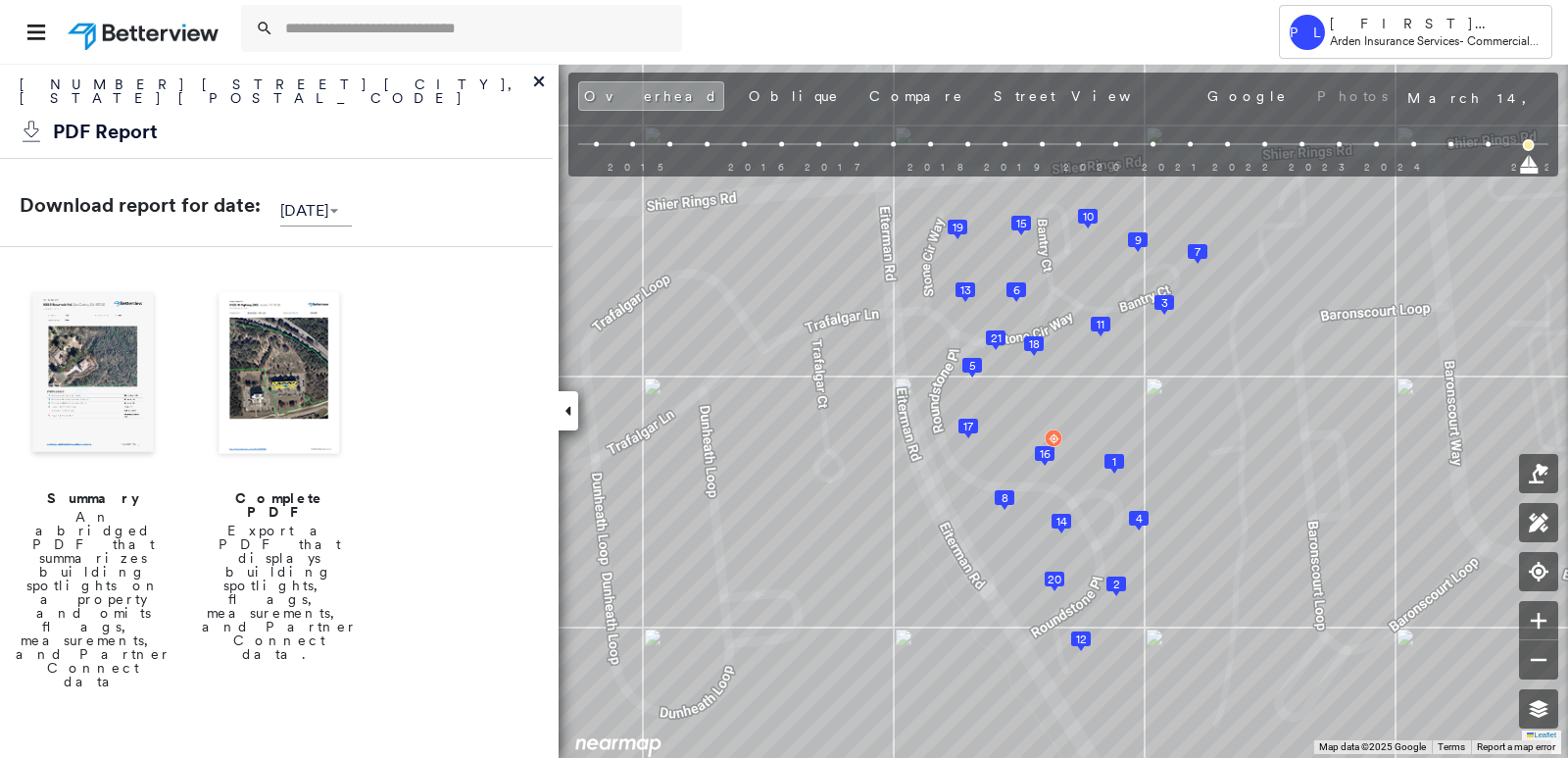 click at bounding box center [279, 375] 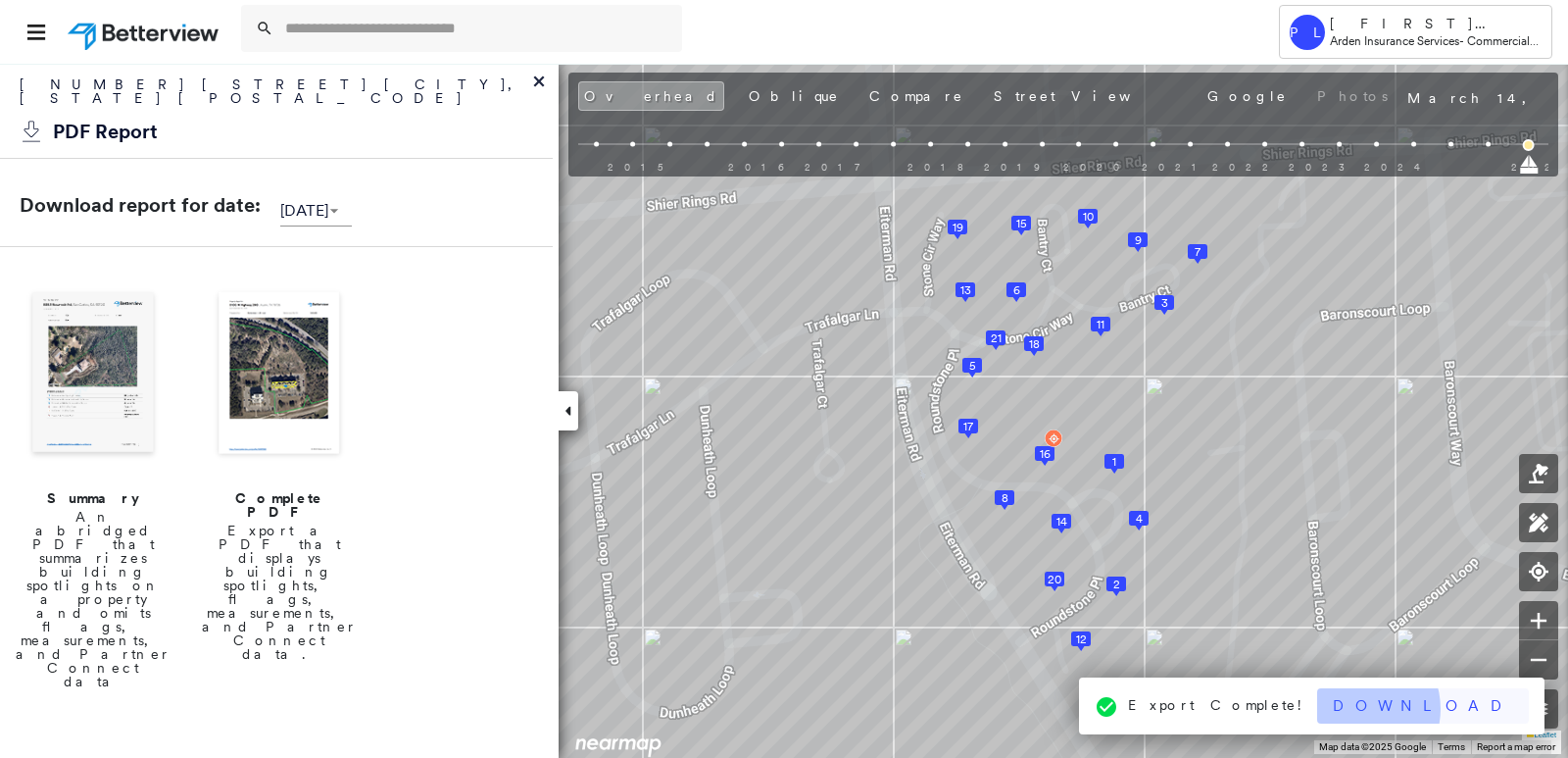 click on "Download" at bounding box center (1423, 706) 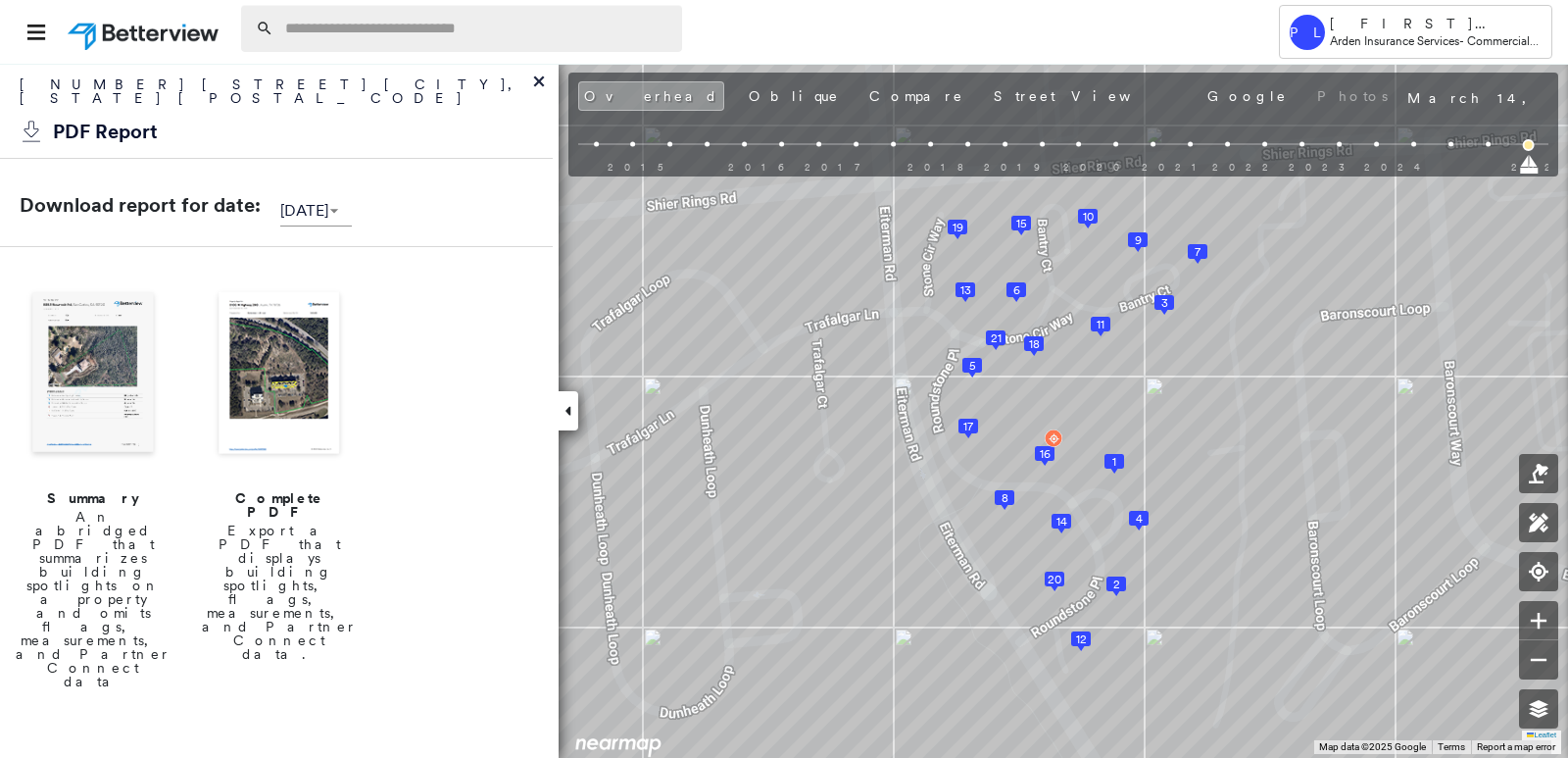 click at bounding box center (477, 28) 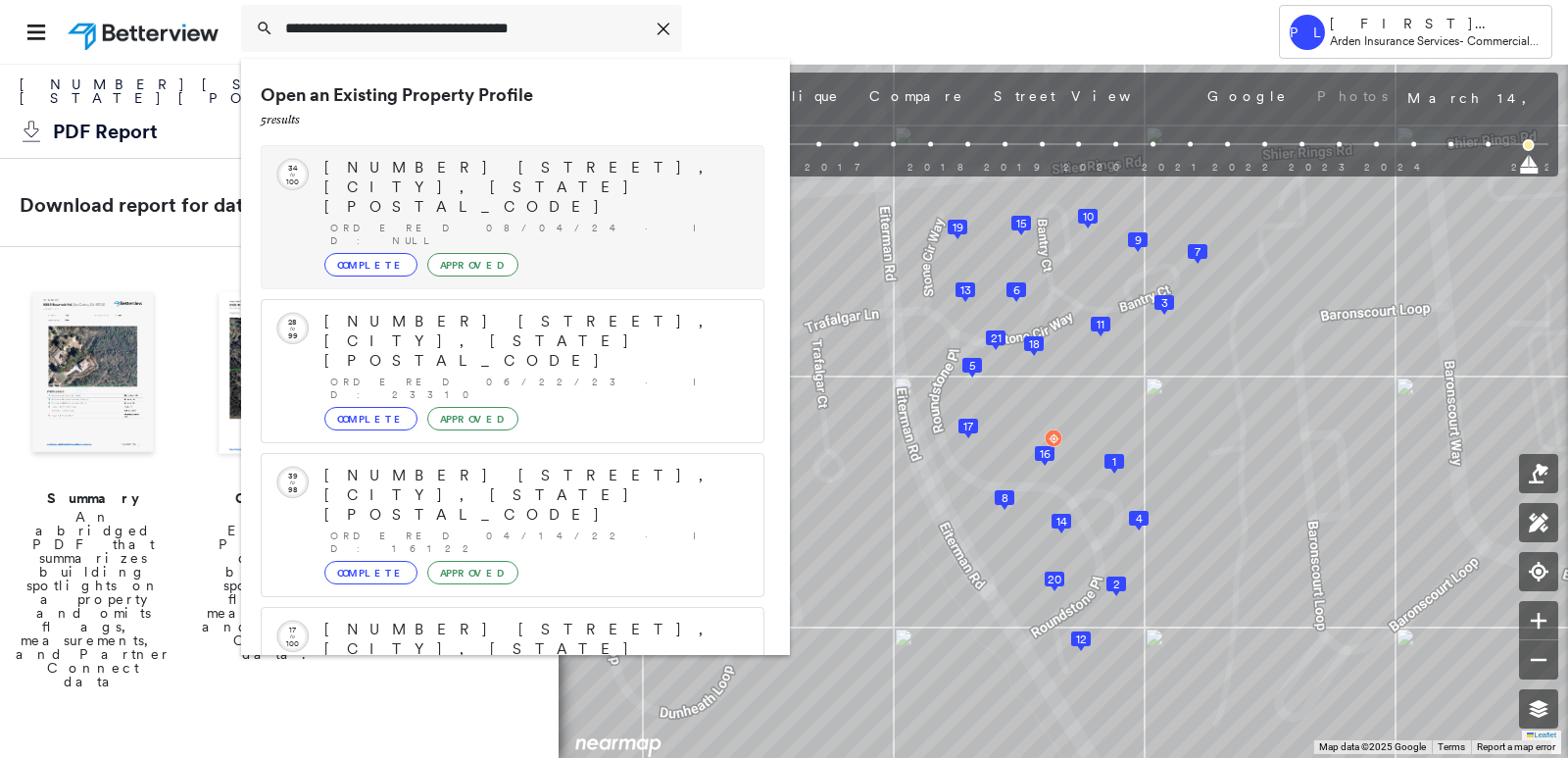 type on "**********" 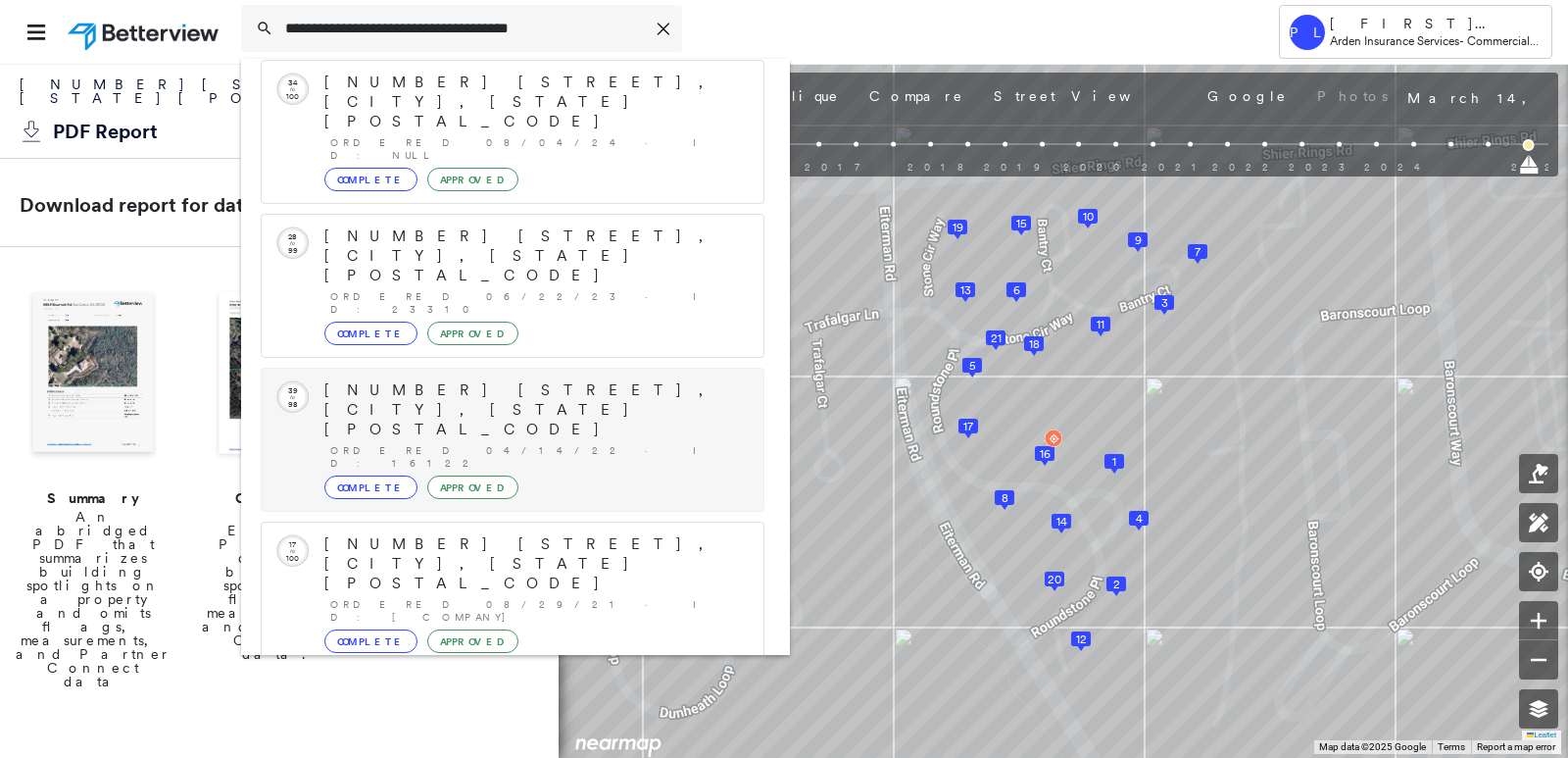 scroll, scrollTop: 158, scrollLeft: 0, axis: vertical 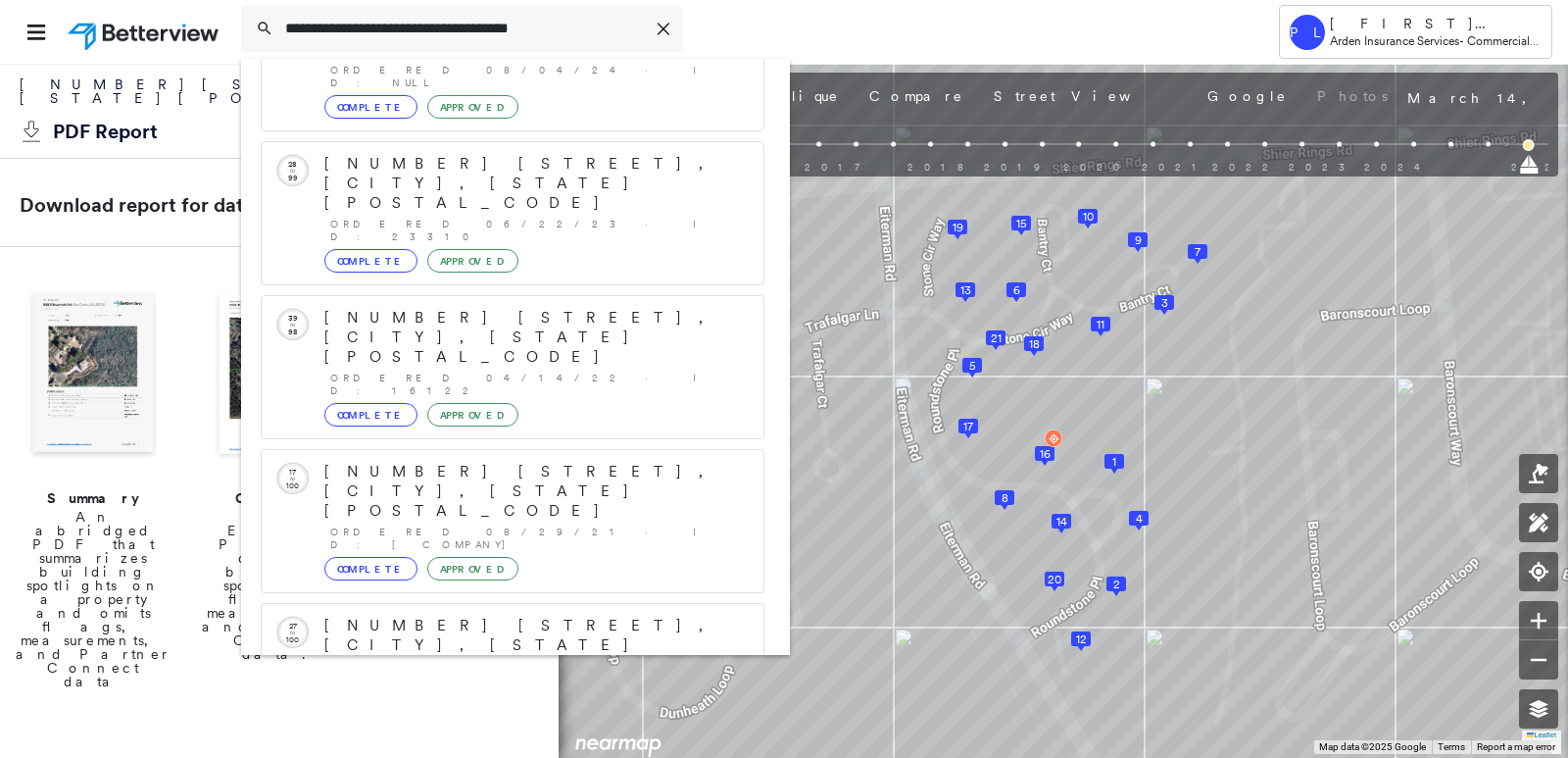 click on "1200 Weepinggate Ln, San Jose, CA 95136" at bounding box center (491, 881) 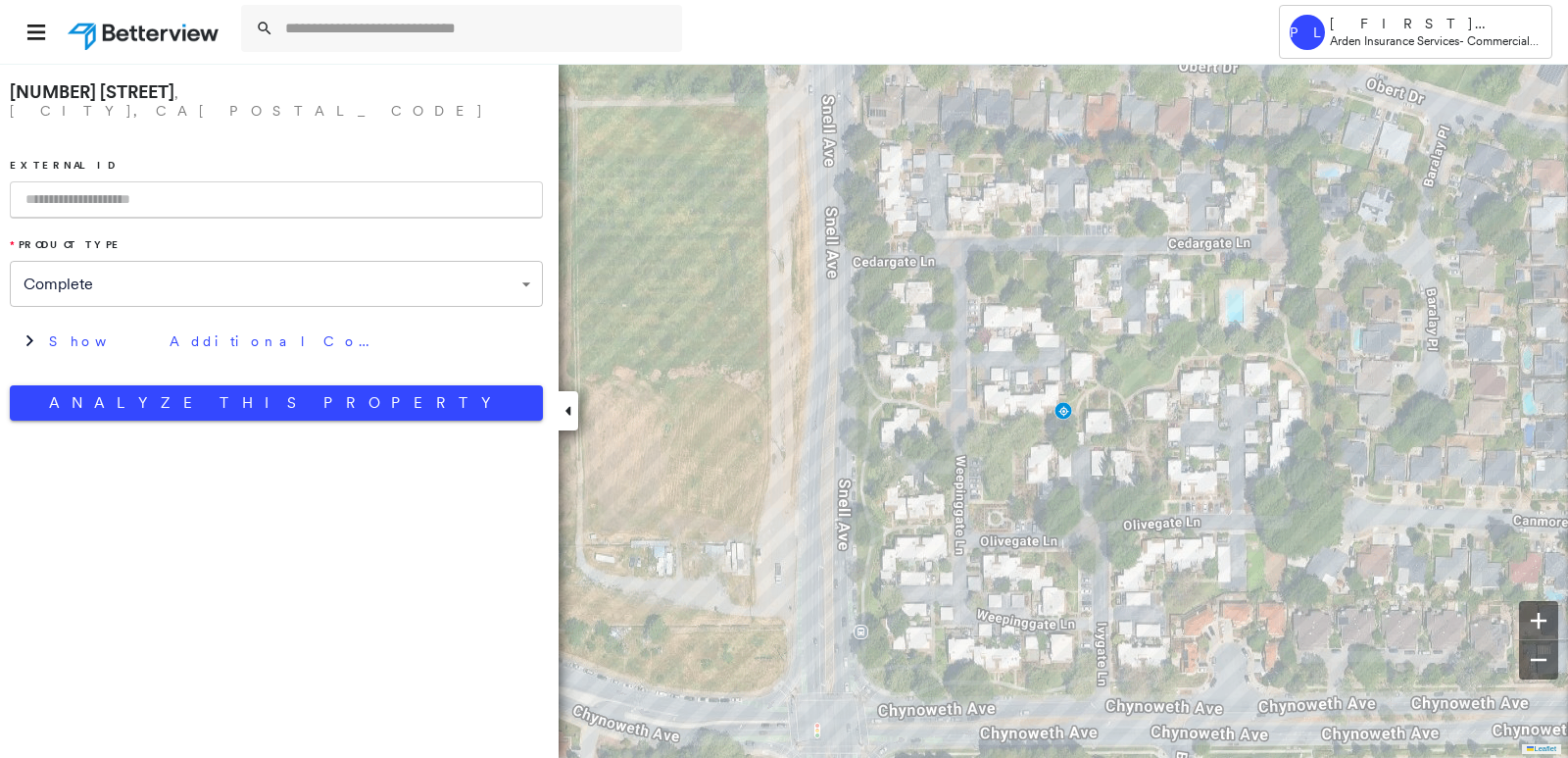 click at bounding box center [276, 200] 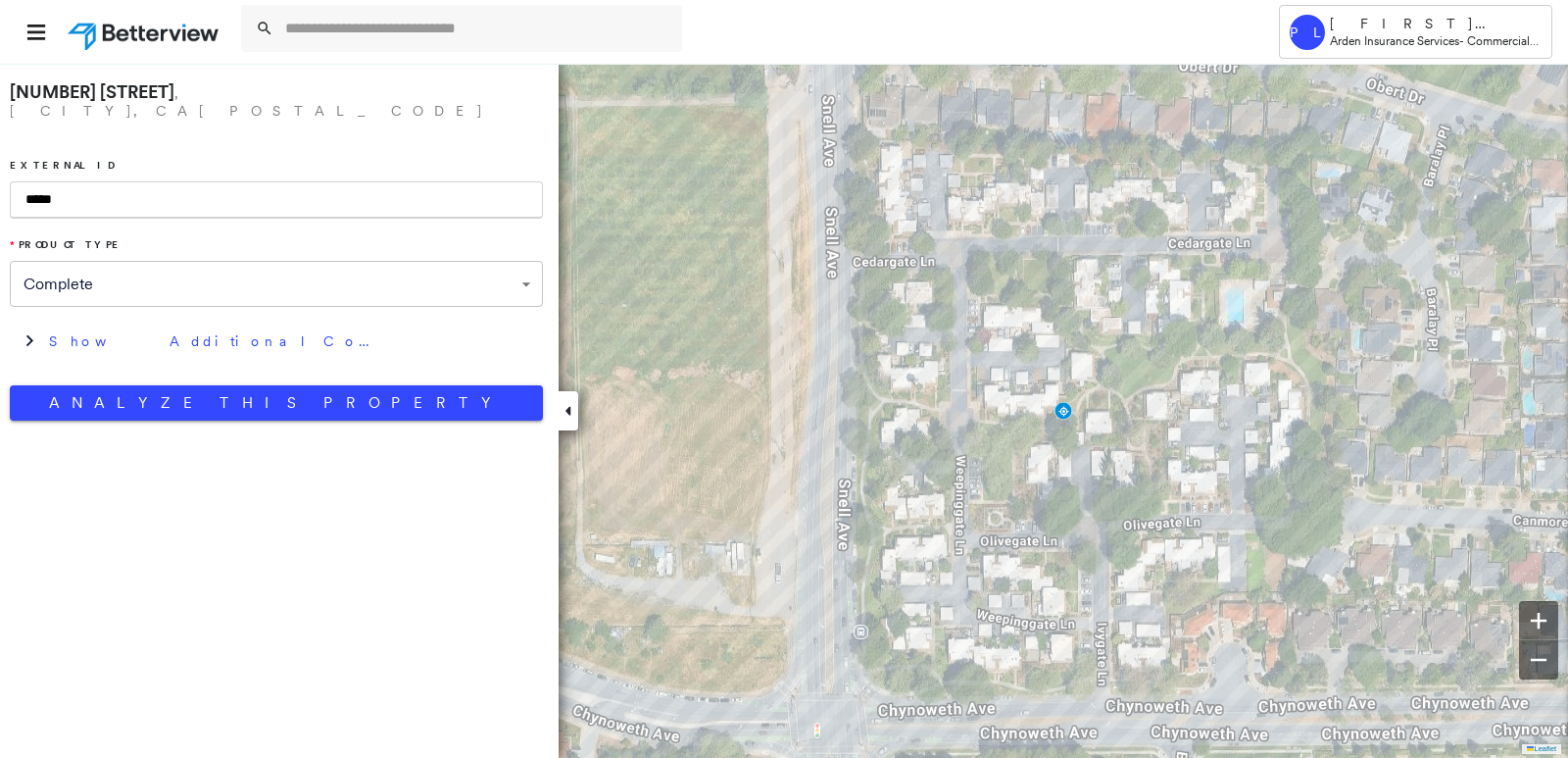 type on "*****" 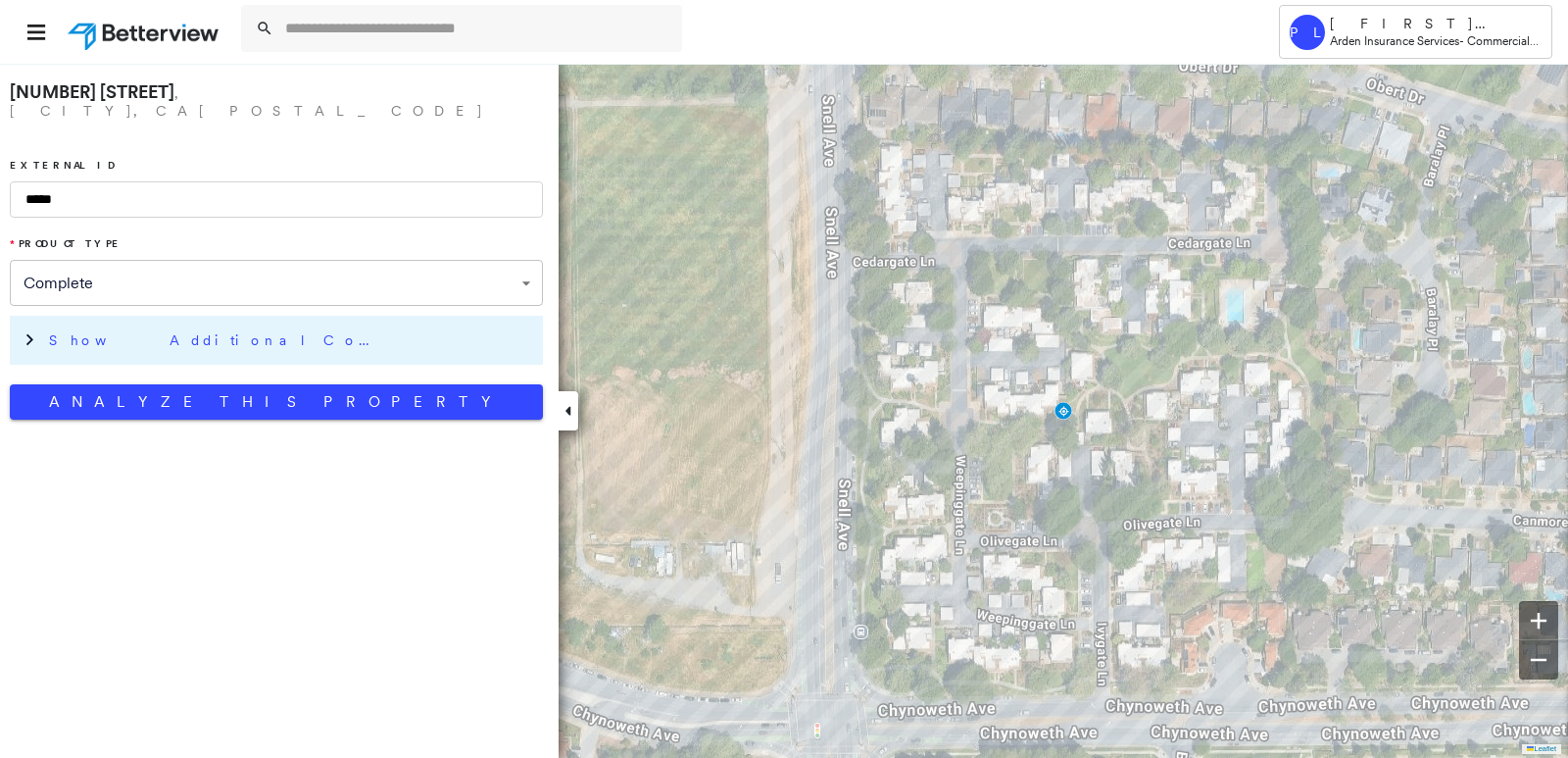 click on "Show Additional Company Data" at bounding box center [291, 340] 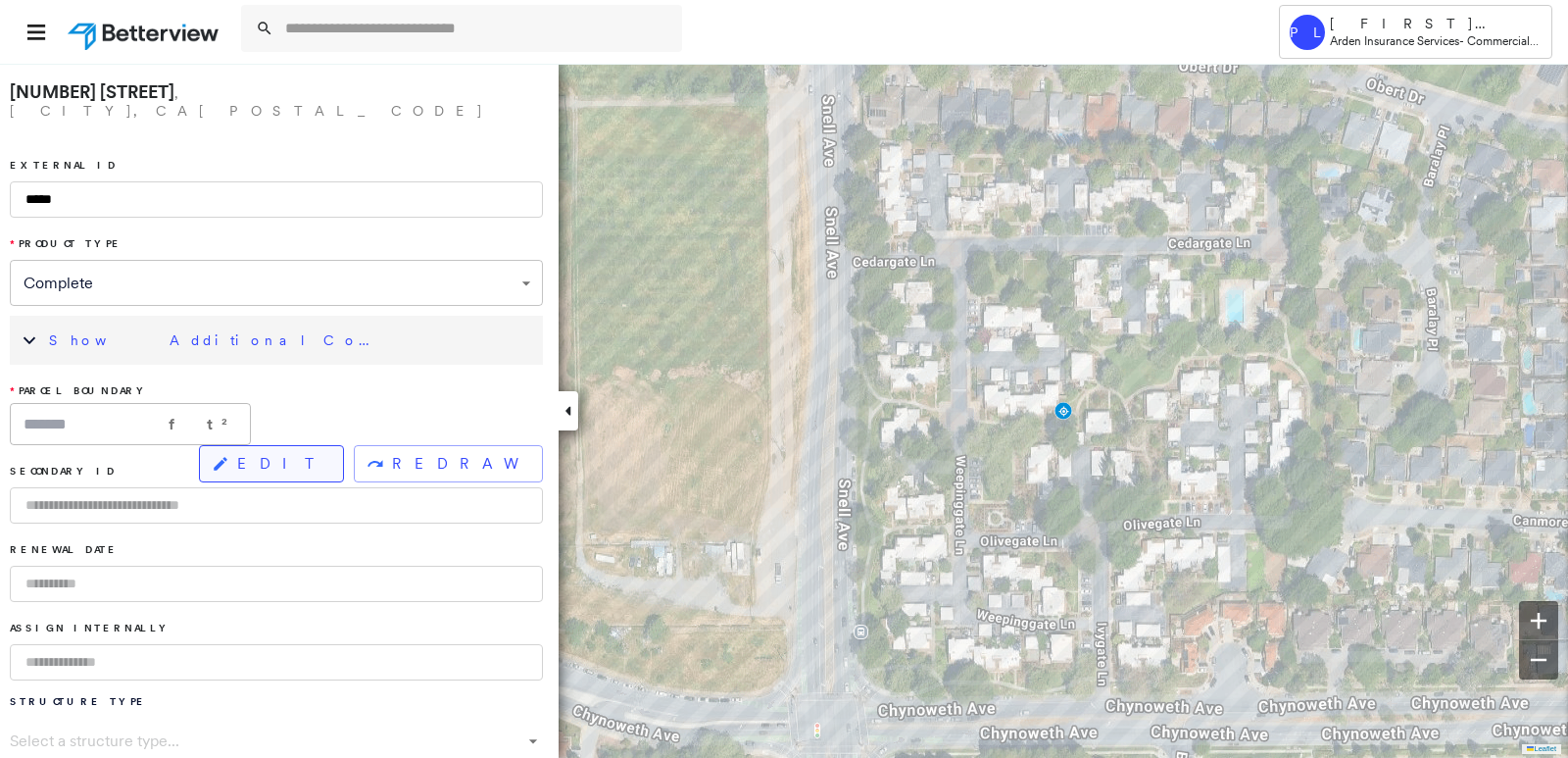 click 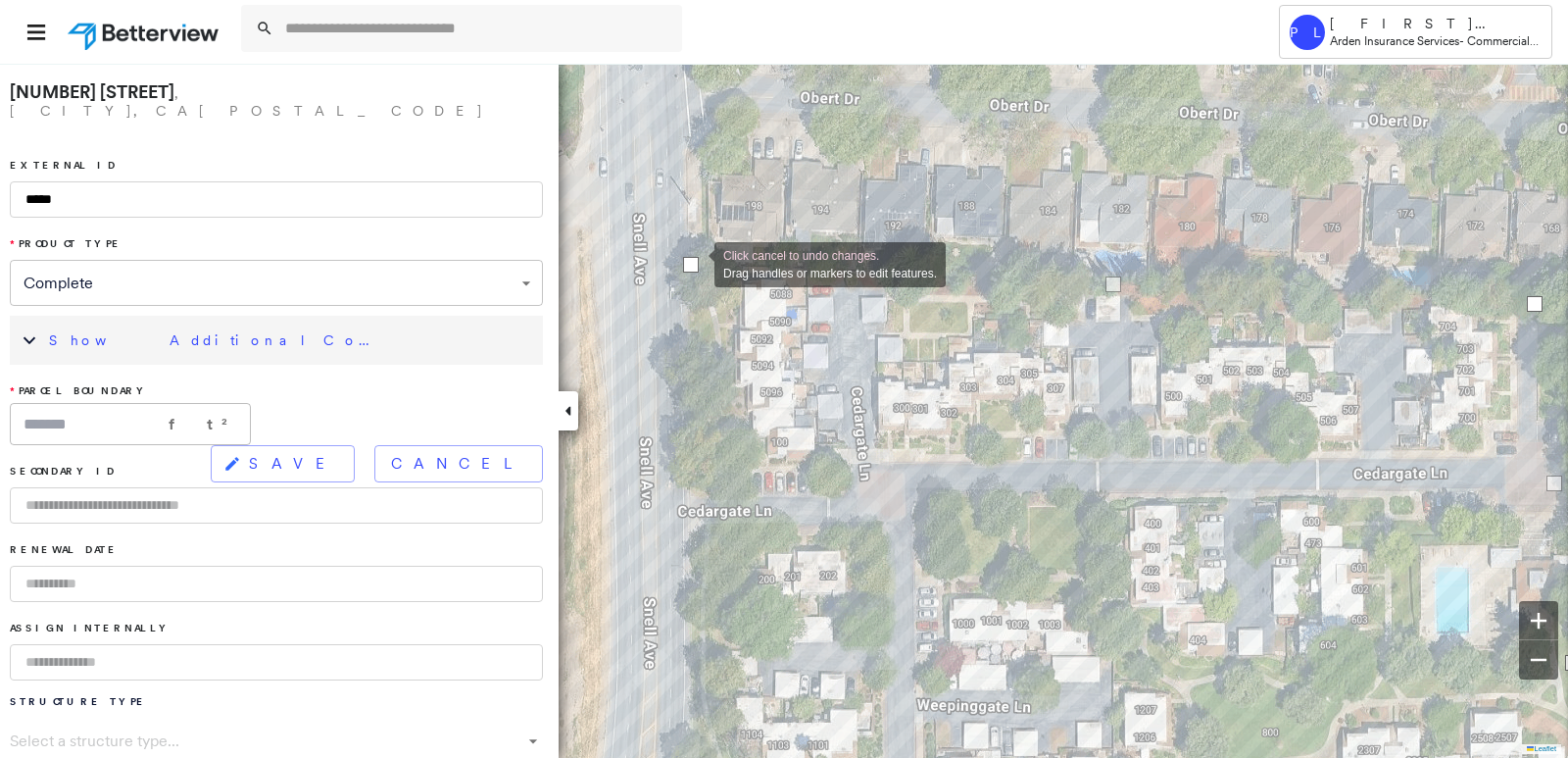 click at bounding box center [691, 265] 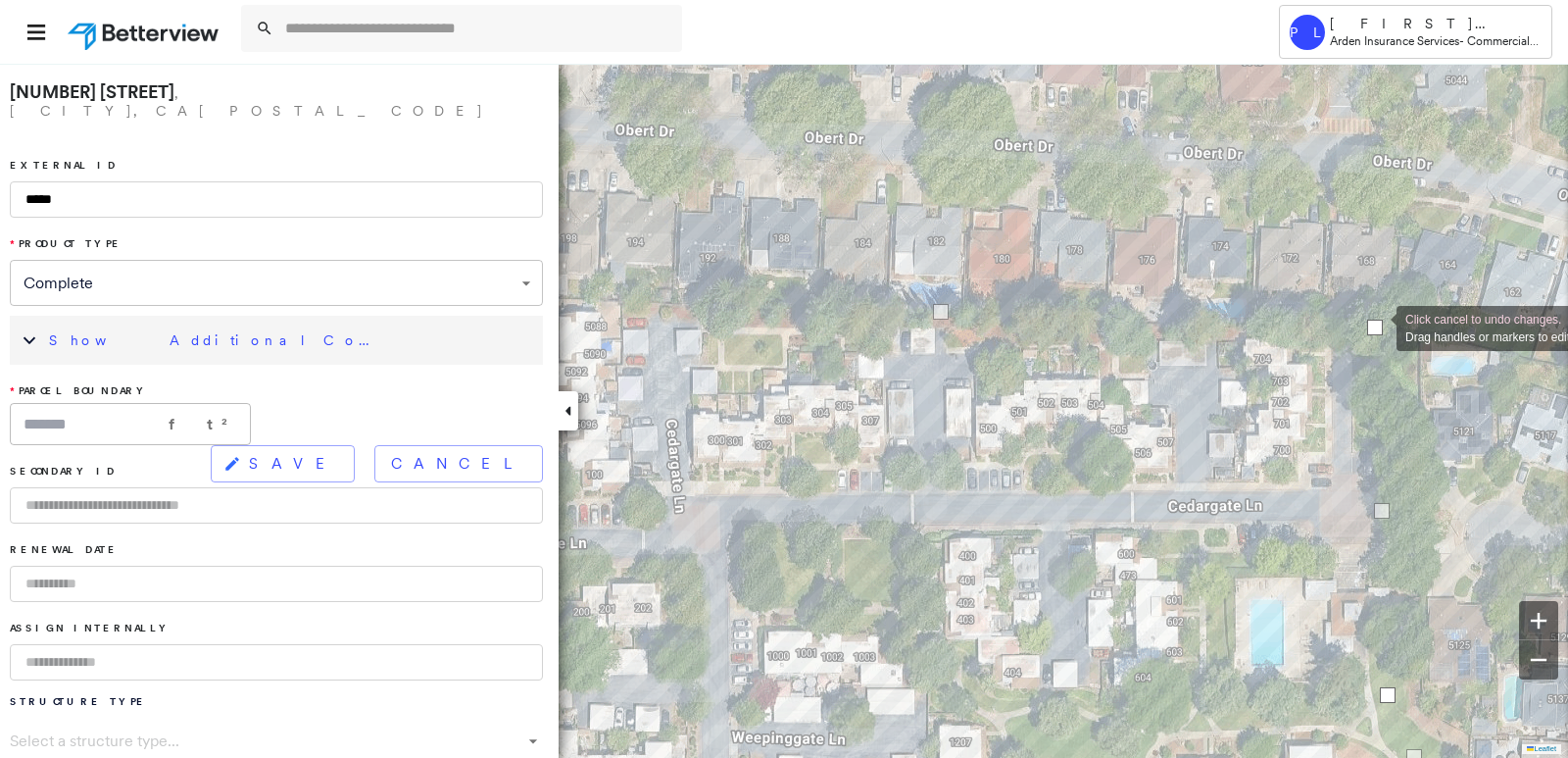 drag, startPoint x: 1351, startPoint y: 335, endPoint x: 1377, endPoint y: 327, distance: 27.202941 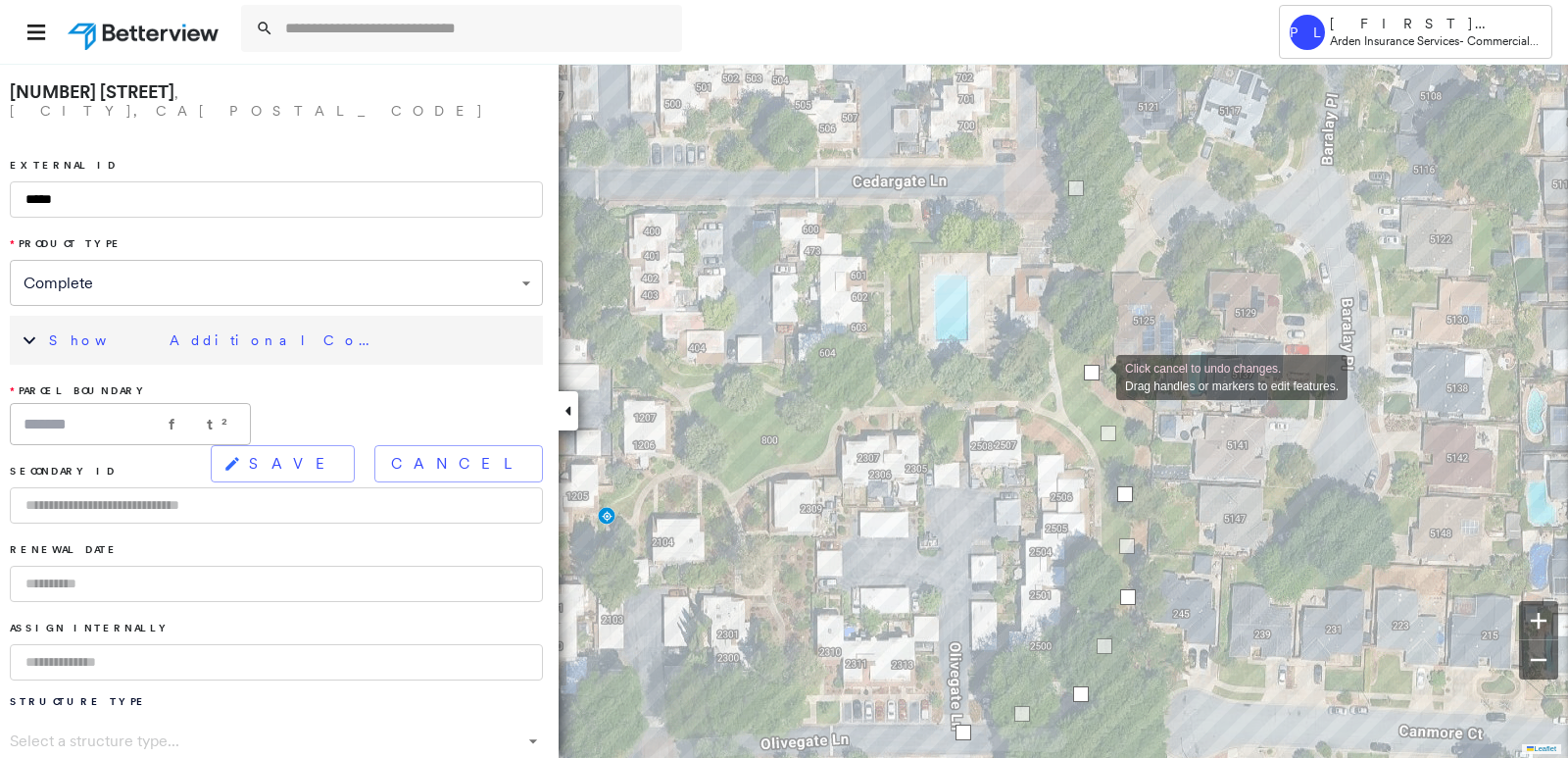 drag, startPoint x: 1077, startPoint y: 374, endPoint x: 1100, endPoint y: 376, distance: 23.086793 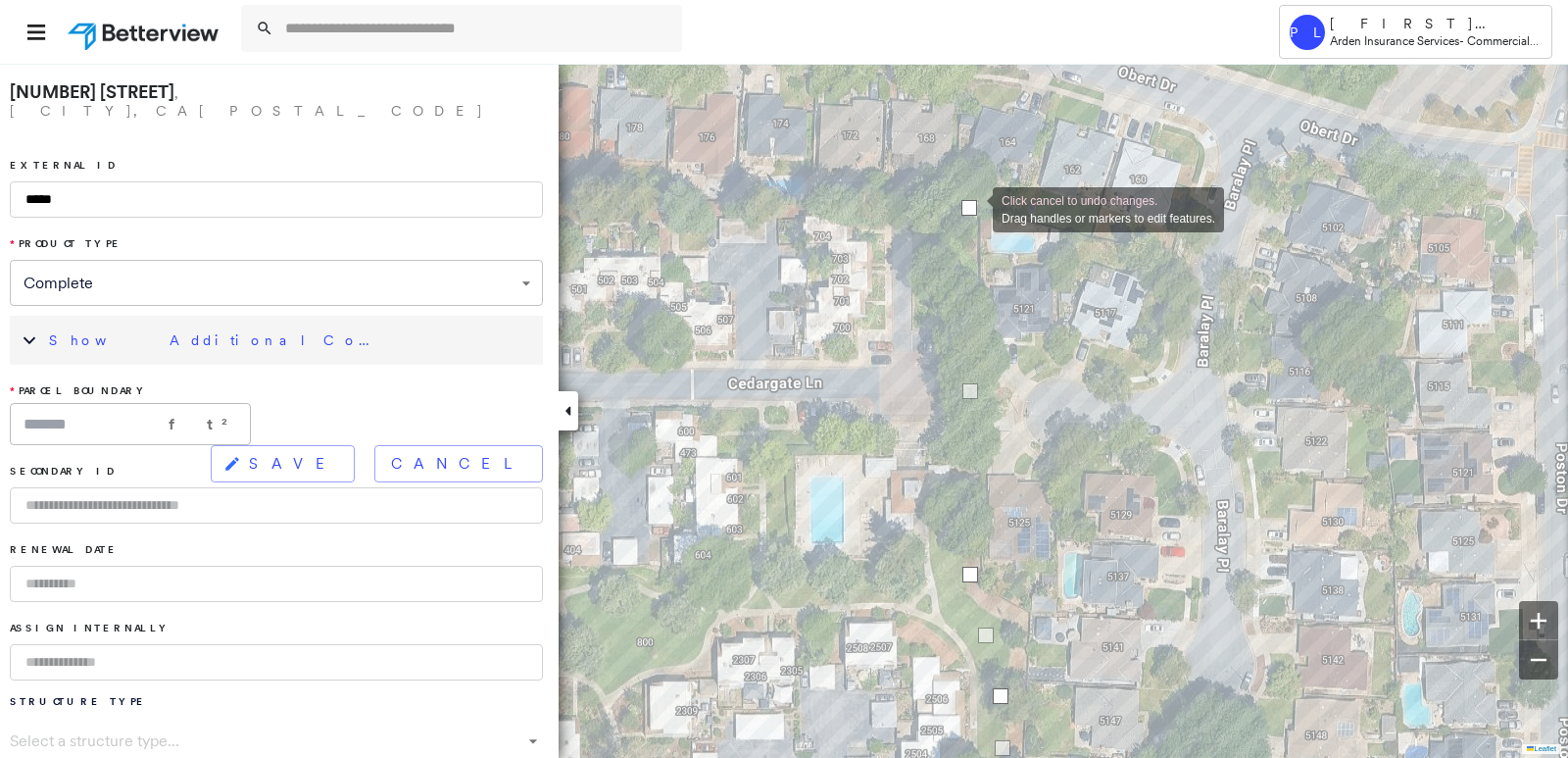 drag, startPoint x: 939, startPoint y: 205, endPoint x: 973, endPoint y: 208, distance: 34.132096 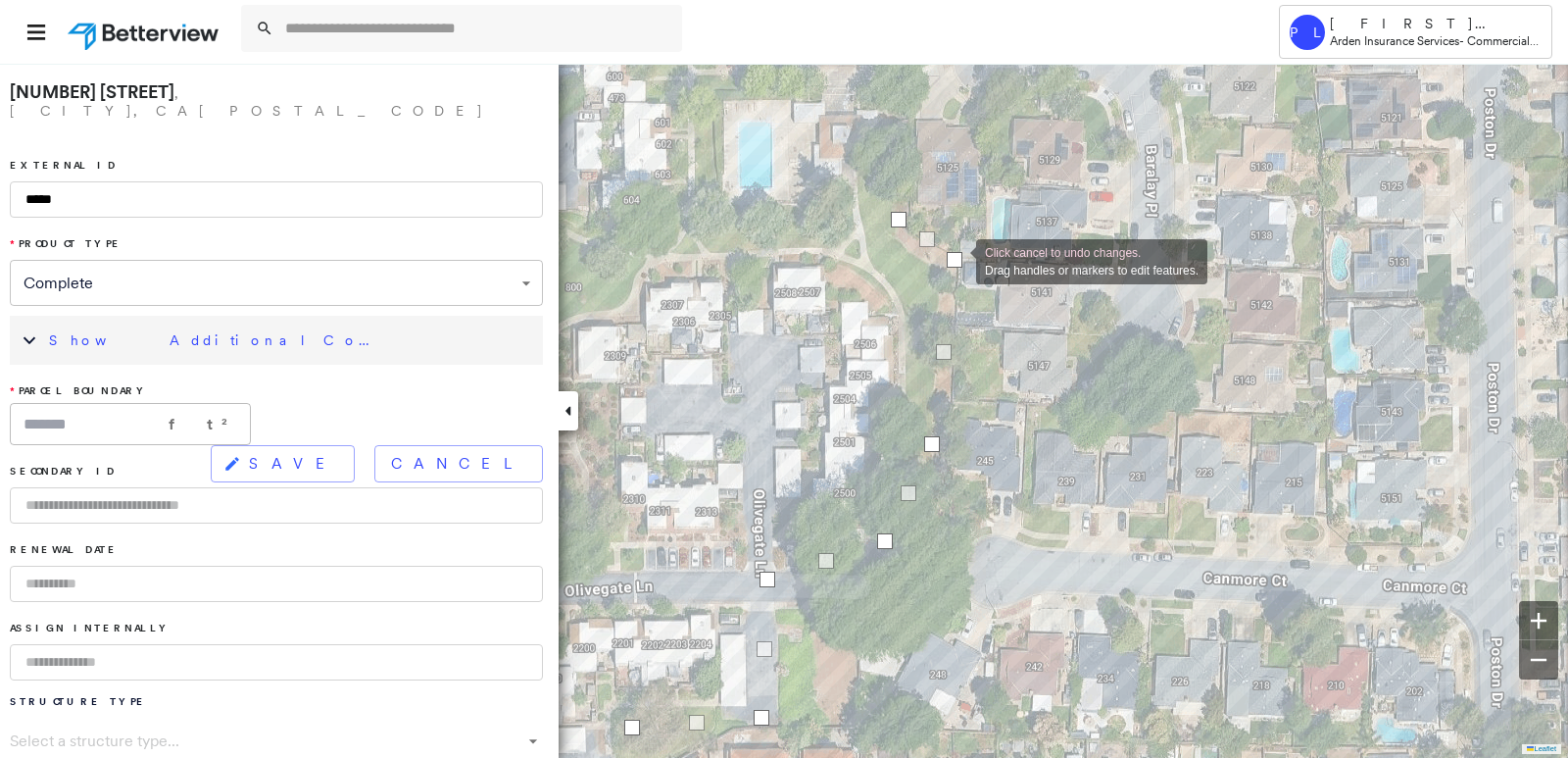 drag, startPoint x: 931, startPoint y: 341, endPoint x: 956, endPoint y: 260, distance: 84.770278 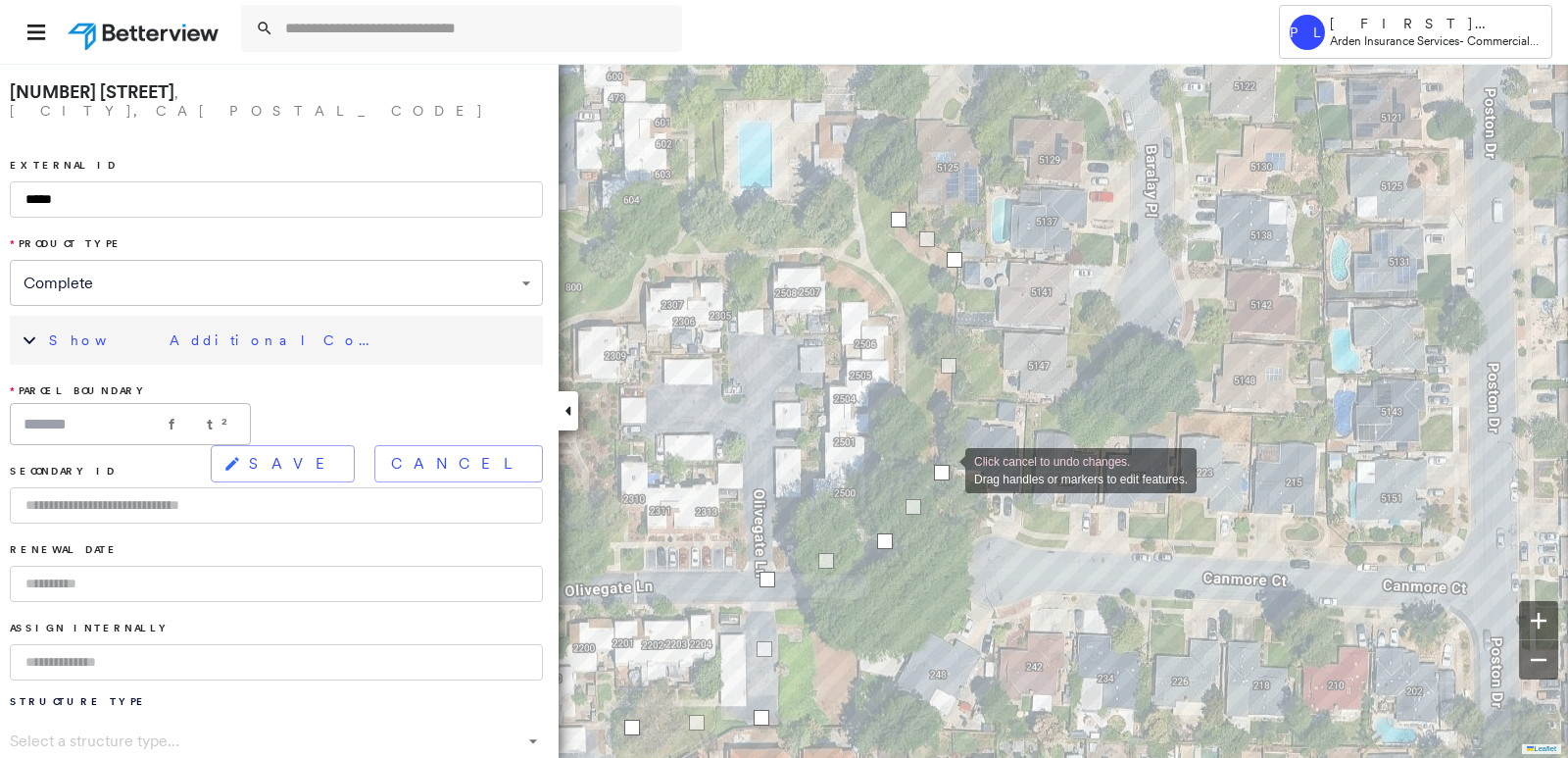 drag, startPoint x: 936, startPoint y: 440, endPoint x: 946, endPoint y: 469, distance: 30.675723 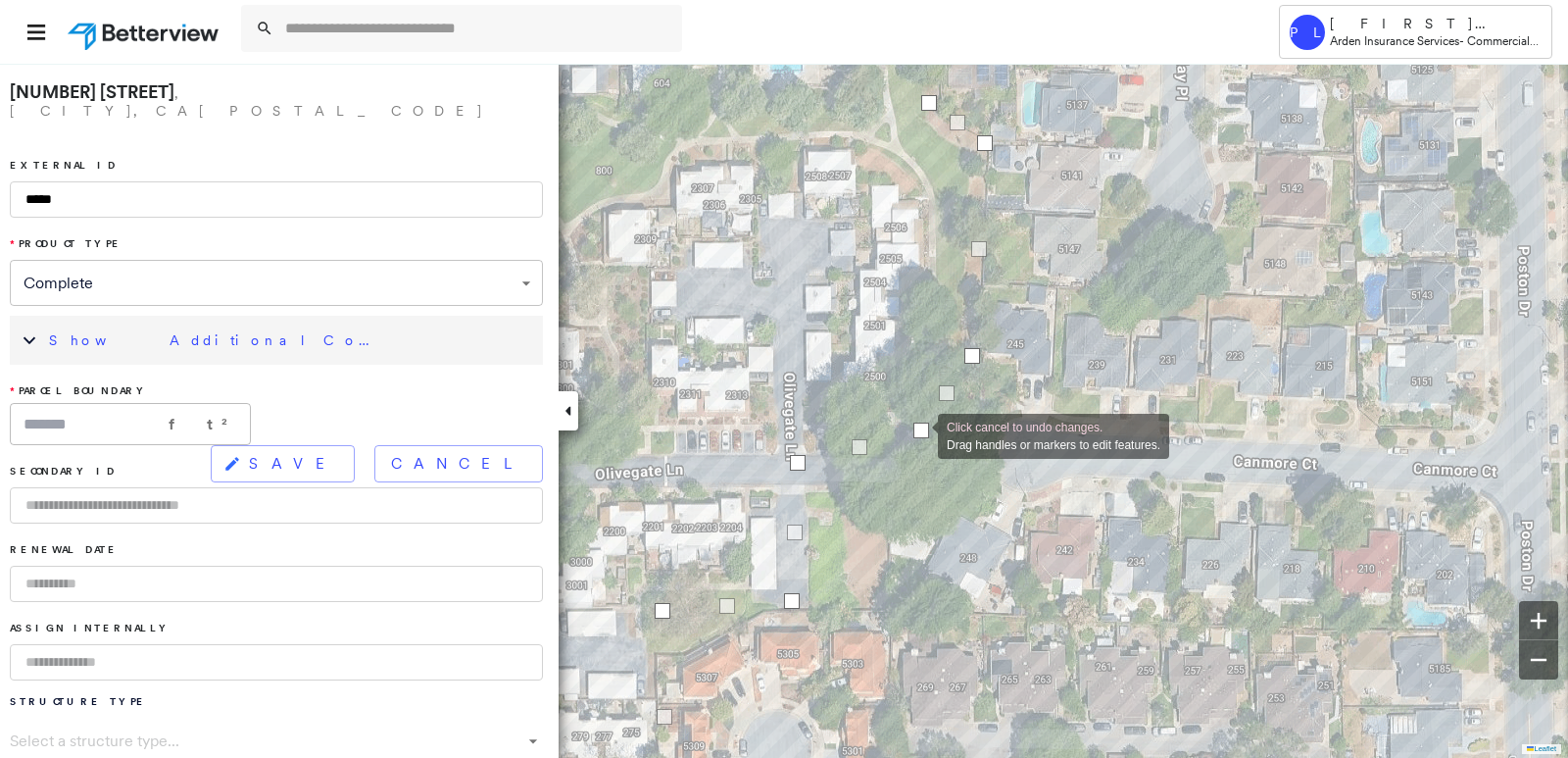 click at bounding box center [921, 430] 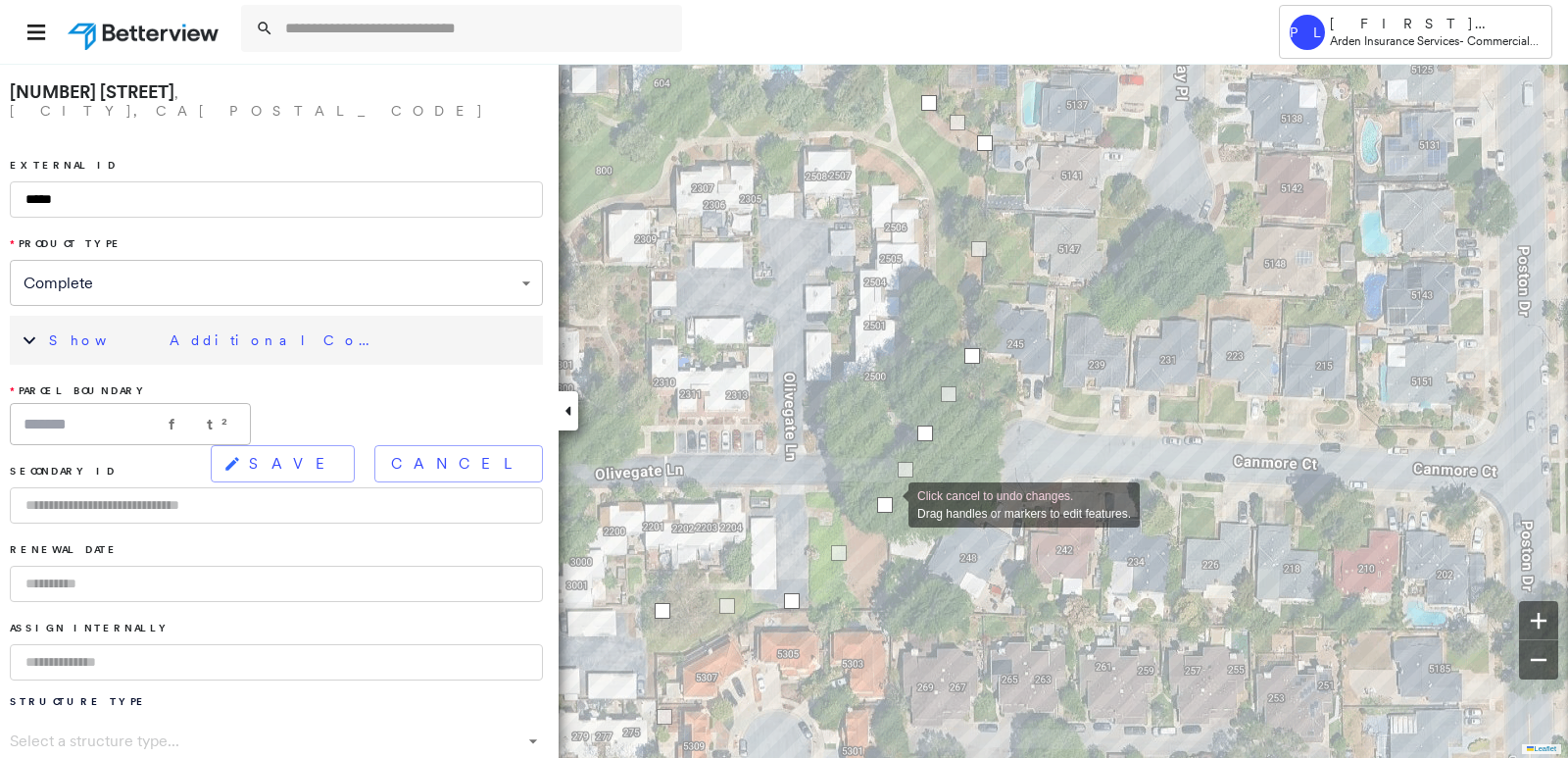 drag, startPoint x: 802, startPoint y: 462, endPoint x: 889, endPoint y: 503, distance: 96.1769 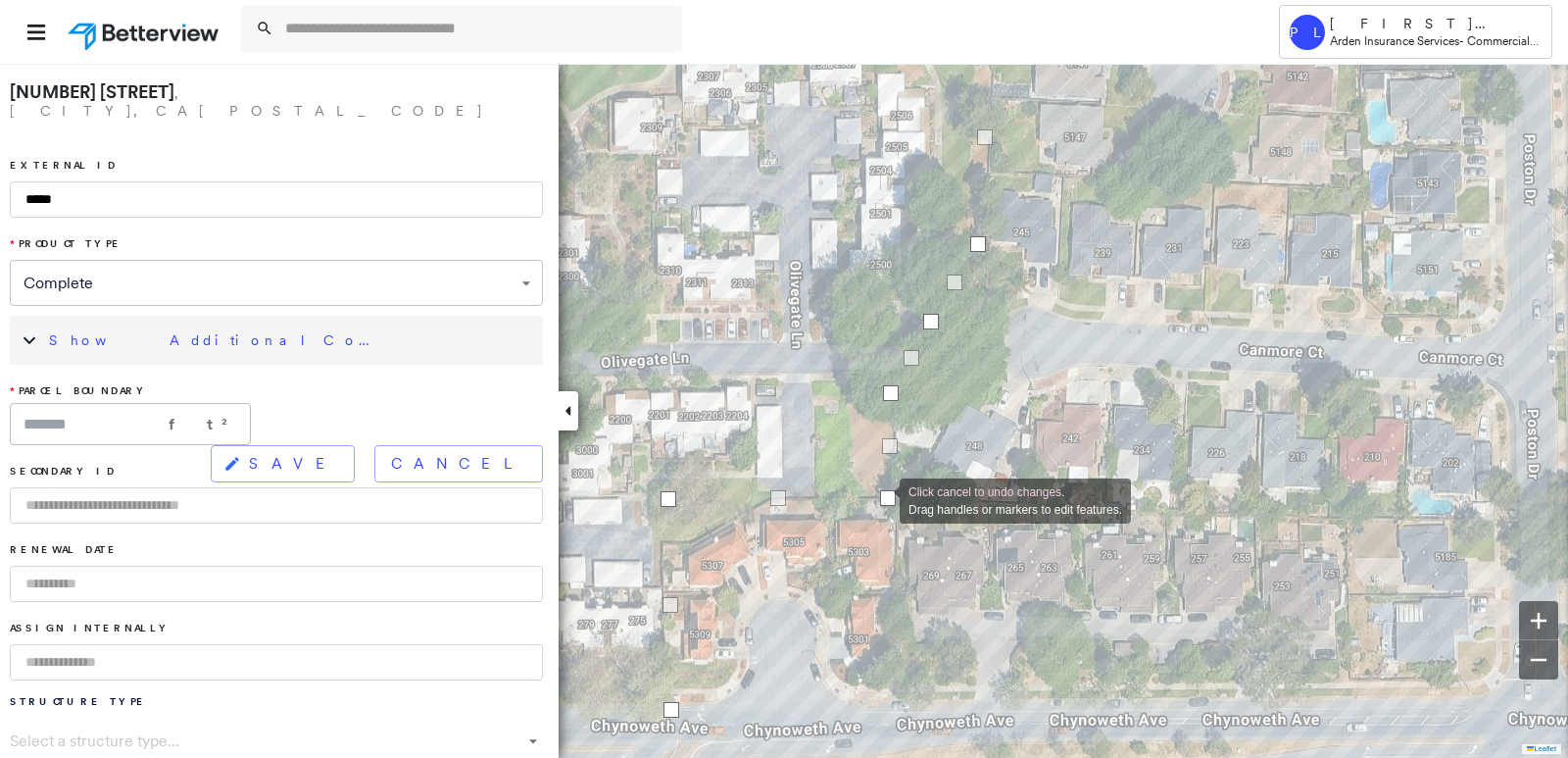drag, startPoint x: 790, startPoint y: 490, endPoint x: 893, endPoint y: 497, distance: 103.23759 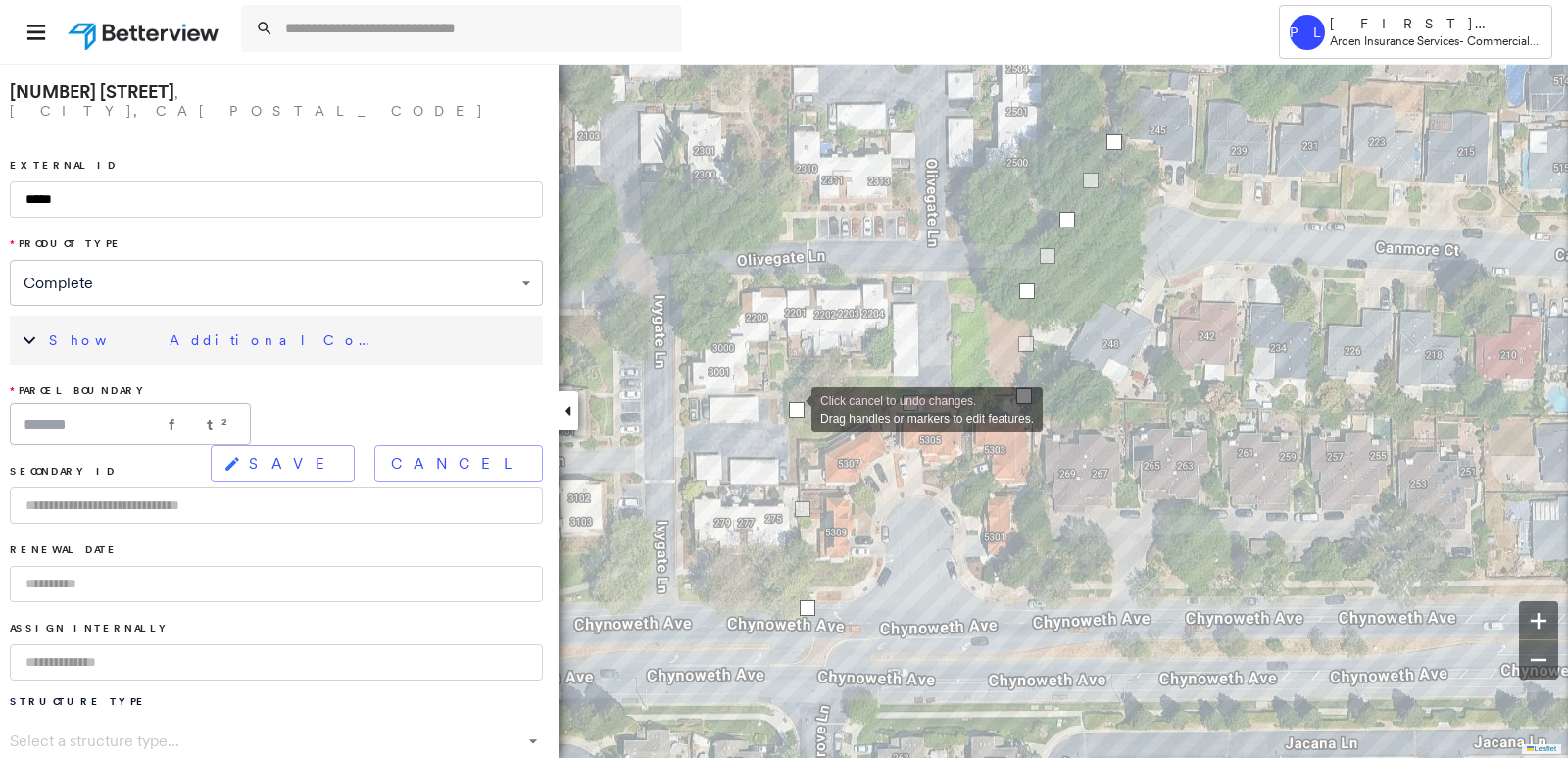 drag, startPoint x: 800, startPoint y: 395, endPoint x: 792, endPoint y: 408, distance: 15.264338 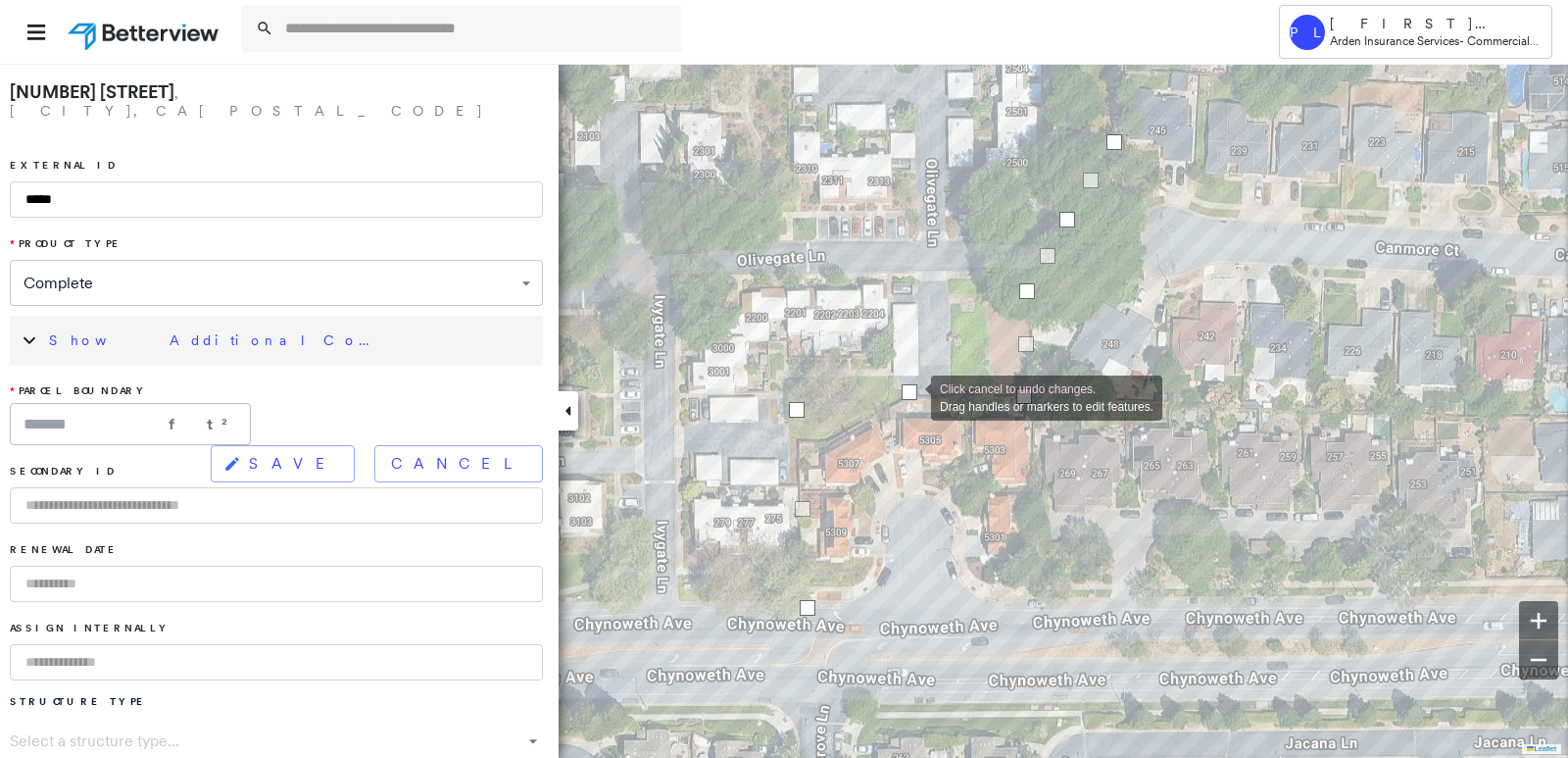 drag, startPoint x: 912, startPoint y: 407, endPoint x: 911, endPoint y: 396, distance: 11.045361 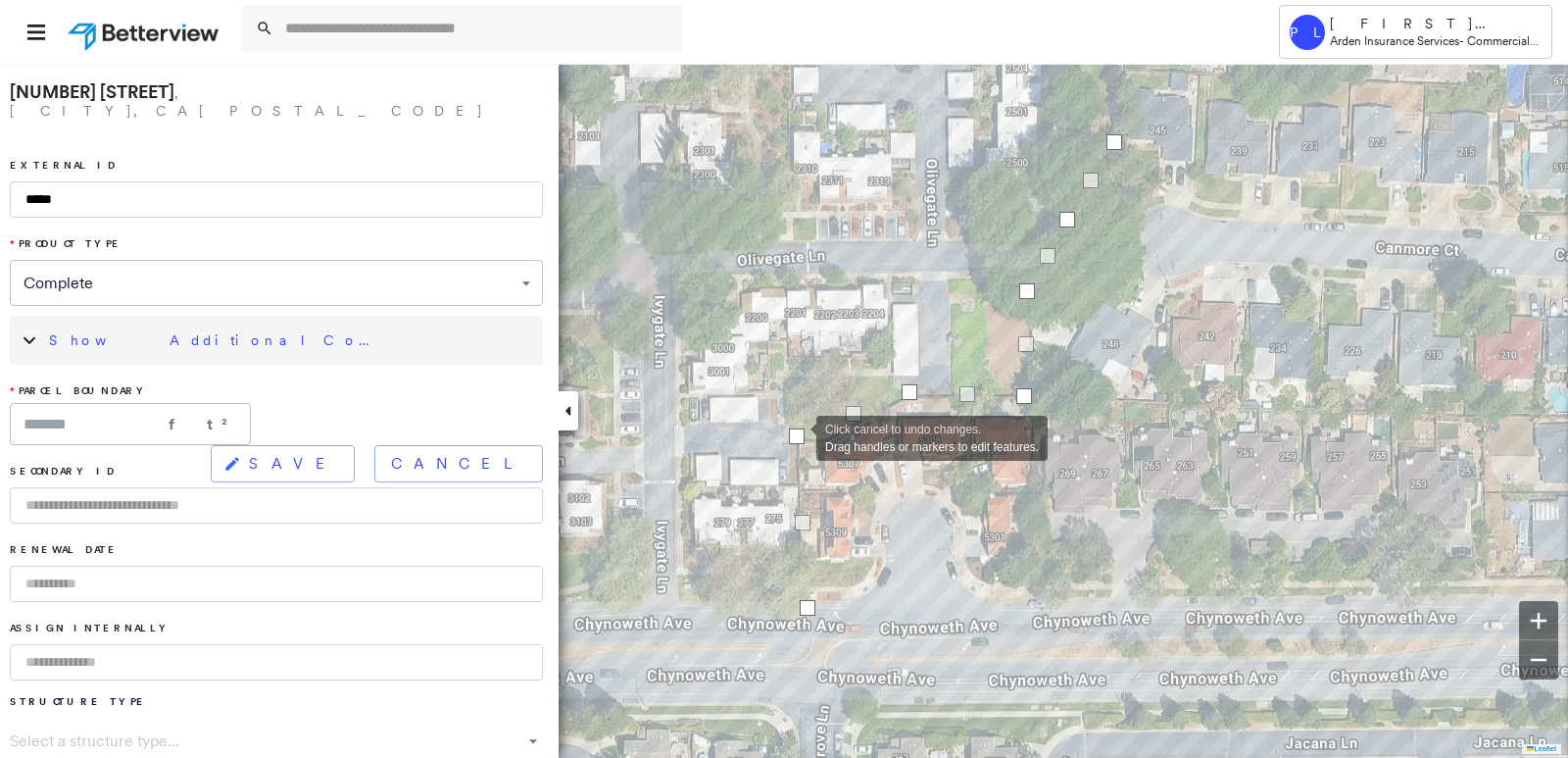 drag, startPoint x: 797, startPoint y: 410, endPoint x: 797, endPoint y: 437, distance: 27 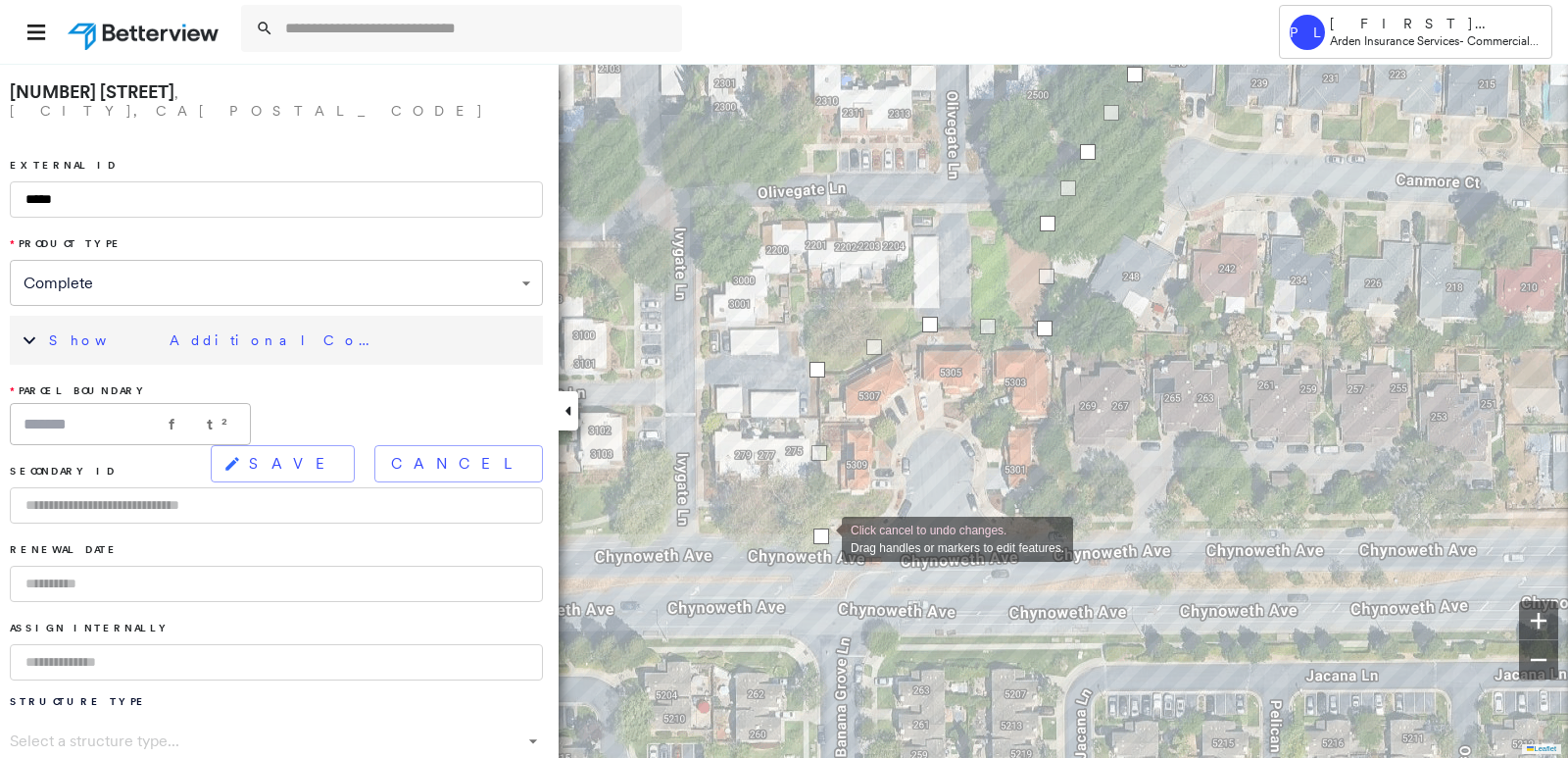 click at bounding box center [821, 536] 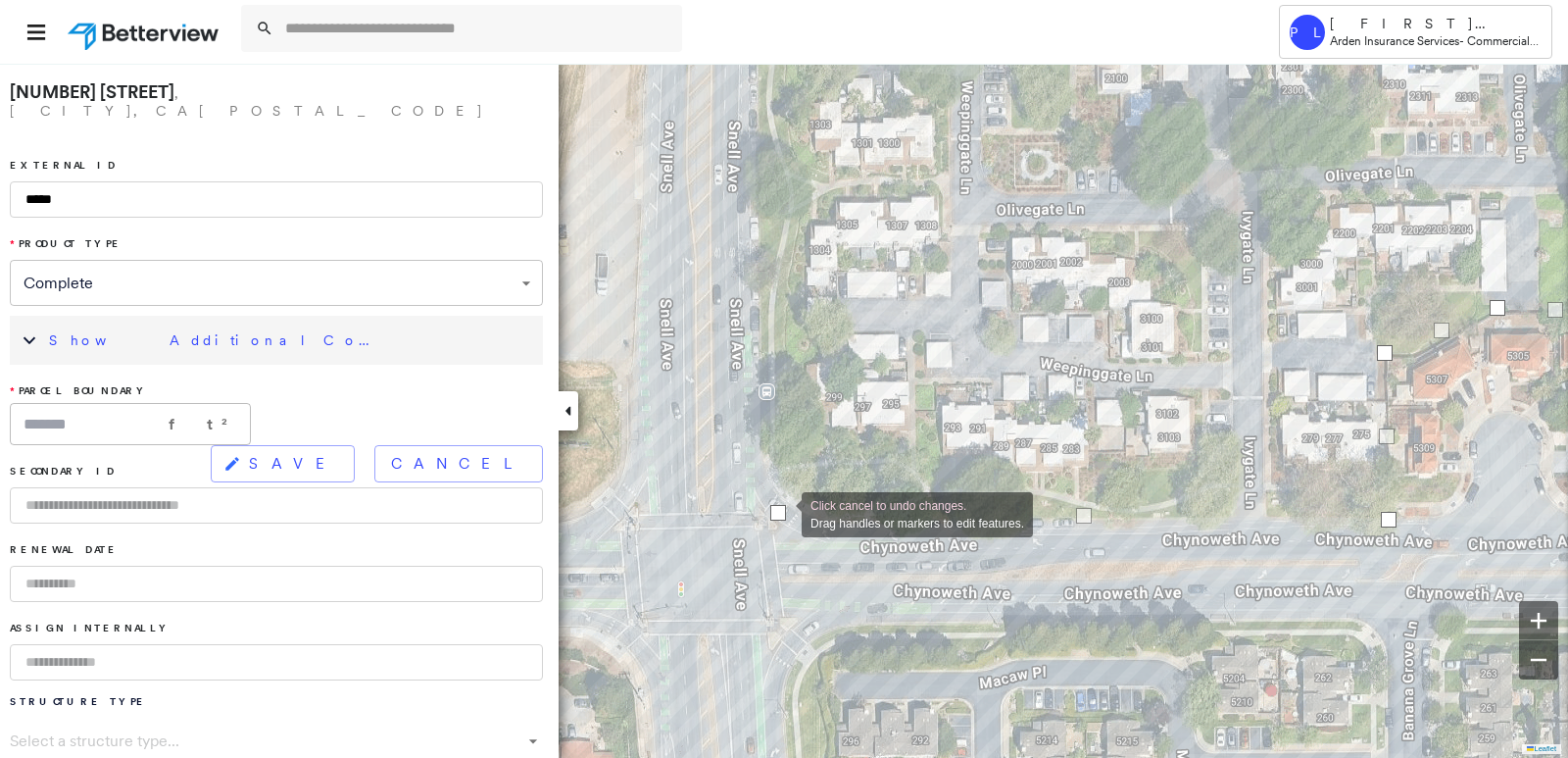 drag, startPoint x: 775, startPoint y: 529, endPoint x: 782, endPoint y: 513, distance: 17.464249 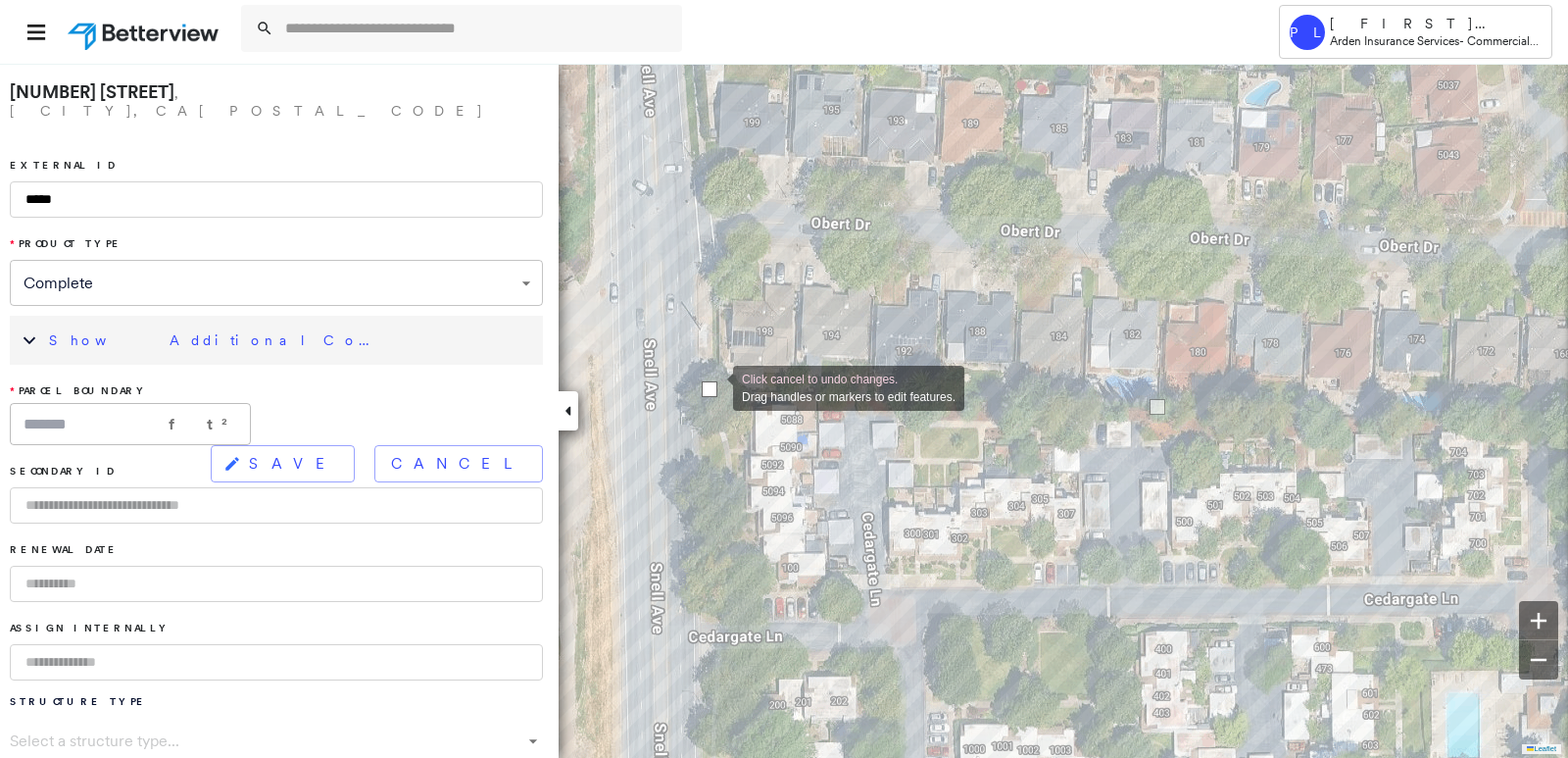 click at bounding box center (710, 389) 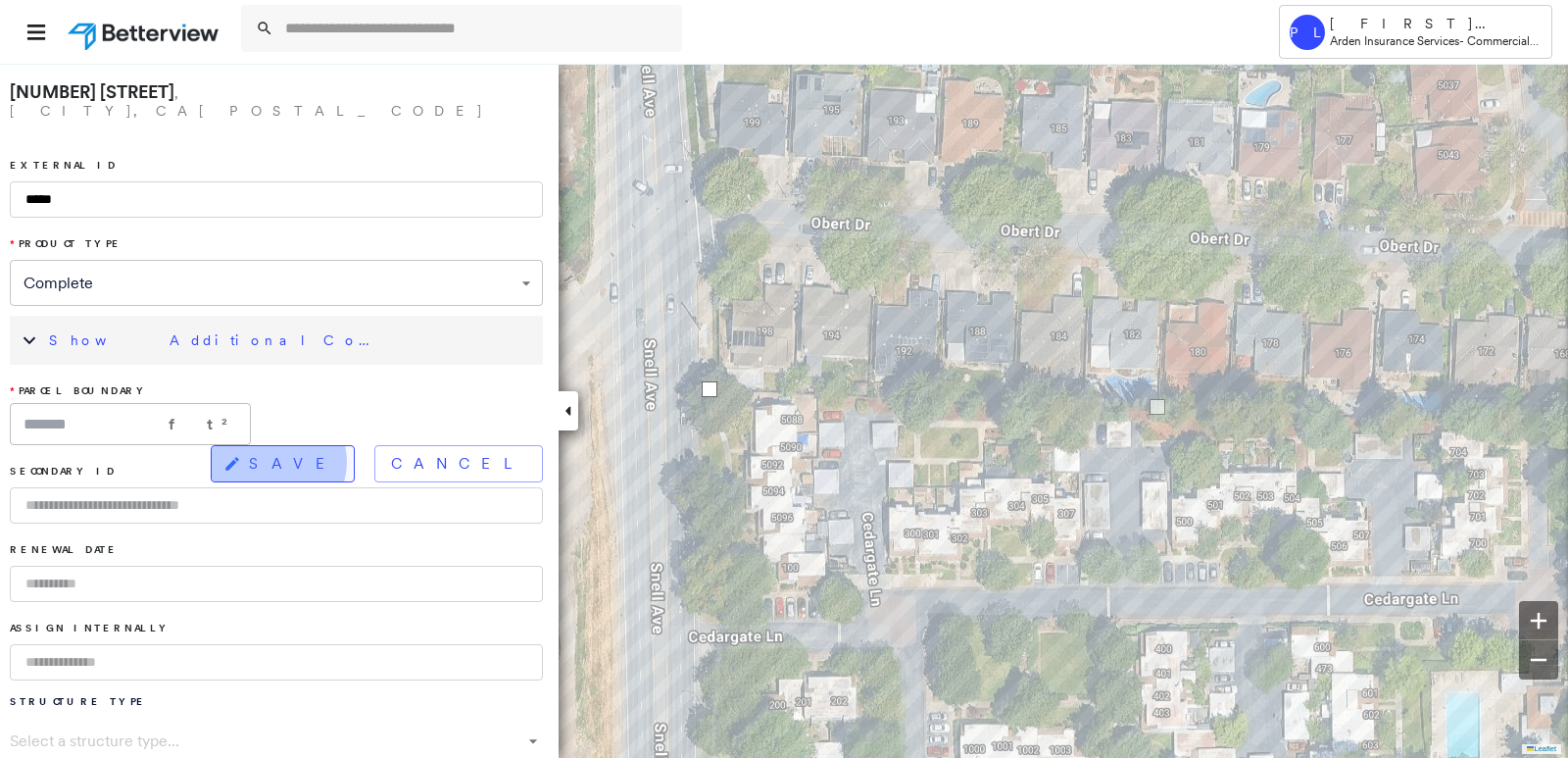 click on "SAVE" at bounding box center [293, 464] 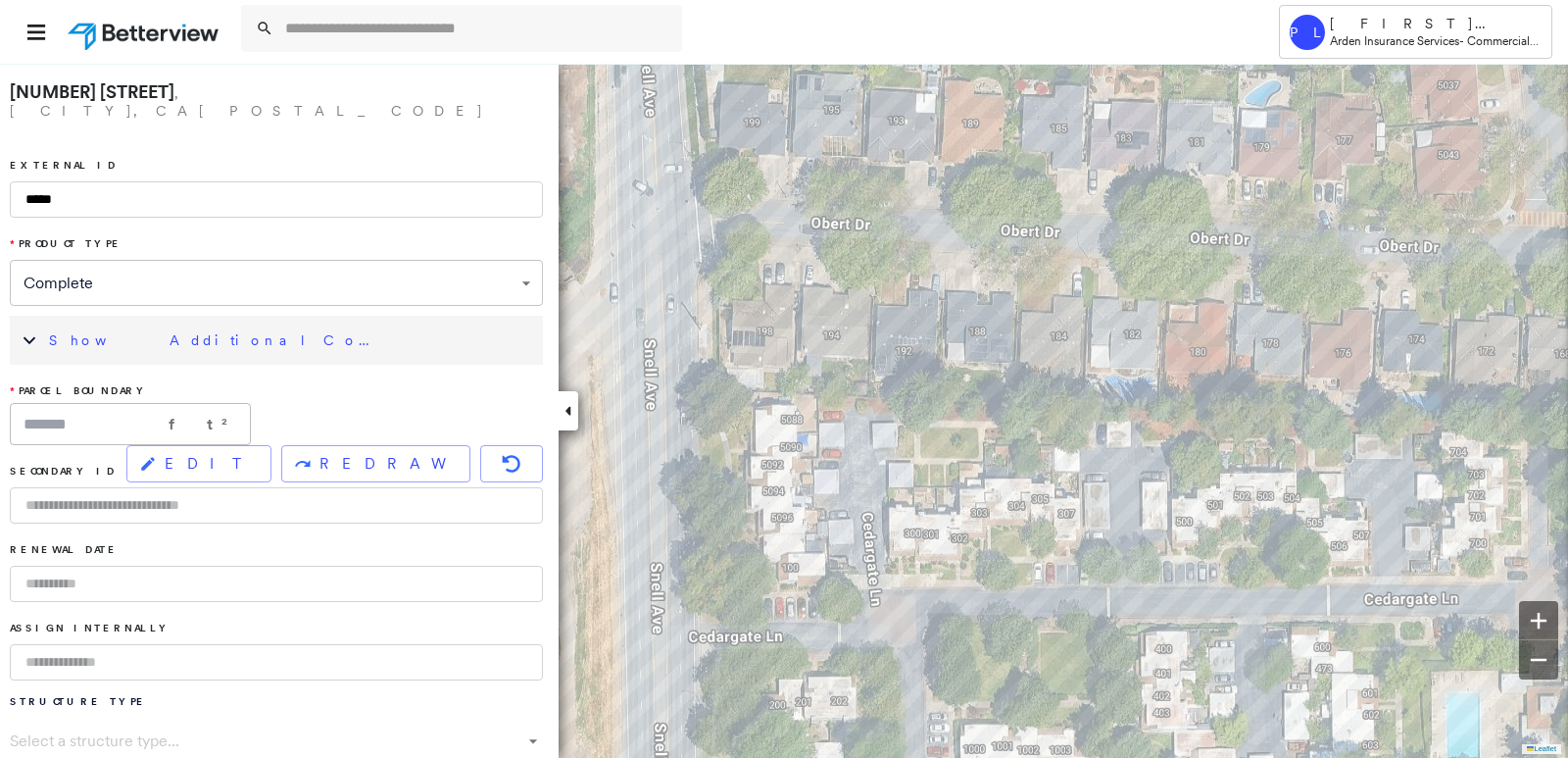 click on "Show Additional Company Data" at bounding box center [291, 340] 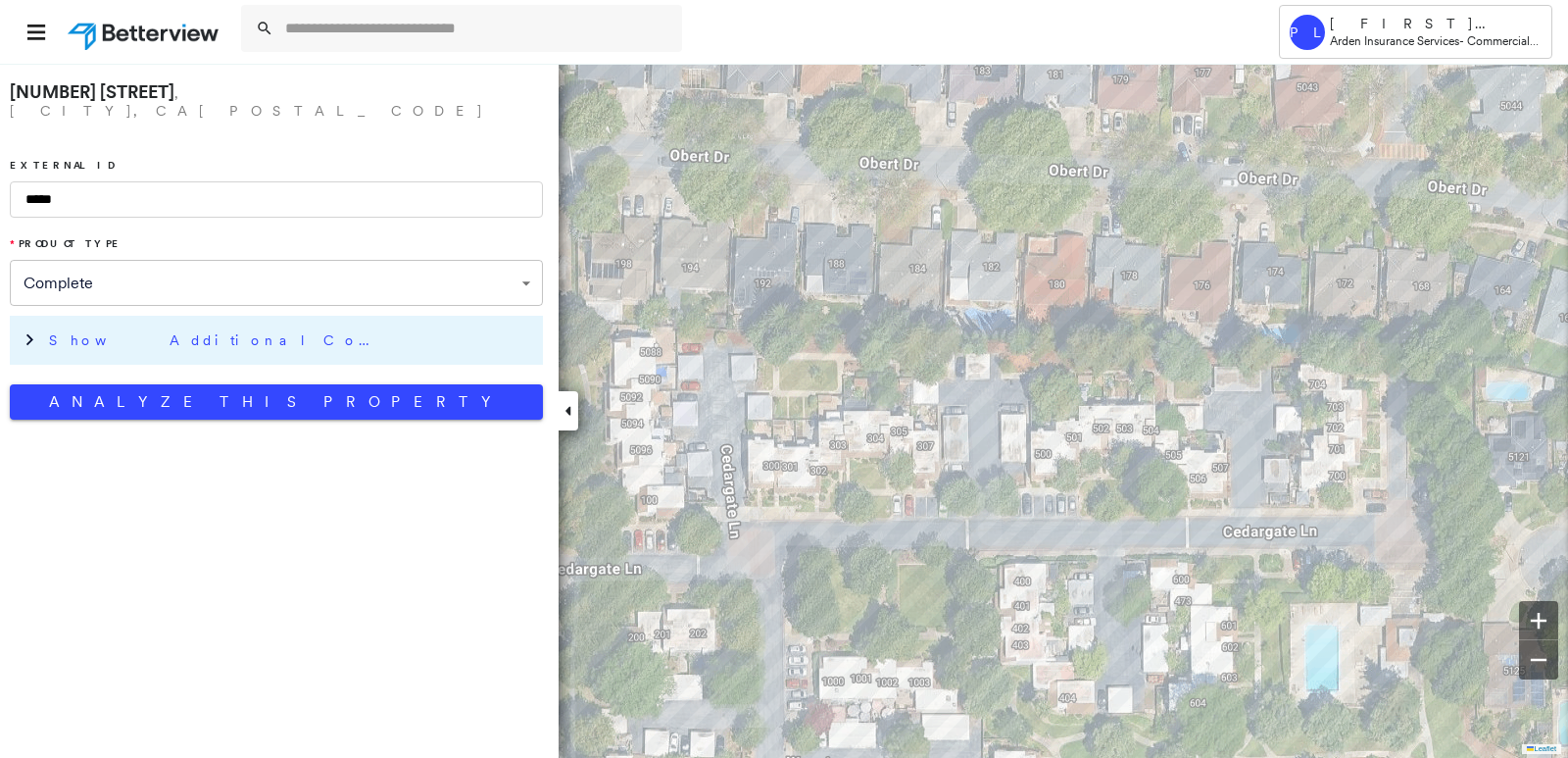 click on "Show Additional Company Data" at bounding box center [291, 340] 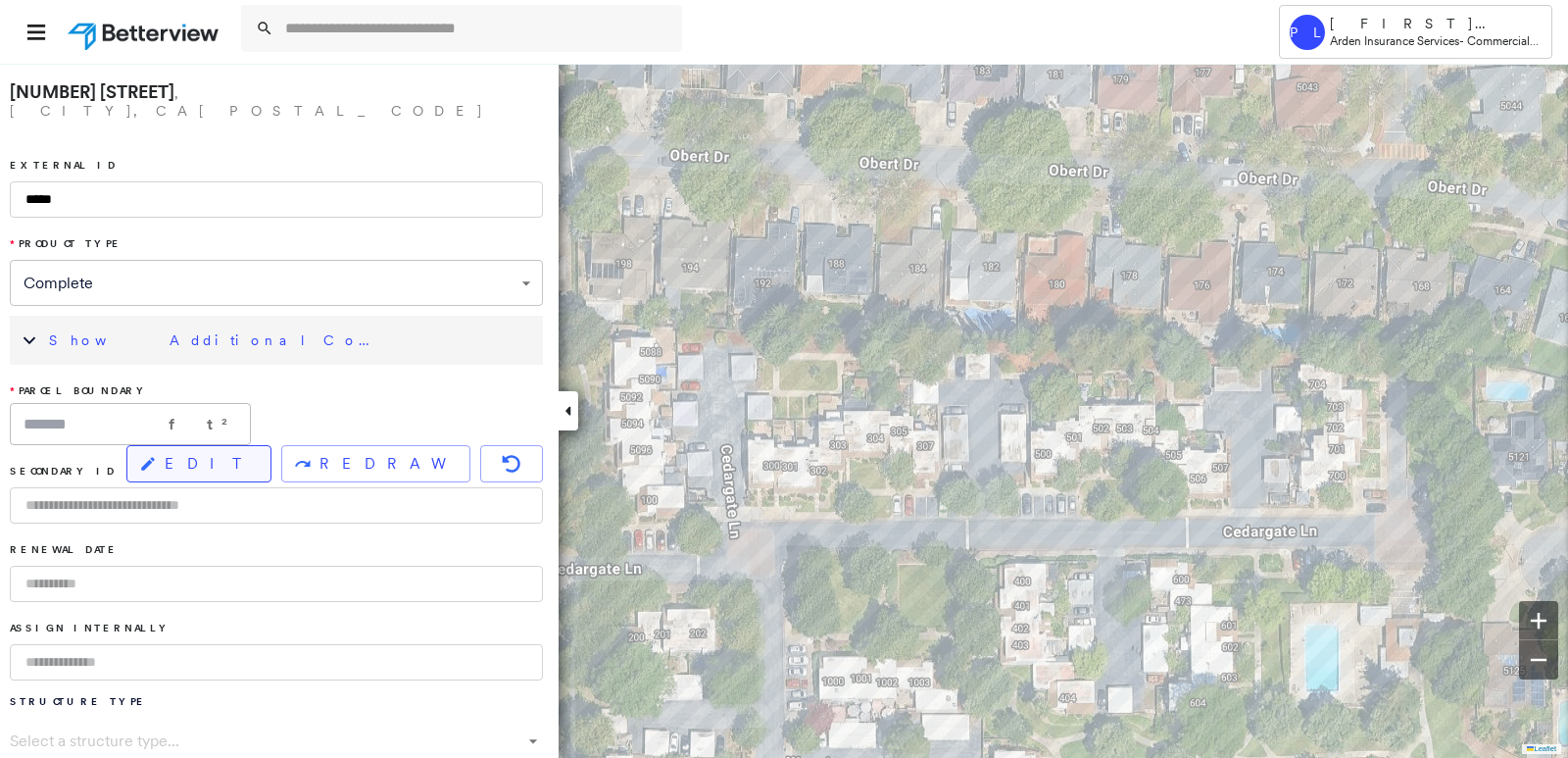 click on "EDIT" at bounding box center [210, 464] 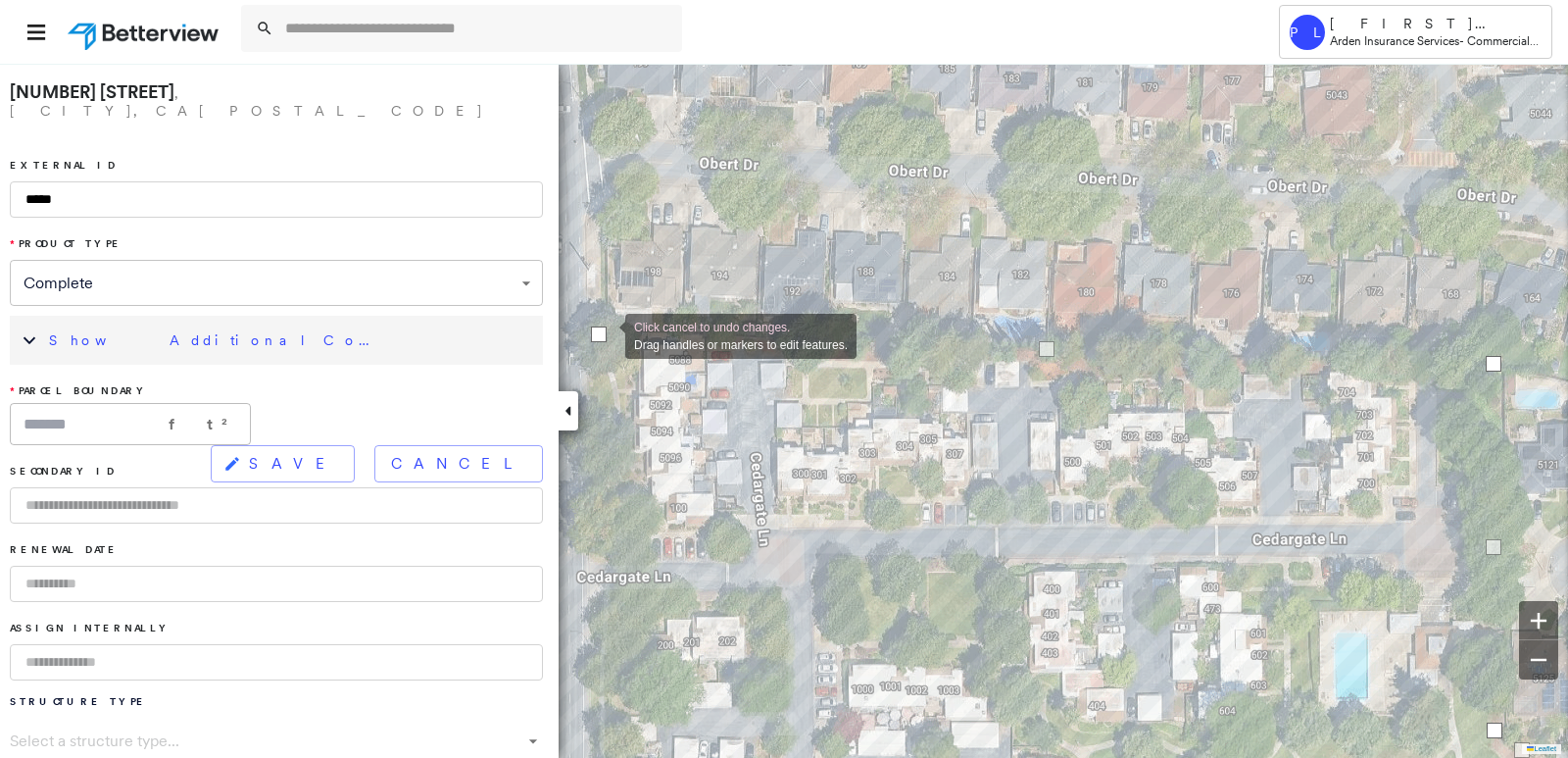 click at bounding box center (599, 334) 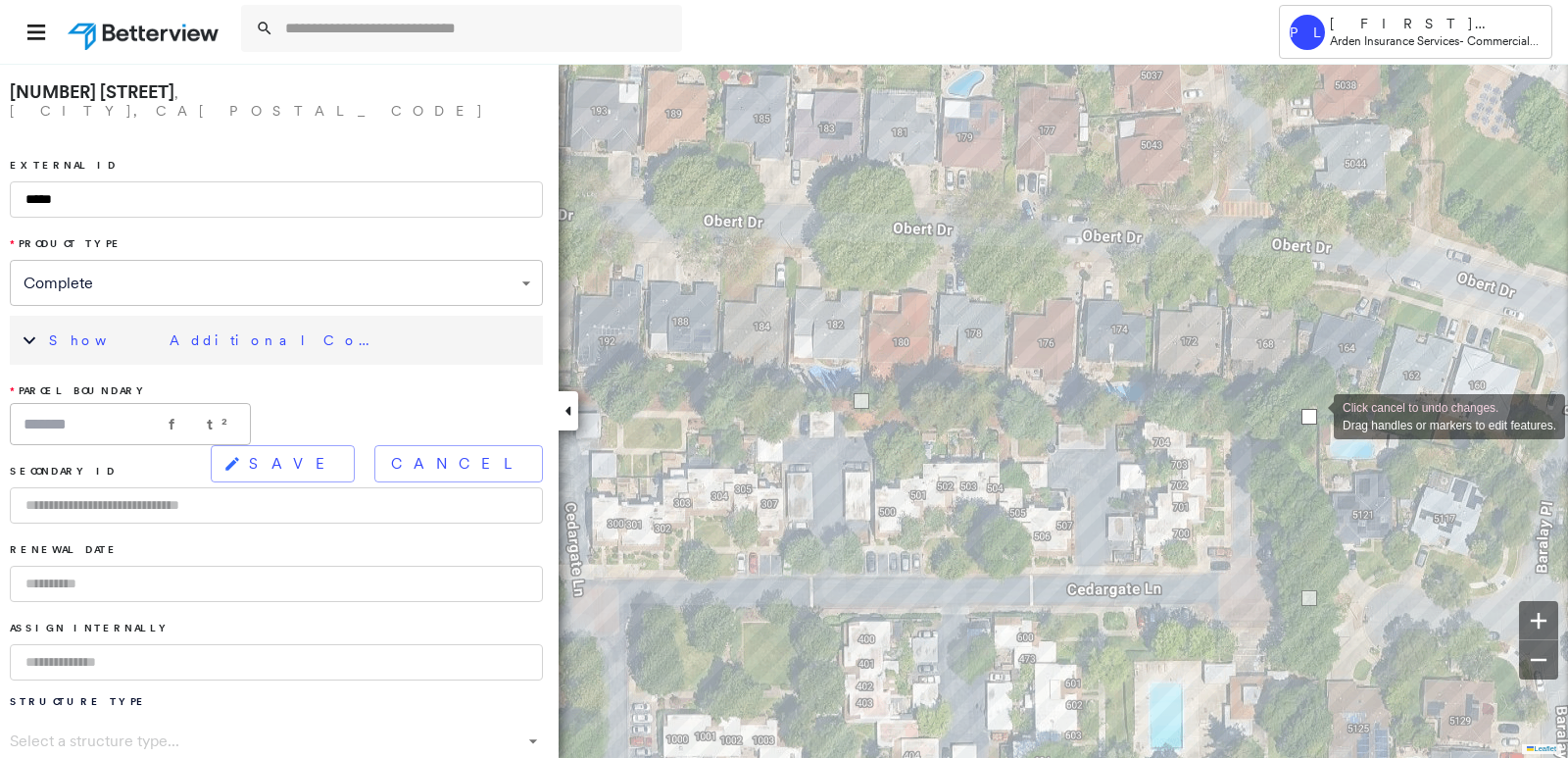 click at bounding box center (1309, 417) 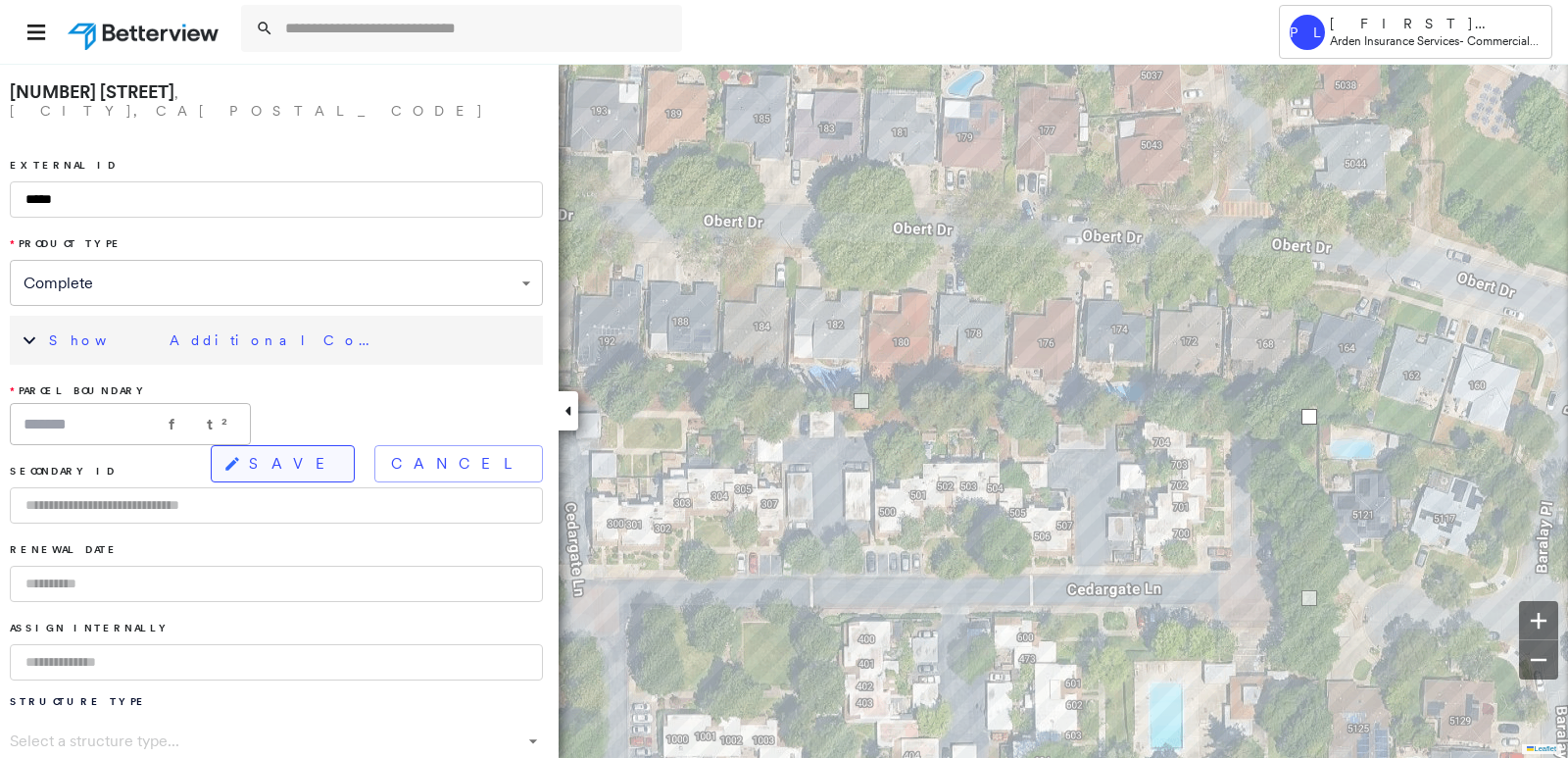 click on "SAVE" at bounding box center [293, 464] 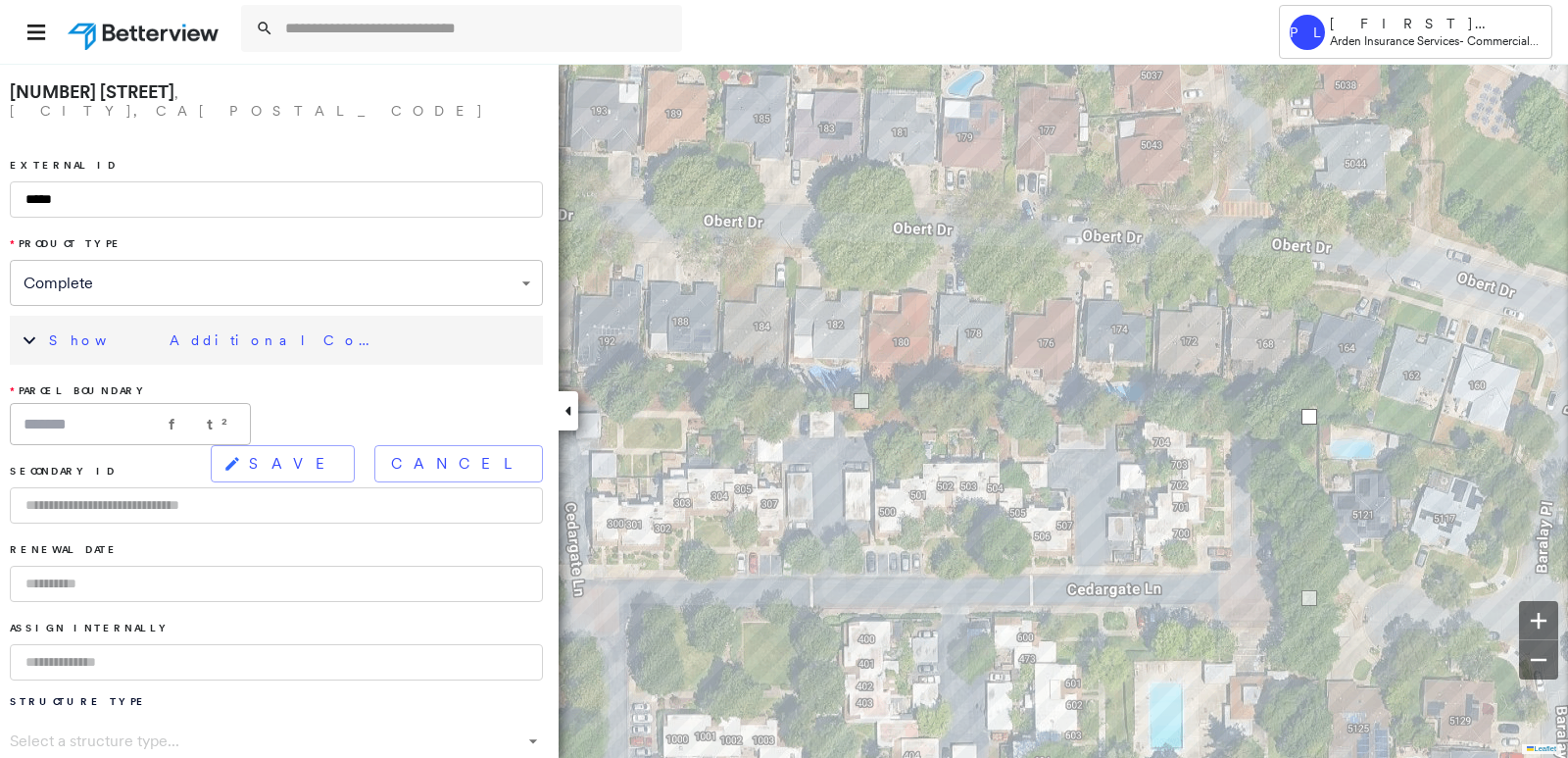 type on "*******" 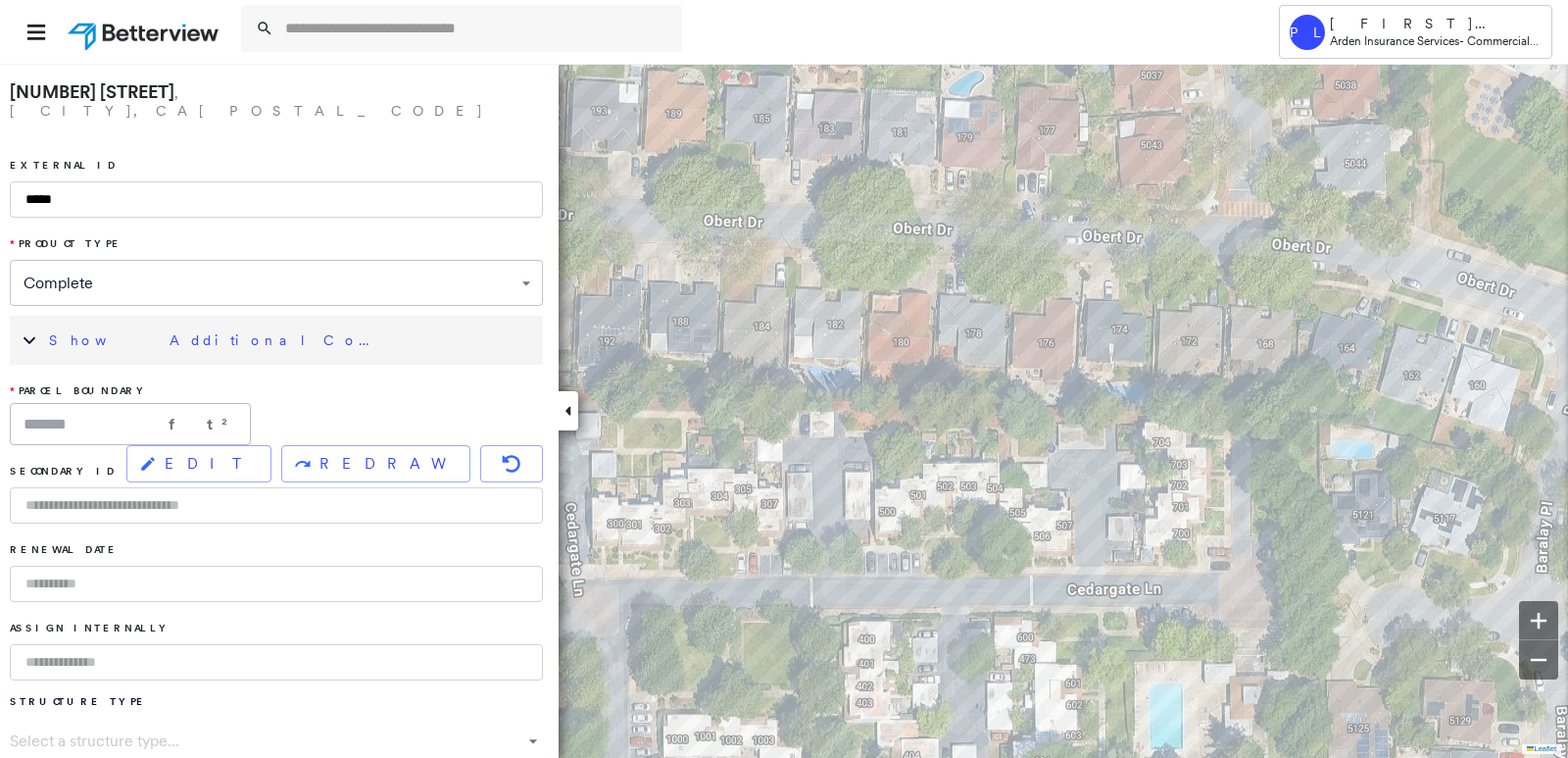 click on "Show Additional Company Data" at bounding box center [291, 340] 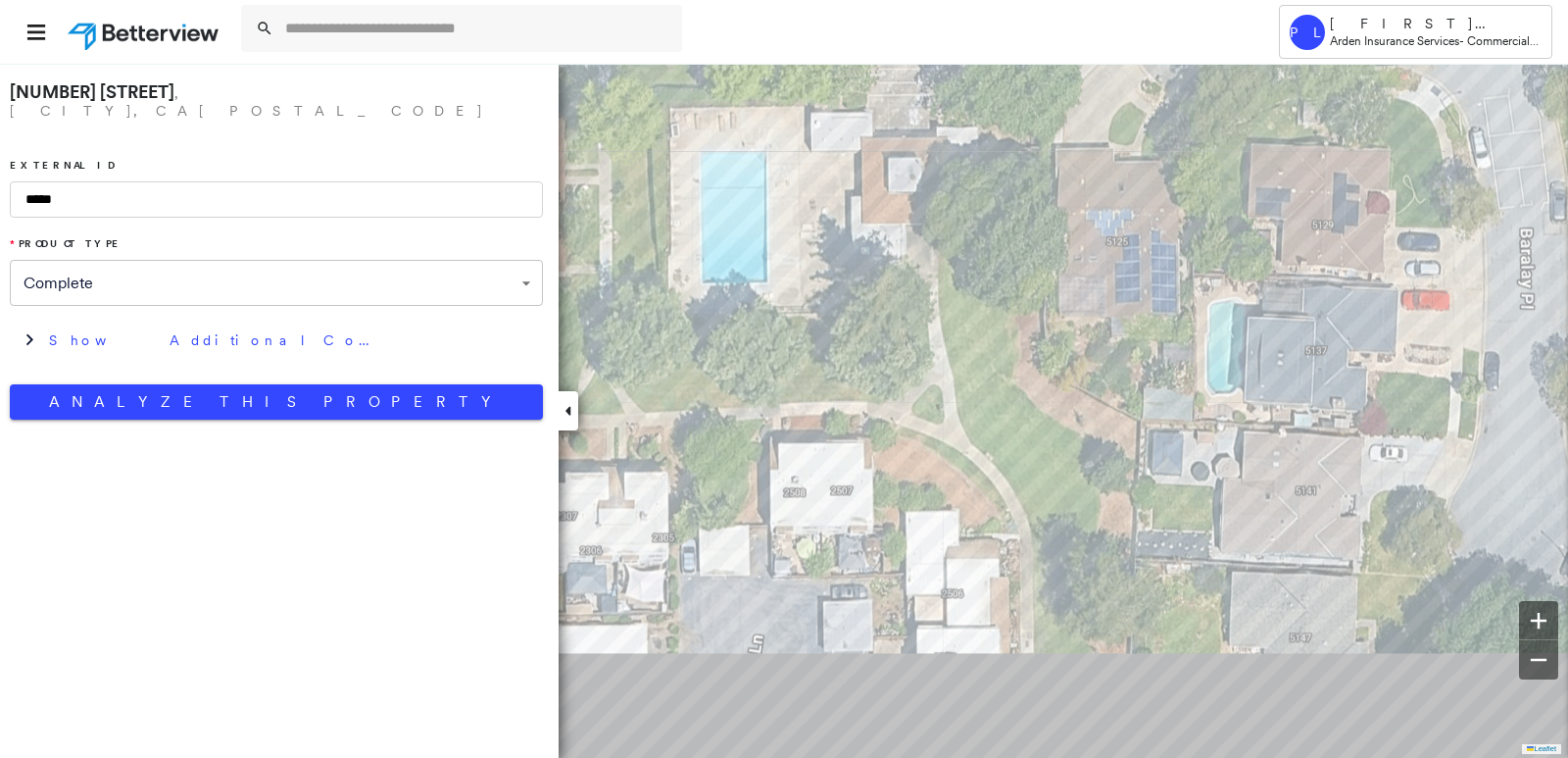 click on "Leaflet To navigate, press the arrow keys. To navigate, press the arrow keys." at bounding box center (784, 410) 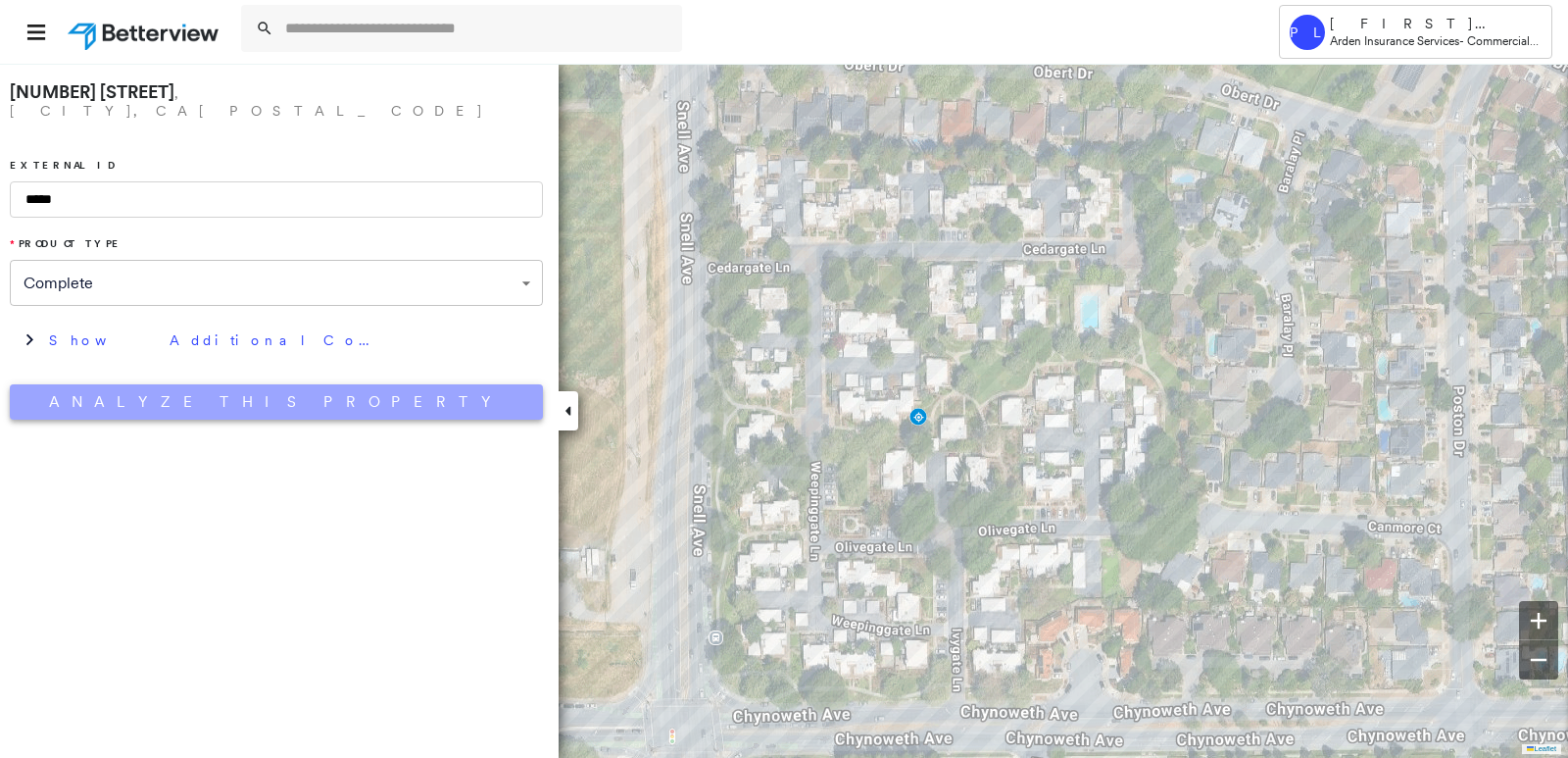 click on "Analyze This Property" at bounding box center (276, 402) 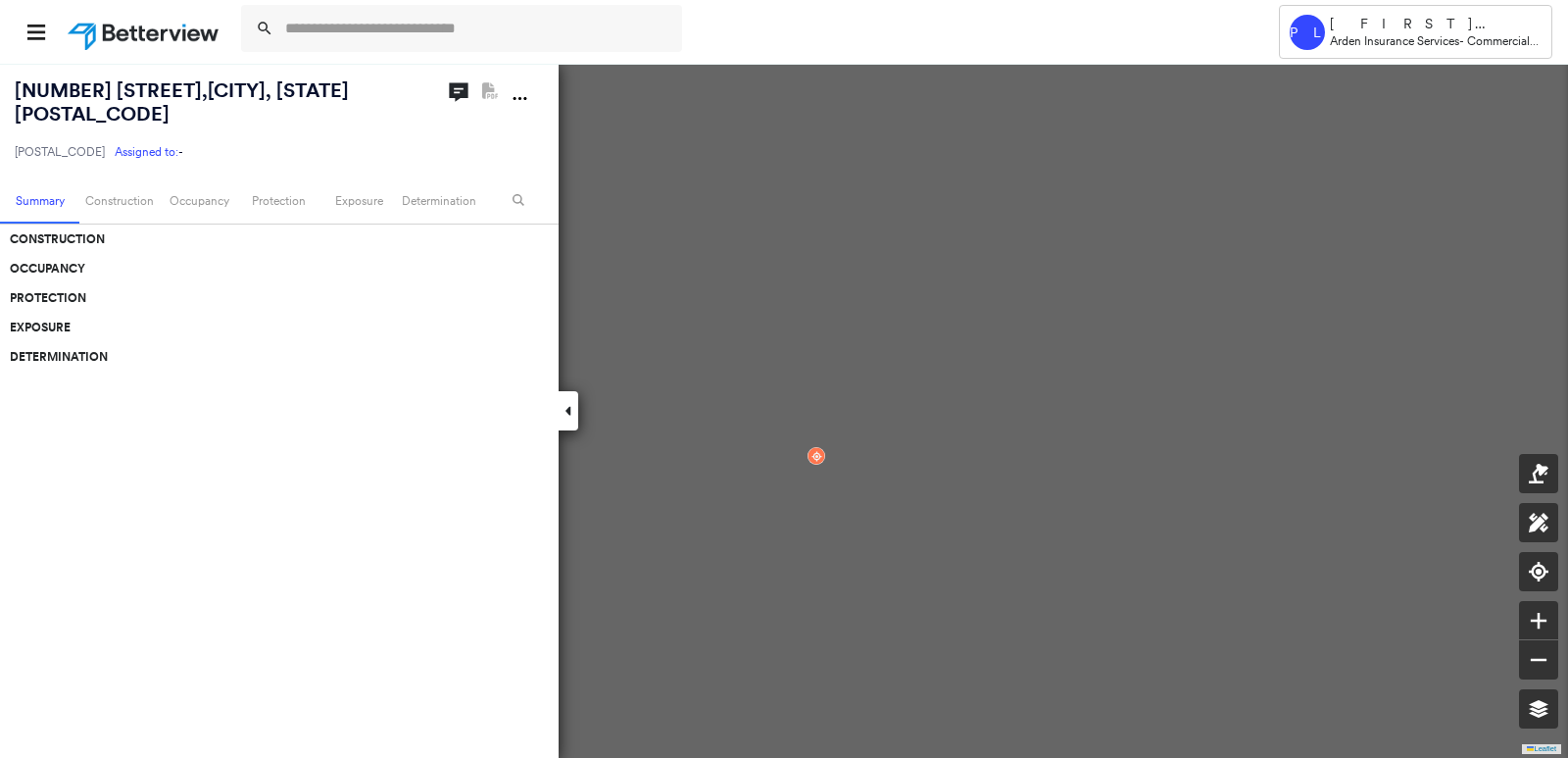 scroll, scrollTop: 0, scrollLeft: 0, axis: both 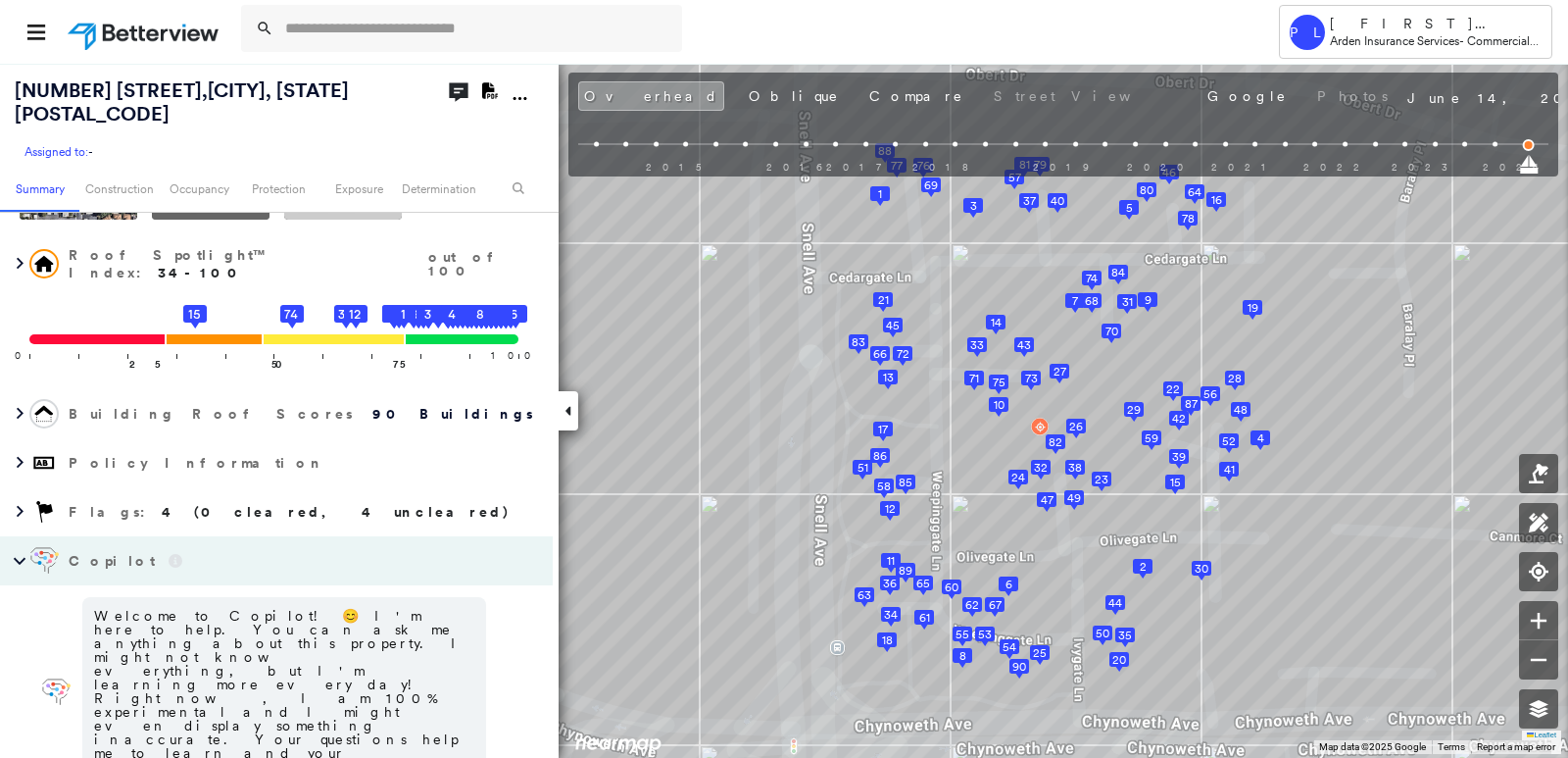 type 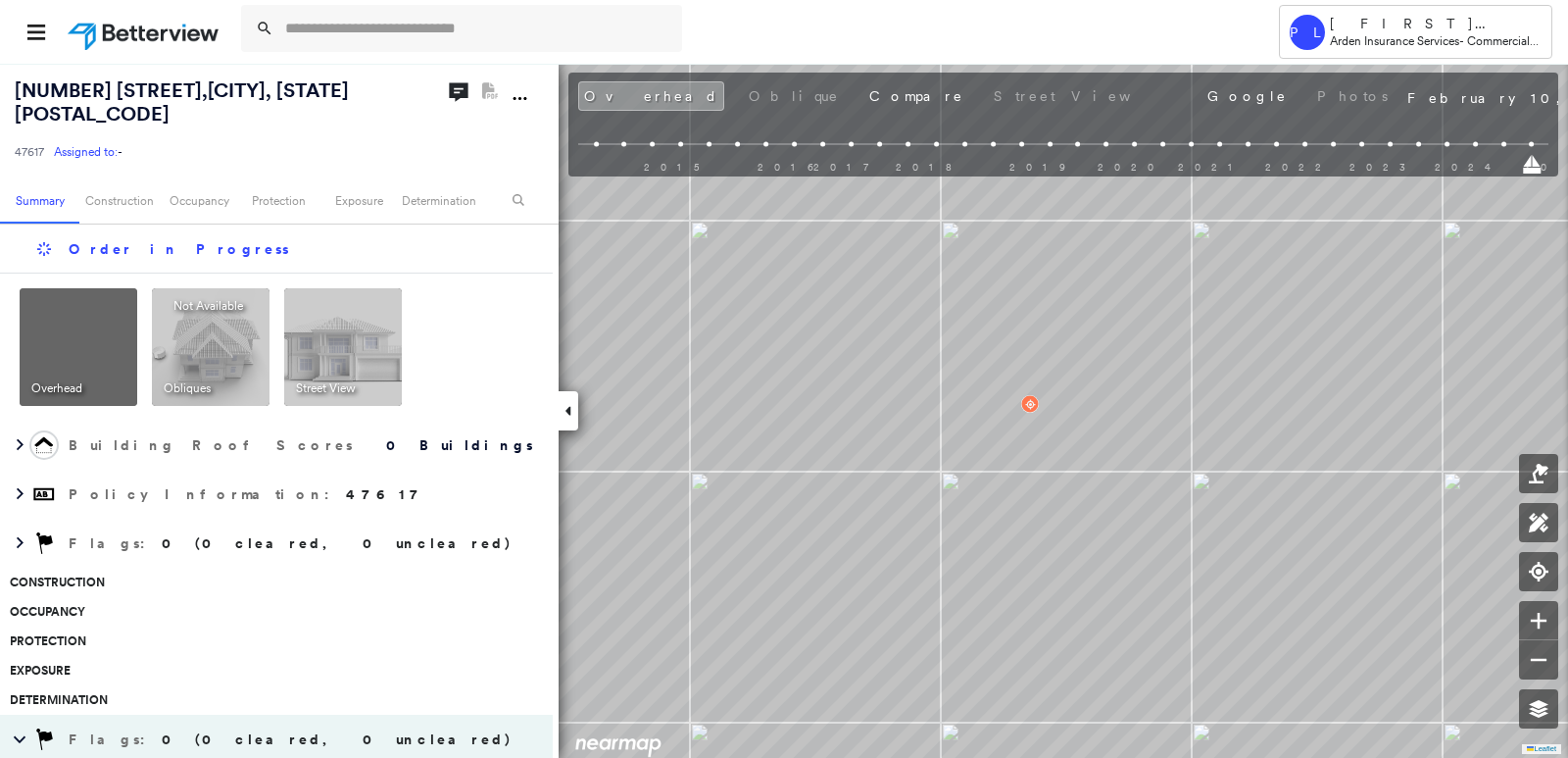 scroll, scrollTop: 0, scrollLeft: 0, axis: both 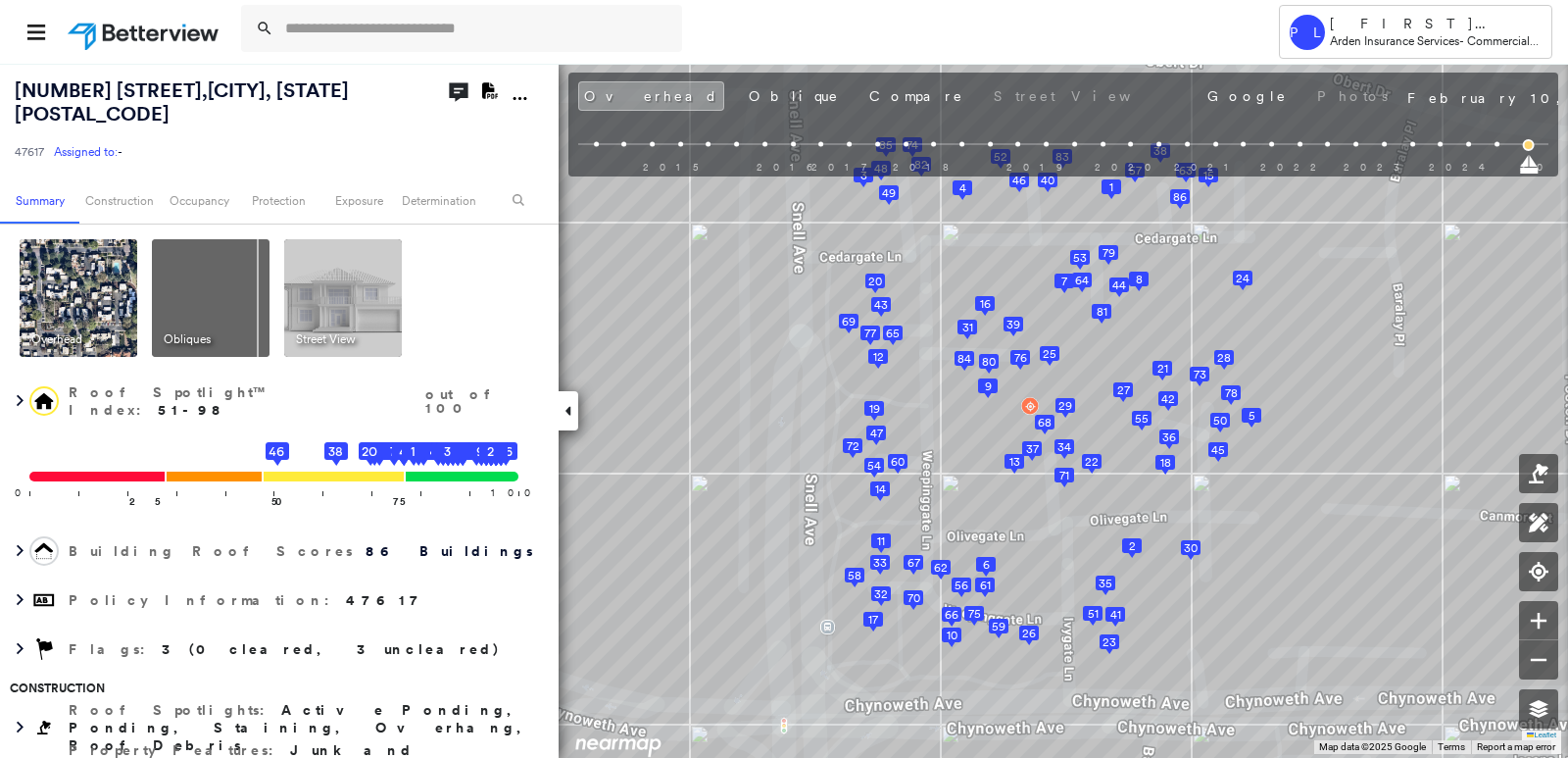 click 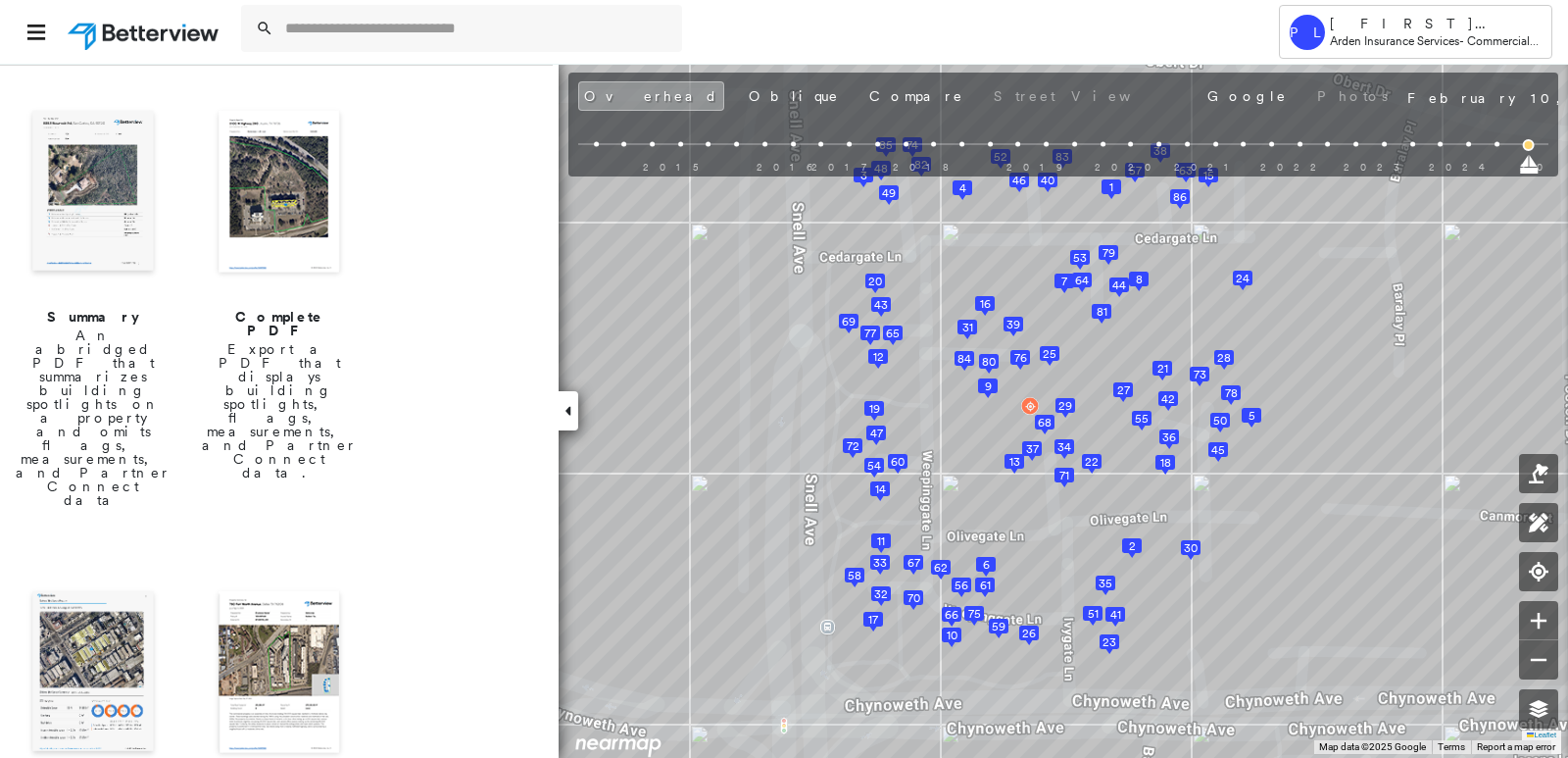 scroll, scrollTop: 196, scrollLeft: 0, axis: vertical 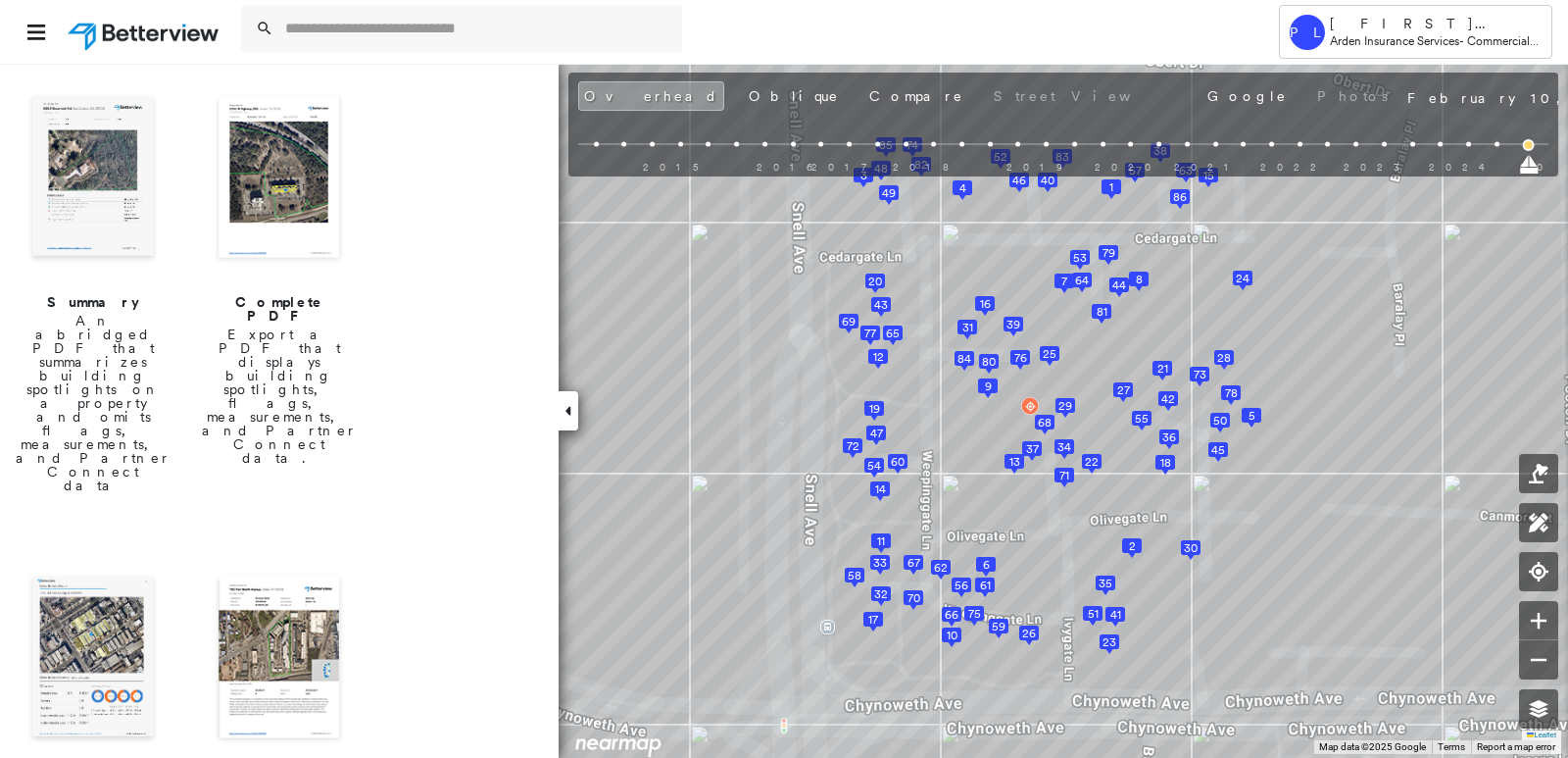 click at bounding box center (93, 178) 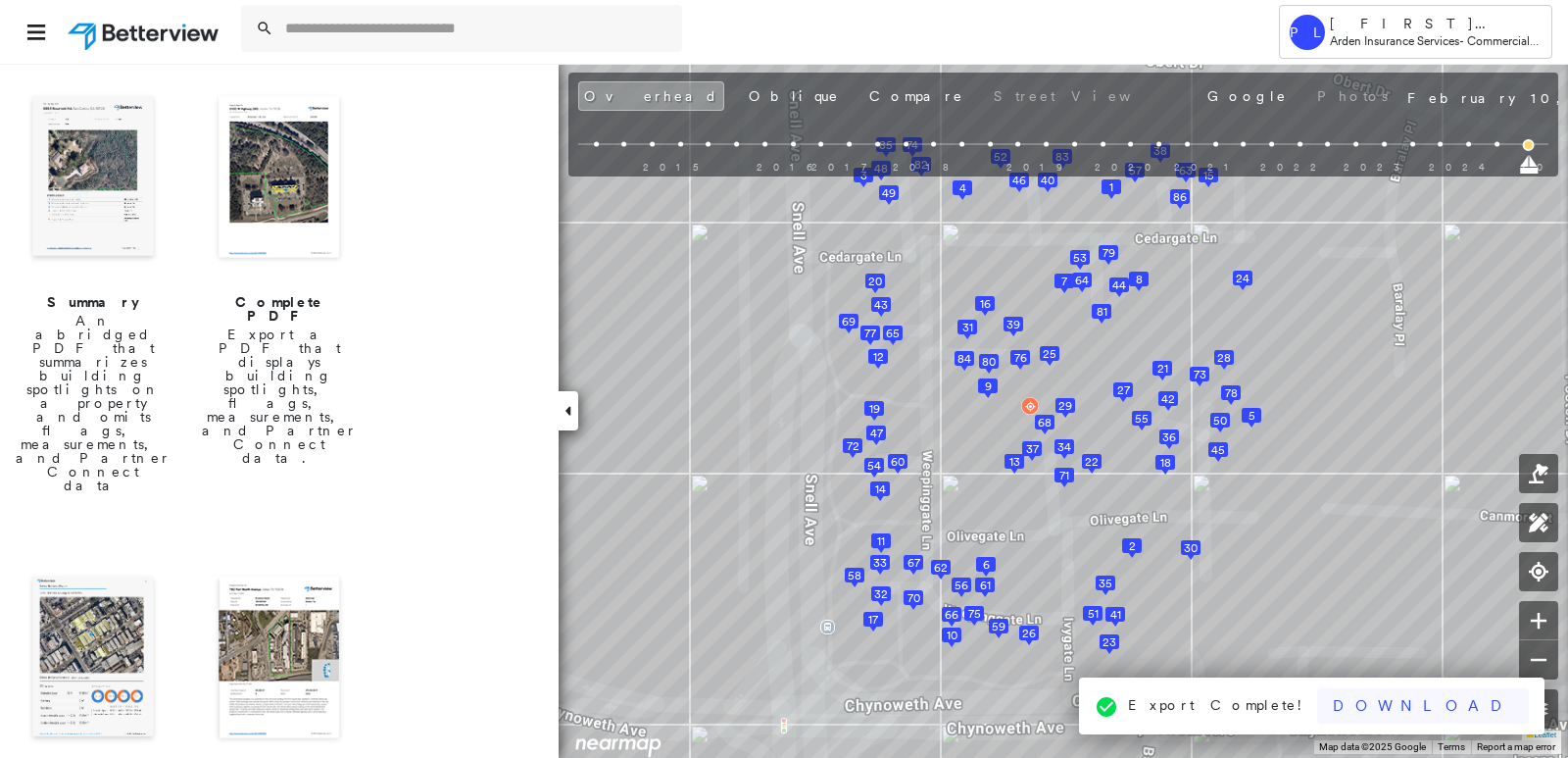 click on "Download" at bounding box center [1423, 706] 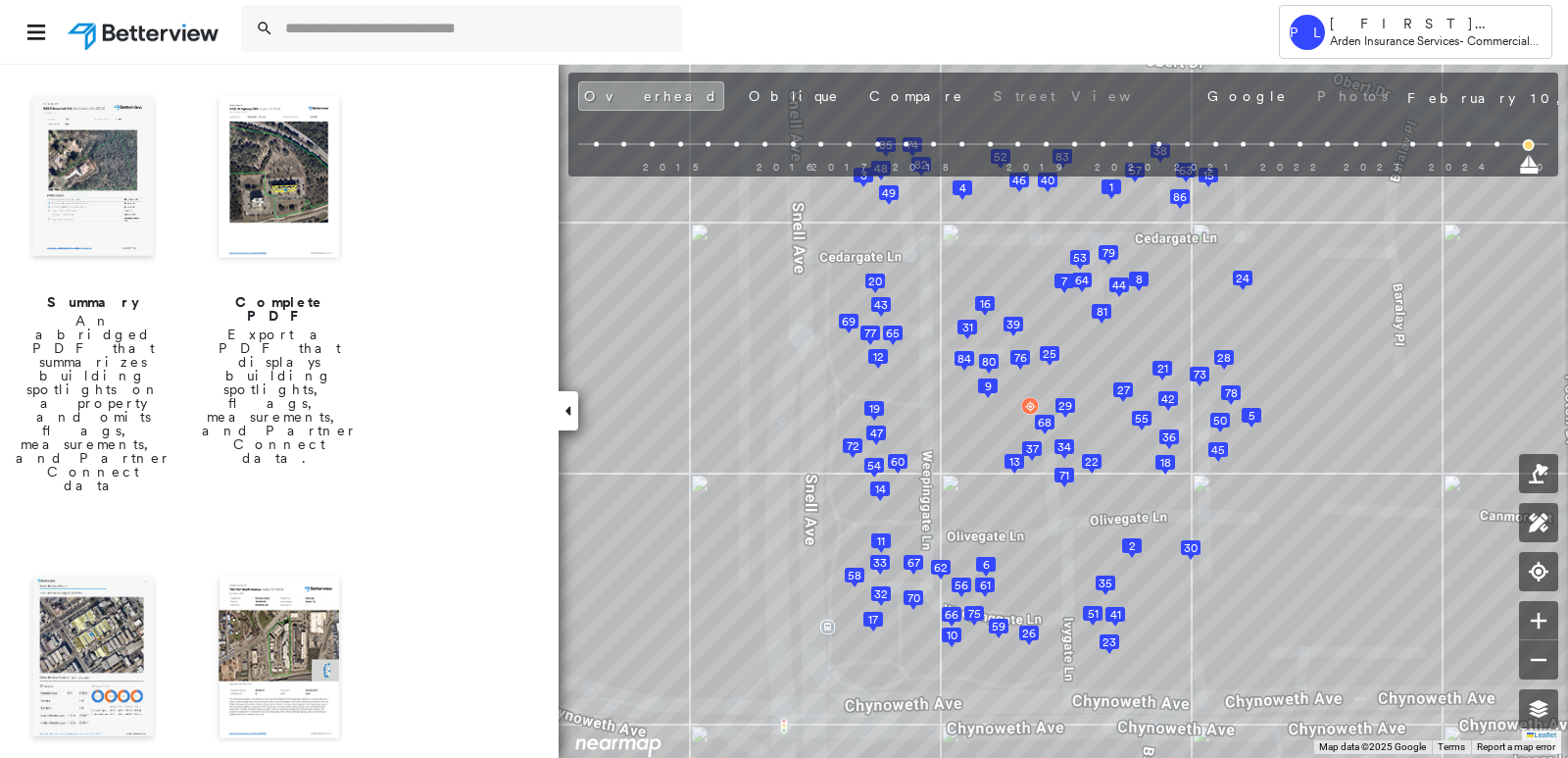 click at bounding box center [279, 178] 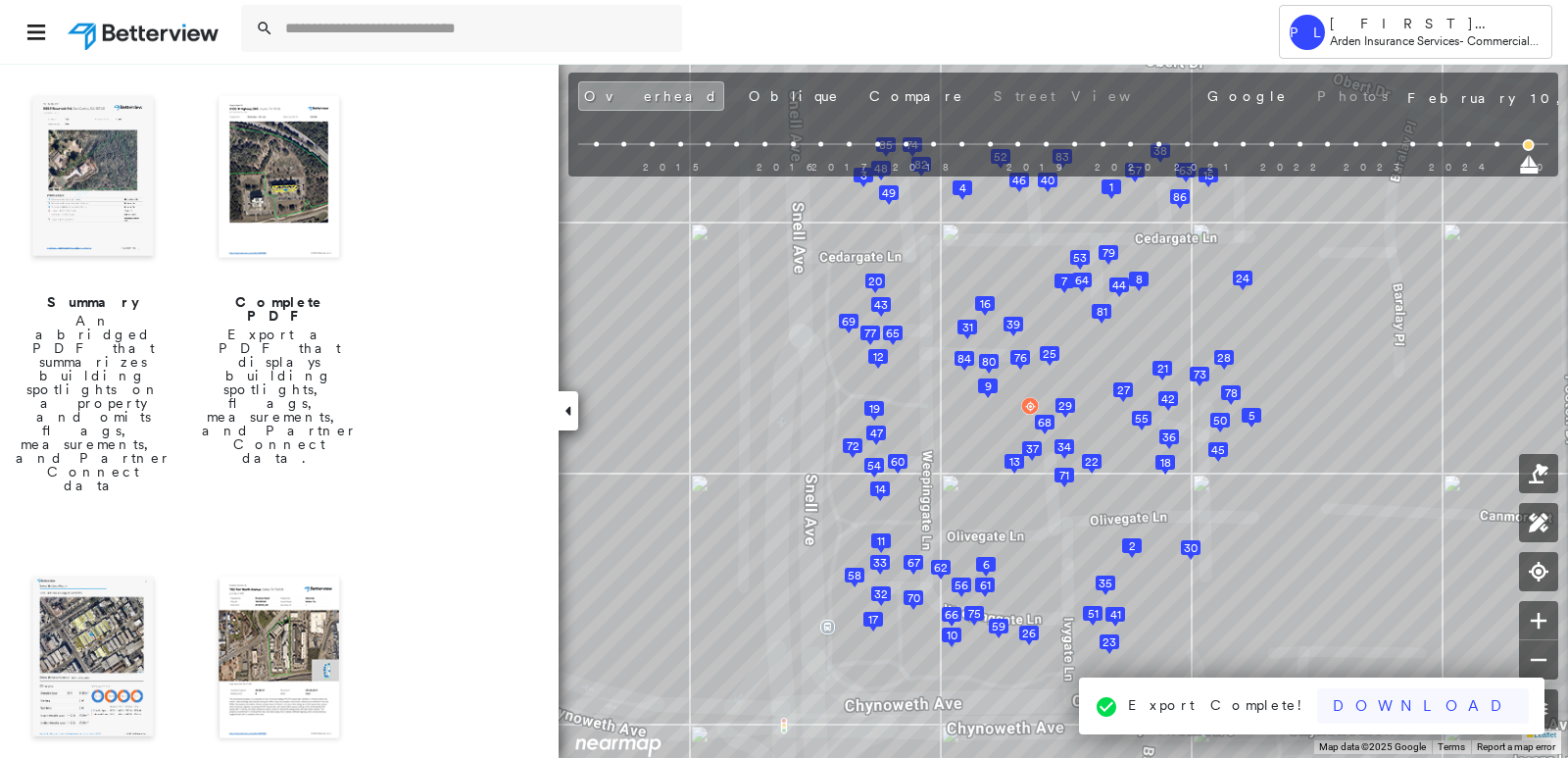 click on "Download" at bounding box center (1423, 706) 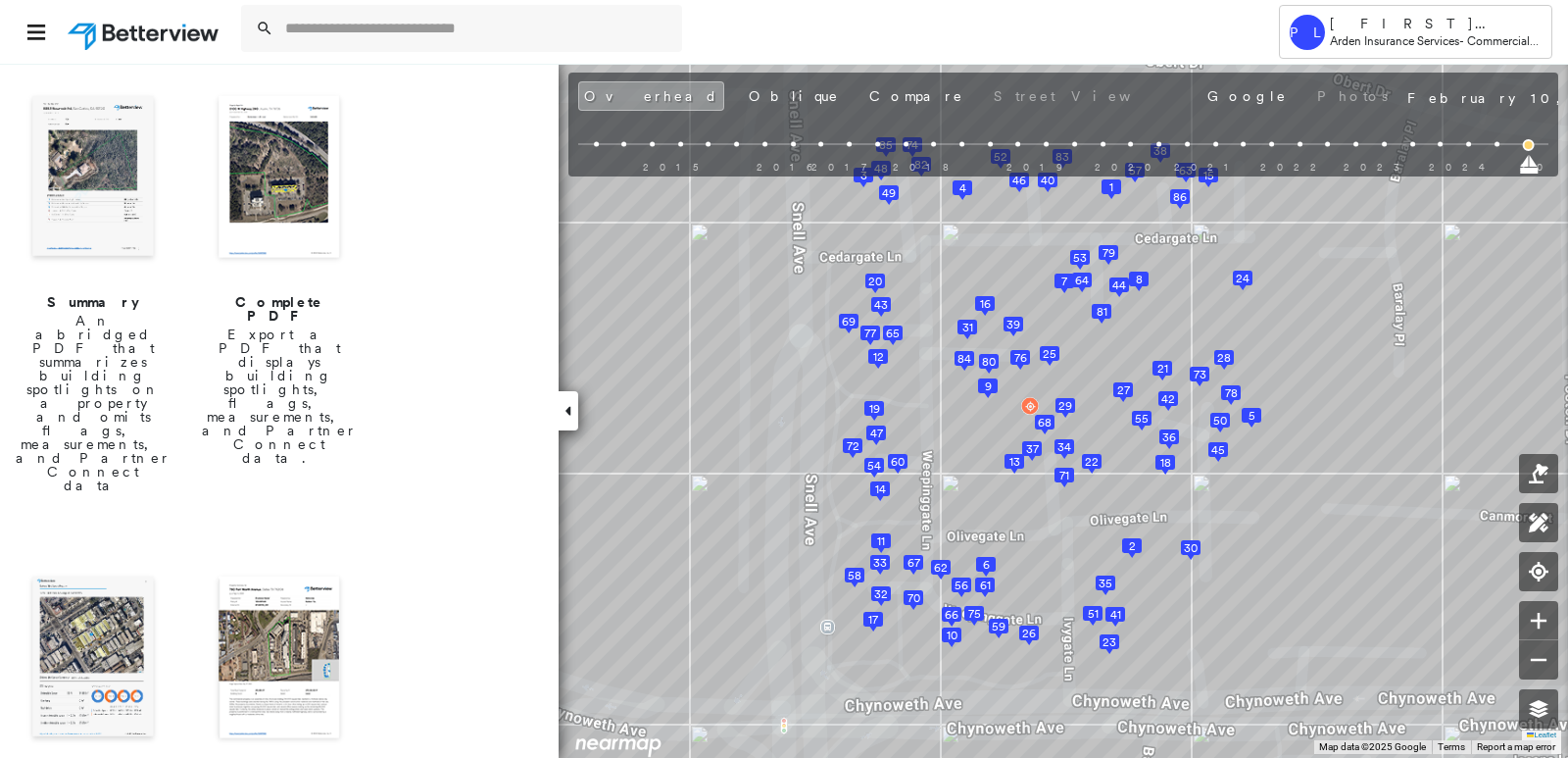 click at bounding box center [93, 659] 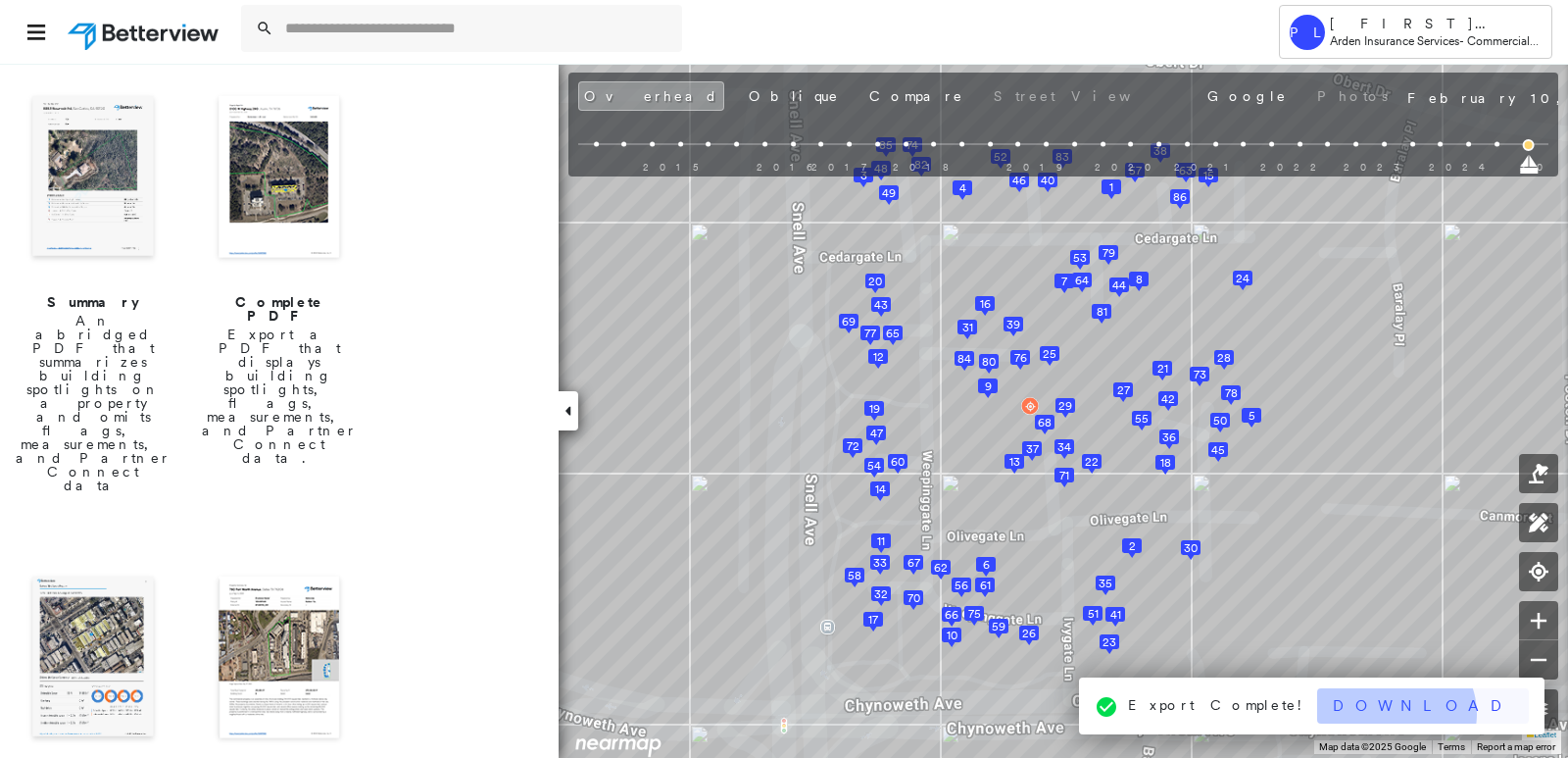 click on "Download" at bounding box center [1423, 706] 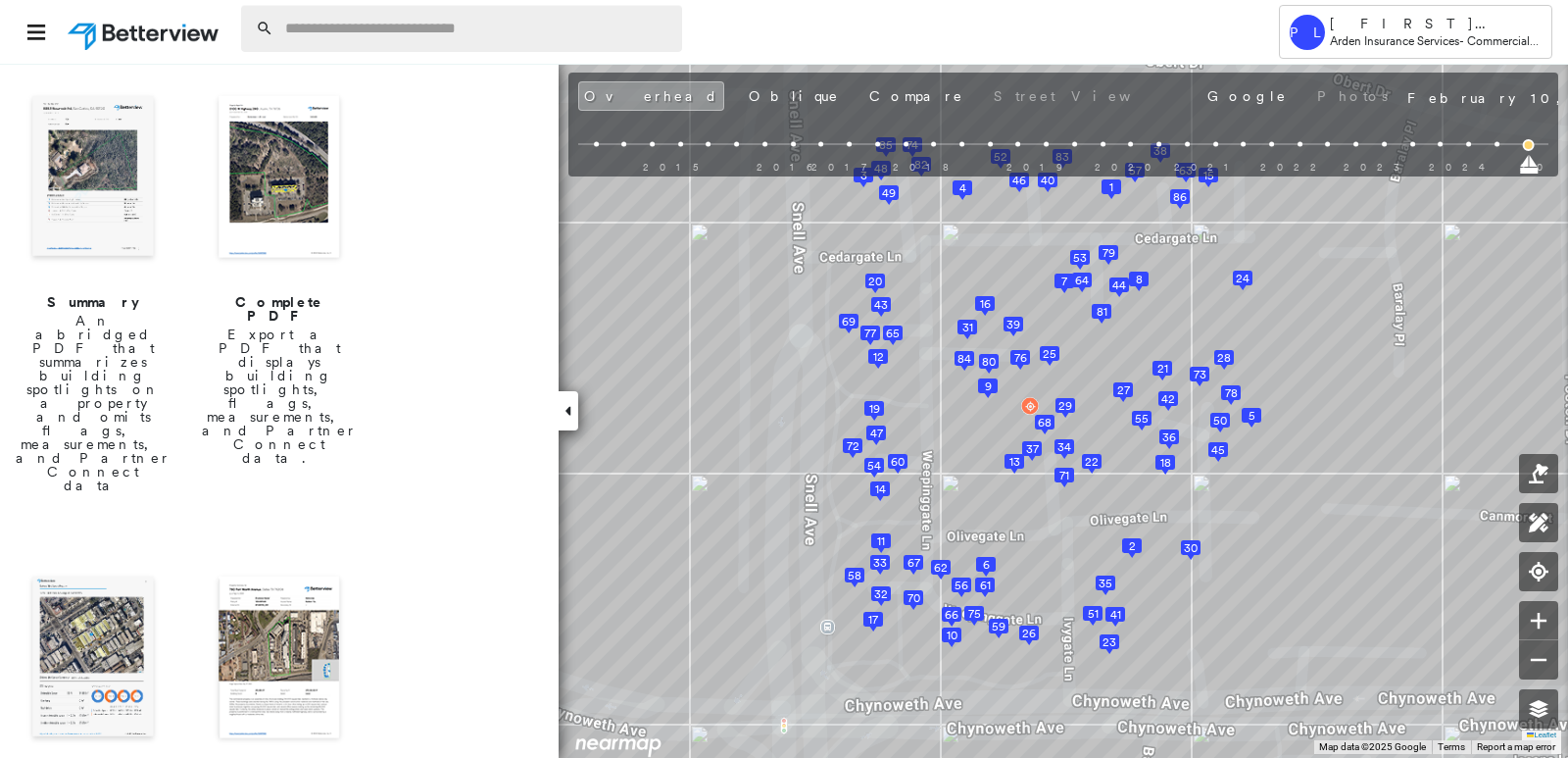 click at bounding box center (477, 28) 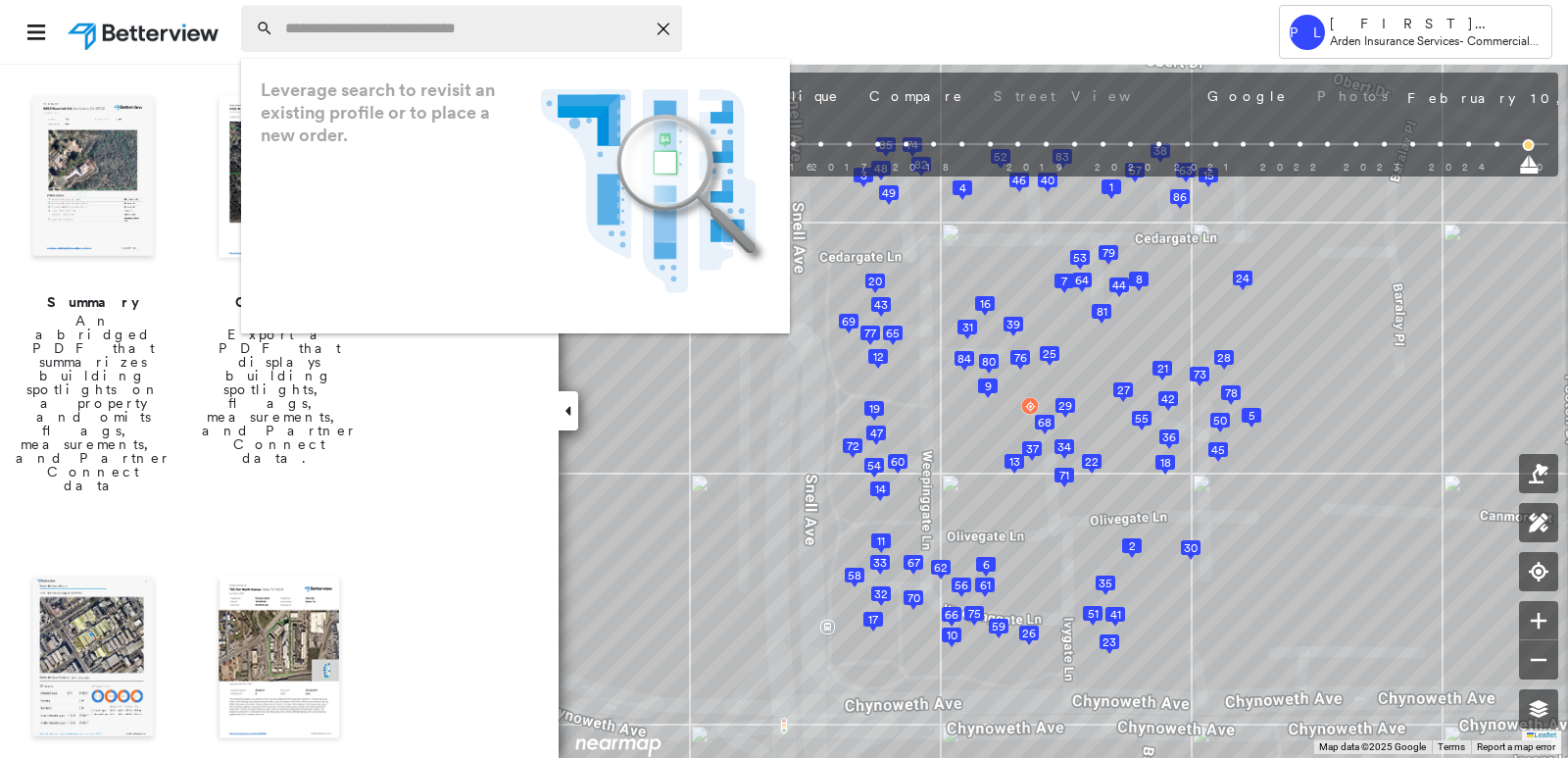 paste on "**********" 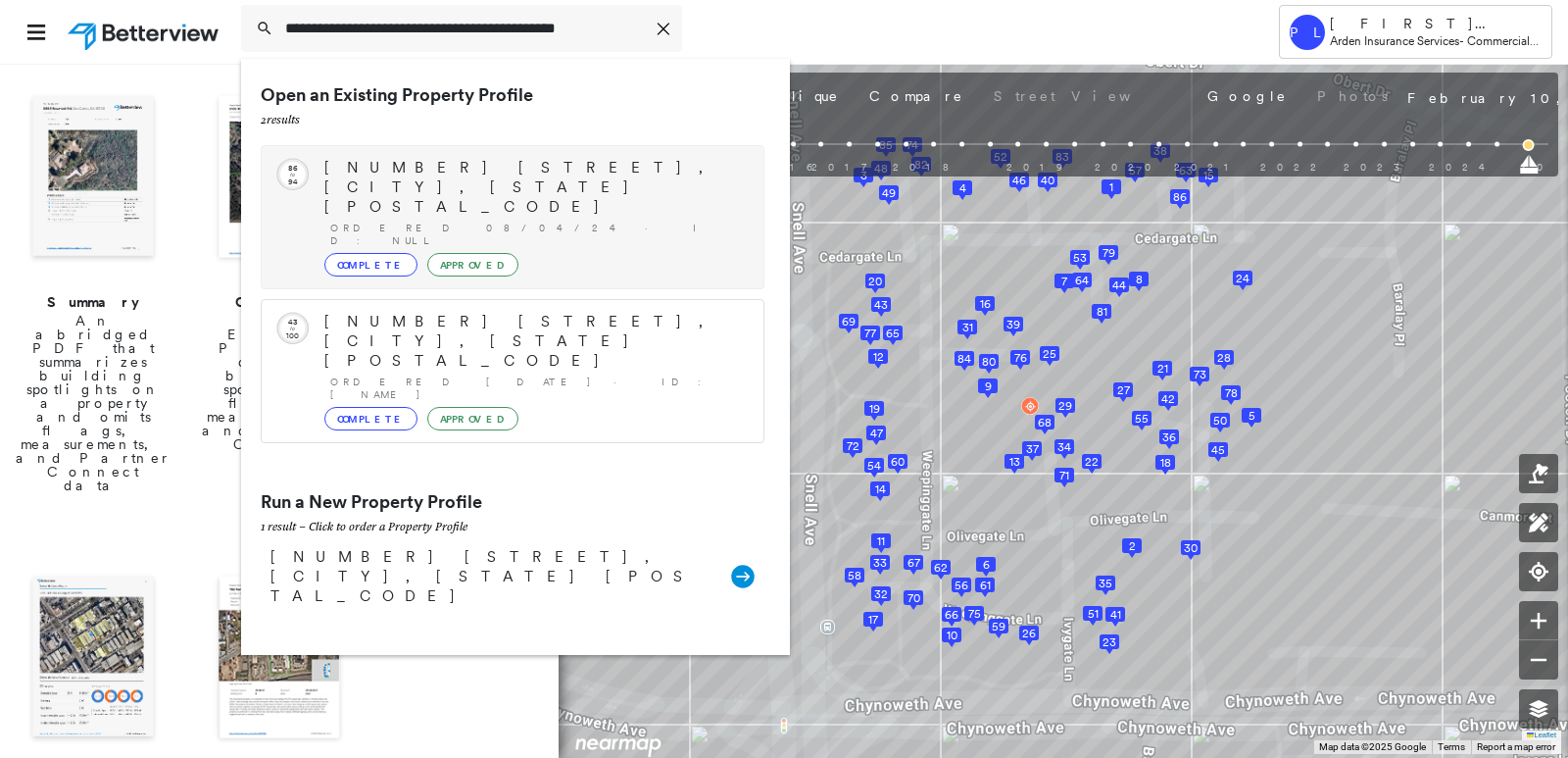 type on "**********" 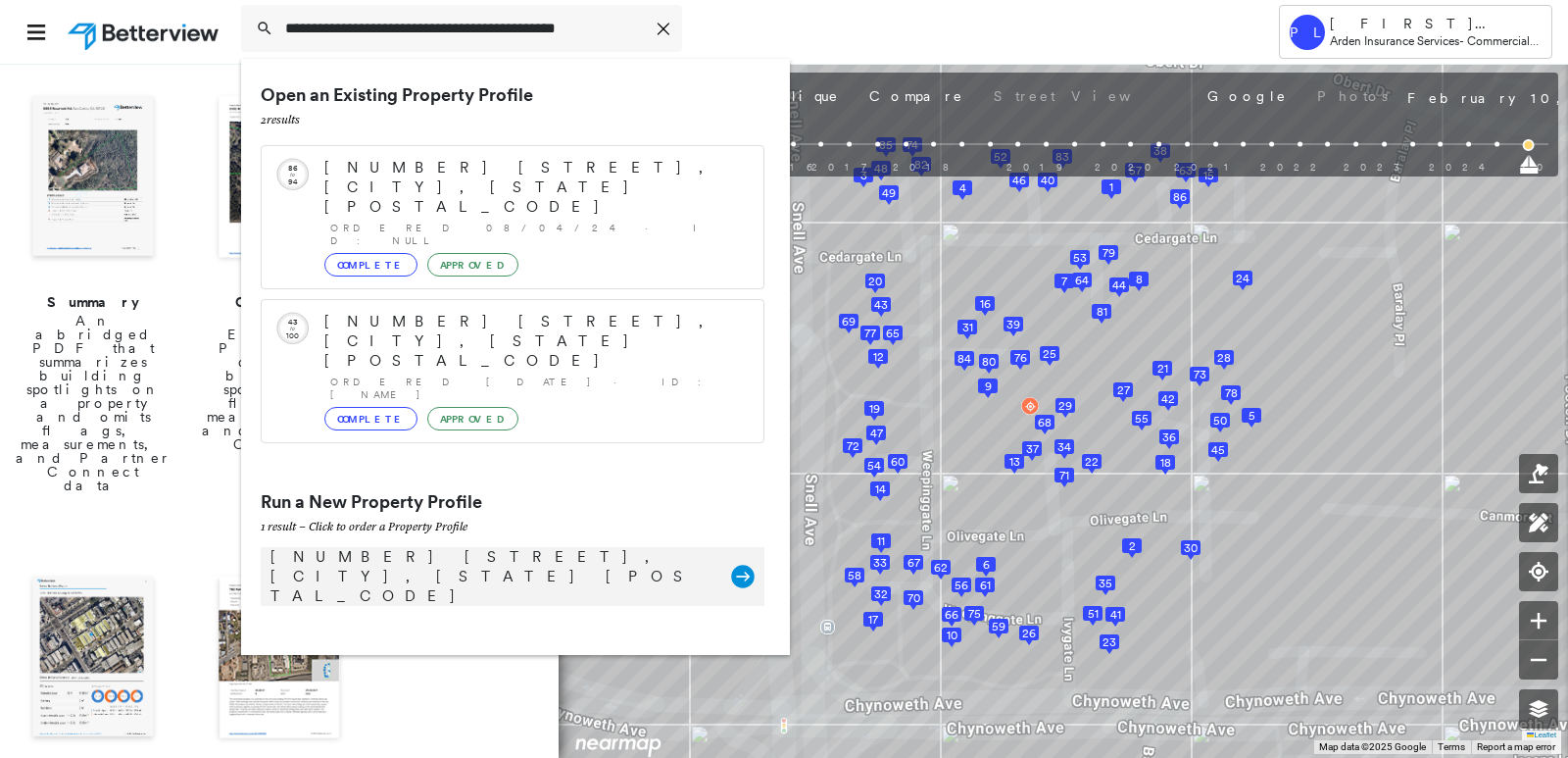 click on "6152 N Las Brisas Dr, Paradise Valley, AZ 85253" at bounding box center (491, 577) 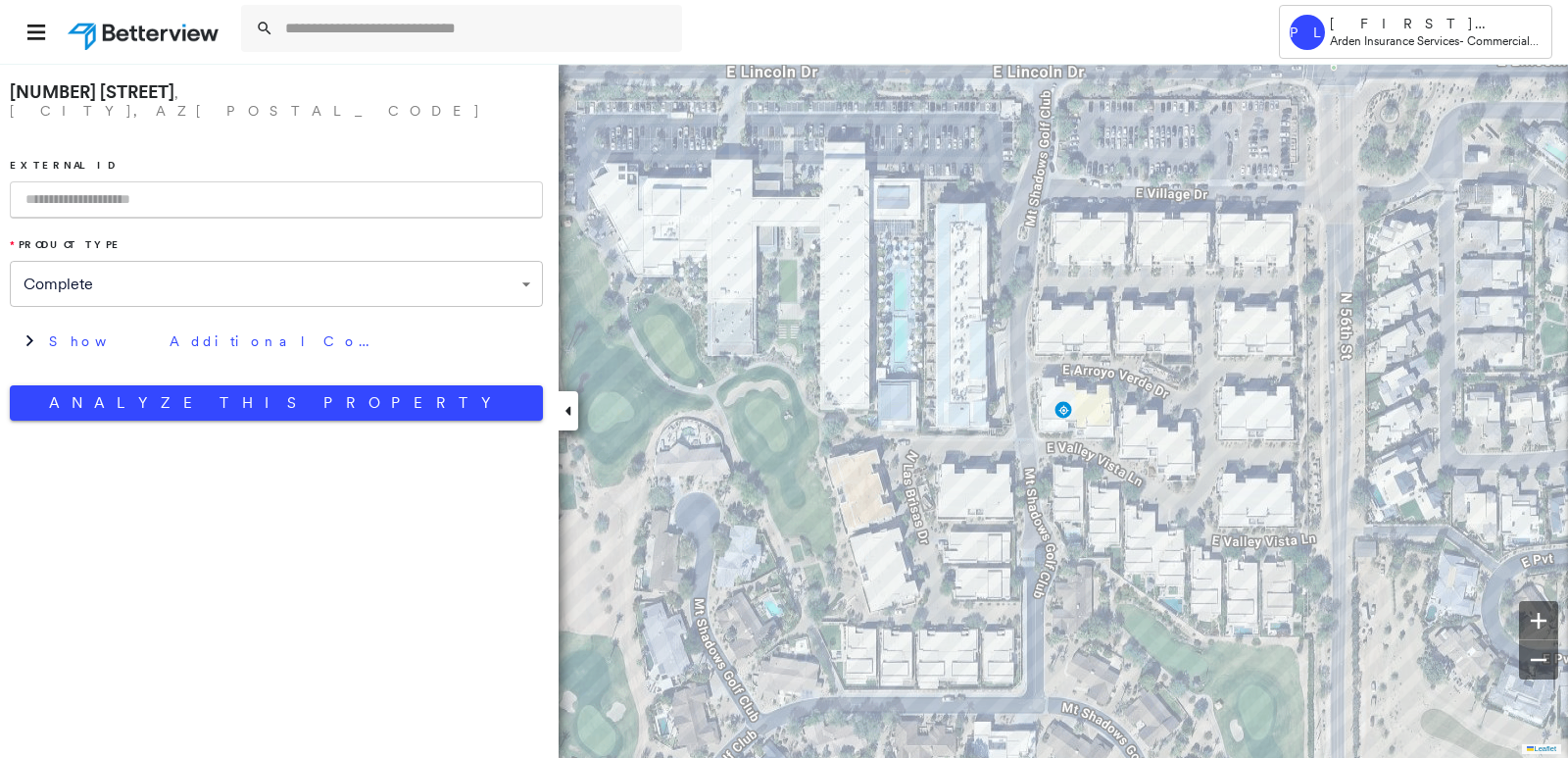 click at bounding box center [276, 200] 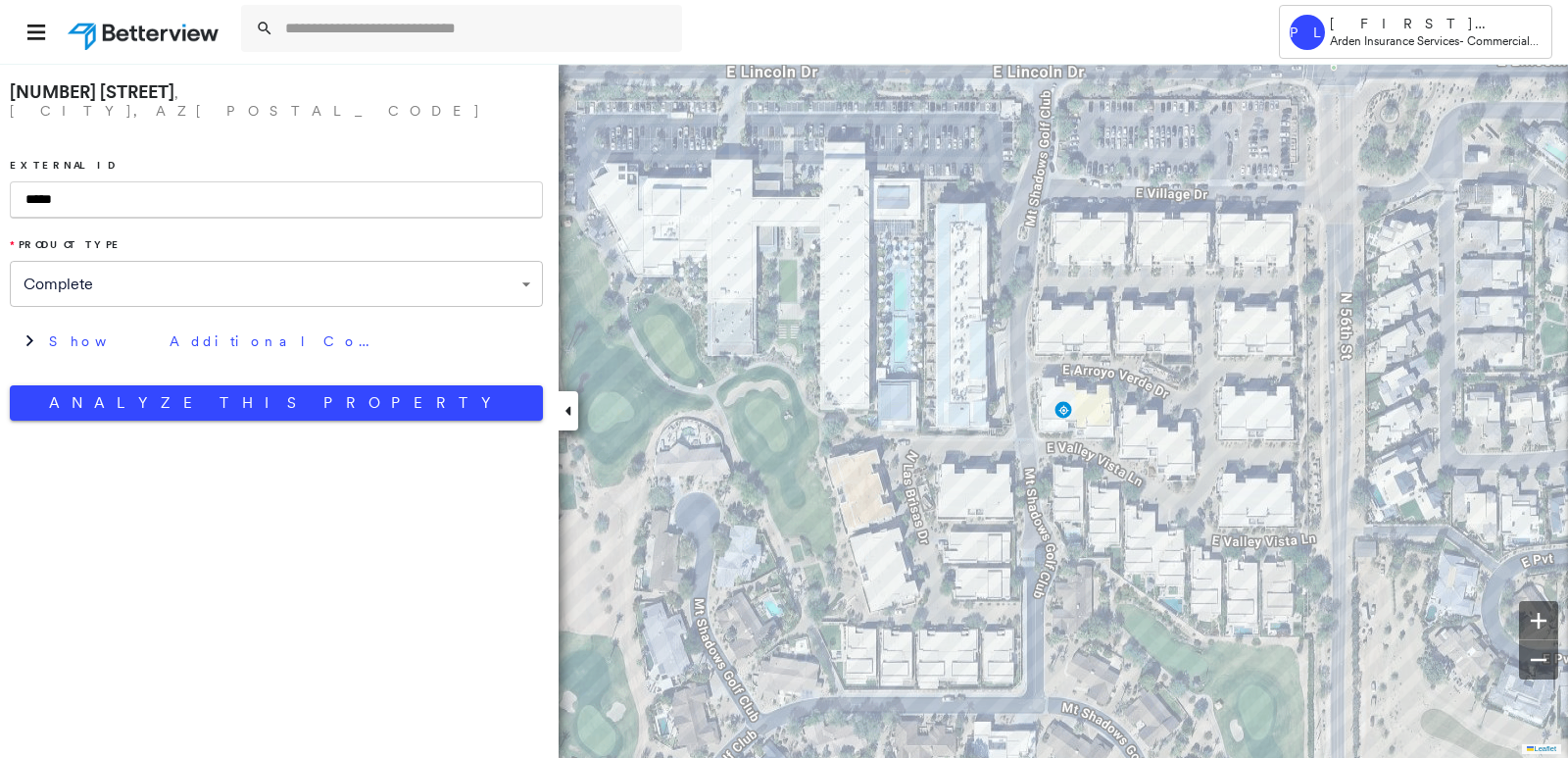 type on "*****" 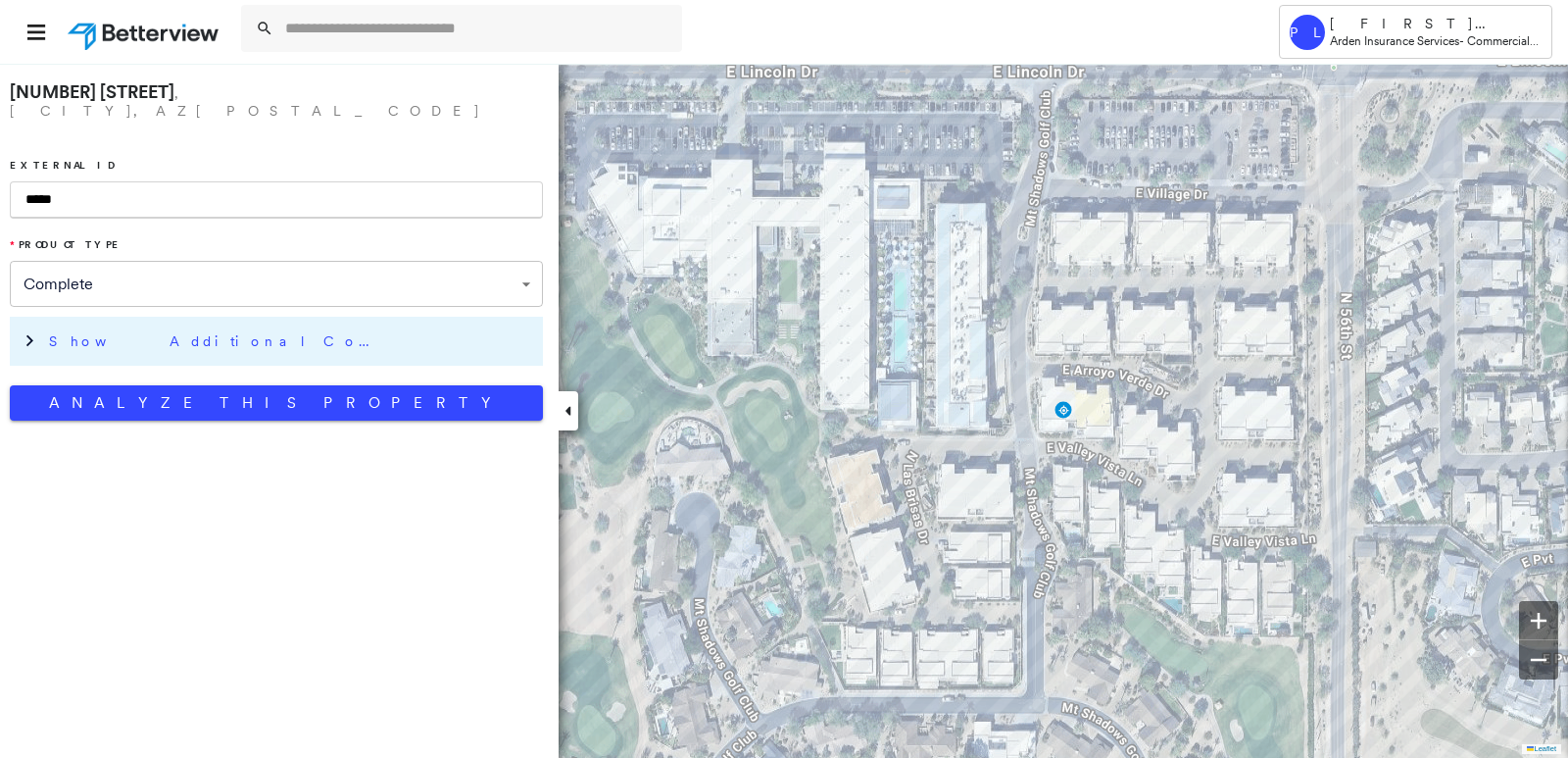 click on "Show Additional Company Data" at bounding box center (291, 341) 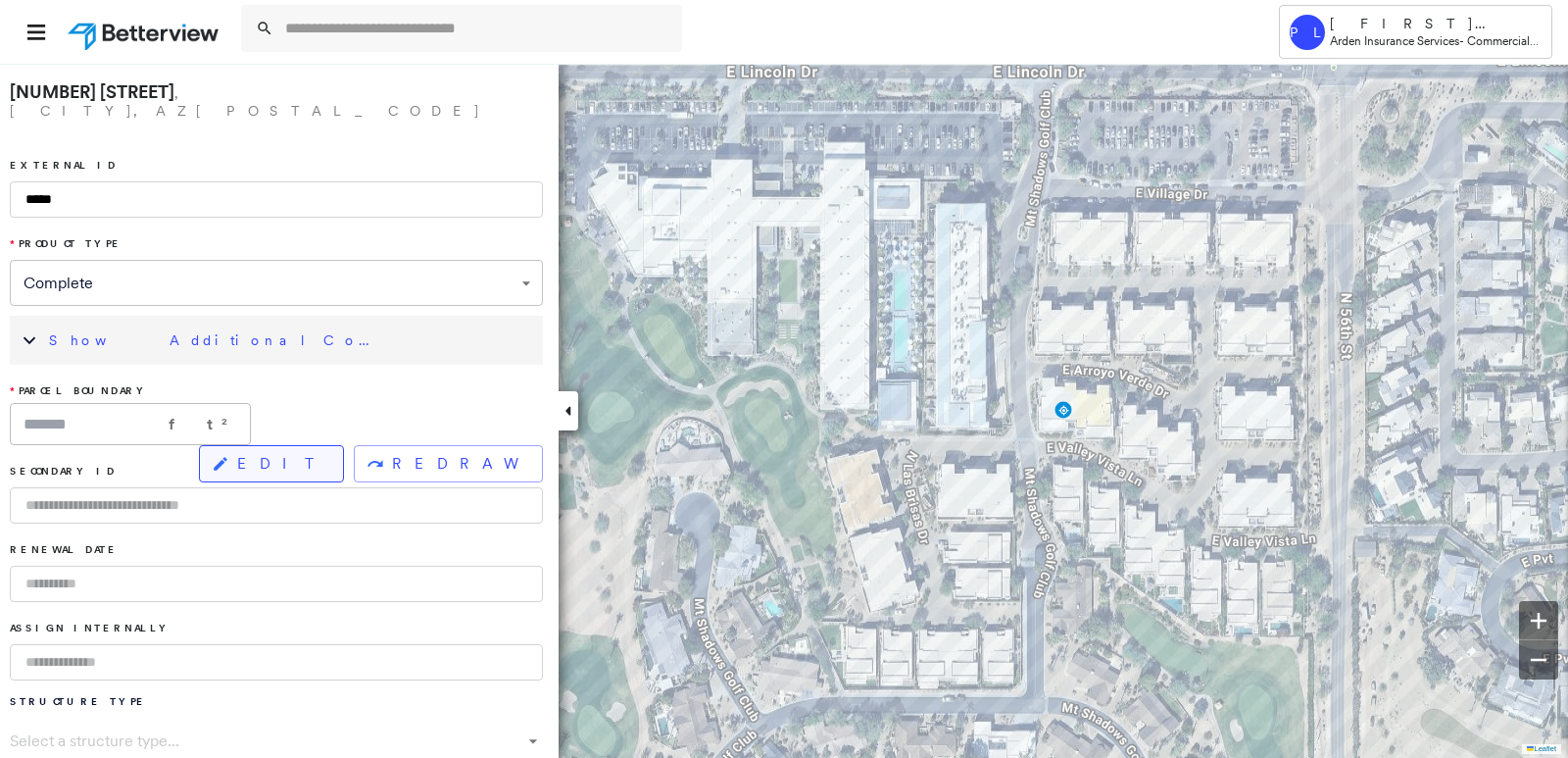 click on "EDIT" at bounding box center (271, 464) 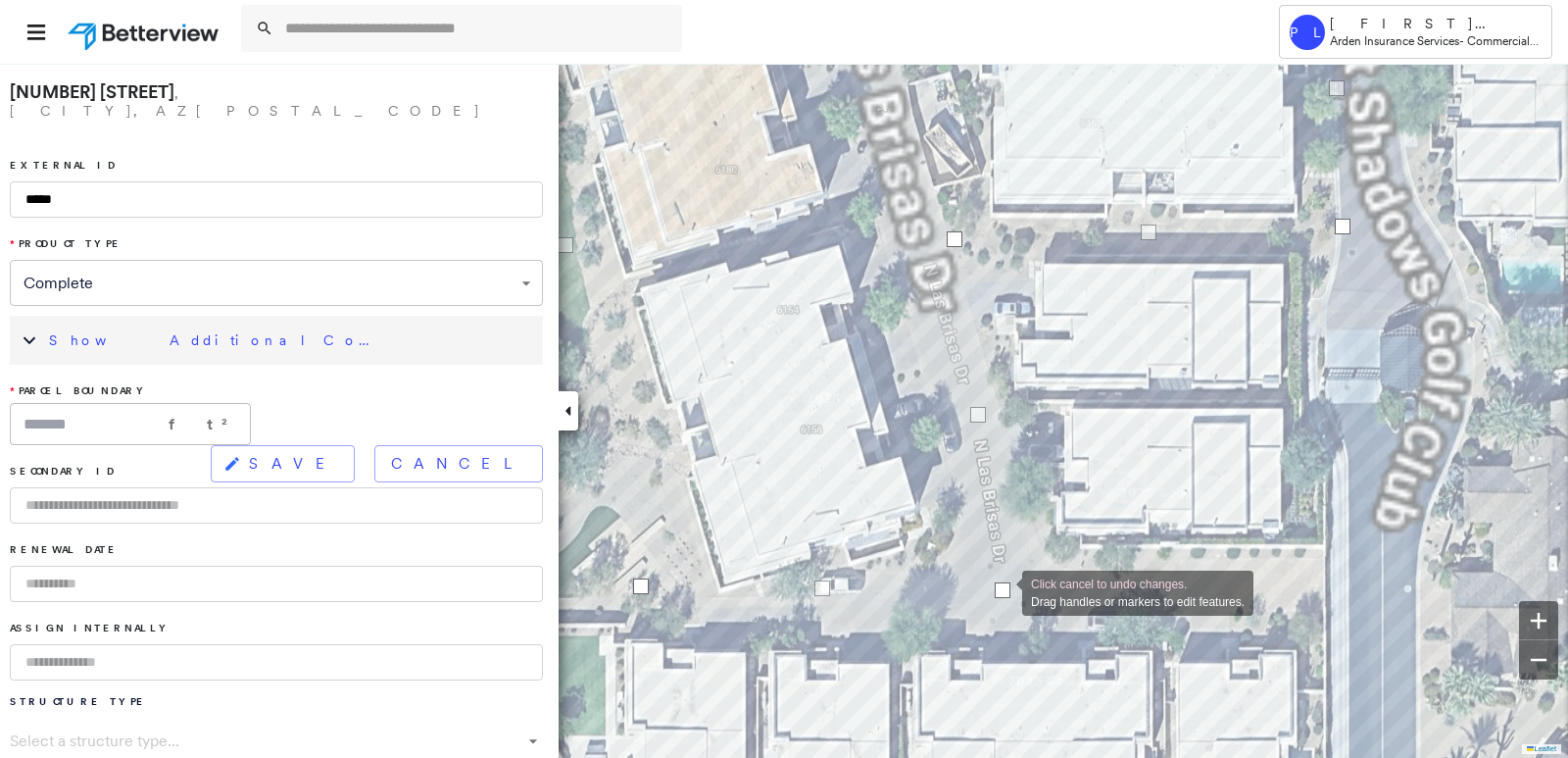 drag, startPoint x: 1013, startPoint y: 581, endPoint x: 1003, endPoint y: 591, distance: 14.142136 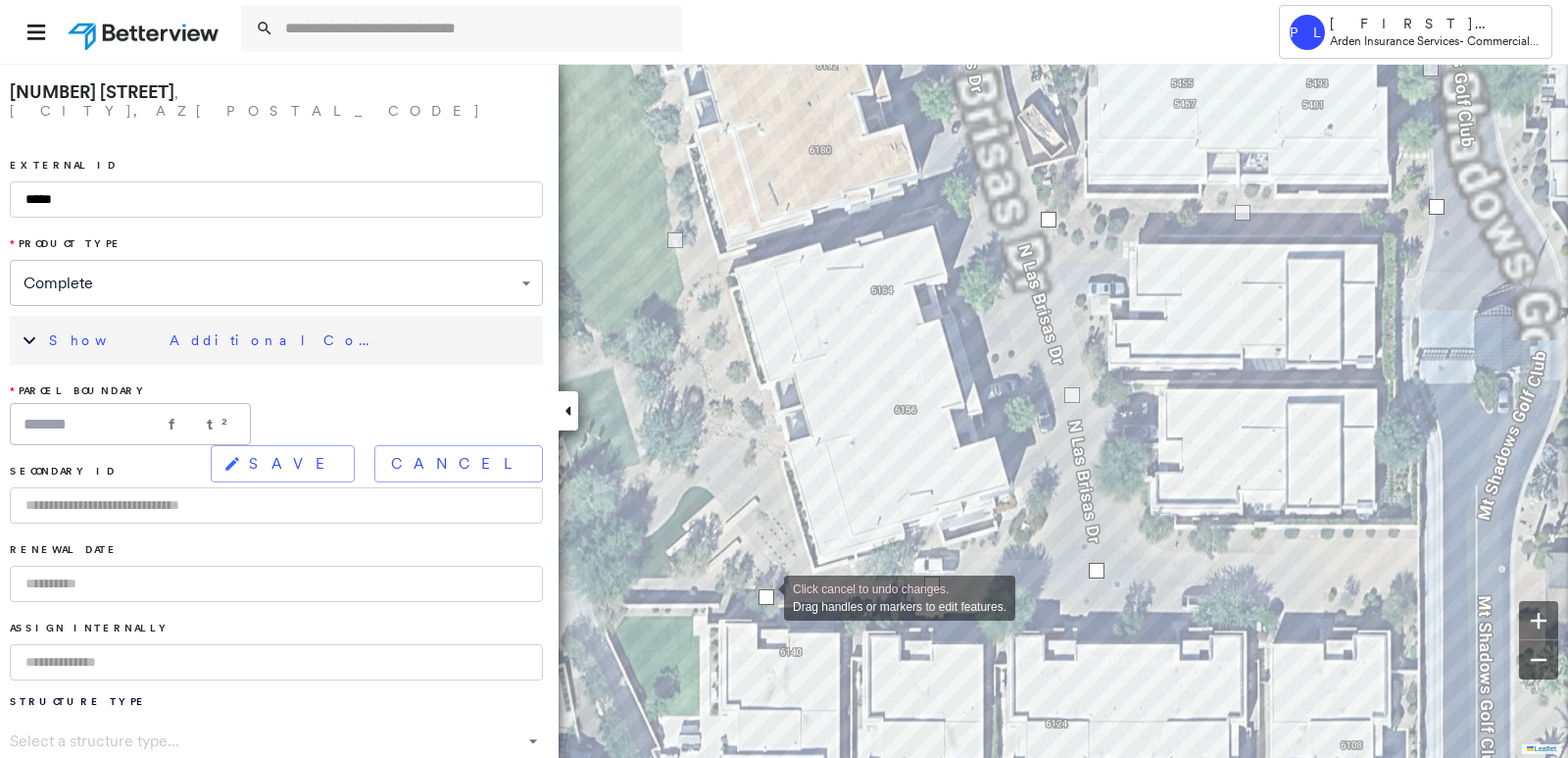 drag, startPoint x: 733, startPoint y: 566, endPoint x: 764, endPoint y: 596, distance: 43.139309 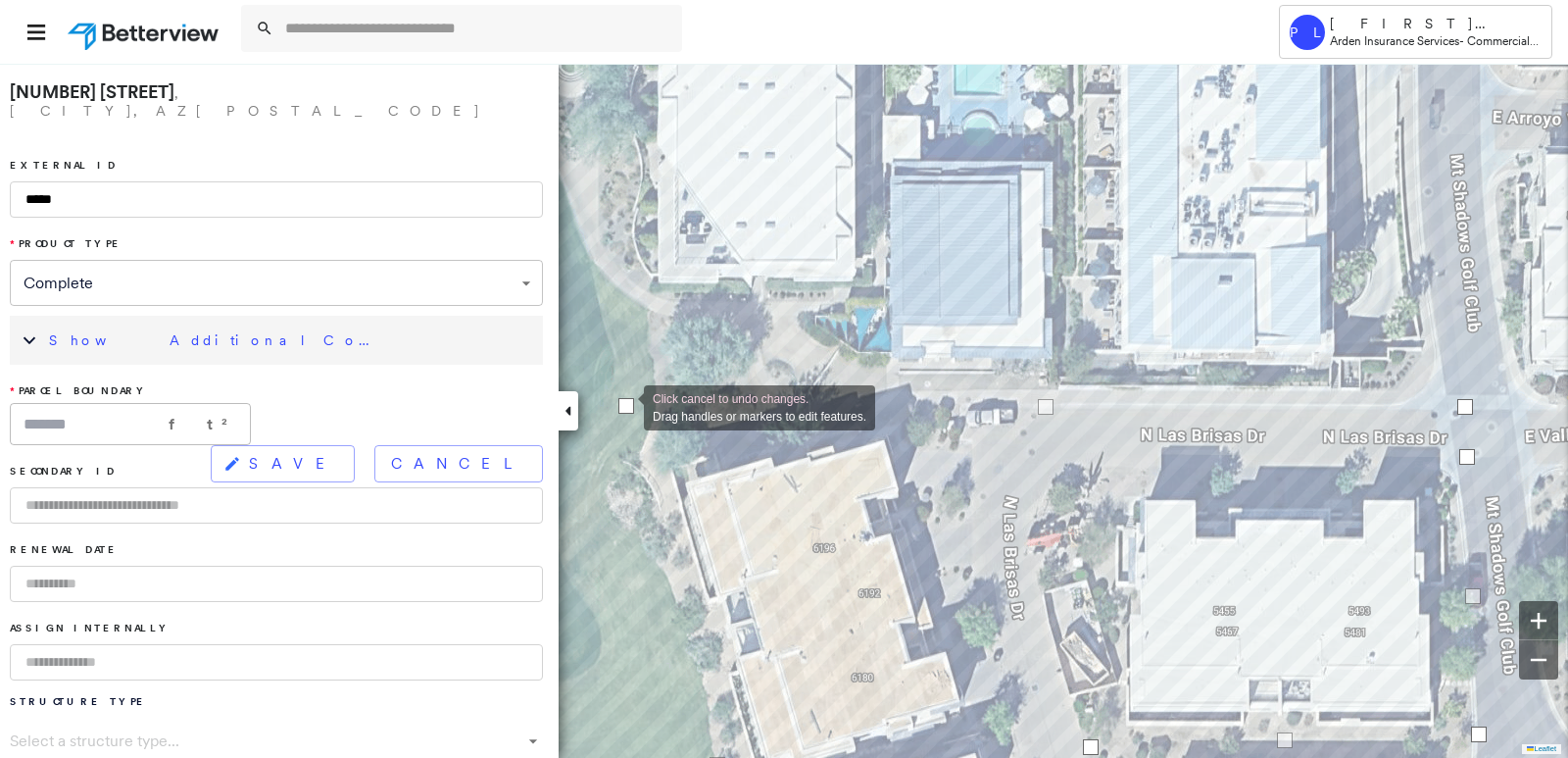 click at bounding box center [626, 406] 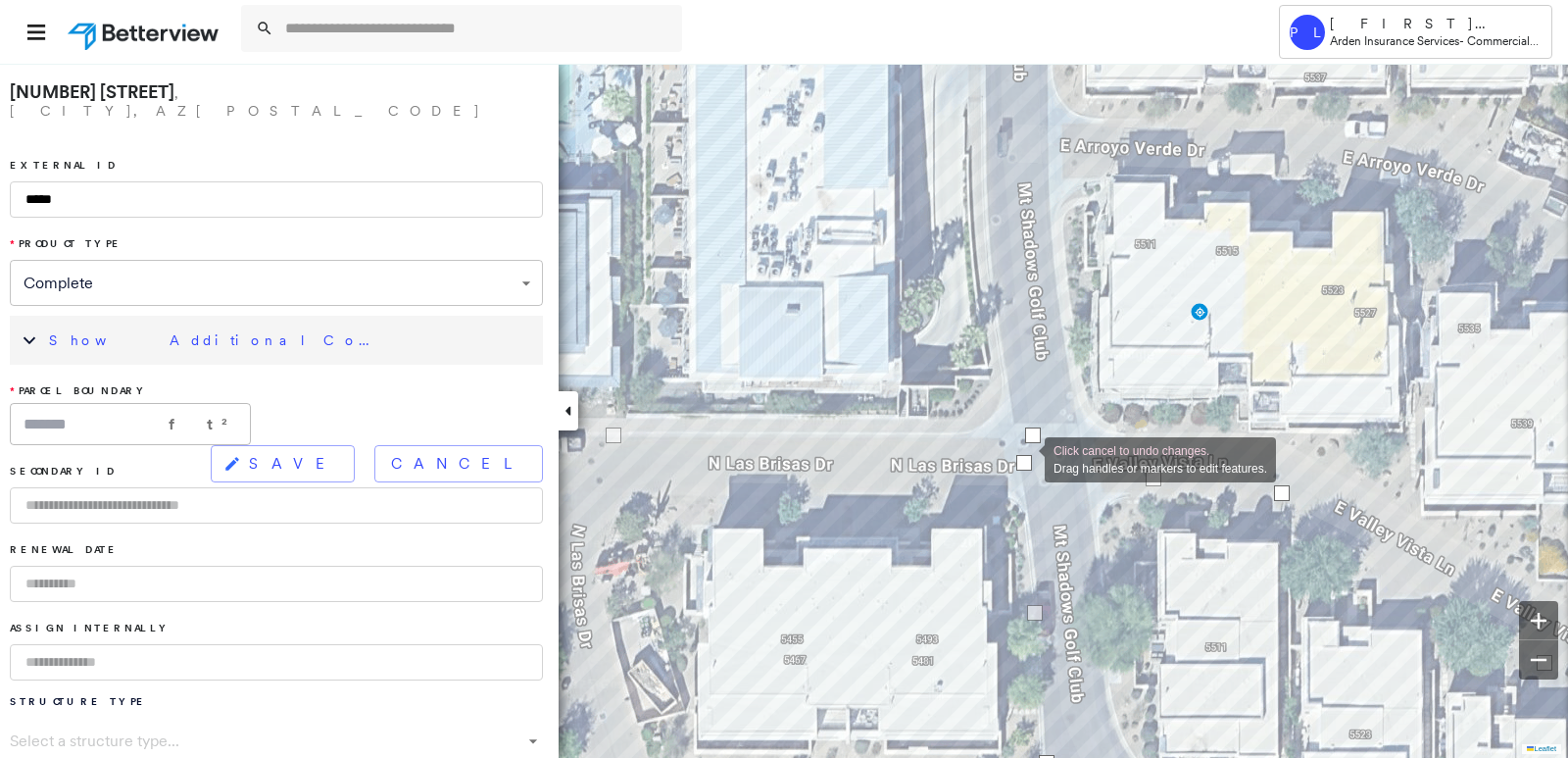drag, startPoint x: 1036, startPoint y: 480, endPoint x: 1025, endPoint y: 458, distance: 24.596748 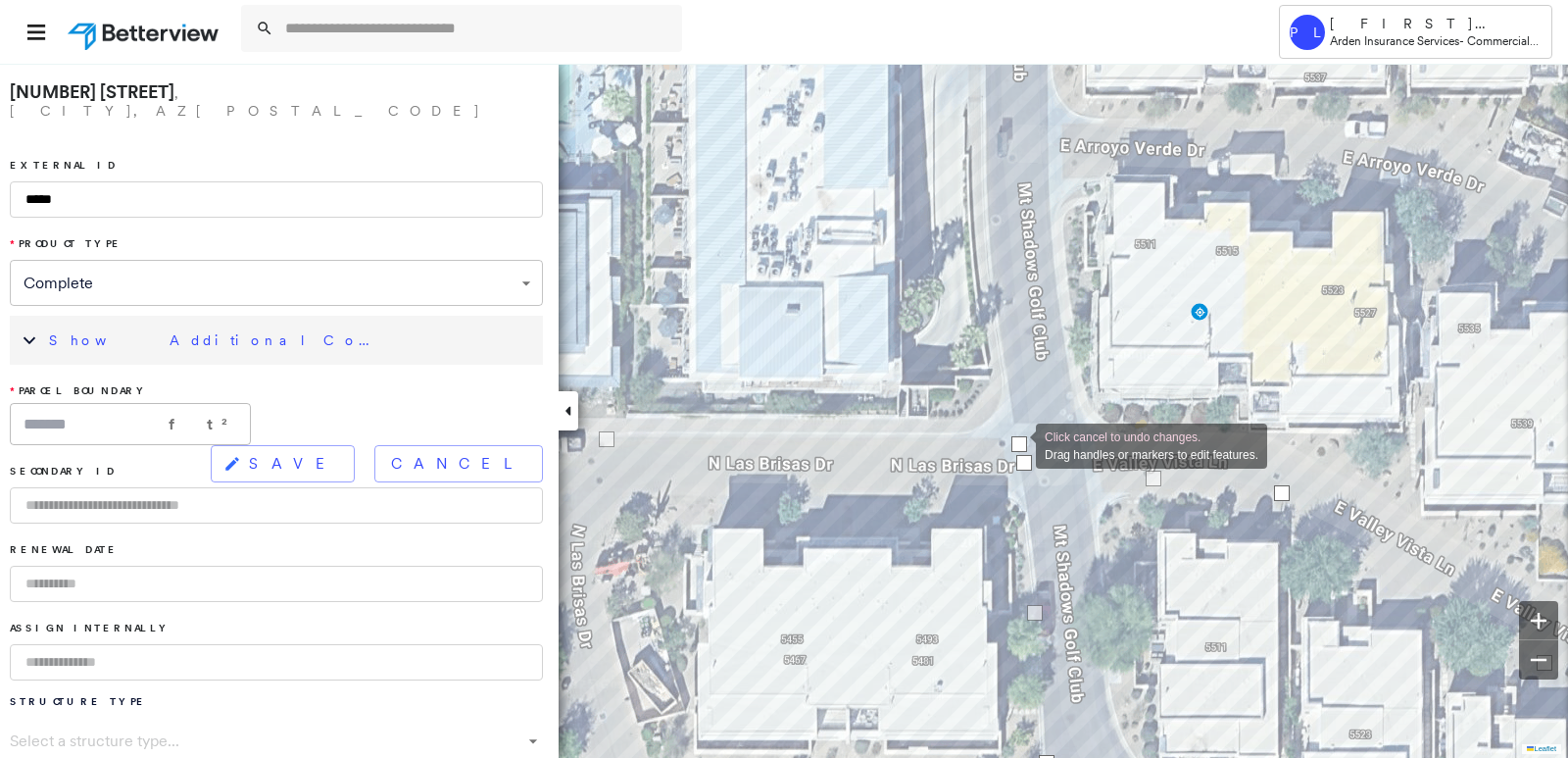 drag, startPoint x: 1030, startPoint y: 435, endPoint x: 1016, endPoint y: 444, distance: 16.643317 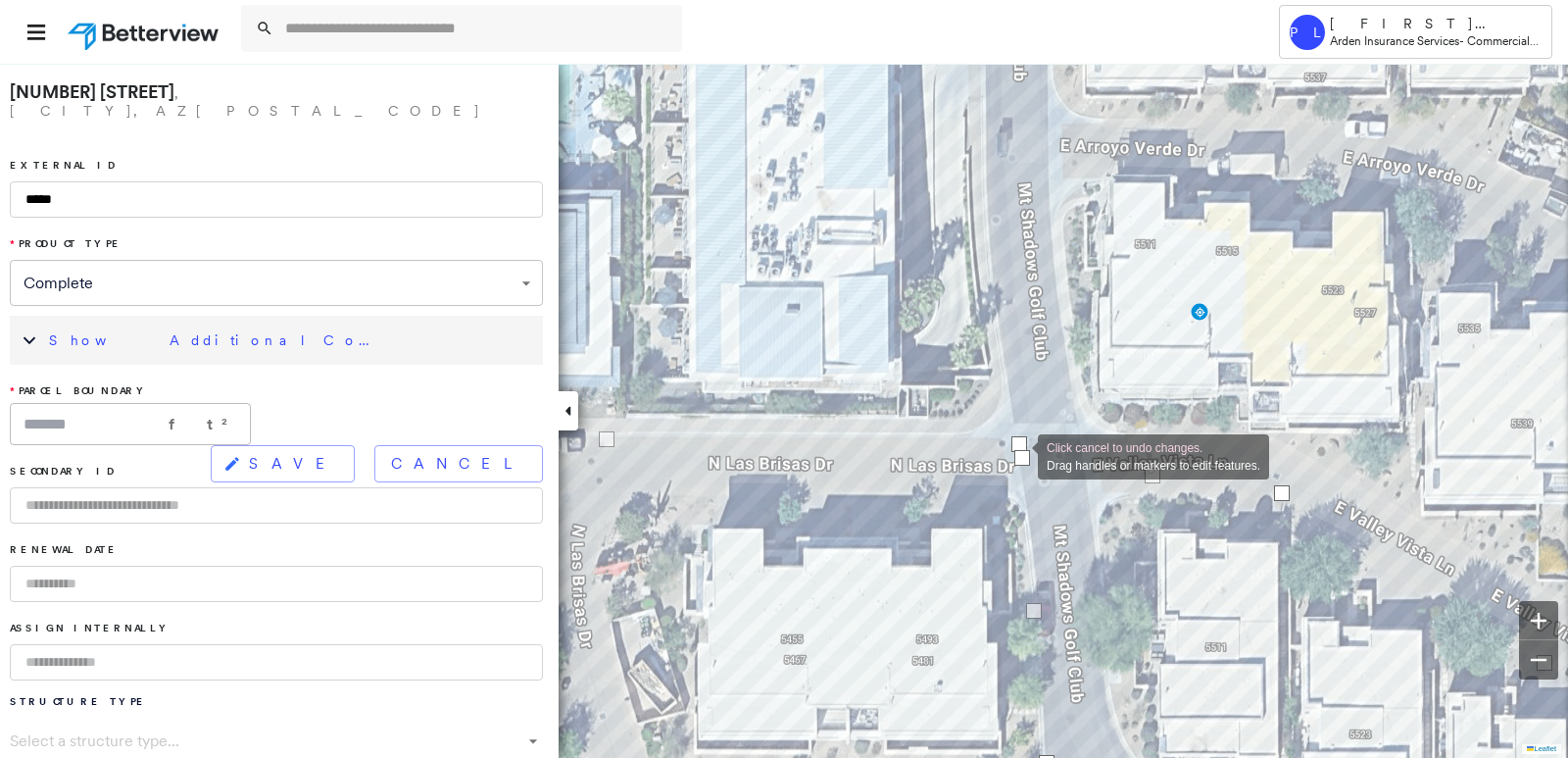 click at bounding box center (1022, 458) 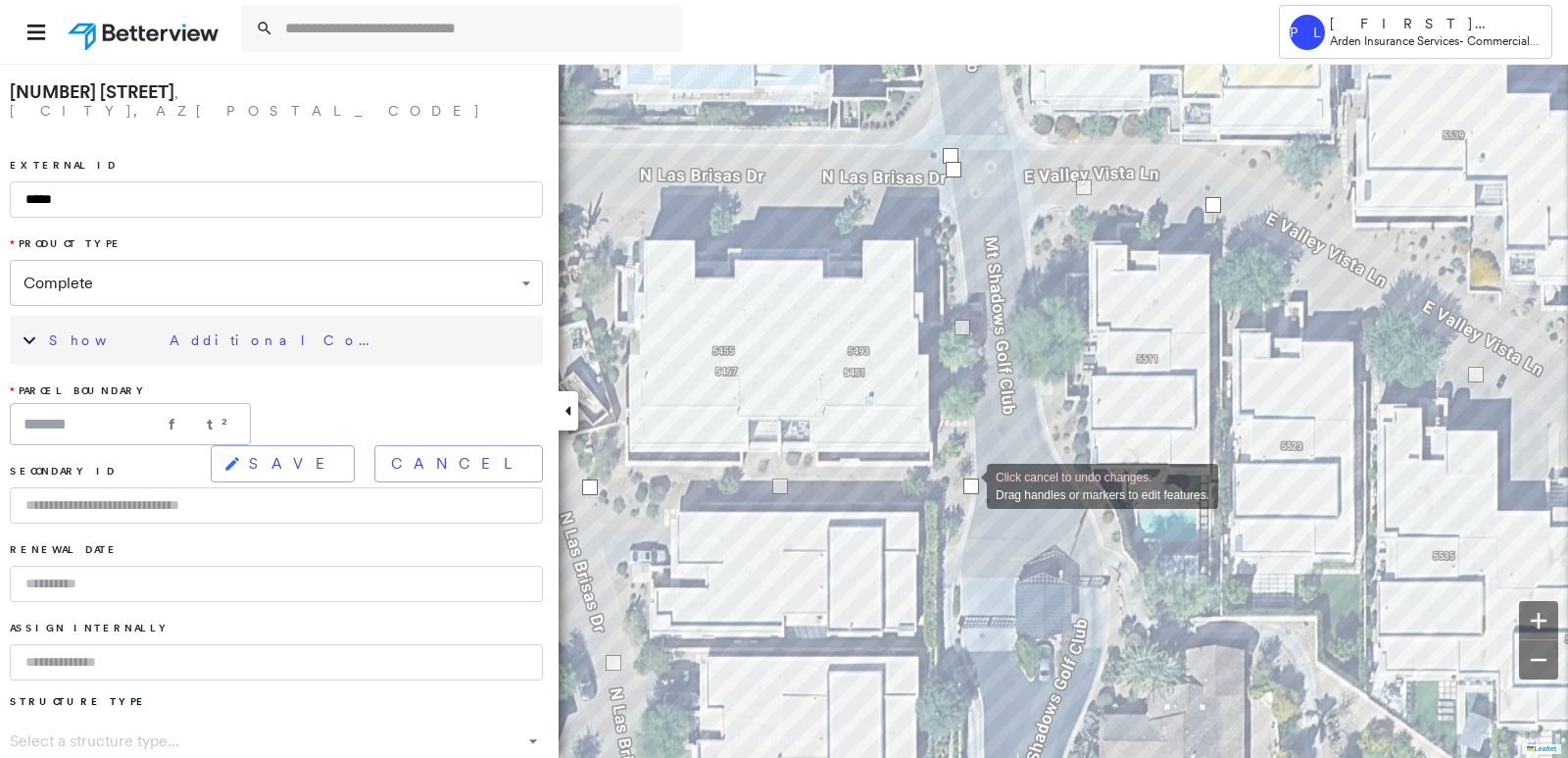 drag, startPoint x: 974, startPoint y: 473, endPoint x: 967, endPoint y: 484, distance: 13.038405 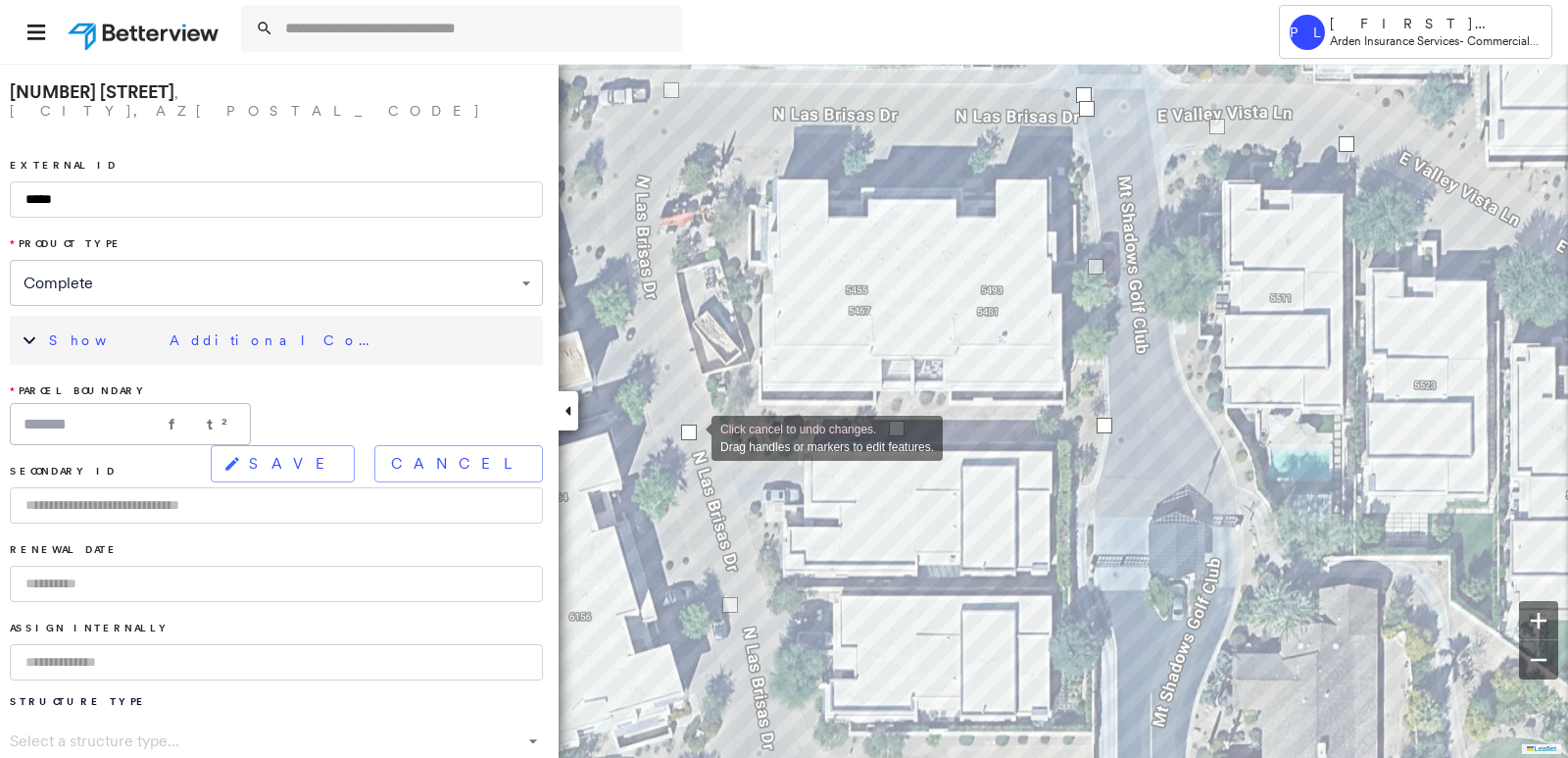 drag, startPoint x: 726, startPoint y: 430, endPoint x: 692, endPoint y: 436, distance: 34.525353 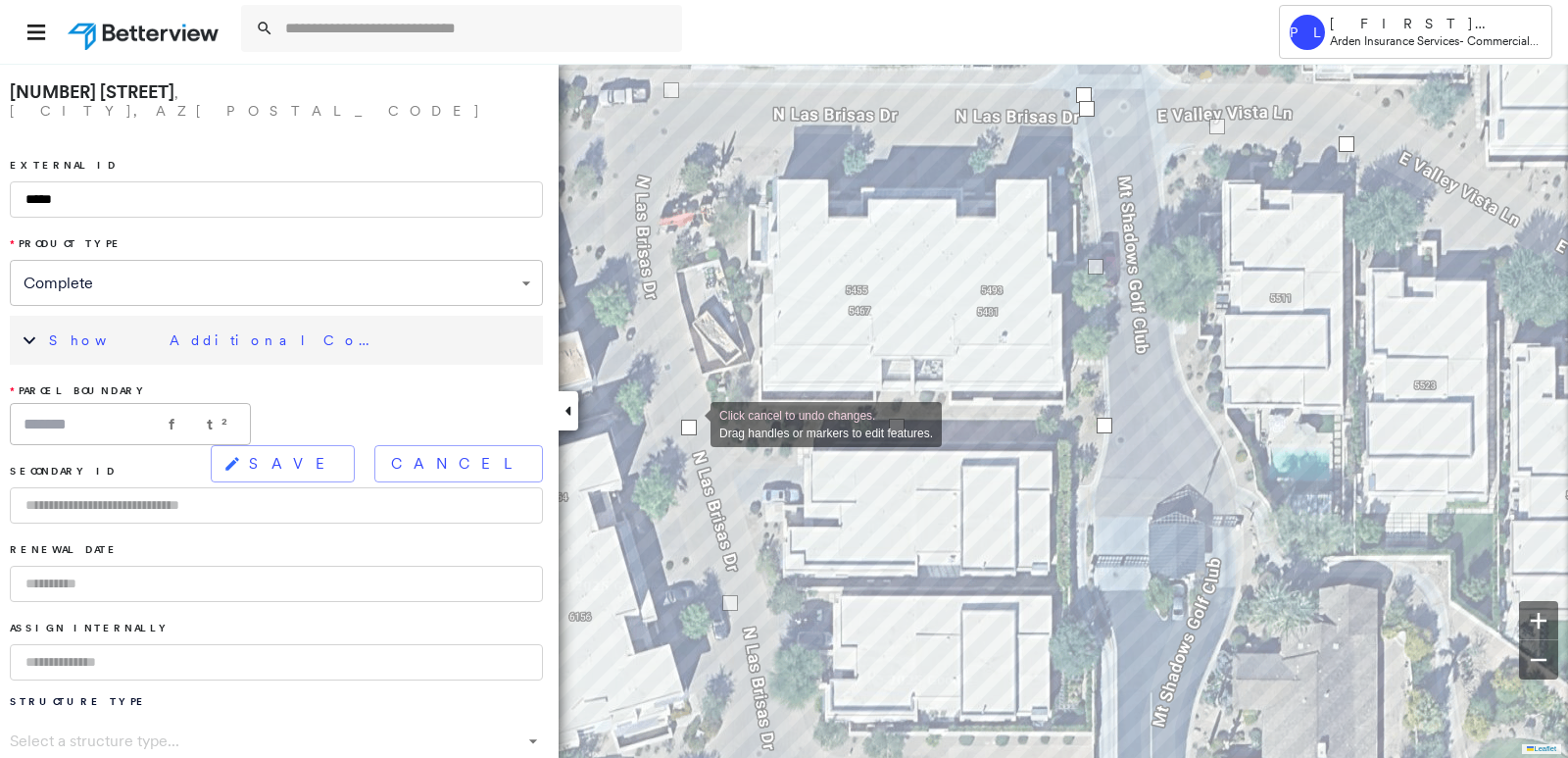 click at bounding box center (689, 428) 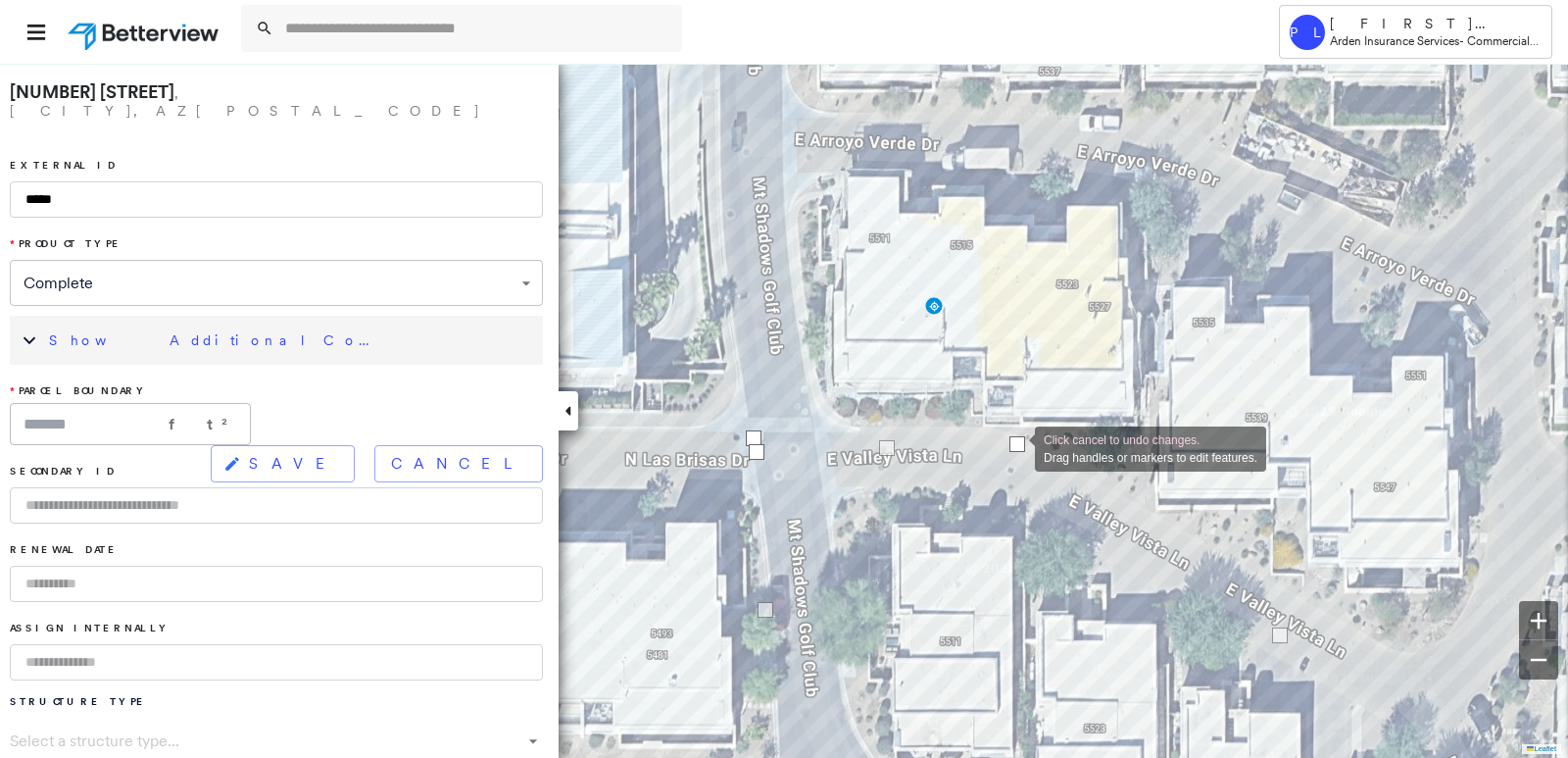 drag, startPoint x: 1014, startPoint y: 490, endPoint x: 1015, endPoint y: 447, distance: 43.011626 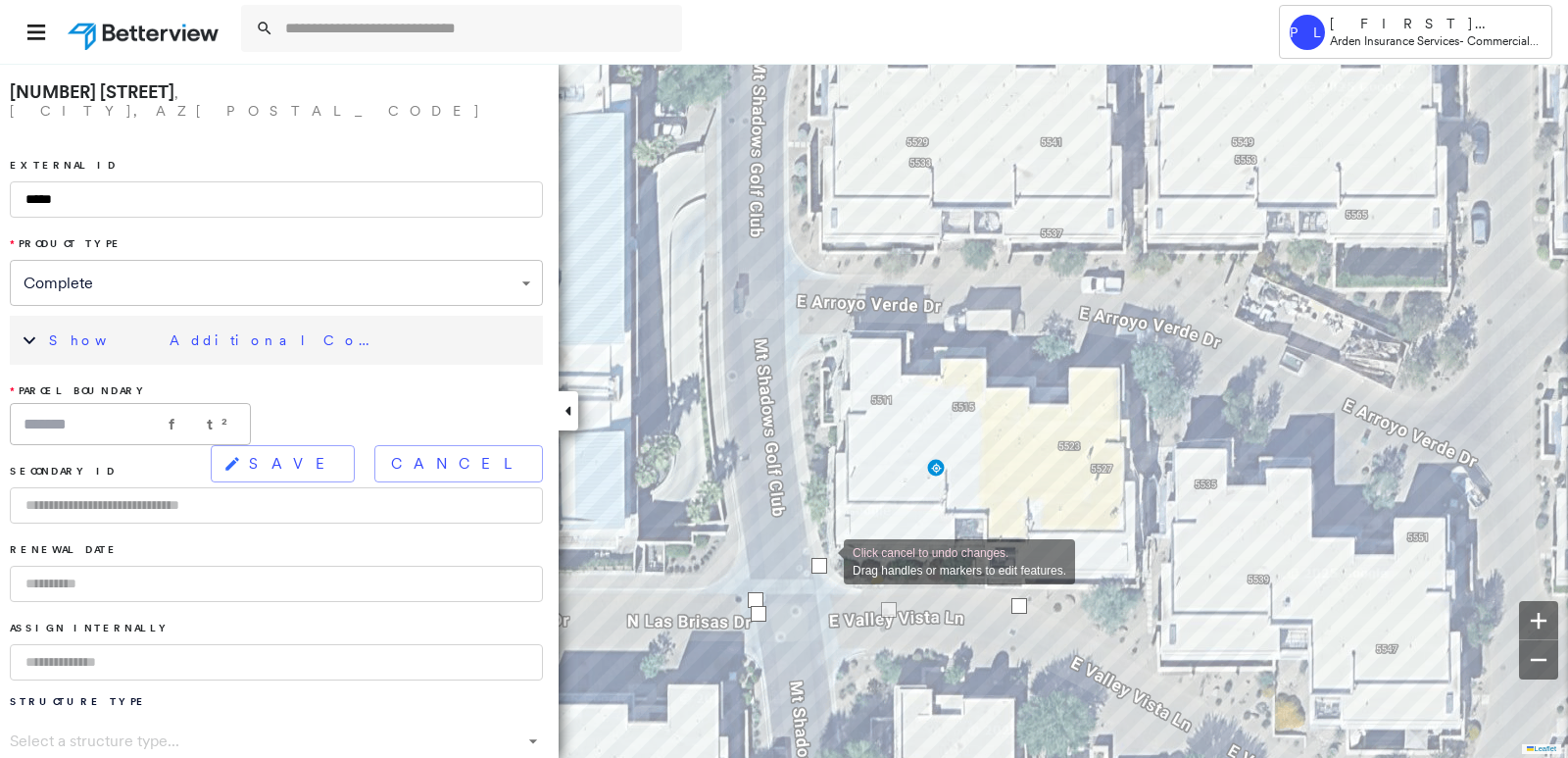 drag, startPoint x: 808, startPoint y: 107, endPoint x: 824, endPoint y: 560, distance: 453.28247 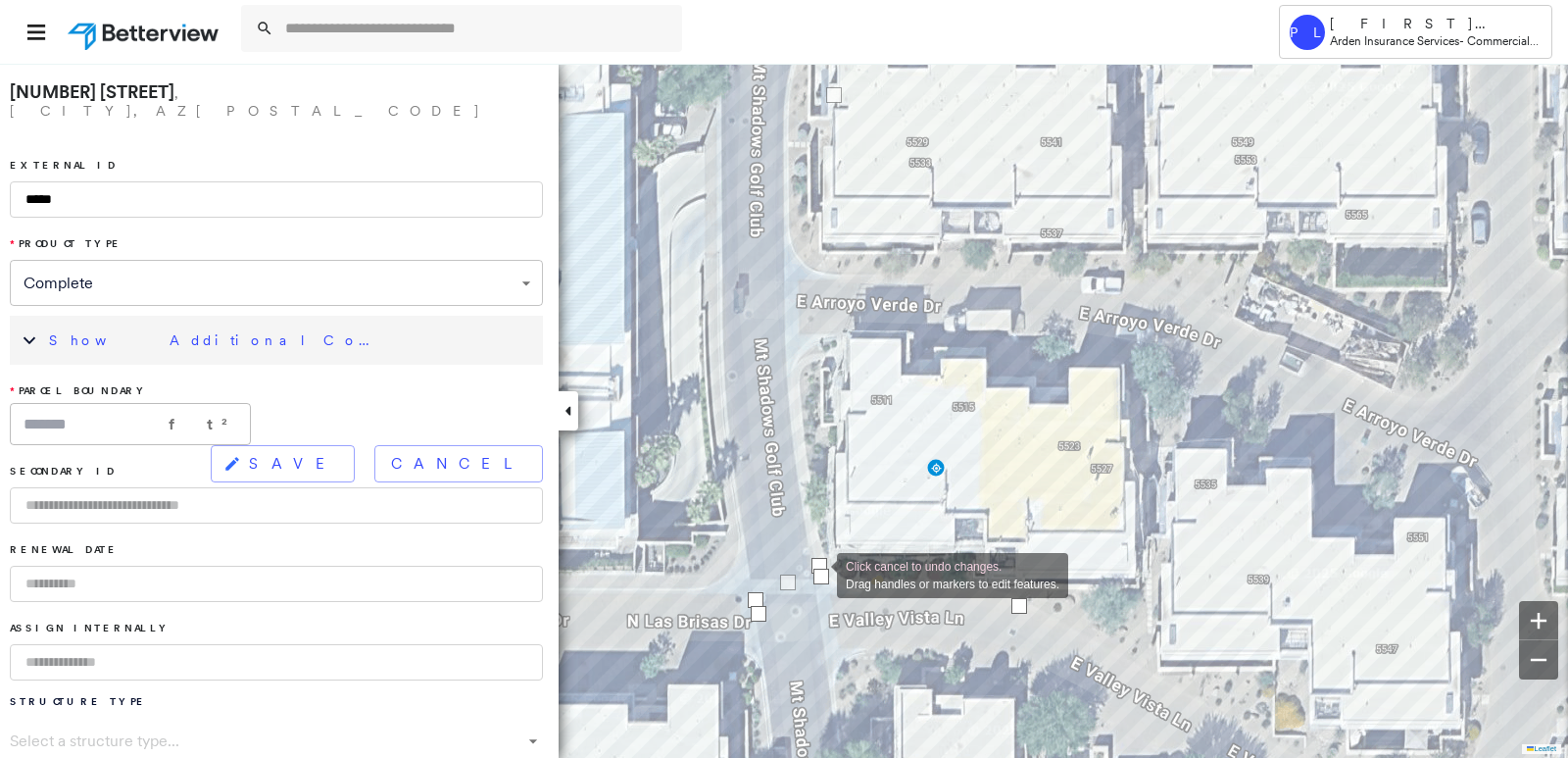 drag, startPoint x: 885, startPoint y: 607, endPoint x: 817, endPoint y: 574, distance: 75.58439 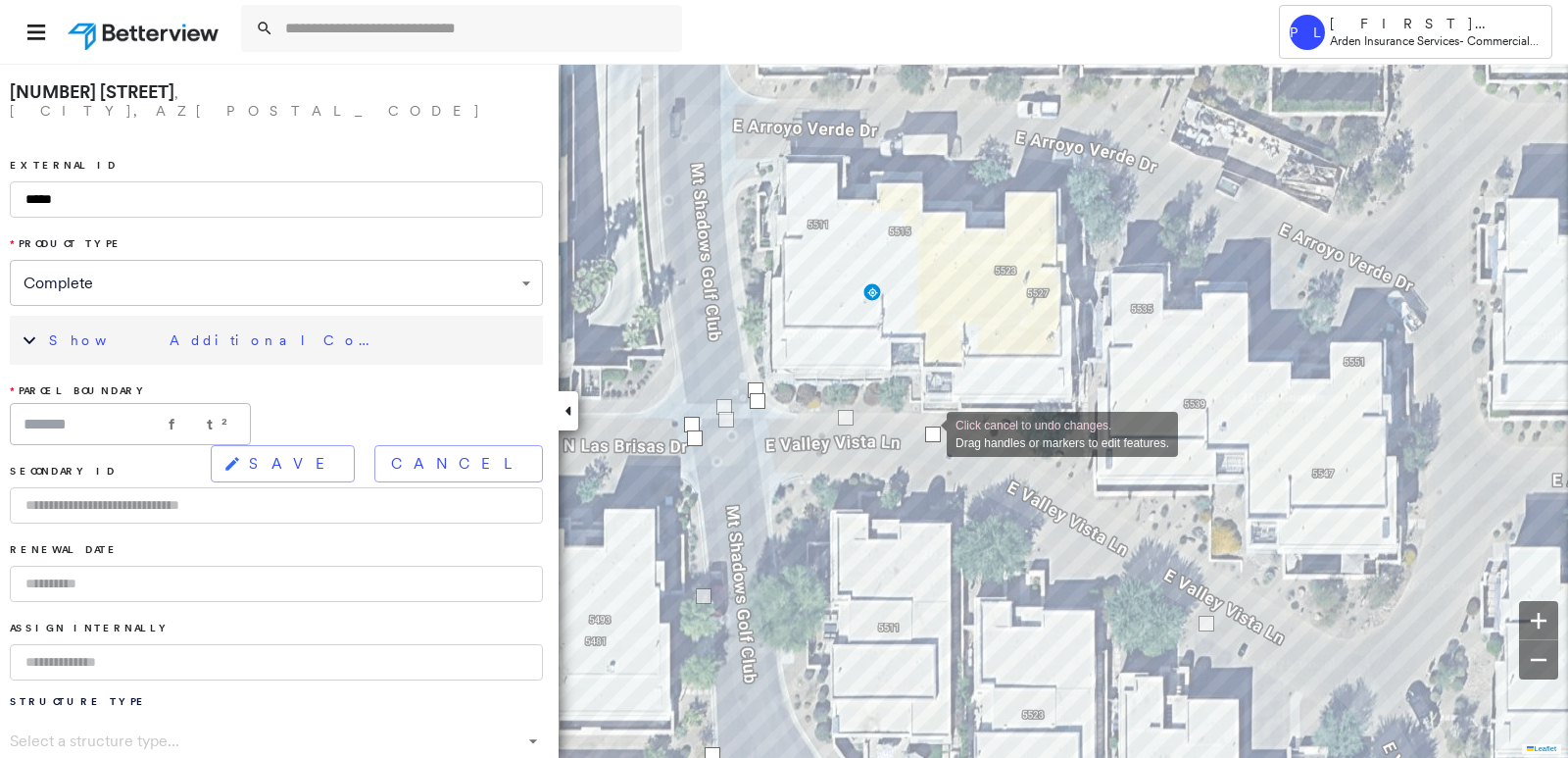 drag, startPoint x: 949, startPoint y: 433, endPoint x: 927, endPoint y: 432, distance: 22.022716 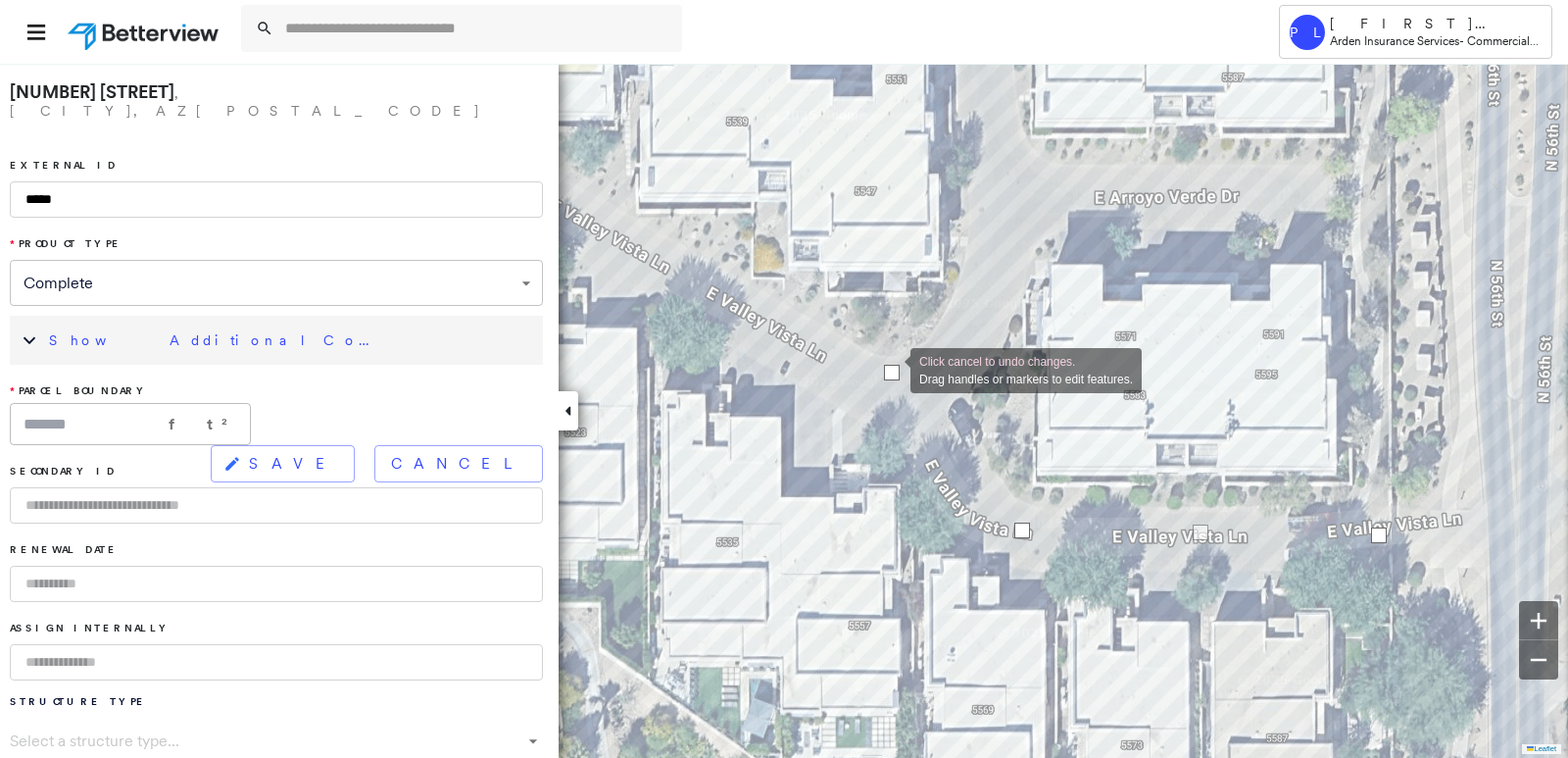 drag, startPoint x: 748, startPoint y: 337, endPoint x: 891, endPoint y: 369, distance: 146.53668 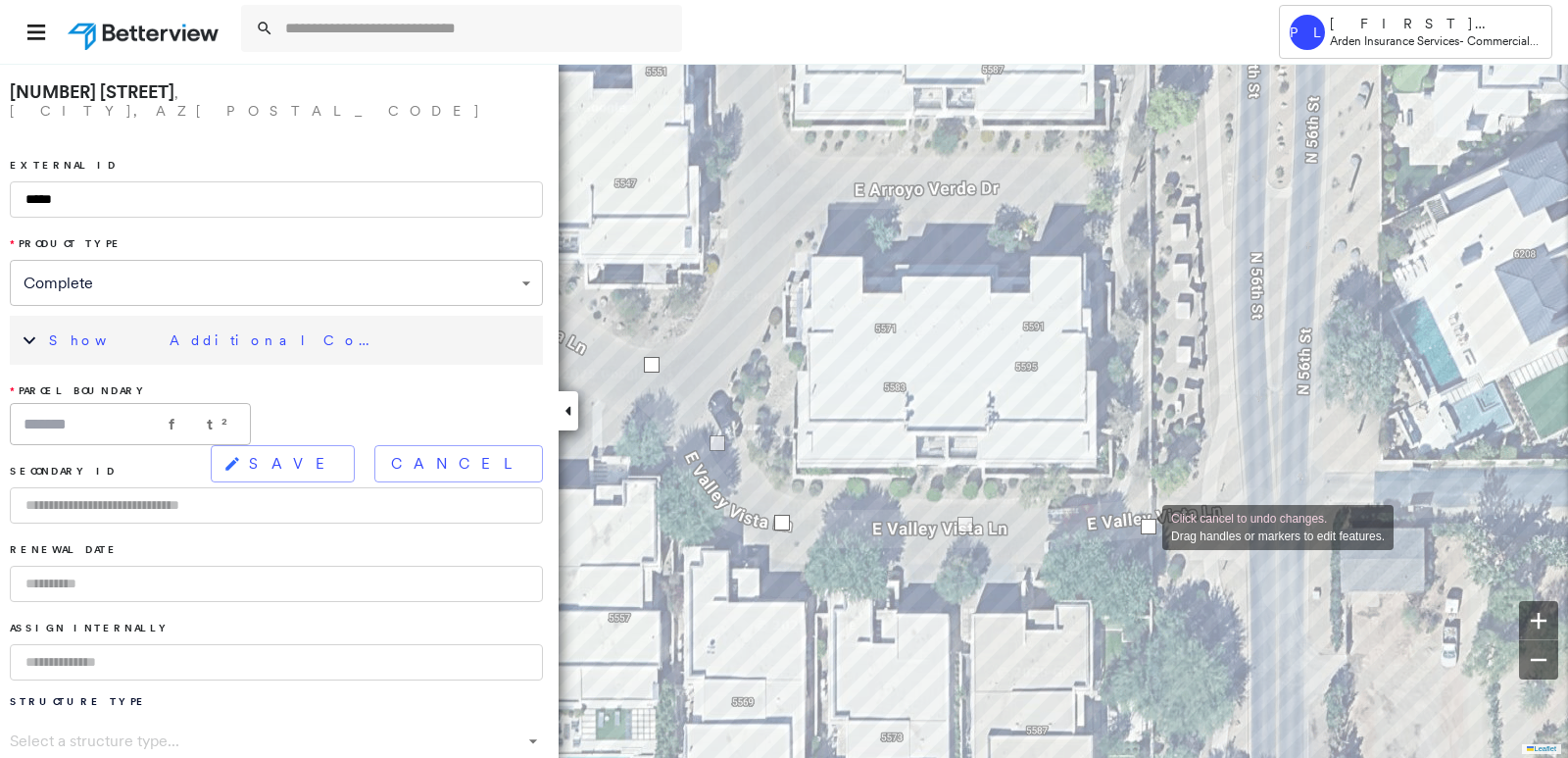 click at bounding box center [1149, 527] 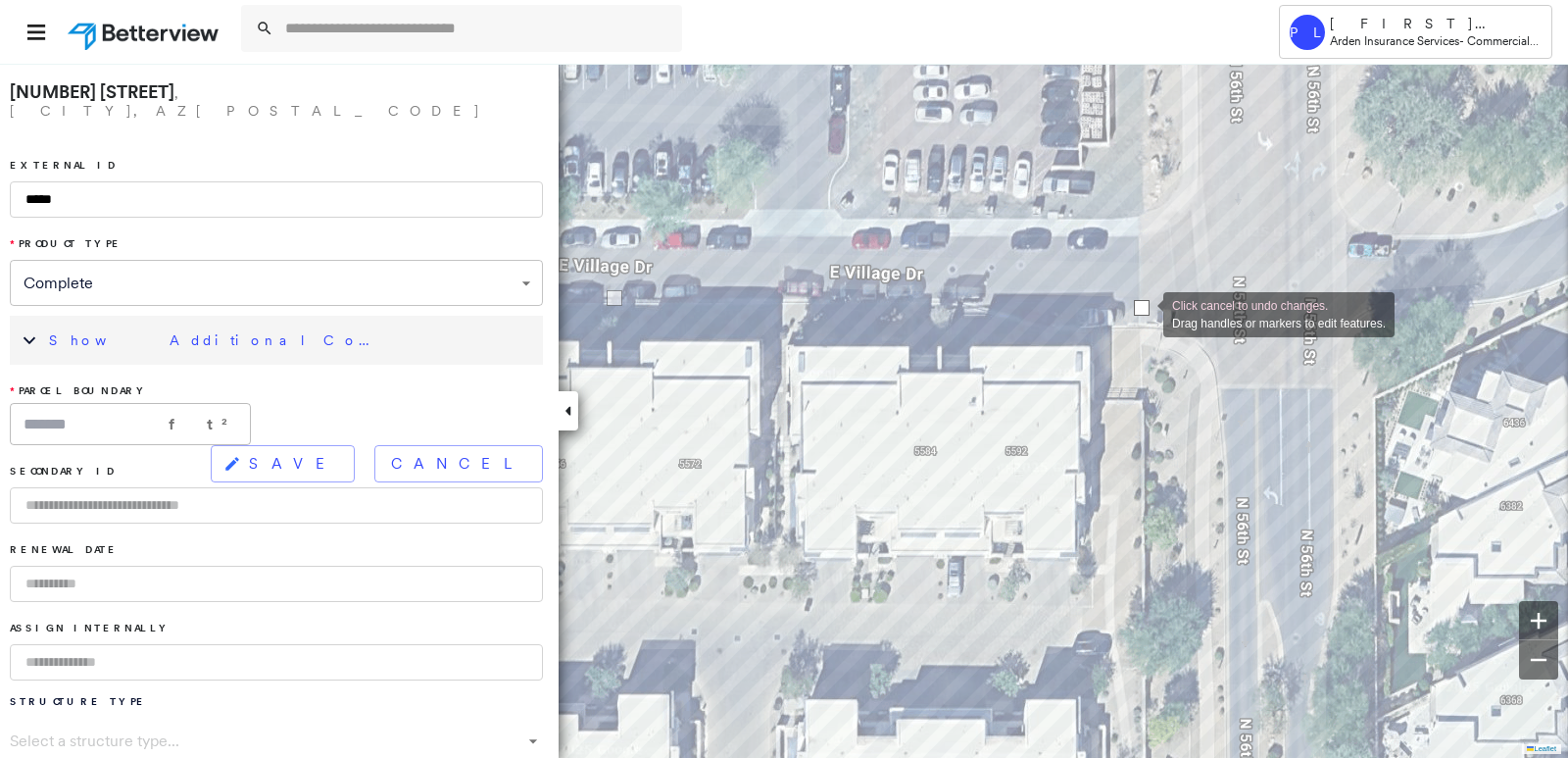 drag, startPoint x: 1153, startPoint y: 271, endPoint x: 1144, endPoint y: 313, distance: 42.95346 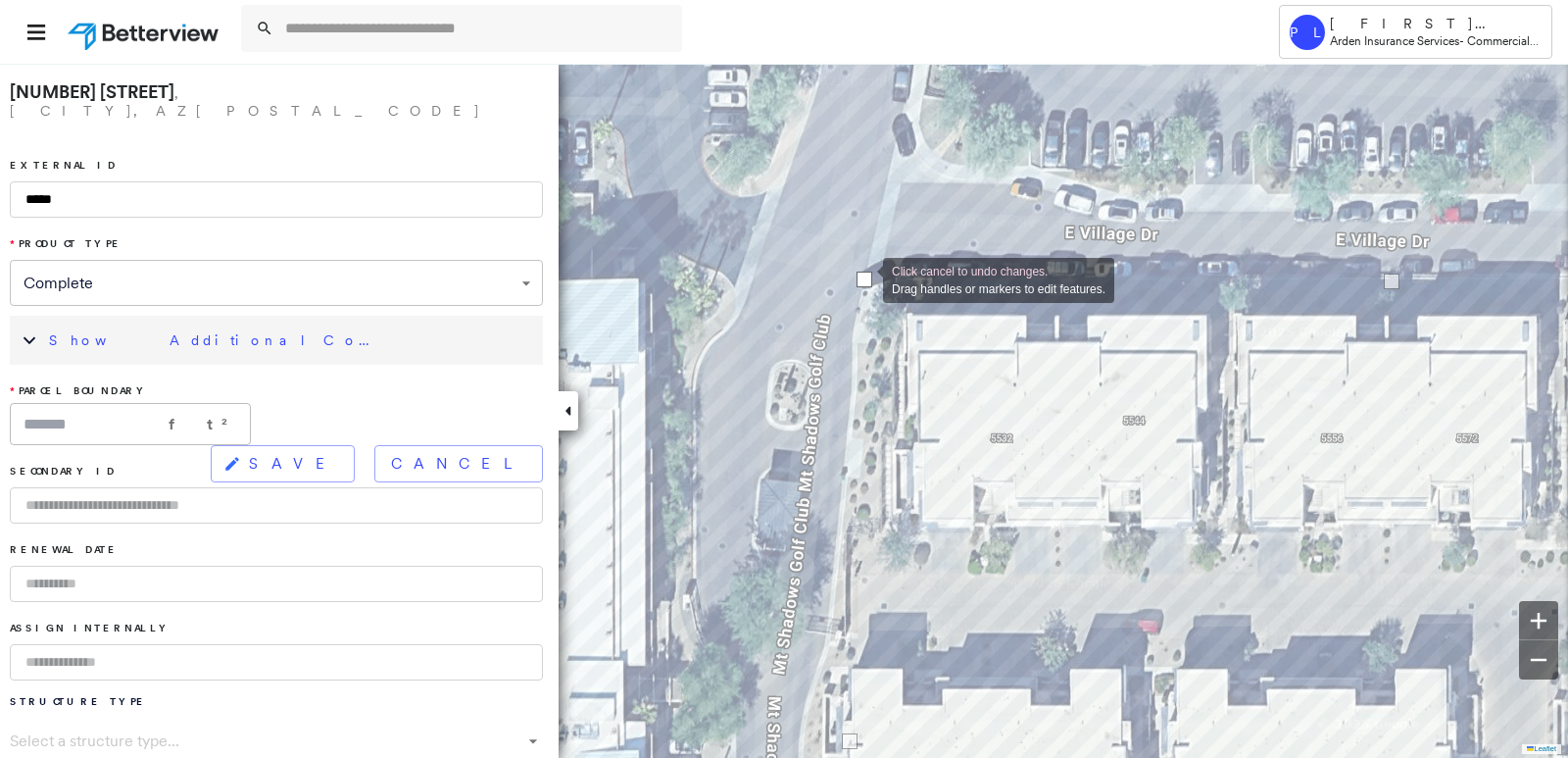 drag, startPoint x: 863, startPoint y: 262, endPoint x: 863, endPoint y: 278, distance: 16 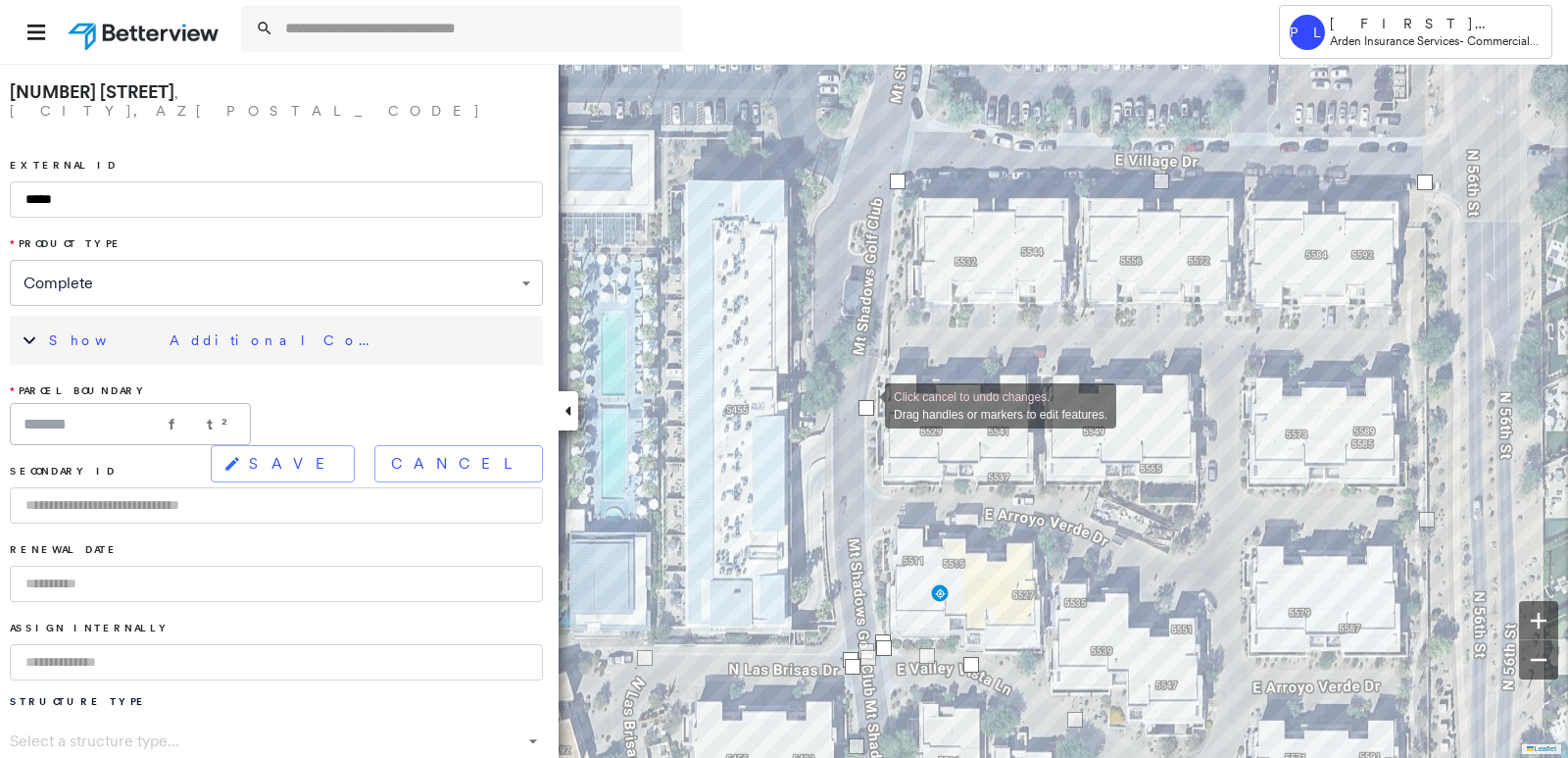 drag, startPoint x: 889, startPoint y: 408, endPoint x: 865, endPoint y: 404, distance: 24.33105 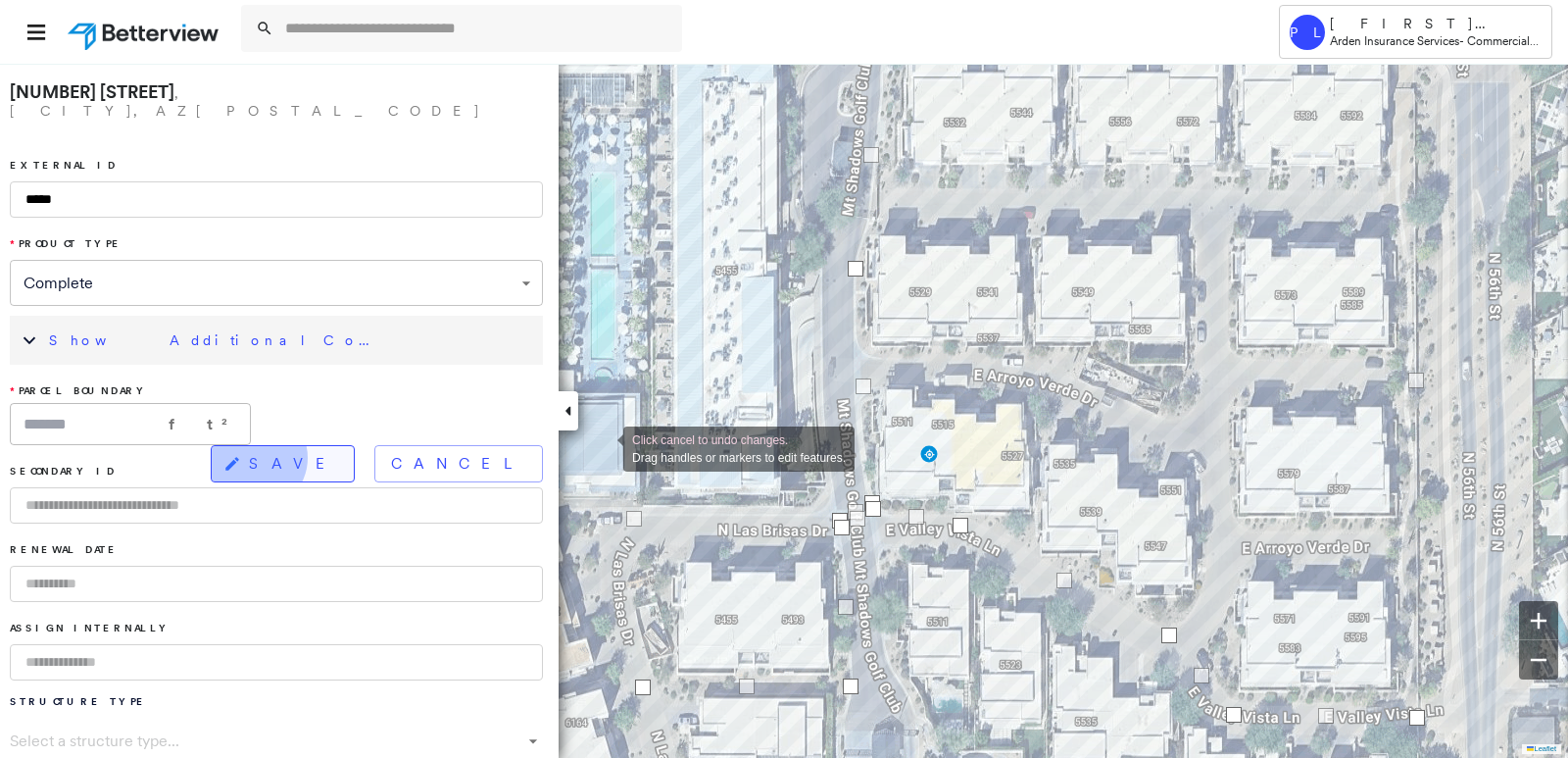 click on "SAVE" at bounding box center (293, 464) 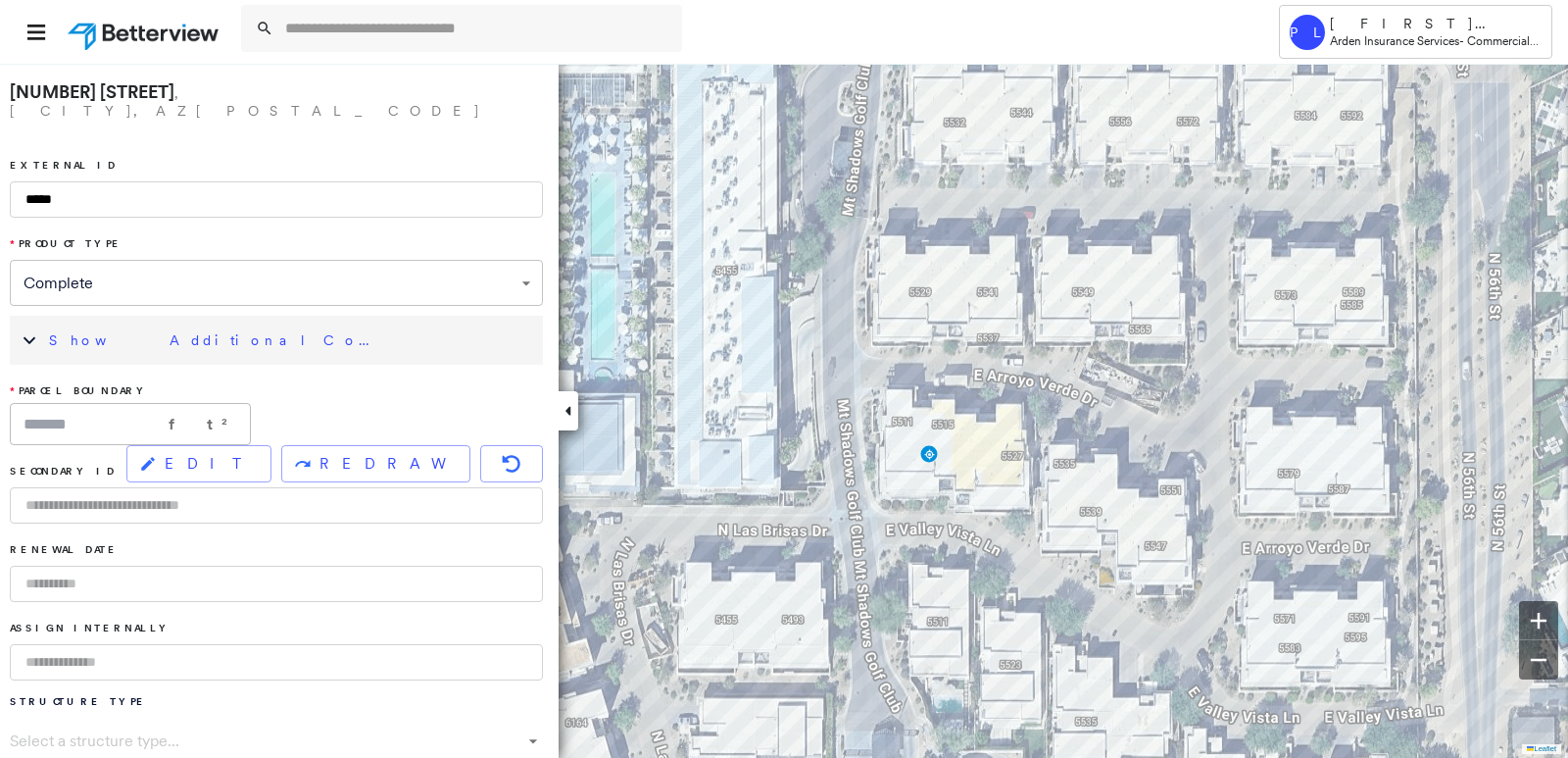 click on "Show Additional Company Data" at bounding box center [291, 340] 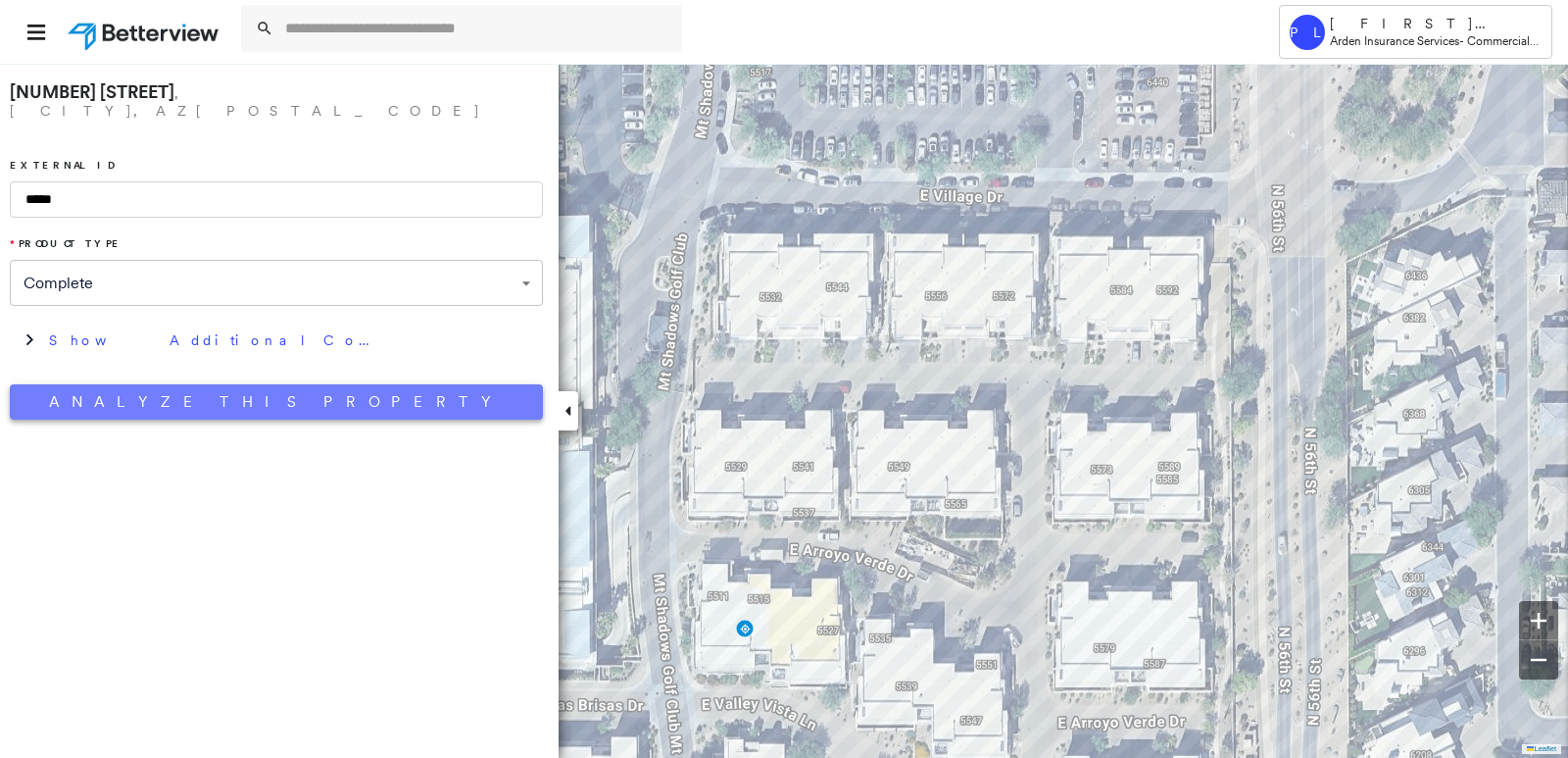 click on "Analyze This Property" at bounding box center (276, 402) 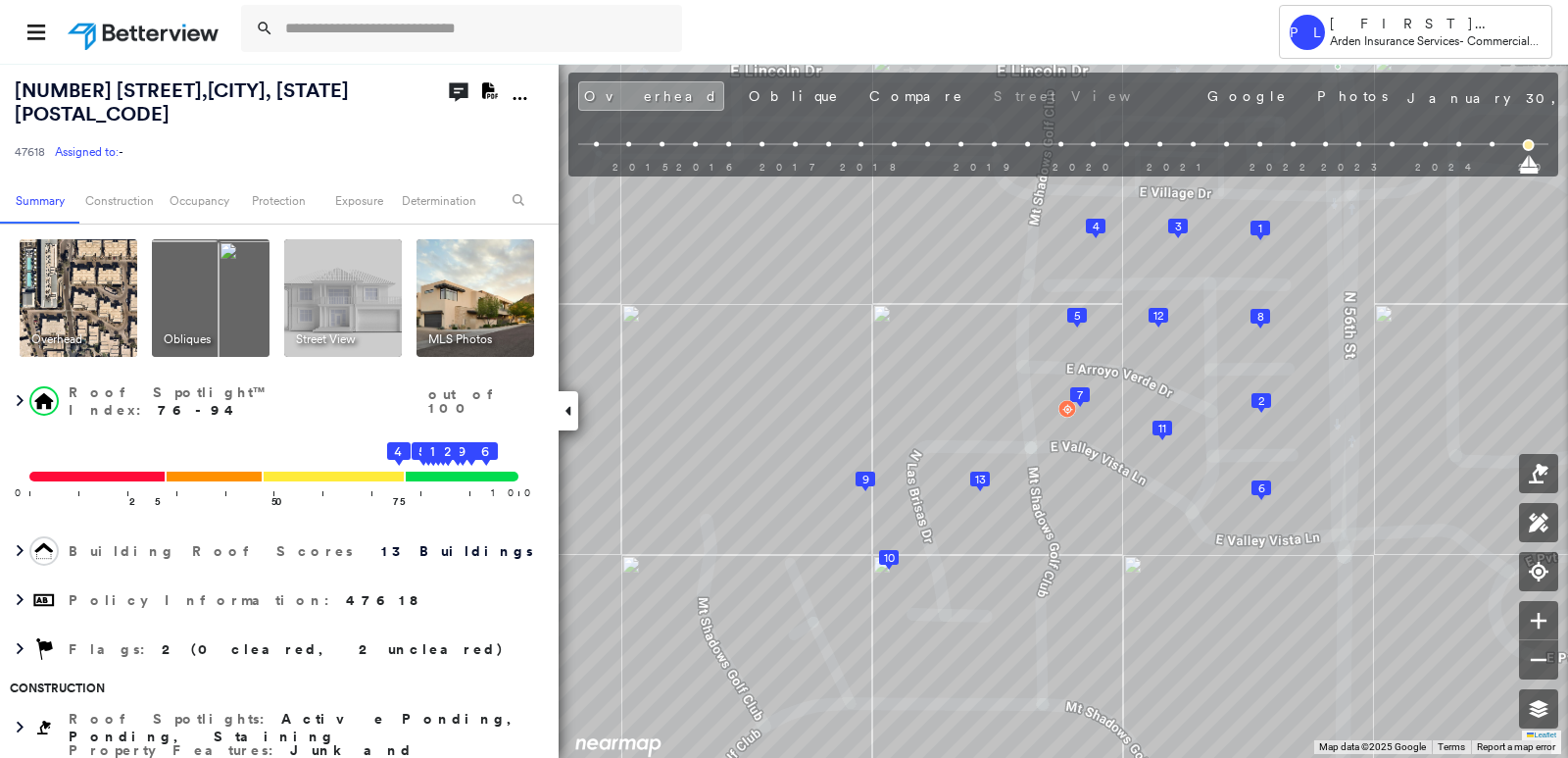 click 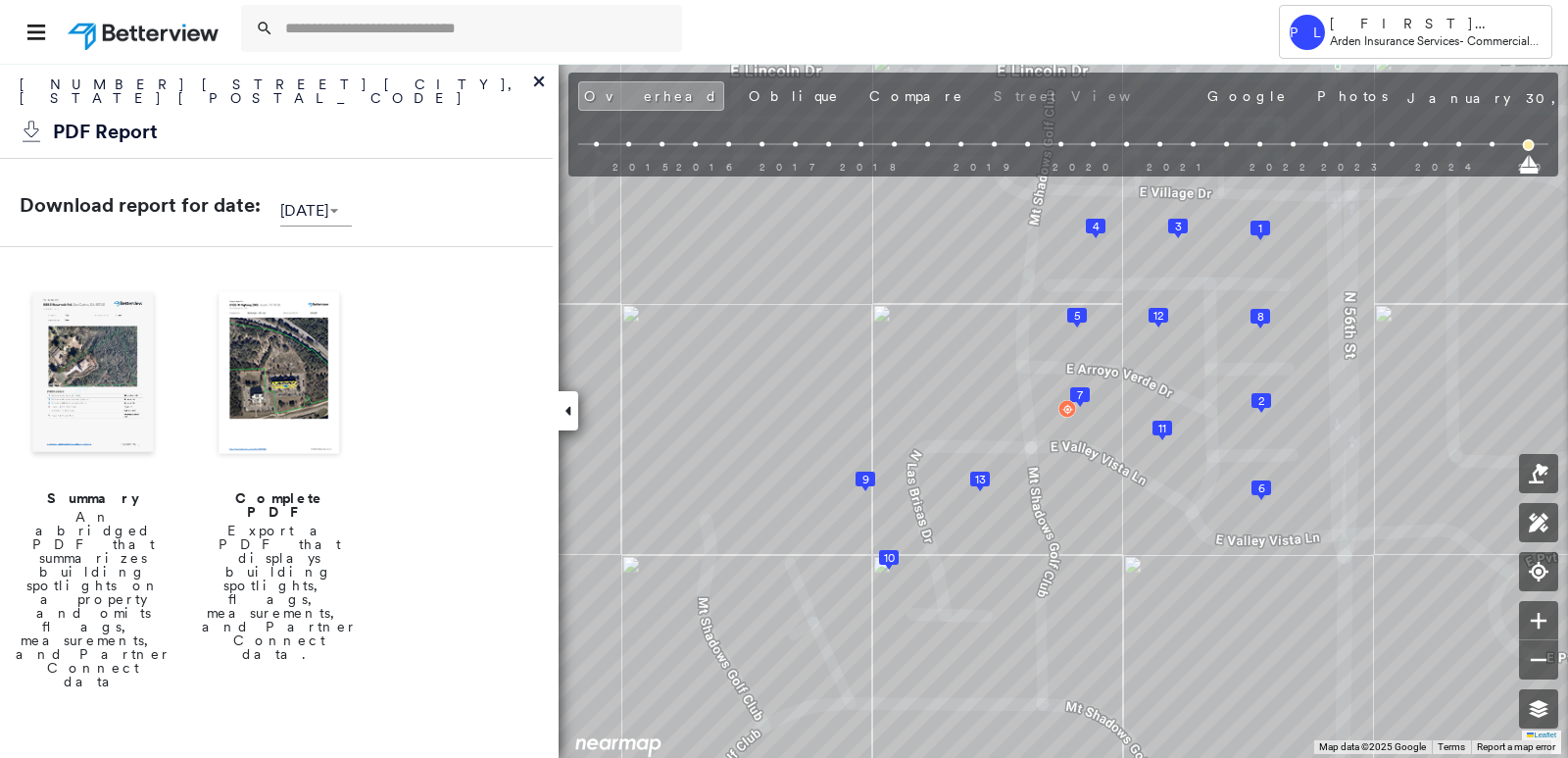 click at bounding box center [93, 375] 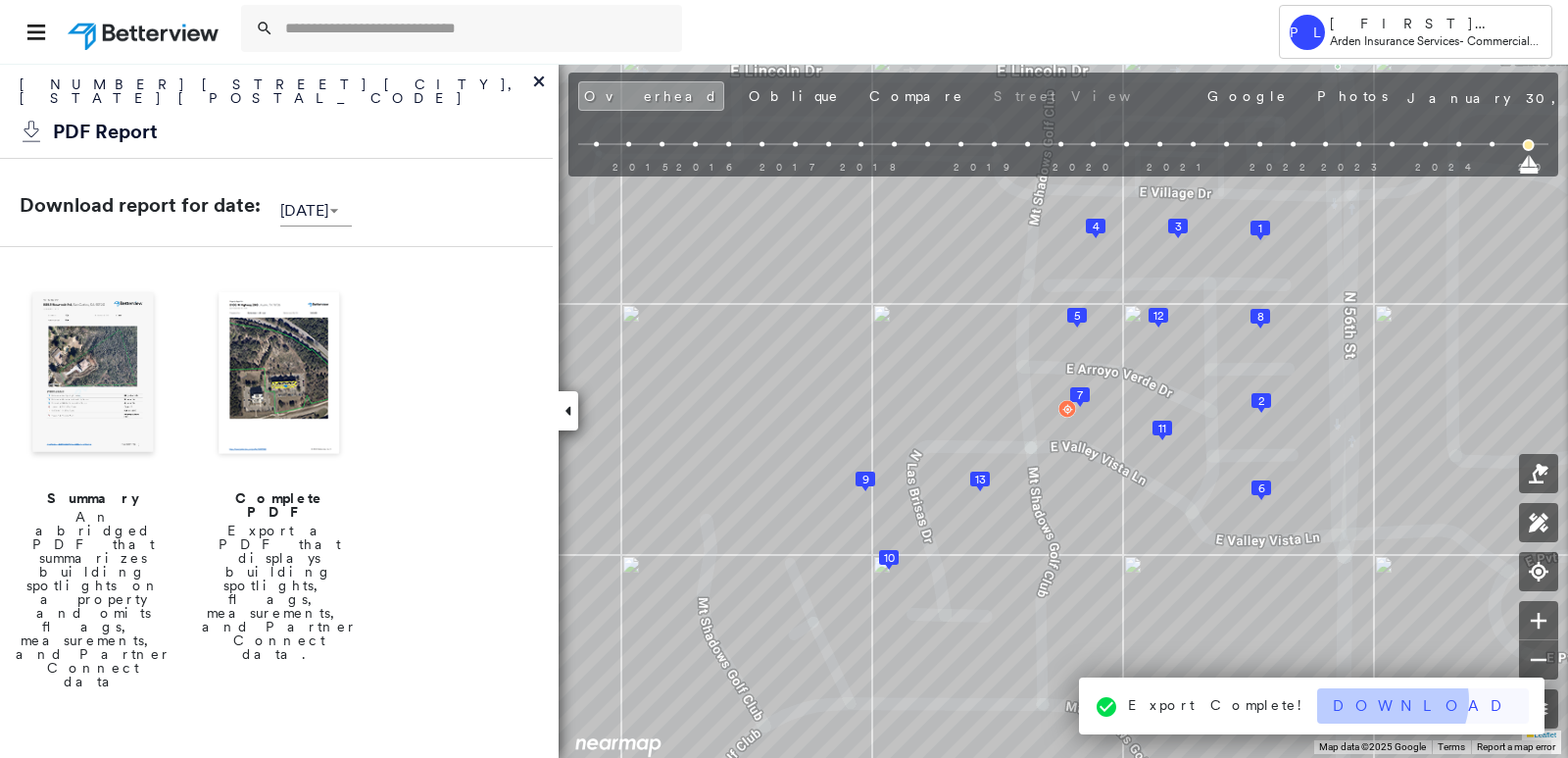 click on "Download" at bounding box center (1423, 706) 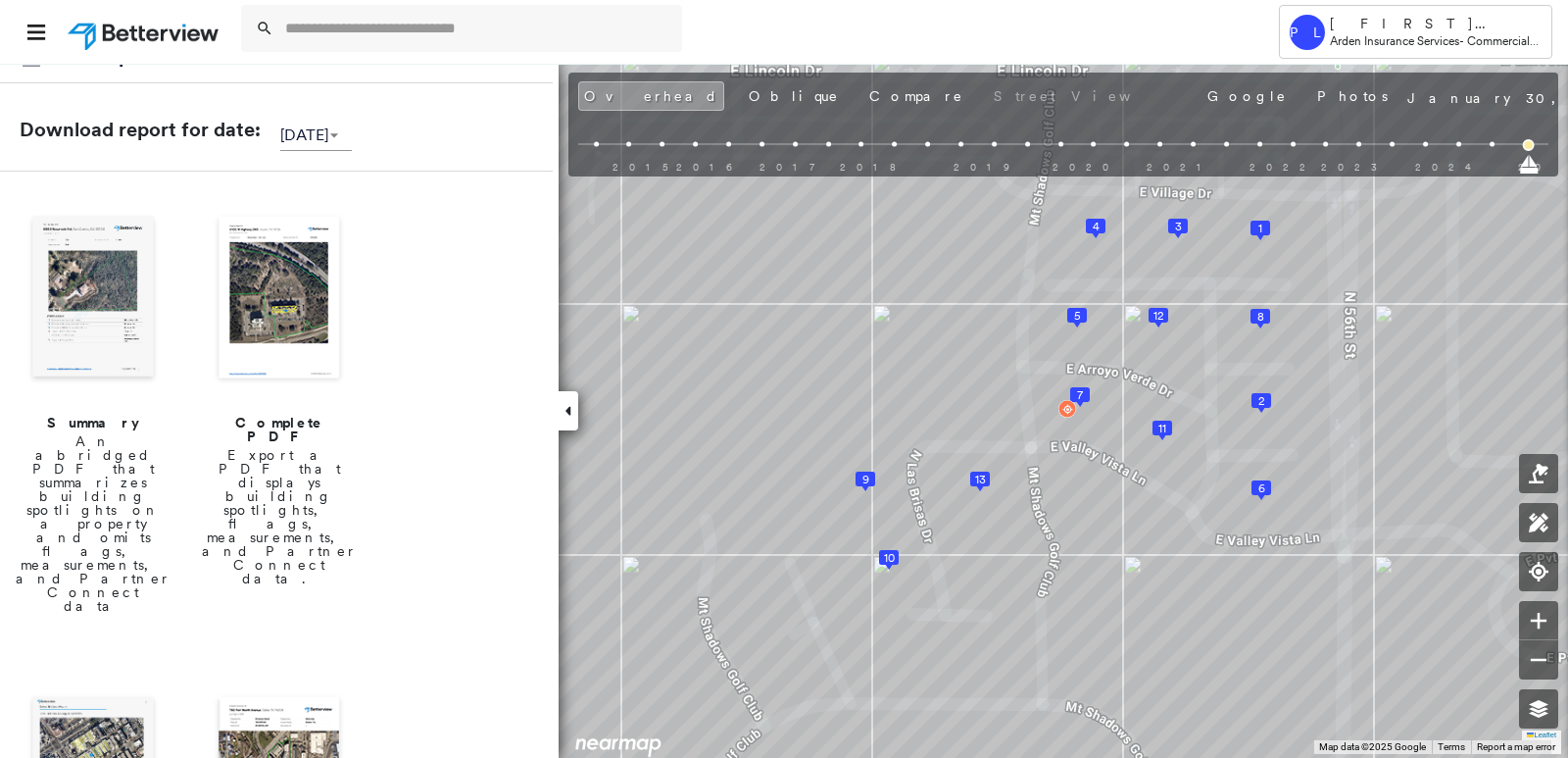 scroll, scrollTop: 294, scrollLeft: 0, axis: vertical 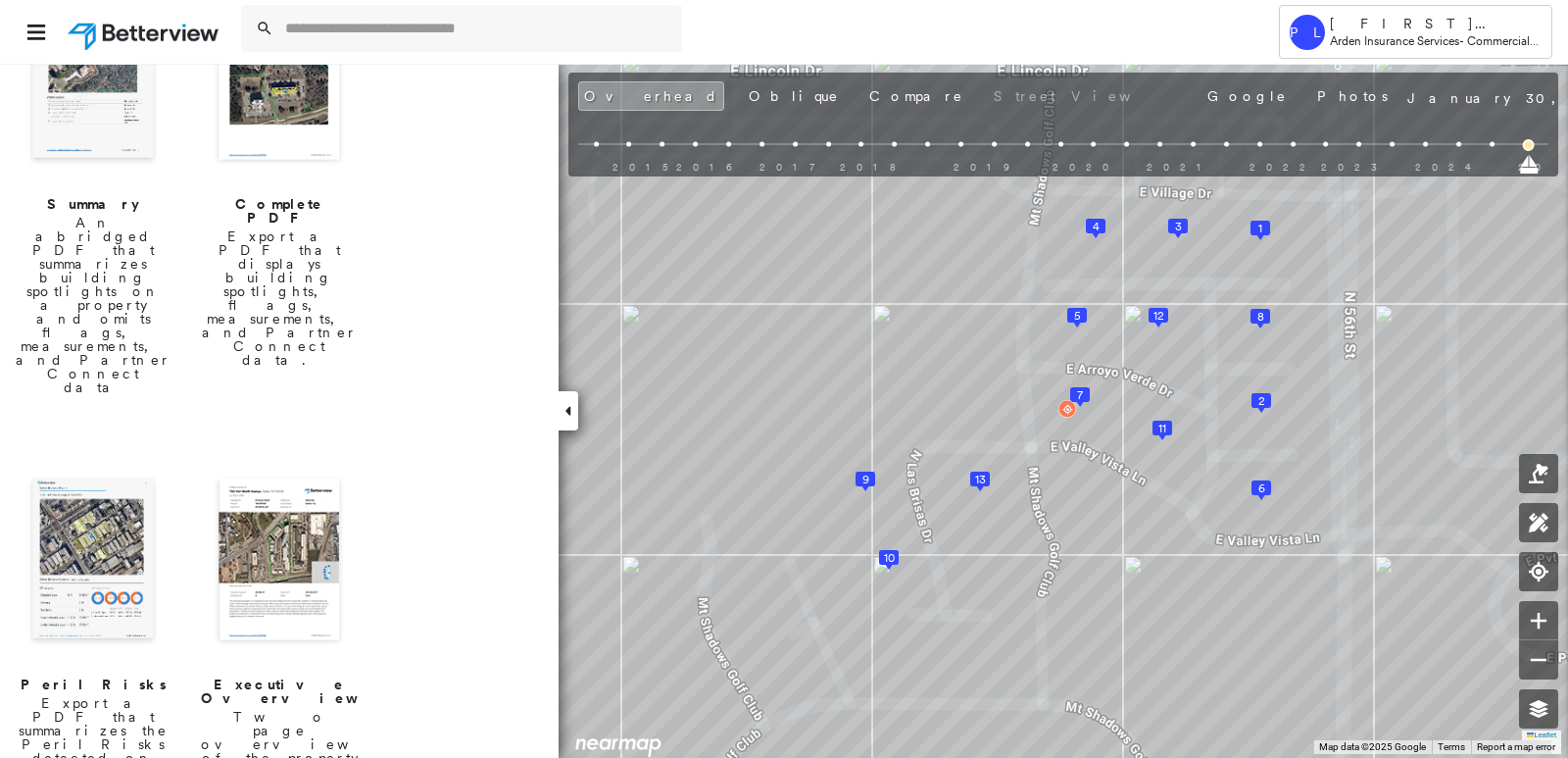 click at bounding box center (93, 561) 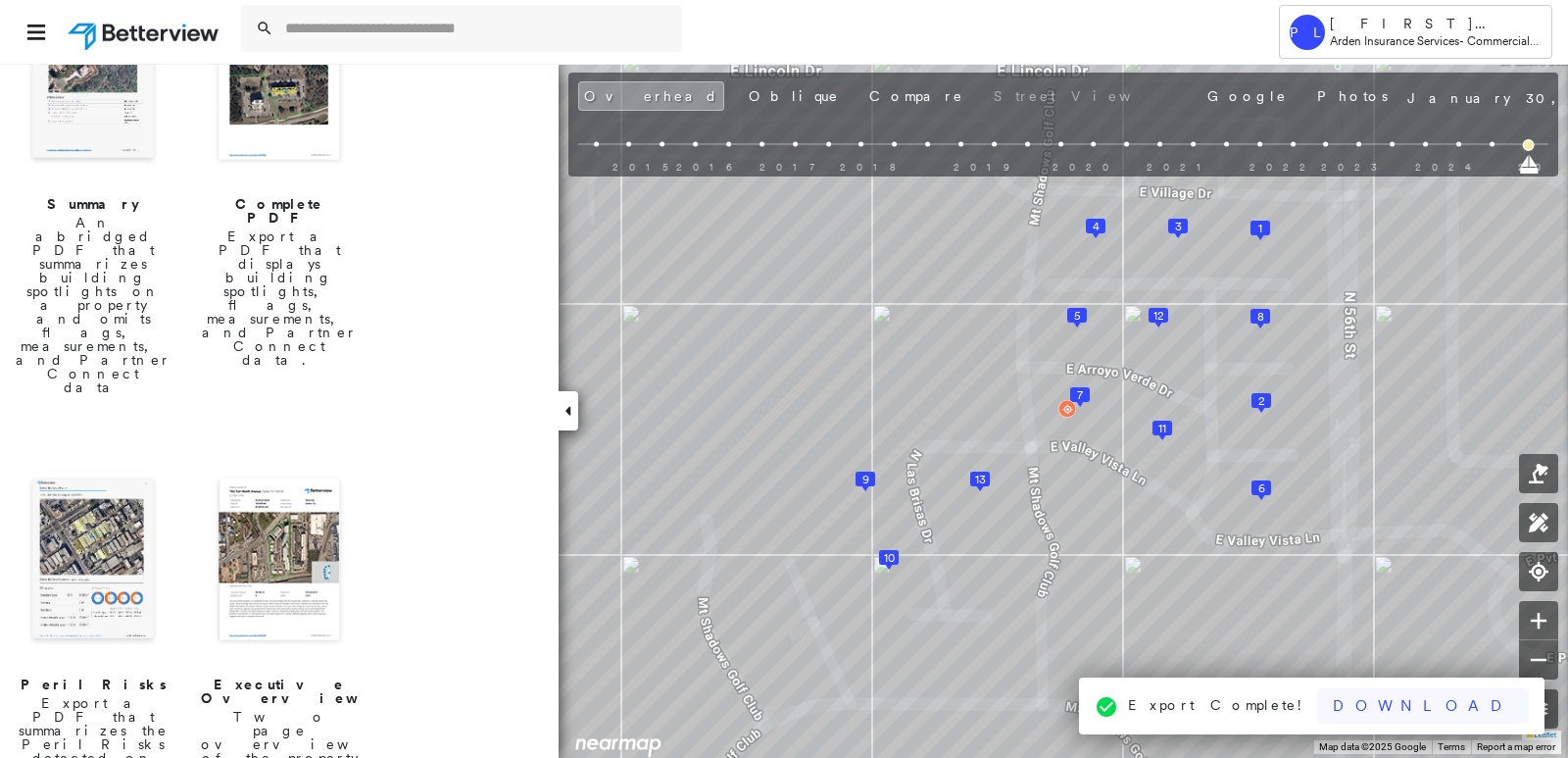 click on "Download" at bounding box center [1423, 706] 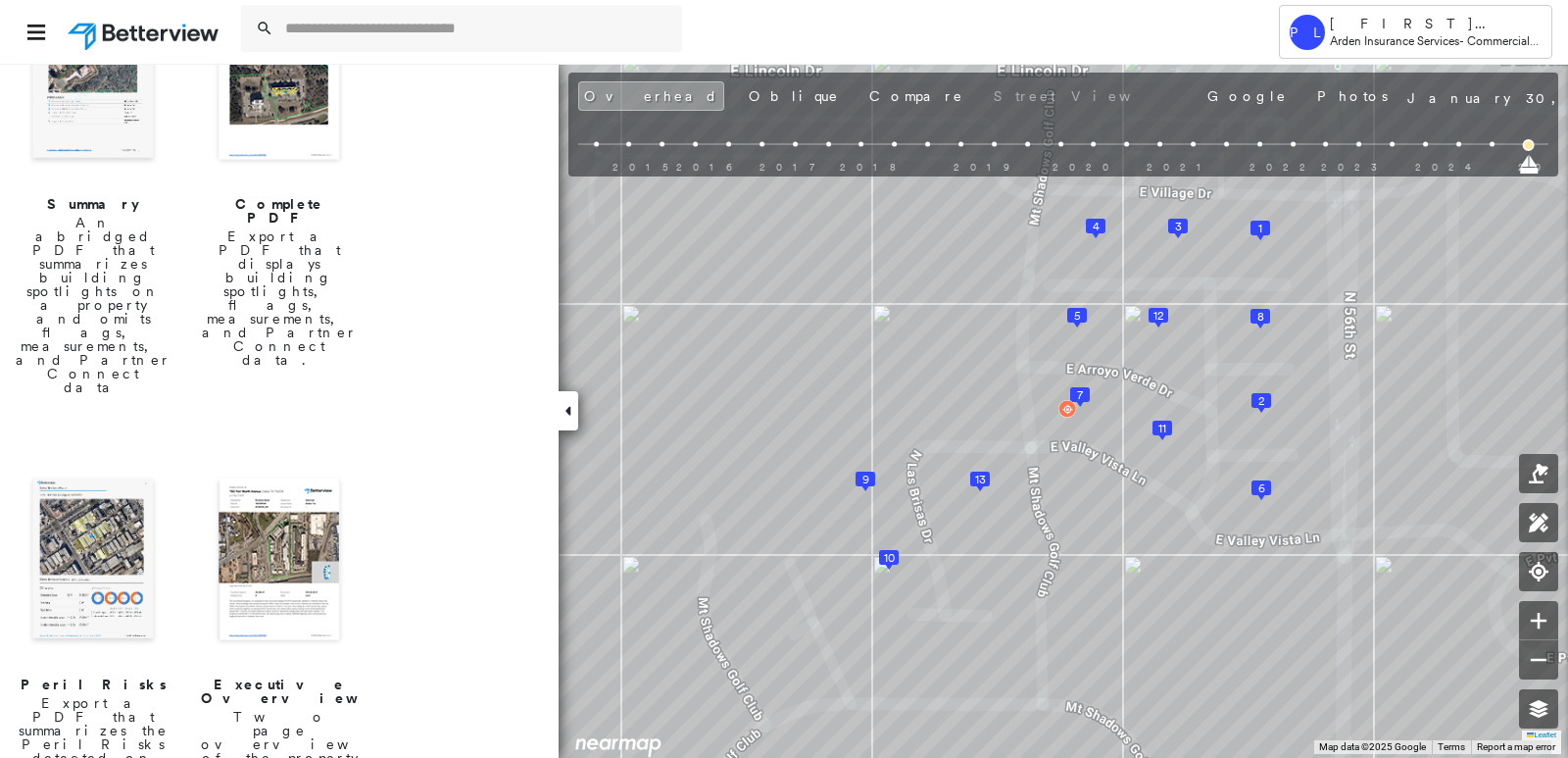 click at bounding box center (279, 80) 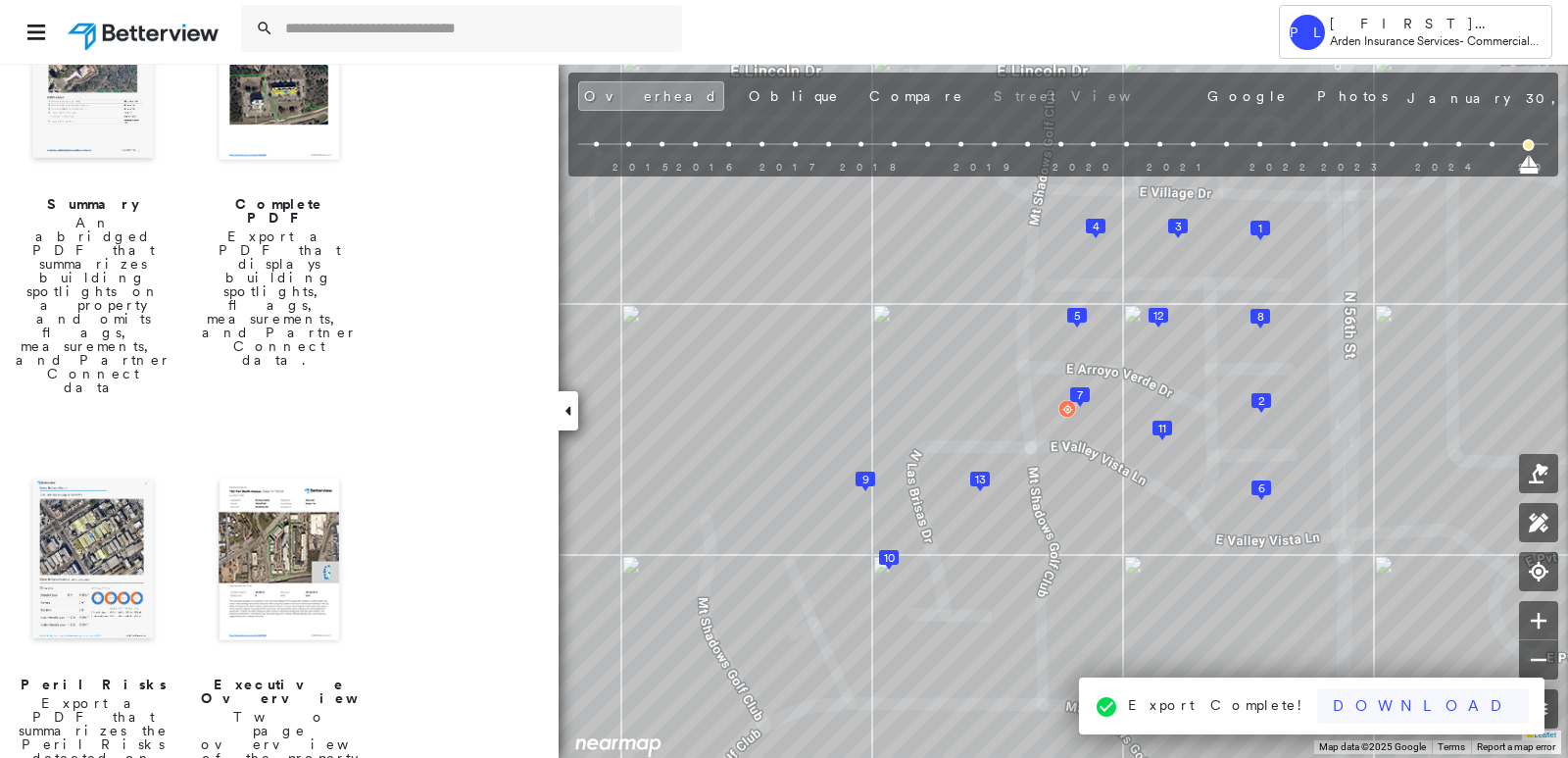 click on "Download" at bounding box center (1423, 706) 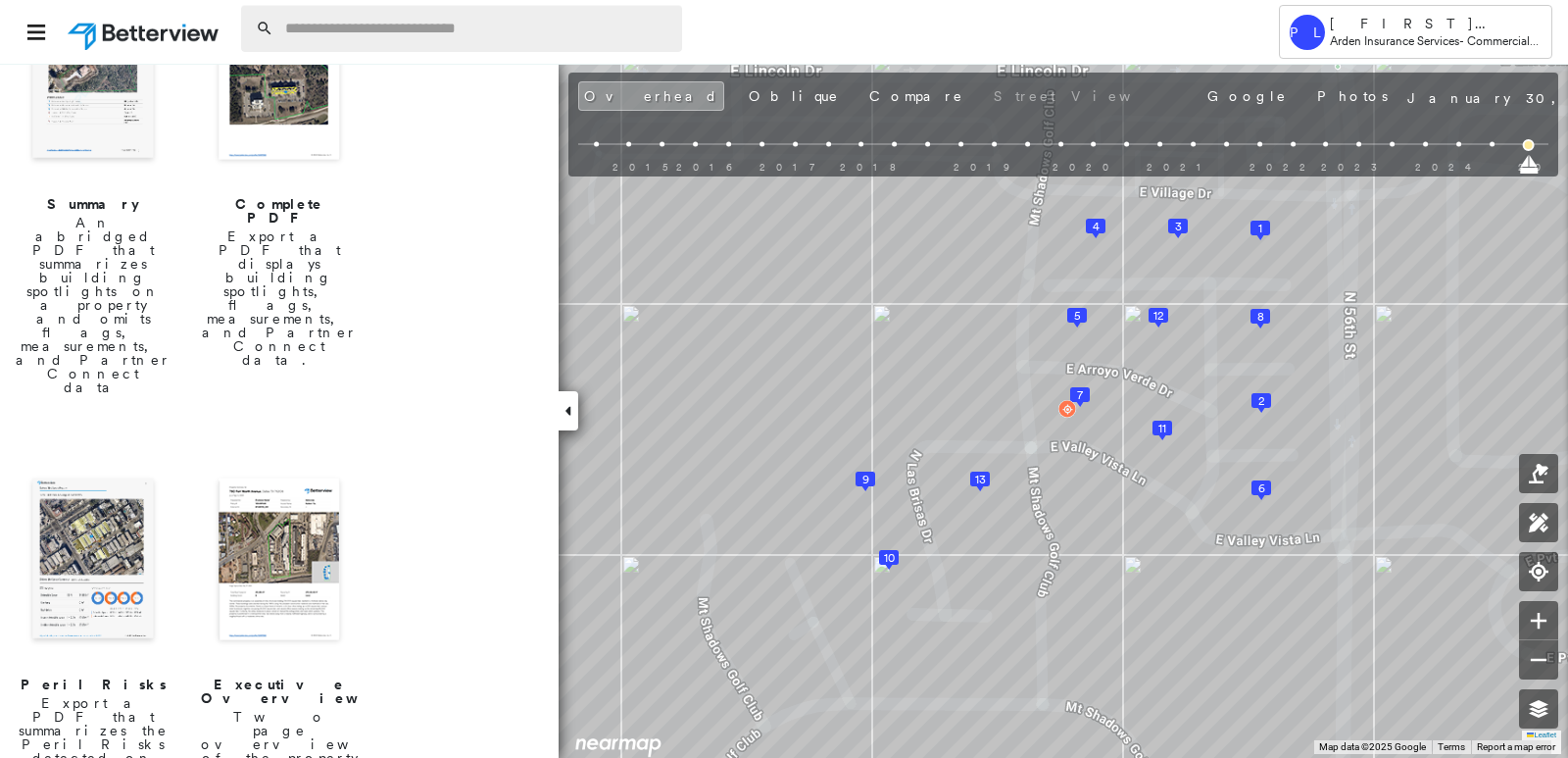 click at bounding box center (477, 28) 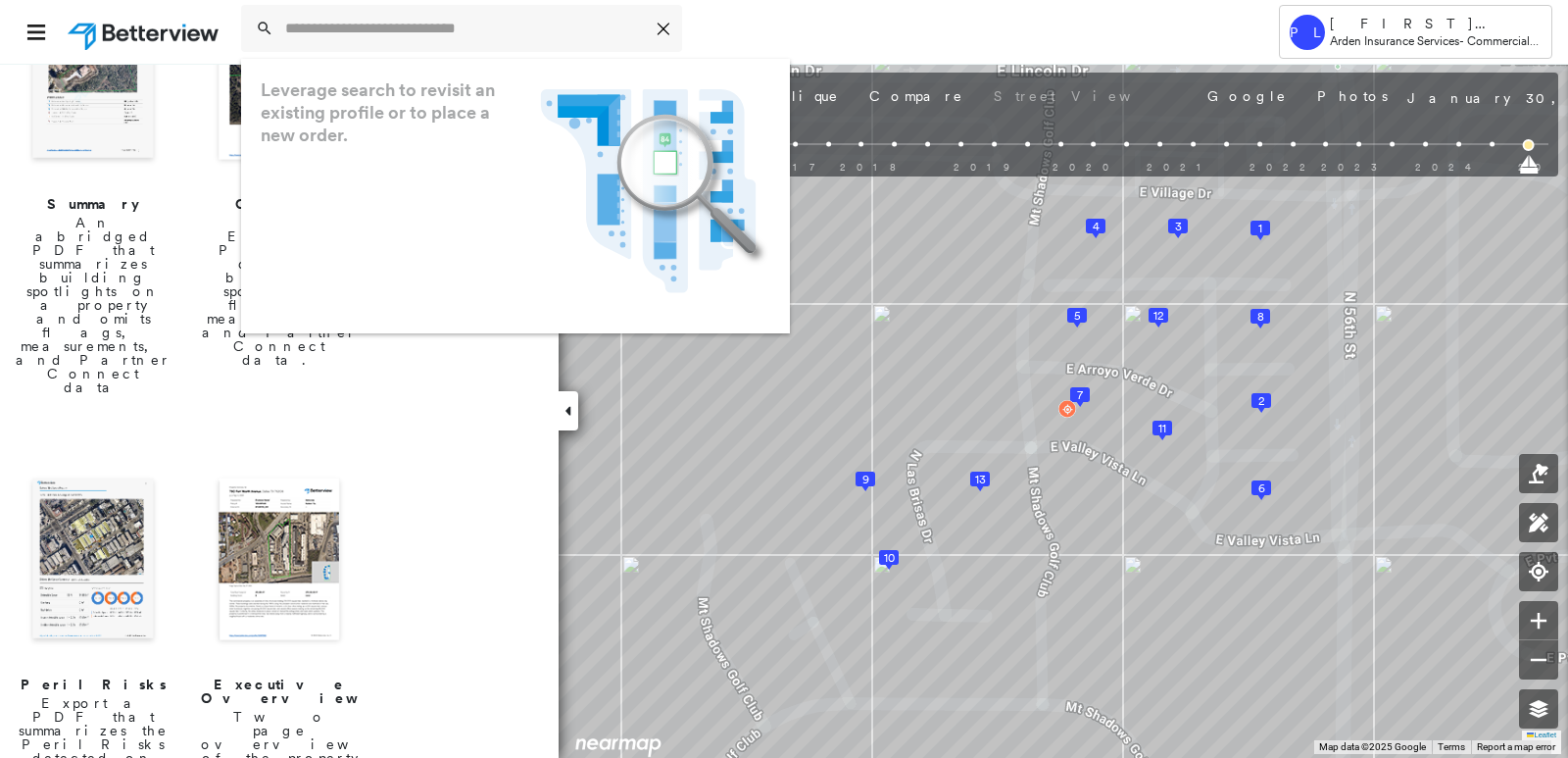 paste on "**********" 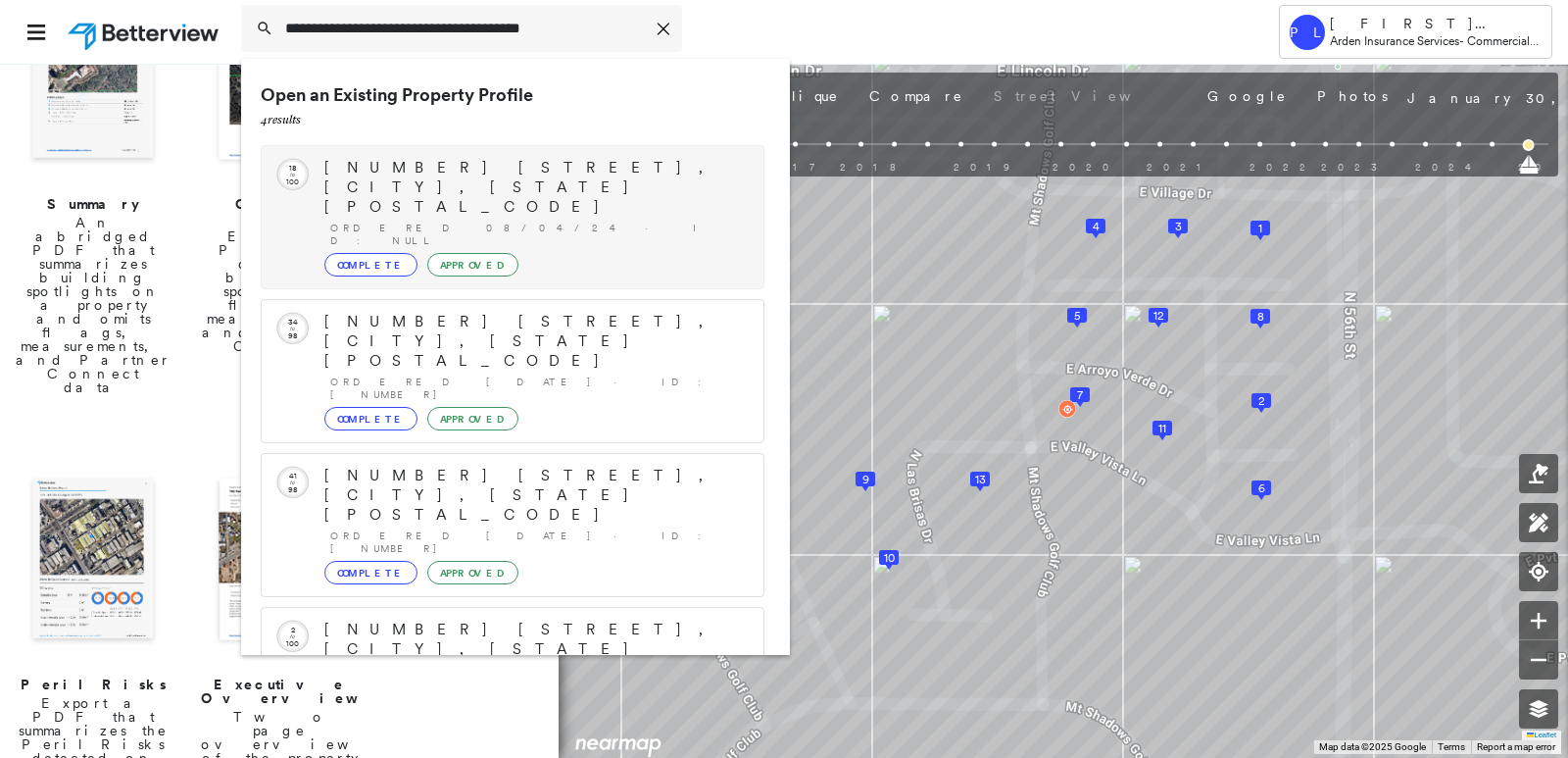 type on "**********" 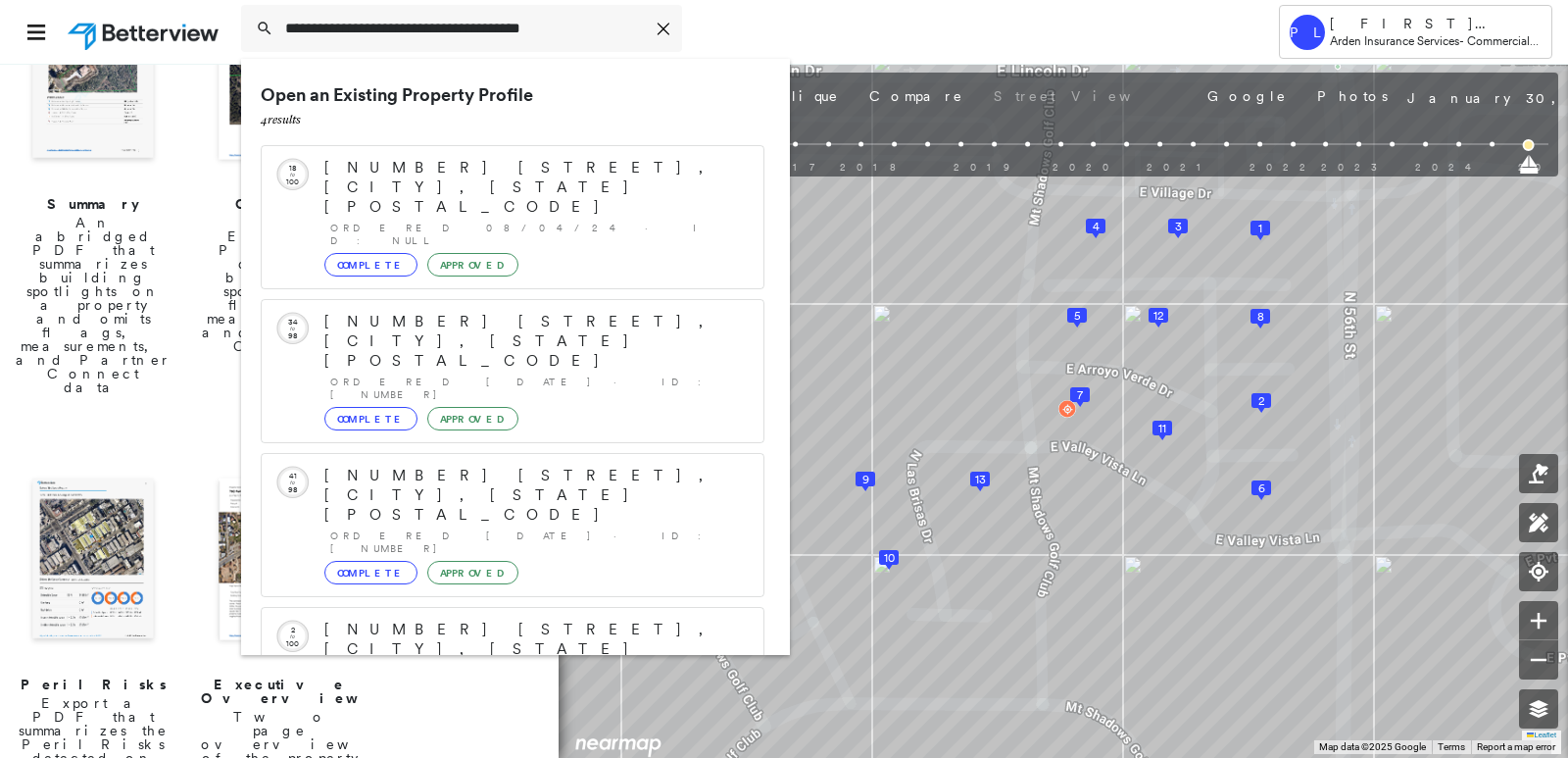 scroll, scrollTop: 56, scrollLeft: 0, axis: vertical 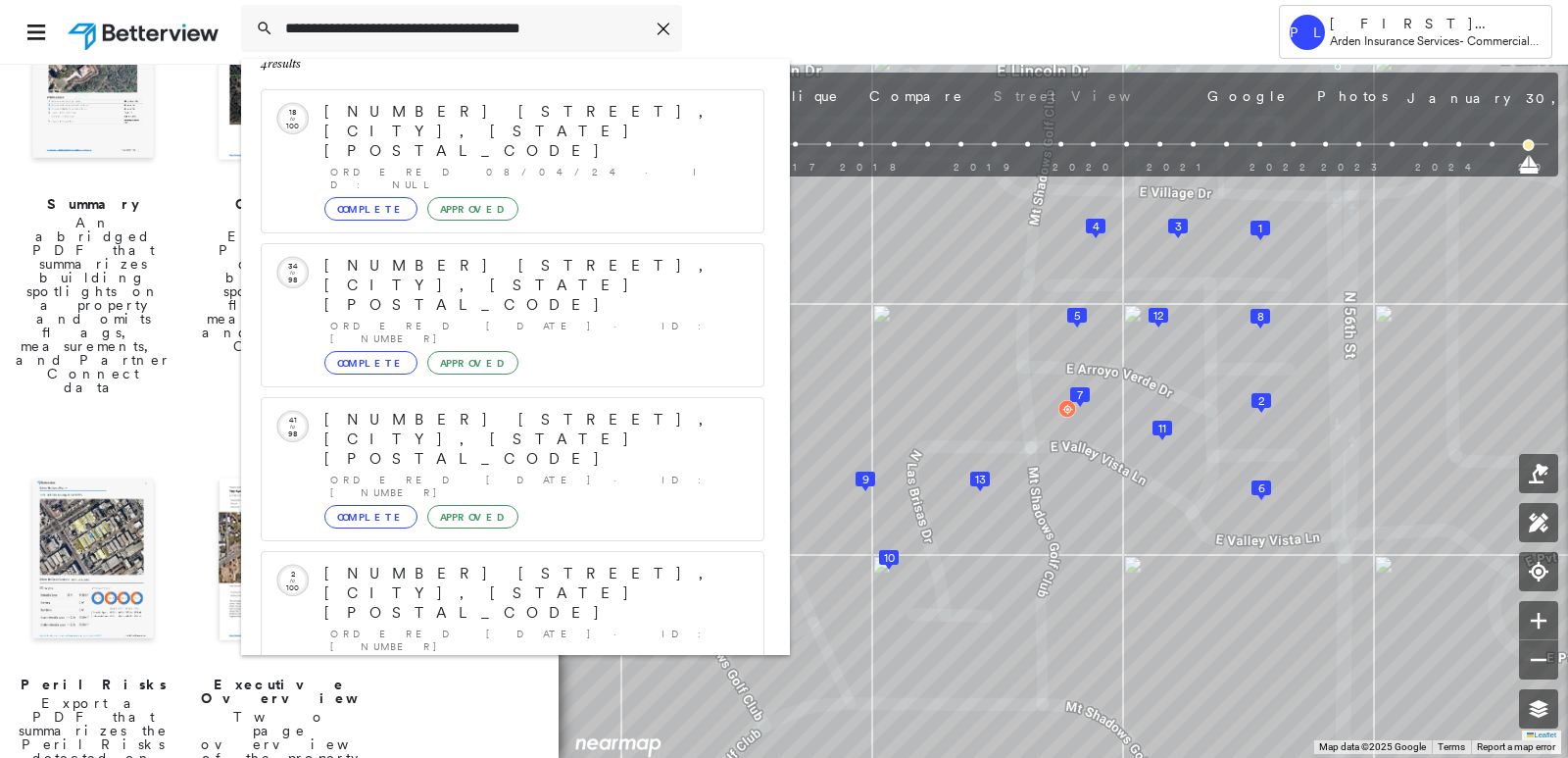 click on "9847 Lewis Ave, Fountain Valley, CA 92708" at bounding box center [491, 829] 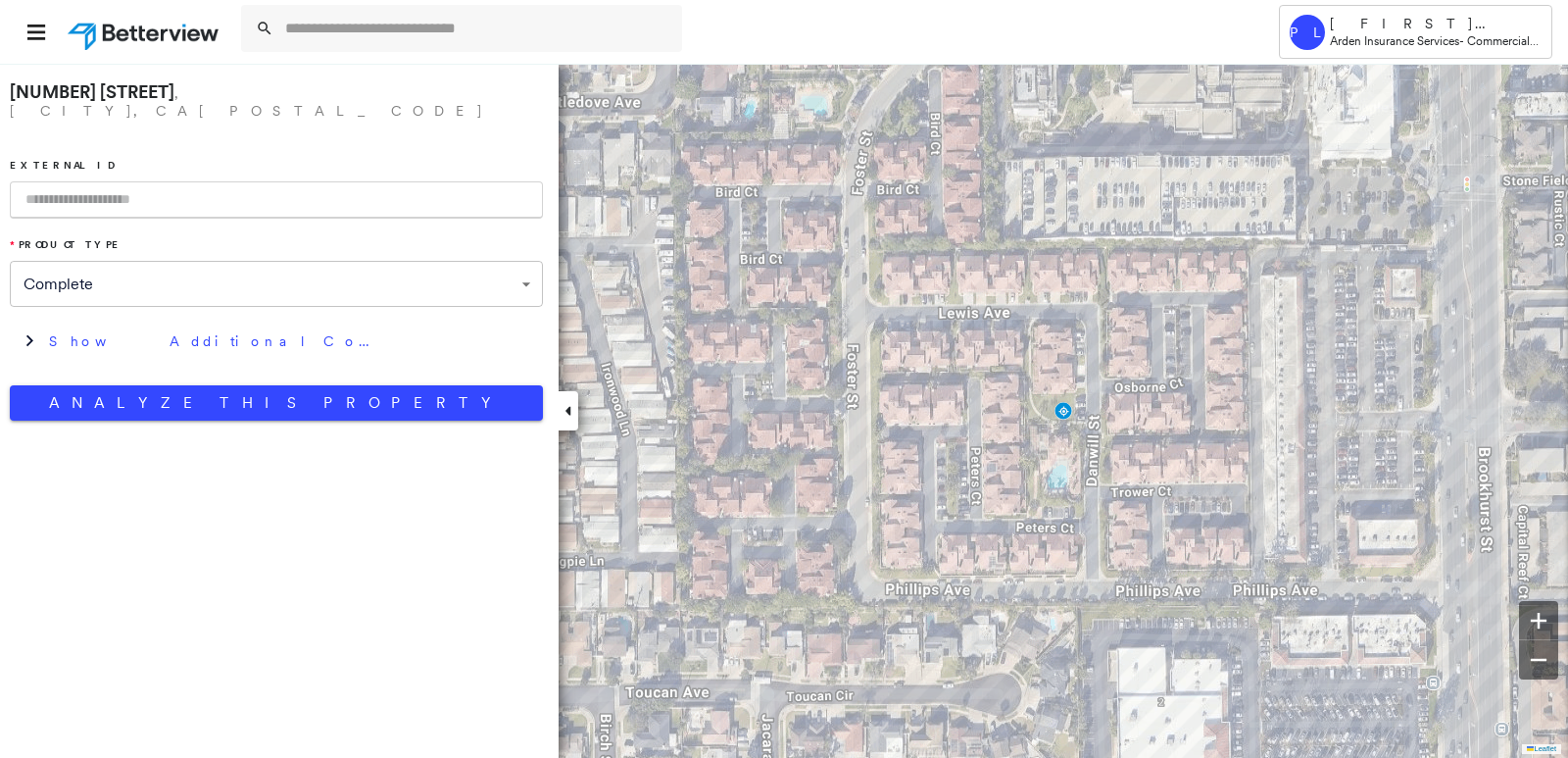 click at bounding box center (276, 200) 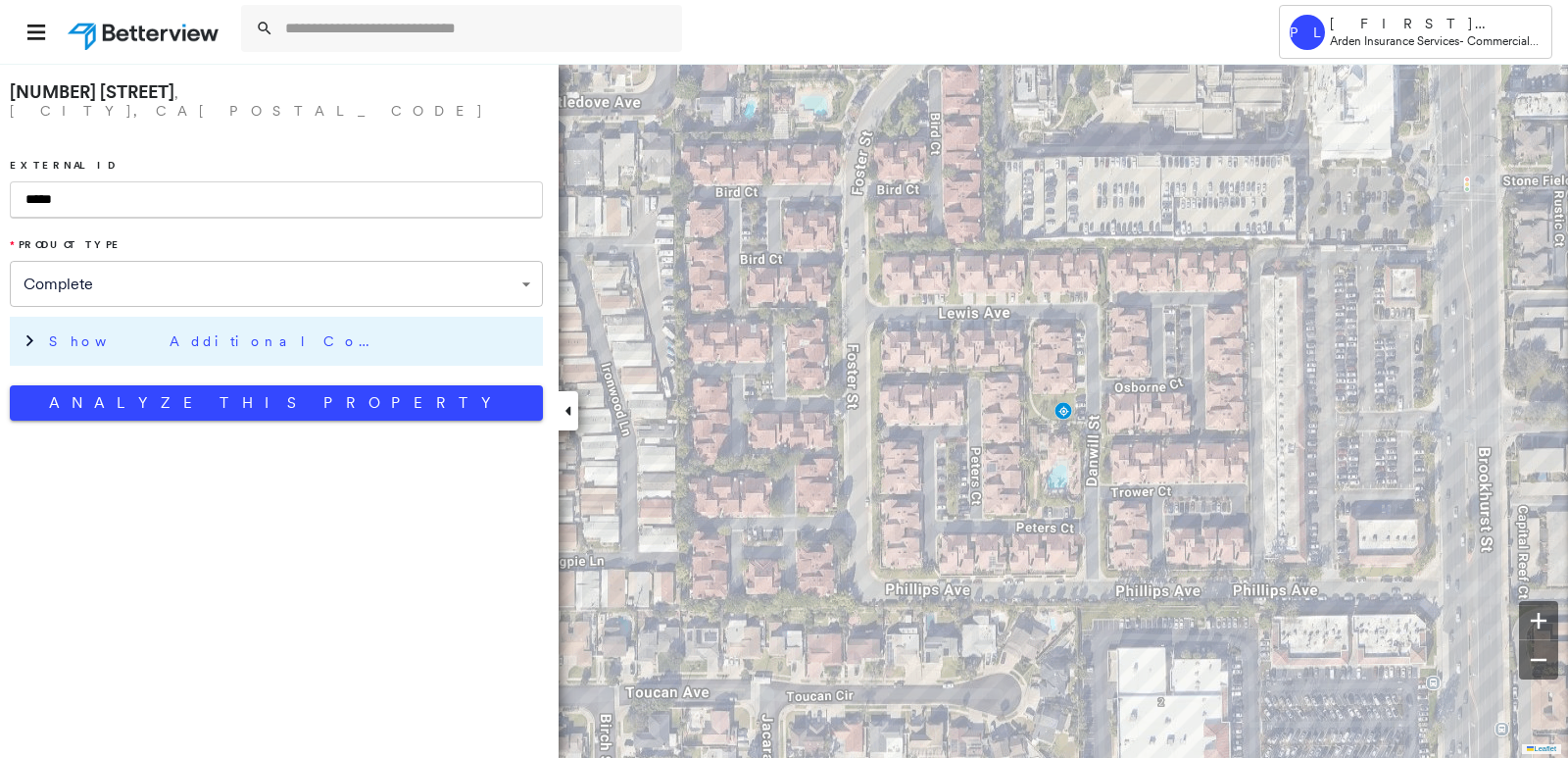 type on "*****" 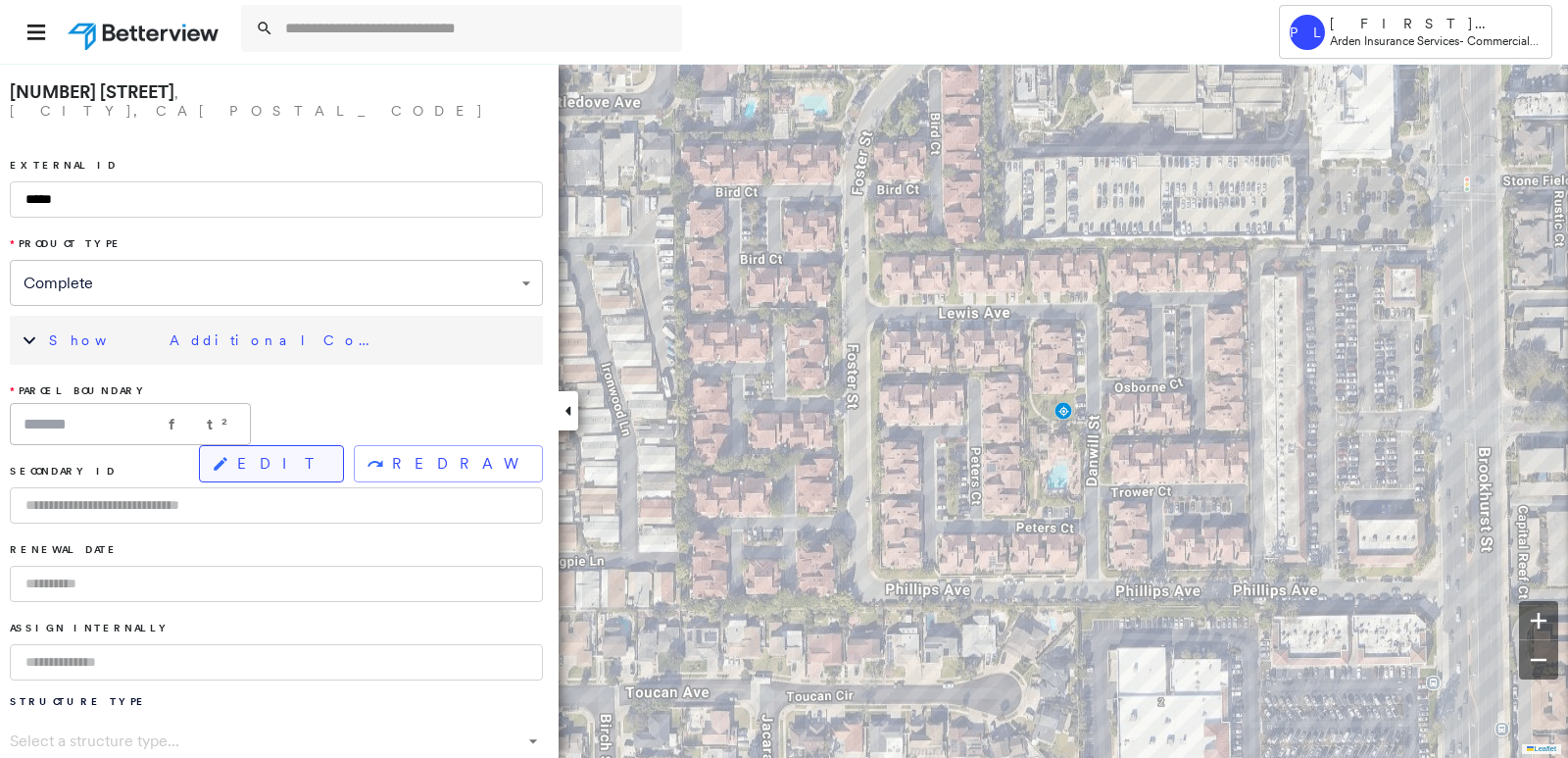click on "EDIT" at bounding box center [271, 464] 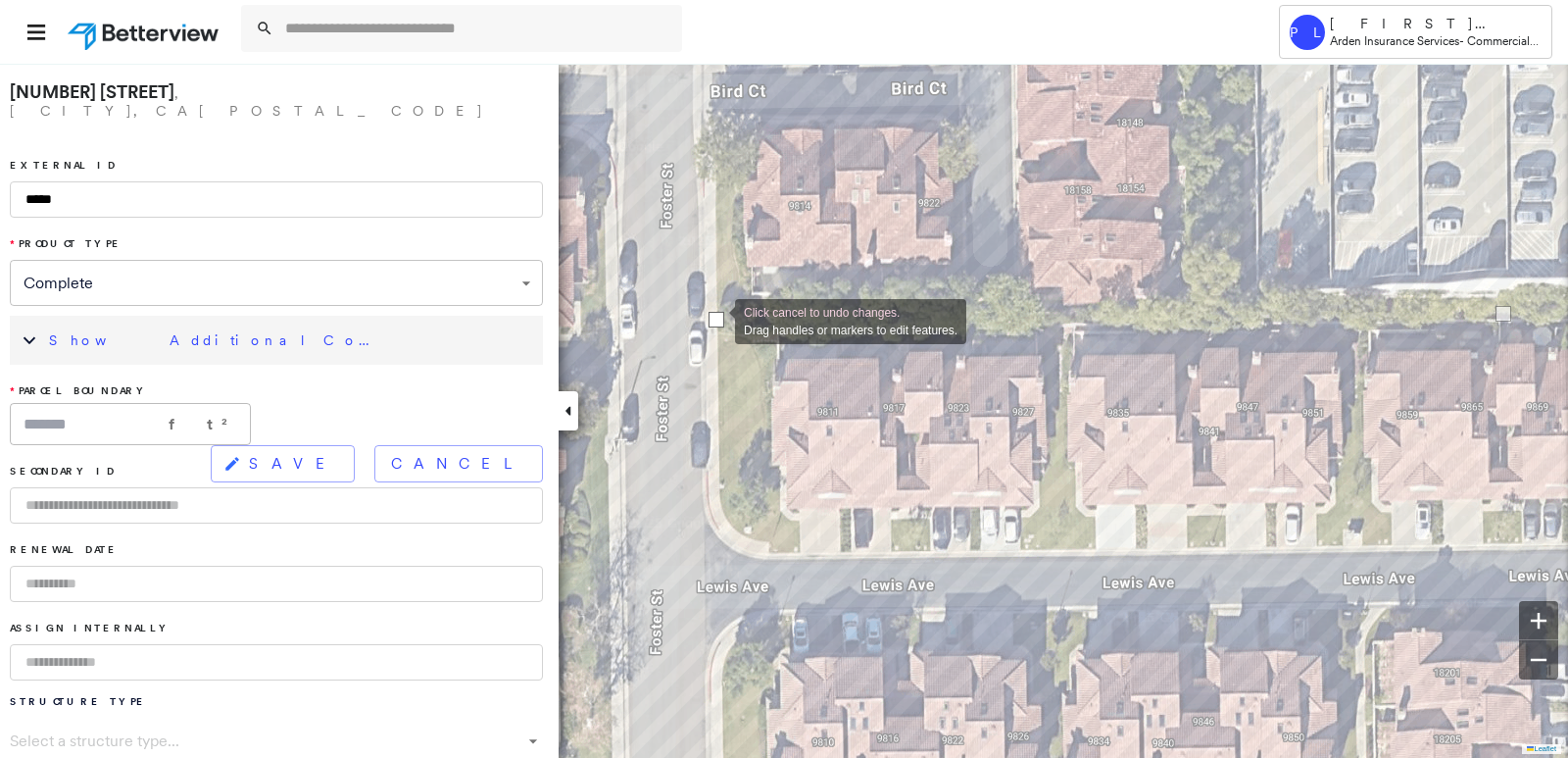 drag, startPoint x: 713, startPoint y: 309, endPoint x: 715, endPoint y: 320, distance: 11.18034 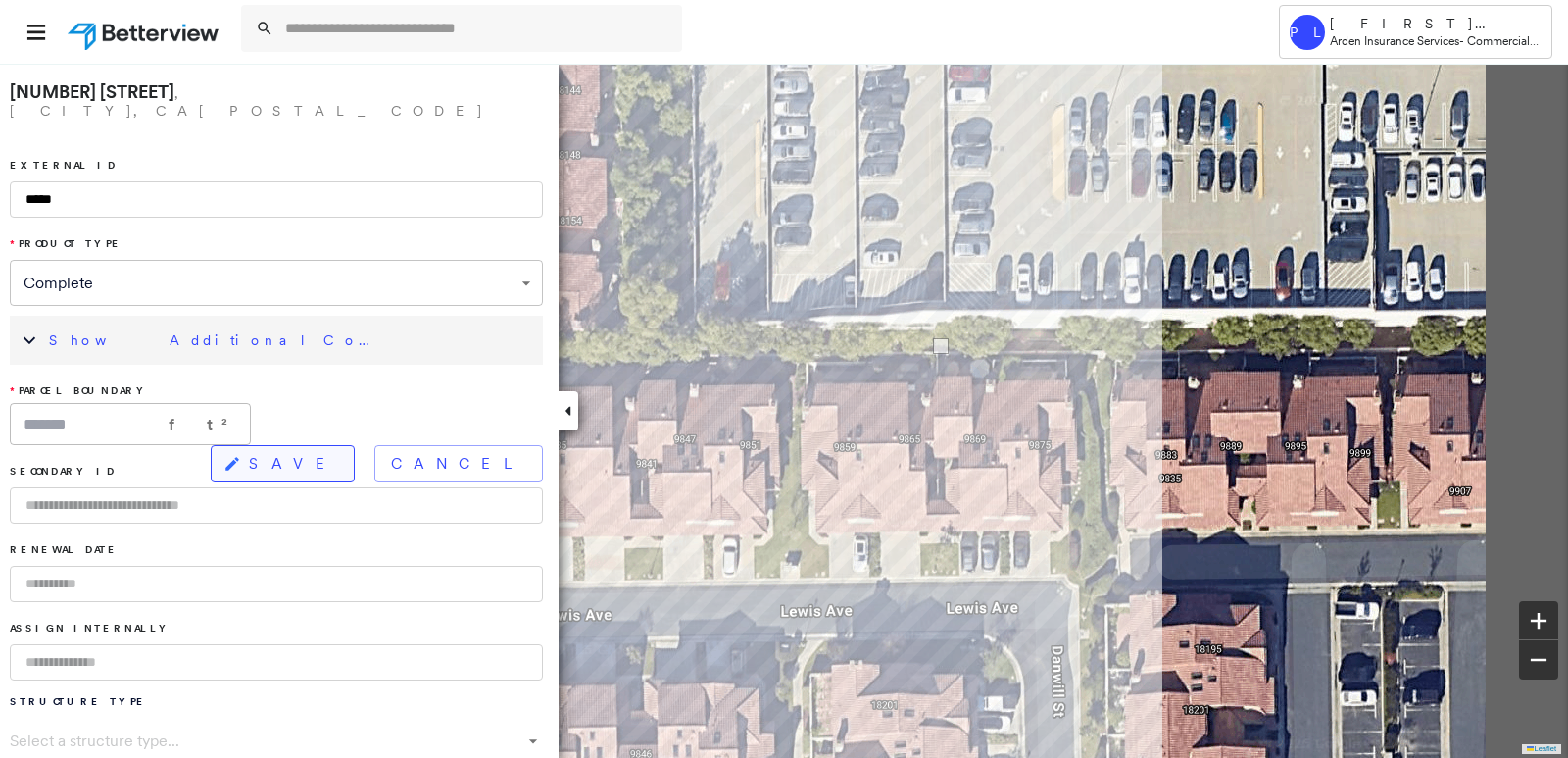click on "**********" at bounding box center (784, 410) 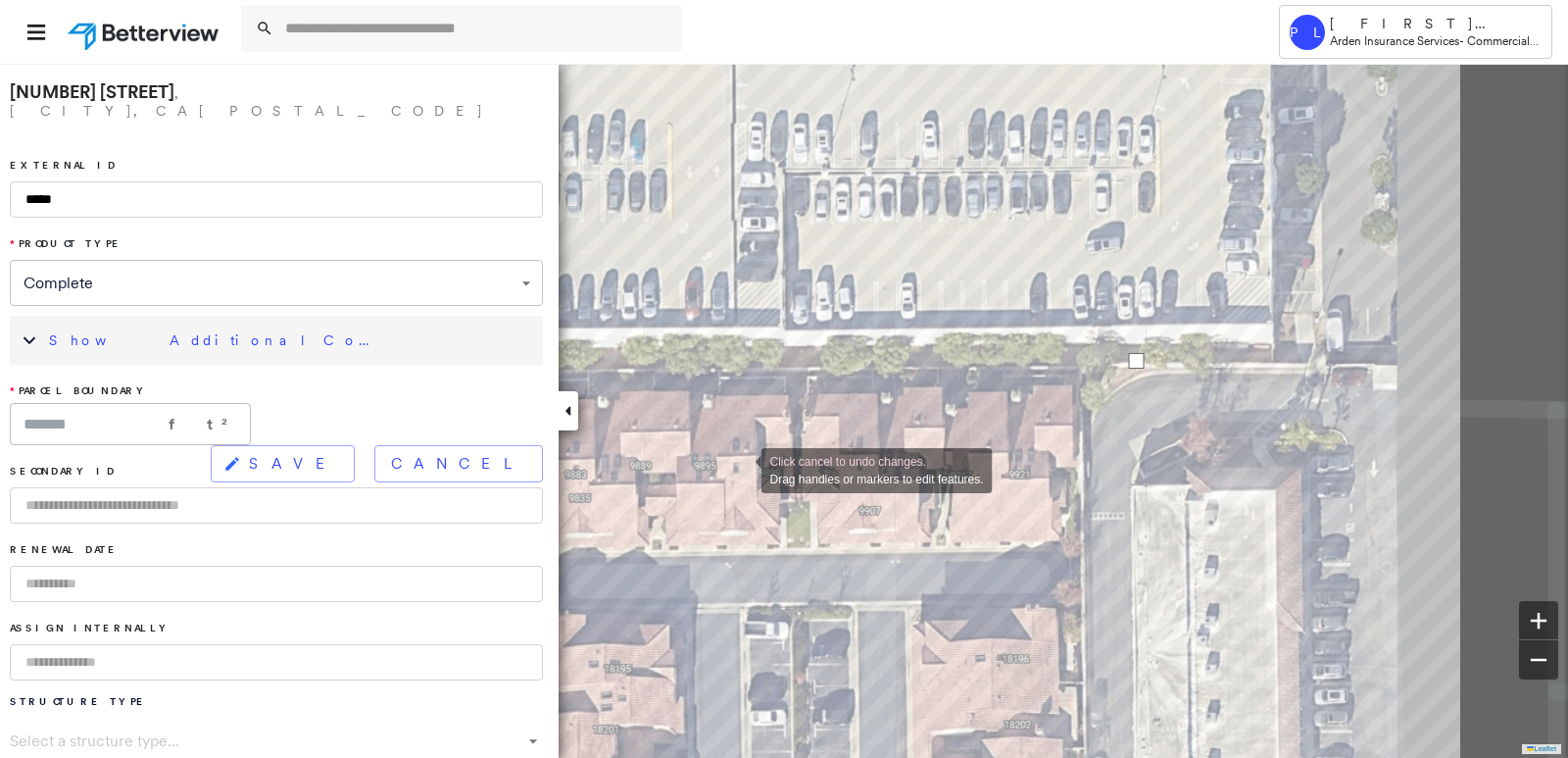 click on "Click cancel to undo changes. Drag handles or markers to edit features.  Leaflet To navigate, press the arrow keys. To navigate, press the arrow keys." at bounding box center (784, 410) 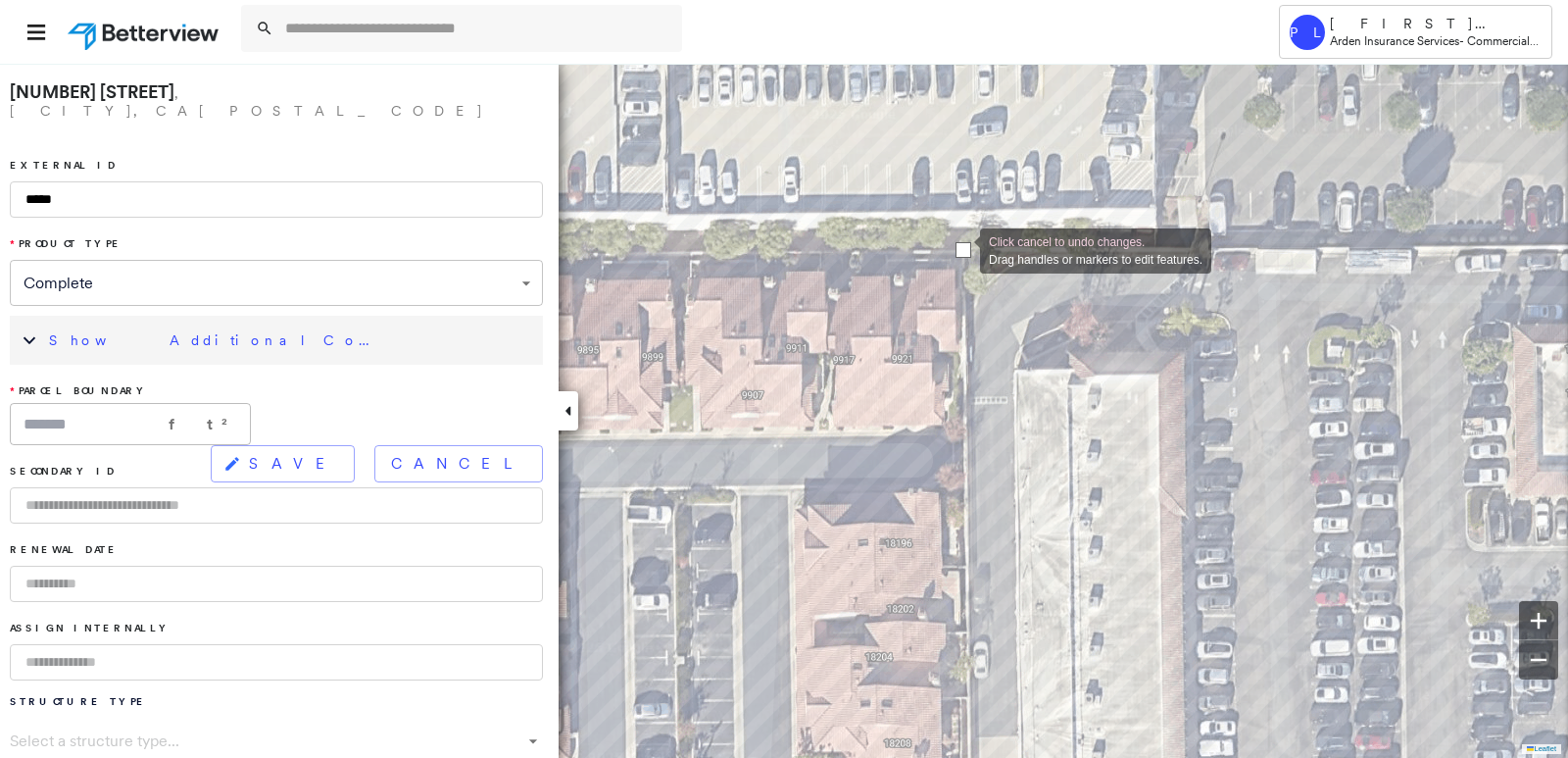 drag, startPoint x: 1016, startPoint y: 244, endPoint x: 960, endPoint y: 249, distance: 56.22277 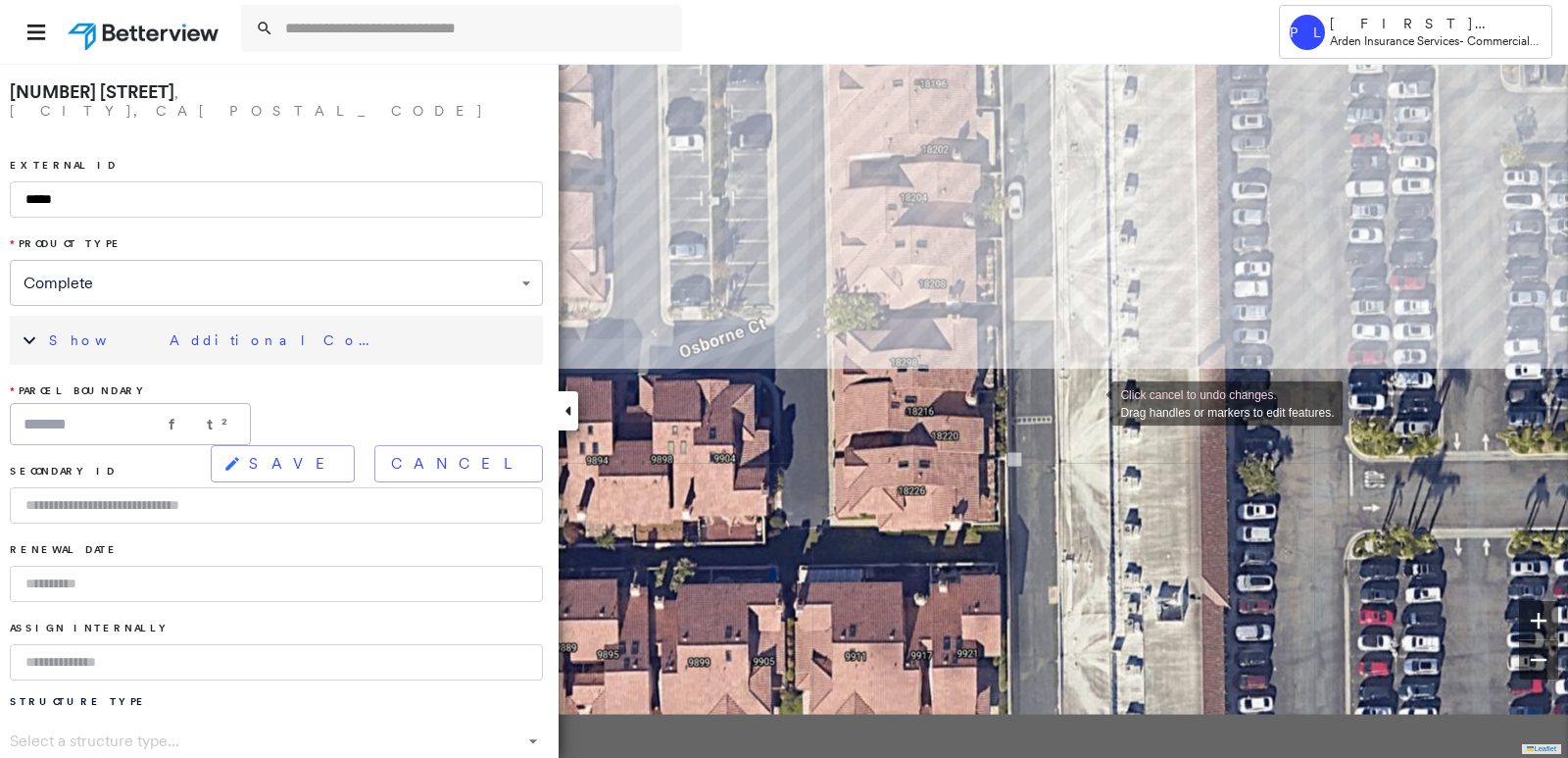 click on "Click cancel to undo changes. Drag handles or markers to edit features.  Leaflet To navigate, press the arrow keys. To navigate, press the arrow keys." at bounding box center [784, 410] 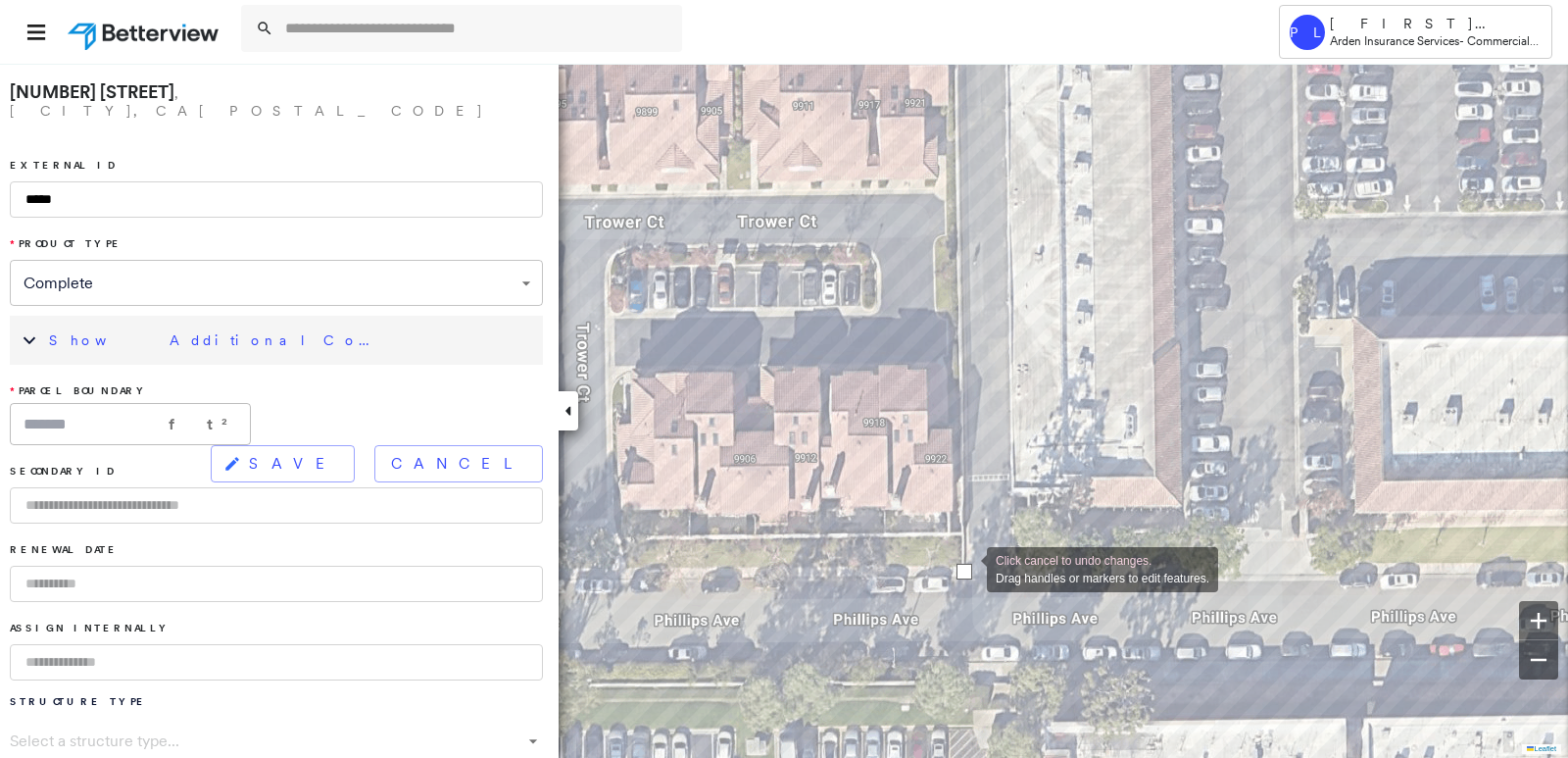drag, startPoint x: 981, startPoint y: 573, endPoint x: 967, endPoint y: 568, distance: 14.866069 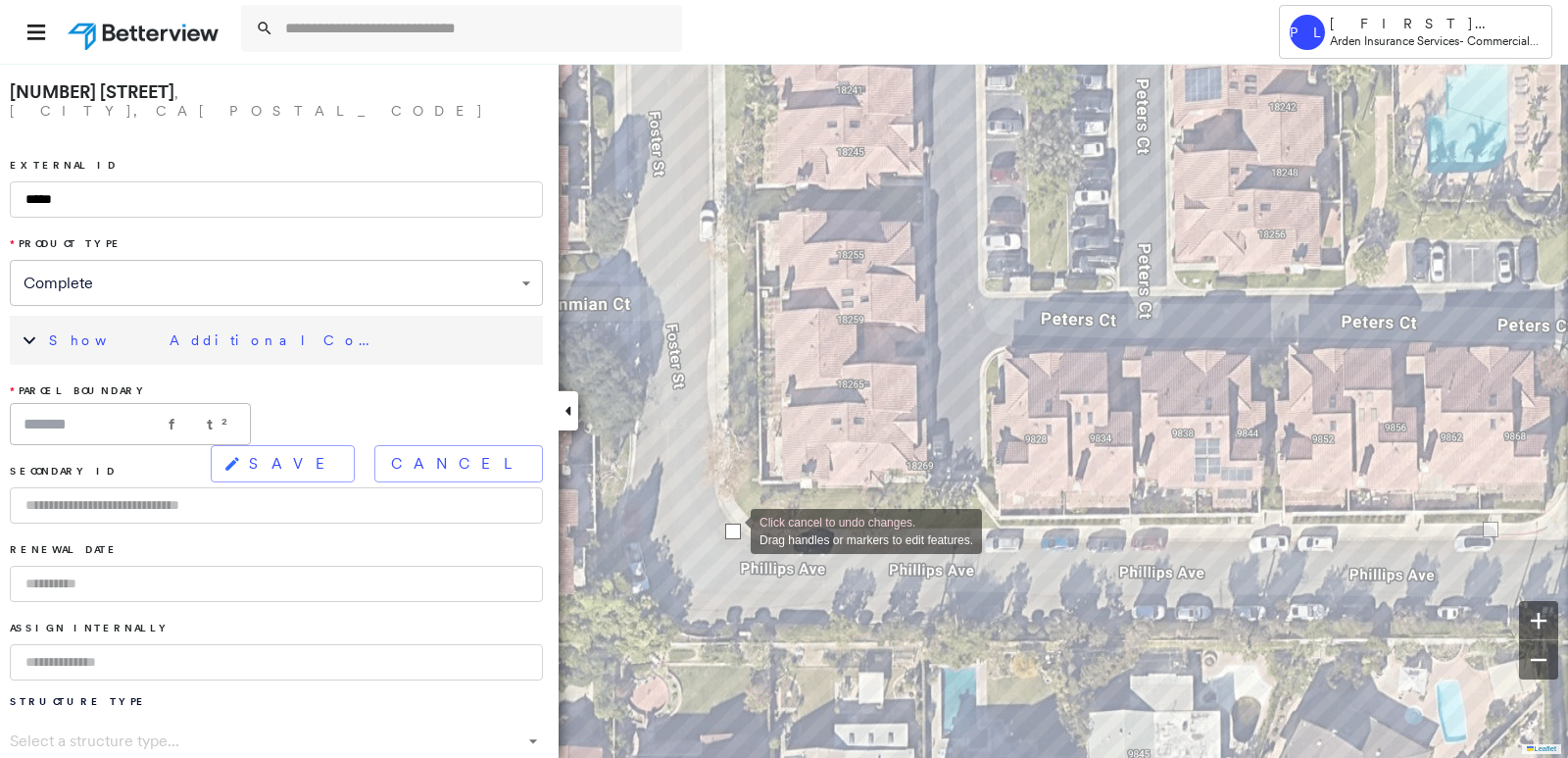 drag, startPoint x: 709, startPoint y: 534, endPoint x: 731, endPoint y: 530, distance: 22.36068 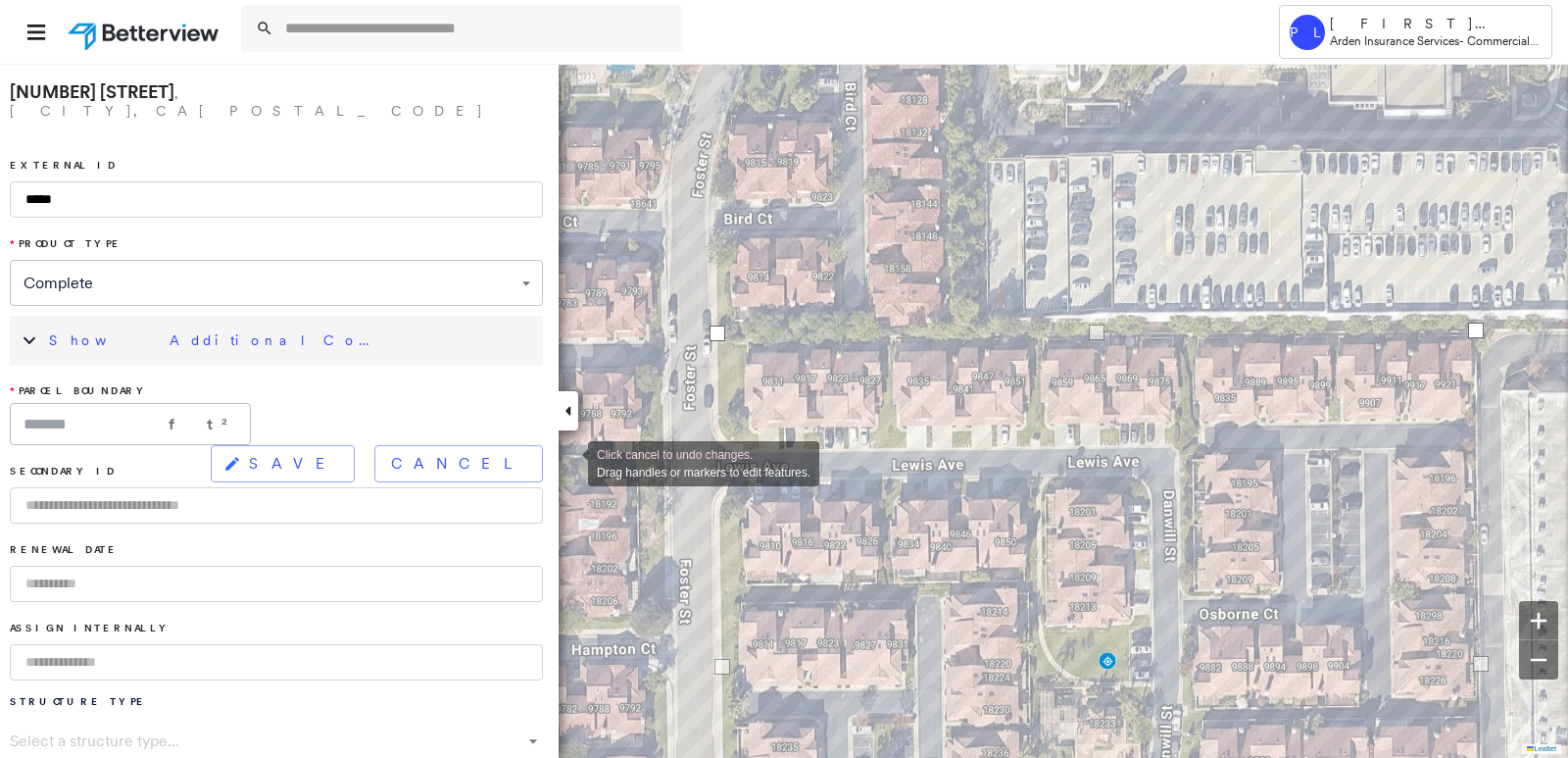 click on "SAVE" at bounding box center [293, 464] 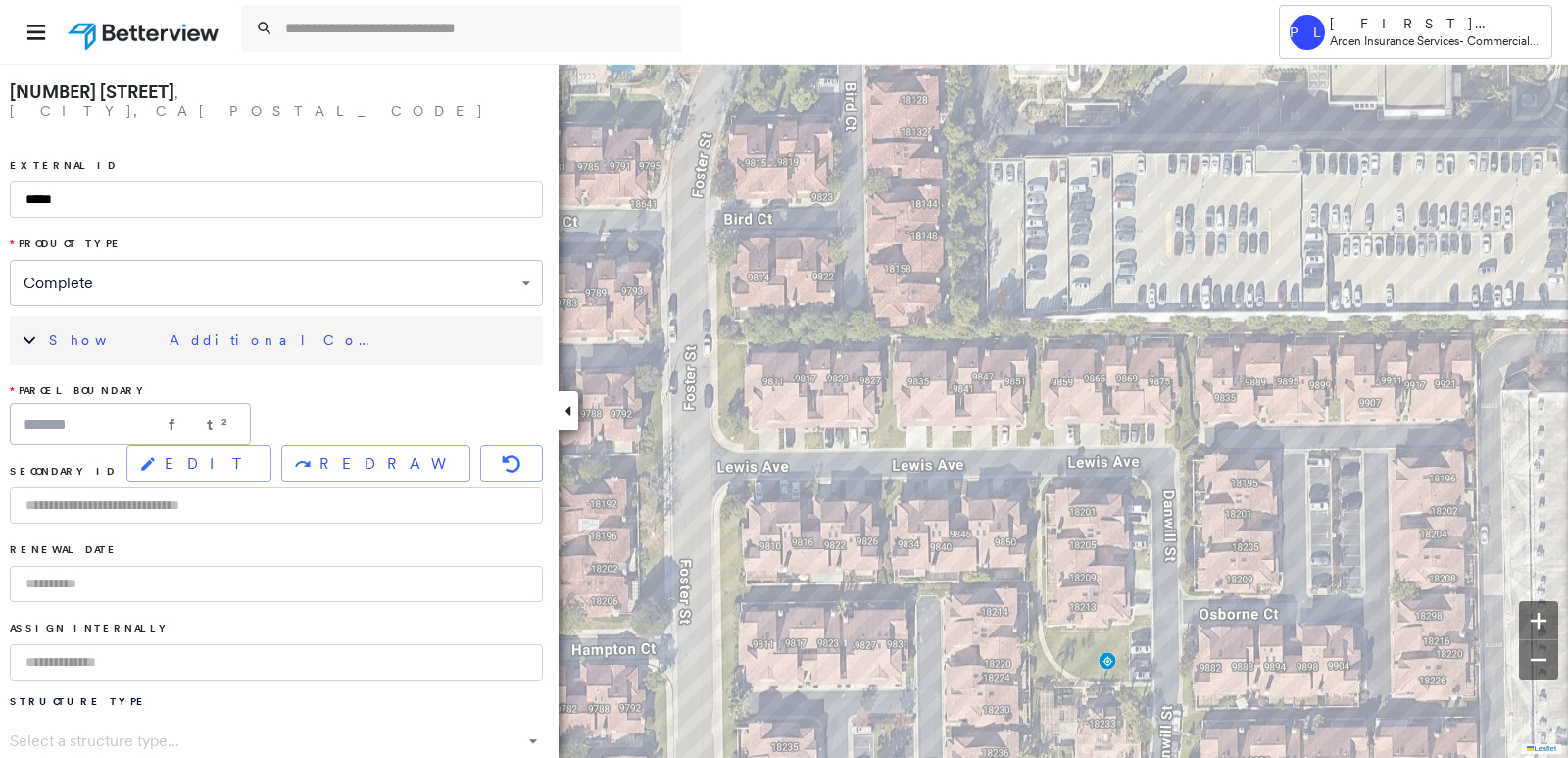 click on "Show Additional Company Data" at bounding box center (276, 340) 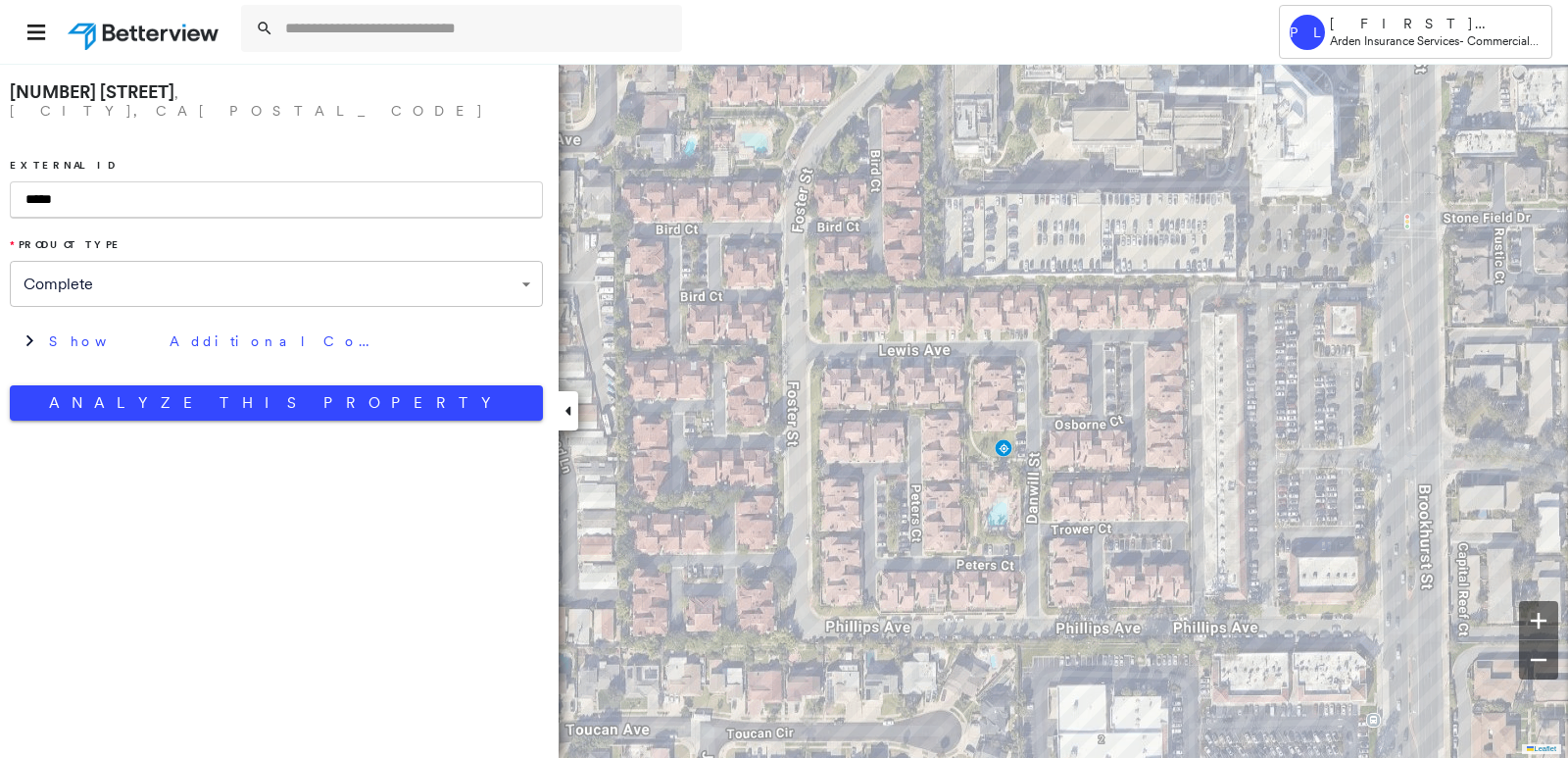 click on "*****" at bounding box center (276, 200) 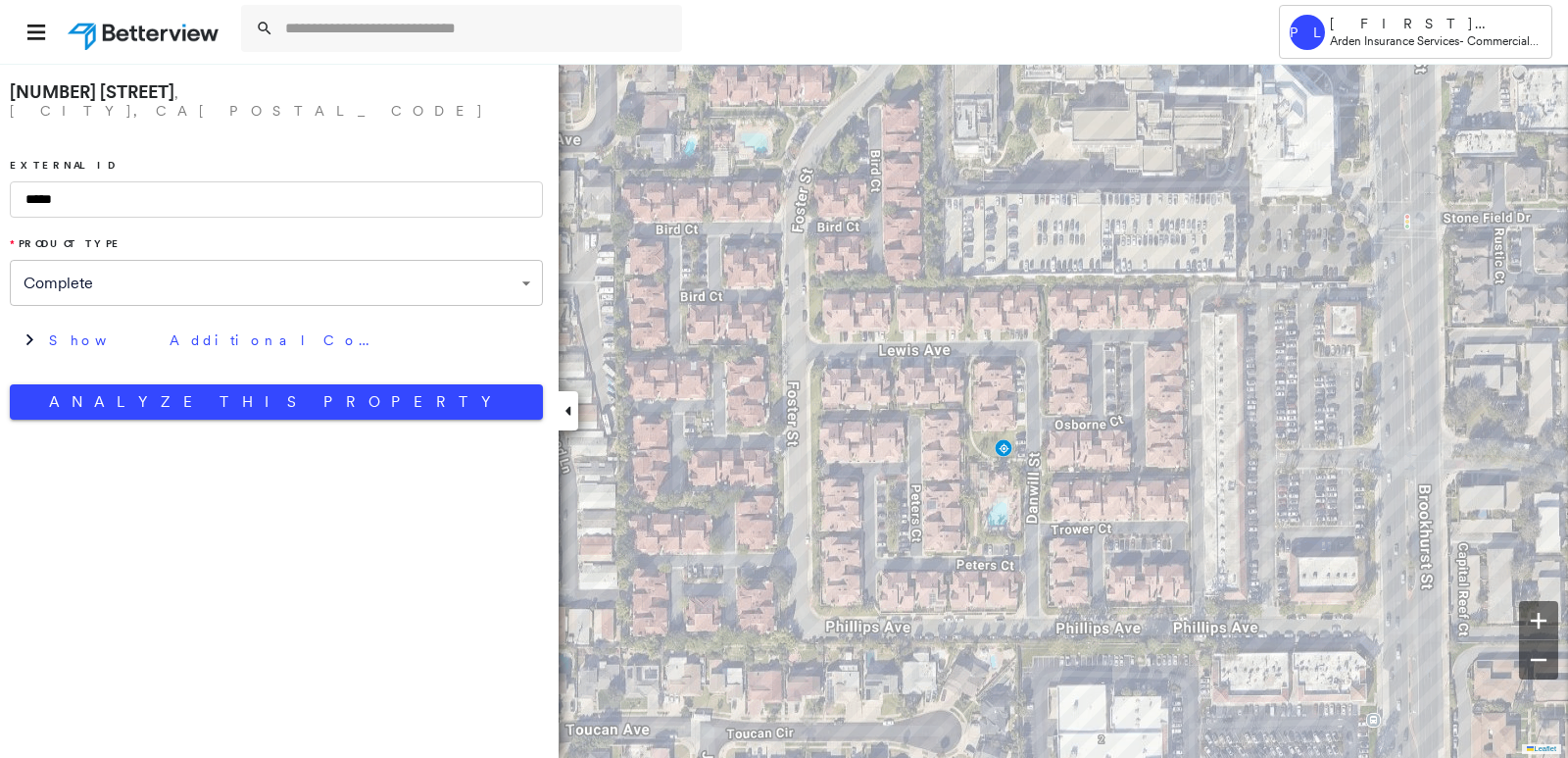click on "**********" at bounding box center (279, 410) 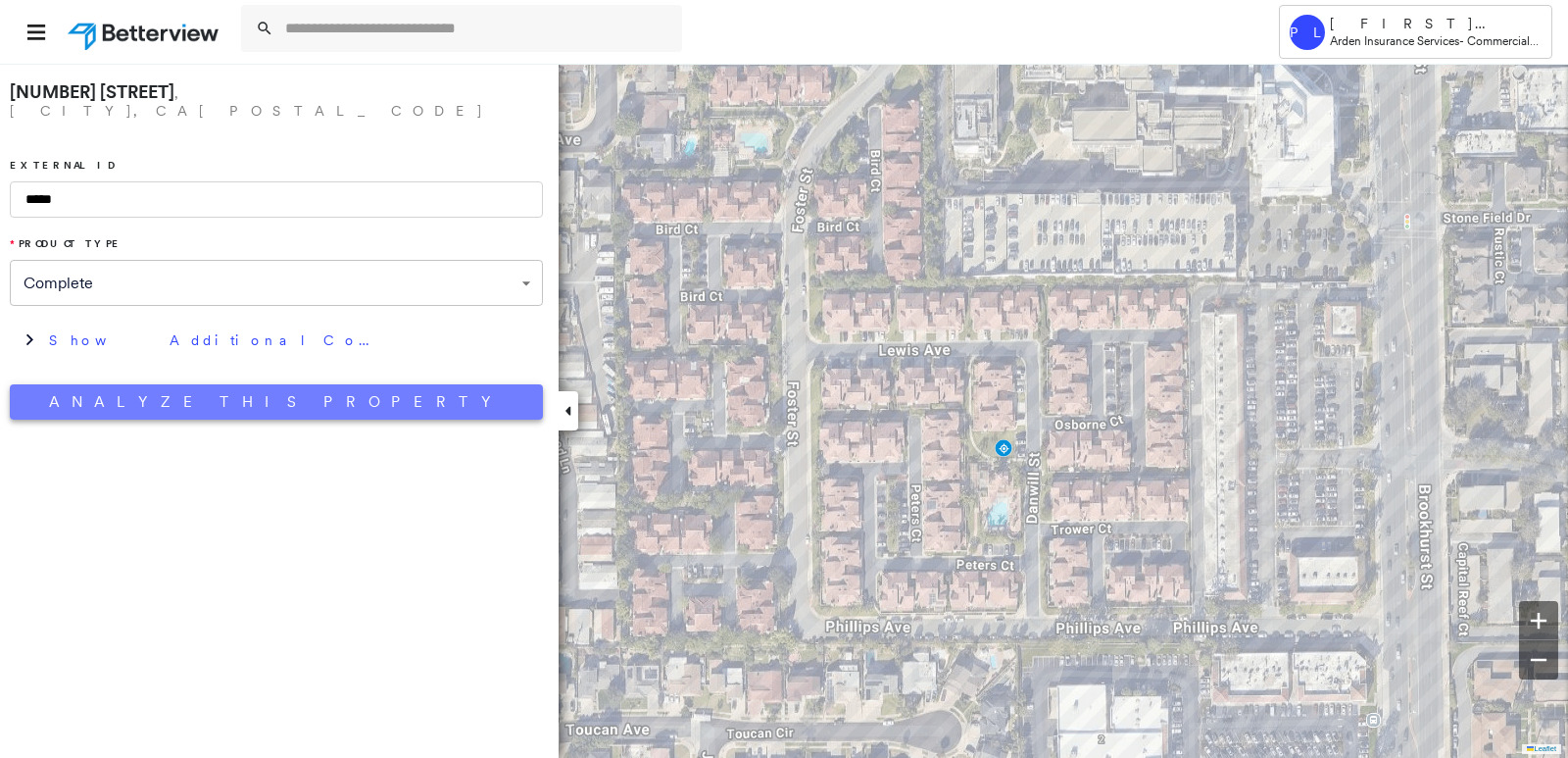 click on "Analyze This Property" at bounding box center (276, 402) 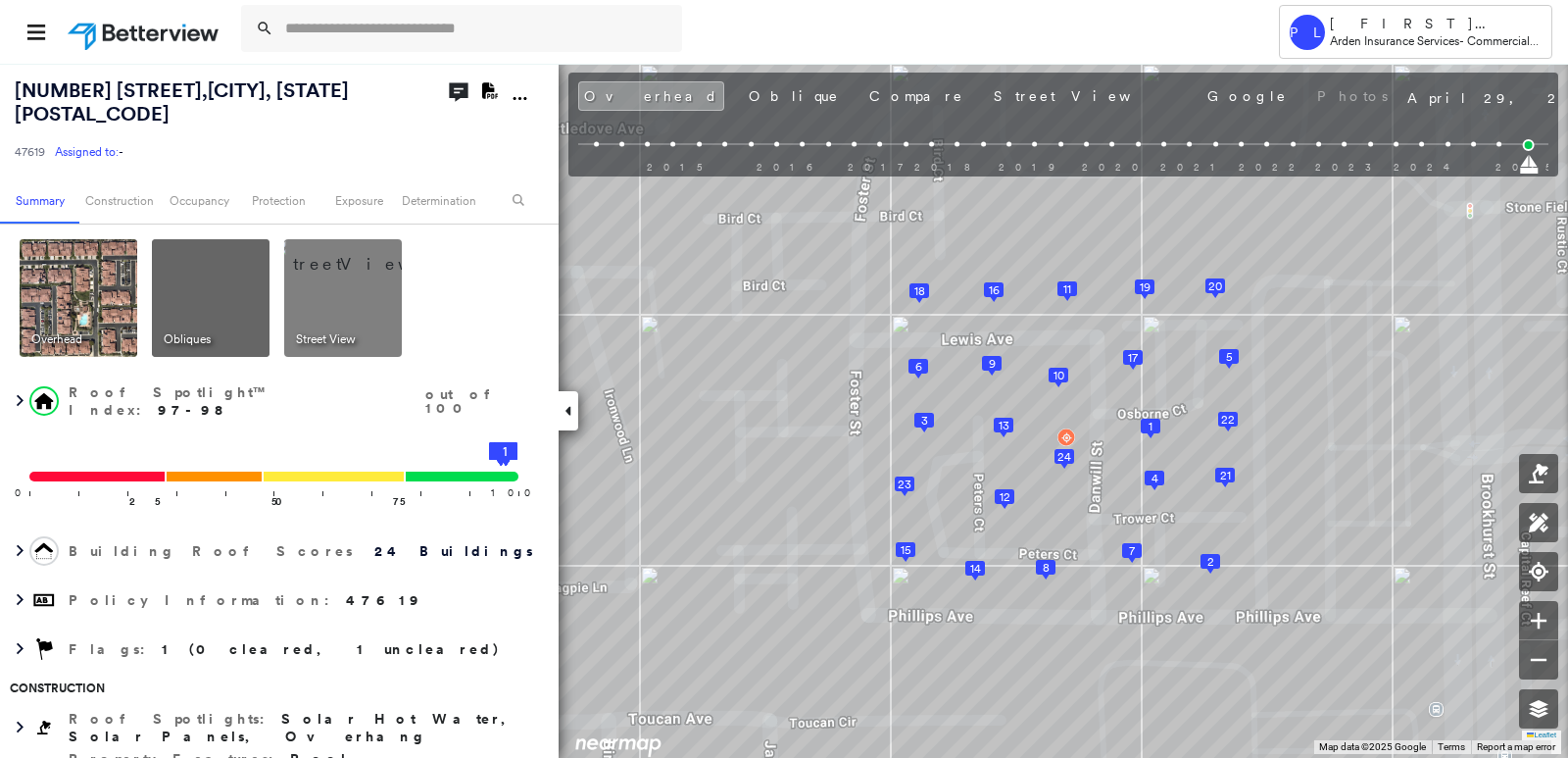 click 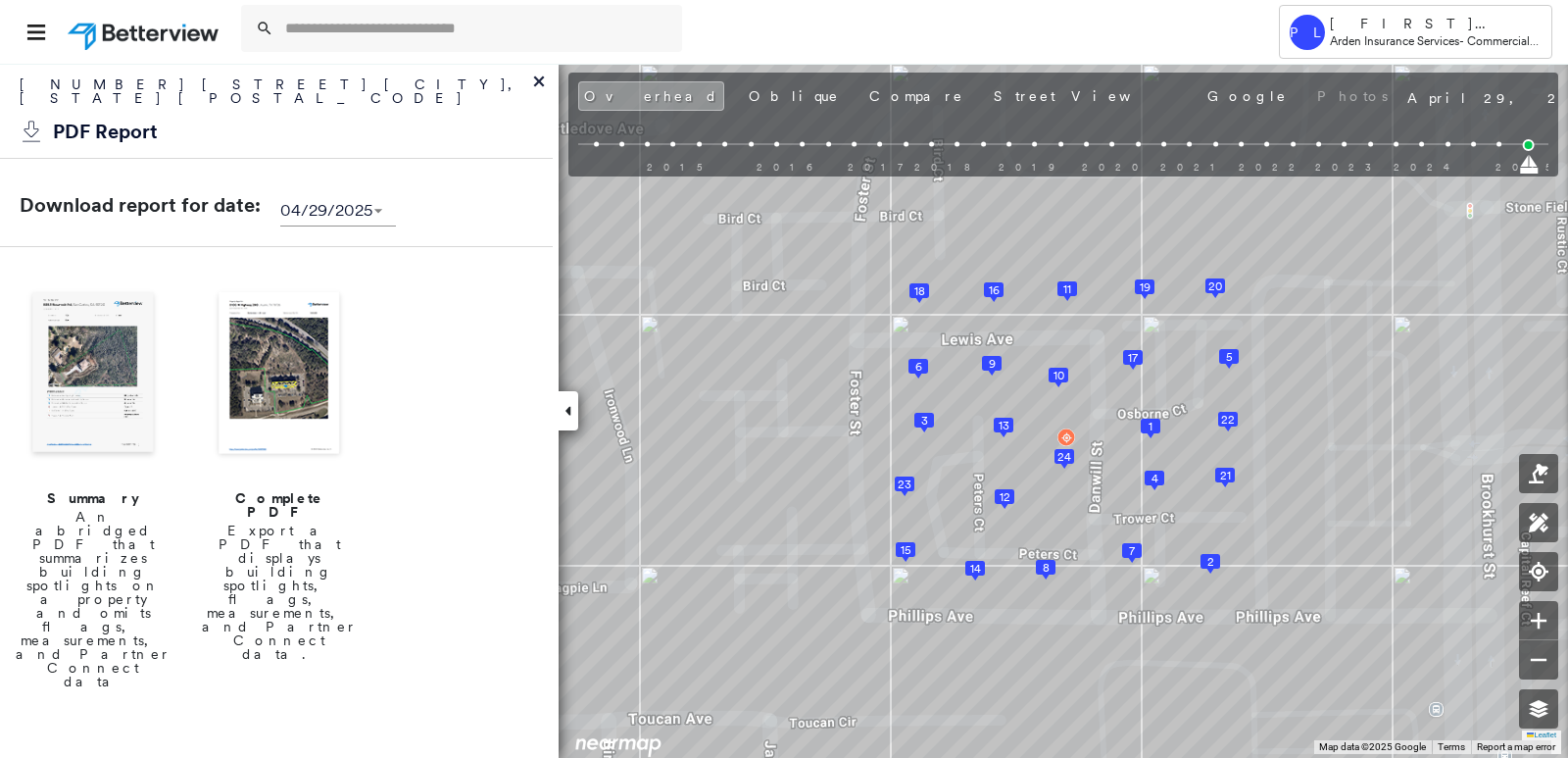click at bounding box center [93, 375] 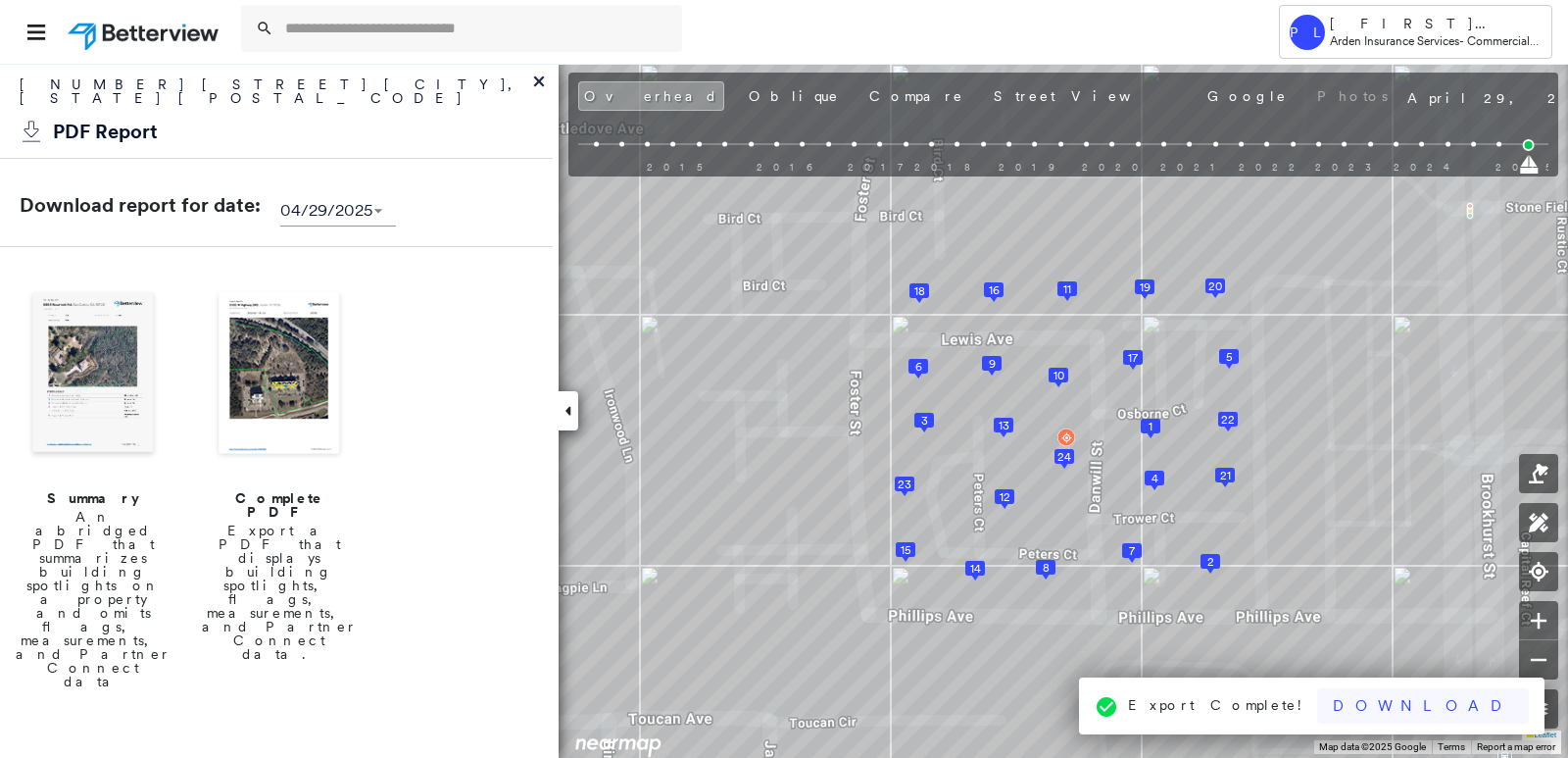 click on "Download" at bounding box center [1423, 706] 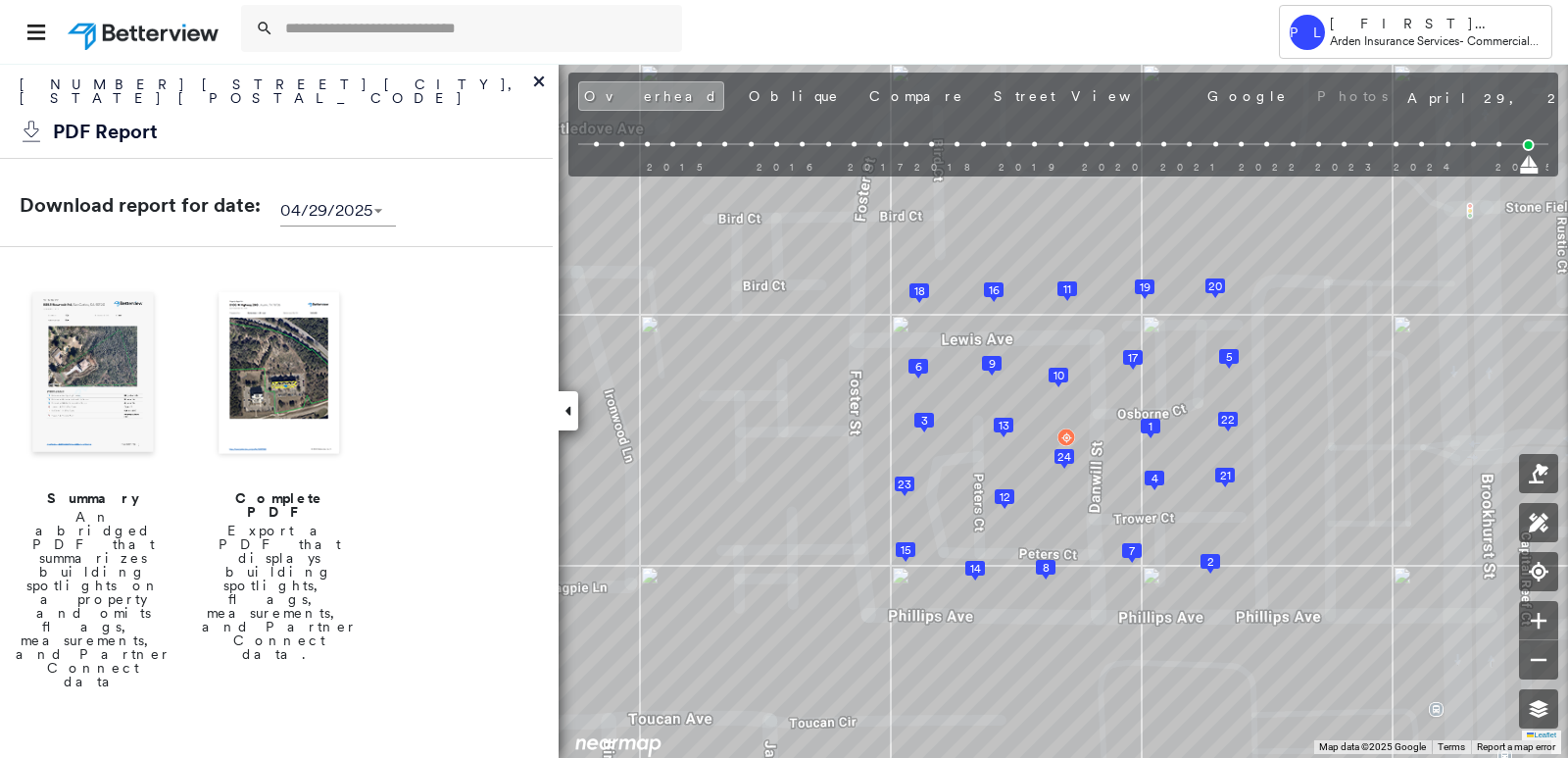 click at bounding box center (279, 375) 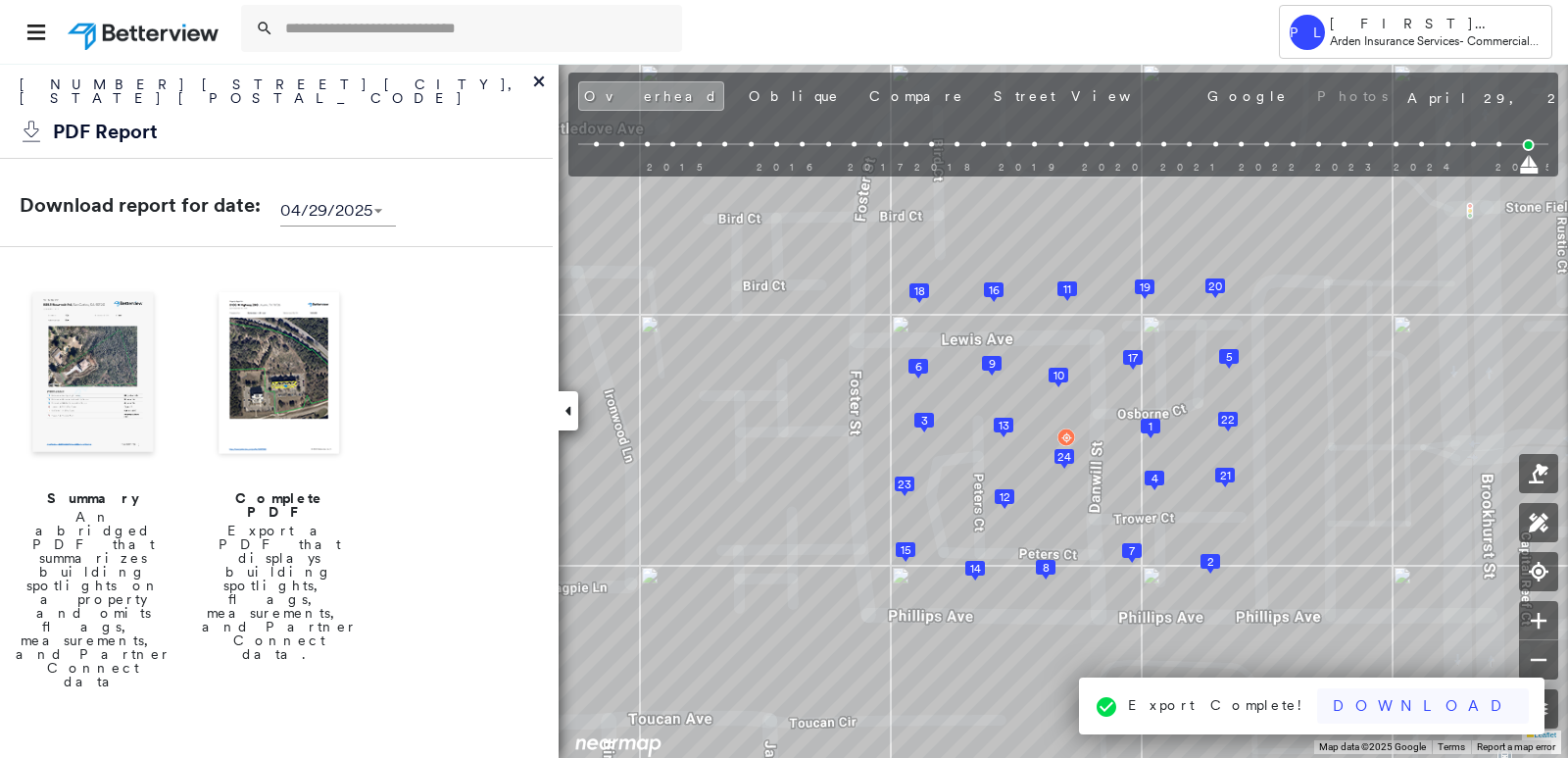 click on "Download" at bounding box center [1423, 706] 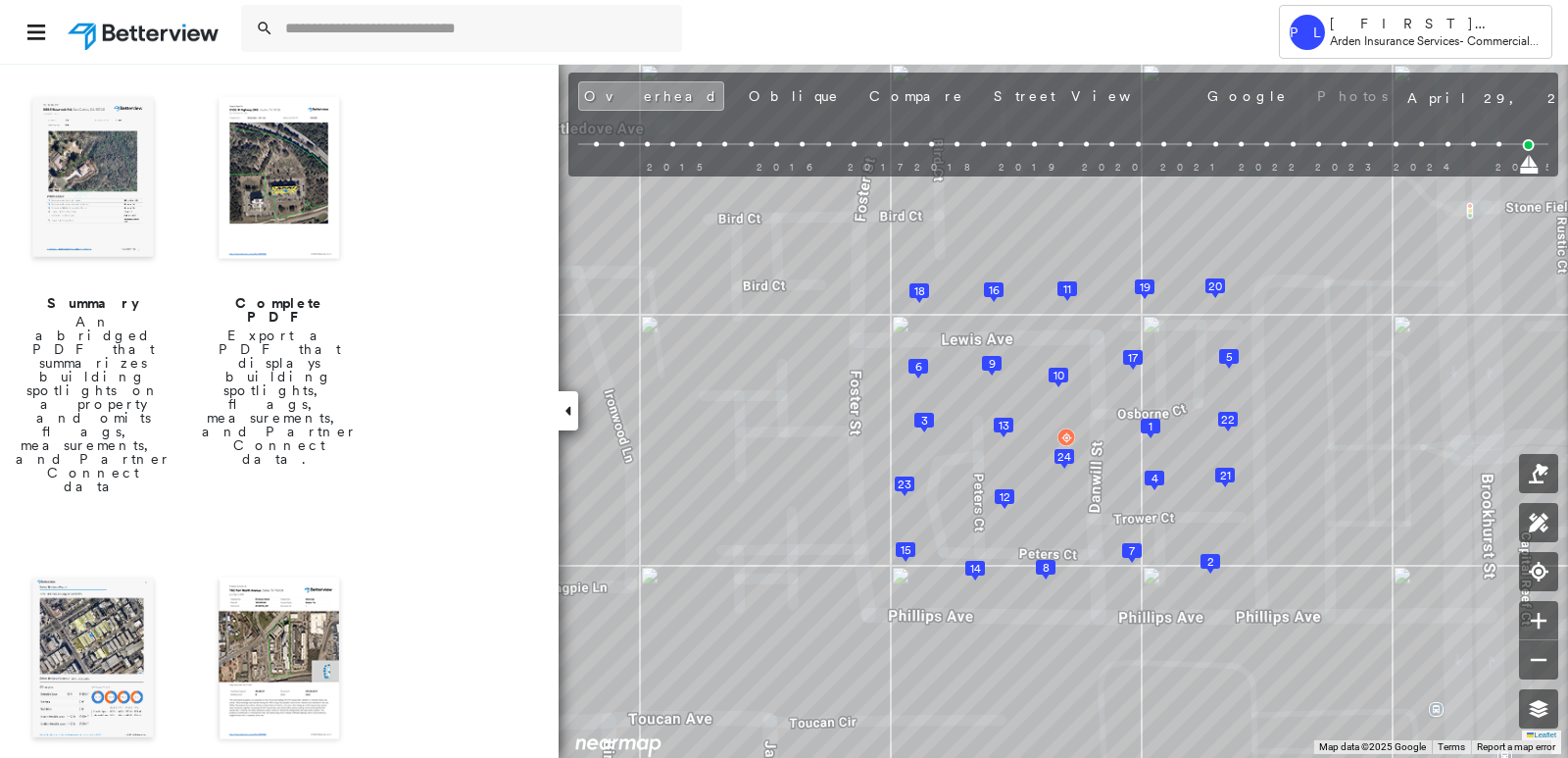 scroll, scrollTop: 196, scrollLeft: 0, axis: vertical 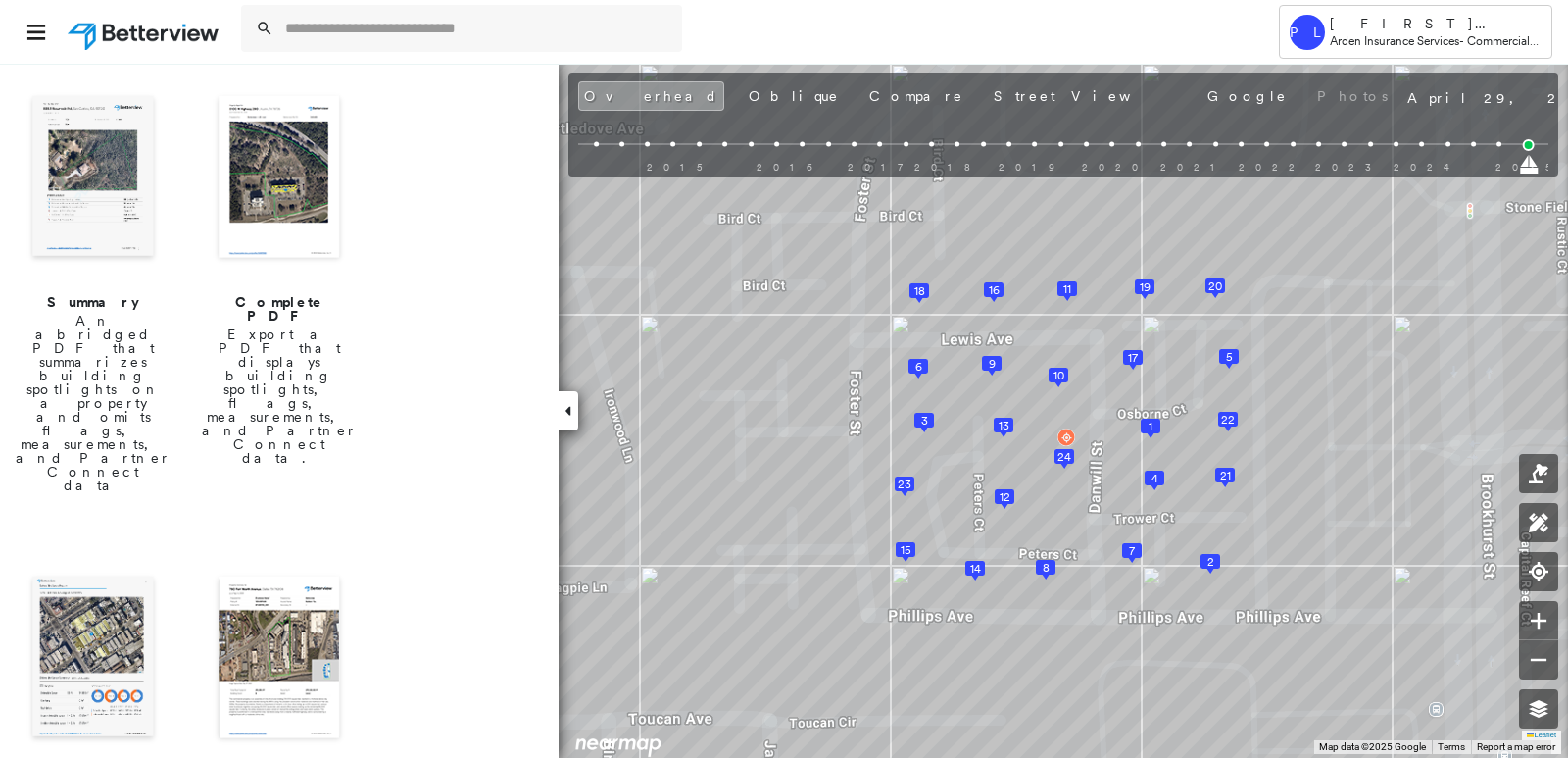 click at bounding box center (93, 659) 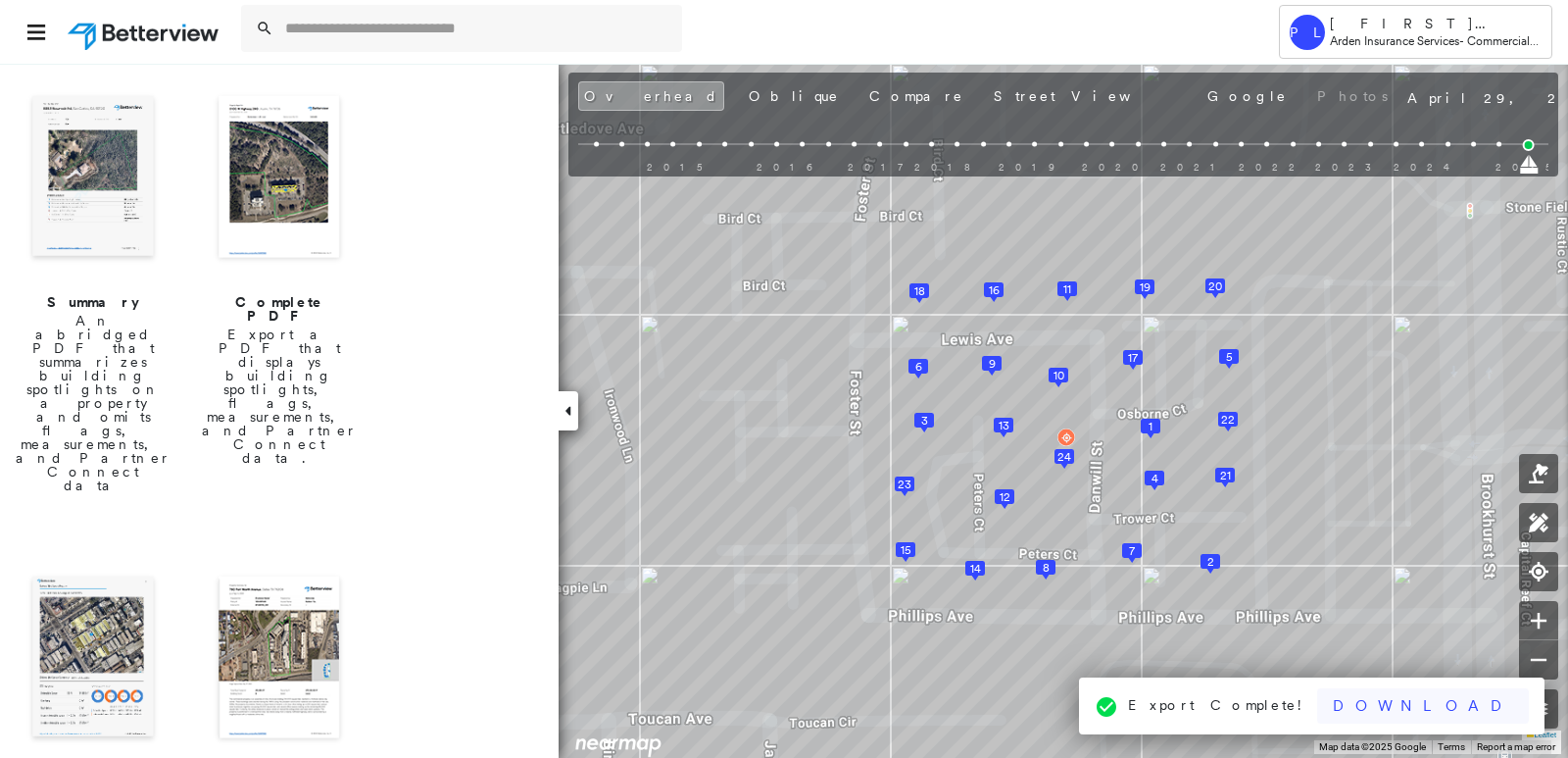 click on "Download" at bounding box center (1423, 706) 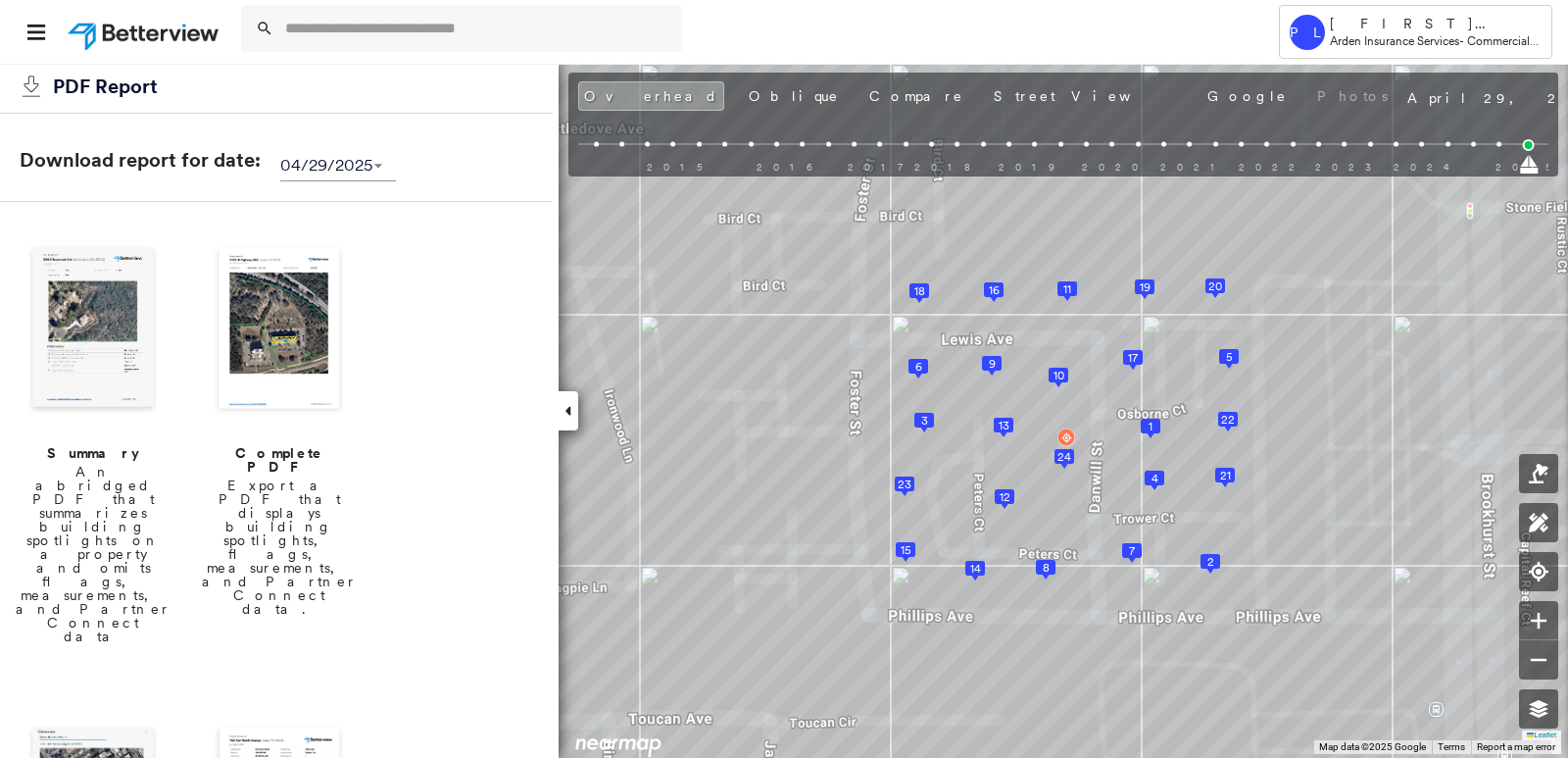 scroll, scrollTop: 0, scrollLeft: 0, axis: both 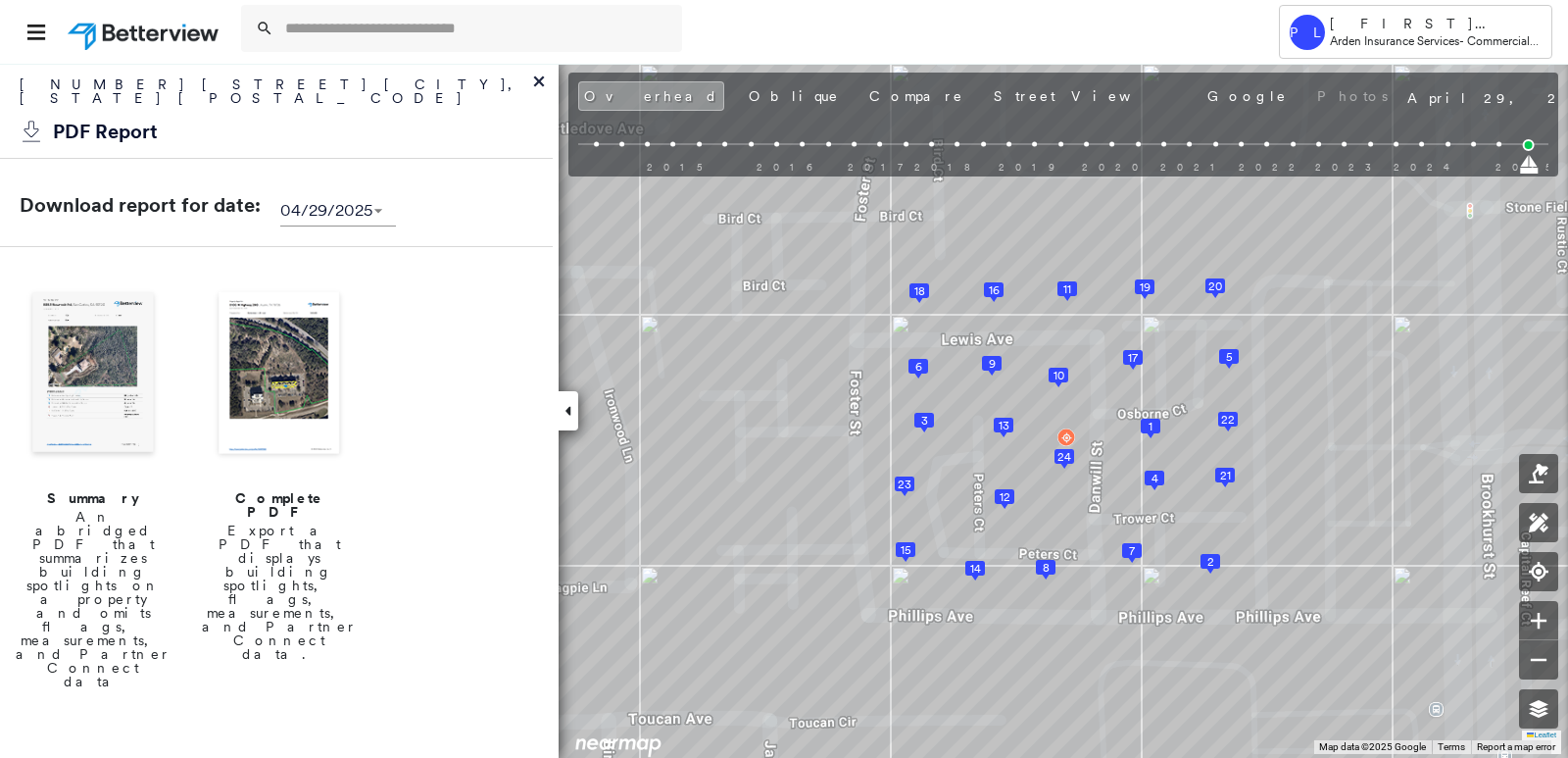 click 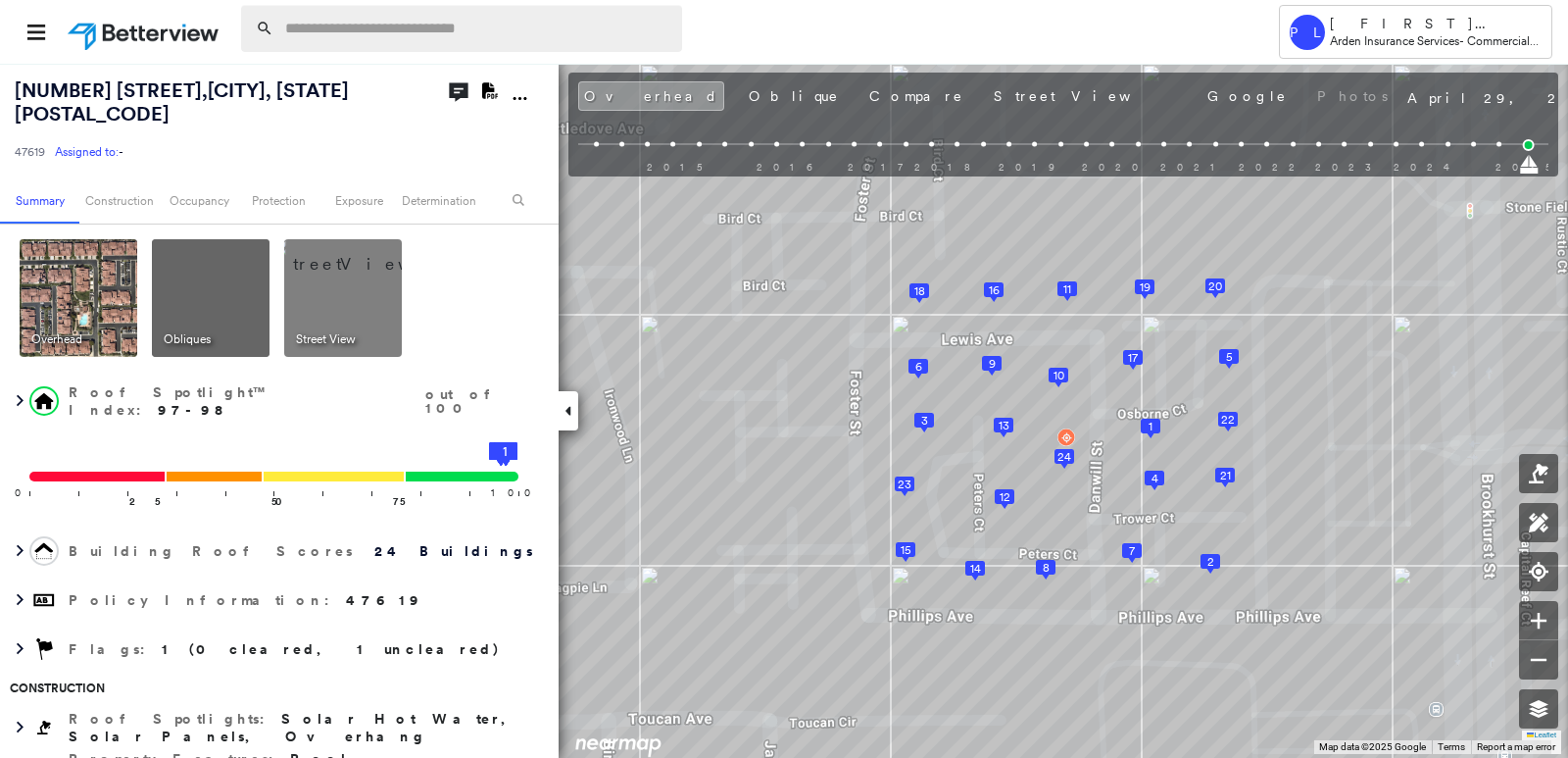click at bounding box center (477, 28) 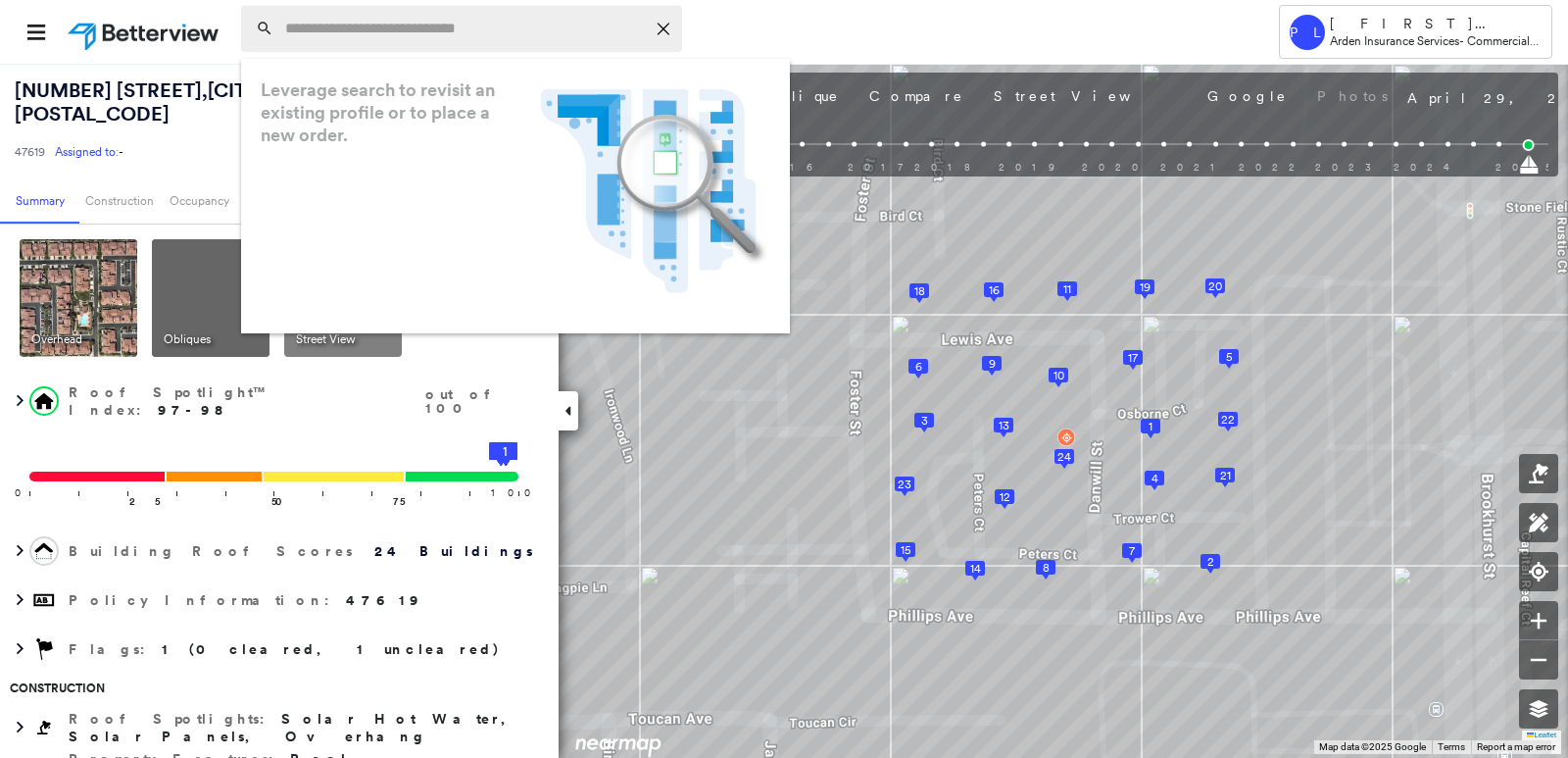 paste on "**********" 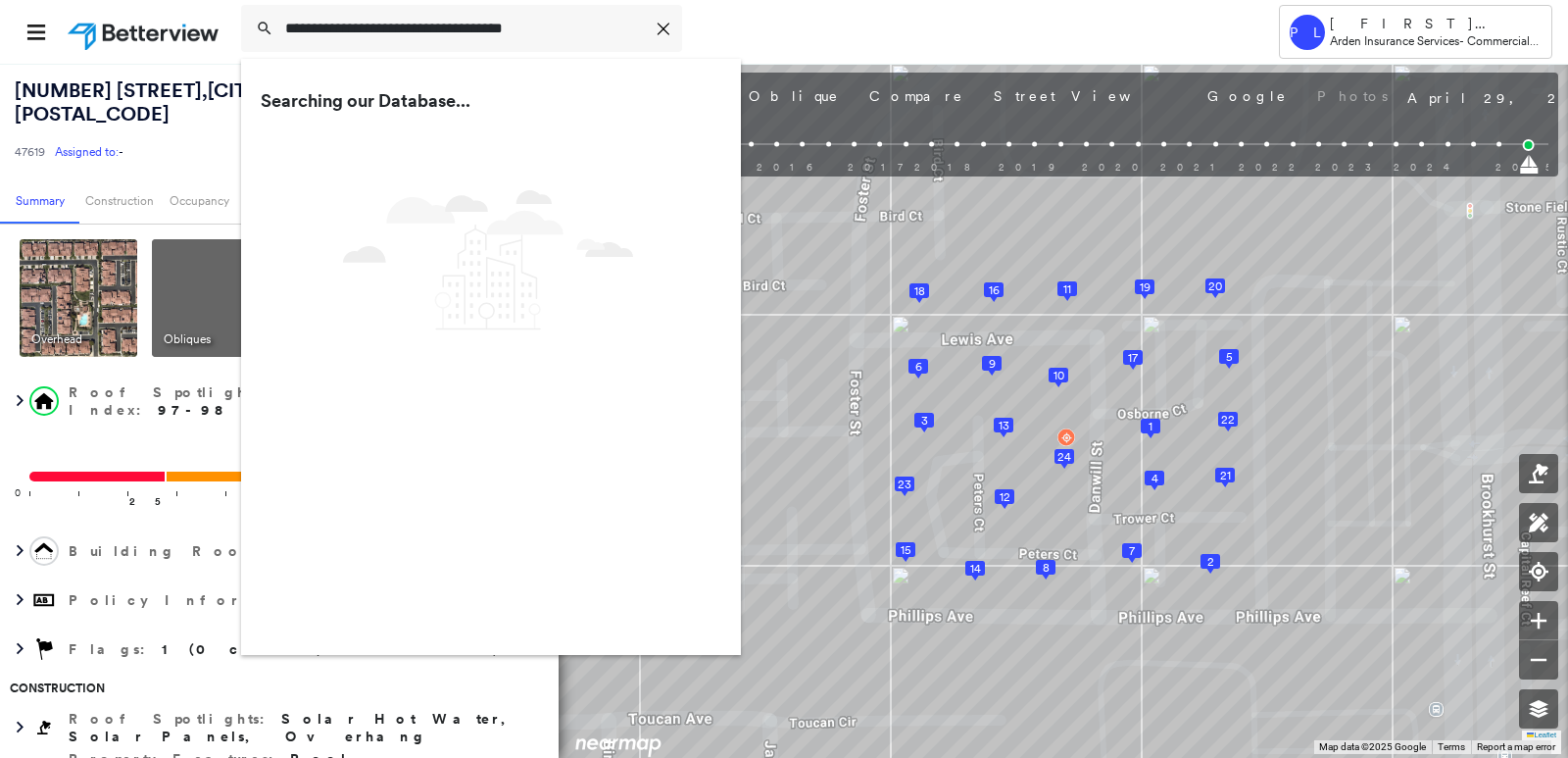 type on "**********" 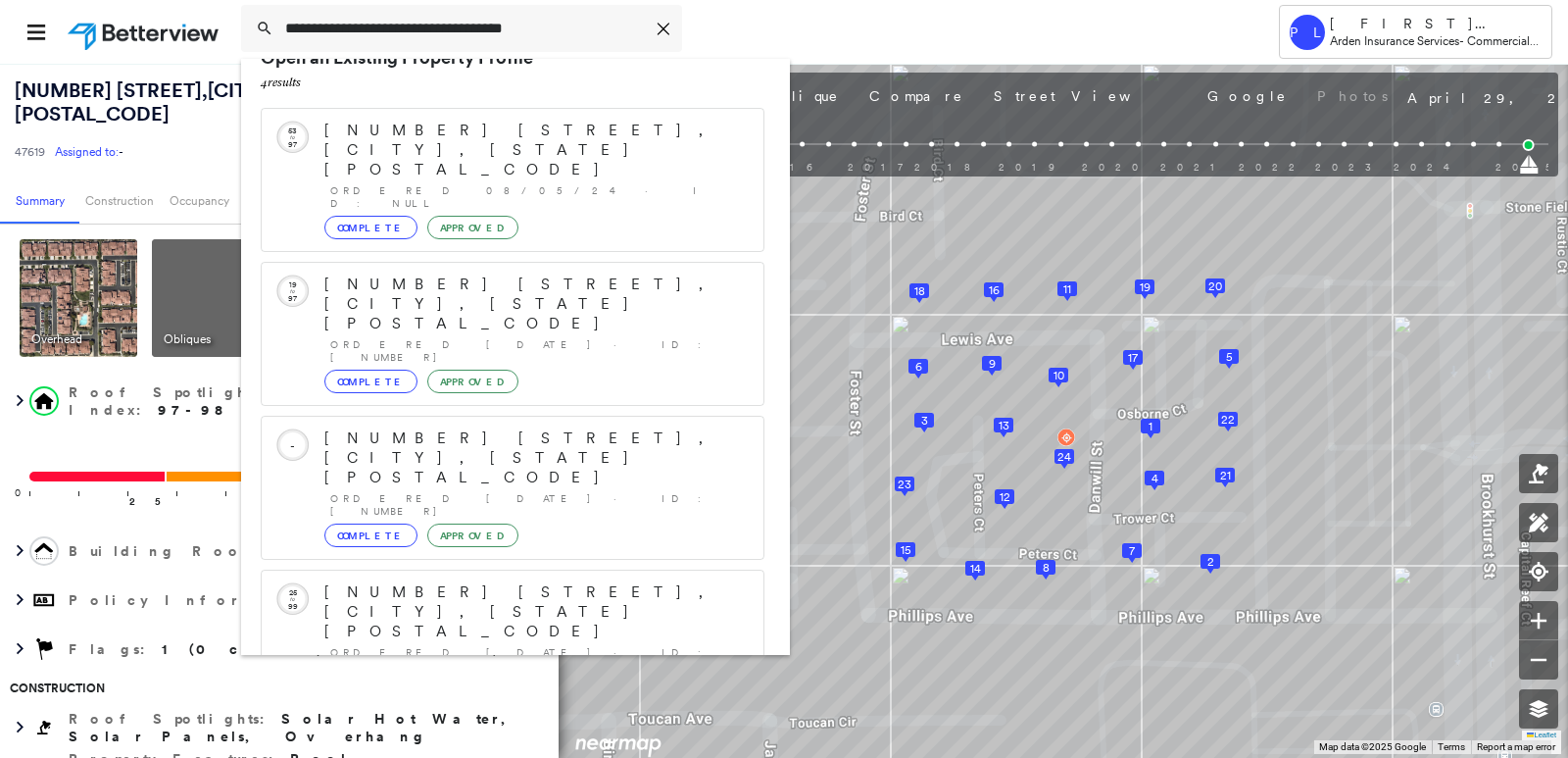 scroll, scrollTop: 56, scrollLeft: 0, axis: vertical 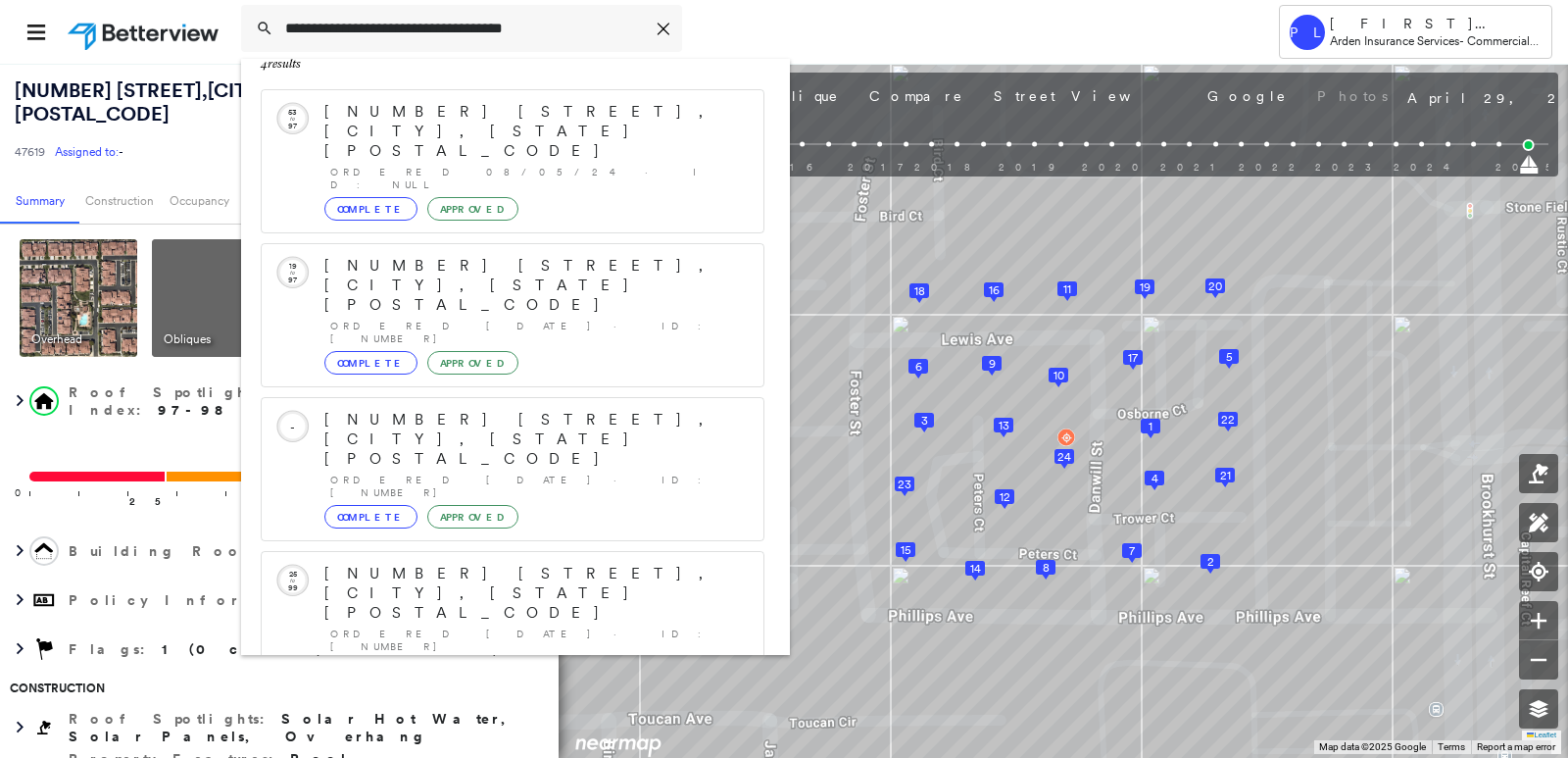click on "880 E Fremont Ave, Sunnyvale, CA 94087" at bounding box center [491, 829] 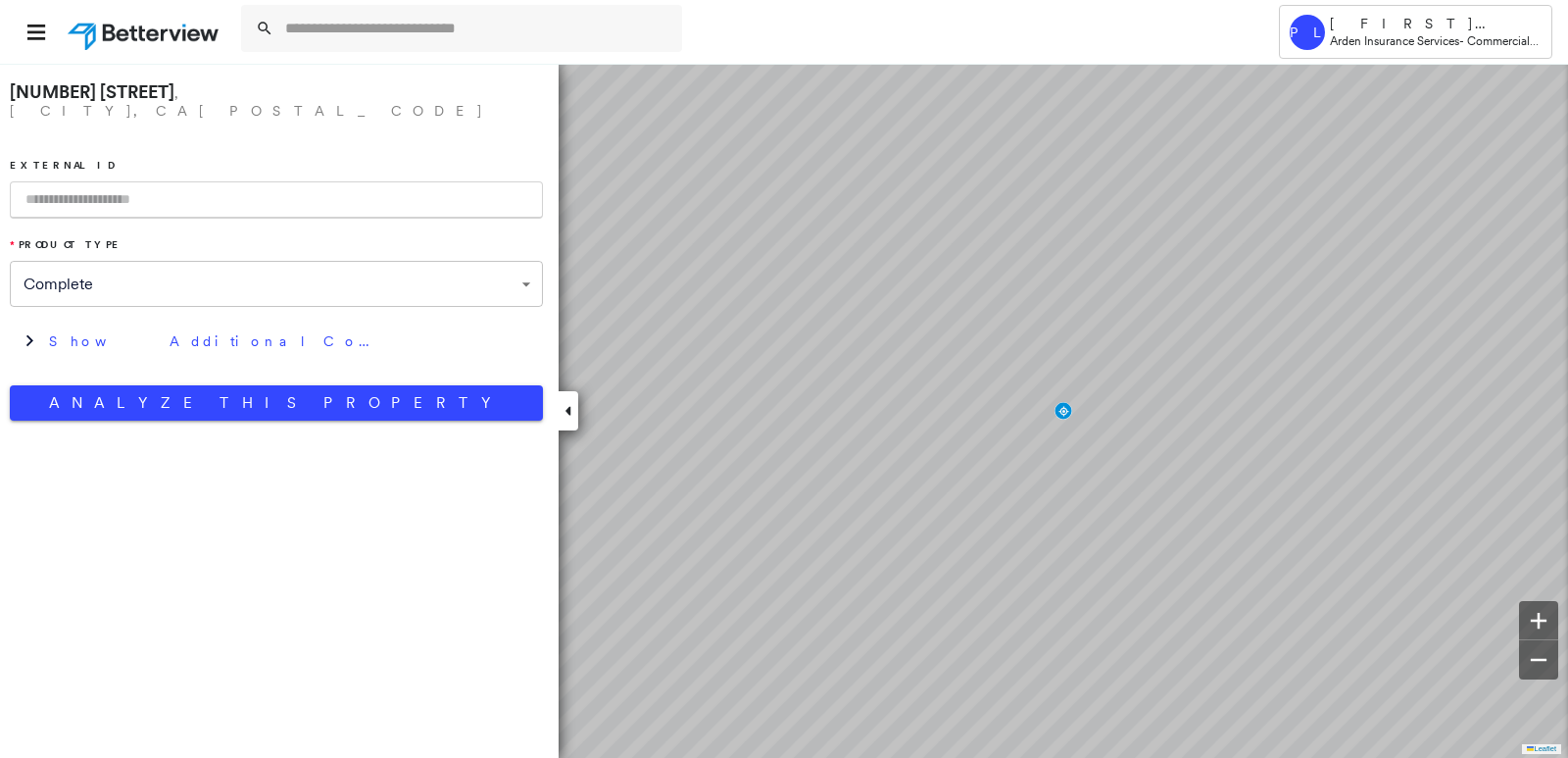 click at bounding box center [276, 200] 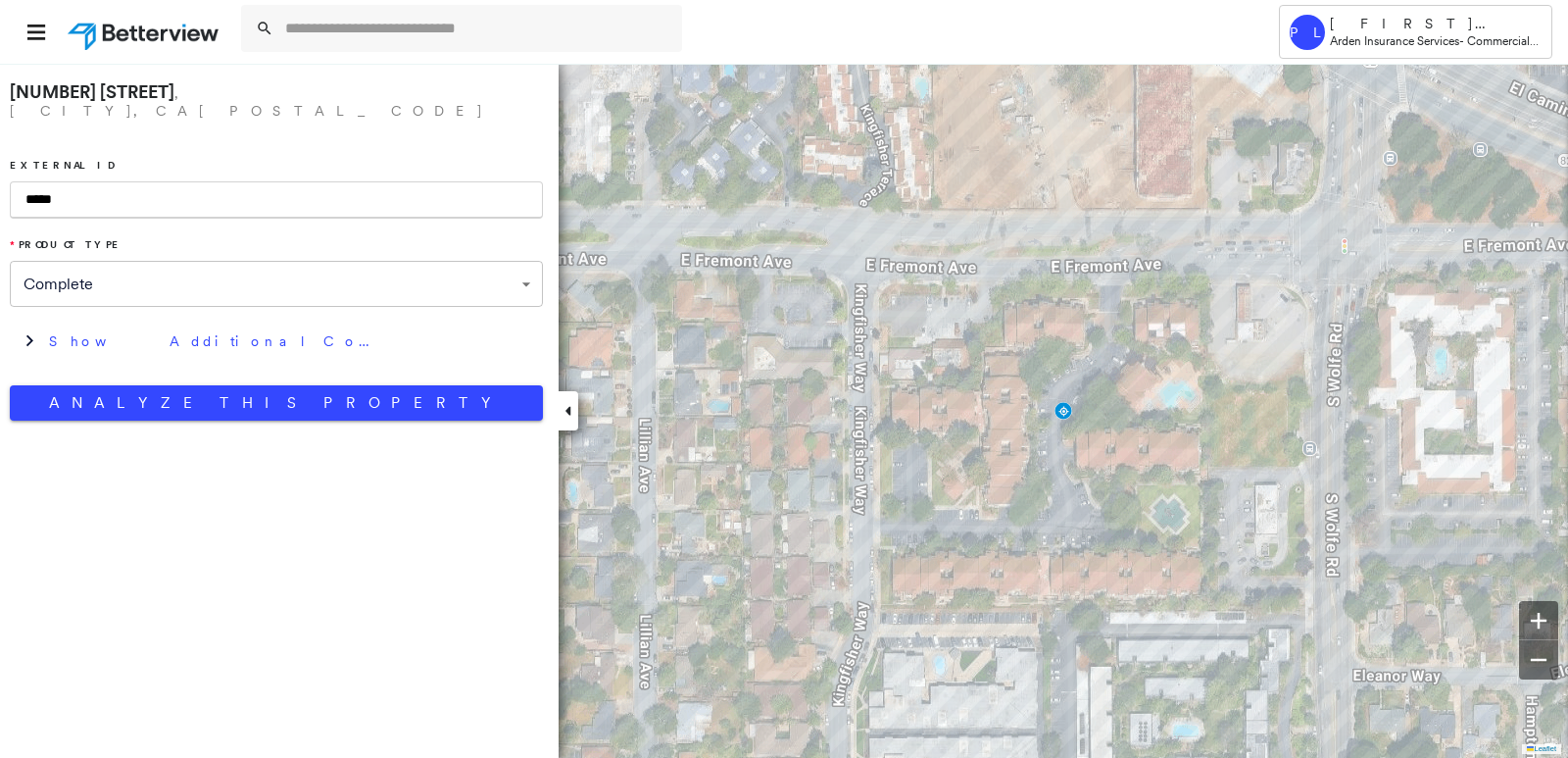 type on "*****" 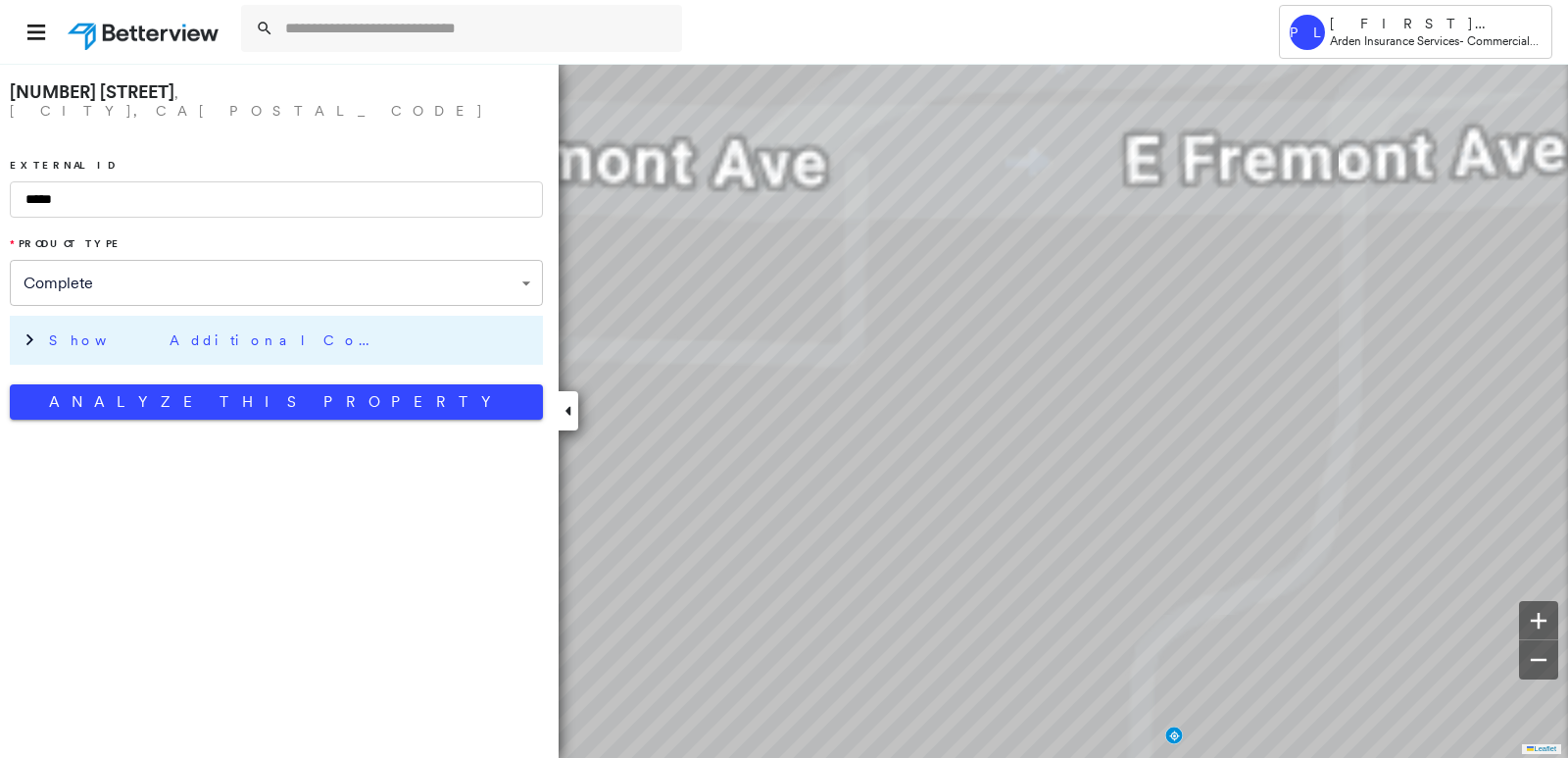 click on "Show Additional Company Data" at bounding box center (291, 340) 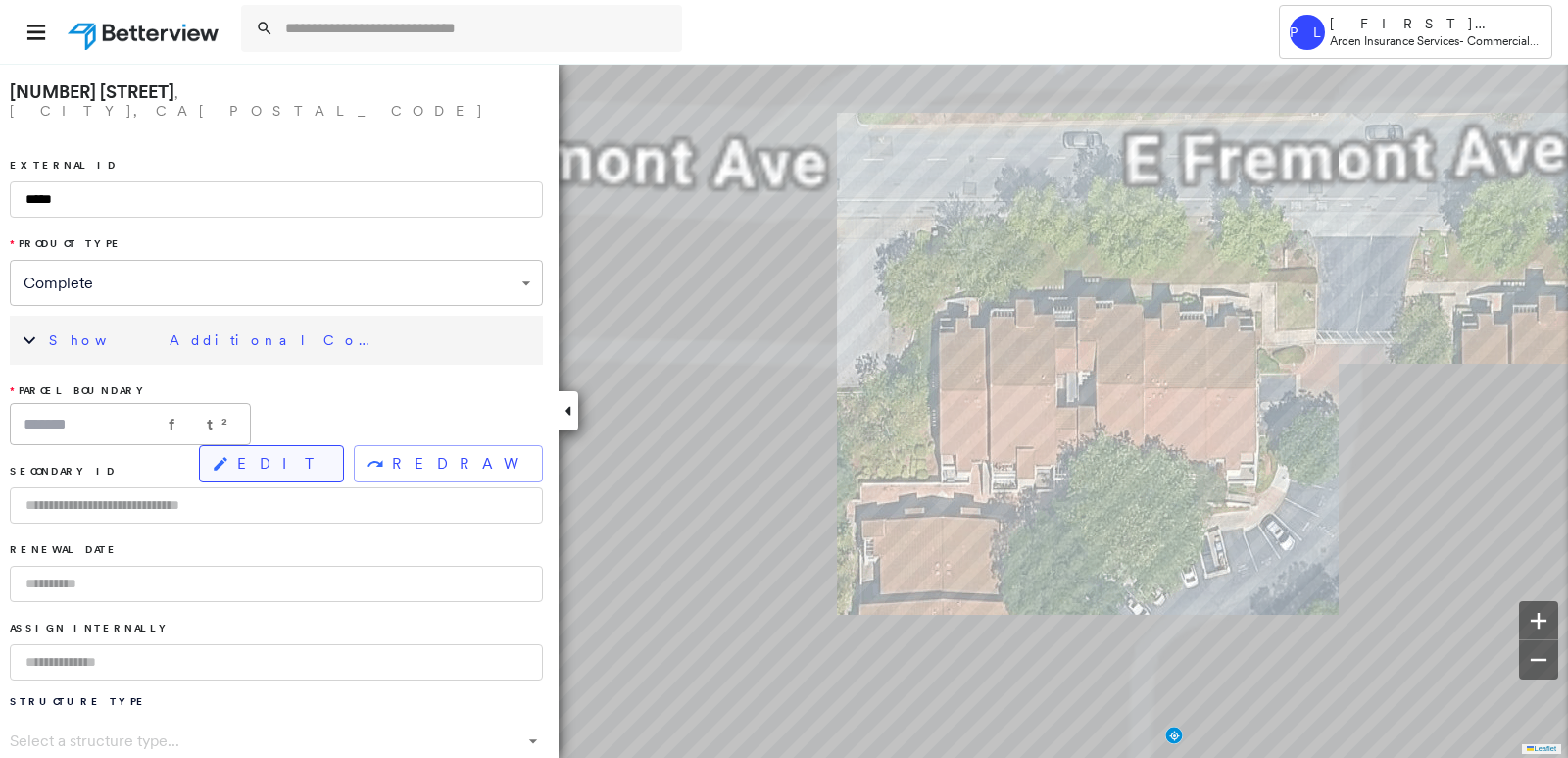 click on "EDIT" at bounding box center [282, 464] 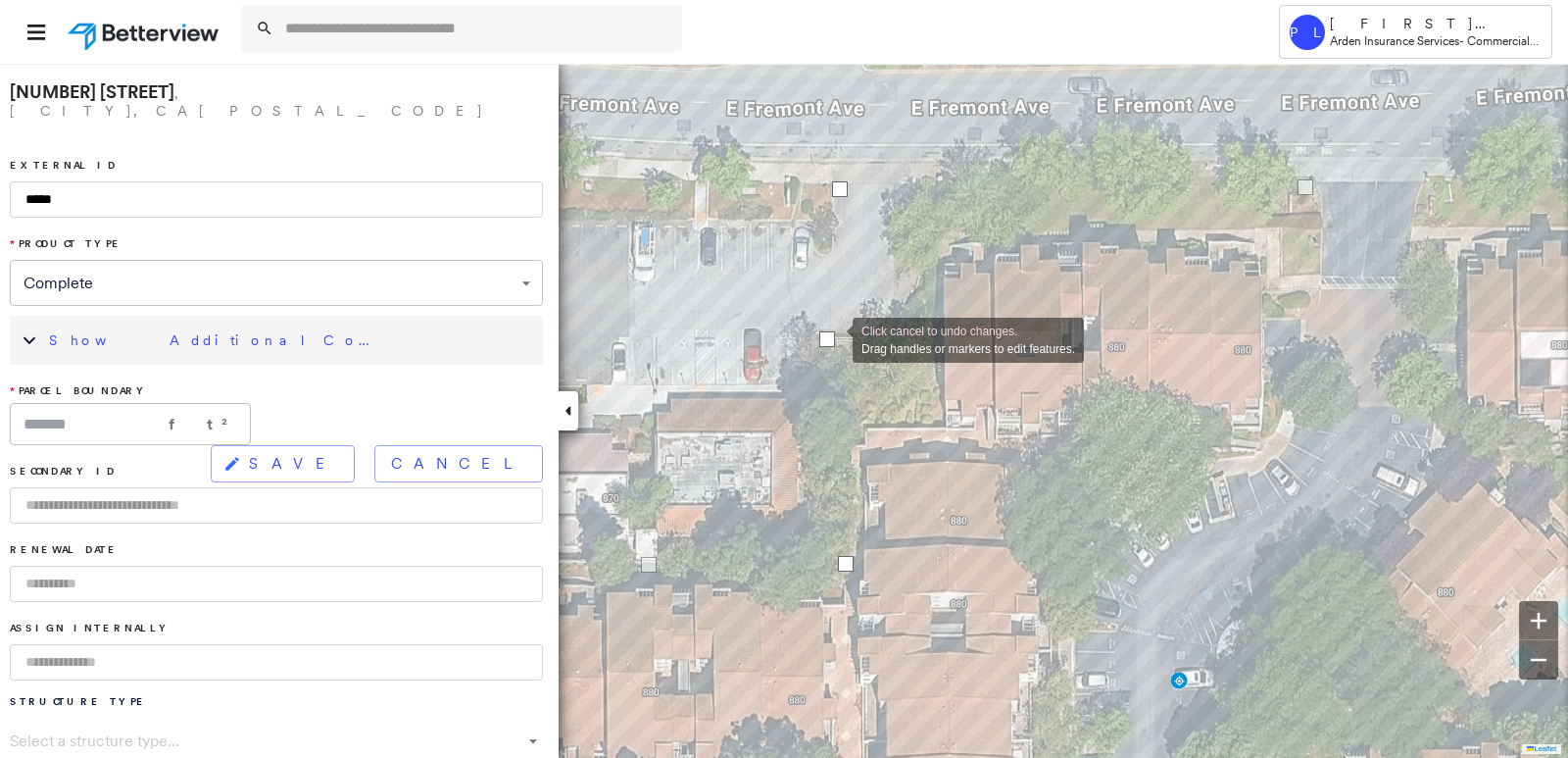 drag, startPoint x: 849, startPoint y: 376, endPoint x: 833, endPoint y: 338, distance: 41.231056 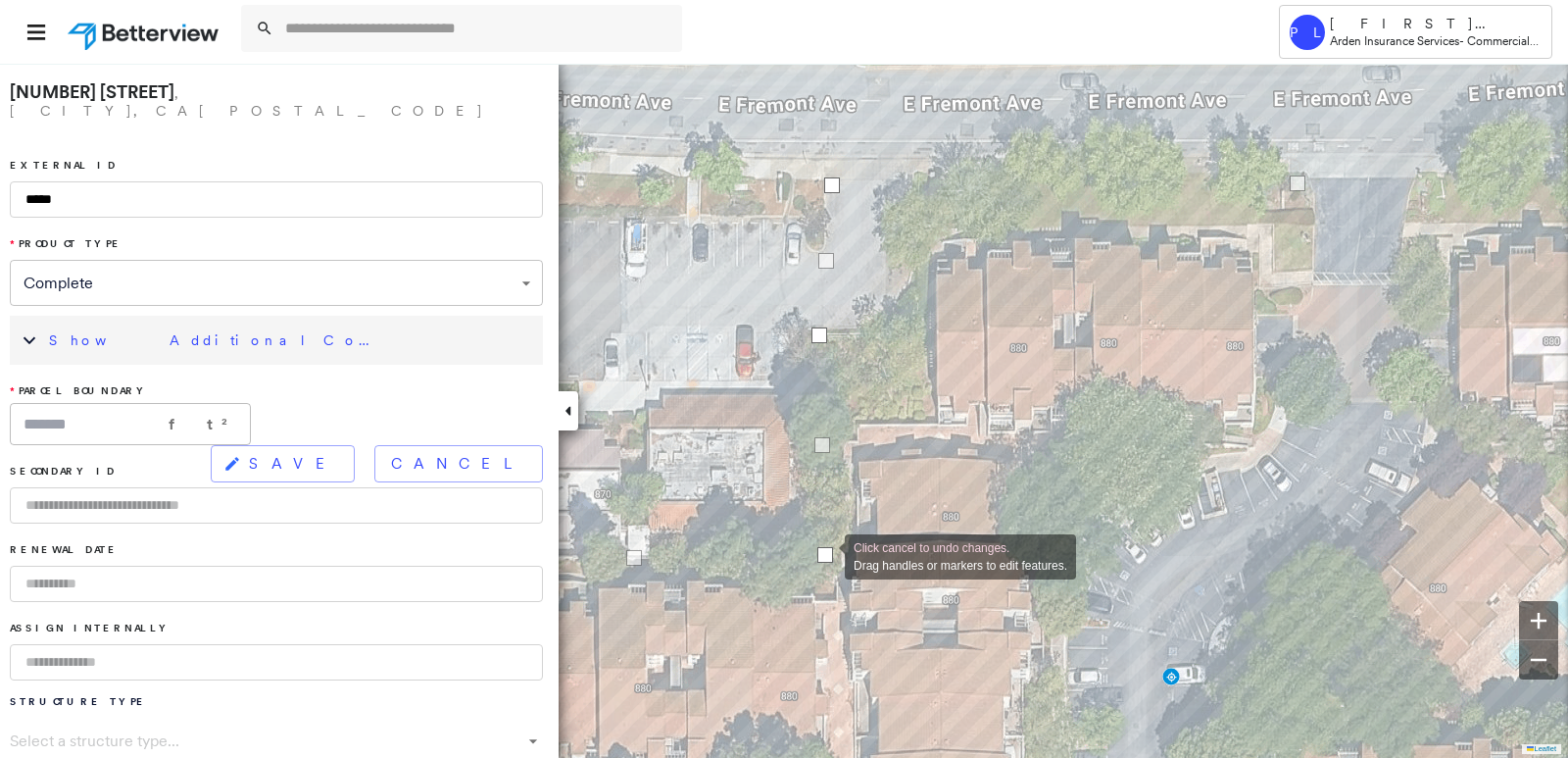 drag, startPoint x: 838, startPoint y: 560, endPoint x: 825, endPoint y: 555, distance: 13.928388 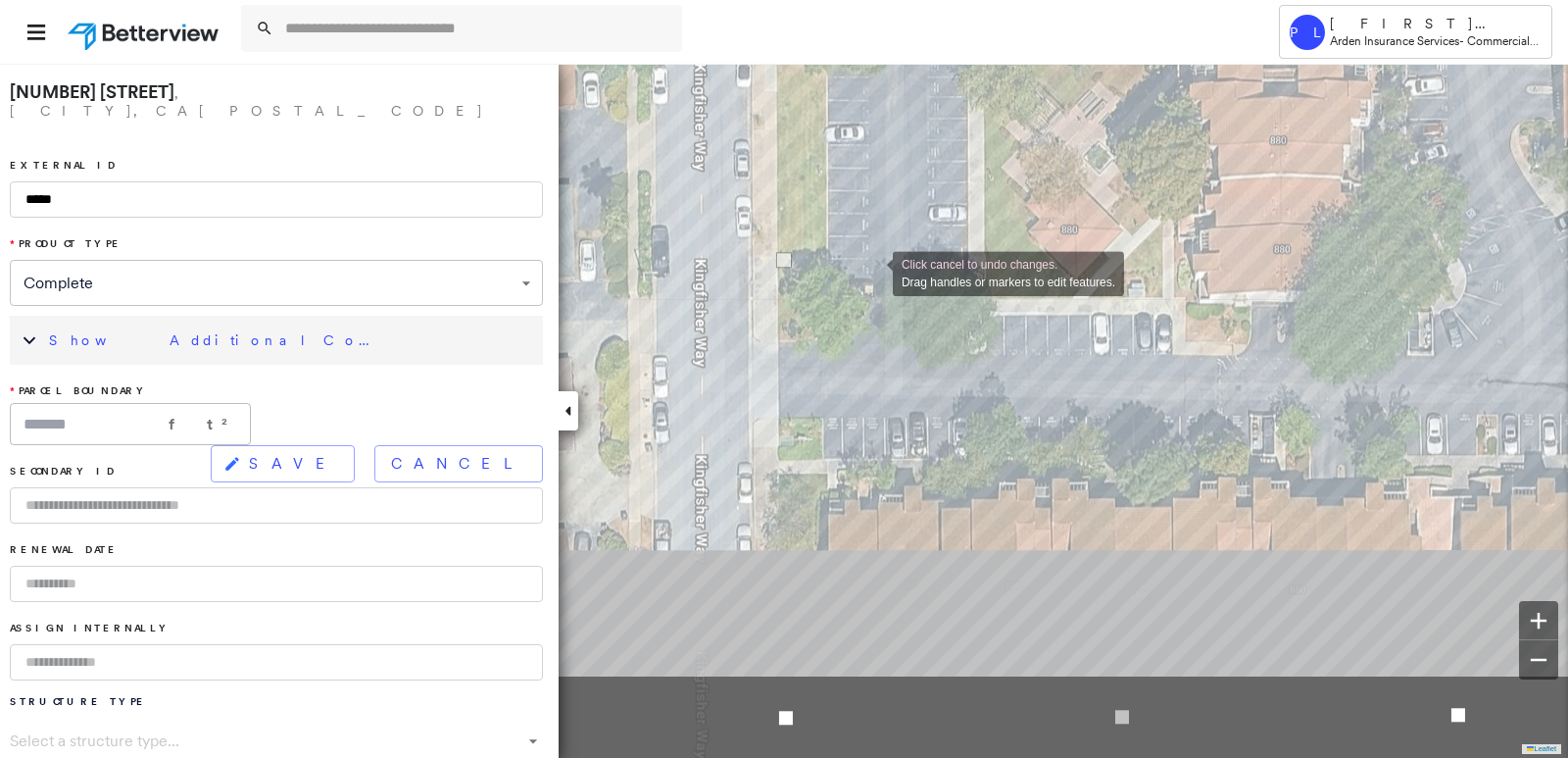 click on "Click cancel to undo changes. Drag handles or markers to edit features.  Leaflet To navigate, press the arrow keys. To navigate, press the arrow keys." at bounding box center (784, 410) 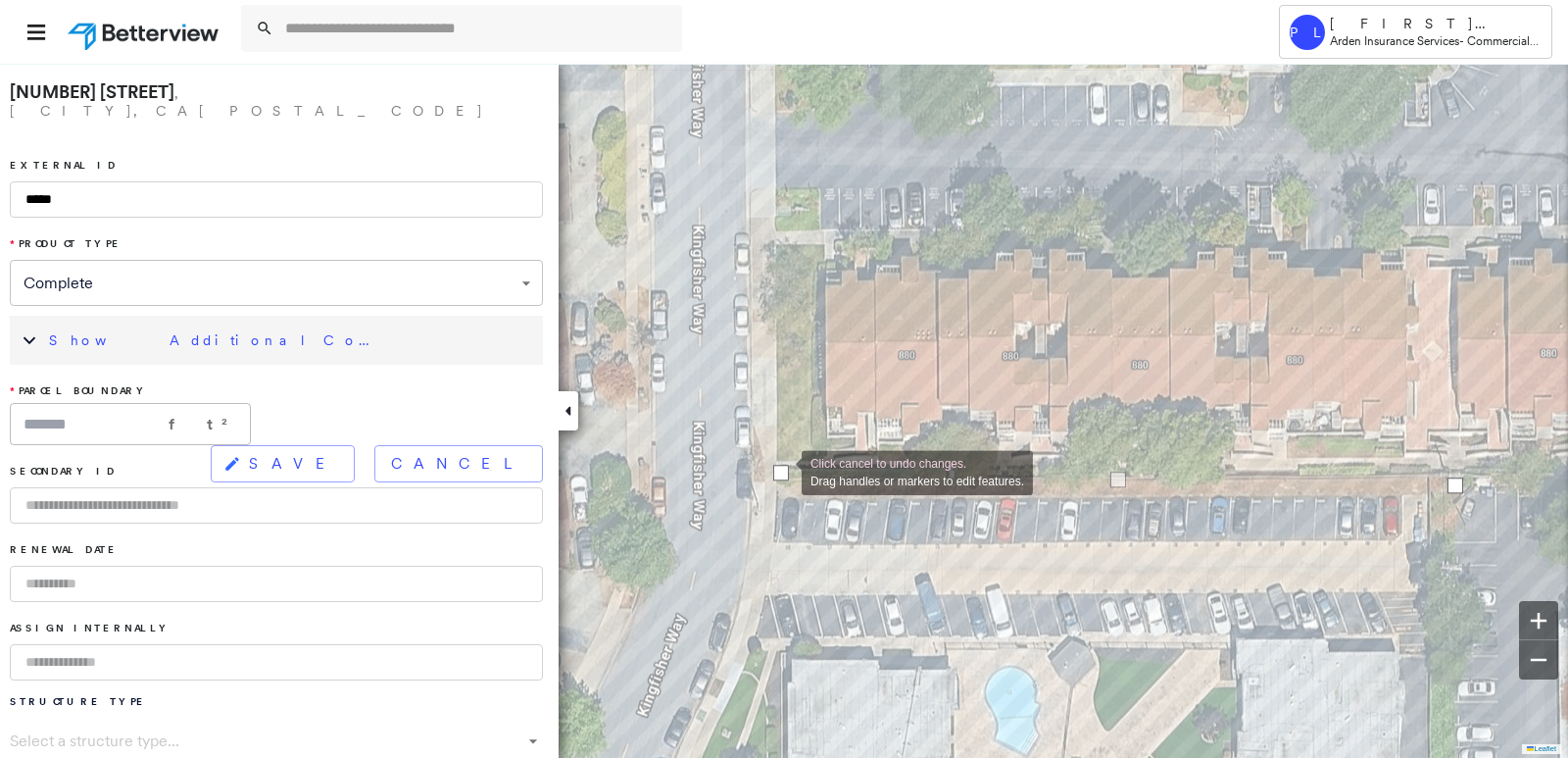 drag, startPoint x: 784, startPoint y: 486, endPoint x: 782, endPoint y: 472, distance: 14.142136 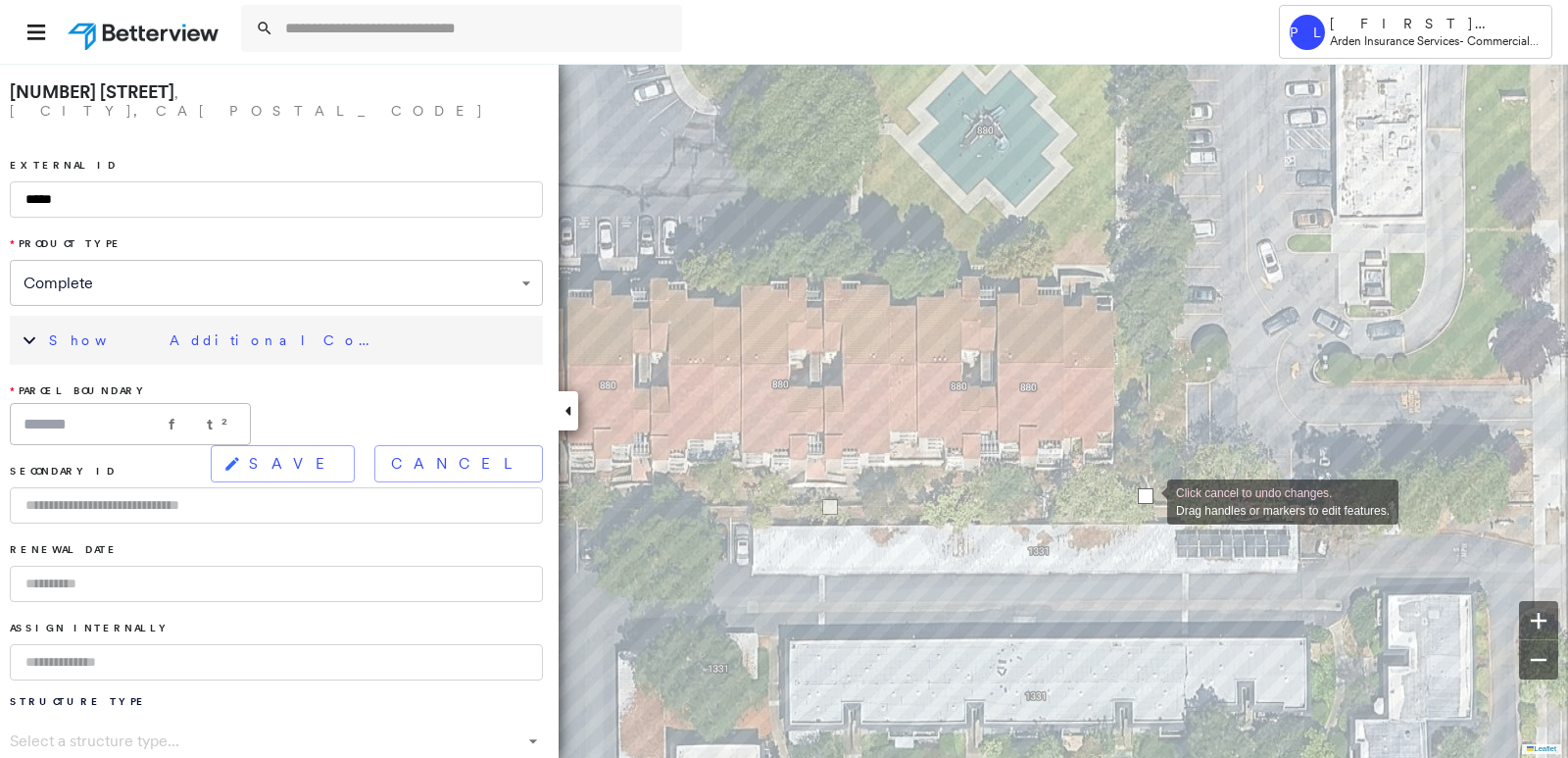 drag, startPoint x: 1162, startPoint y: 520, endPoint x: 1148, endPoint y: 500, distance: 24 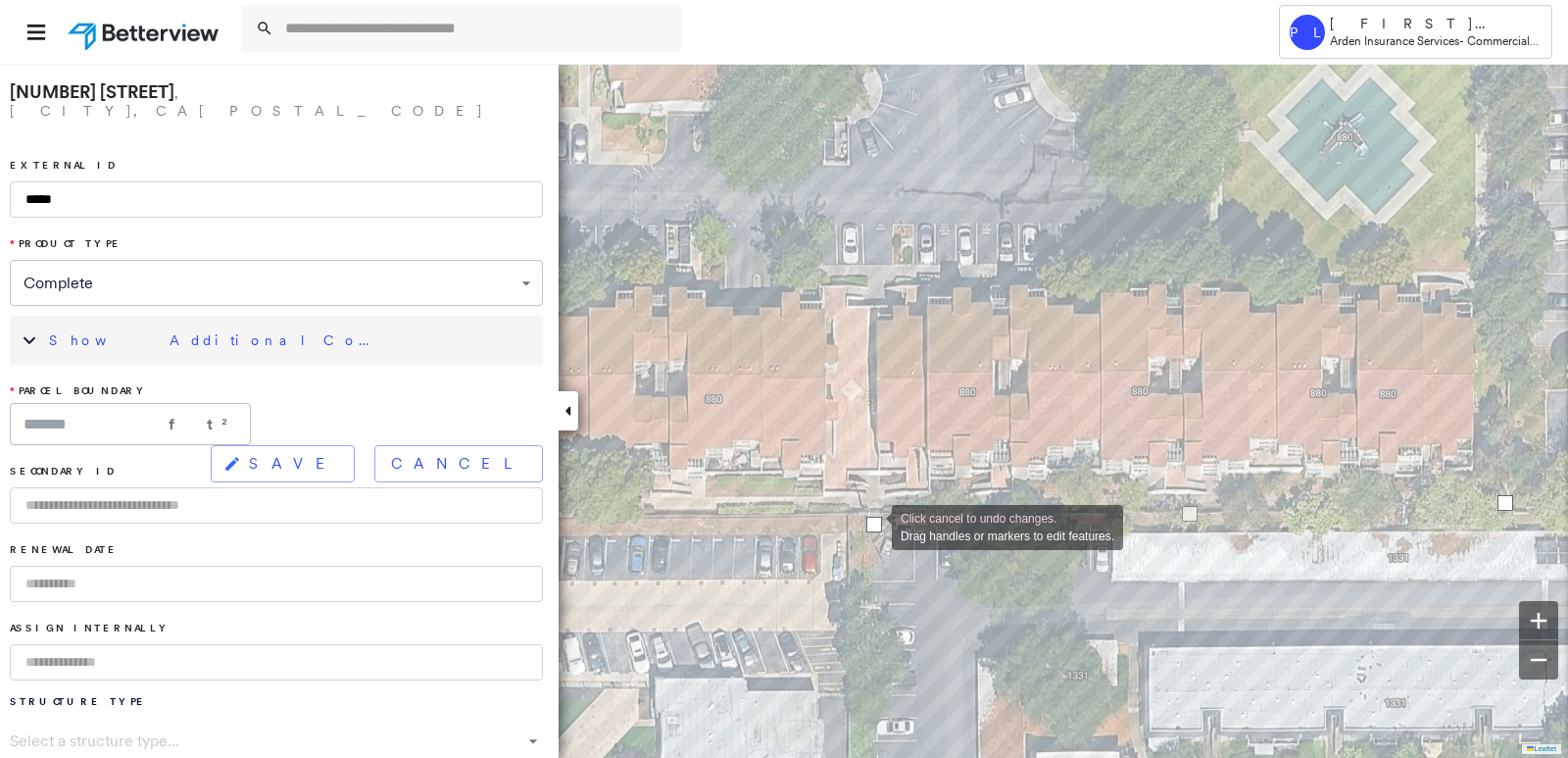 click at bounding box center (874, 525) 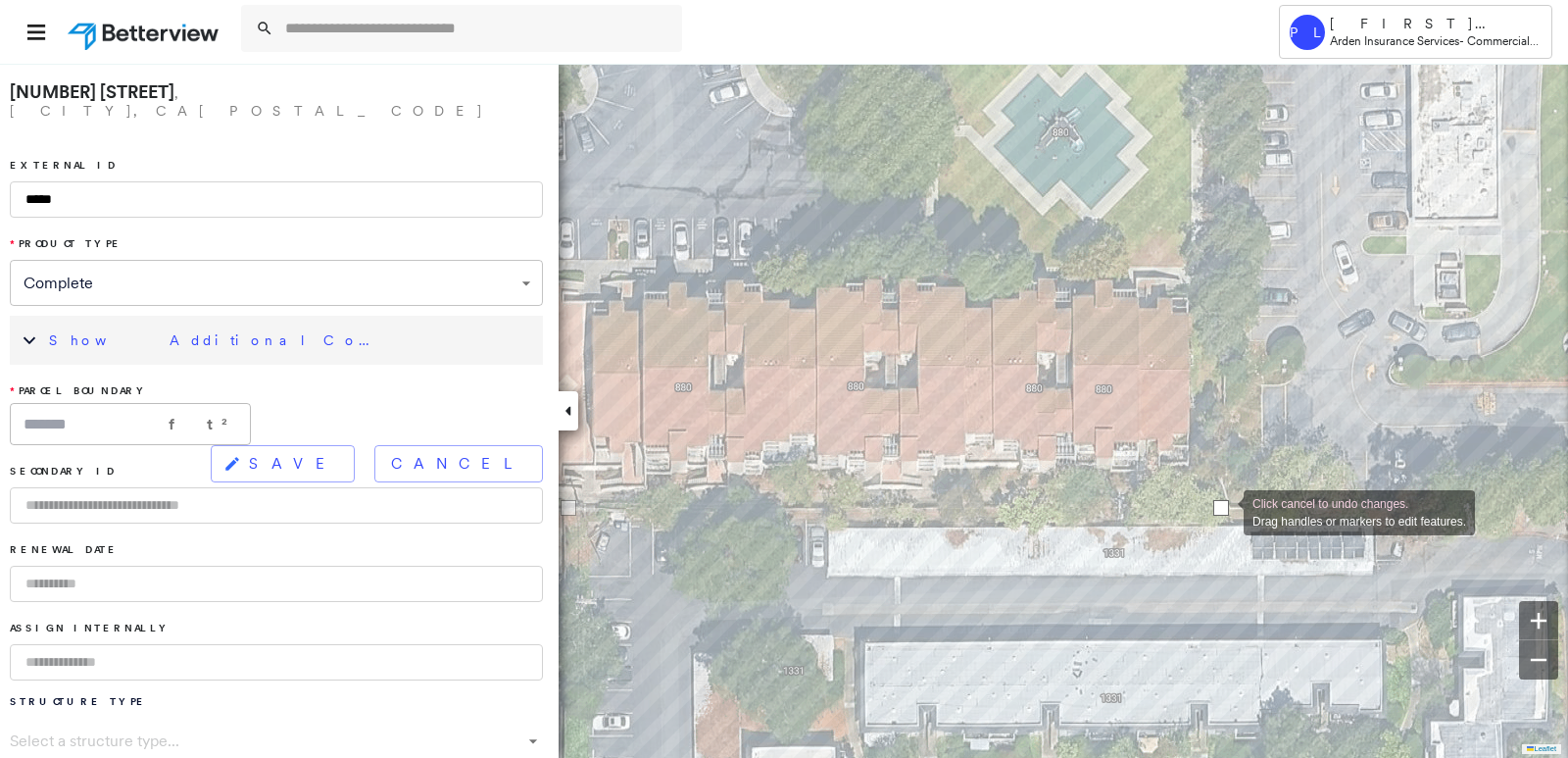 click at bounding box center [1221, 508] 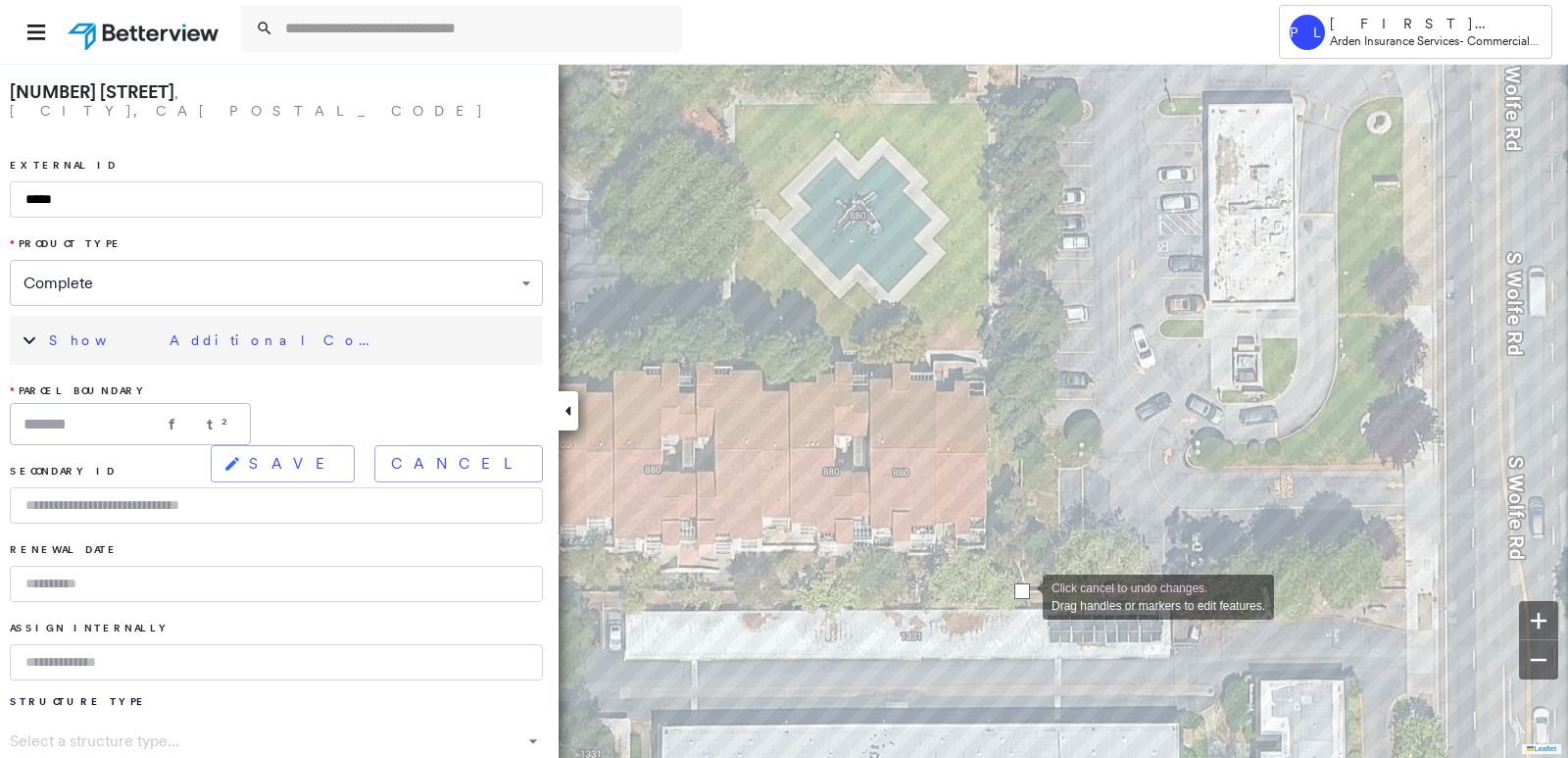 click at bounding box center [1022, 591] 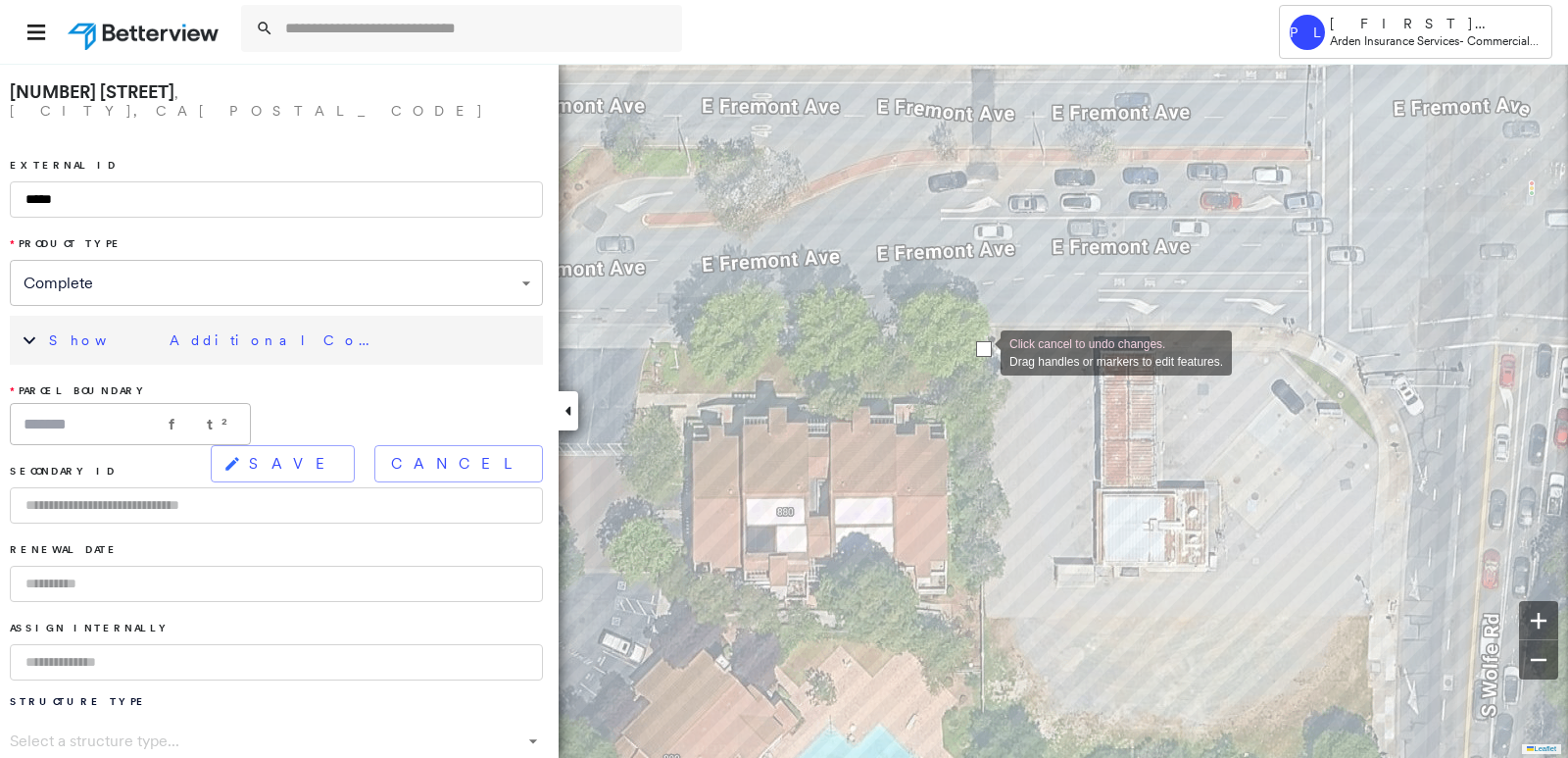 drag, startPoint x: 993, startPoint y: 354, endPoint x: 981, endPoint y: 351, distance: 12.369317 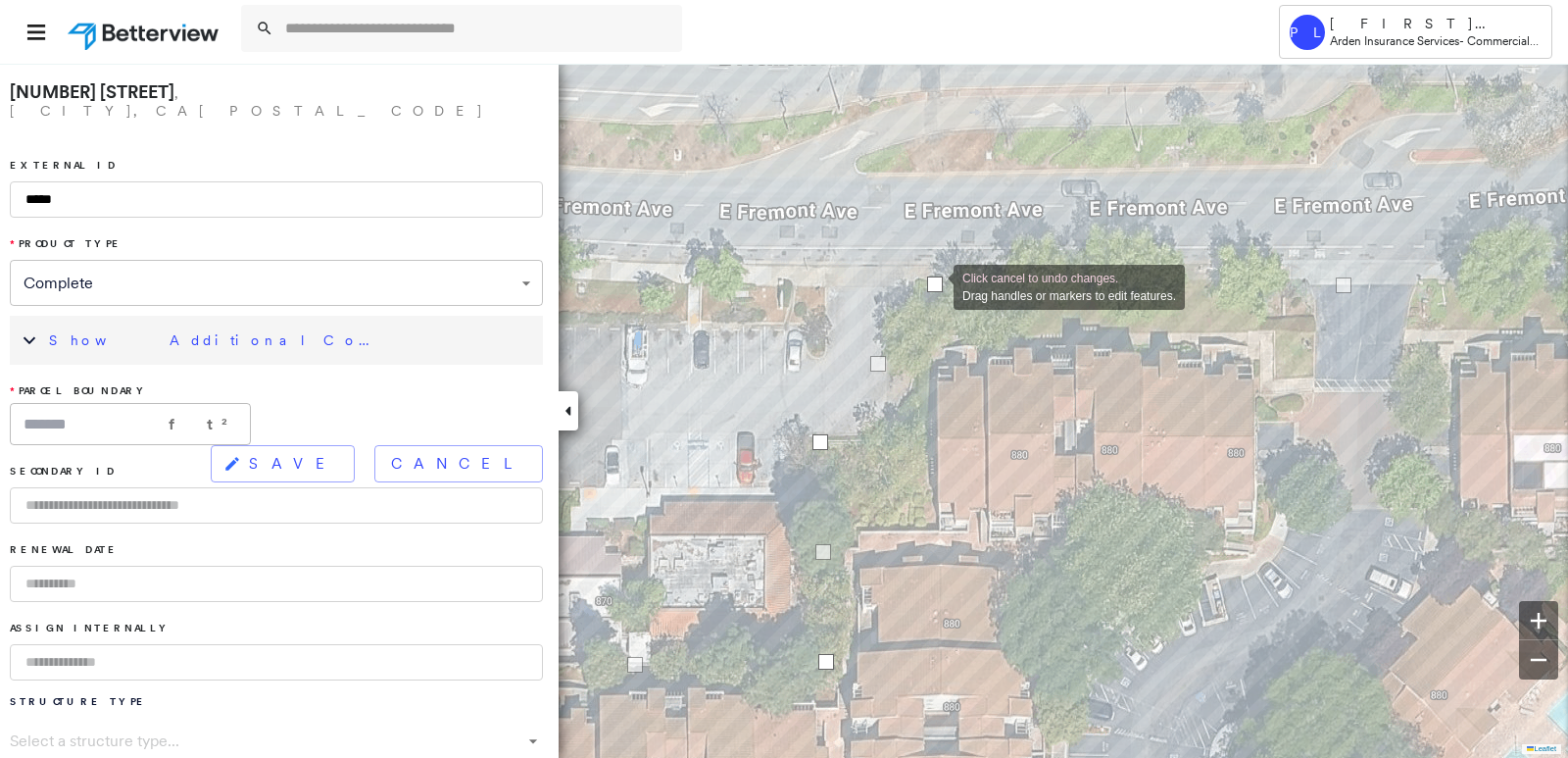 drag, startPoint x: 832, startPoint y: 293, endPoint x: 934, endPoint y: 285, distance: 102.313244 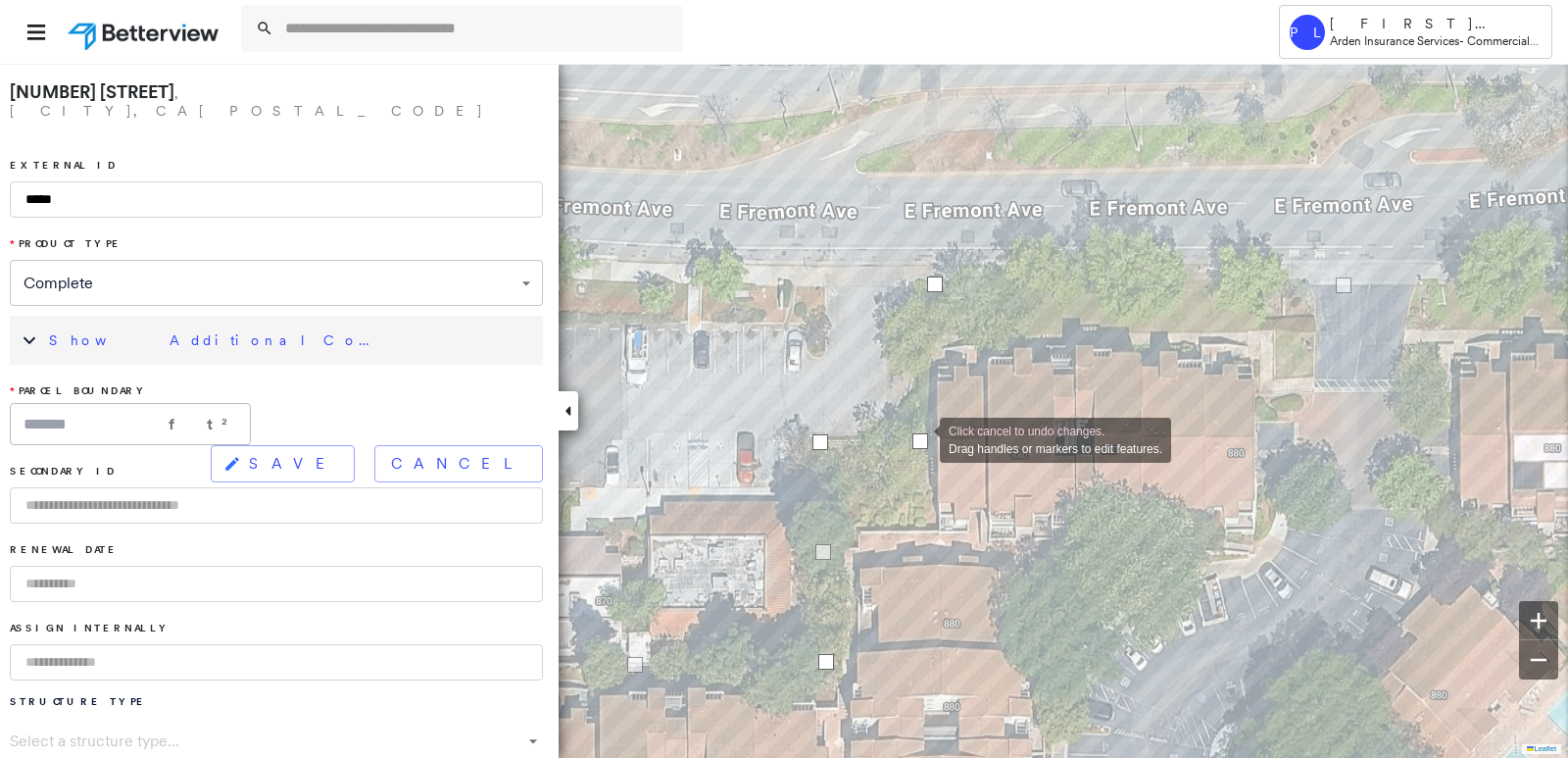 drag, startPoint x: 878, startPoint y: 361, endPoint x: 920, endPoint y: 438, distance: 87.70975 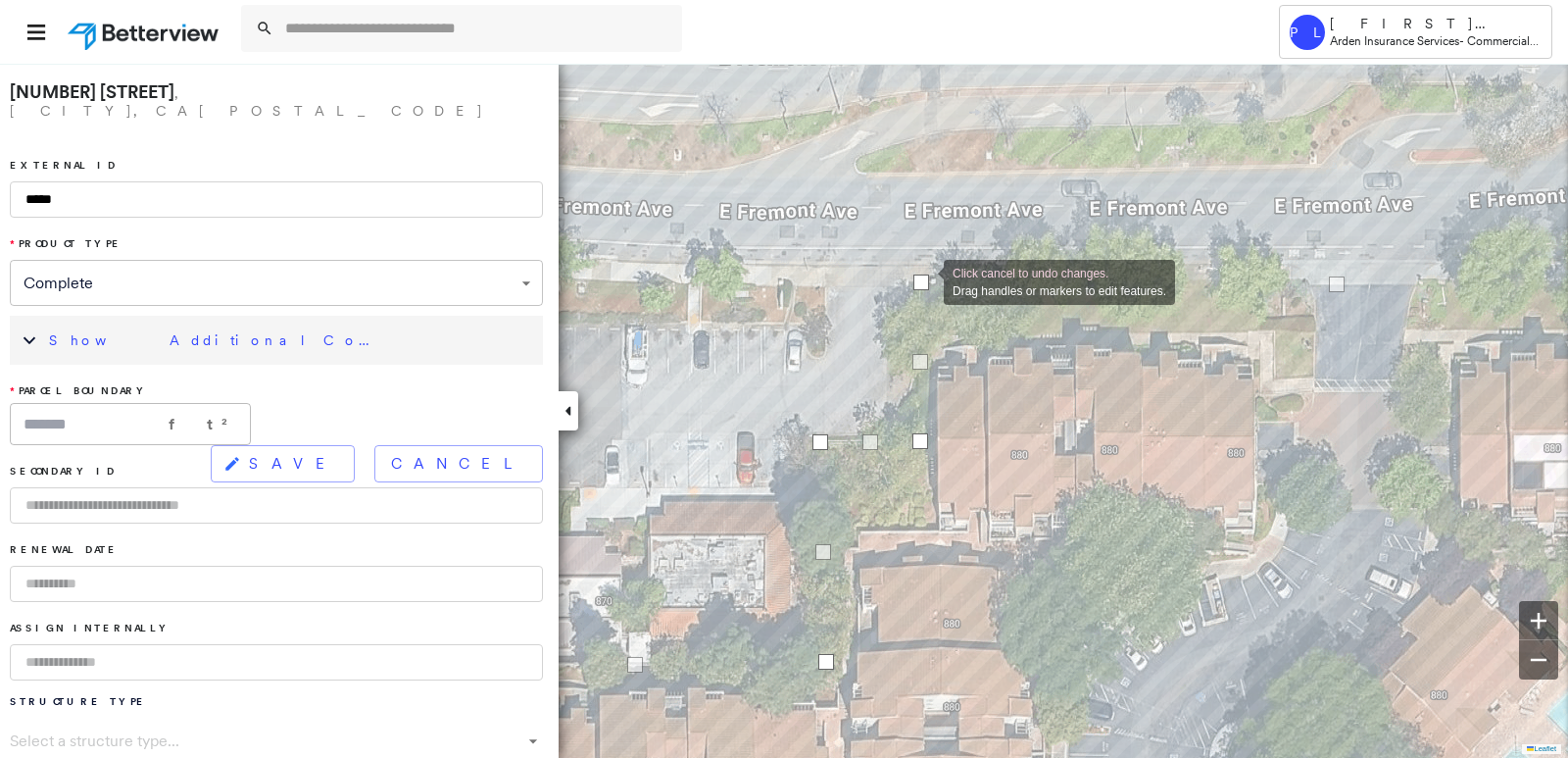 drag, startPoint x: 938, startPoint y: 282, endPoint x: 924, endPoint y: 280, distance: 14.142136 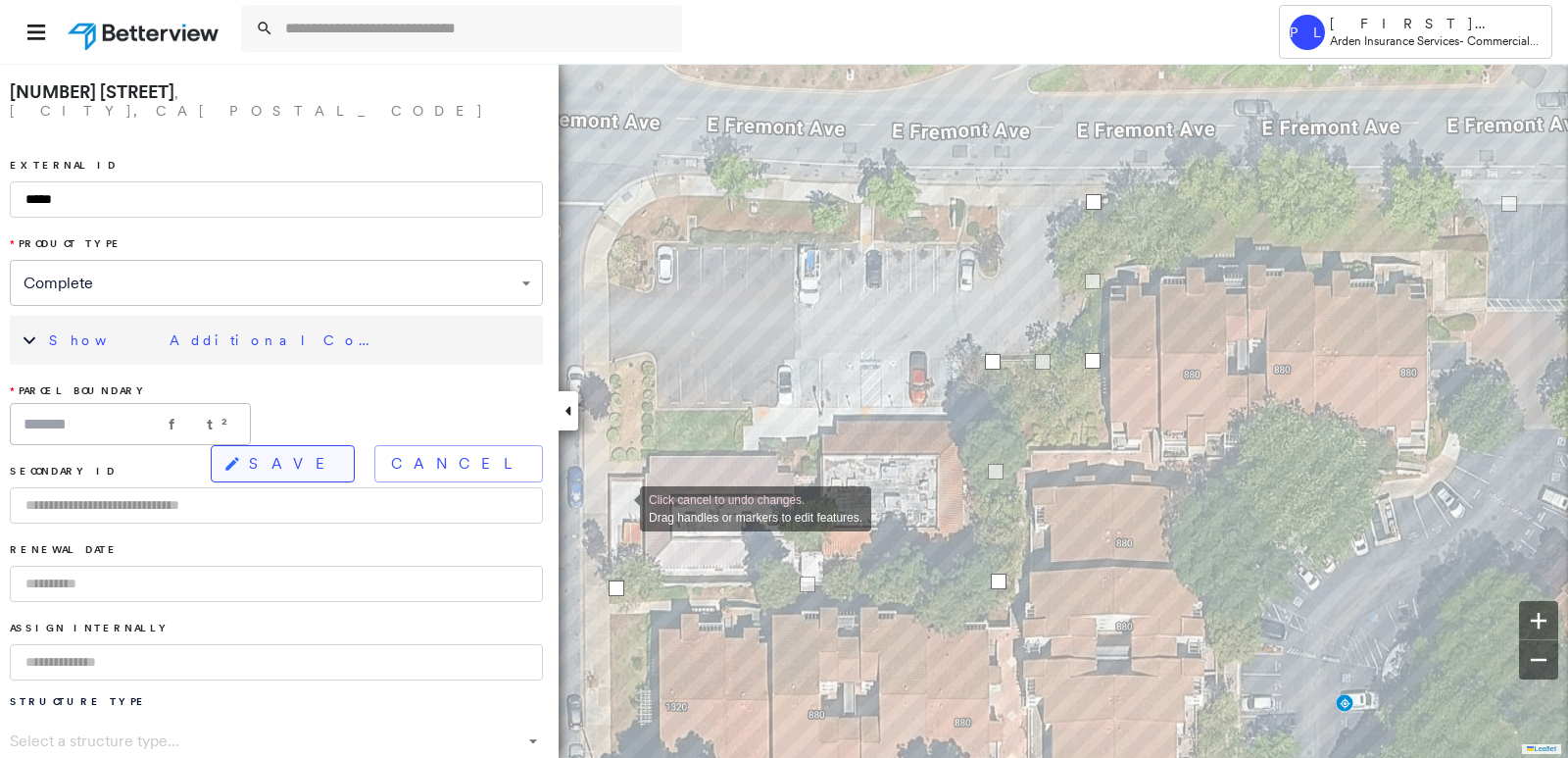 click on "SAVE" at bounding box center [282, 464] 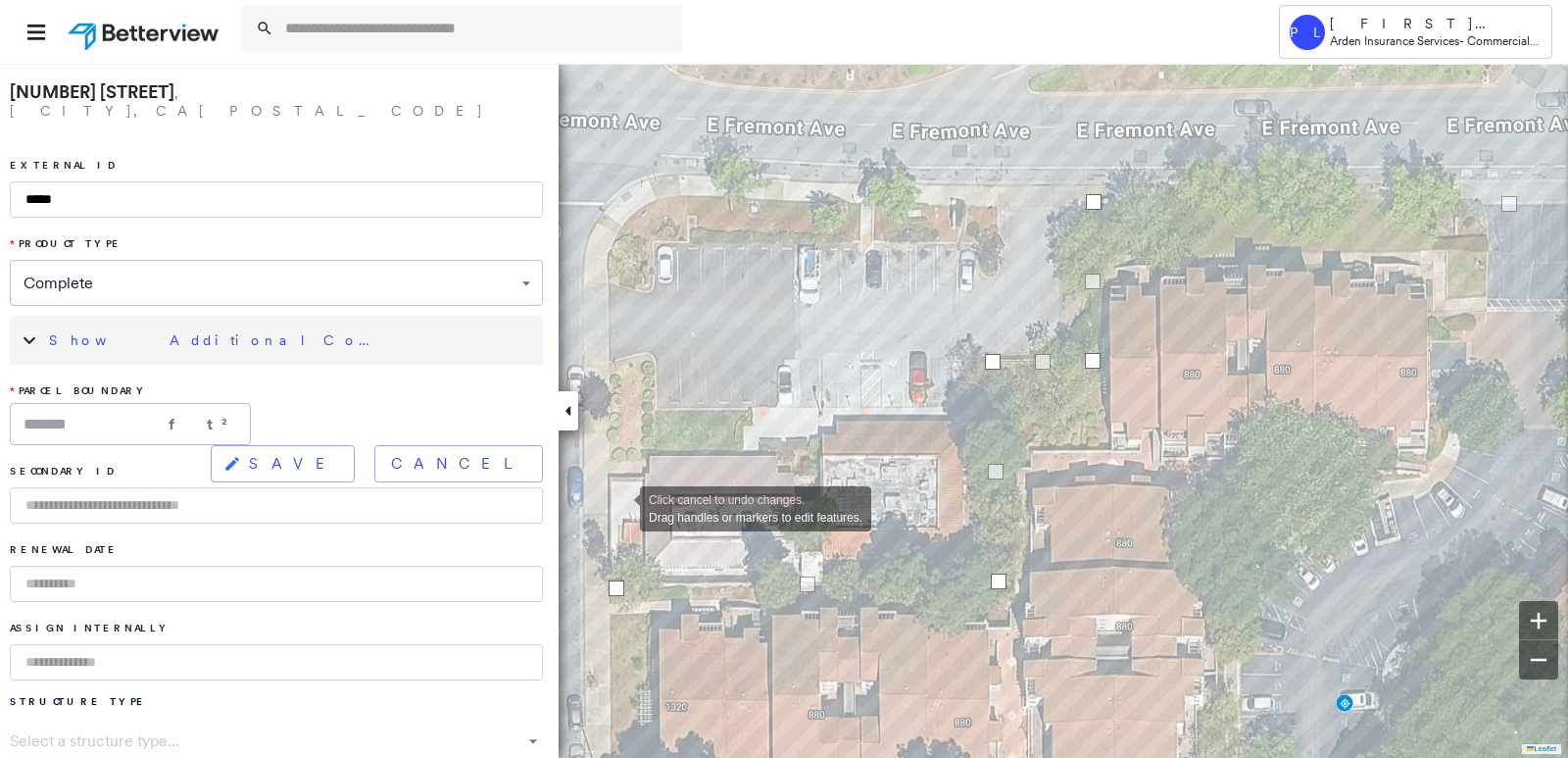 type on "*******" 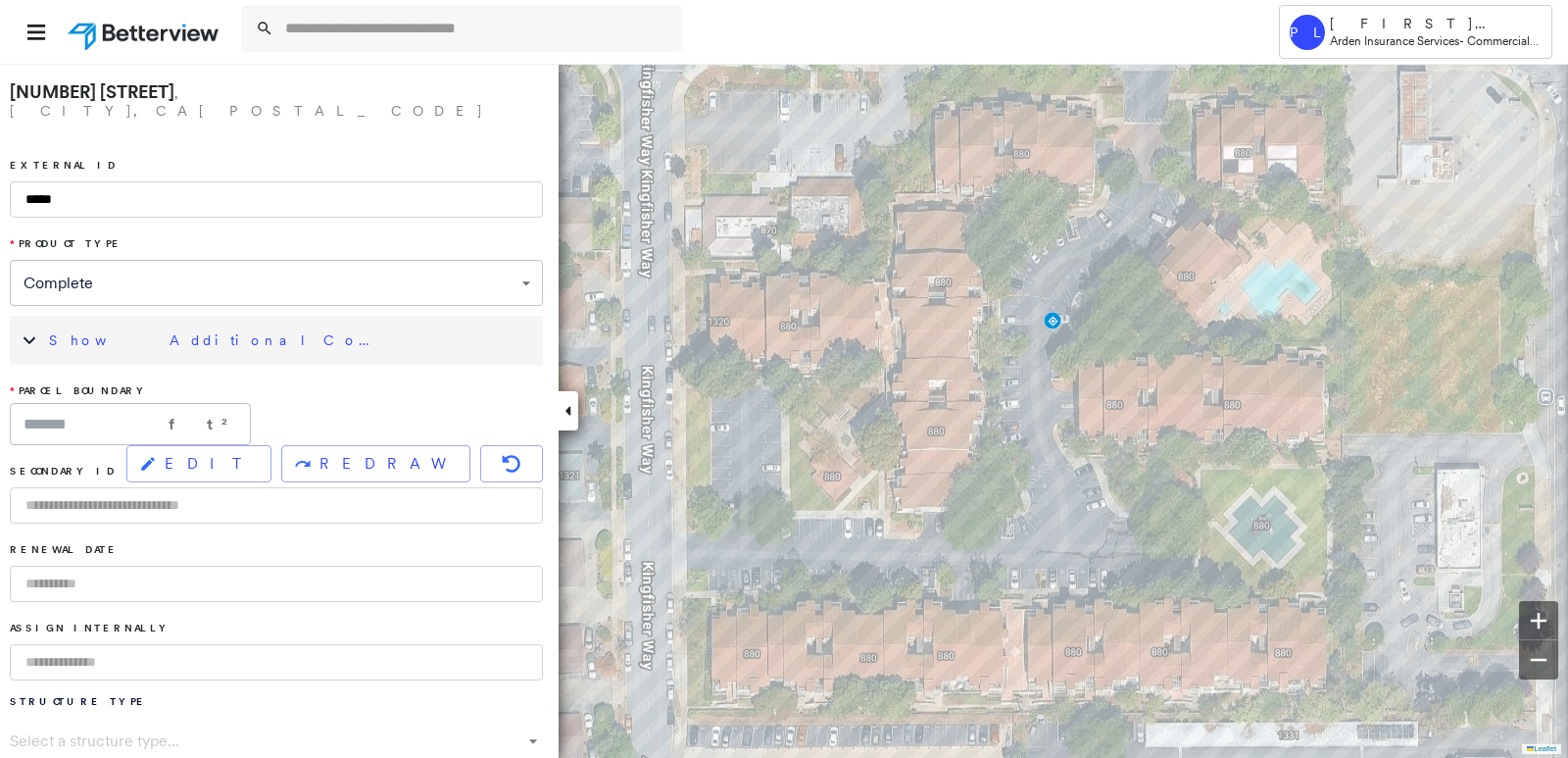 click on "Show Additional Company Data" at bounding box center [291, 340] 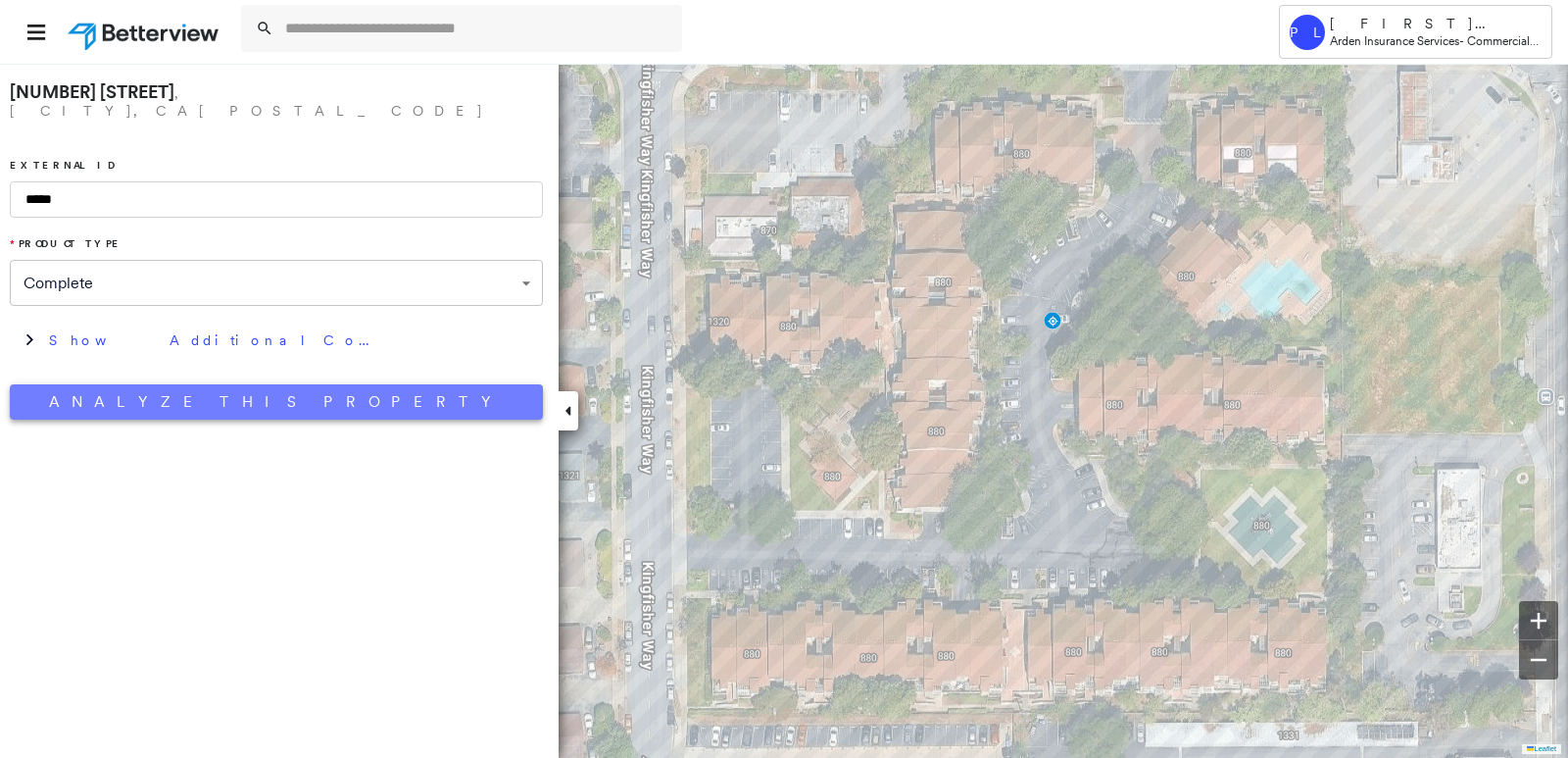 click on "Analyze This Property" at bounding box center [276, 402] 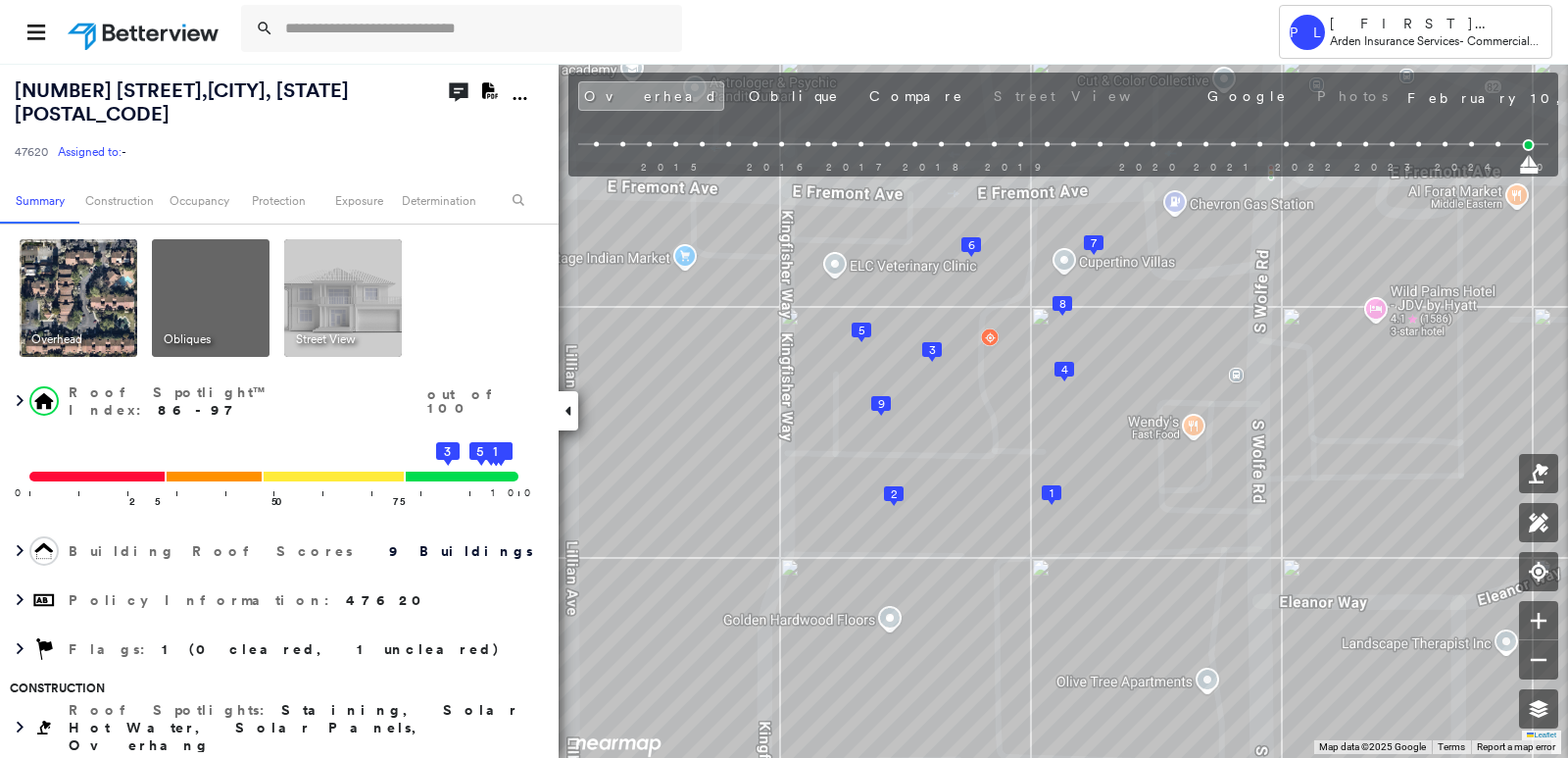 click 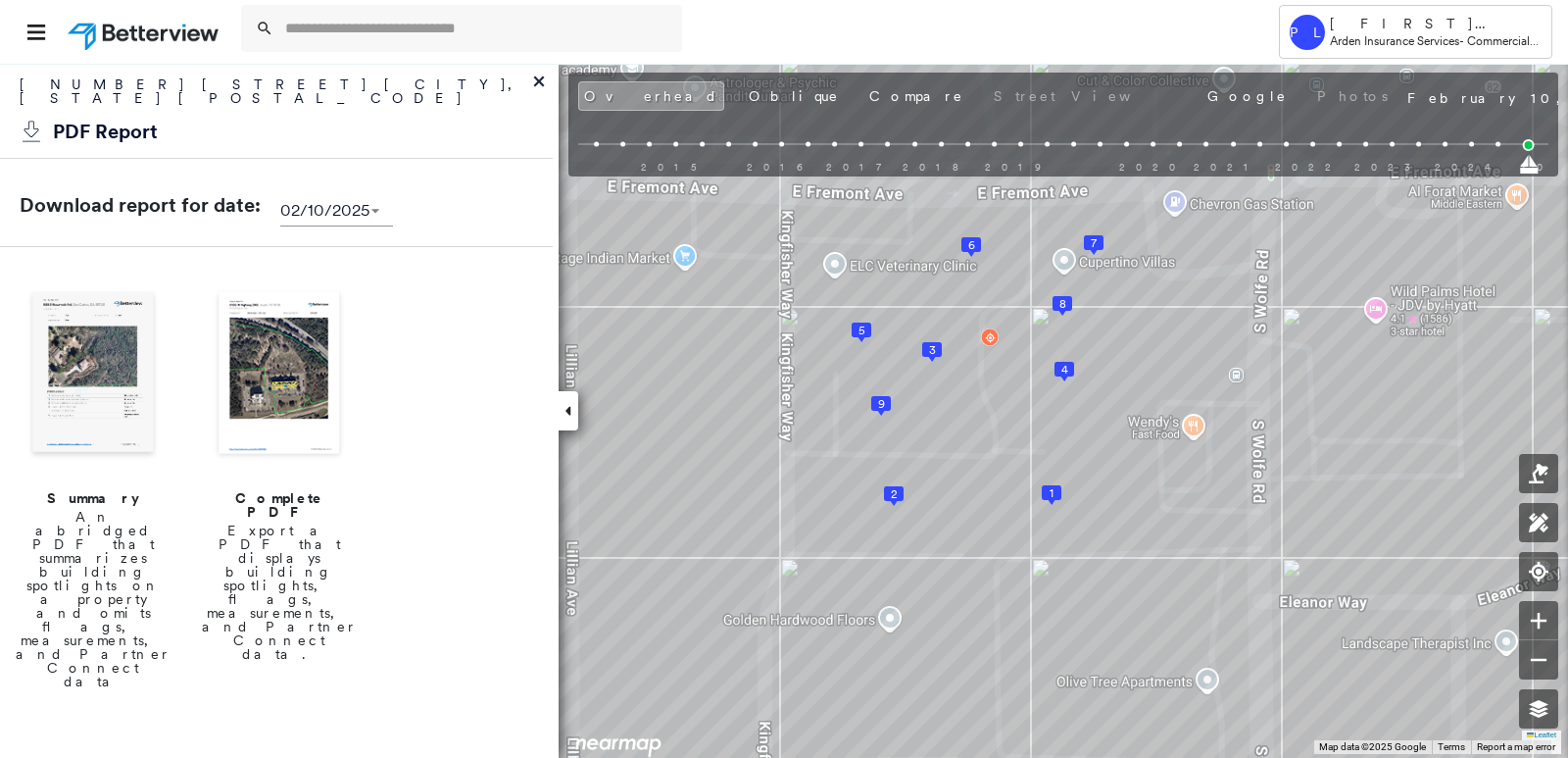 click at bounding box center [93, 375] 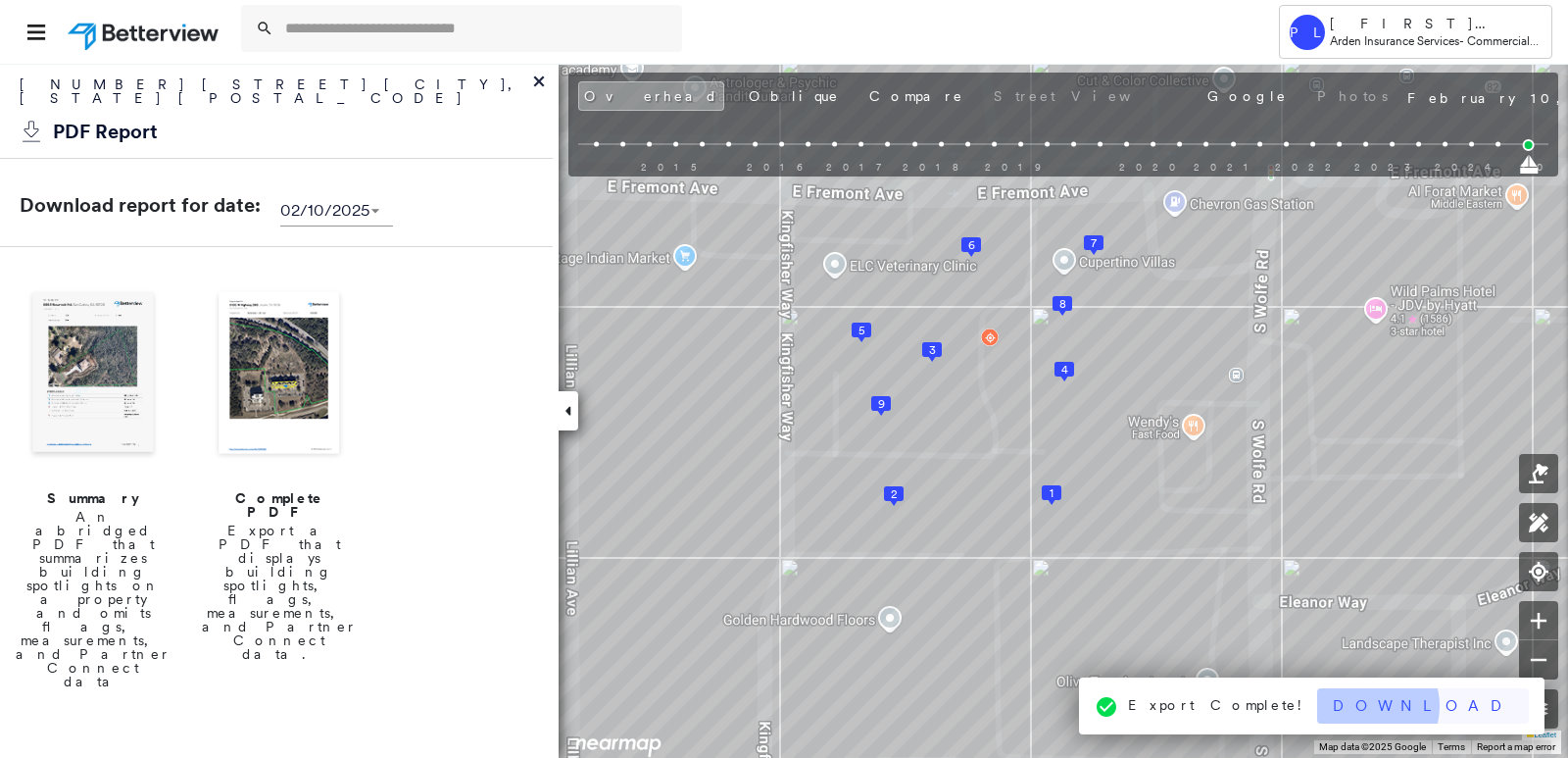 click on "Download" at bounding box center (1423, 706) 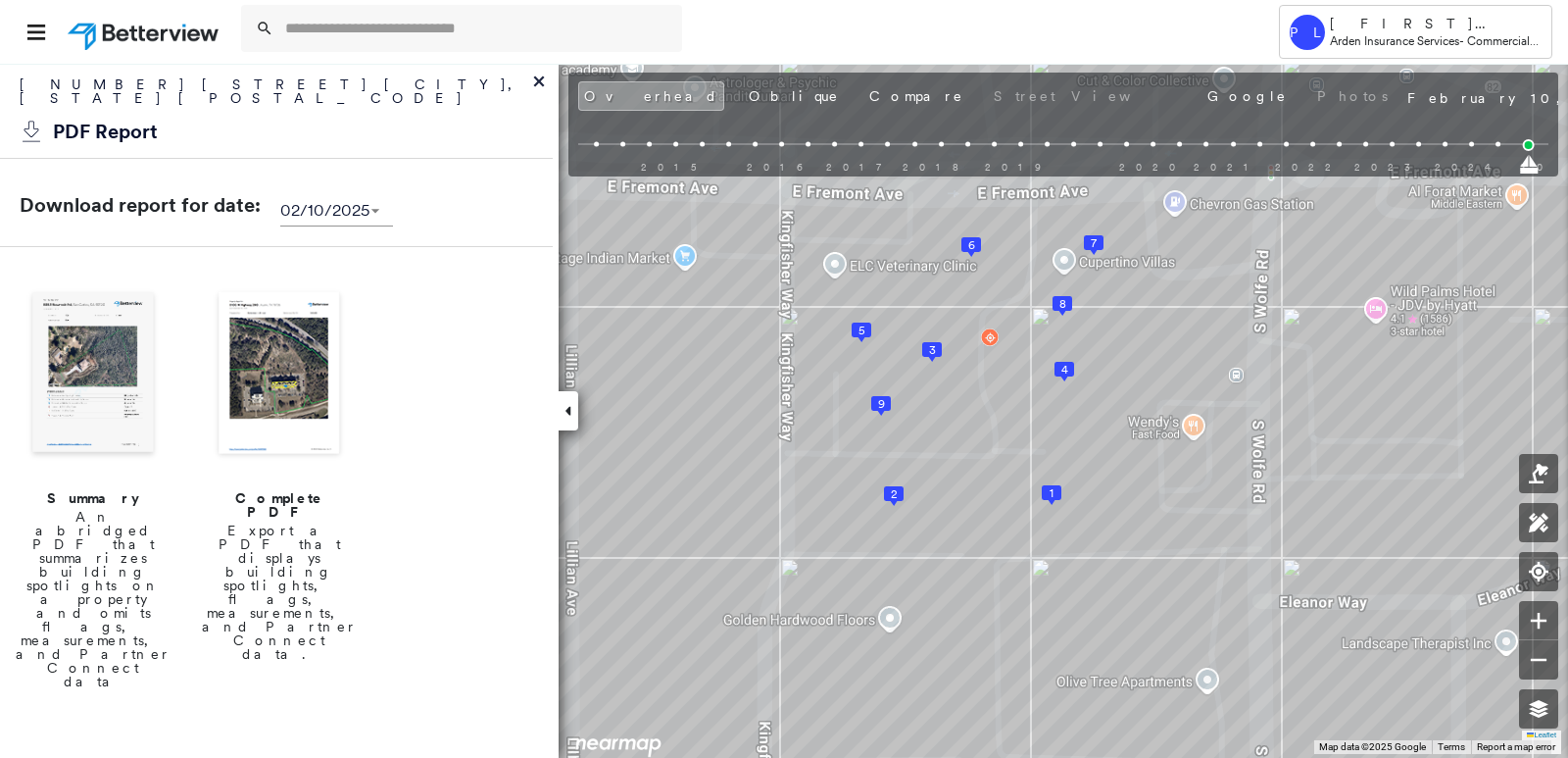 click at bounding box center (279, 375) 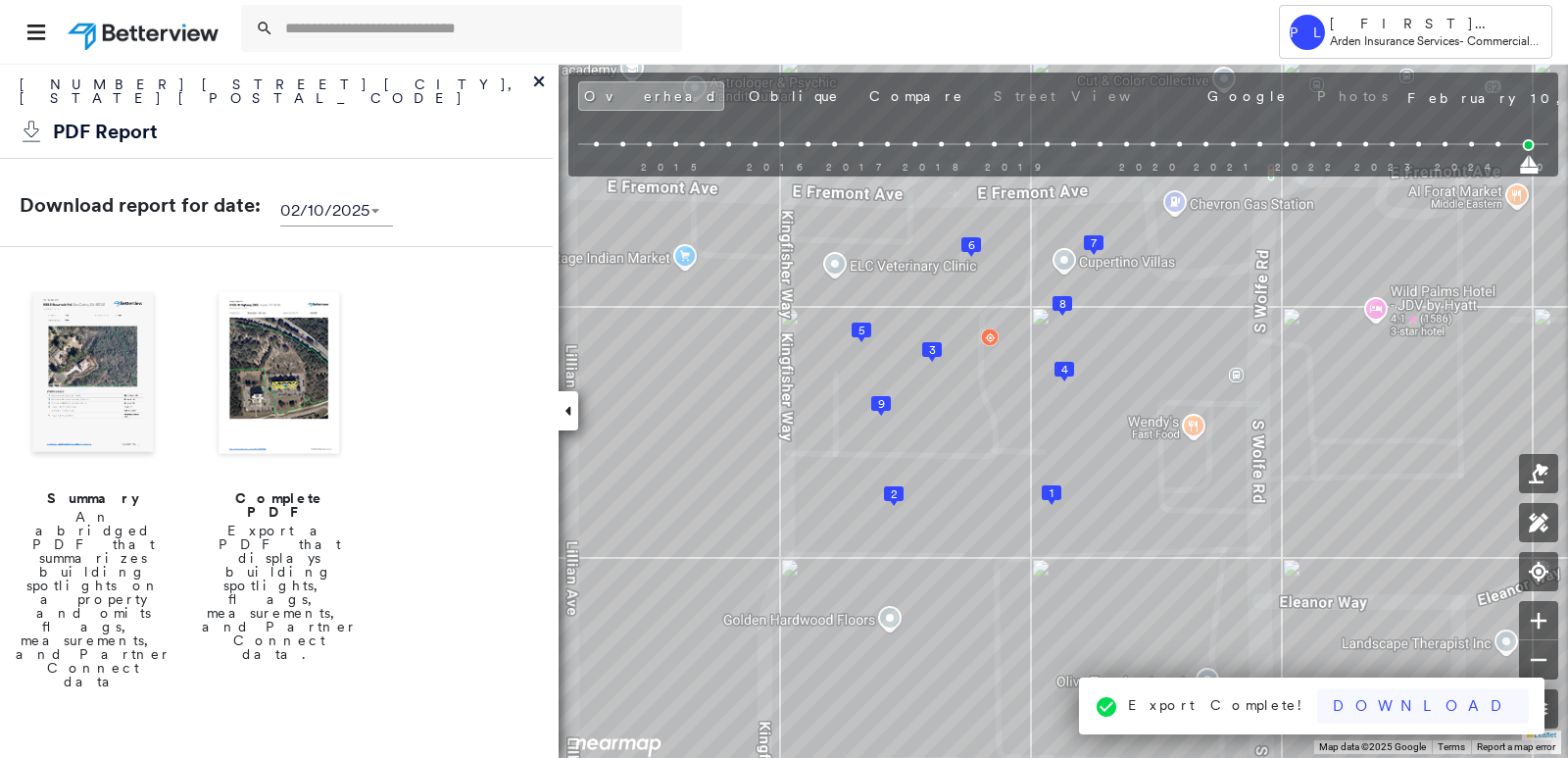 click on "Download" at bounding box center (1423, 706) 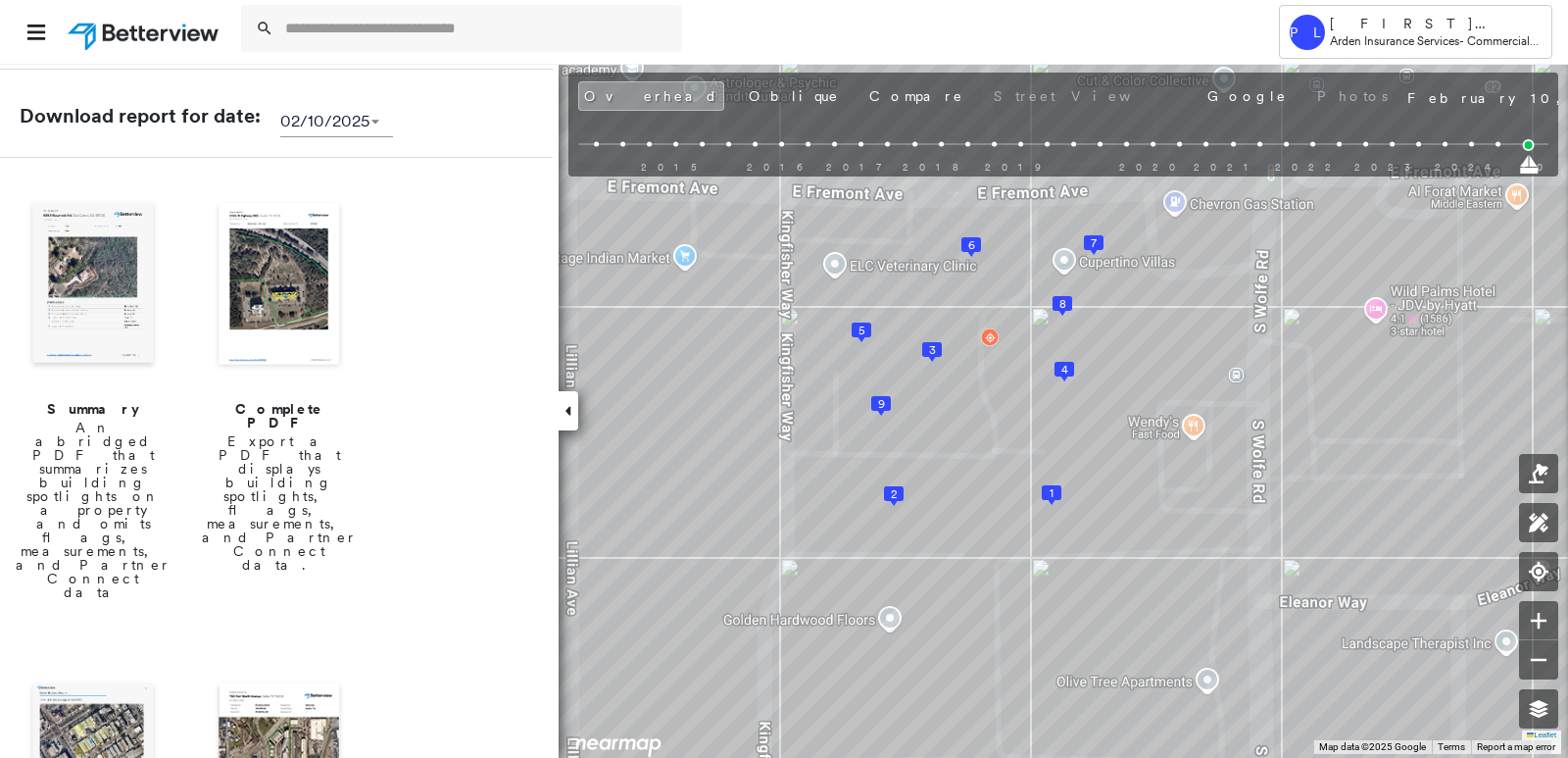 scroll, scrollTop: 196, scrollLeft: 0, axis: vertical 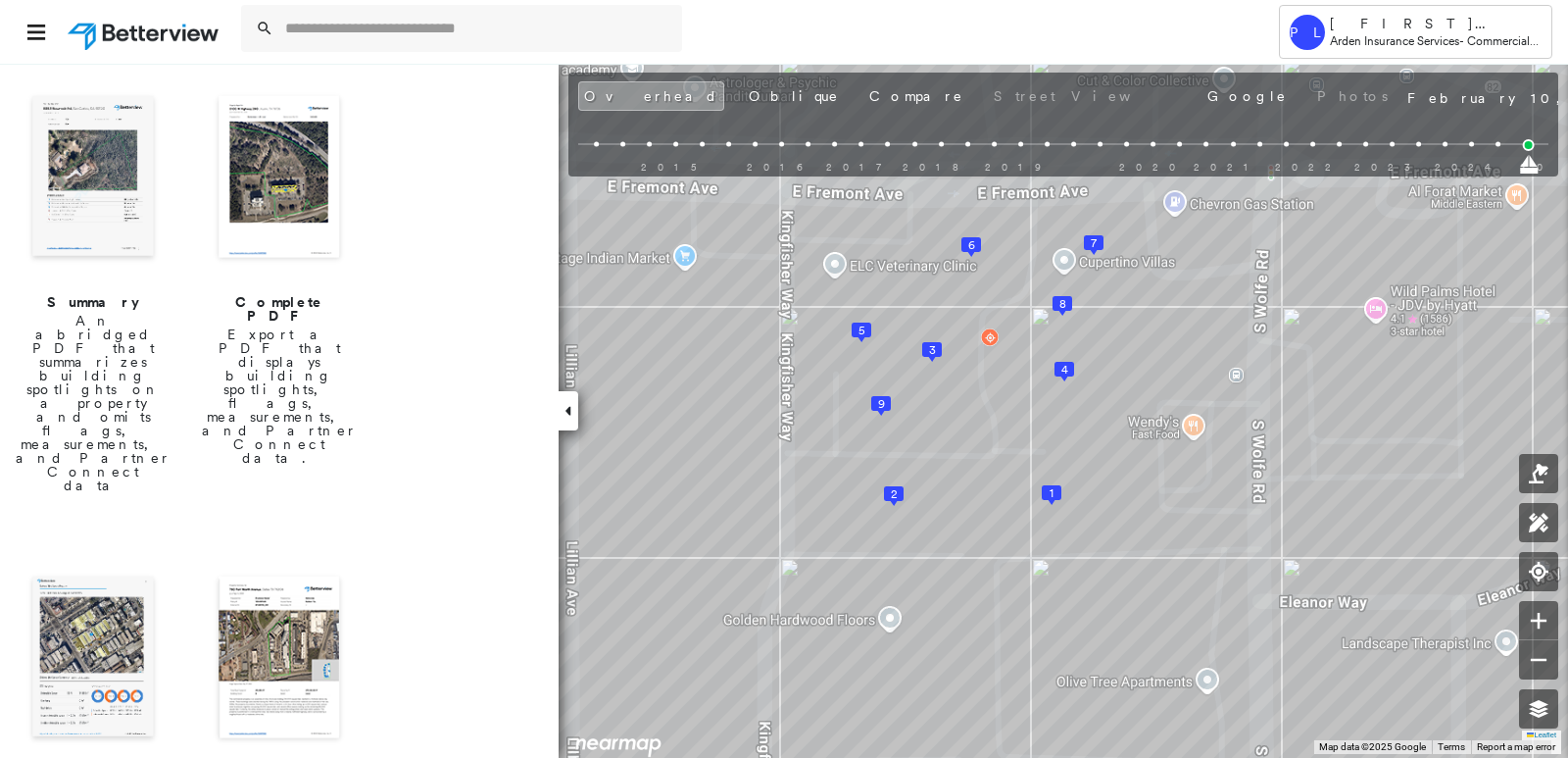 click at bounding box center [93, 659] 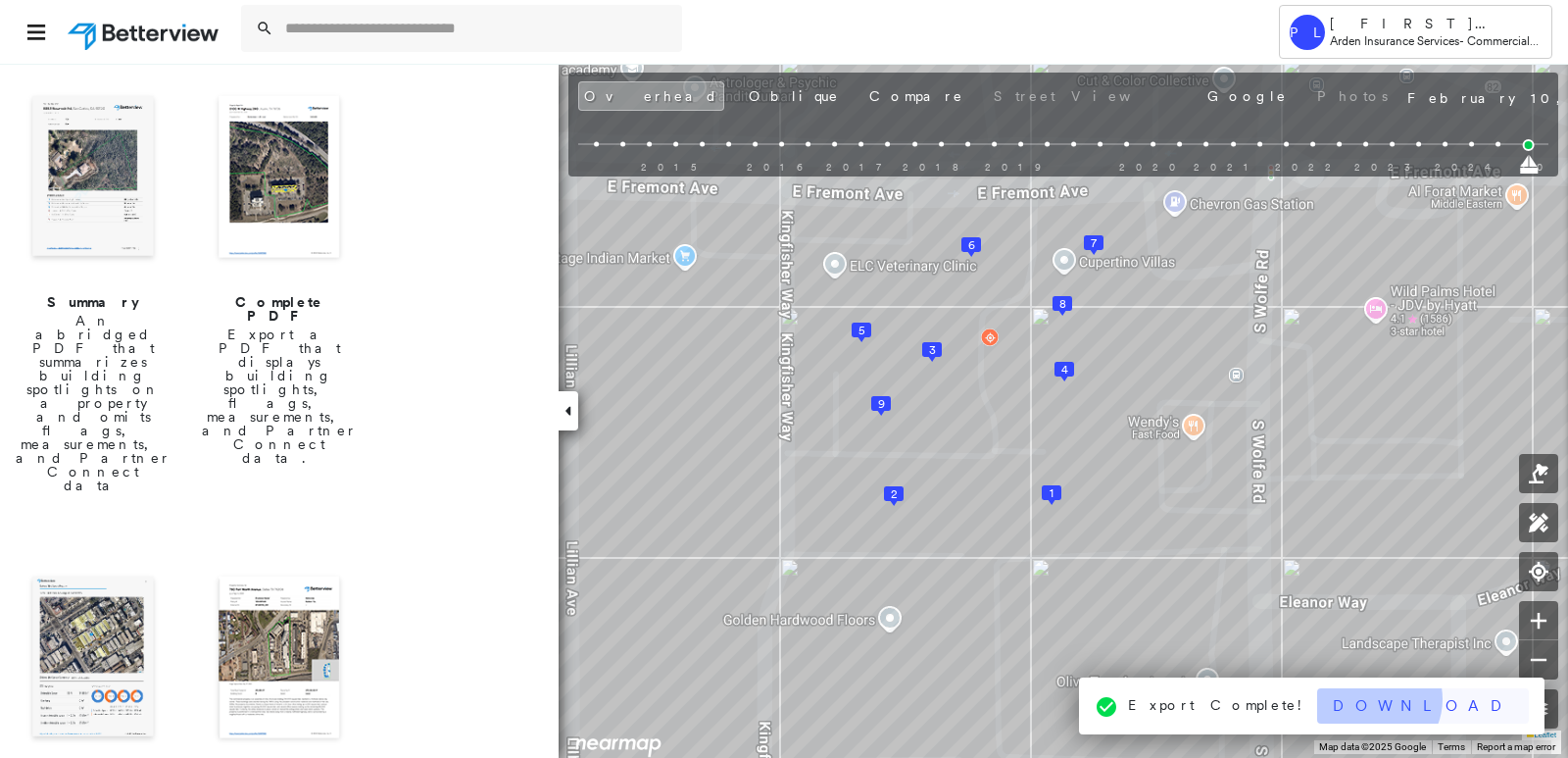 click on "Download" at bounding box center [1423, 706] 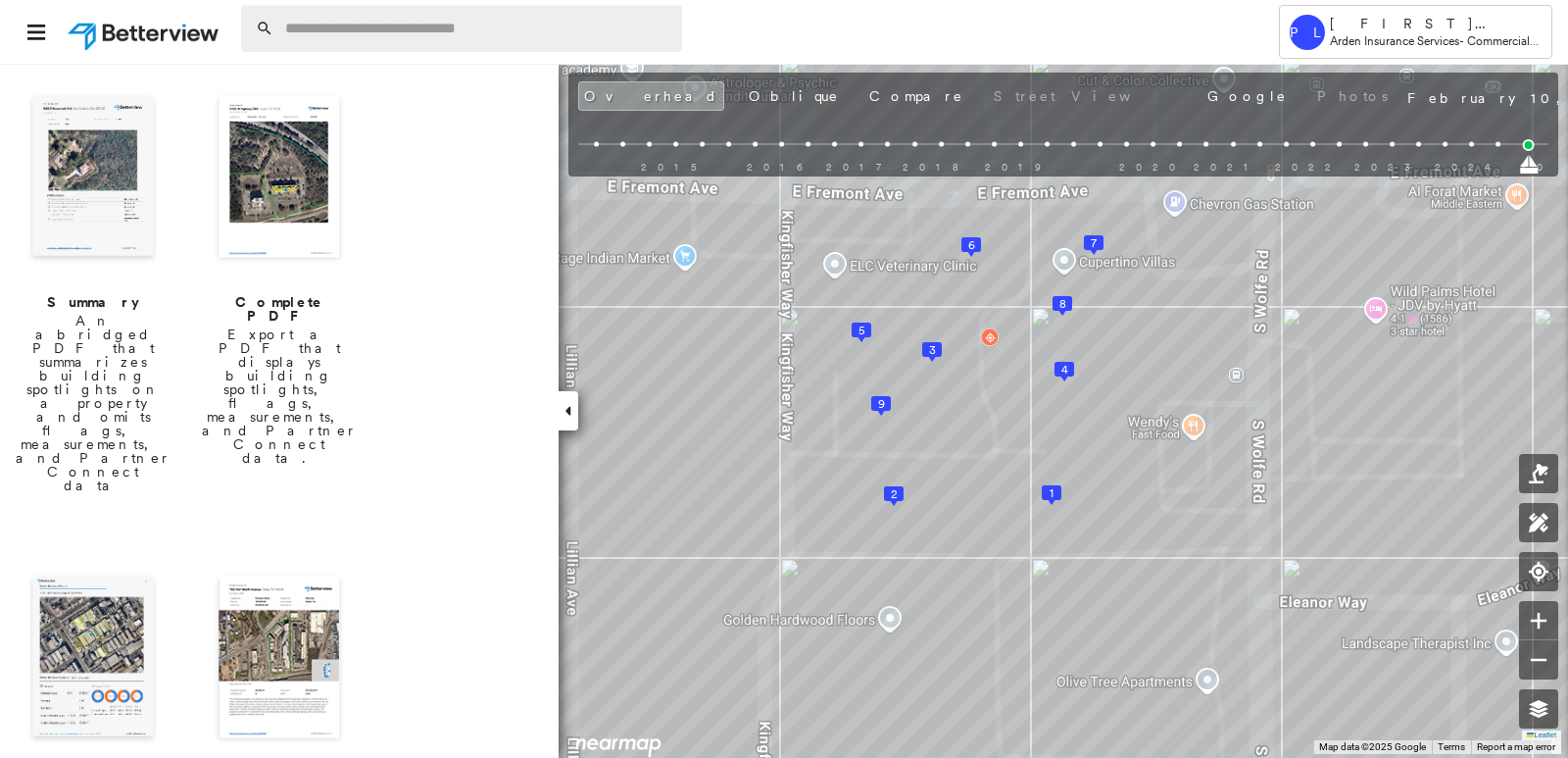 click at bounding box center (477, 28) 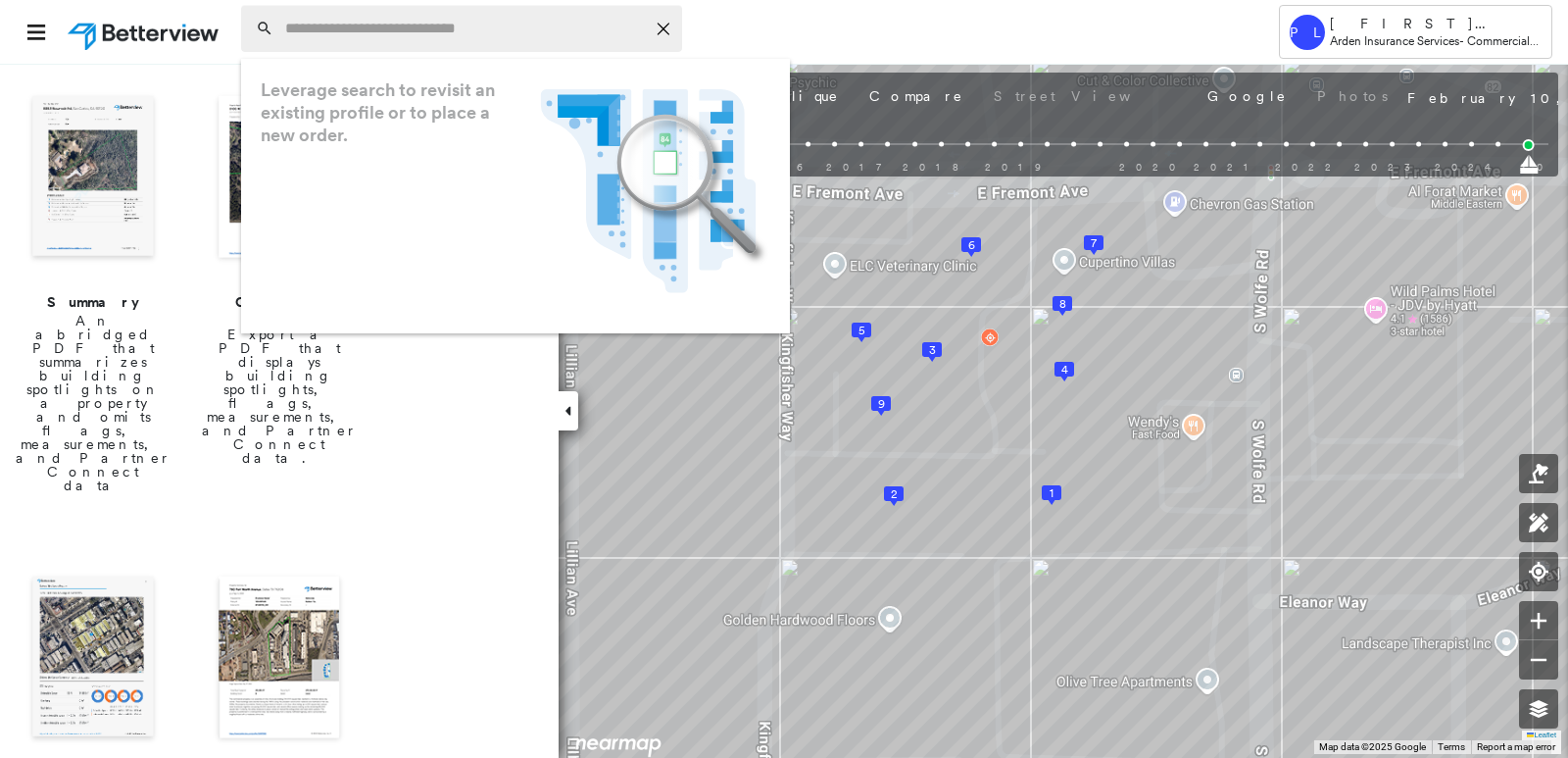 paste on "**********" 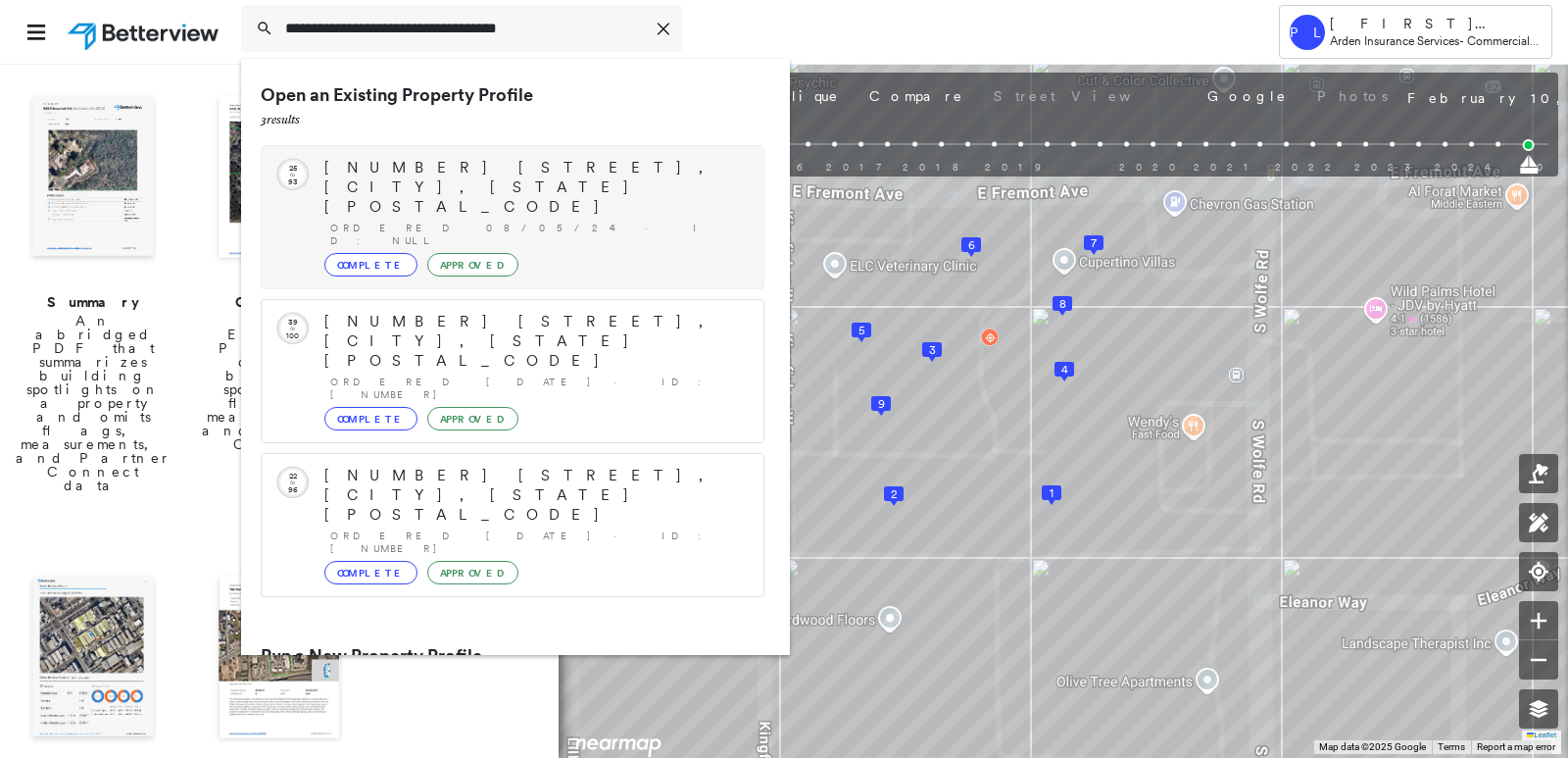 type on "**********" 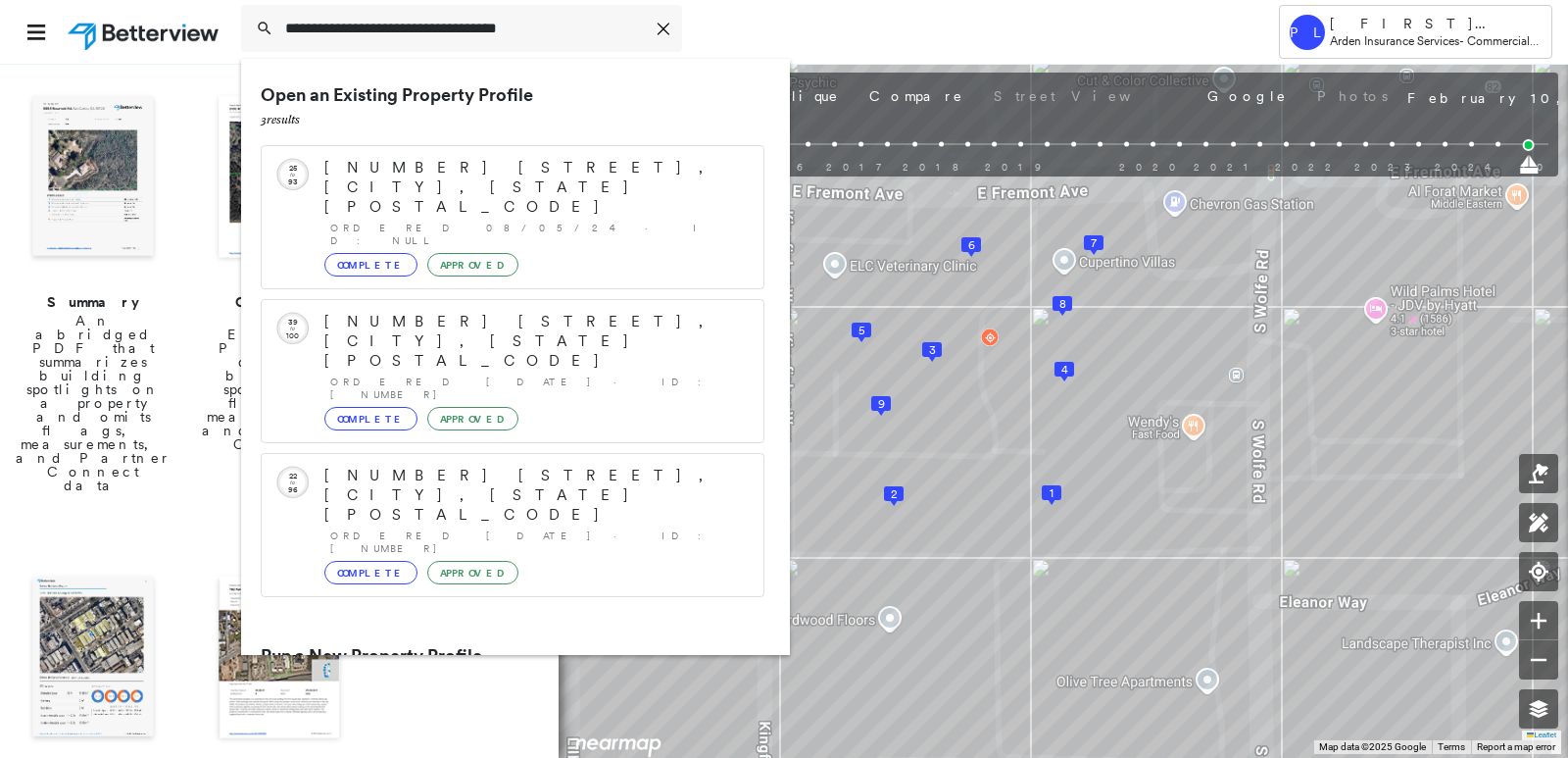 click on "2725 Via Alta Pl, San Diego, CA 92108" at bounding box center [491, 731] 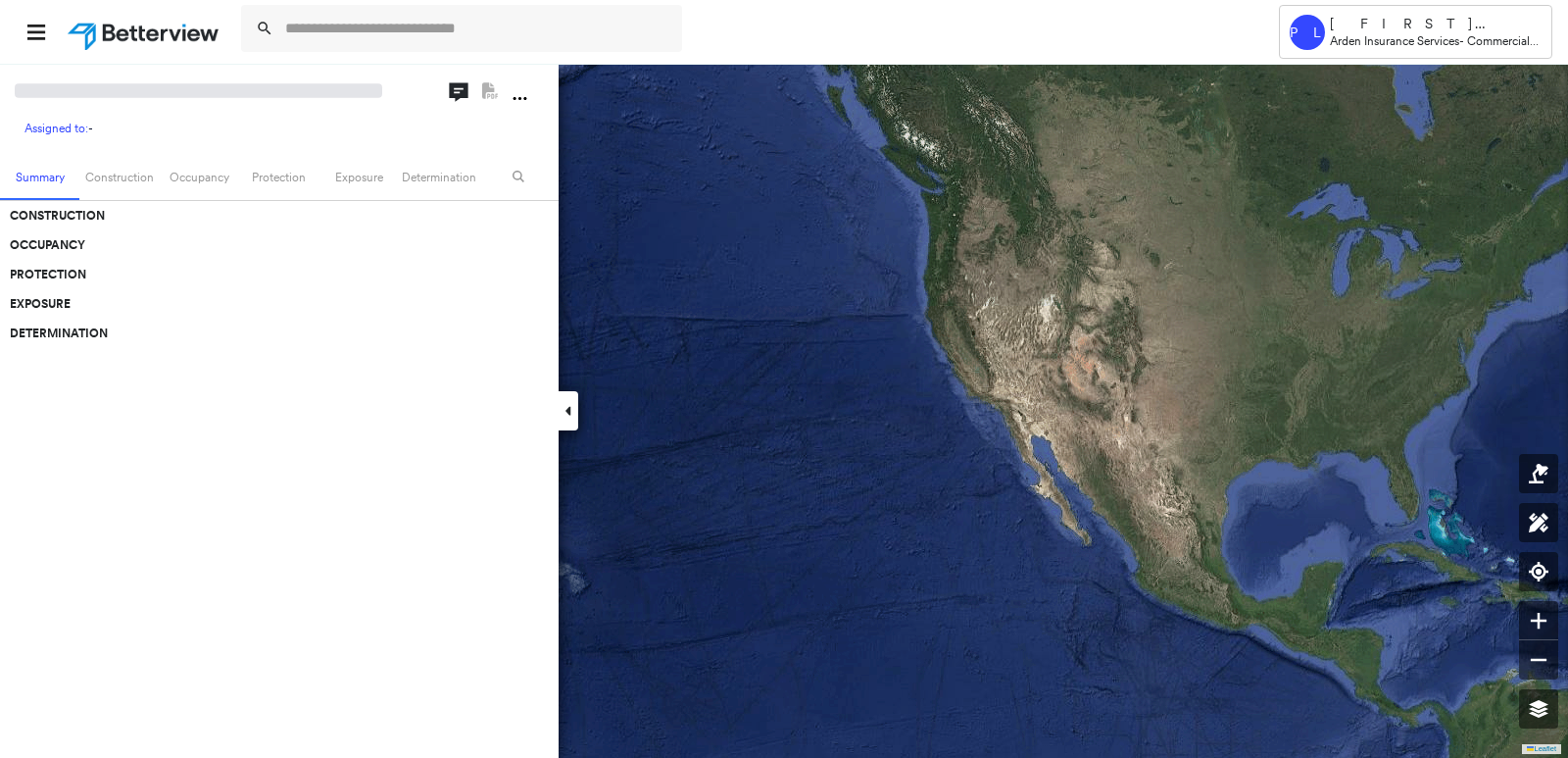 scroll, scrollTop: 0, scrollLeft: 0, axis: both 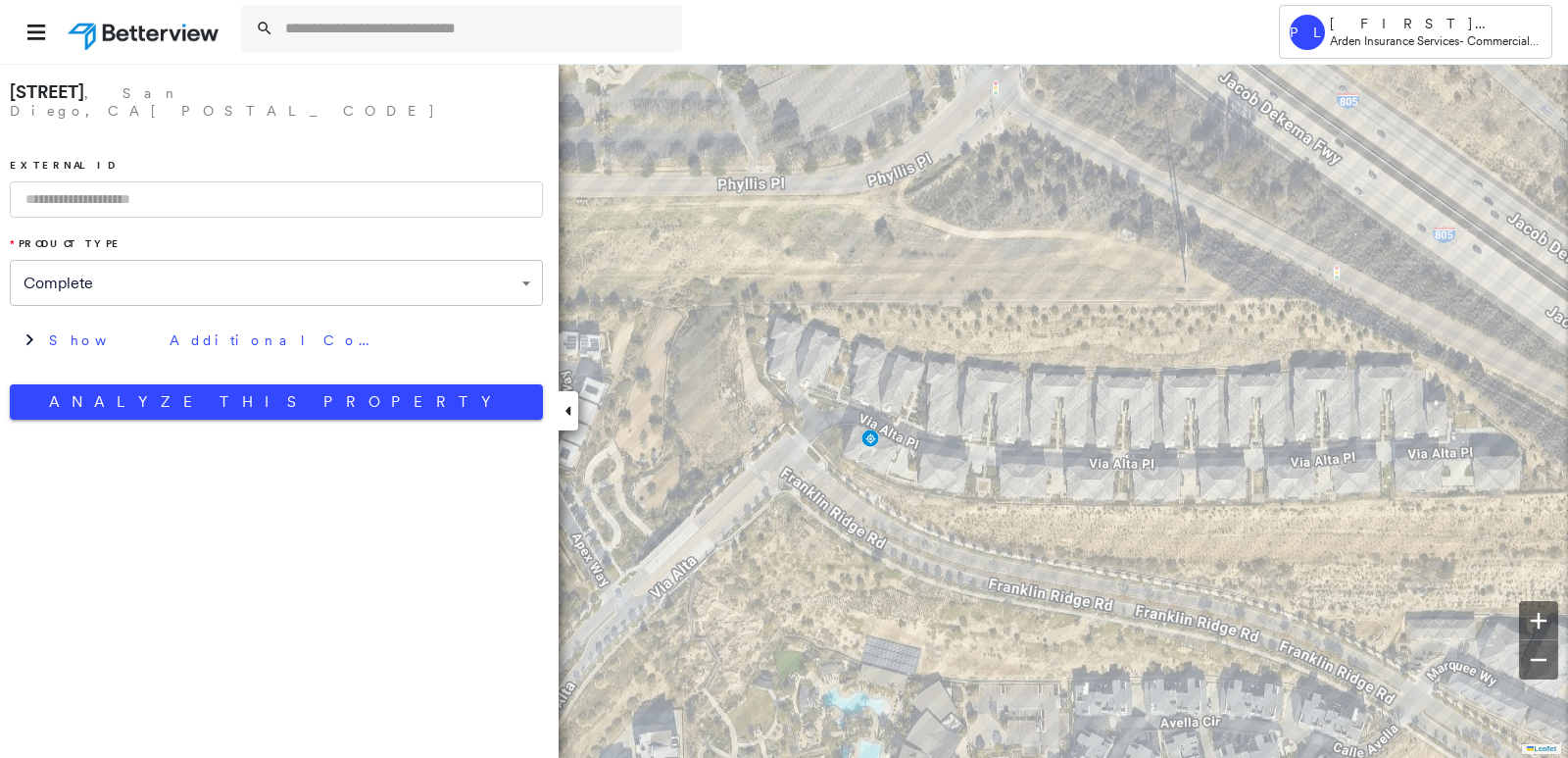 click at bounding box center [276, 199] 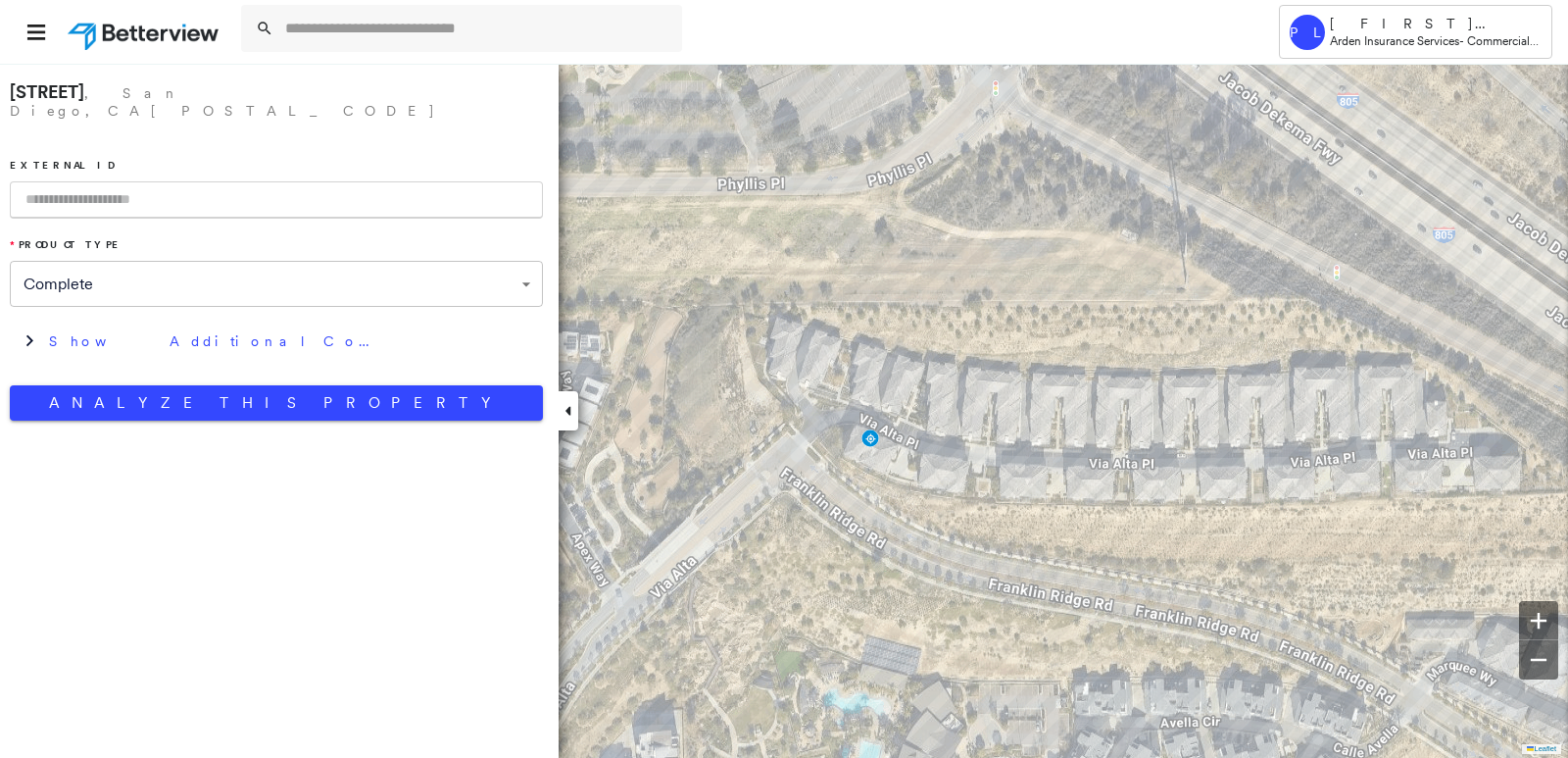 paste on "*****" 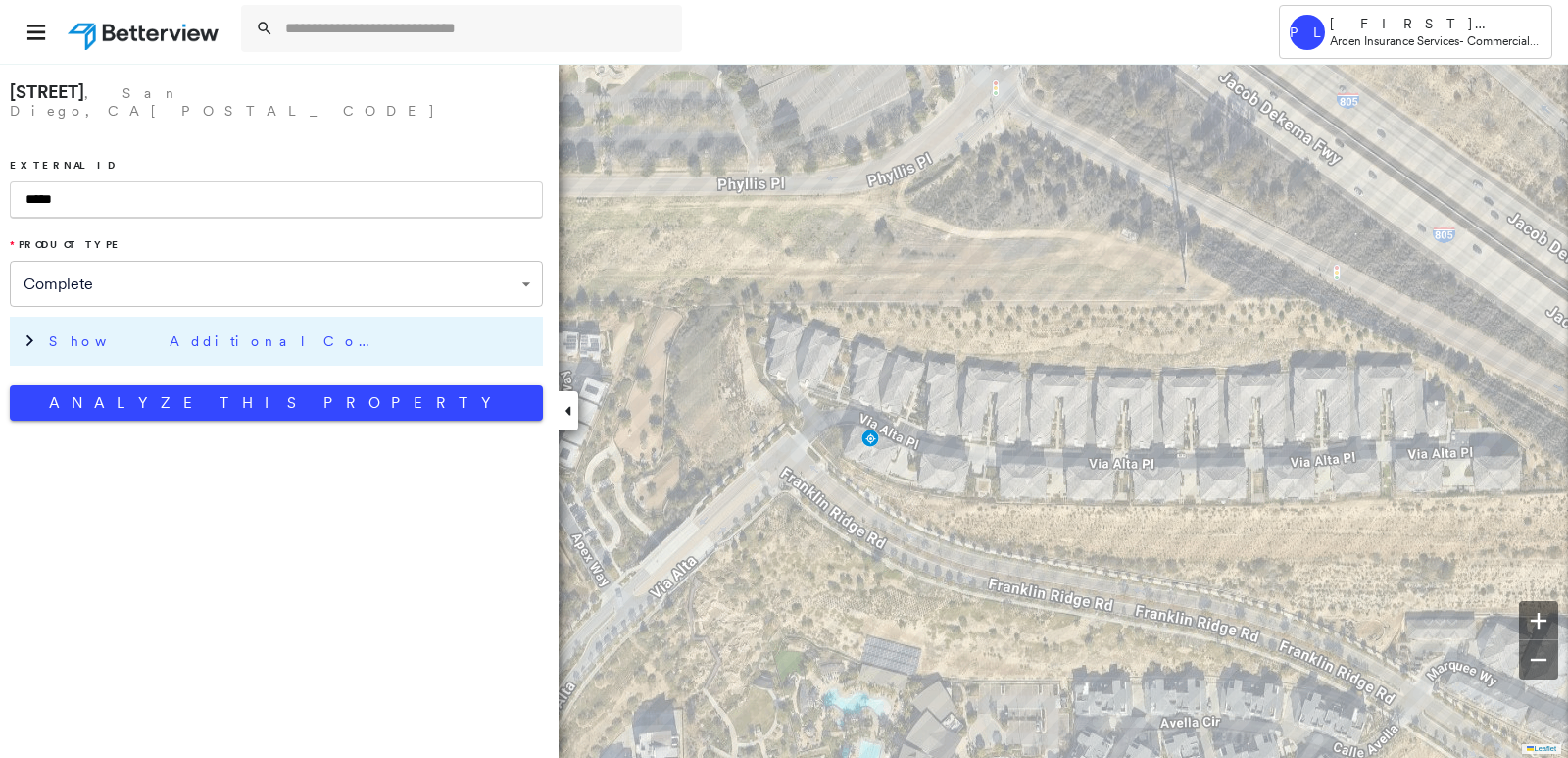 type on "*****" 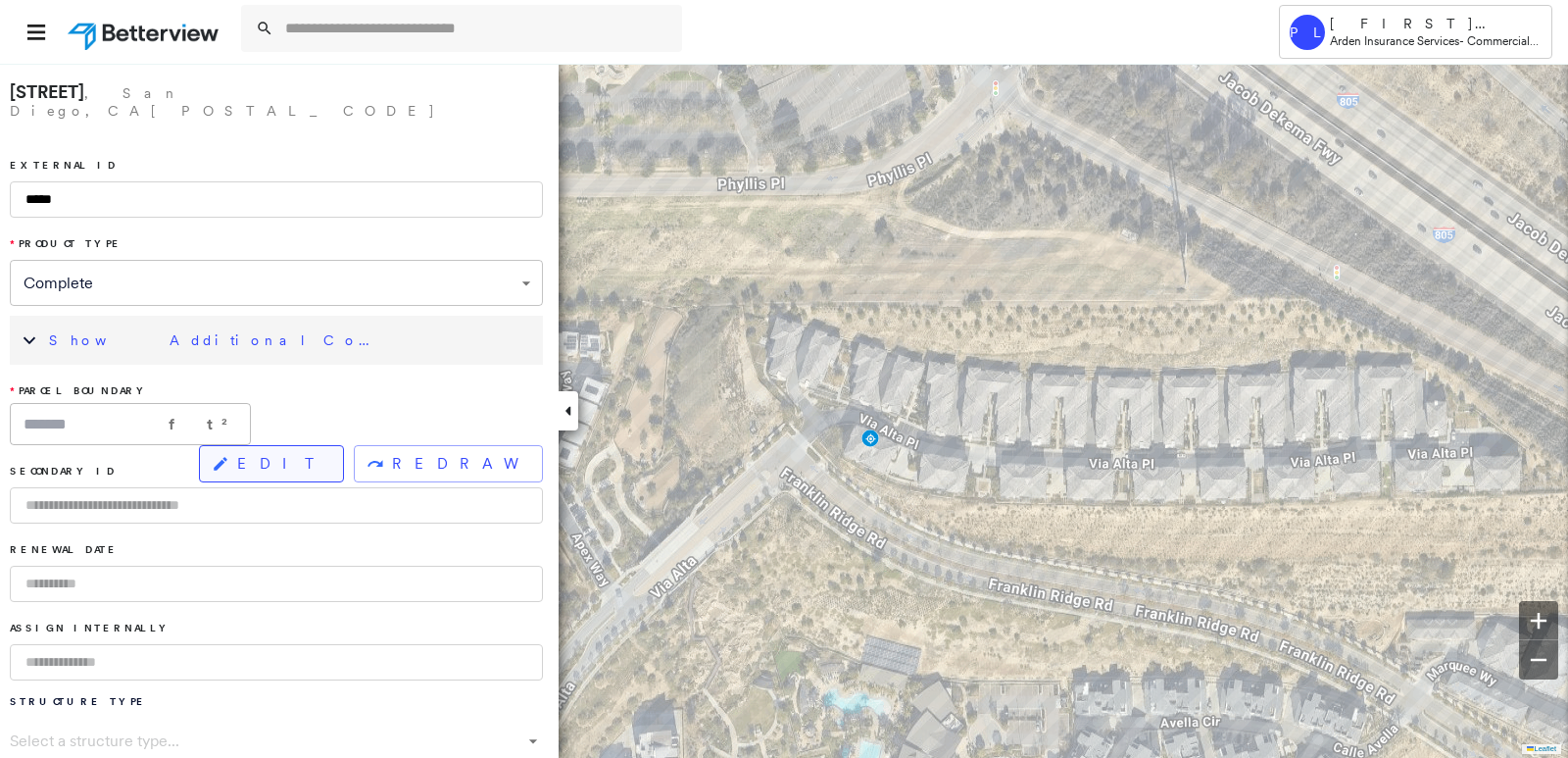 click on "EDIT" at bounding box center (282, 464) 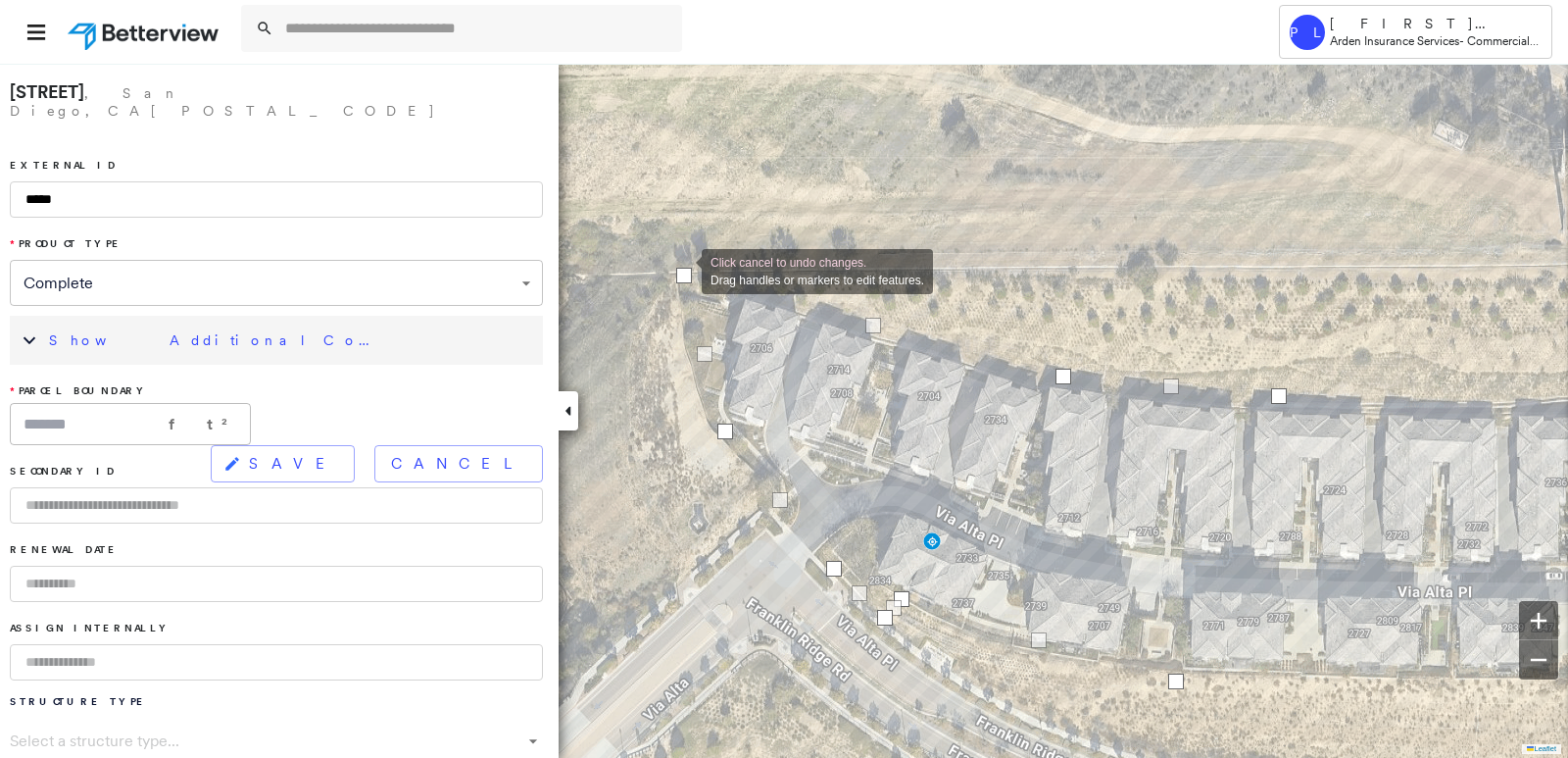 click at bounding box center [684, 276] 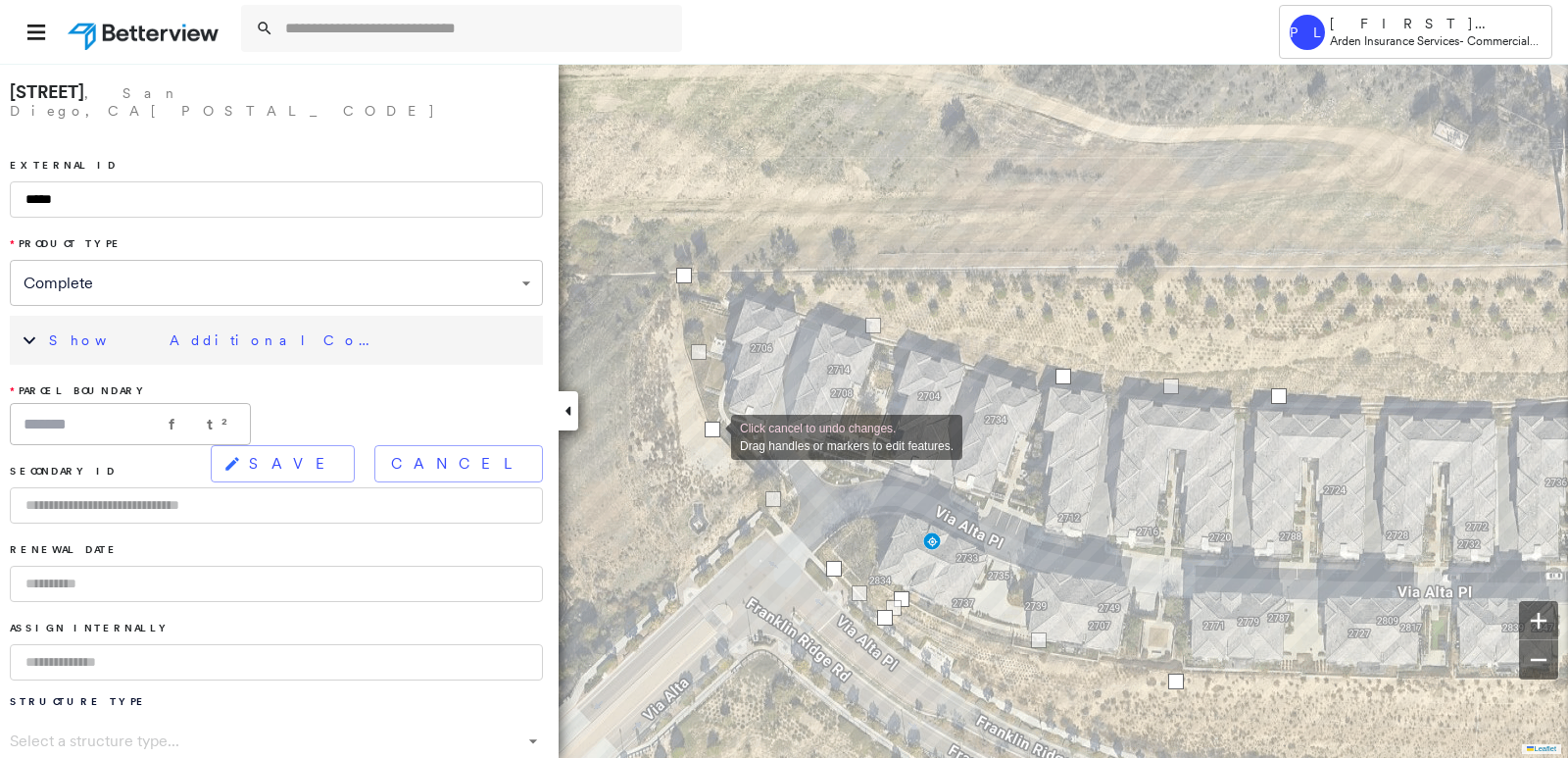 drag, startPoint x: 724, startPoint y: 437, endPoint x: 711, endPoint y: 435, distance: 13.152946 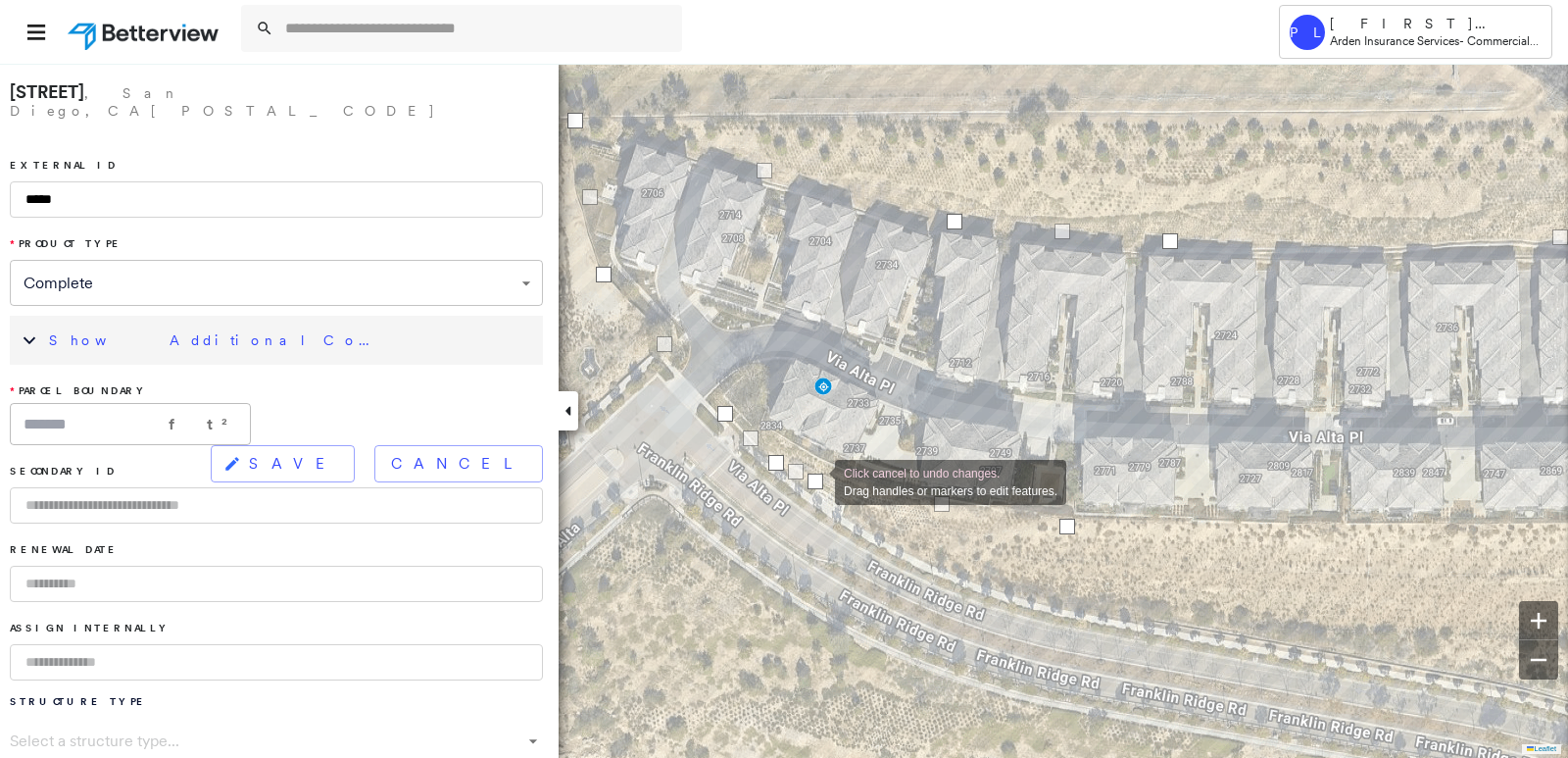 drag, startPoint x: 793, startPoint y: 443, endPoint x: 815, endPoint y: 480, distance: 43.046487 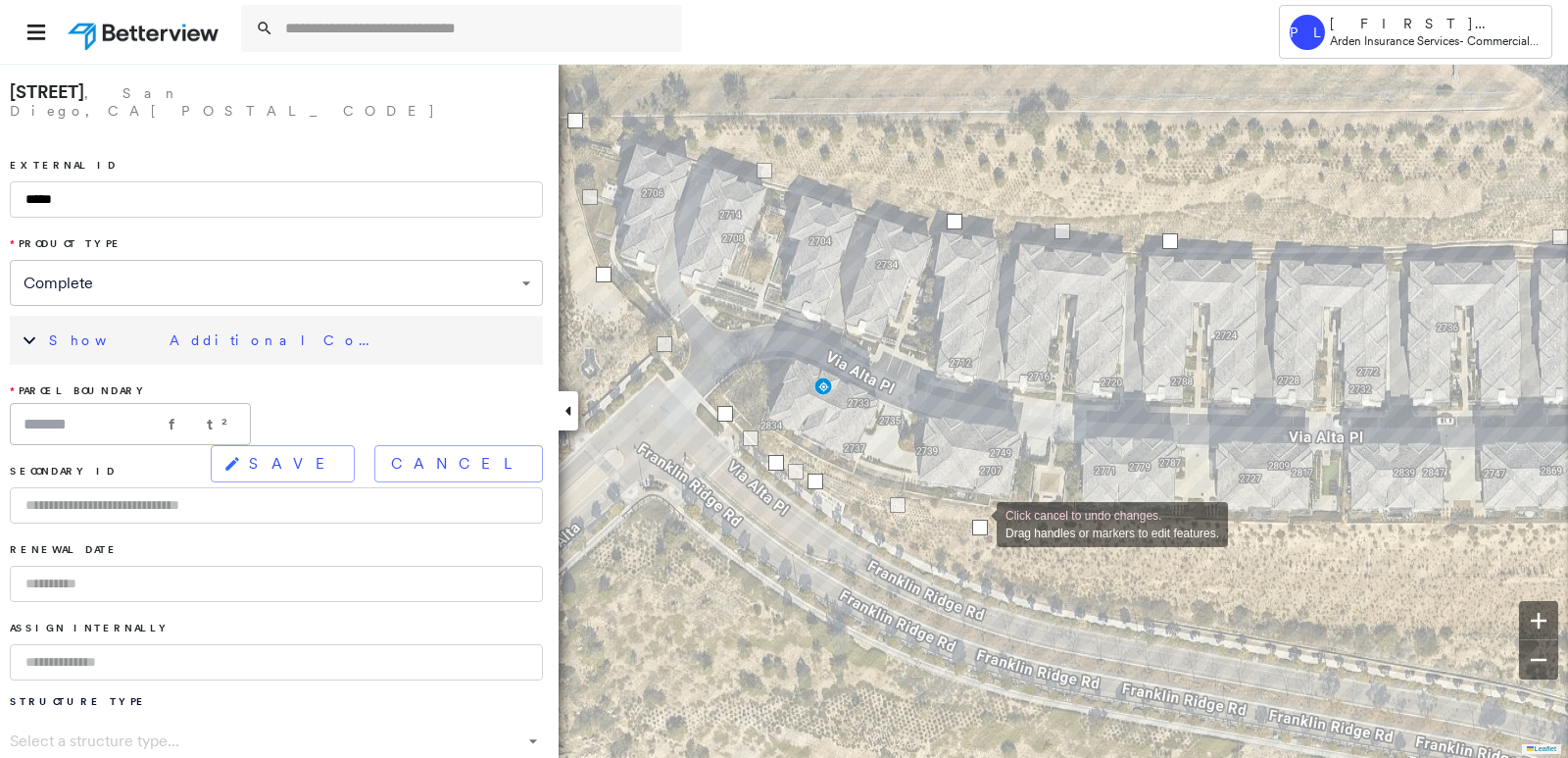 drag, startPoint x: 1064, startPoint y: 522, endPoint x: 977, endPoint y: 523, distance: 87.005747 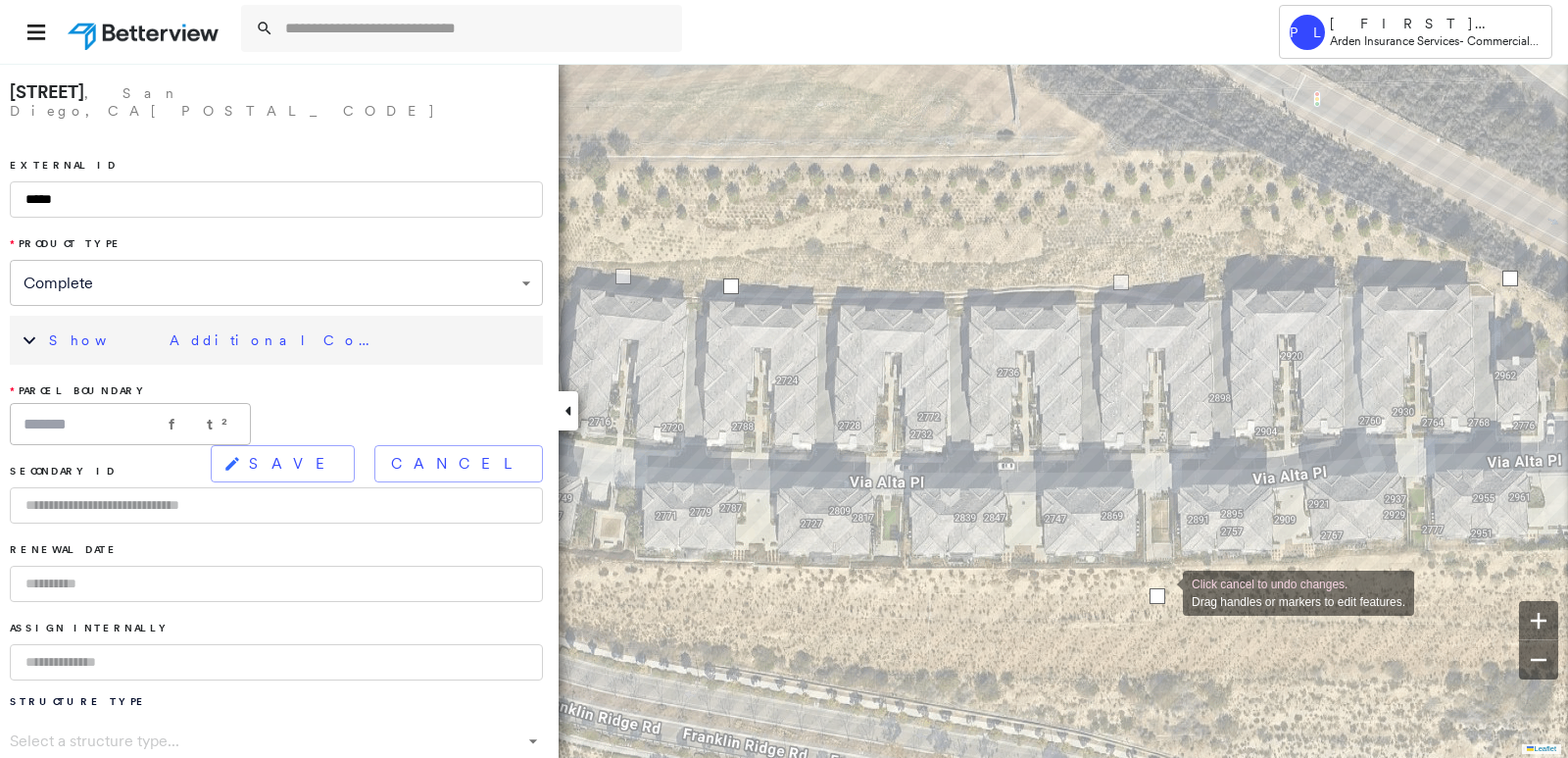 drag, startPoint x: 1186, startPoint y: 560, endPoint x: 1163, endPoint y: 591, distance: 38.60052 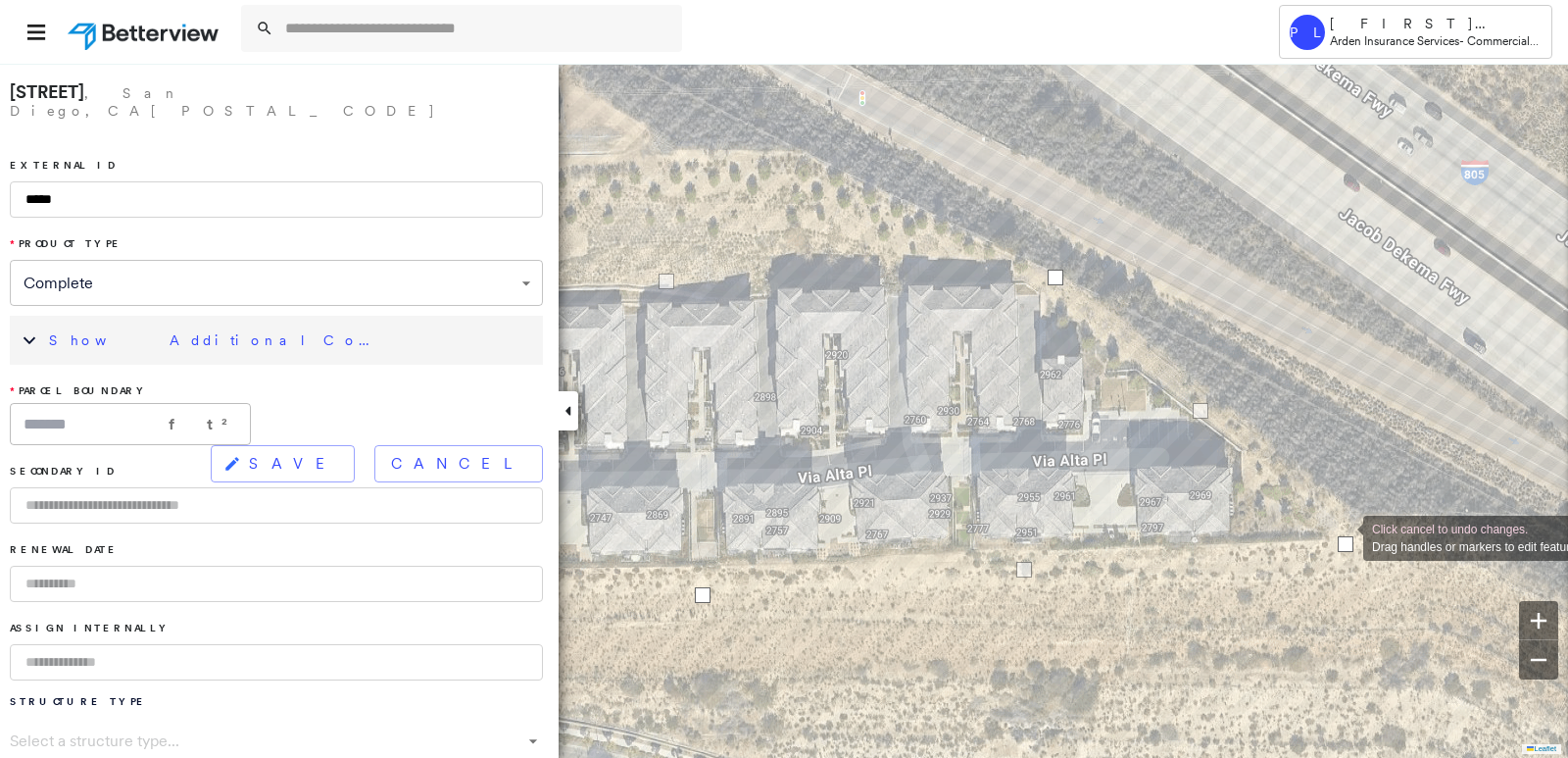 drag, startPoint x: 1365, startPoint y: 540, endPoint x: 1346, endPoint y: 541, distance: 19.026298 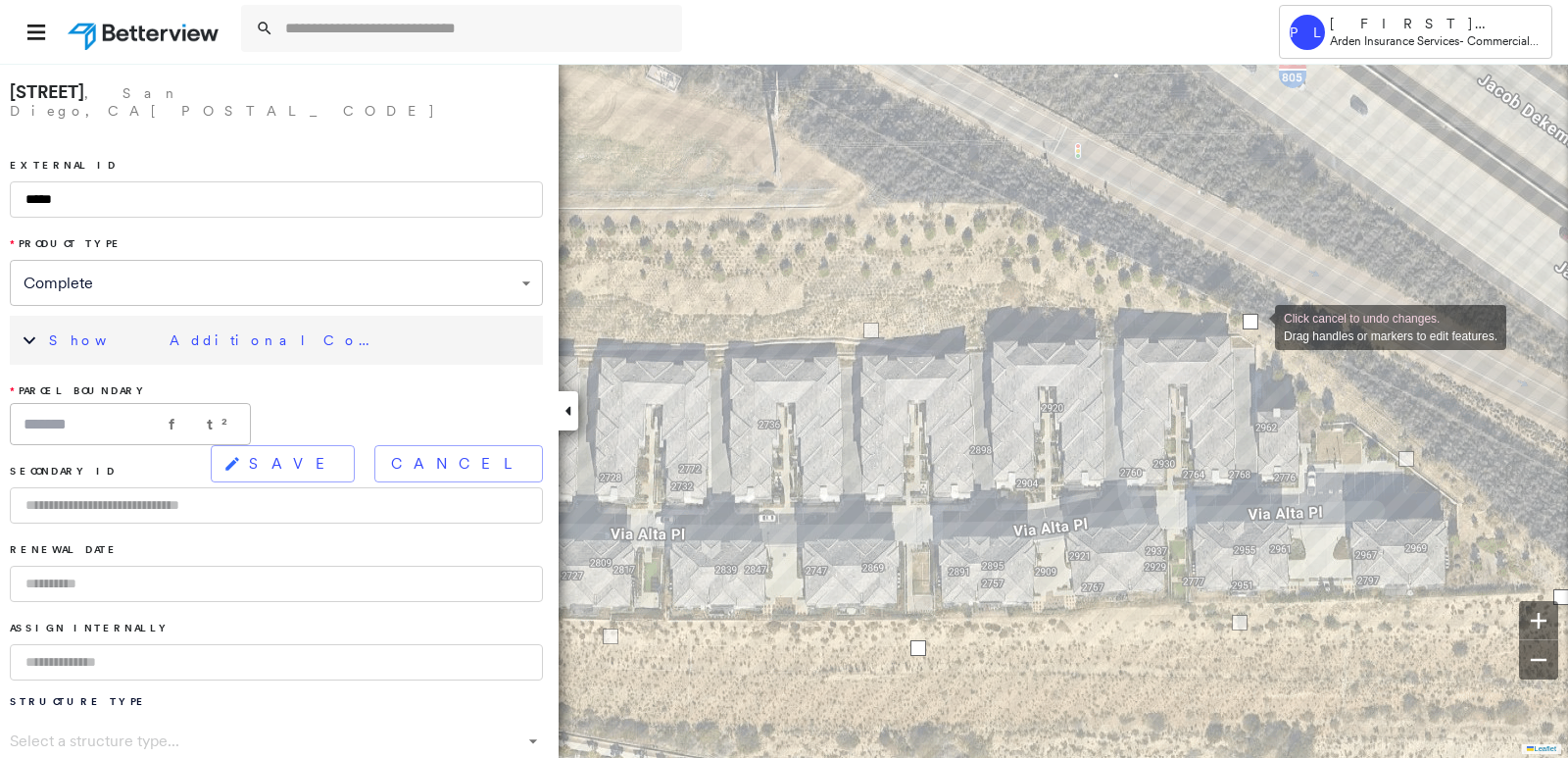 drag, startPoint x: 1245, startPoint y: 326, endPoint x: 1255, endPoint y: 326, distance: 10 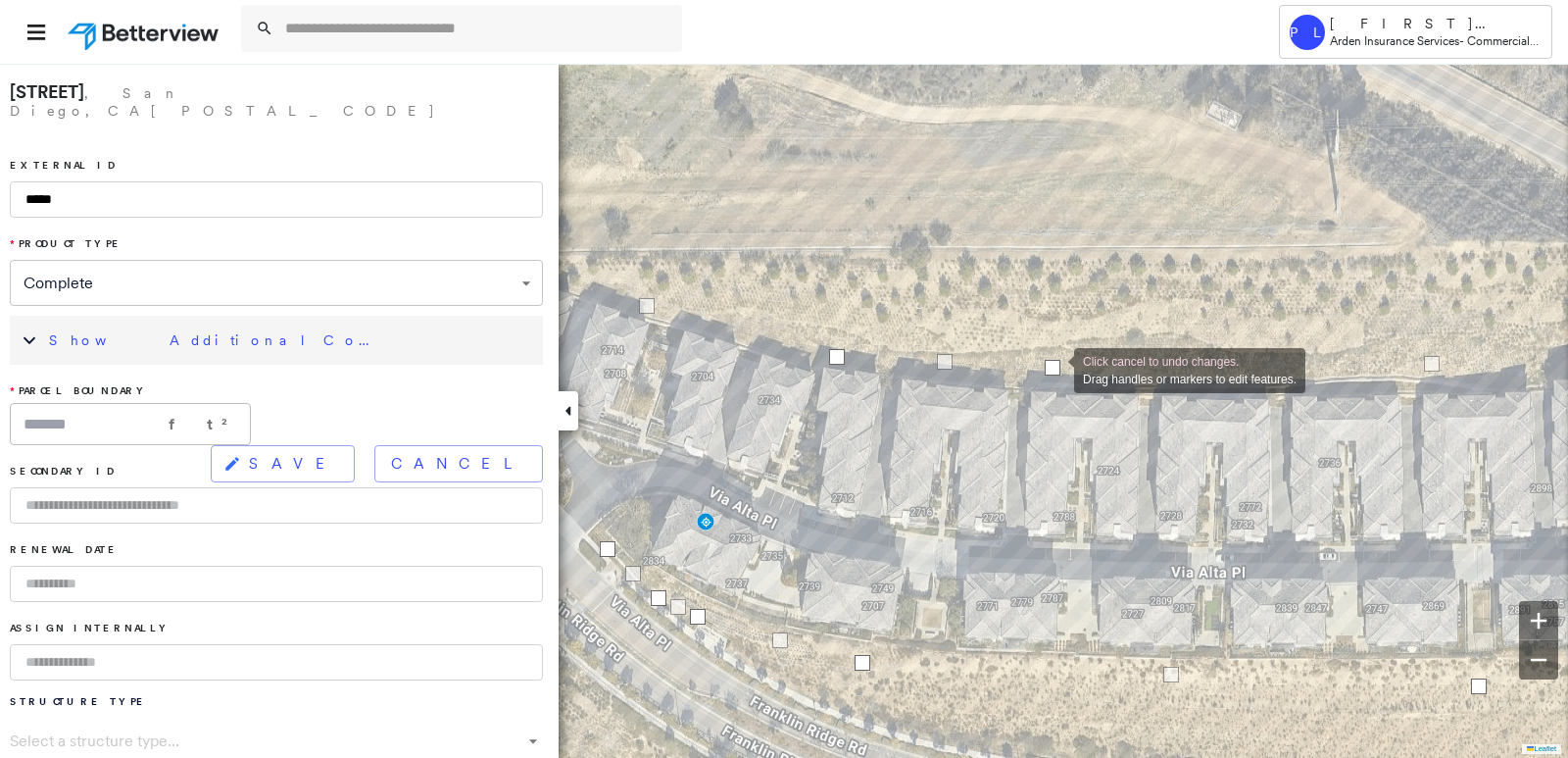 click at bounding box center (1053, 368) 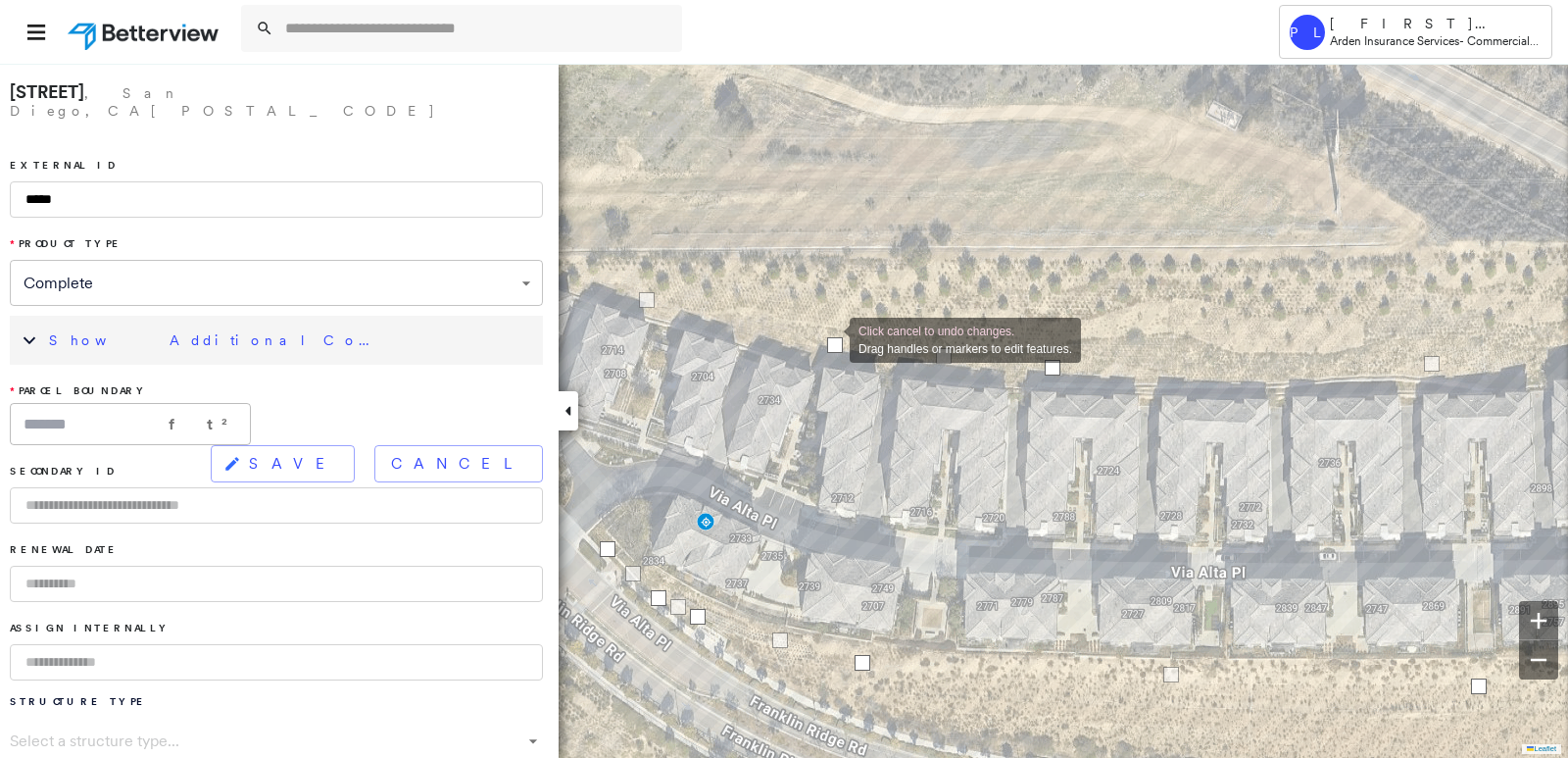 drag, startPoint x: 831, startPoint y: 349, endPoint x: 830, endPoint y: 338, distance: 11.045361 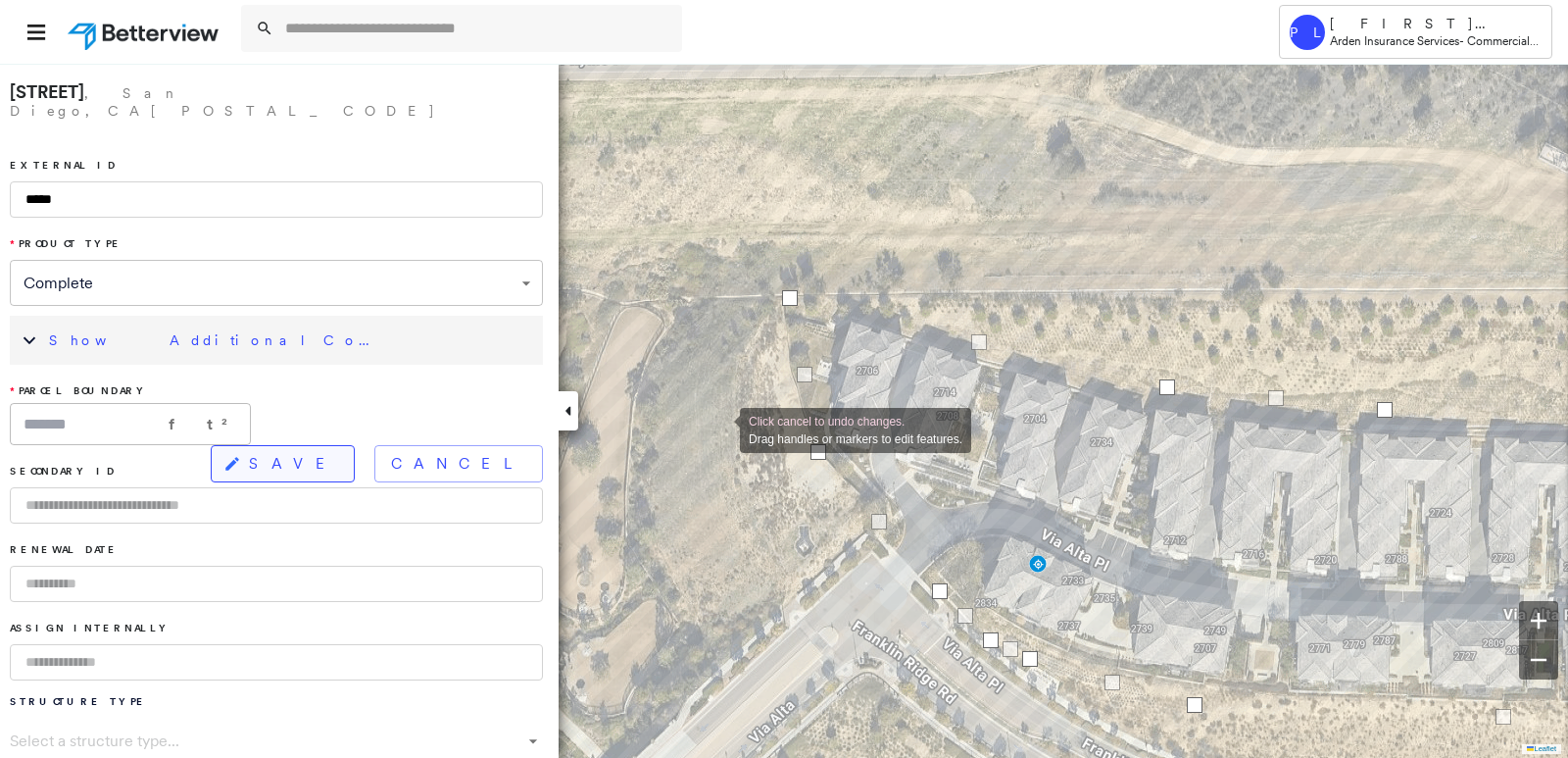 click on "SAVE" at bounding box center (282, 464) 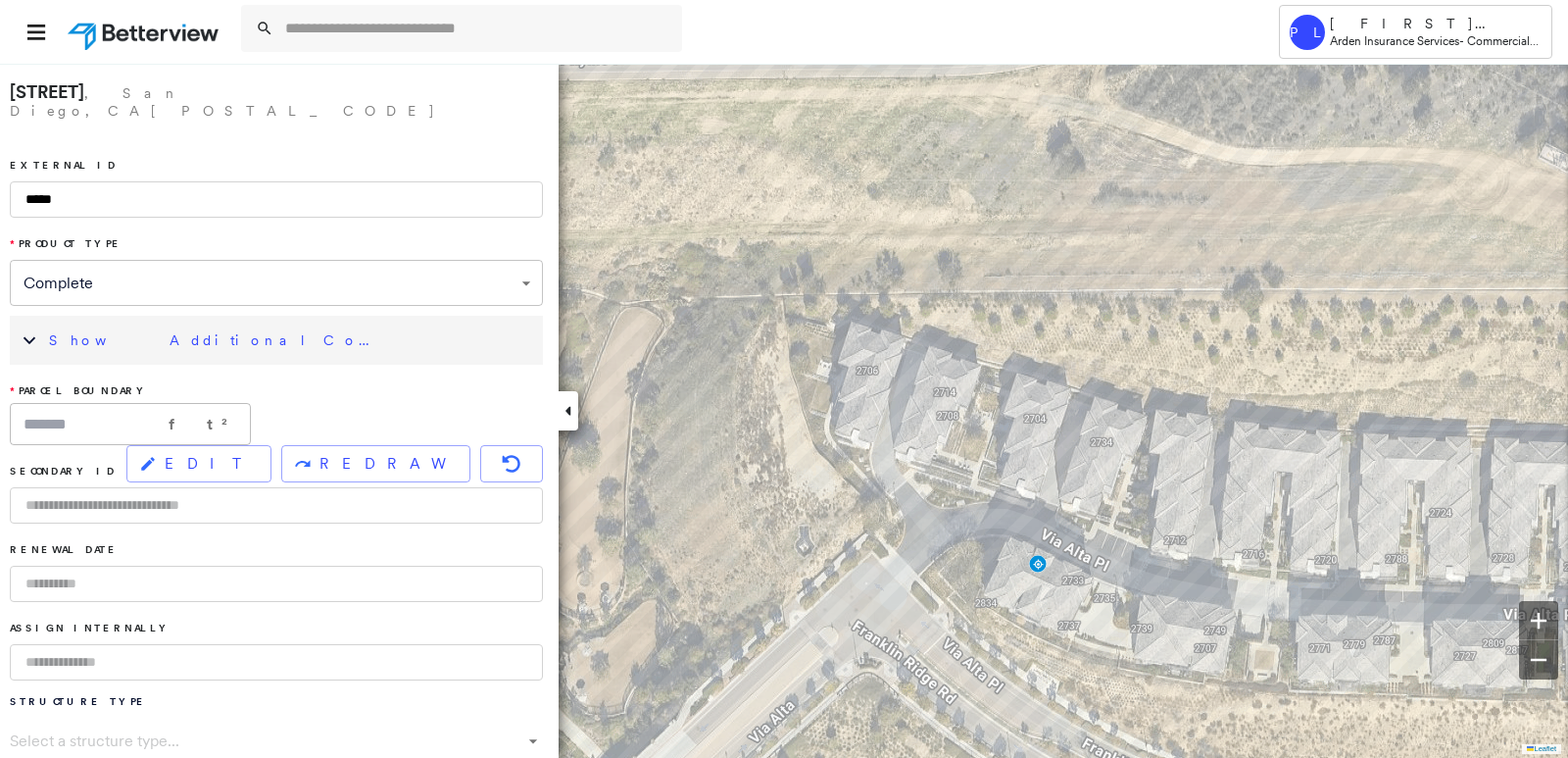 click on "Show Additional Company Data" at bounding box center (291, 340) 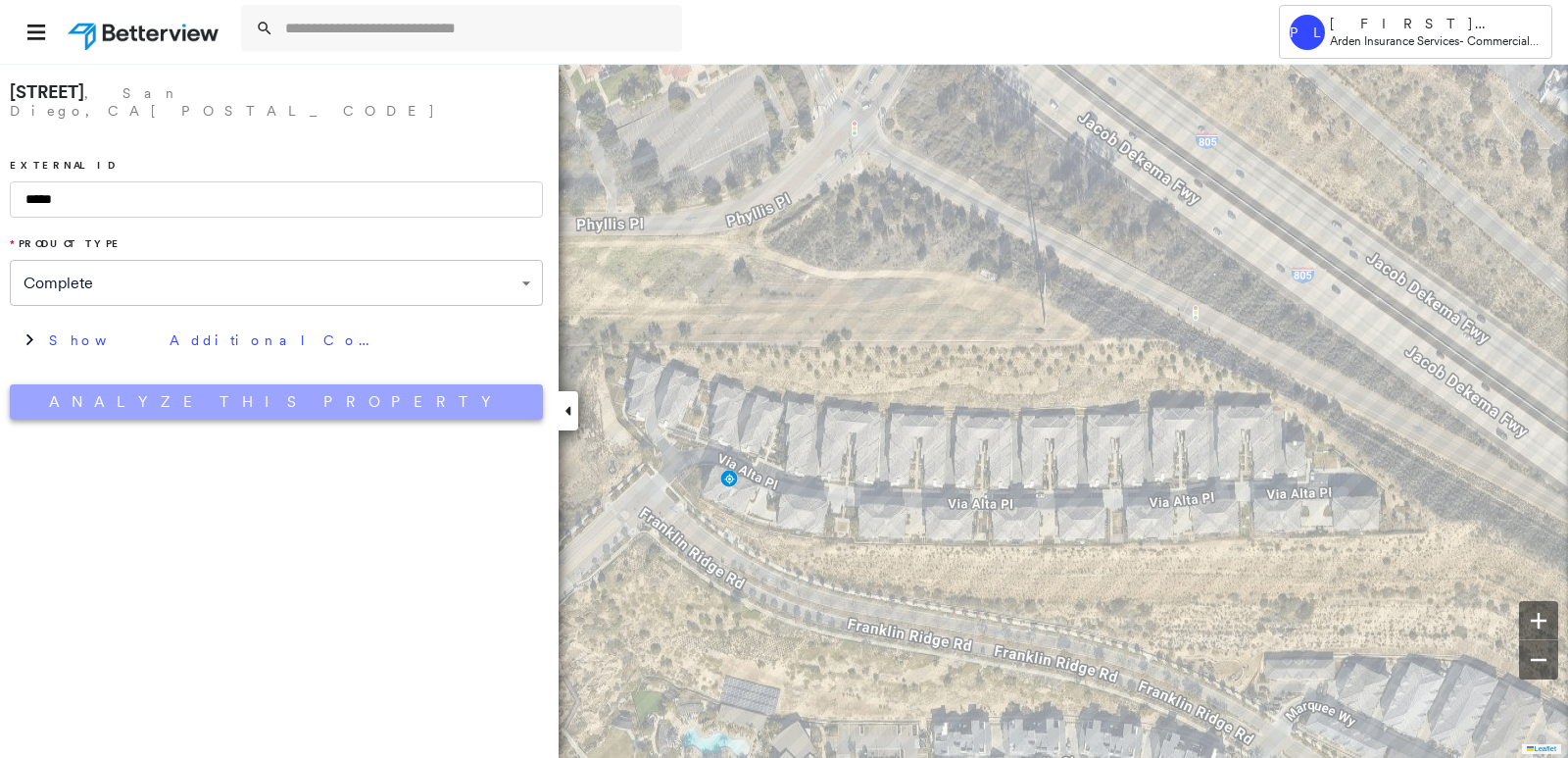 click on "Analyze This Property" at bounding box center (276, 402) 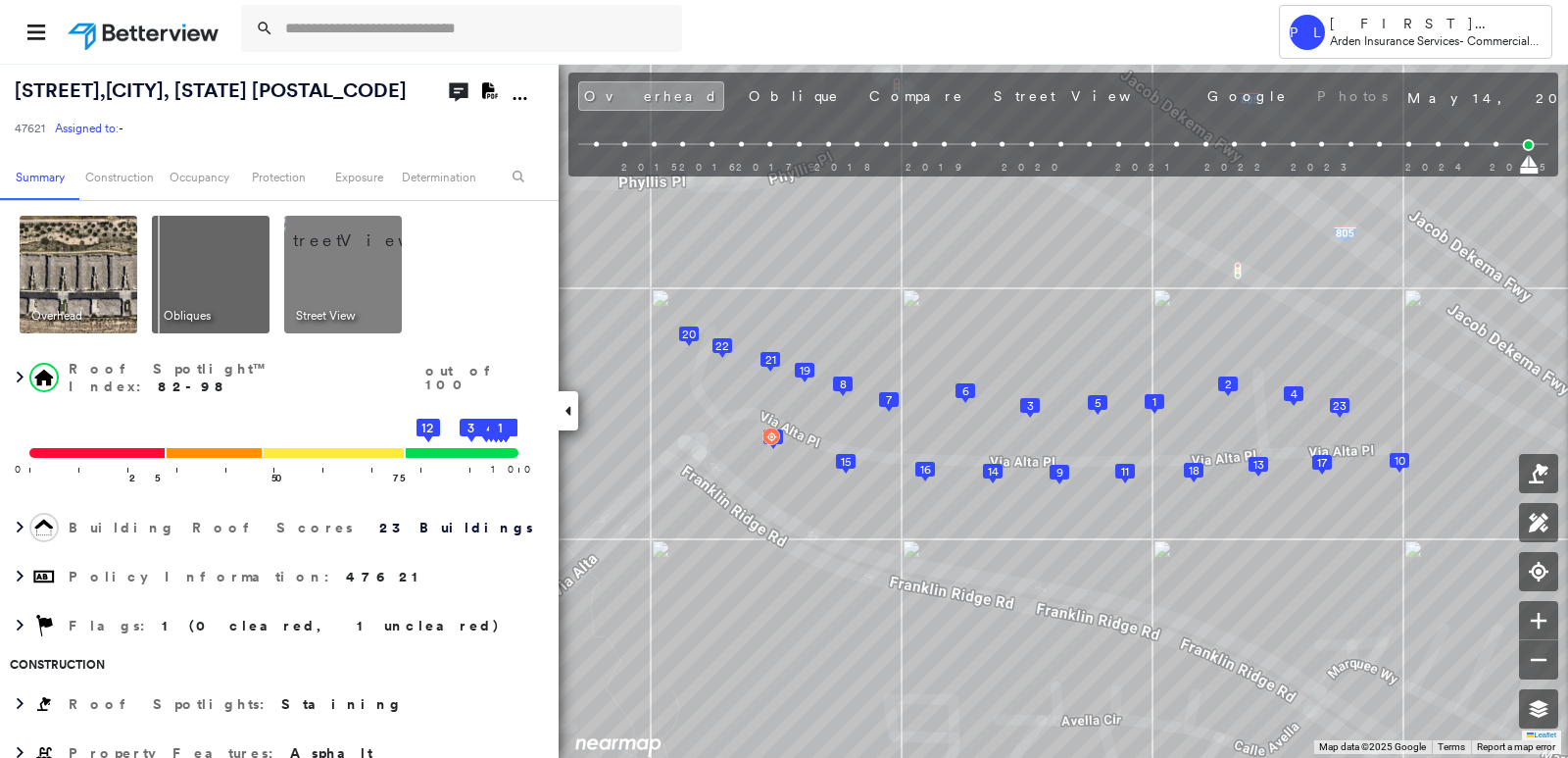 click on "Download PDF Report" 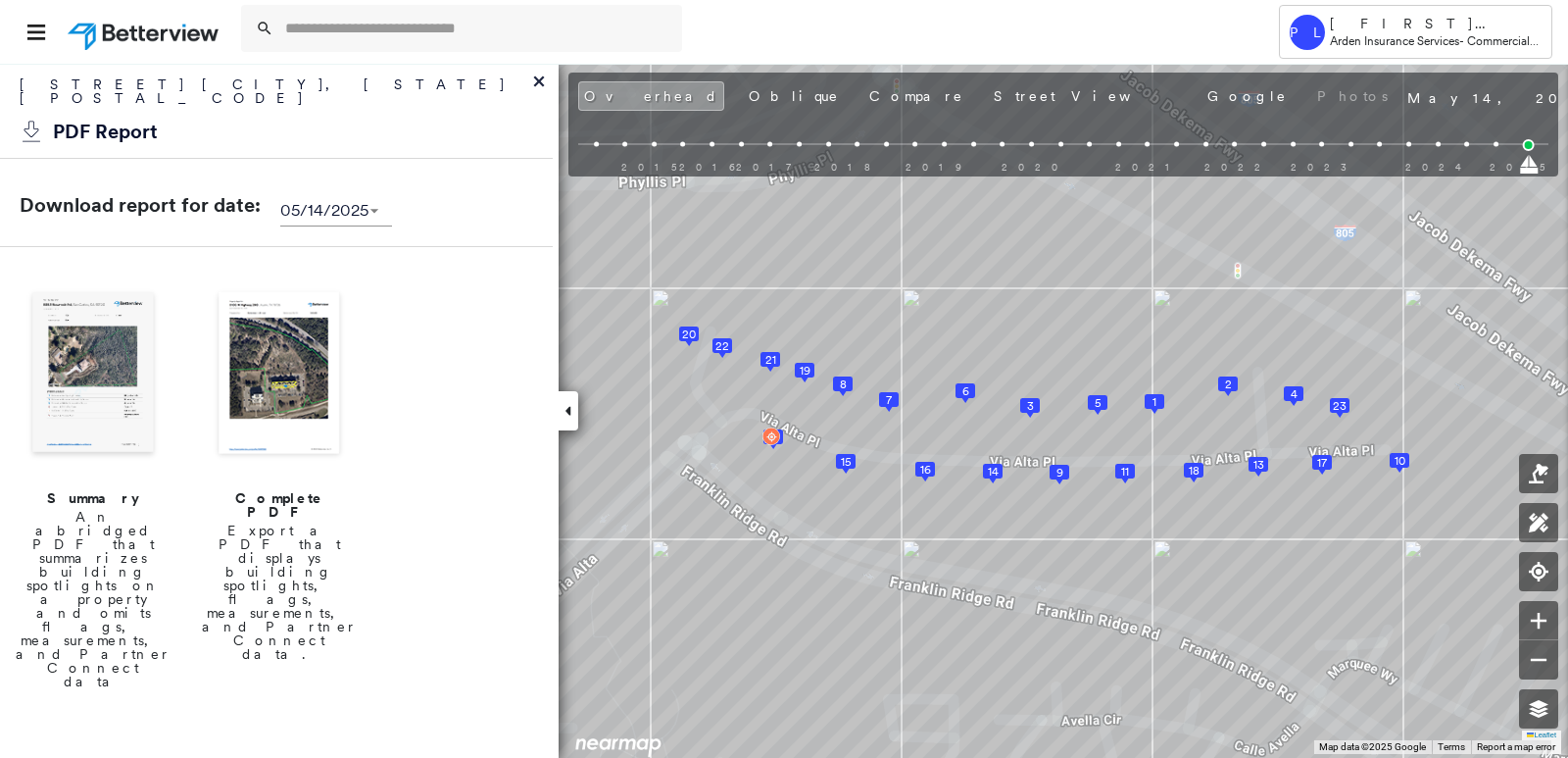 click at bounding box center (93, 375) 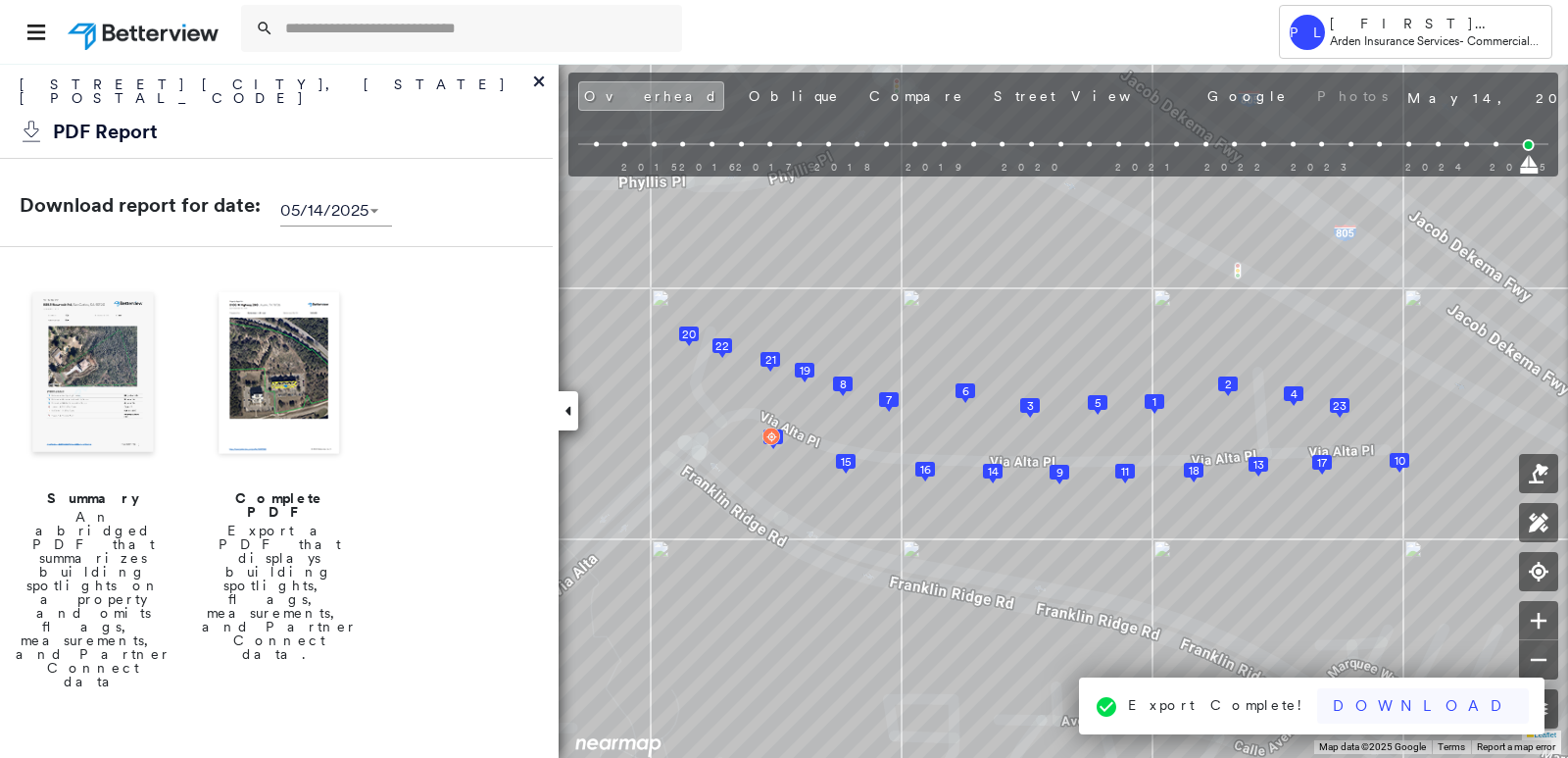 click on "Download" at bounding box center [1423, 706] 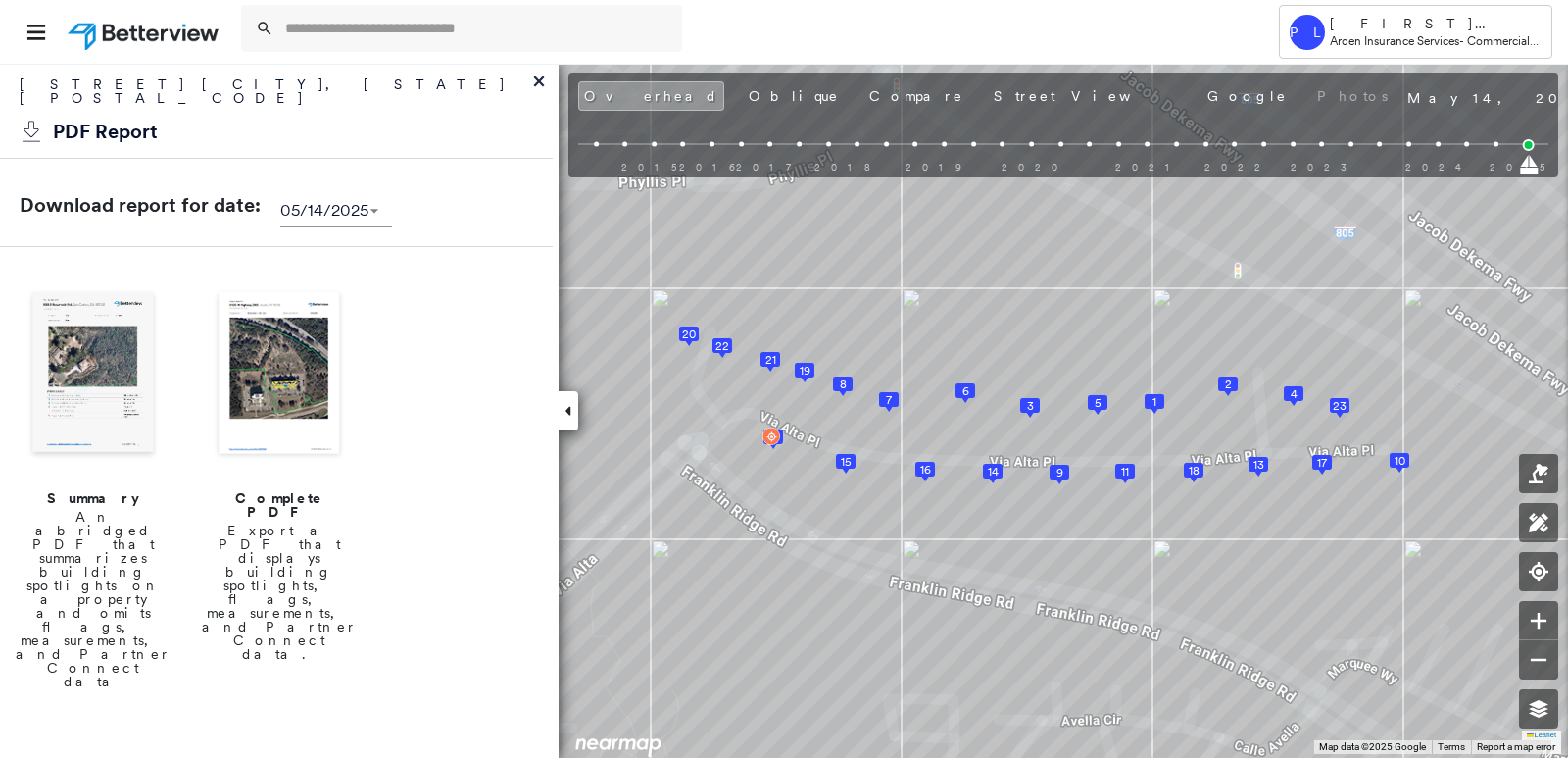 click at bounding box center (279, 375) 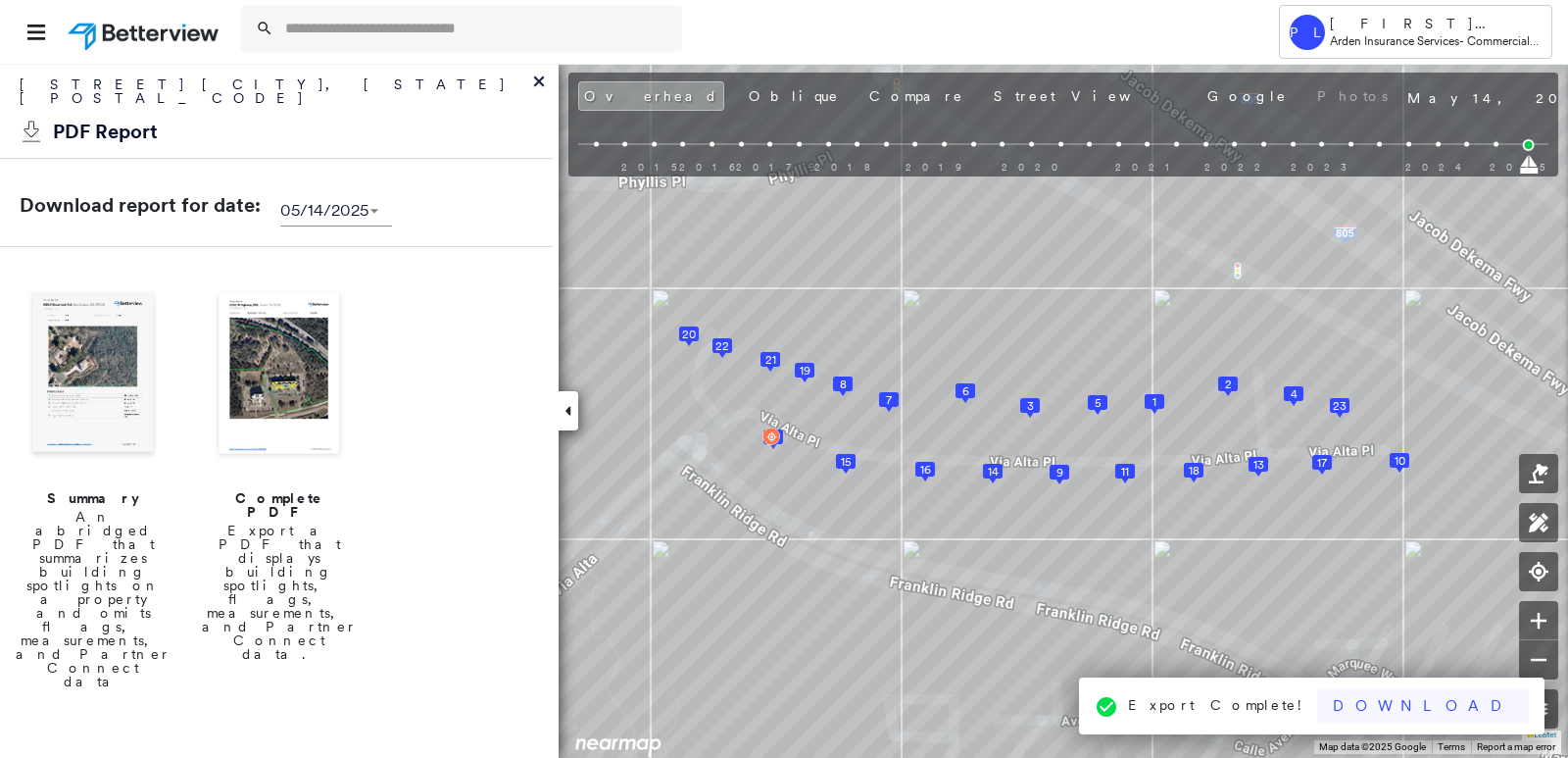 click on "Download" at bounding box center (1423, 706) 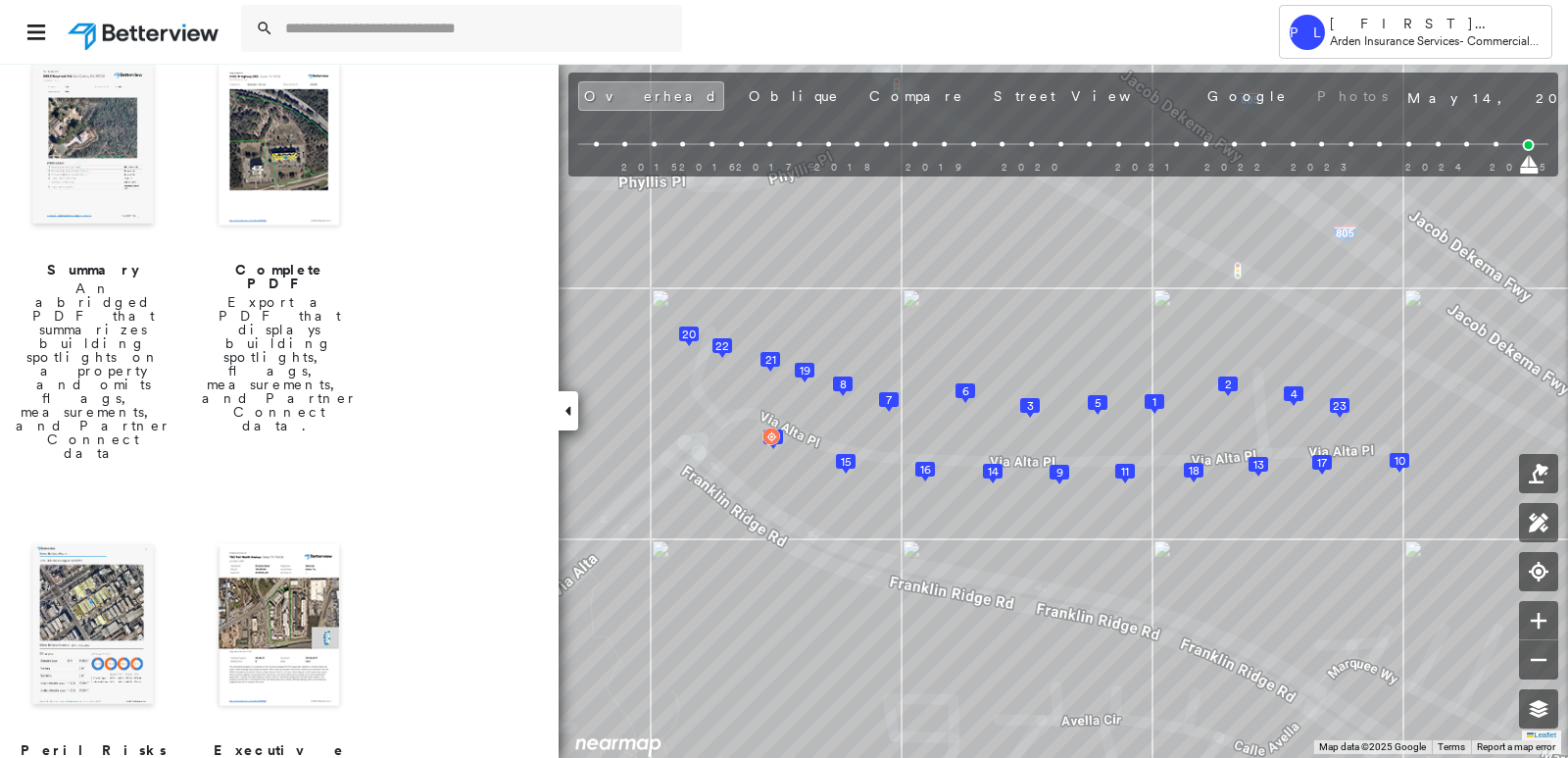 scroll, scrollTop: 294, scrollLeft: 0, axis: vertical 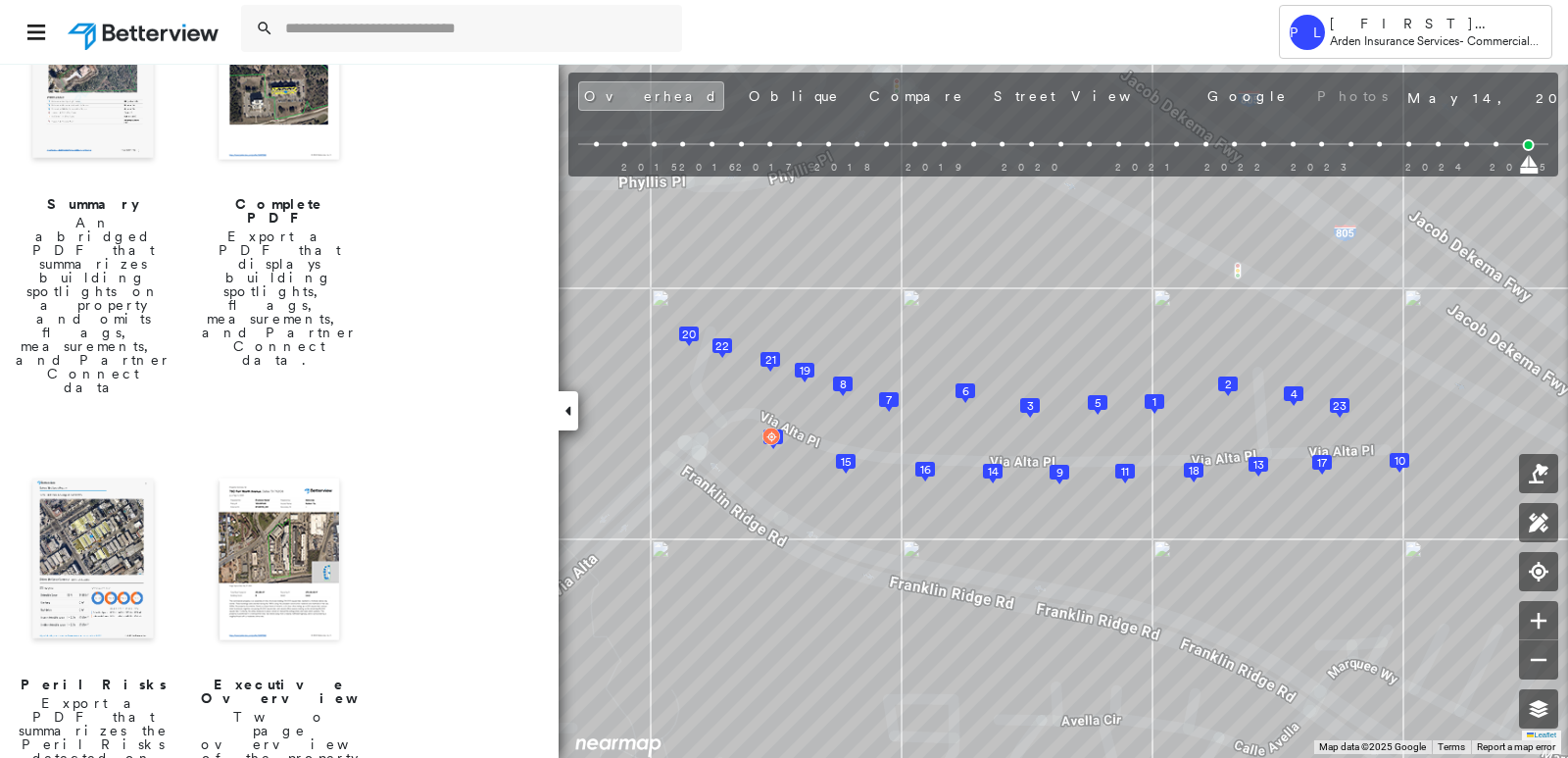 click at bounding box center (93, 561) 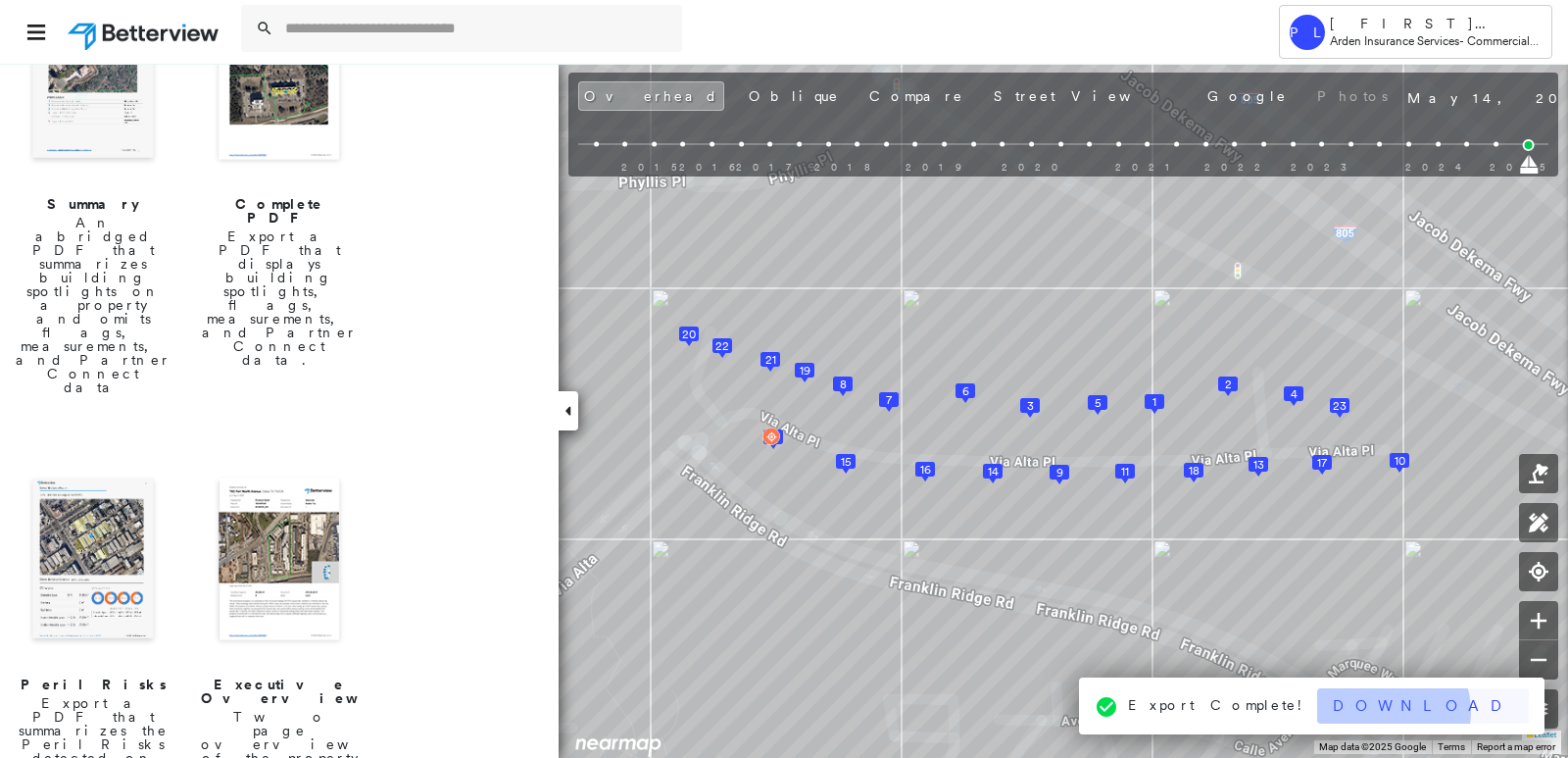 click on "Download" at bounding box center (1423, 706) 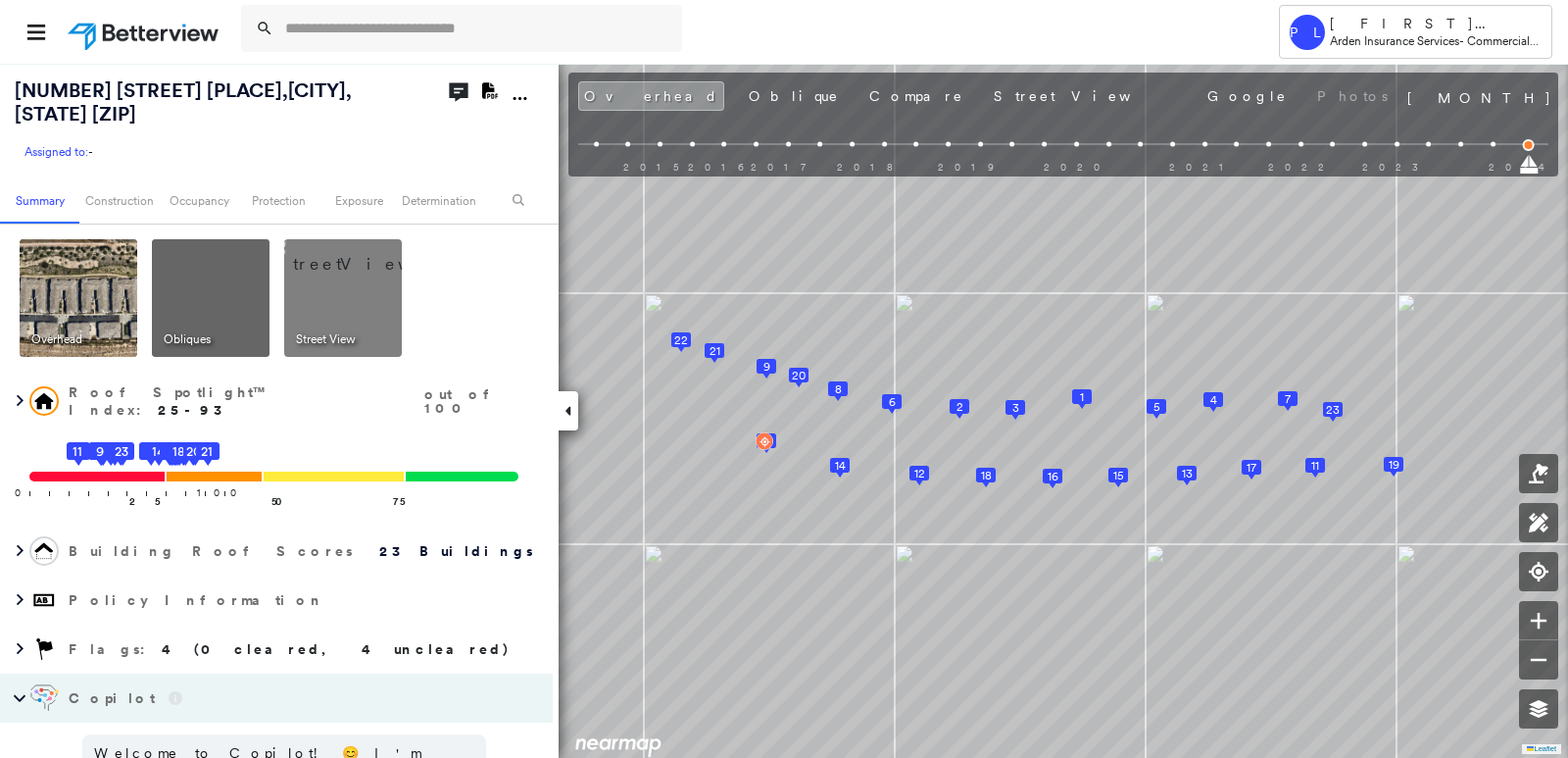scroll, scrollTop: 0, scrollLeft: 0, axis: both 